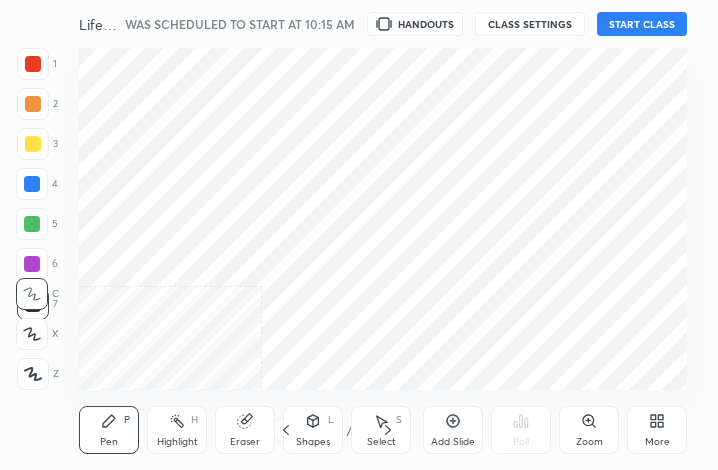 scroll, scrollTop: 0, scrollLeft: 0, axis: both 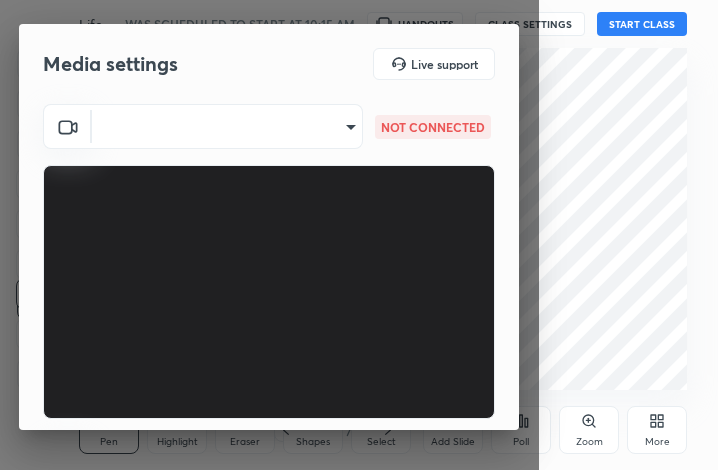 click on "1 2 3 4 5 6 7 C X Z C X Z E E Erase all   H H Life Processes Science Activities (Class 10) WAS SCHEDULED TO START AT  10:15 AM HANDOUTS CLASS SETTINGS START CLASS Setting up your live class Back Life Processes Science Activities (Class 10) [PERSON_NAME] Pen P Highlight H Eraser Shapes L Select S 1 / 1 Add Slide Poll Zoom More Chat 1 NEW MESSAGE Enable hand raising Enable raise hand to speak to learners. Once enabled, chat will be turned off temporarily. Enable x   Doubts asked by learners will show up here Raise hand disabled You have disabled Raise hand currently. Enable it to invite learners to speak Enable Can't raise hand Looks like educator just invited you to speak. Please wait before you can raise your hand again. Got it T Messages (T) D Doubts (D) G Raise Hand (G) Report an issue Reason for reporting Buffering Chat not working Audio - Video sync issue Educator video quality low ​ Attach an image Report Media settings Live support ​ NOT CONNECTED ​ NOT CONNECTED 1 / 4 Next" at bounding box center (359, 235) 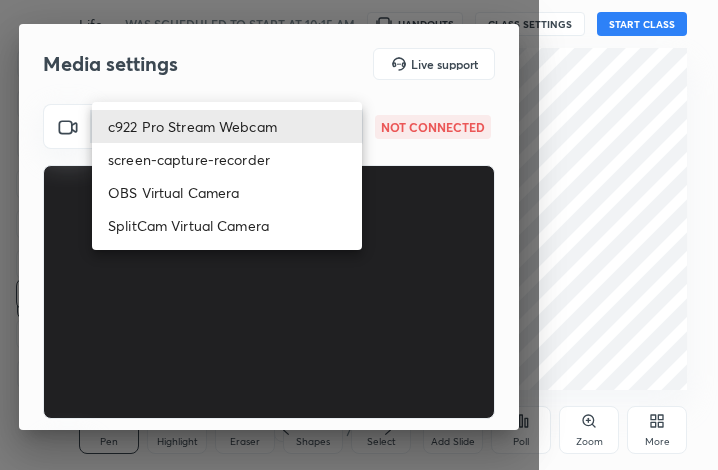 click on "SplitCam Virtual Camera" at bounding box center (227, 225) 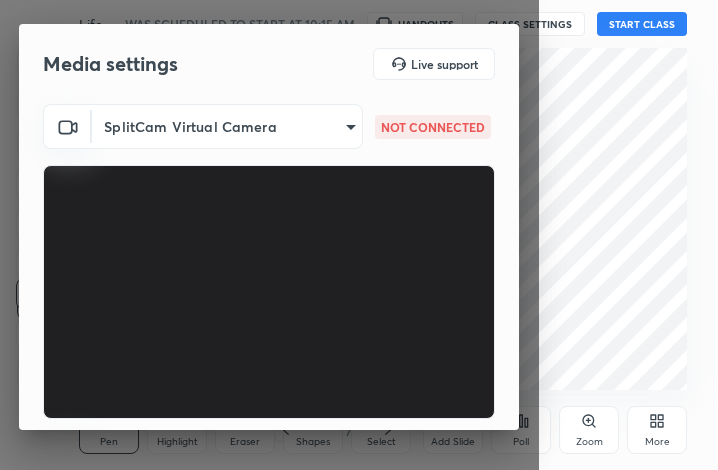 scroll, scrollTop: 186, scrollLeft: 0, axis: vertical 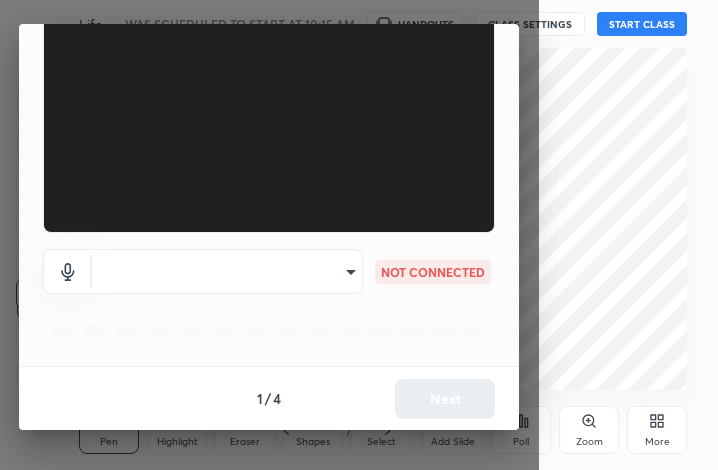 click on "1 2 3 4 5 6 7 C X Z C X Z E E Erase all   H H Life Processes Science Activities (Class 10) WAS SCHEDULED TO START AT  10:15 AM HANDOUTS CLASS SETTINGS START CLASS Setting up your live class Back Life Processes Science Activities (Class 10) [PERSON_NAME] Pen P Highlight H Eraser Shapes L Select S 1 / 1 Add Slide Poll Zoom More Chat 1 NEW MESSAGE Enable hand raising Enable raise hand to speak to learners. Once enabled, chat will be turned off temporarily. Enable x   Doubts asked by learners will show up here Raise hand disabled You have disabled Raise hand currently. Enable it to invite learners to speak Enable Can't raise hand Looks like educator just invited you to speak. Please wait before you can raise your hand again. Got it T Messages (T) D Doubts (D) G Raise Hand (G) Report an issue Reason for reporting Buffering Chat not working Audio - Video sync issue Educator video quality low ​ Attach an image Report Media settings Live support SplitCam Virtual Camera 9mpUWD95S0vIuZNdYoe0IecZE/hZ/xElQmaf1tb3+lA=" at bounding box center [359, 235] 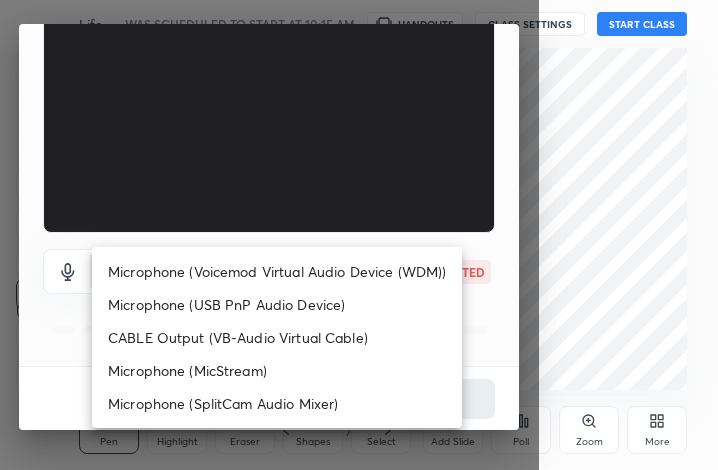 click on "Microphone (Voicemod Virtual Audio Device (WDM))" at bounding box center [277, 271] 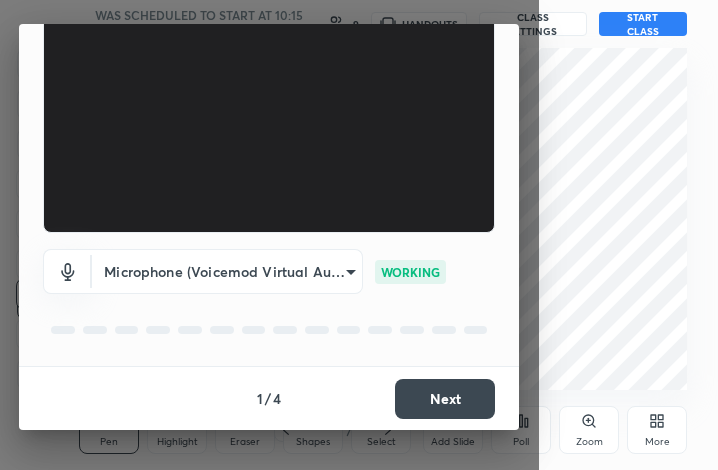 click on "Next" at bounding box center (445, 399) 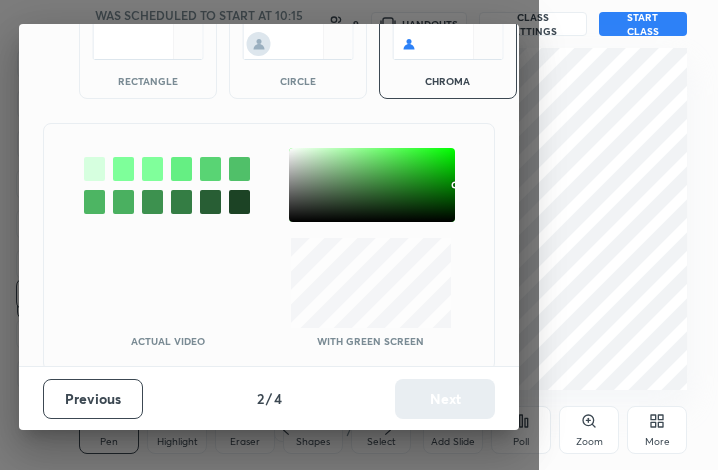 scroll, scrollTop: 110, scrollLeft: 0, axis: vertical 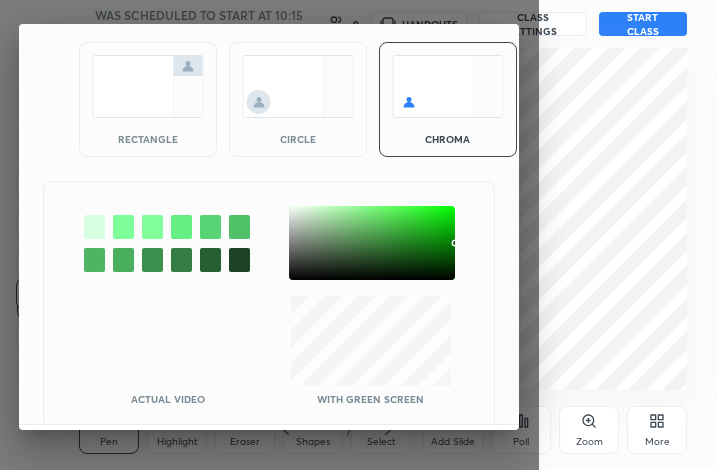 click at bounding box center (372, 243) 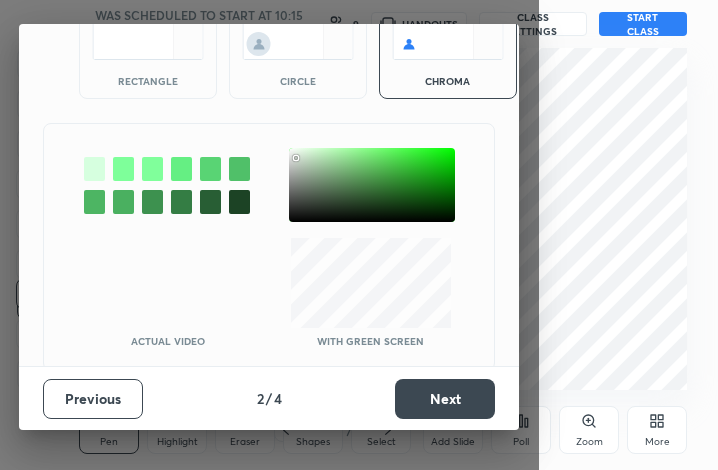 click on "Next" at bounding box center [445, 399] 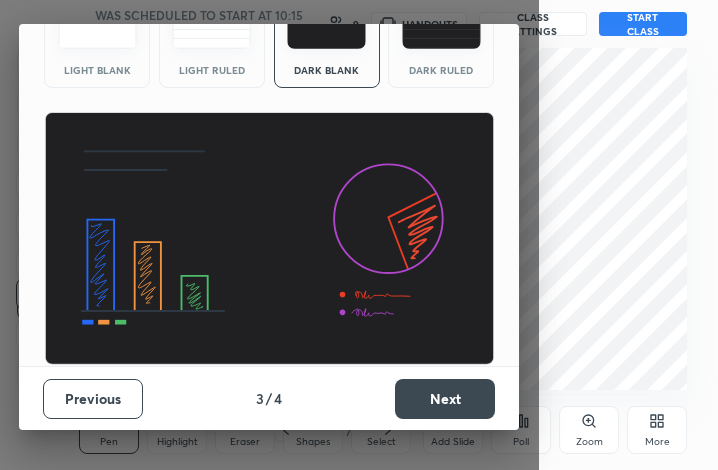 scroll, scrollTop: 130, scrollLeft: 0, axis: vertical 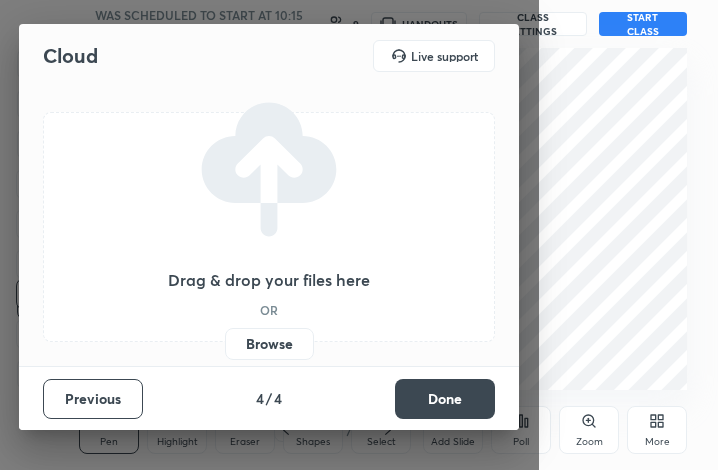 click on "Done" at bounding box center (445, 399) 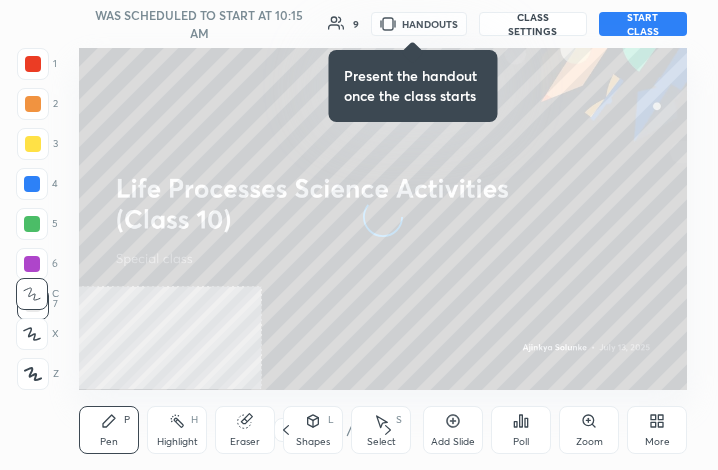 click on "More" at bounding box center (657, 430) 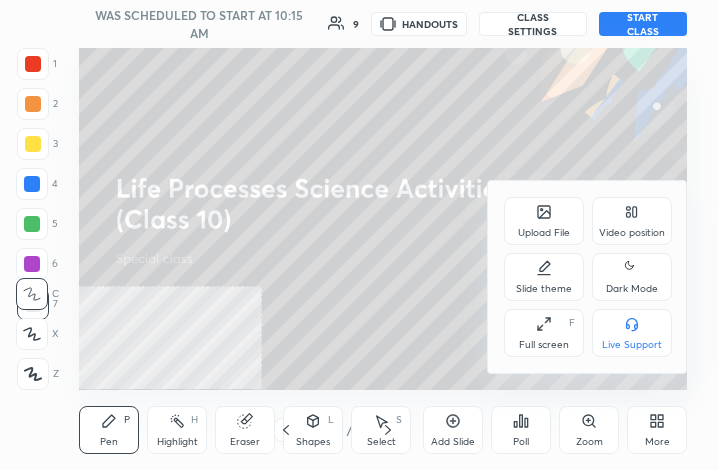 click on "Full screen F" at bounding box center (544, 333) 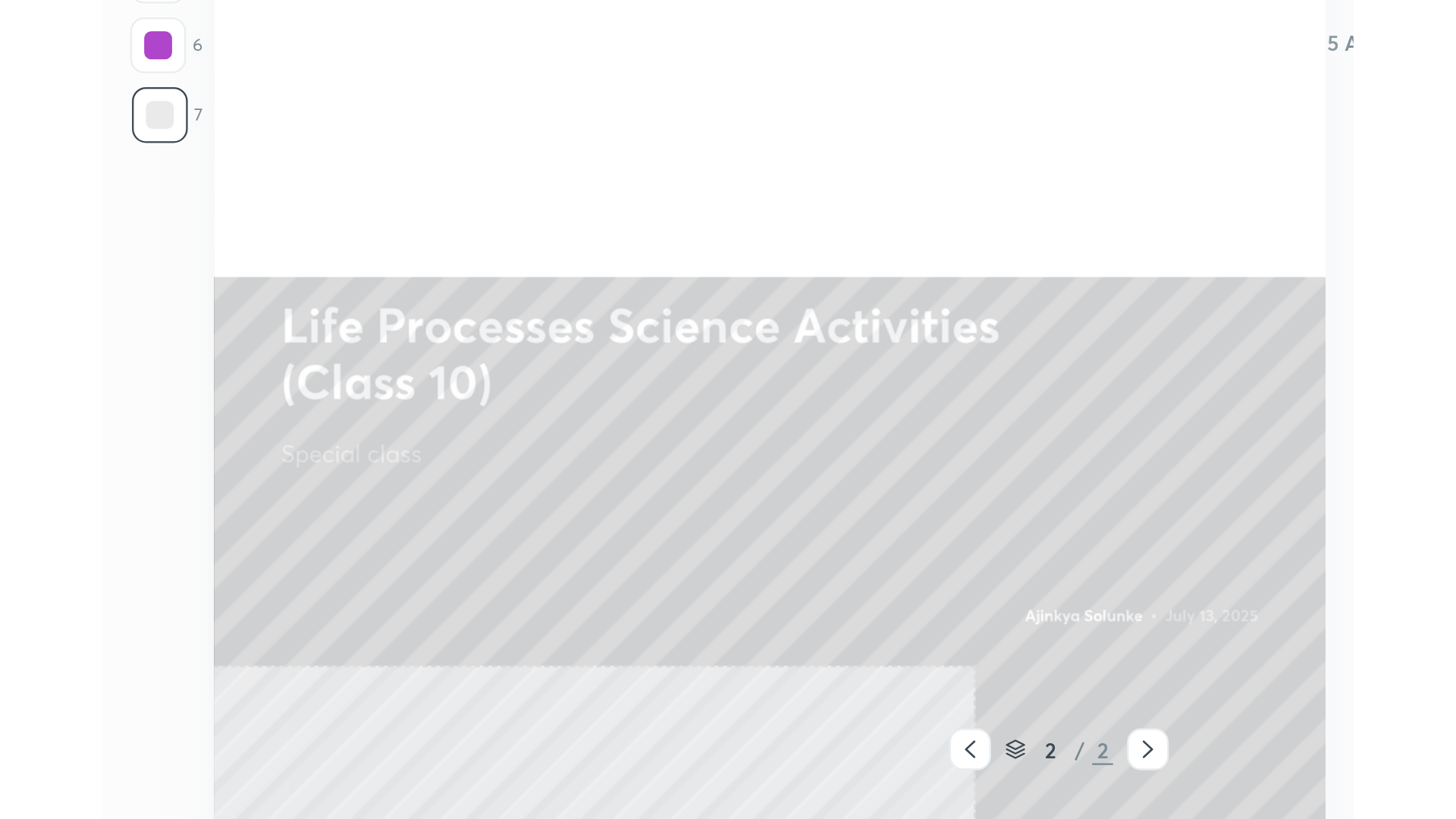 scroll, scrollTop: 75111, scrollLeft: 74559, axis: both 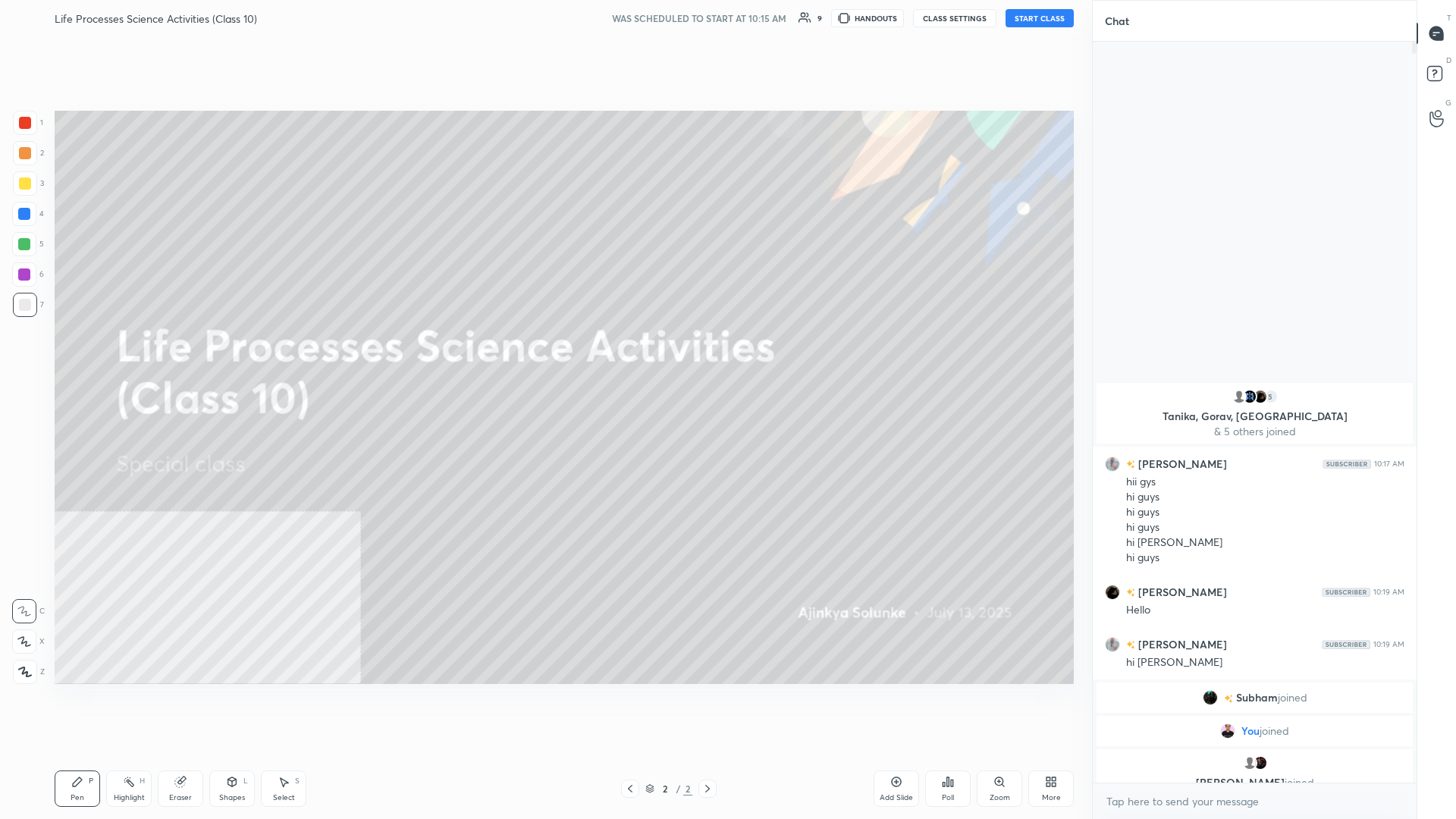 click 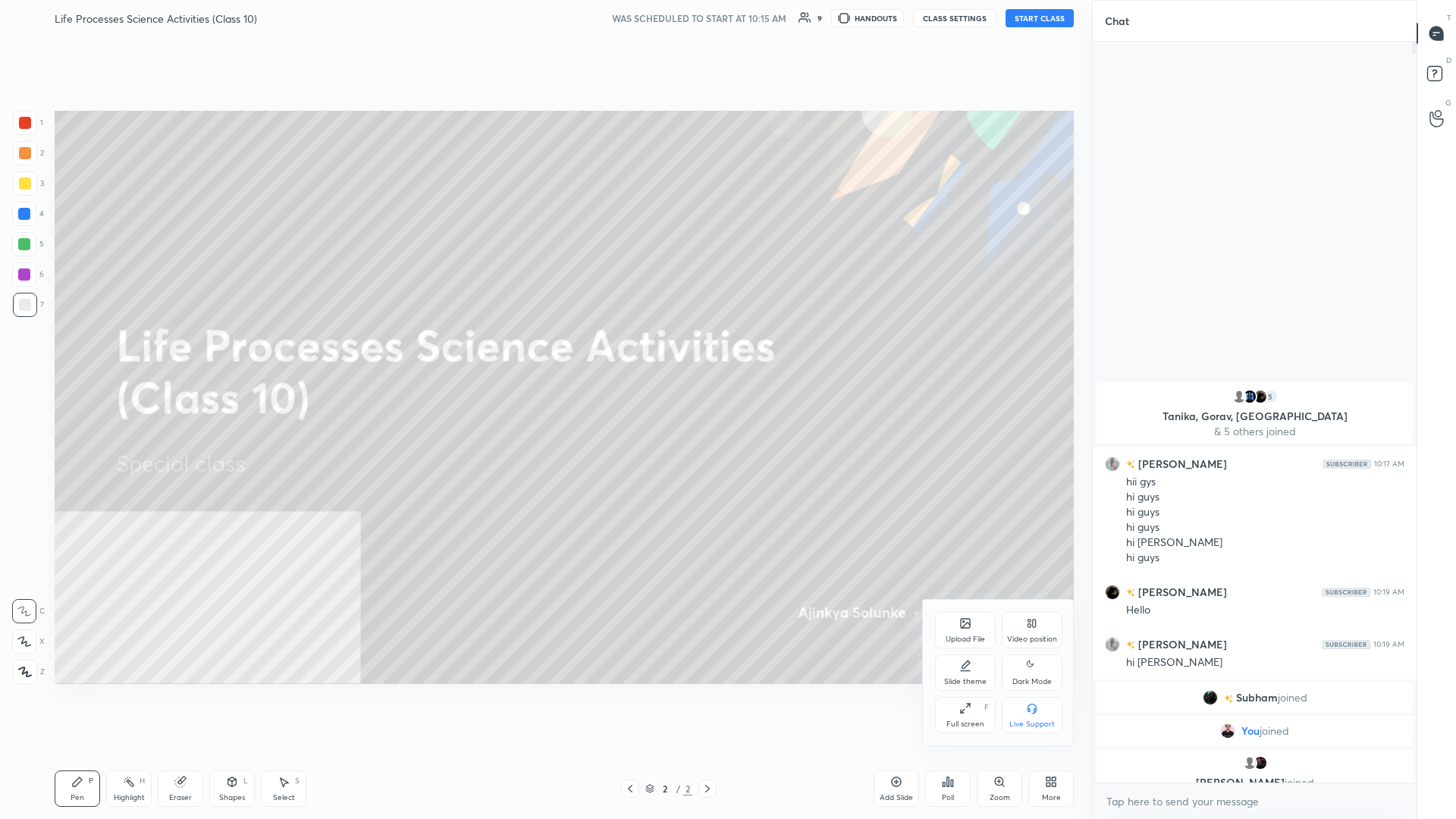 click on "Video position" at bounding box center (1032, 639) 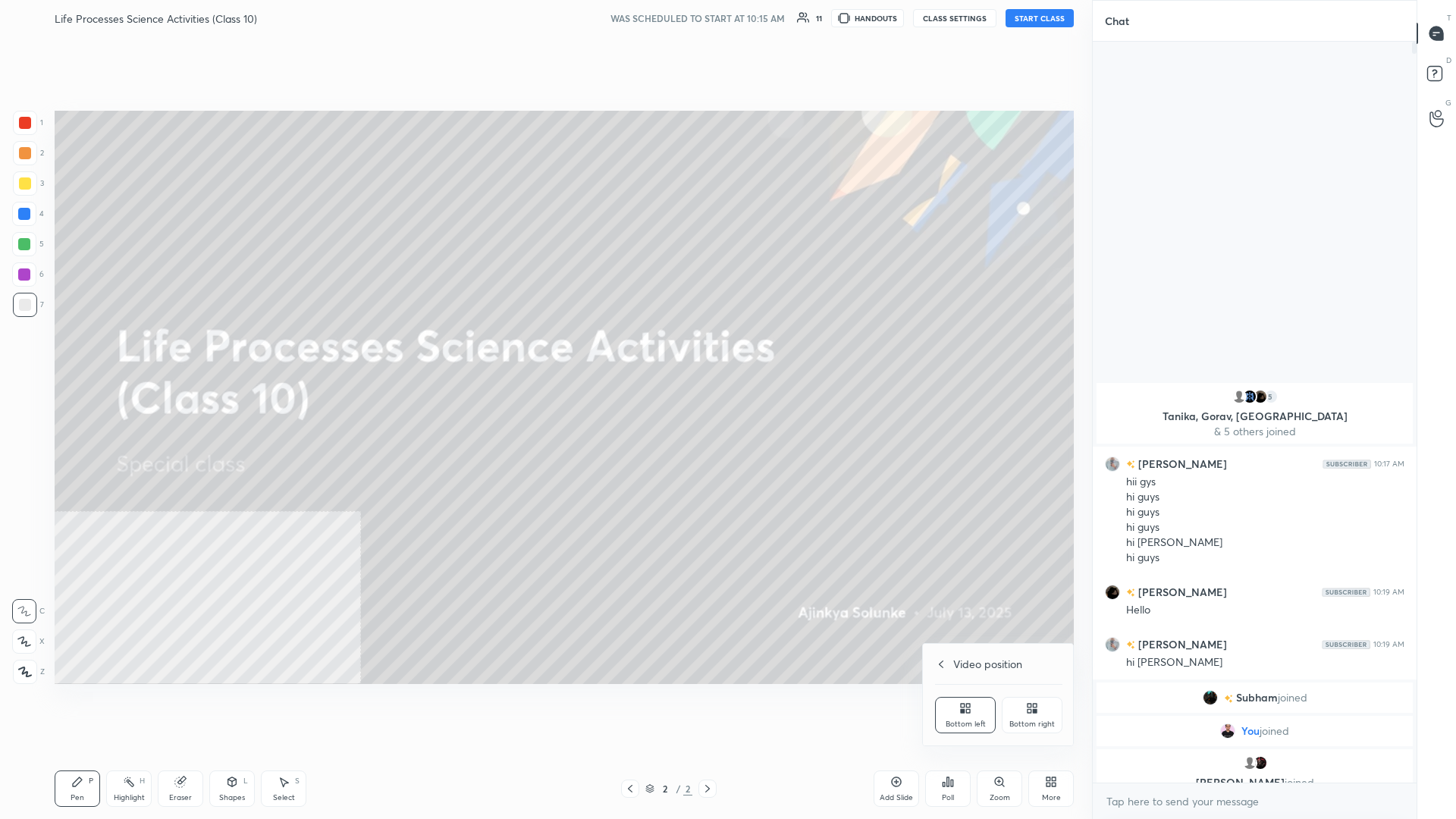 click 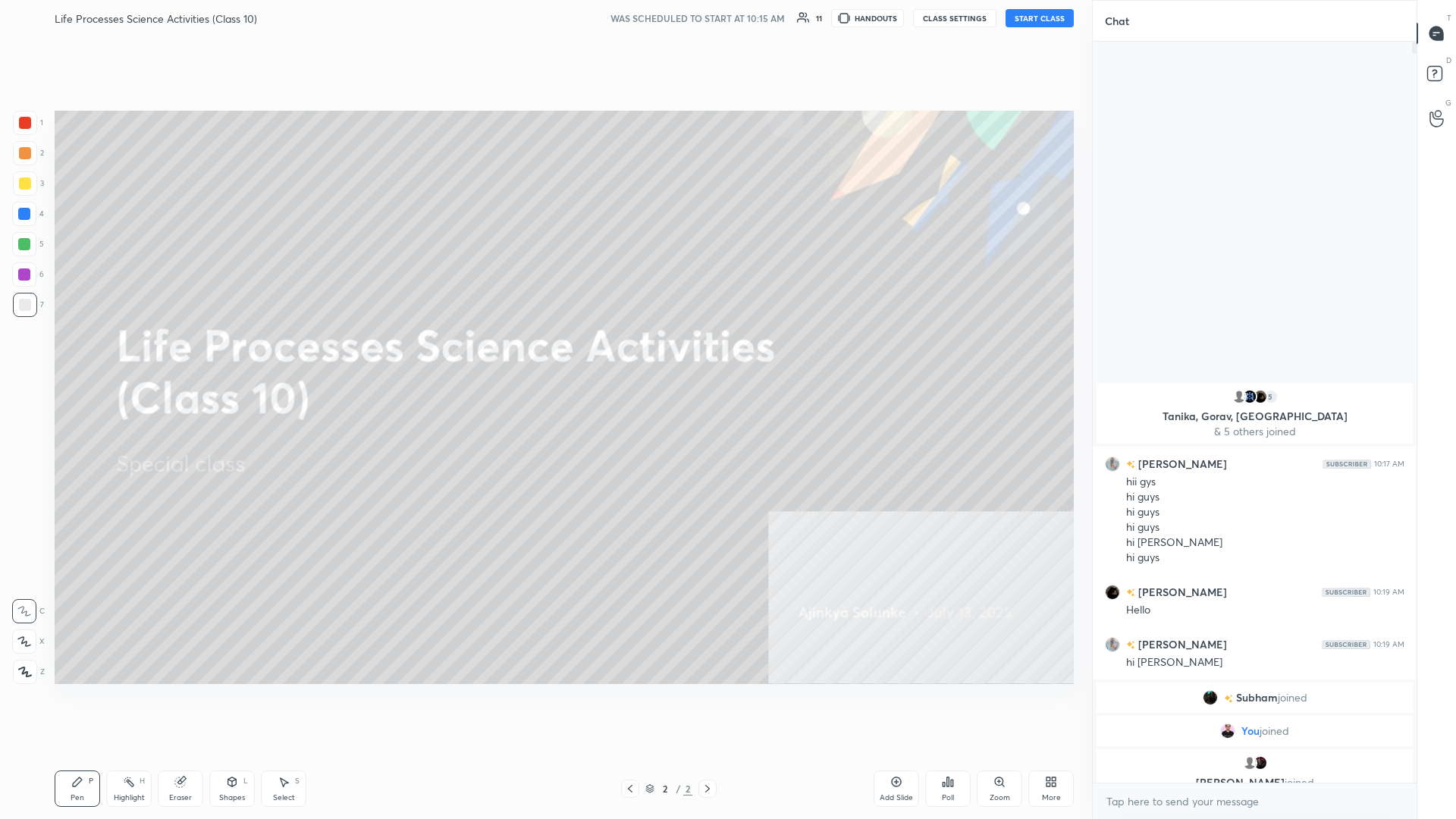 click on "START CLASS" at bounding box center [1040, 18] 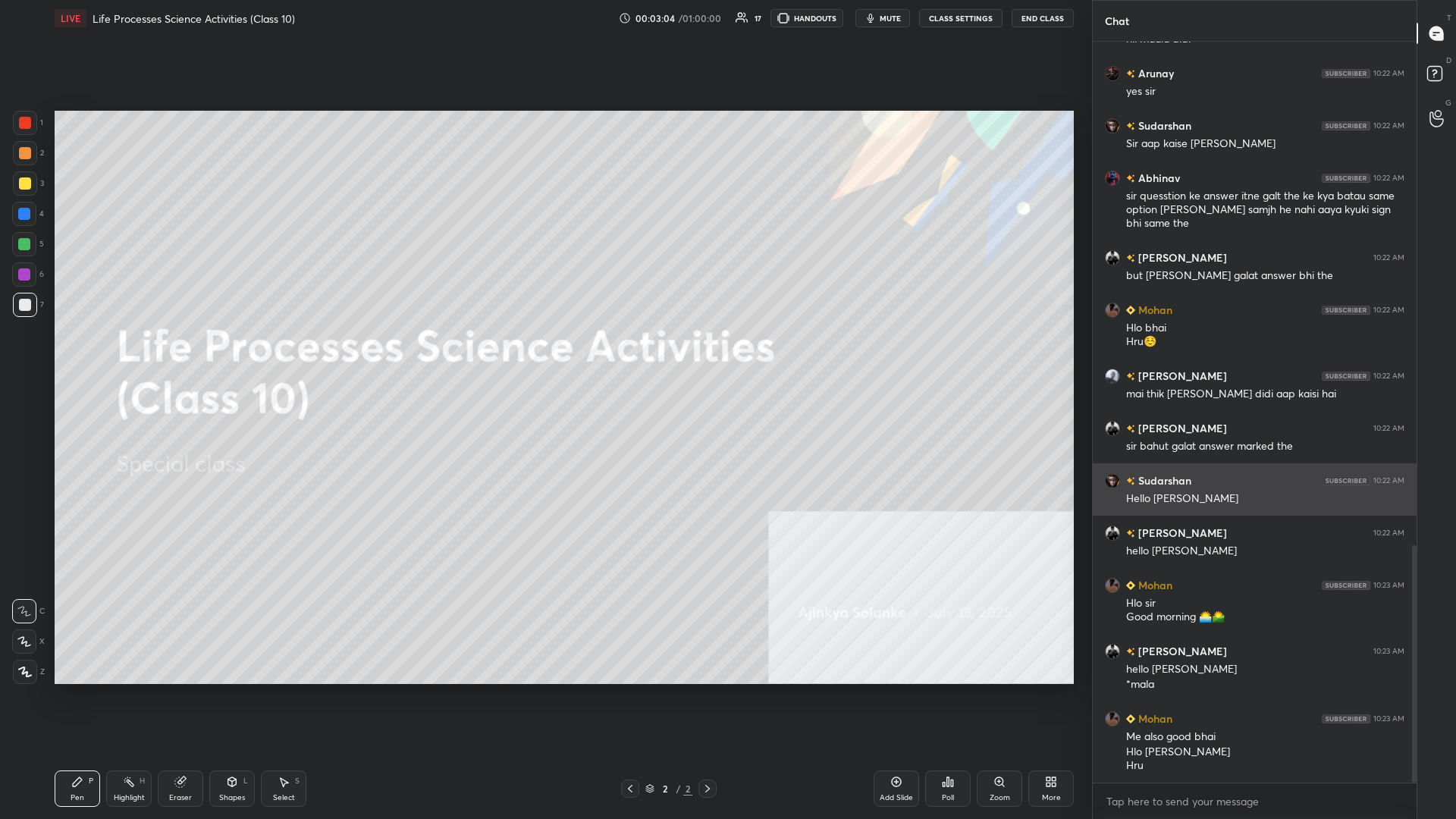 scroll, scrollTop: 1574, scrollLeft: 0, axis: vertical 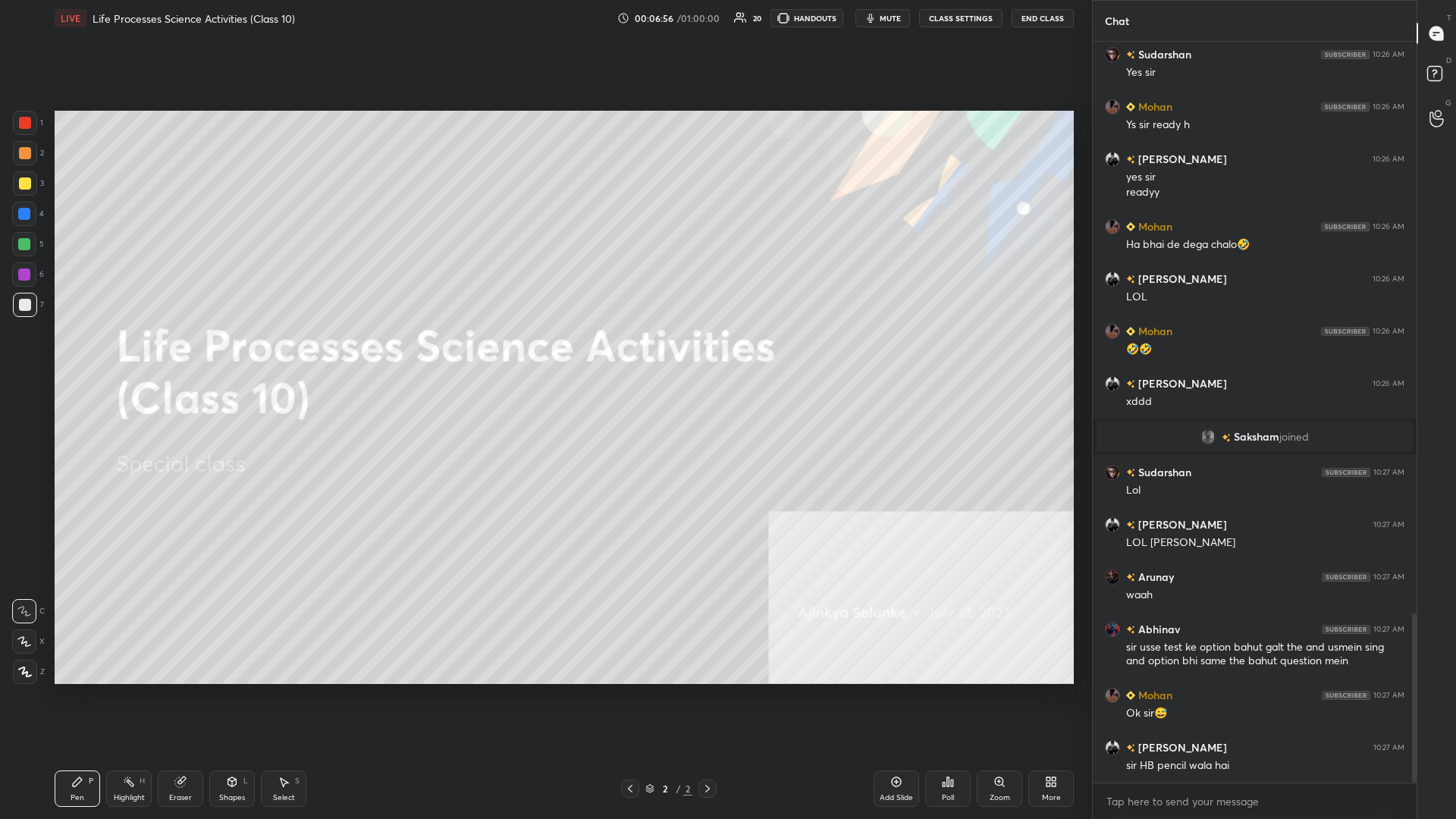 click on "Add Slide" at bounding box center (896, 798) 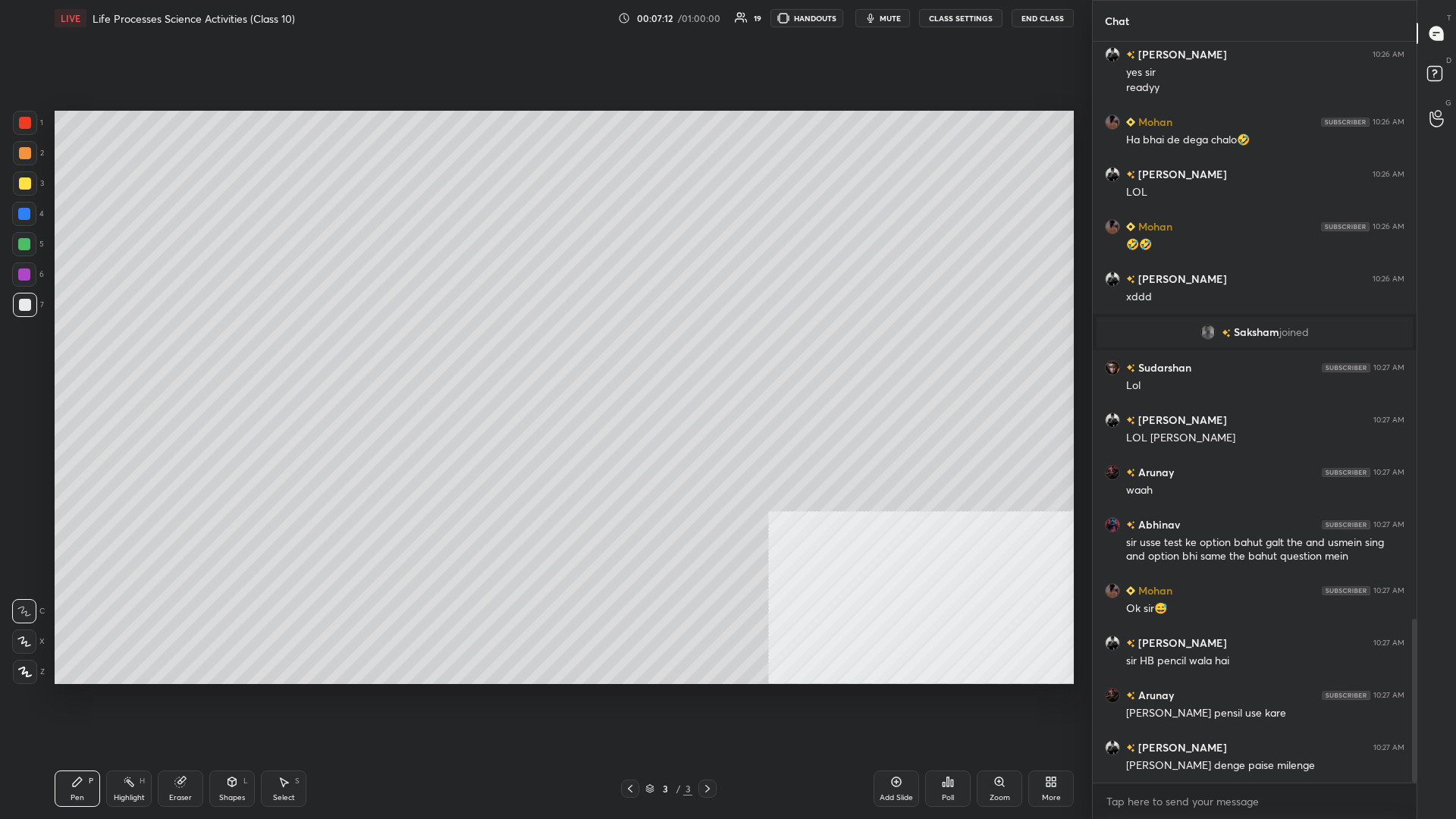 scroll, scrollTop: 2656, scrollLeft: 0, axis: vertical 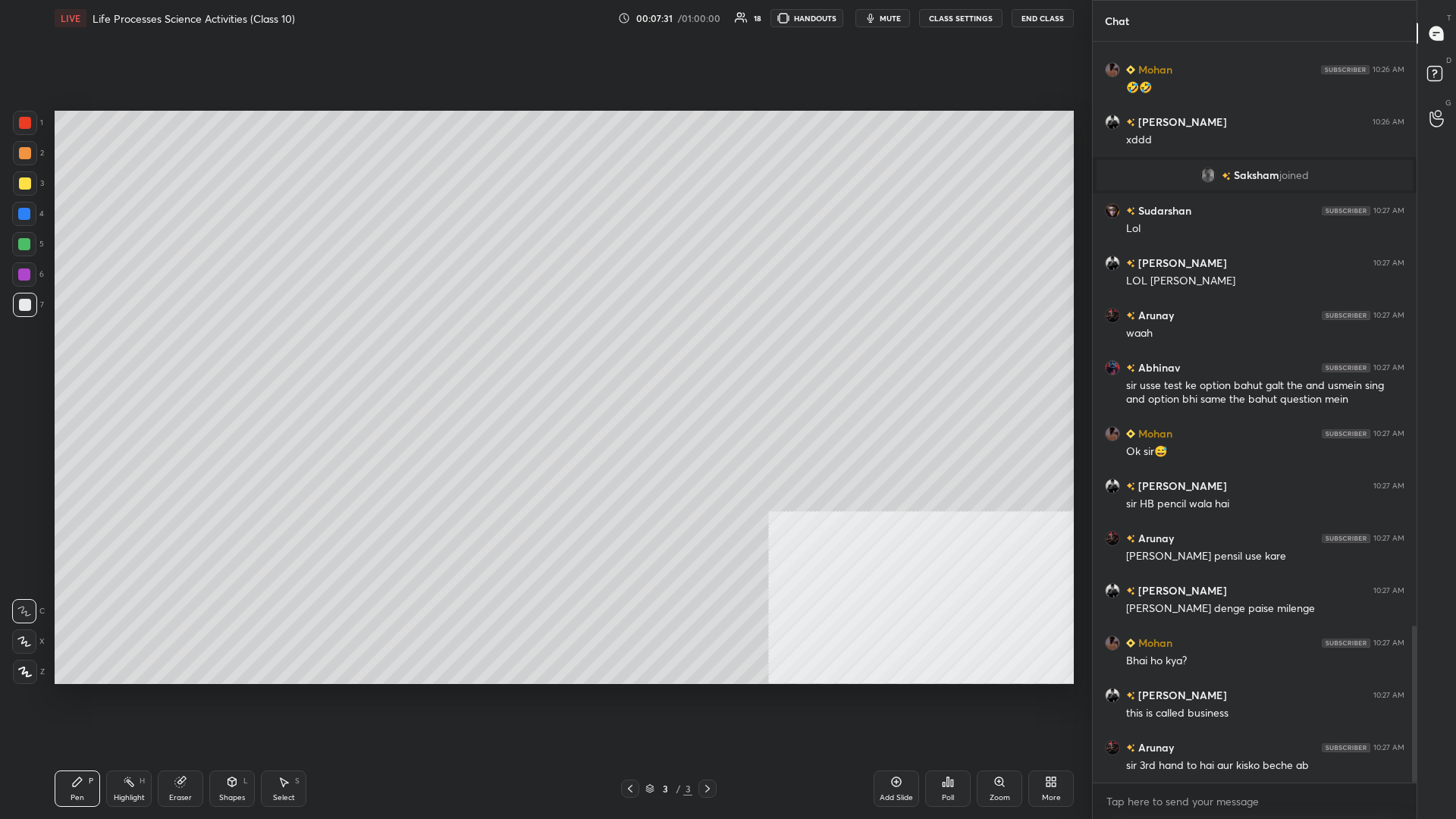 click on "More" at bounding box center (1051, 789) 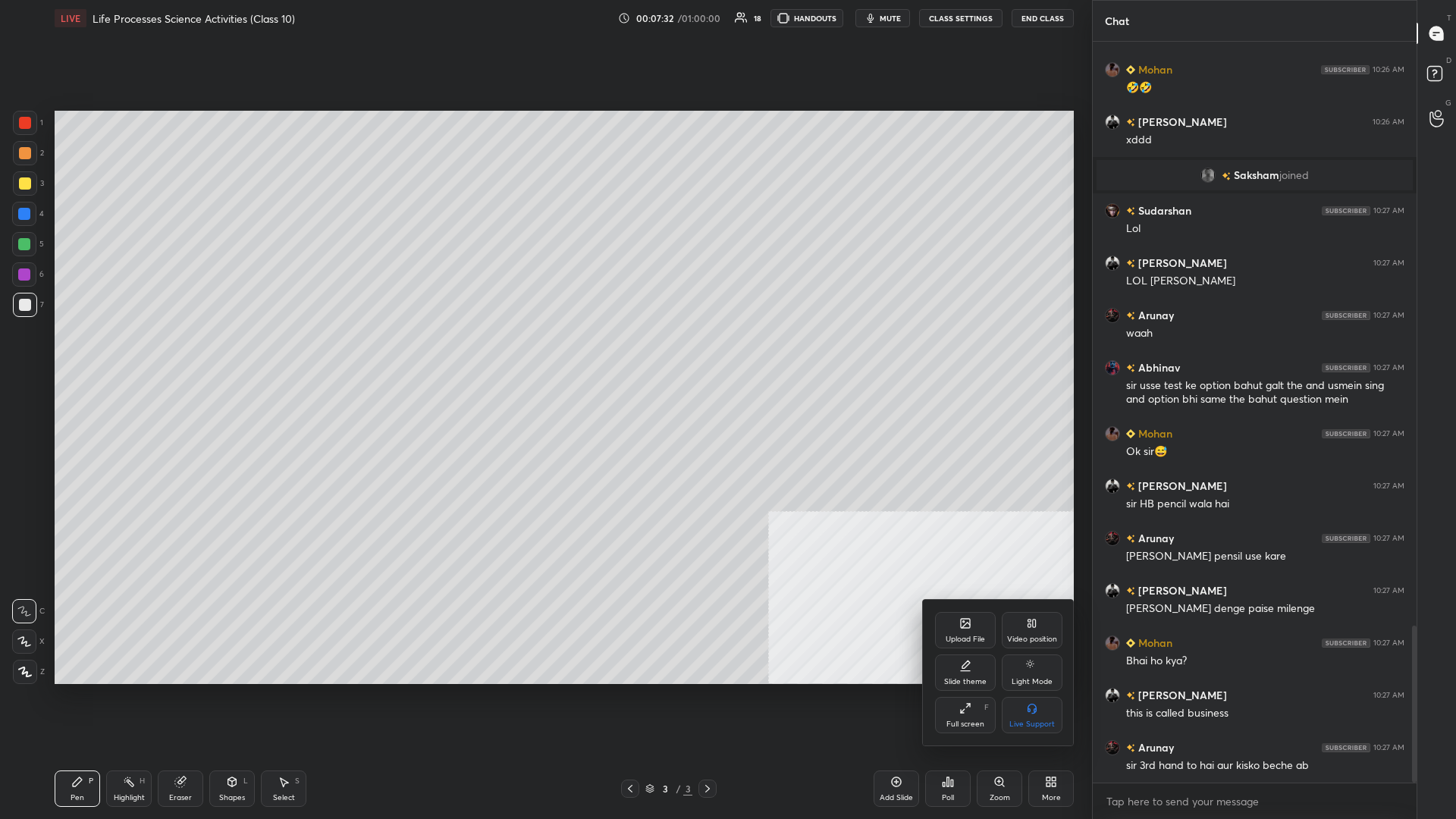 click on "Upload File" at bounding box center (965, 630) 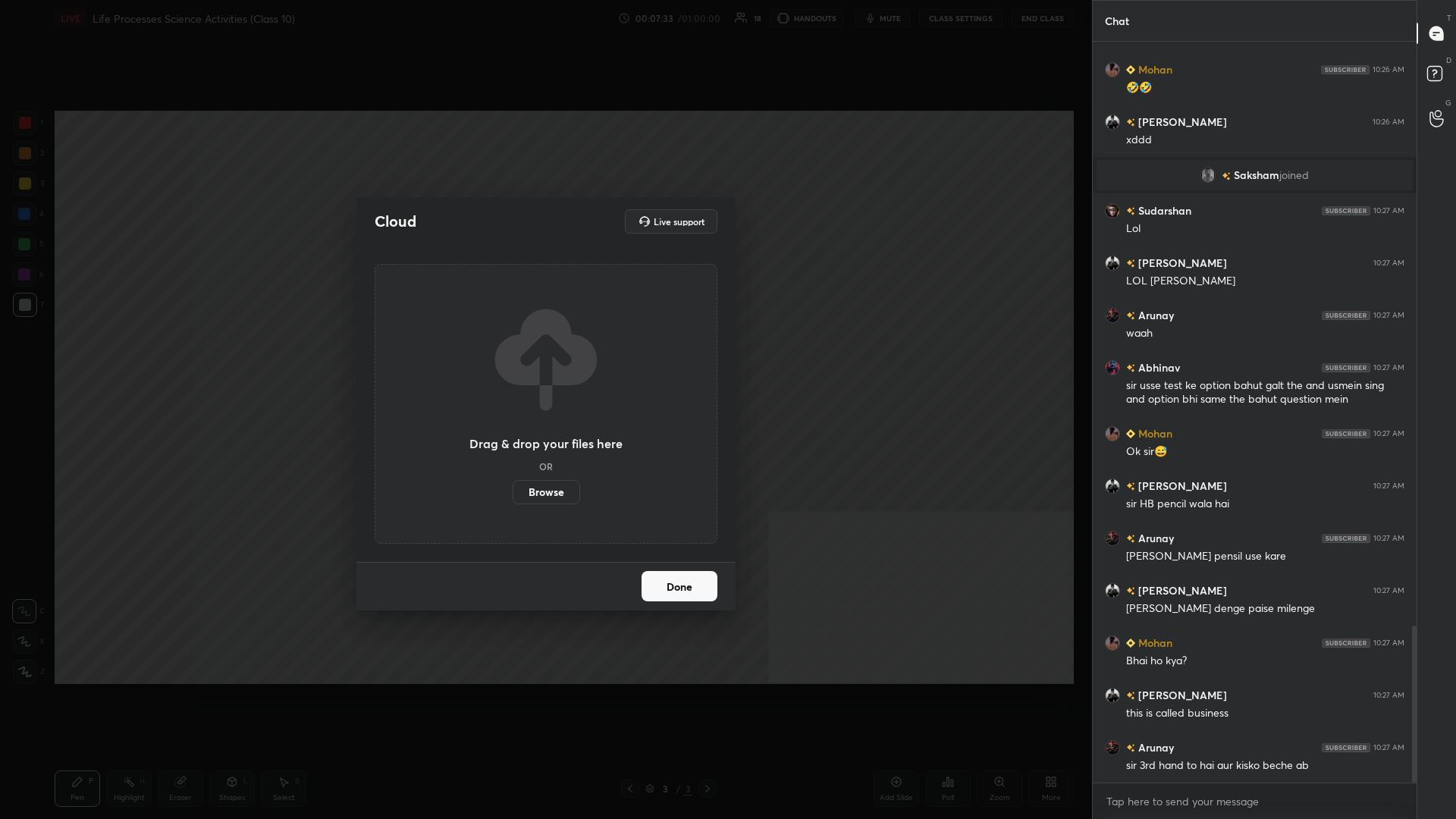 click on "Browse" at bounding box center [546, 492] 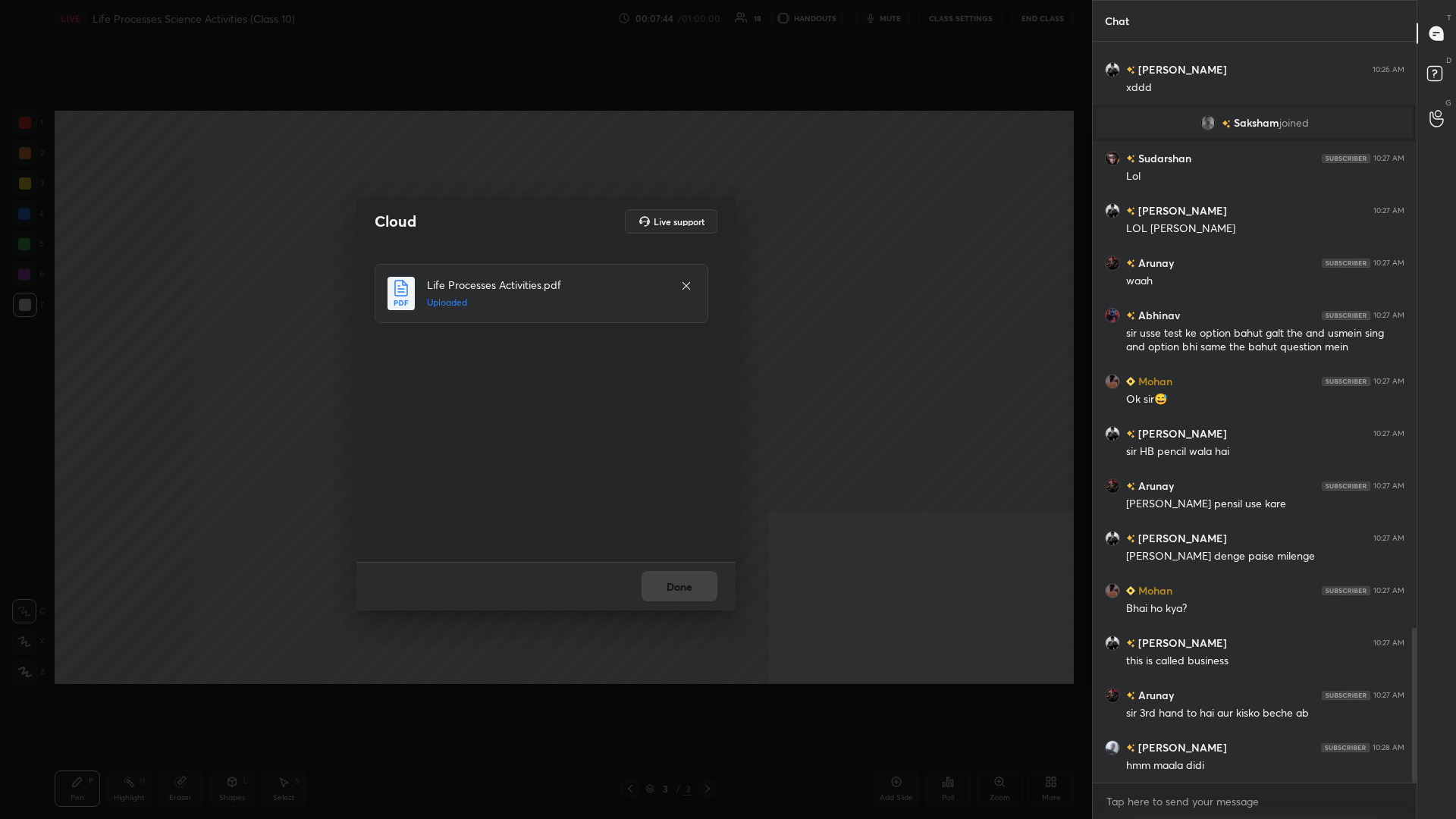 scroll, scrollTop: 2829, scrollLeft: 0, axis: vertical 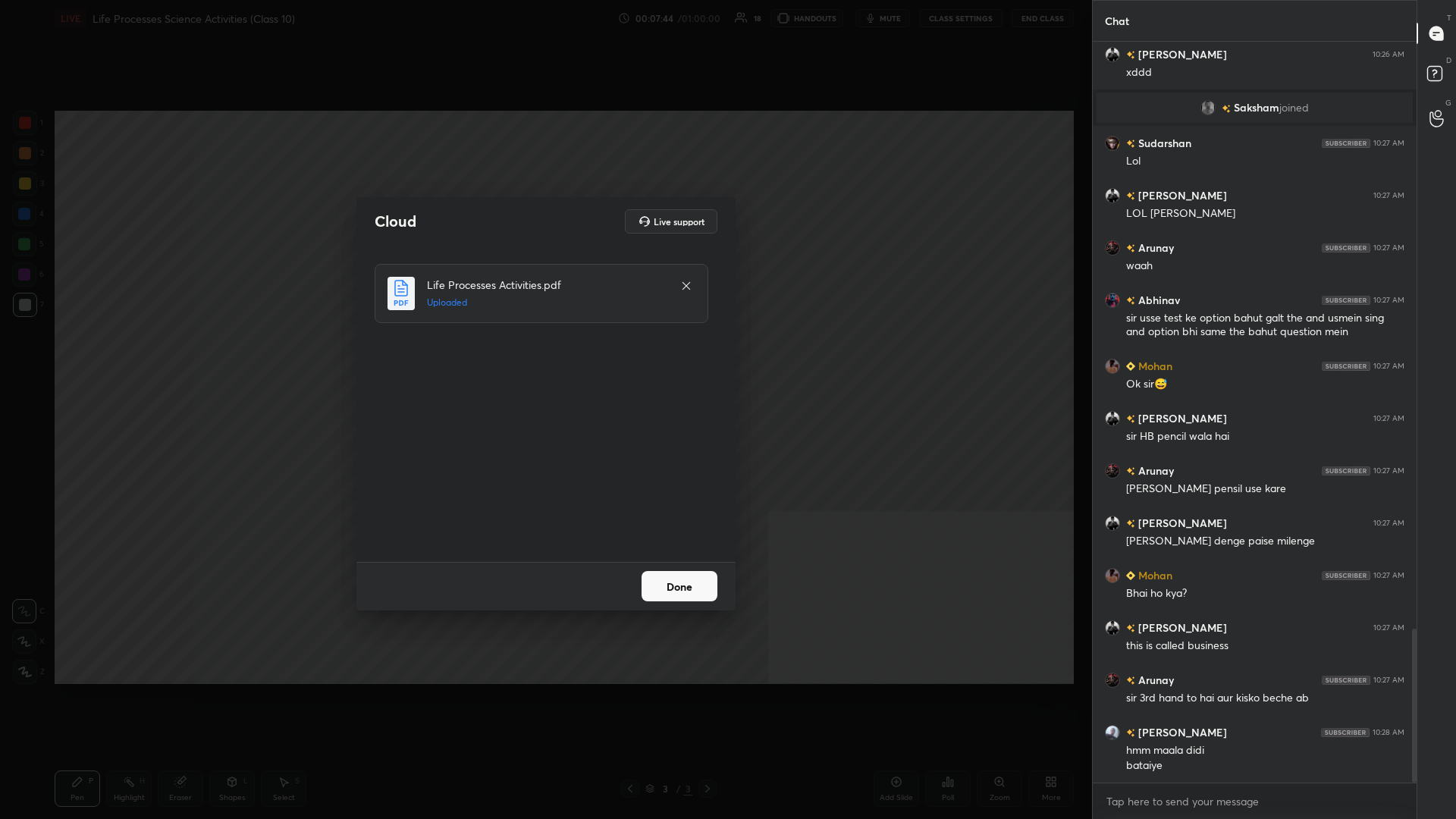 click on "Done" at bounding box center (679, 586) 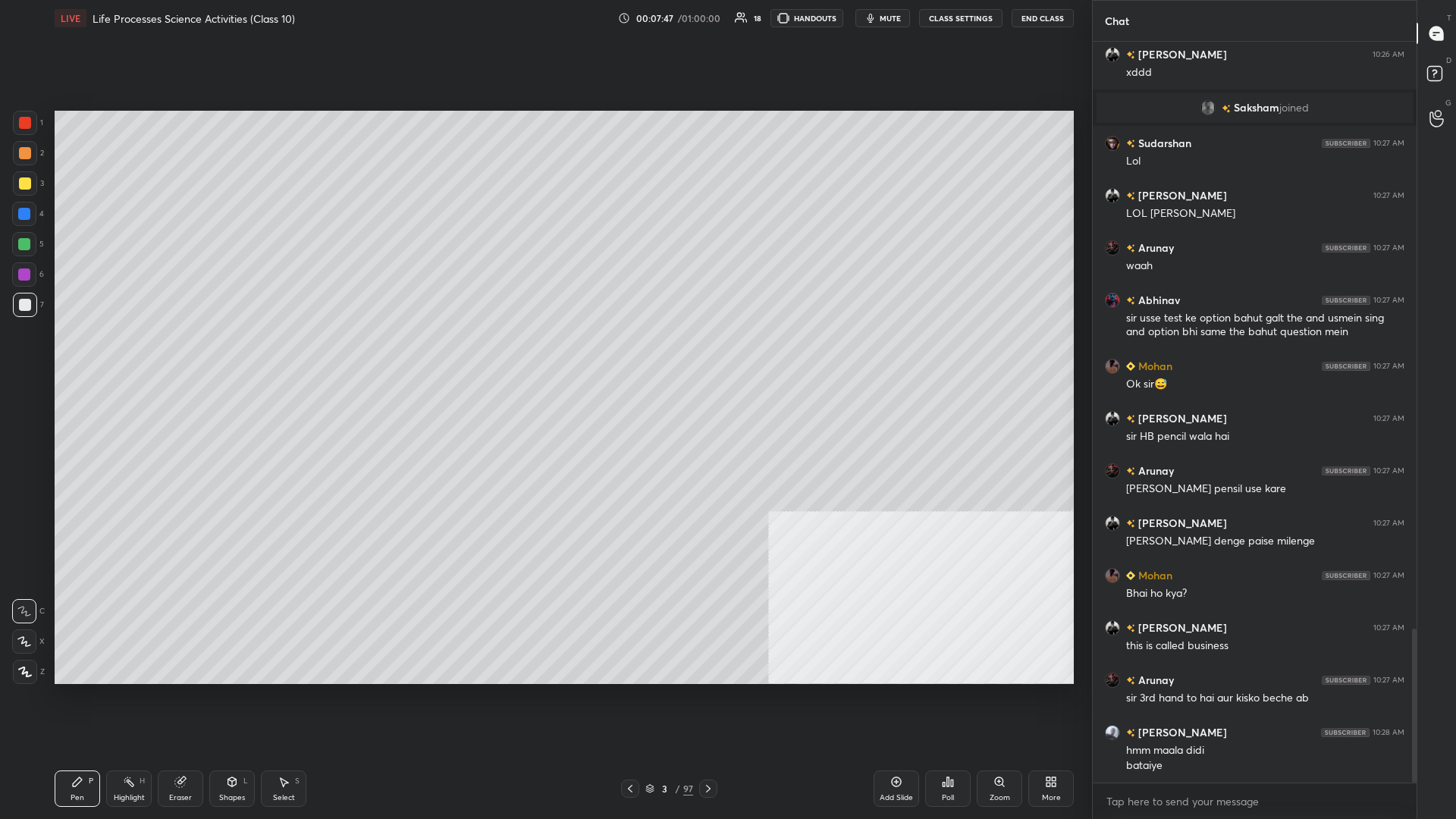 scroll, scrollTop: 2844, scrollLeft: 0, axis: vertical 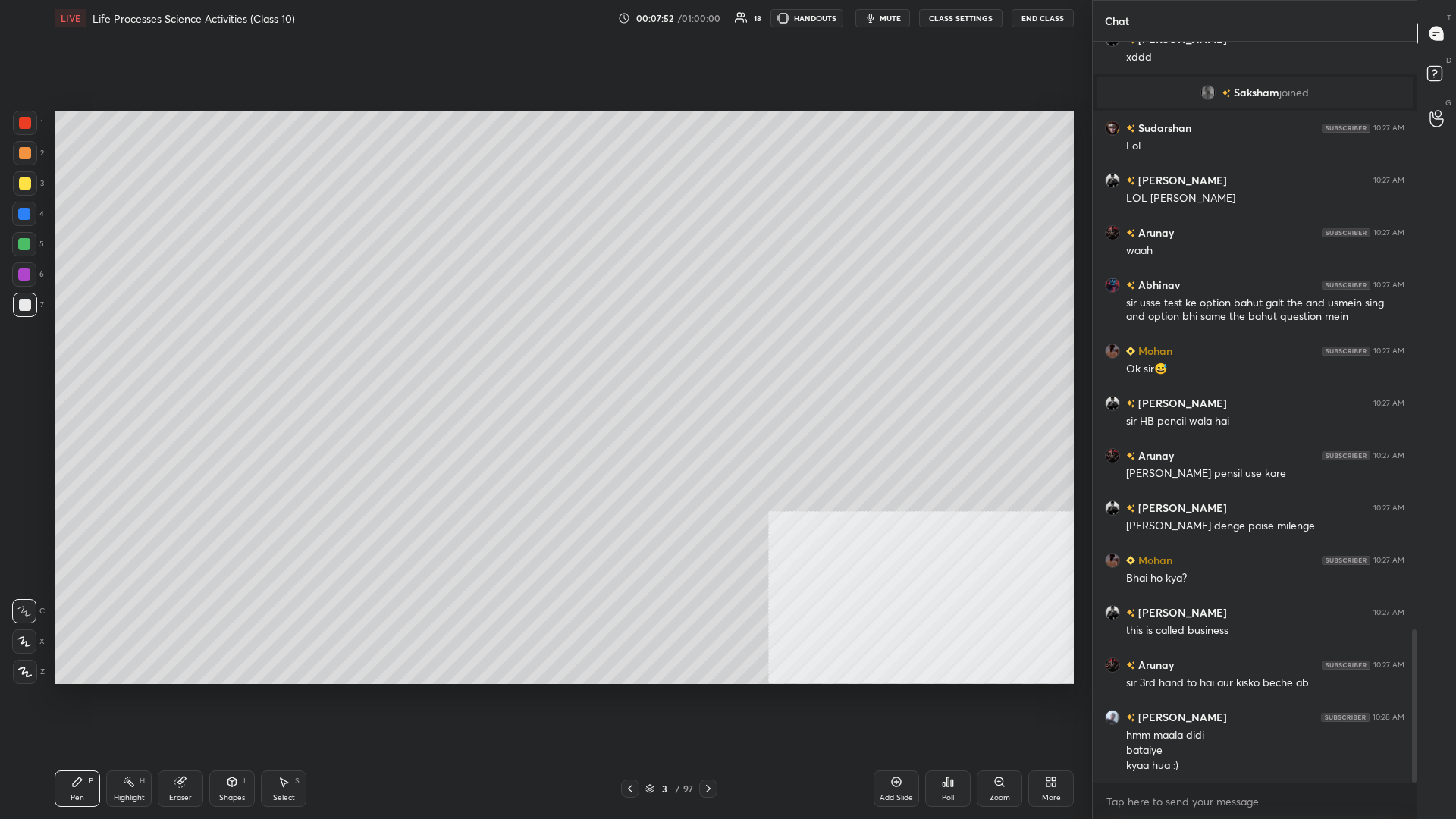 click on "3 / 97" at bounding box center [669, 789] 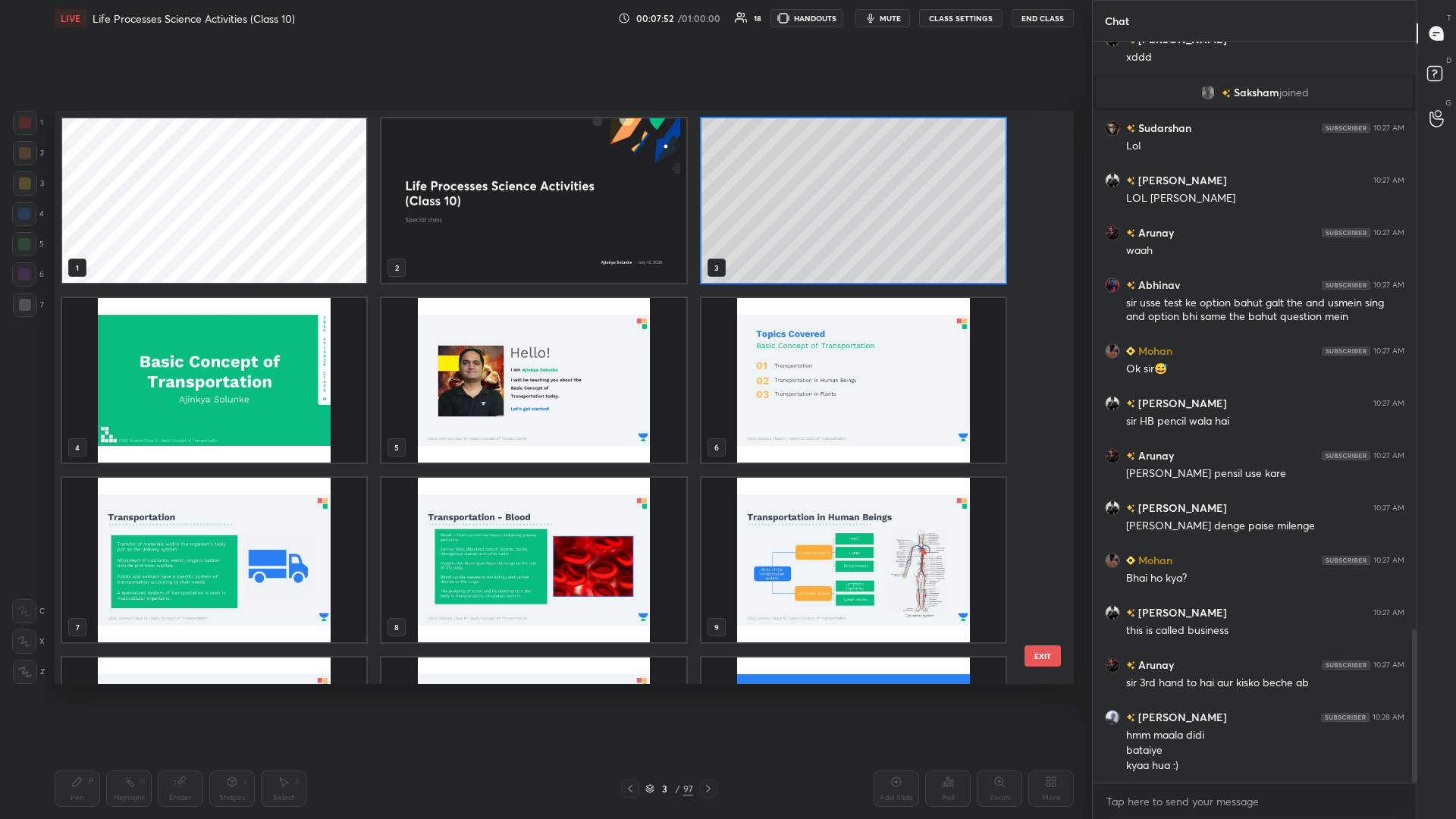 scroll, scrollTop: 1, scrollLeft: 1, axis: both 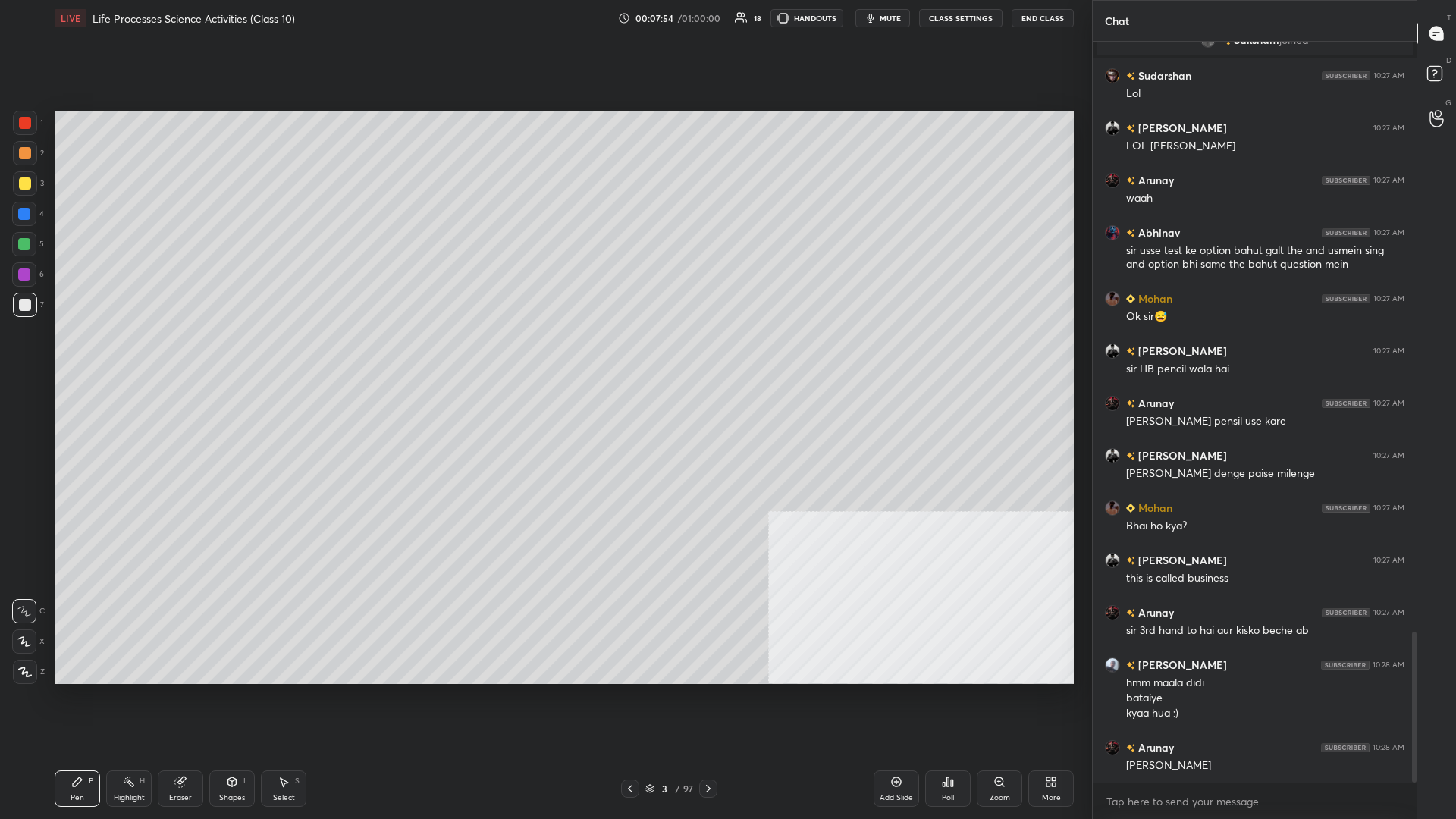 click on "More" at bounding box center (1051, 789) 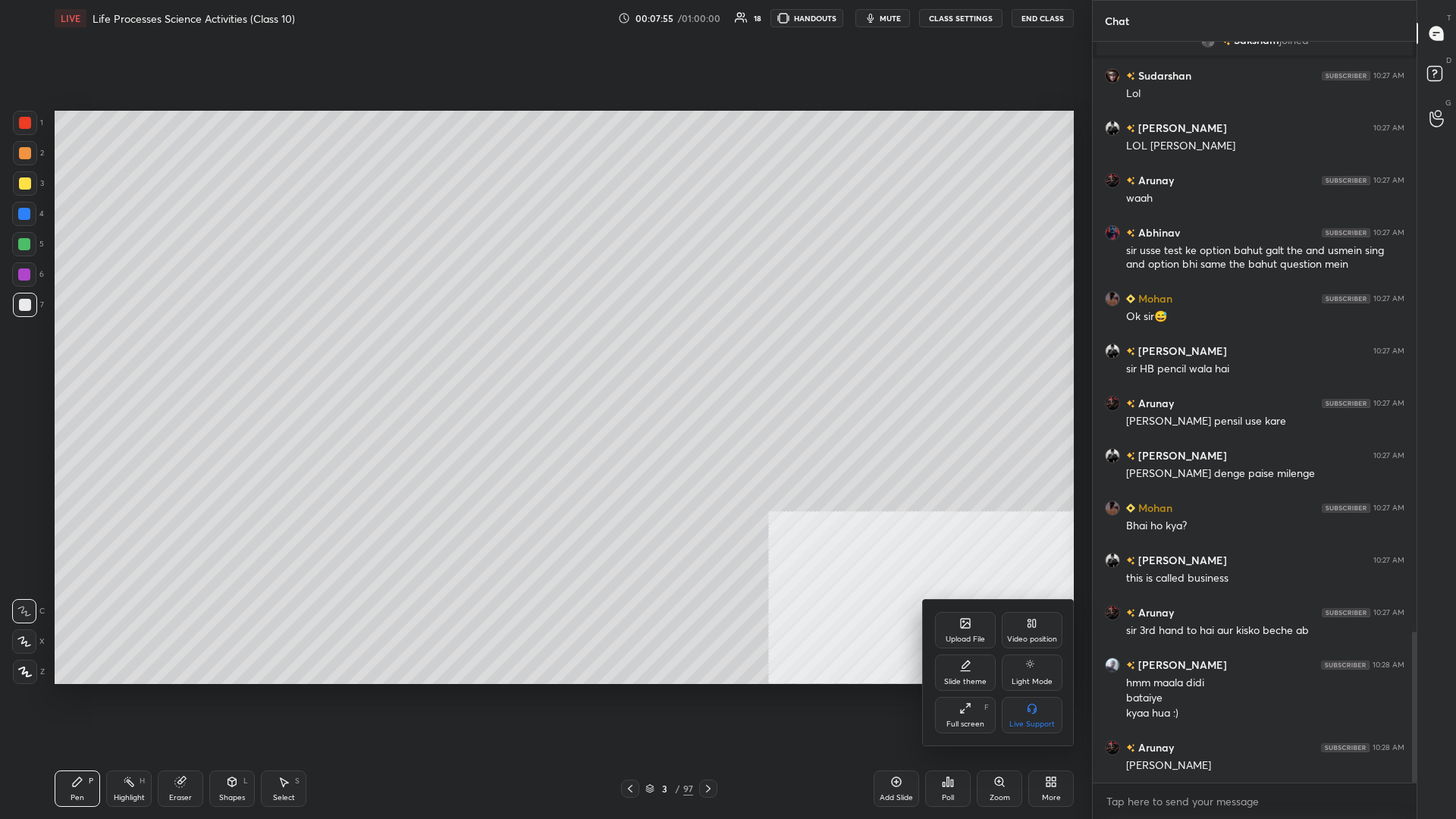 click on "Upload File" at bounding box center [965, 639] 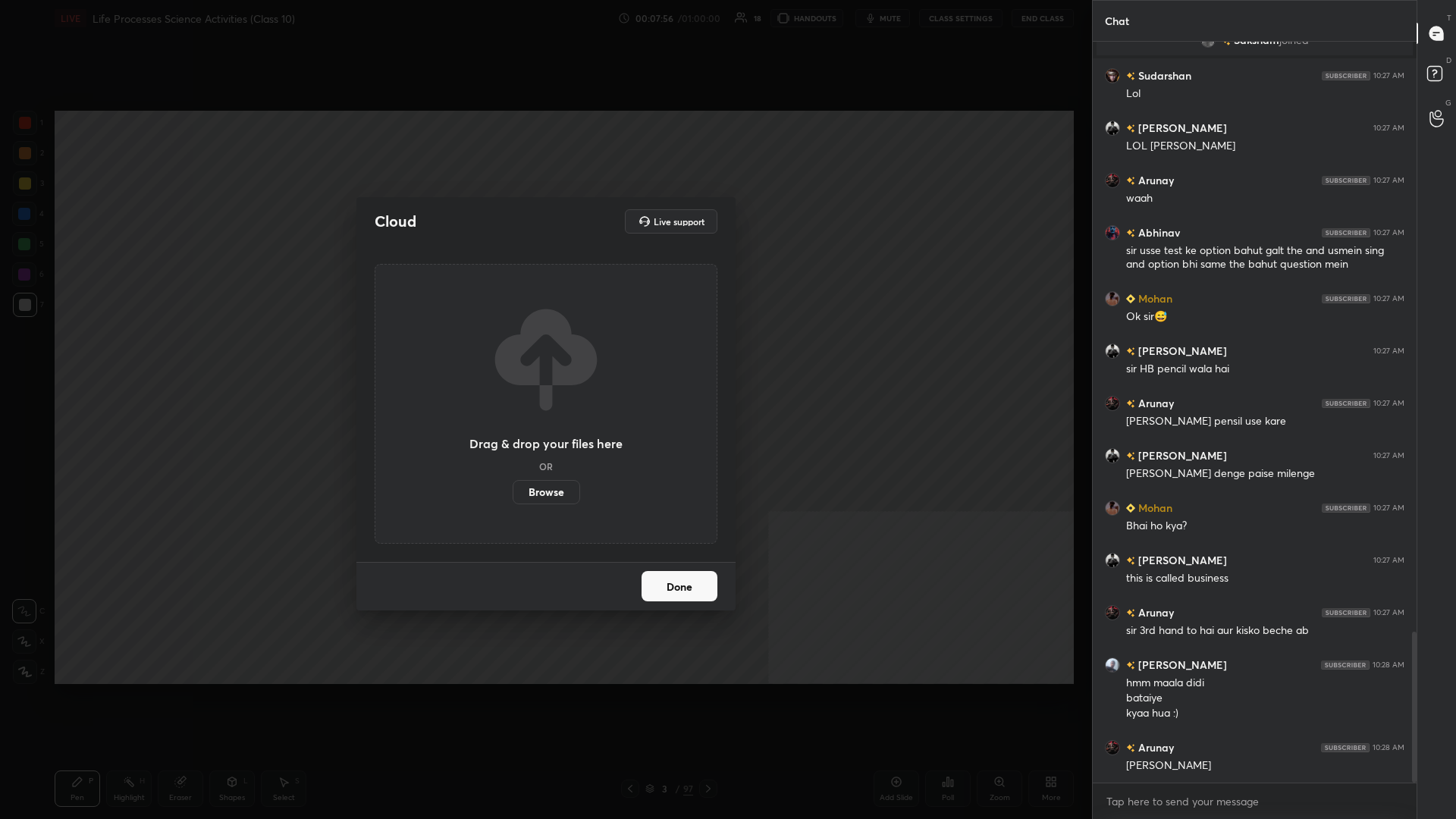 click on "Browse" at bounding box center (546, 492) 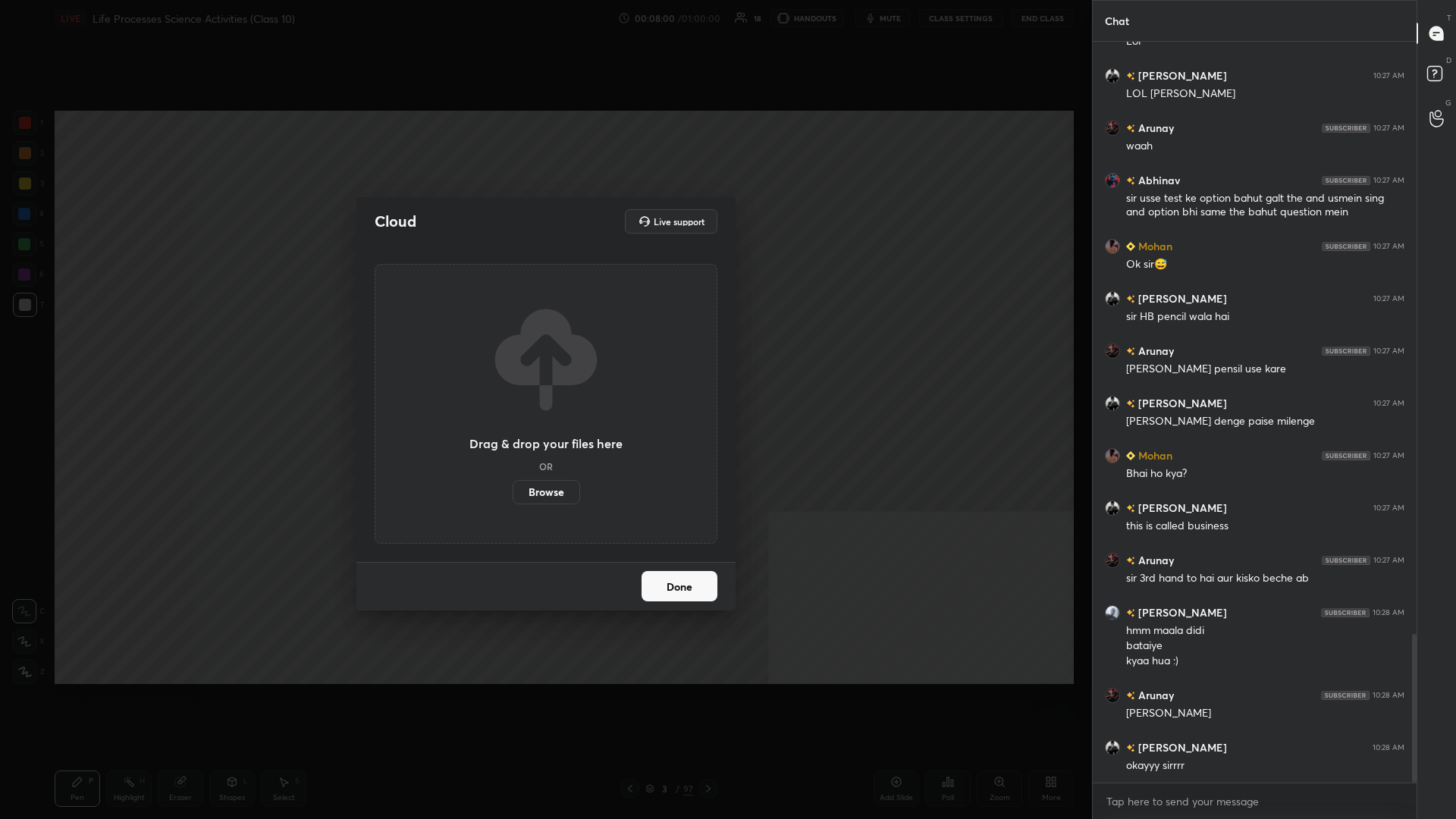 scroll, scrollTop: 2964, scrollLeft: 0, axis: vertical 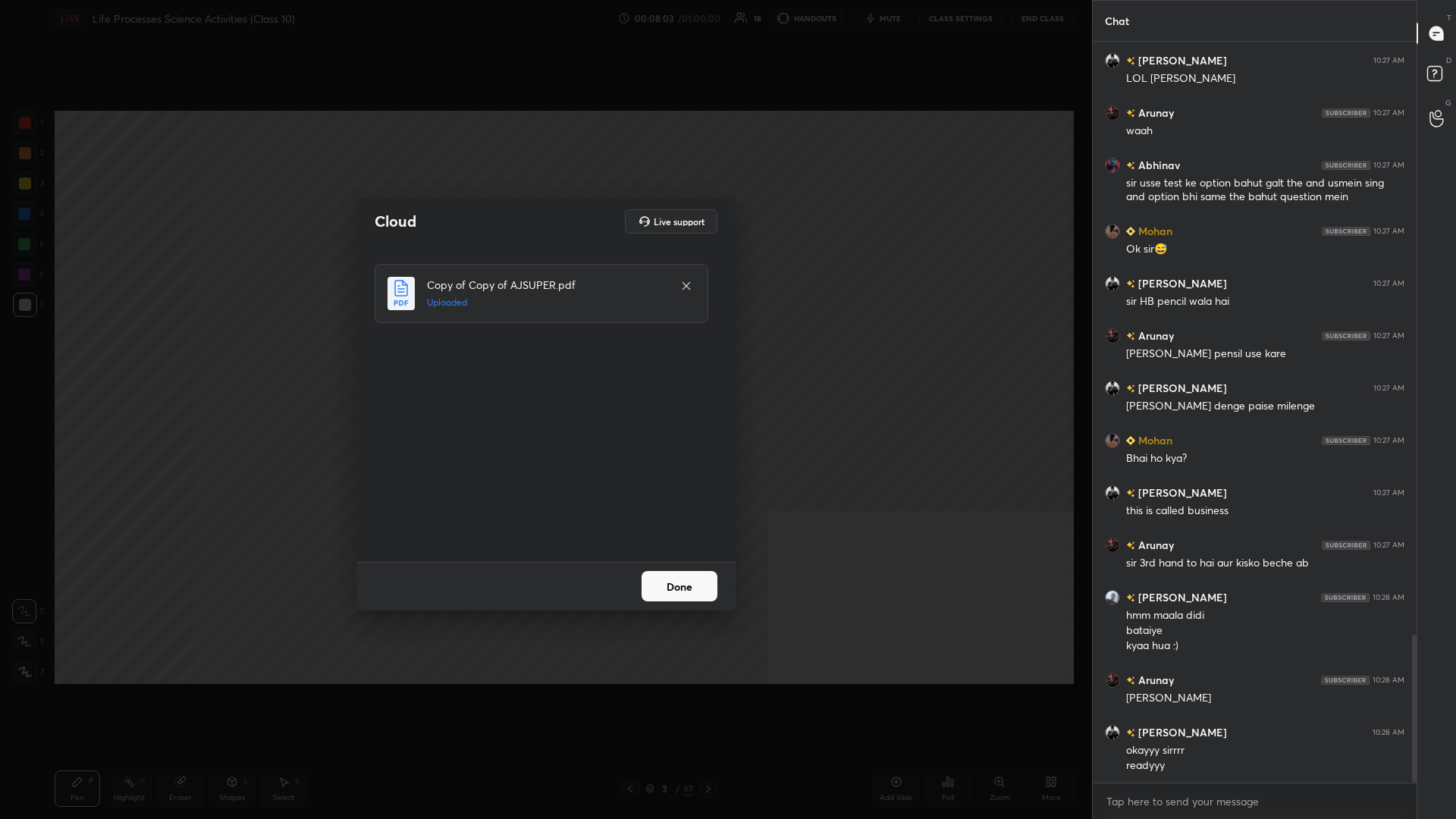 click on "Done" at bounding box center (679, 586) 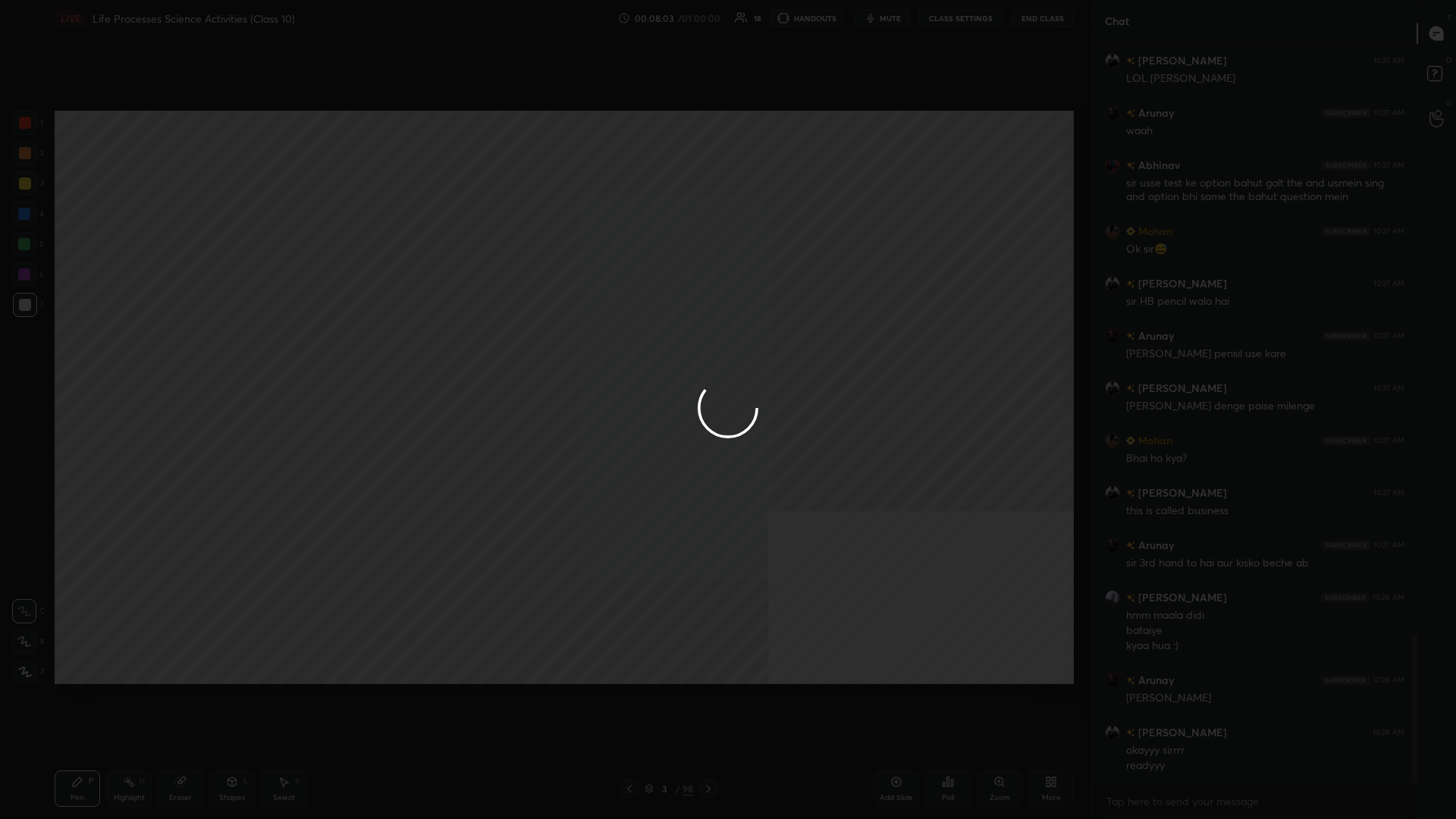 click at bounding box center [728, 410] 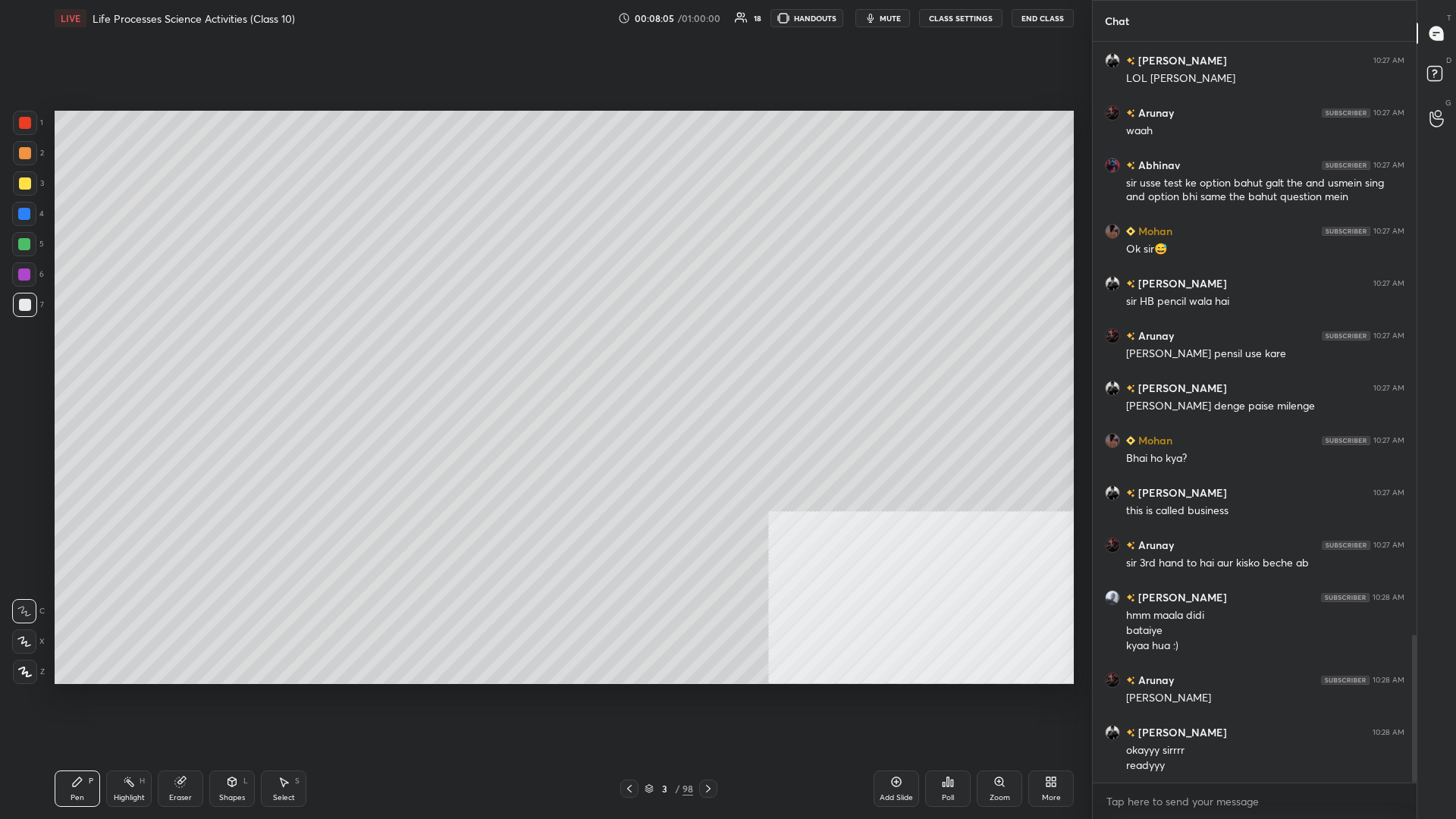 click on "3 / 98" at bounding box center (669, 789) 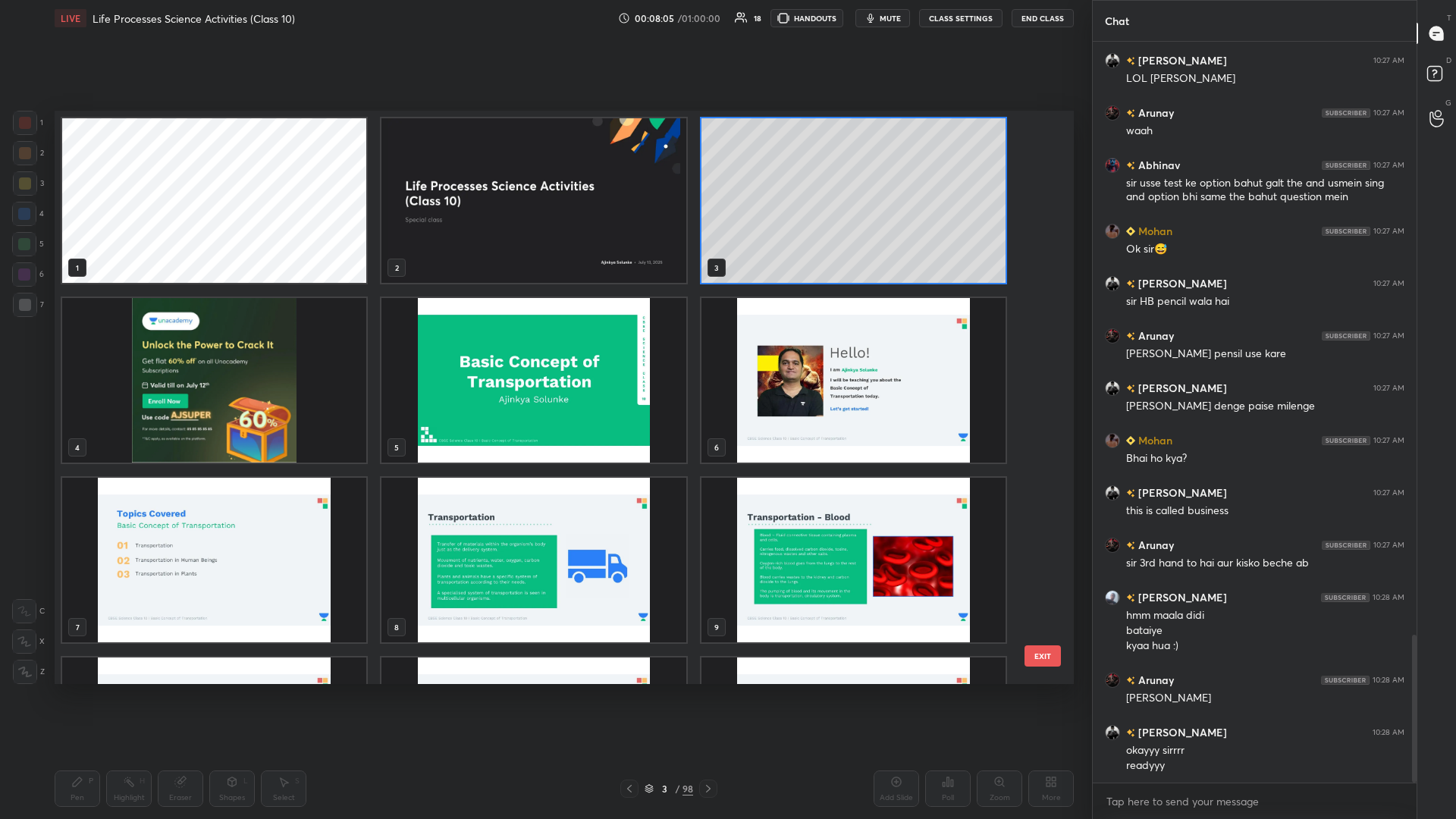scroll, scrollTop: 1, scrollLeft: 1, axis: both 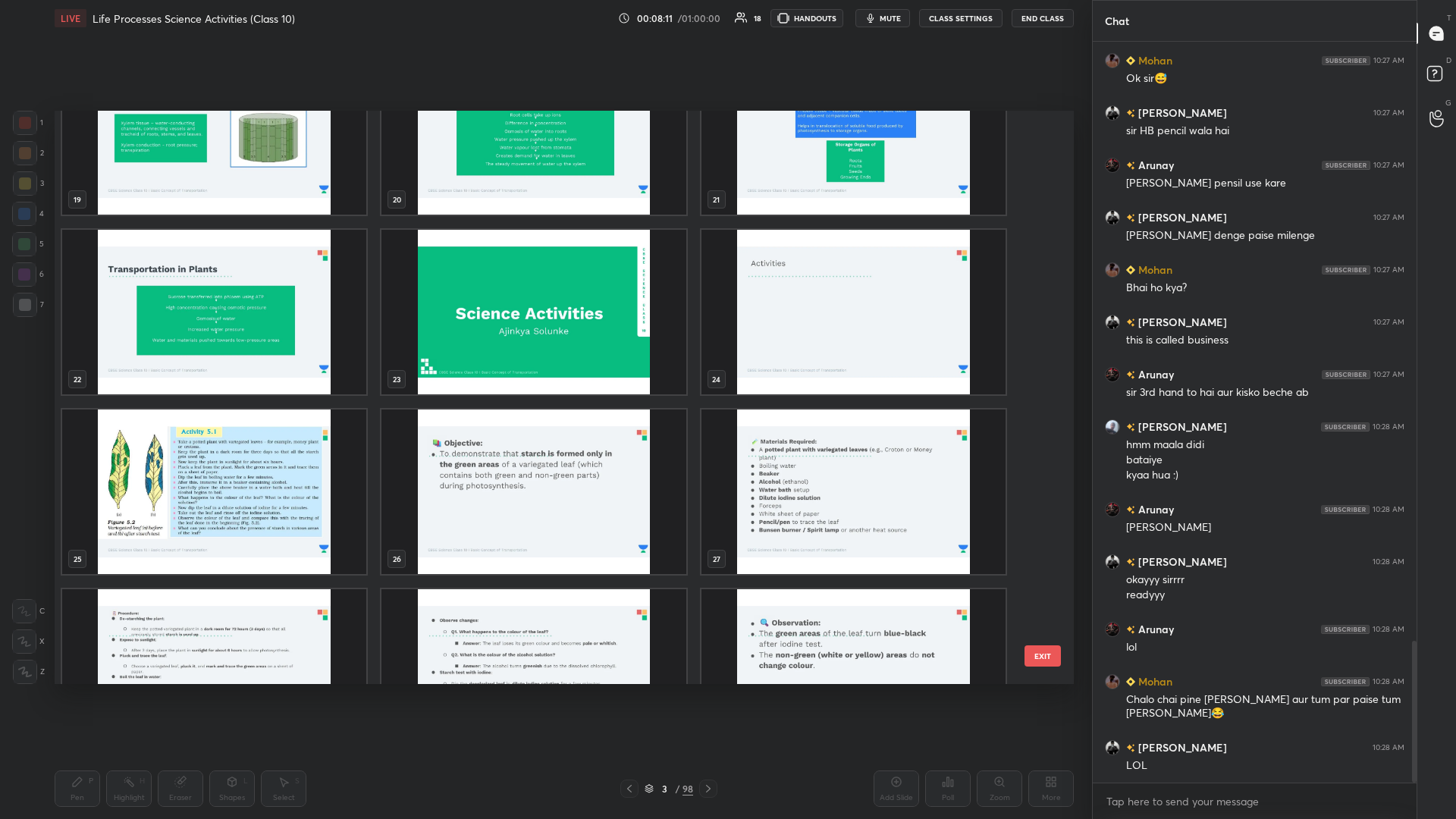 click at bounding box center (533, 312) 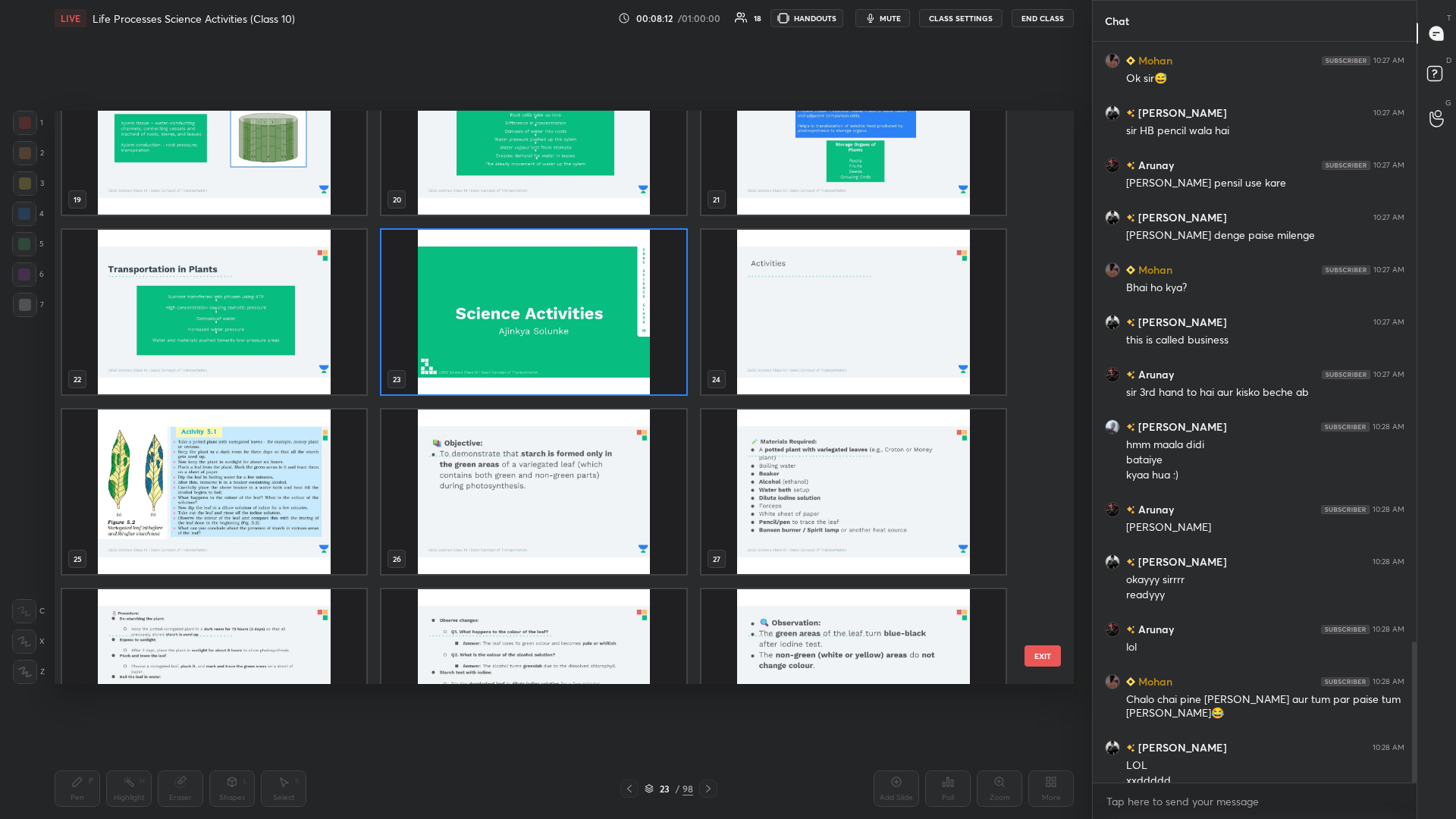 scroll, scrollTop: 3149, scrollLeft: 0, axis: vertical 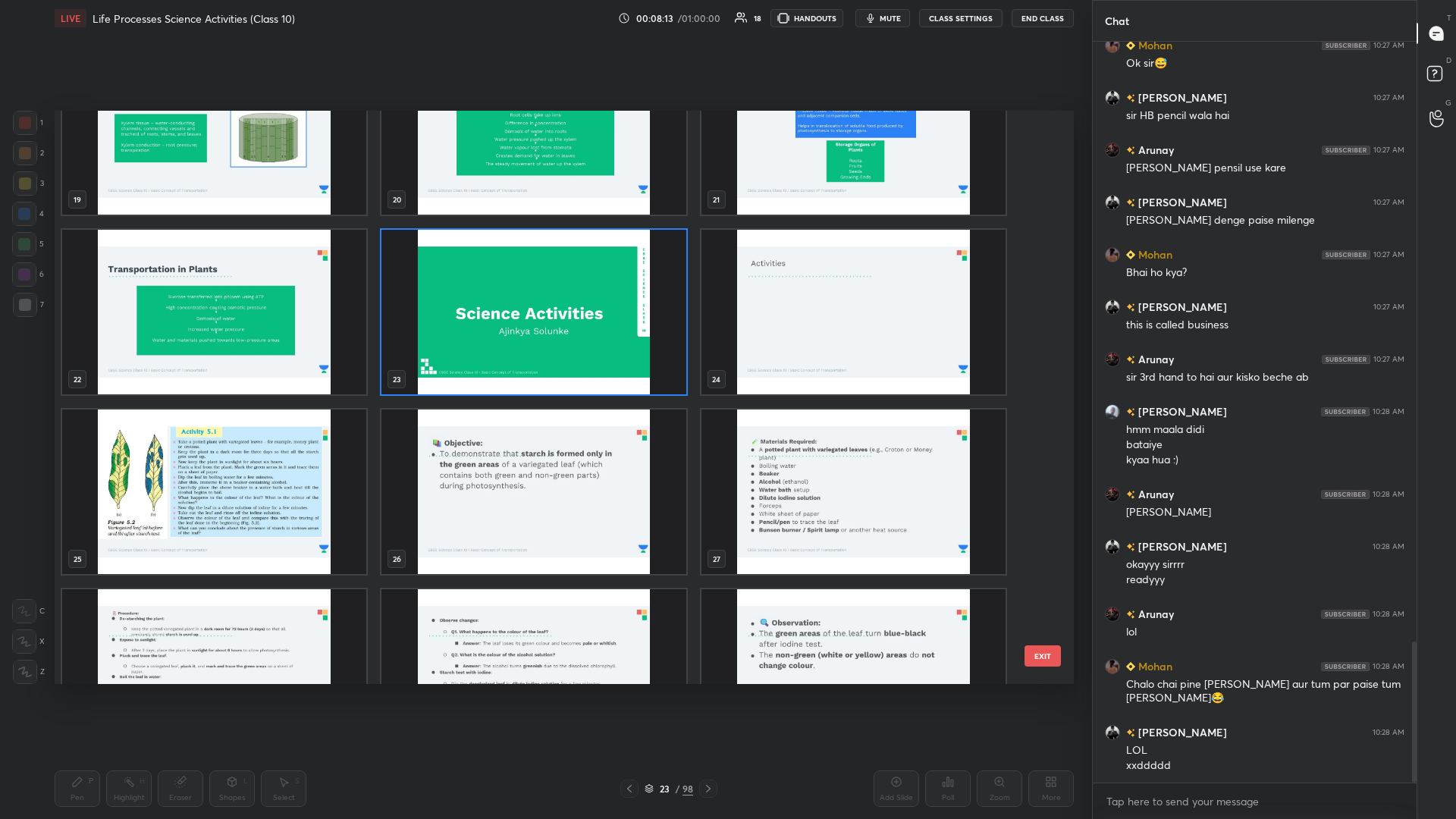 click at bounding box center (533, 312) 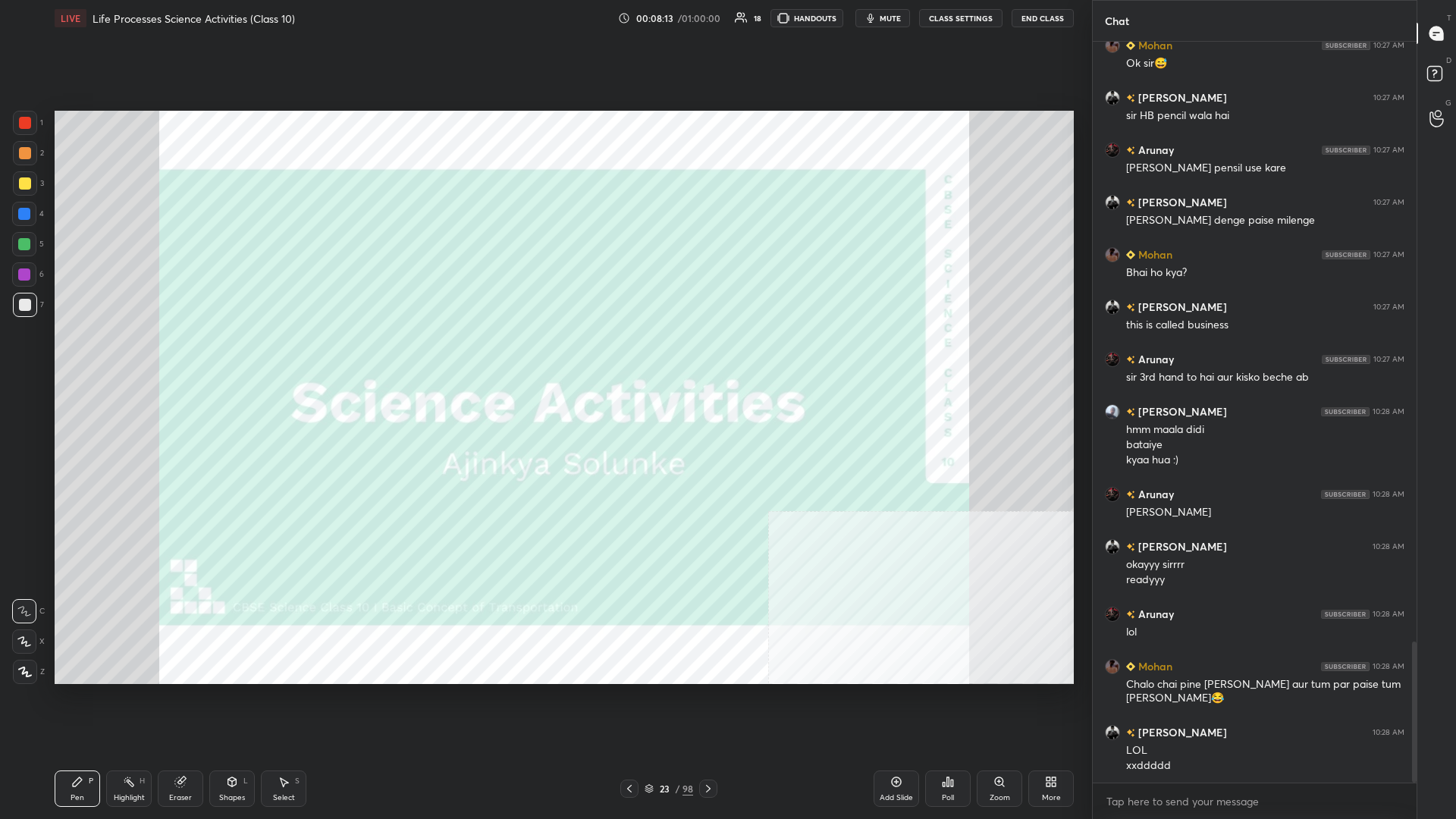 click at bounding box center [533, 312] 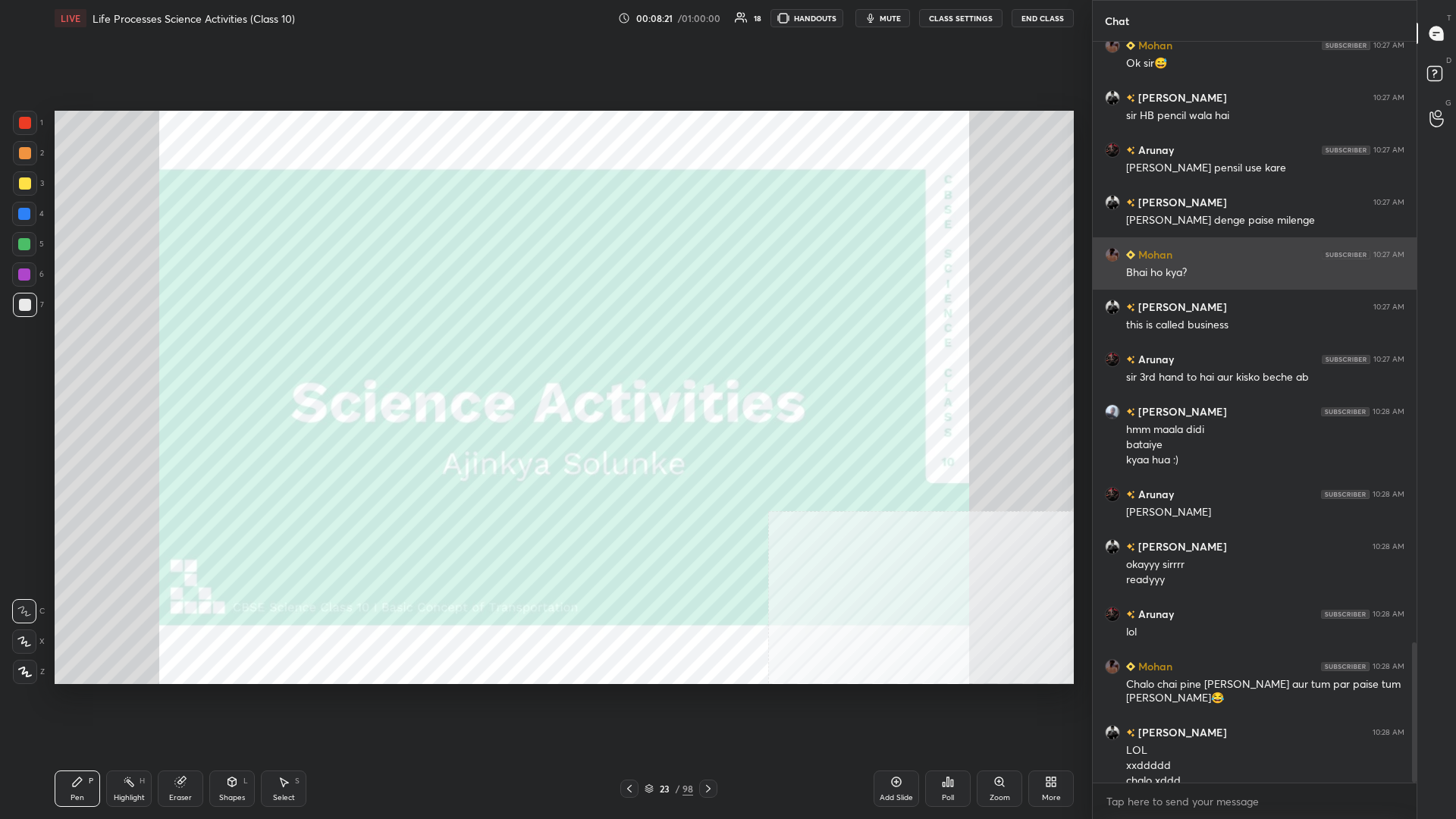 scroll, scrollTop: 3165, scrollLeft: 0, axis: vertical 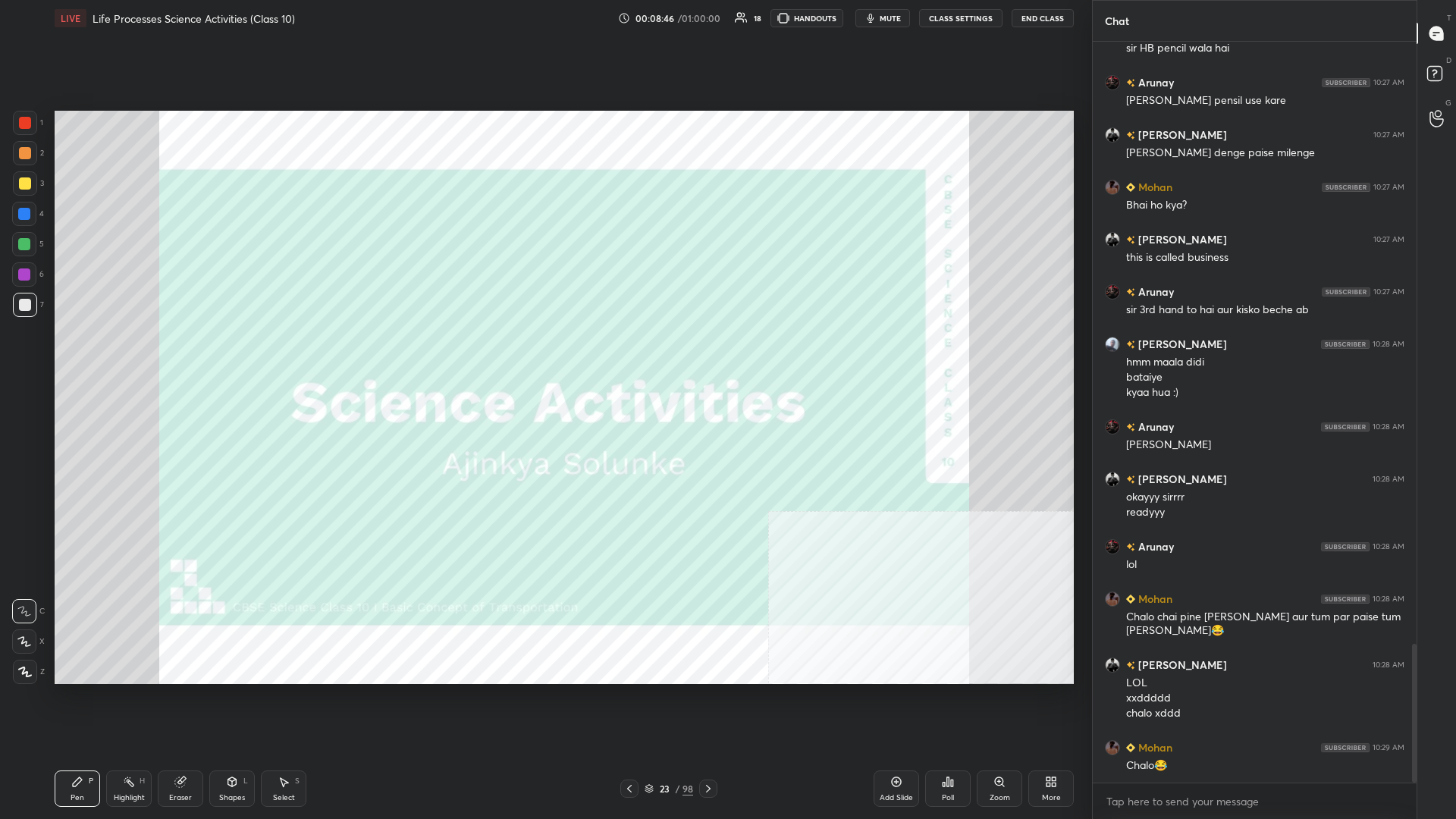 click at bounding box center (25, 123) 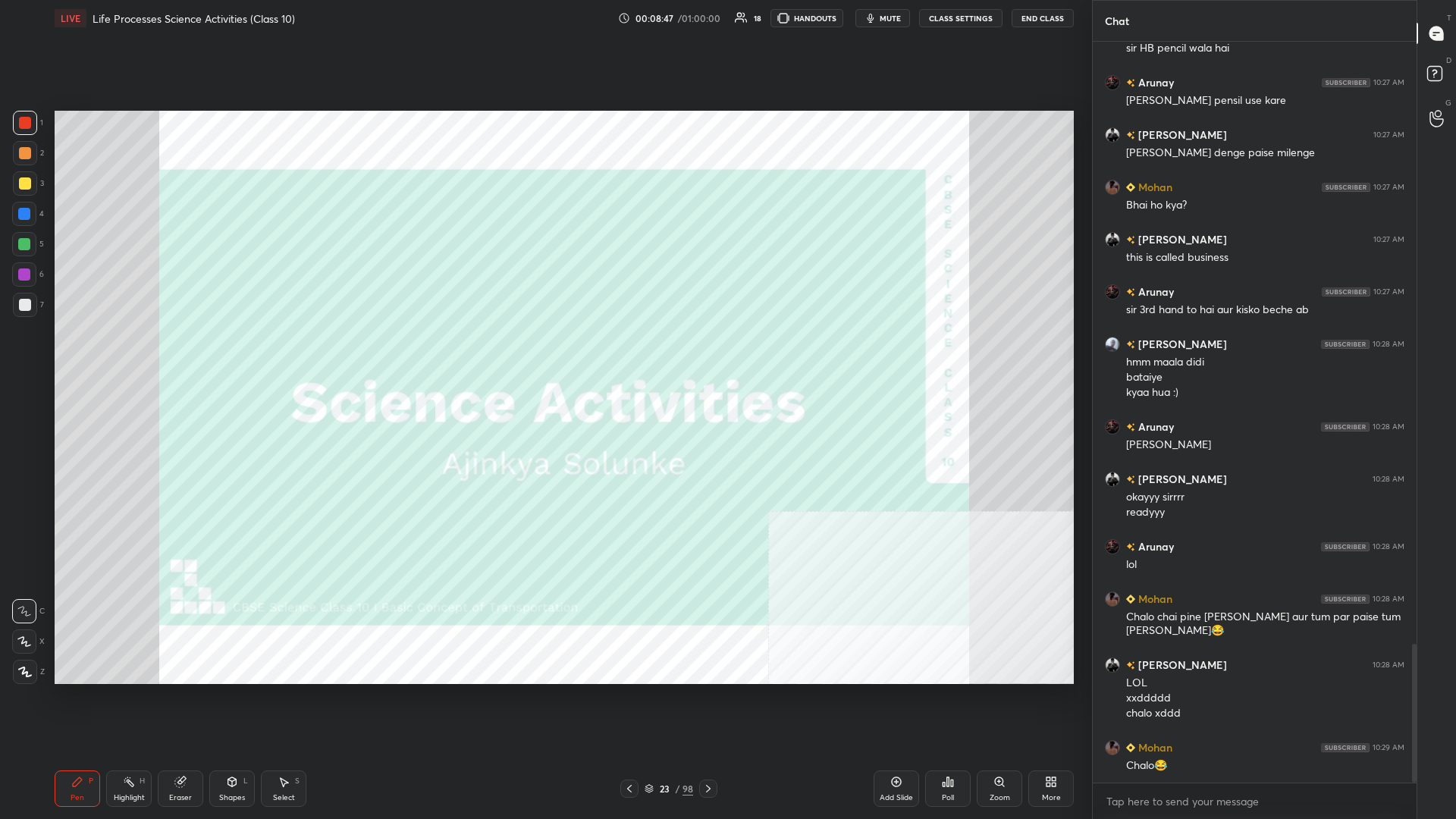 click 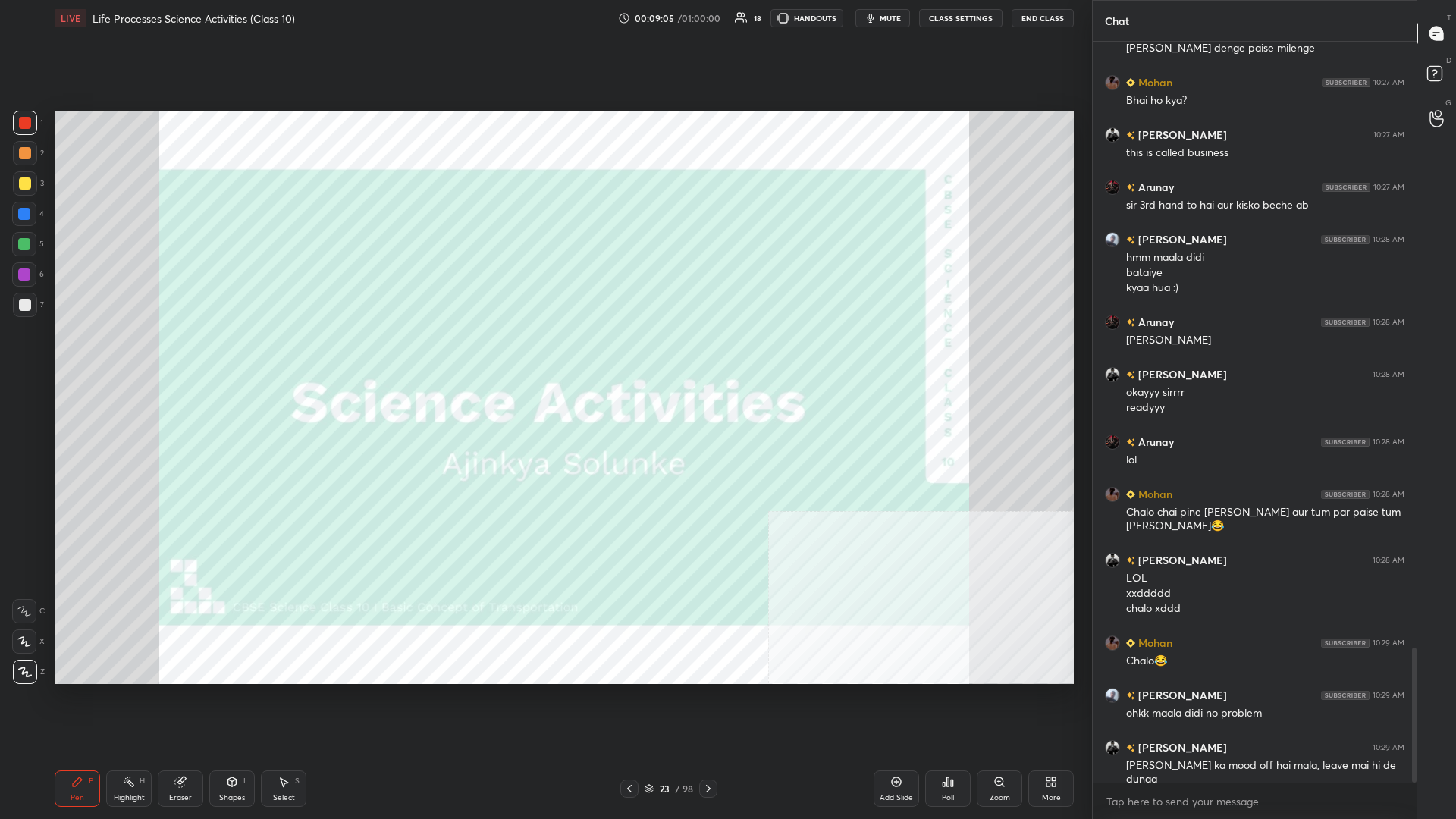 scroll, scrollTop: 3337, scrollLeft: 0, axis: vertical 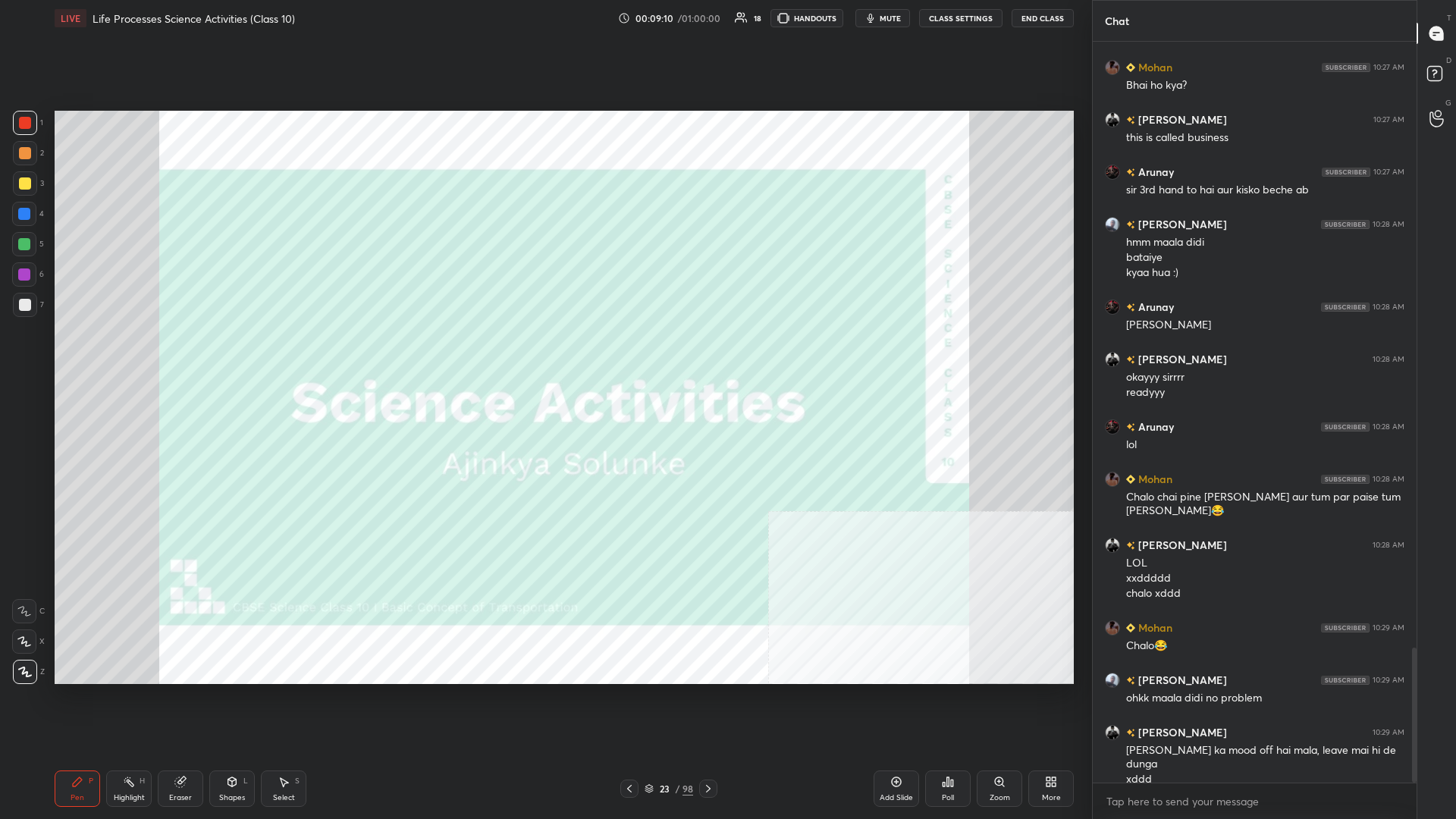click at bounding box center (25, 123) 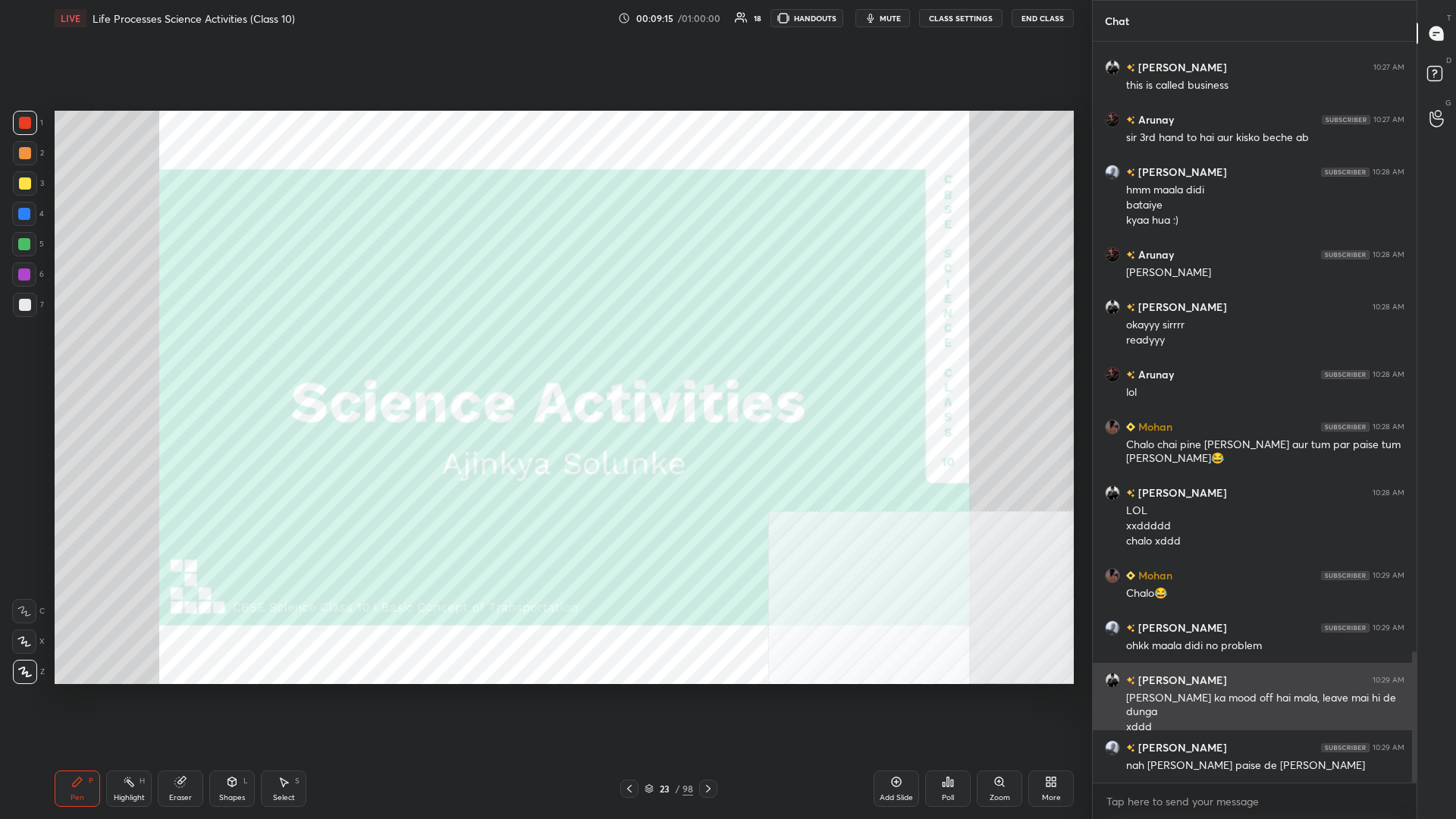 scroll, scrollTop: 3441, scrollLeft: 0, axis: vertical 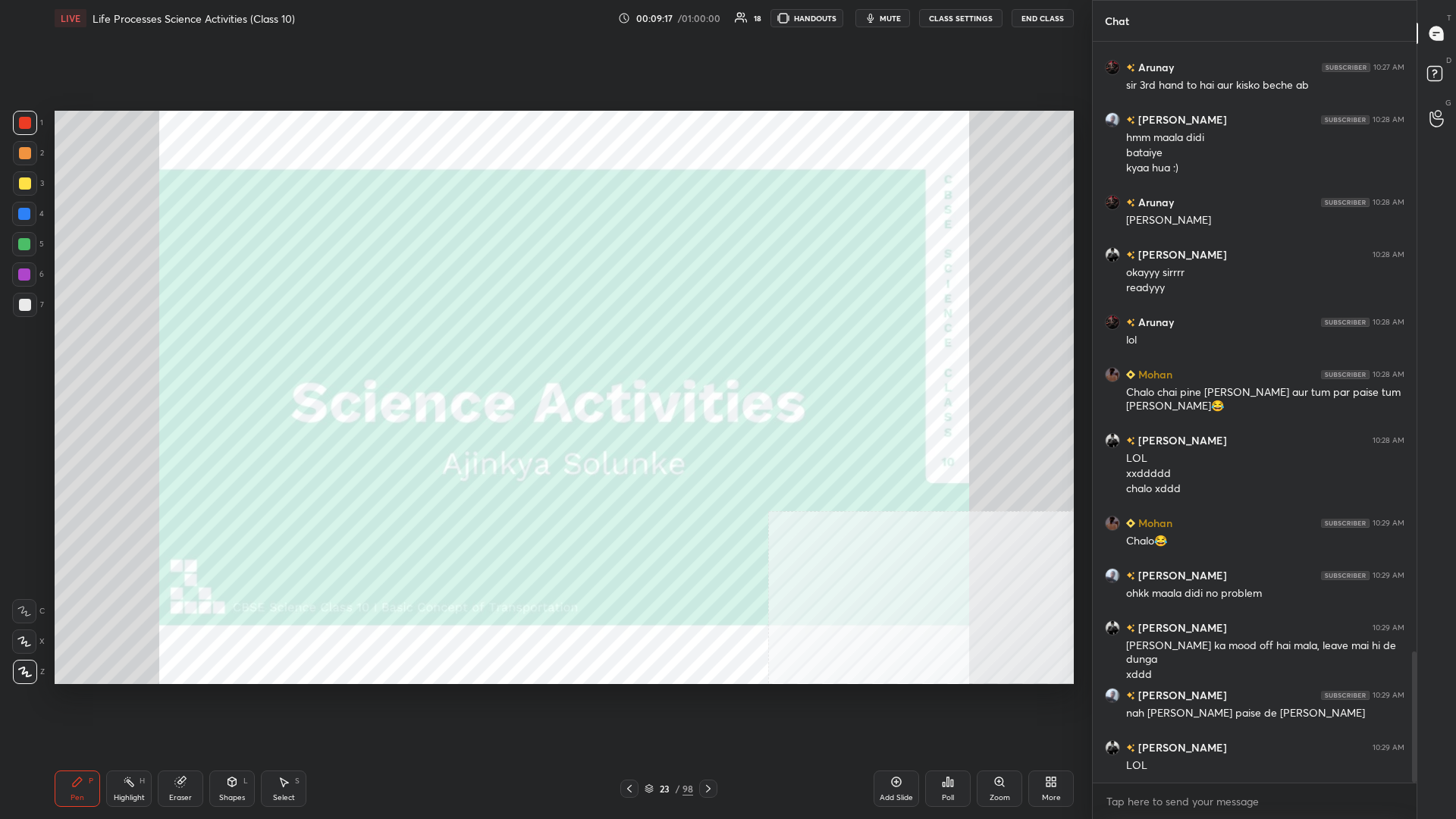 click on "/" at bounding box center (677, 789) 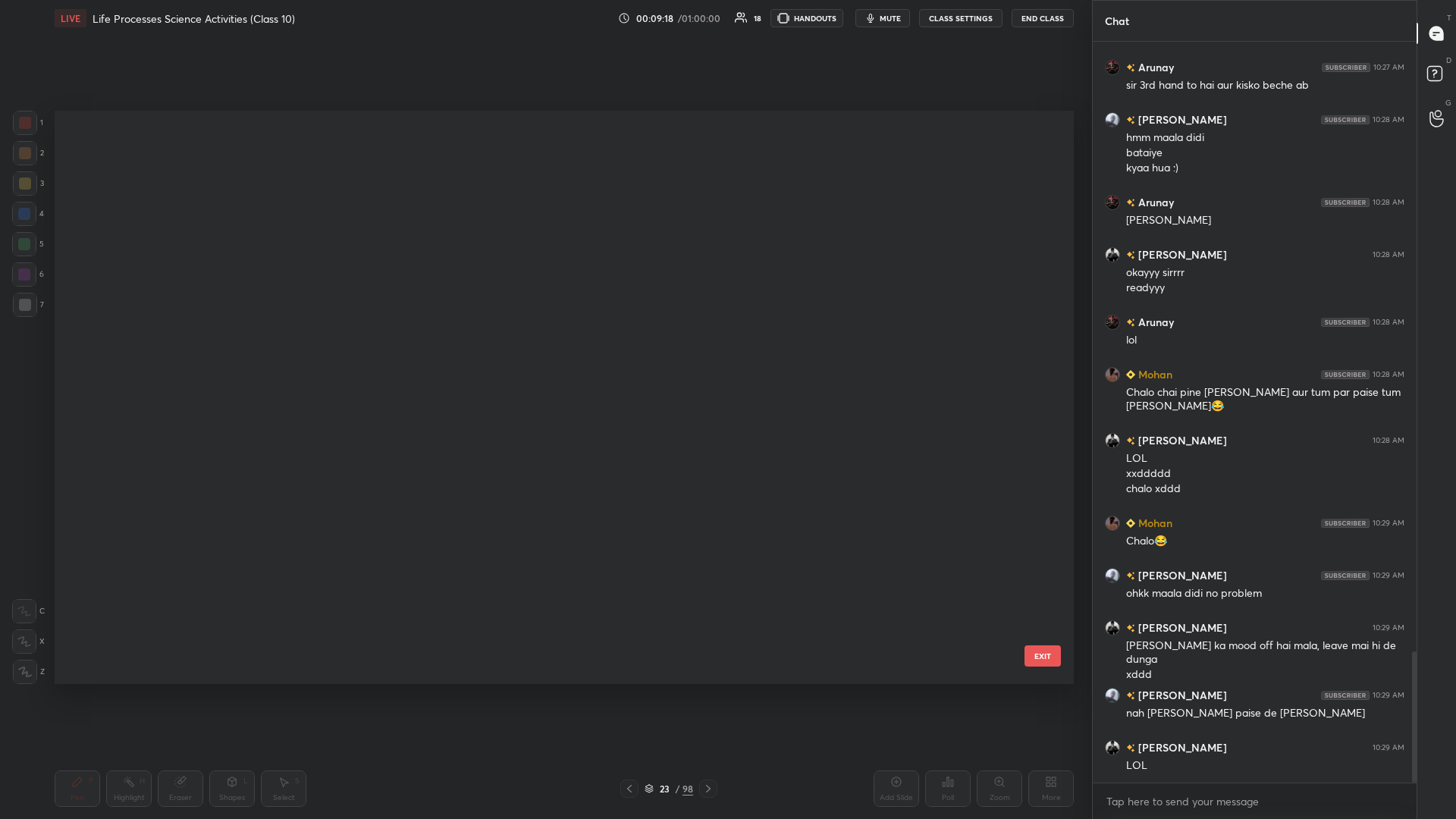 scroll, scrollTop: 864, scrollLeft: 0, axis: vertical 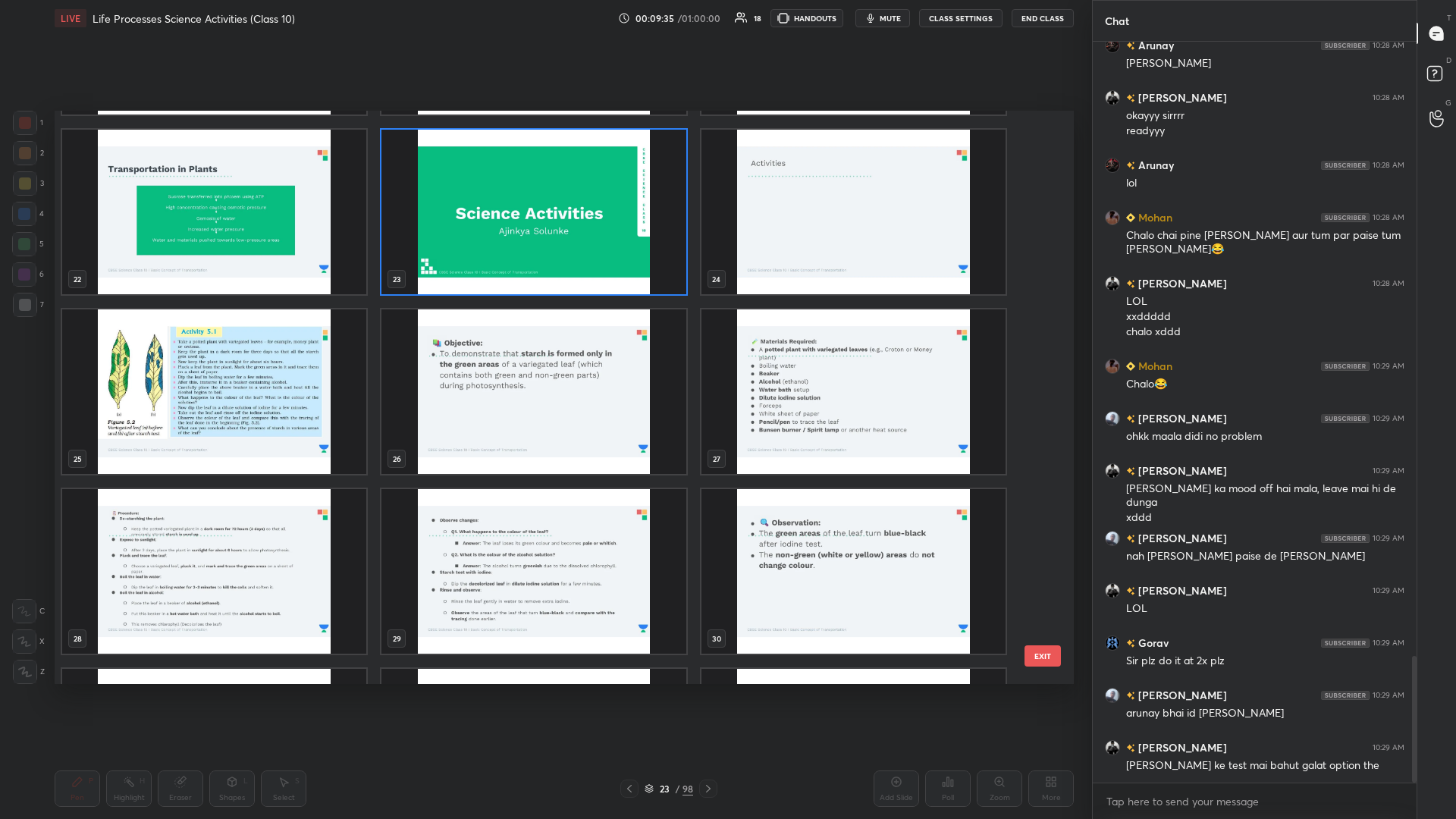 click at bounding box center [214, 391] 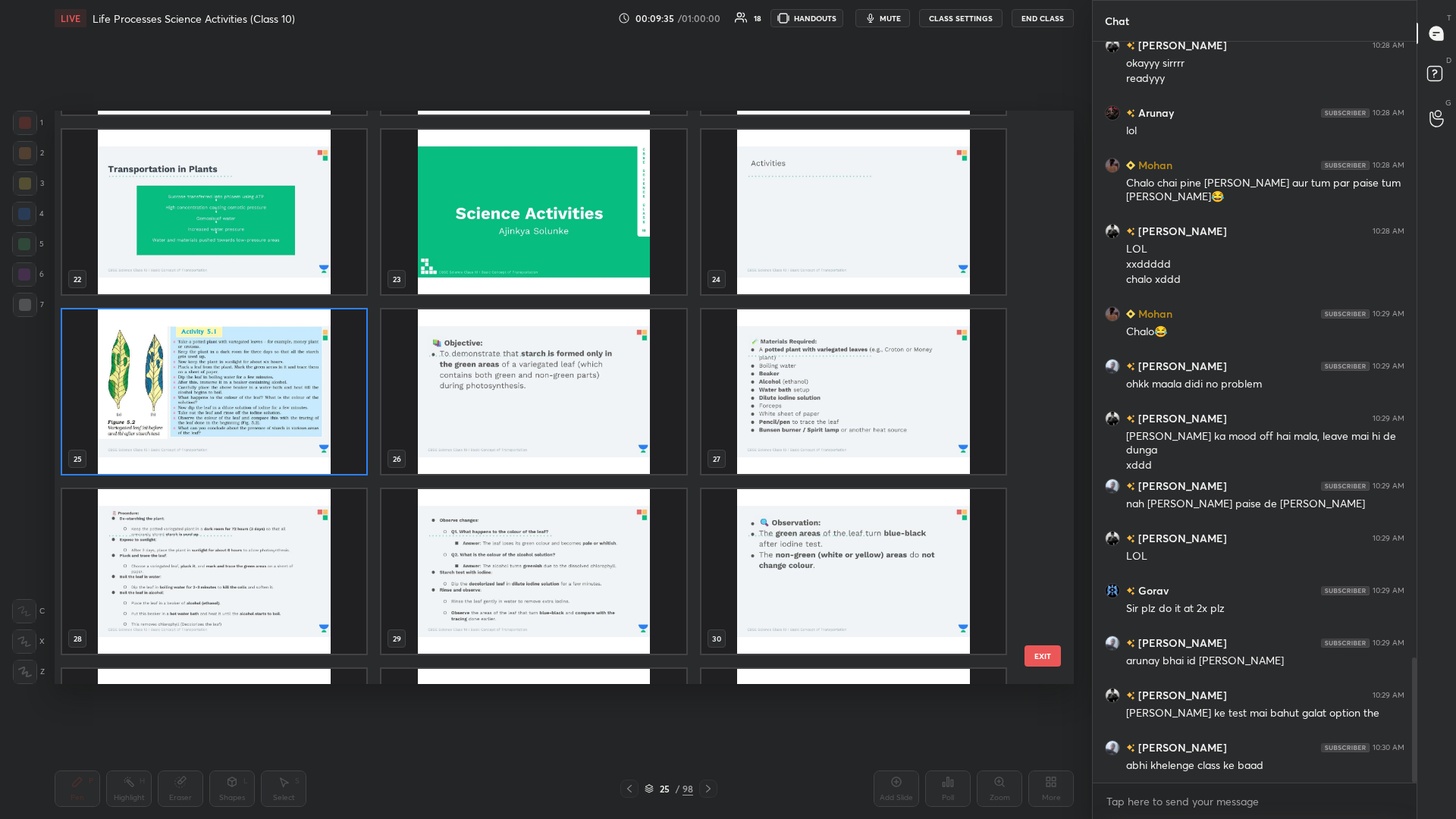 click at bounding box center [214, 391] 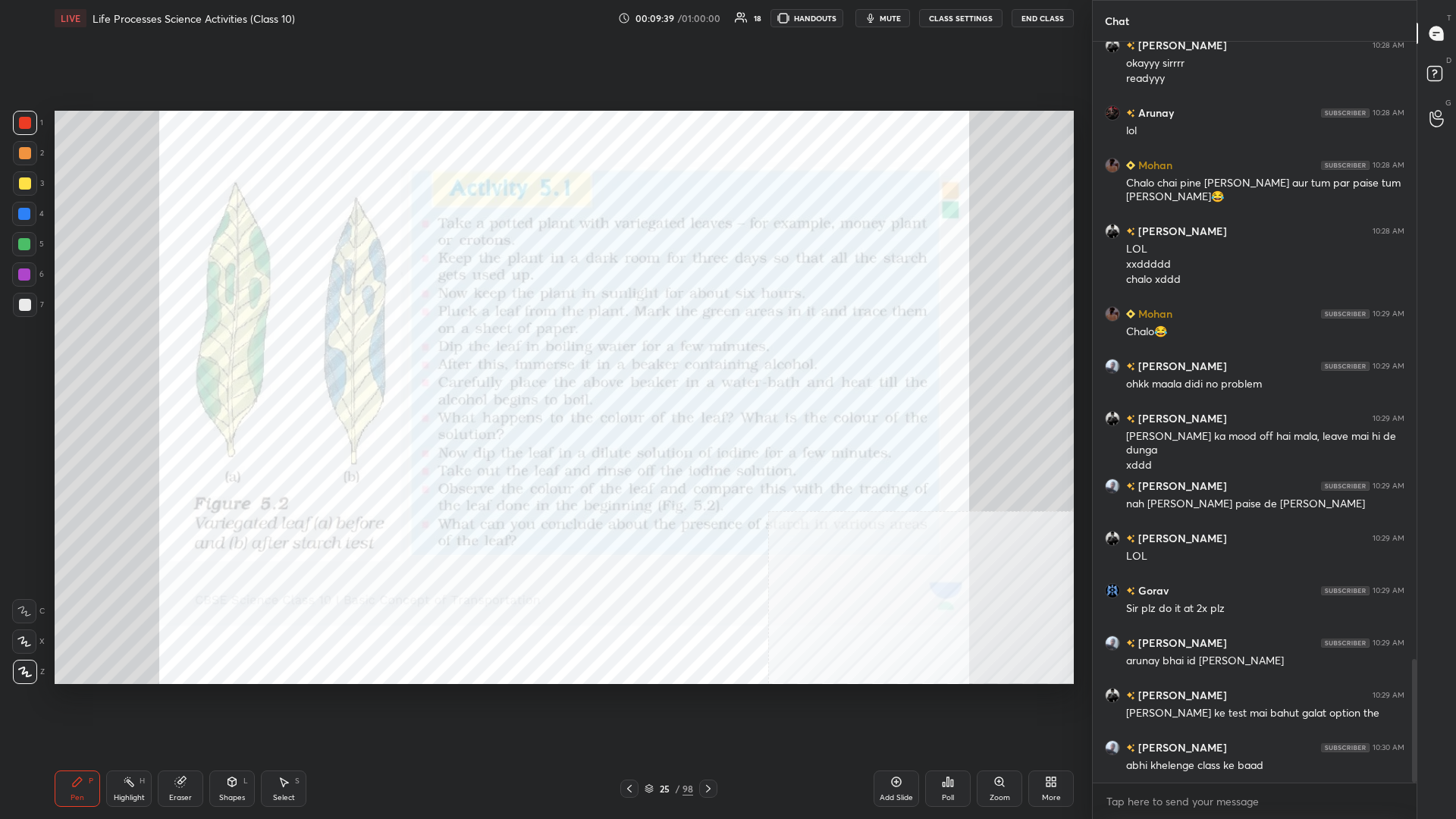 scroll, scrollTop: 3703, scrollLeft: 0, axis: vertical 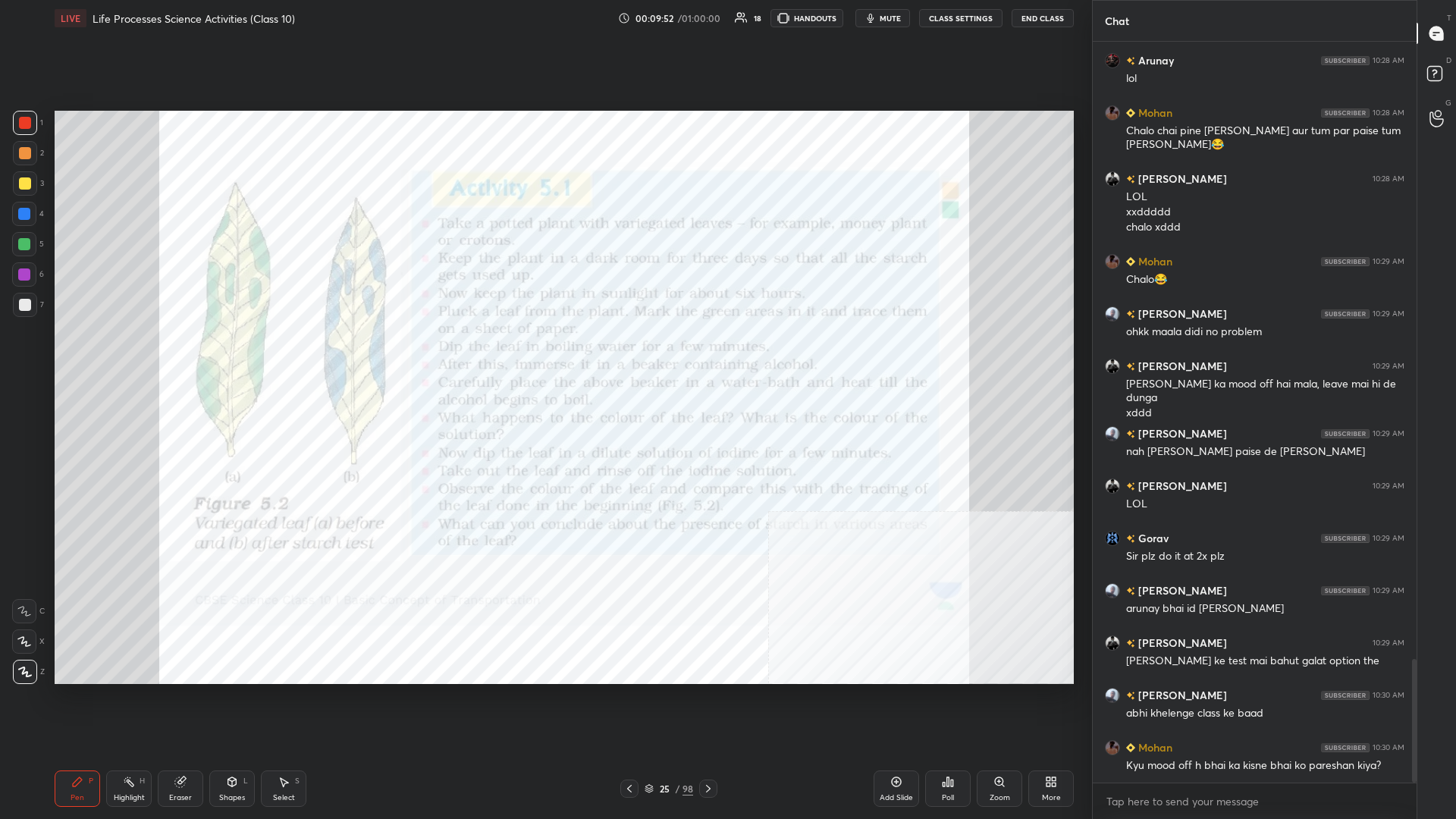 click at bounding box center [25, 123] 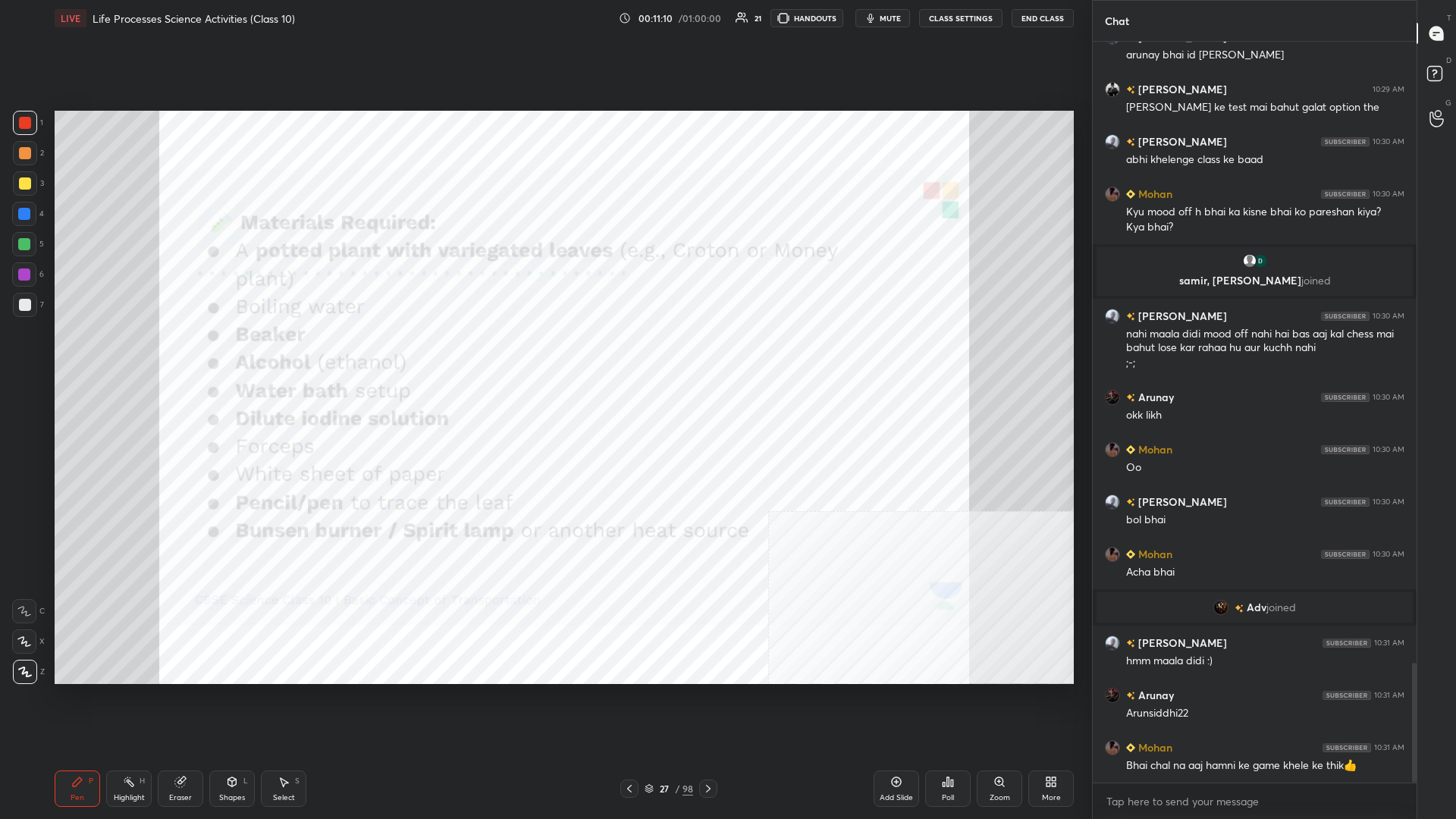 scroll, scrollTop: 3836, scrollLeft: 0, axis: vertical 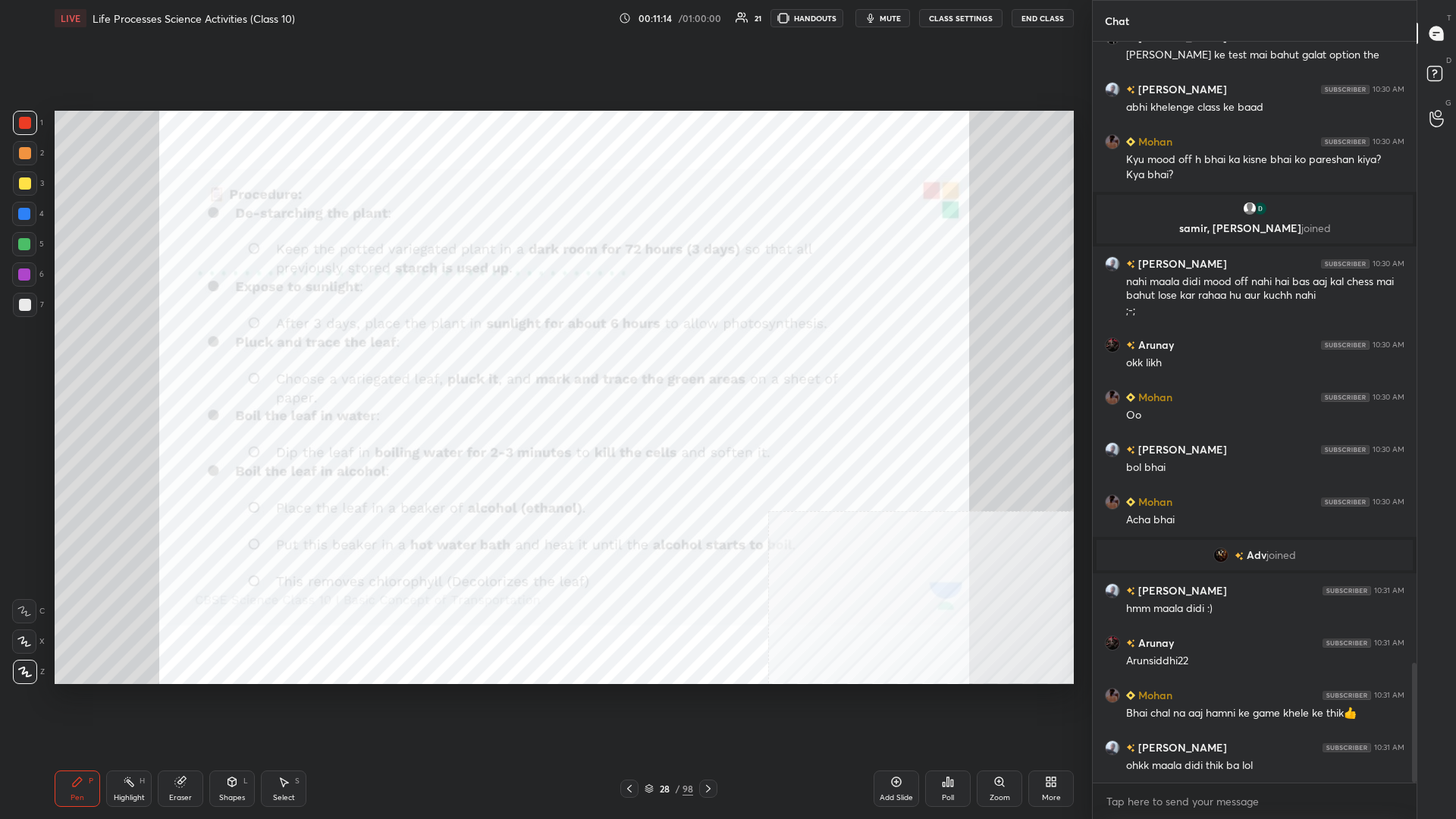 click 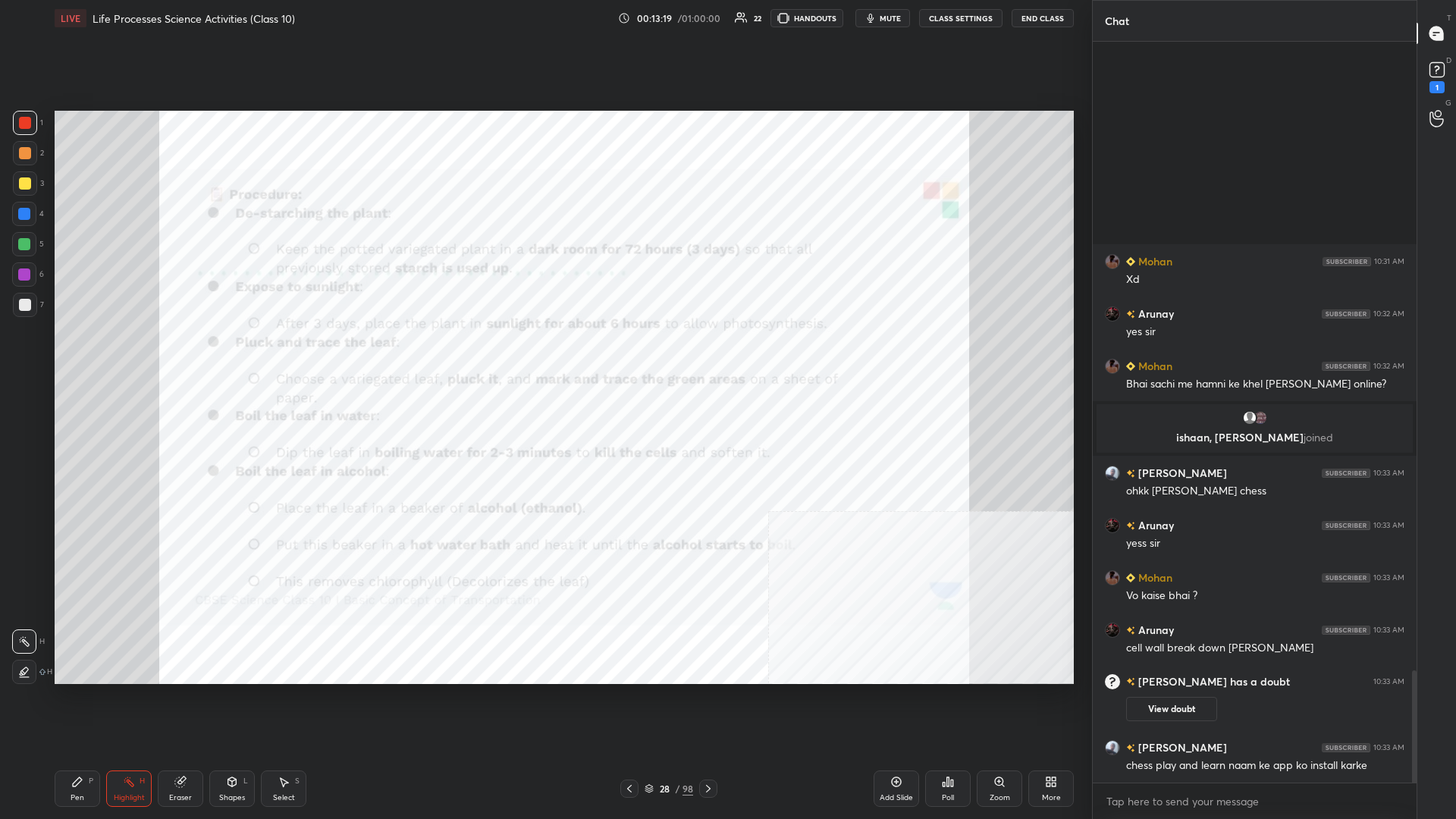scroll, scrollTop: 4068, scrollLeft: 0, axis: vertical 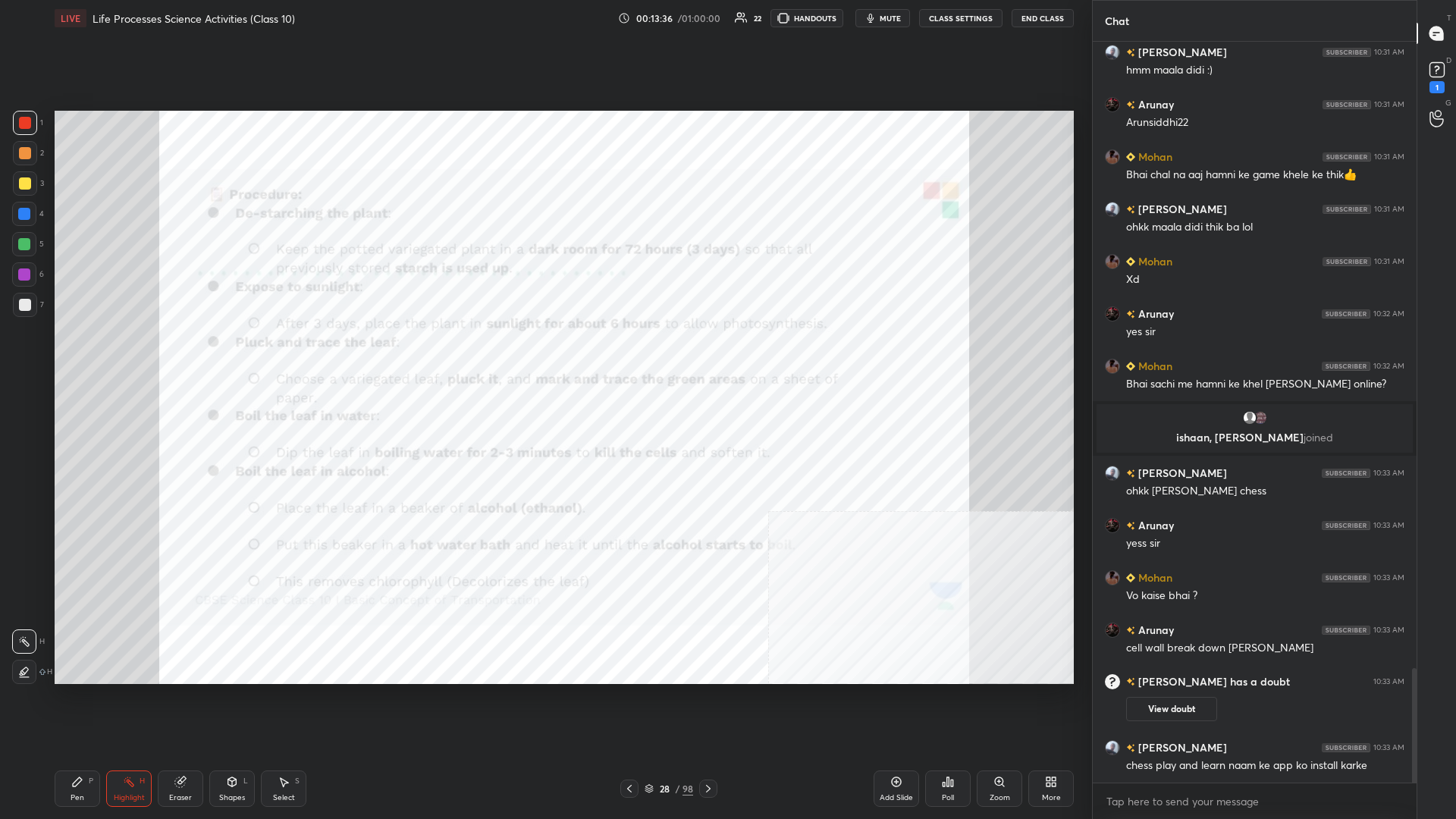 click on "Pen P Highlight H Eraser Shapes L Select S" at bounding box center (259, 789) 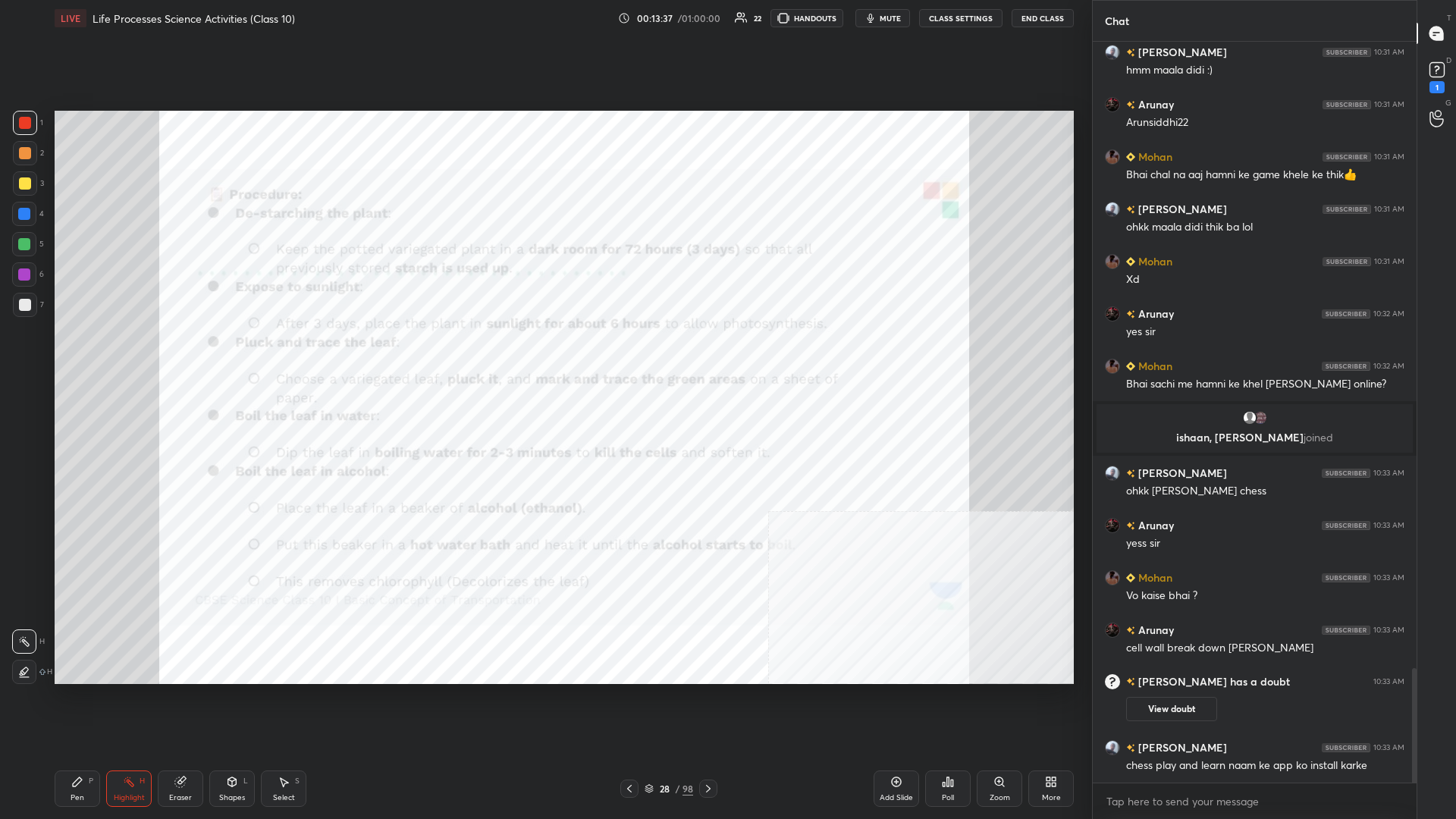 click on "Pen P Highlight H Eraser Shapes L Select S" at bounding box center (259, 789) 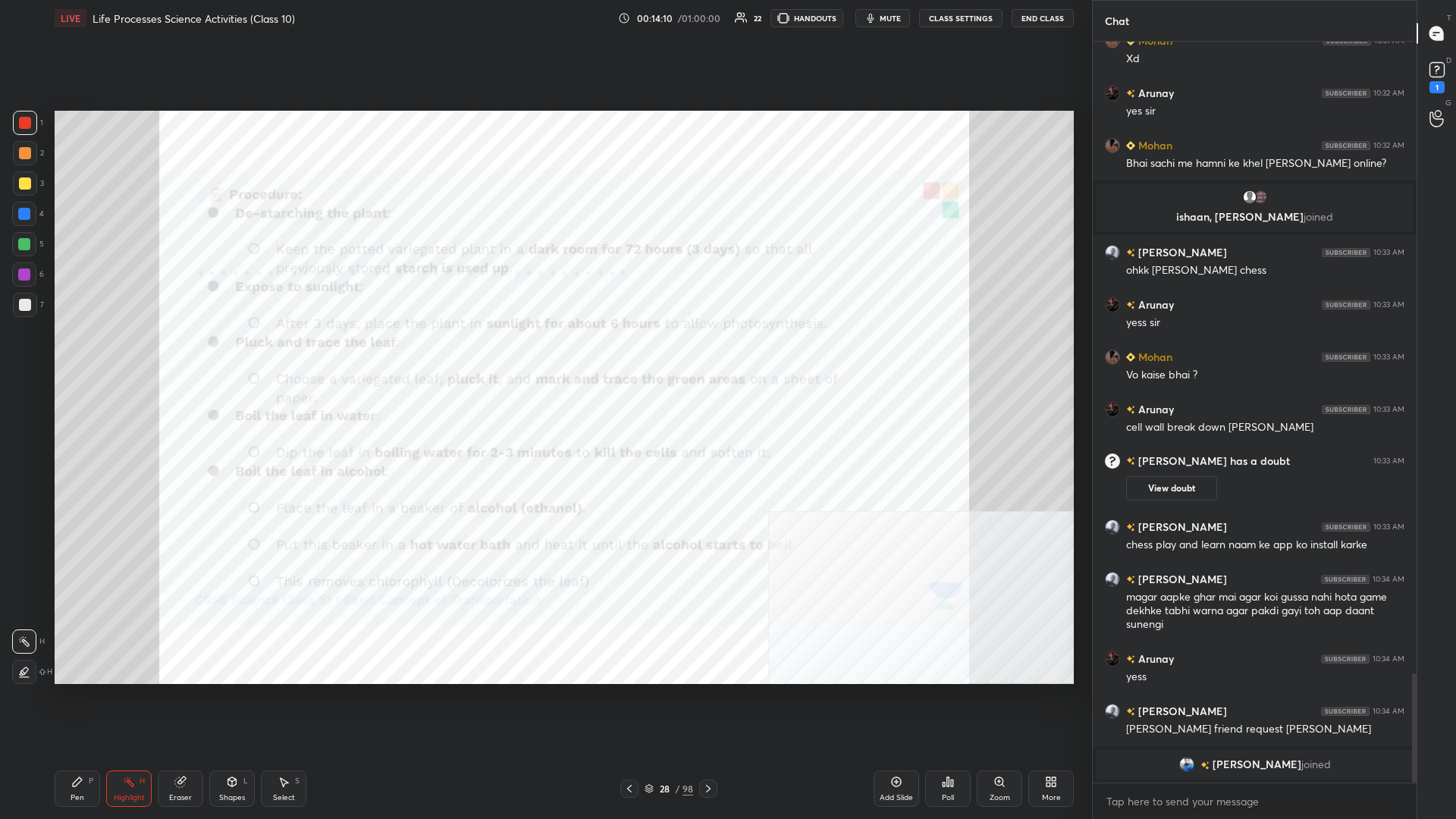 scroll, scrollTop: 4255, scrollLeft: 0, axis: vertical 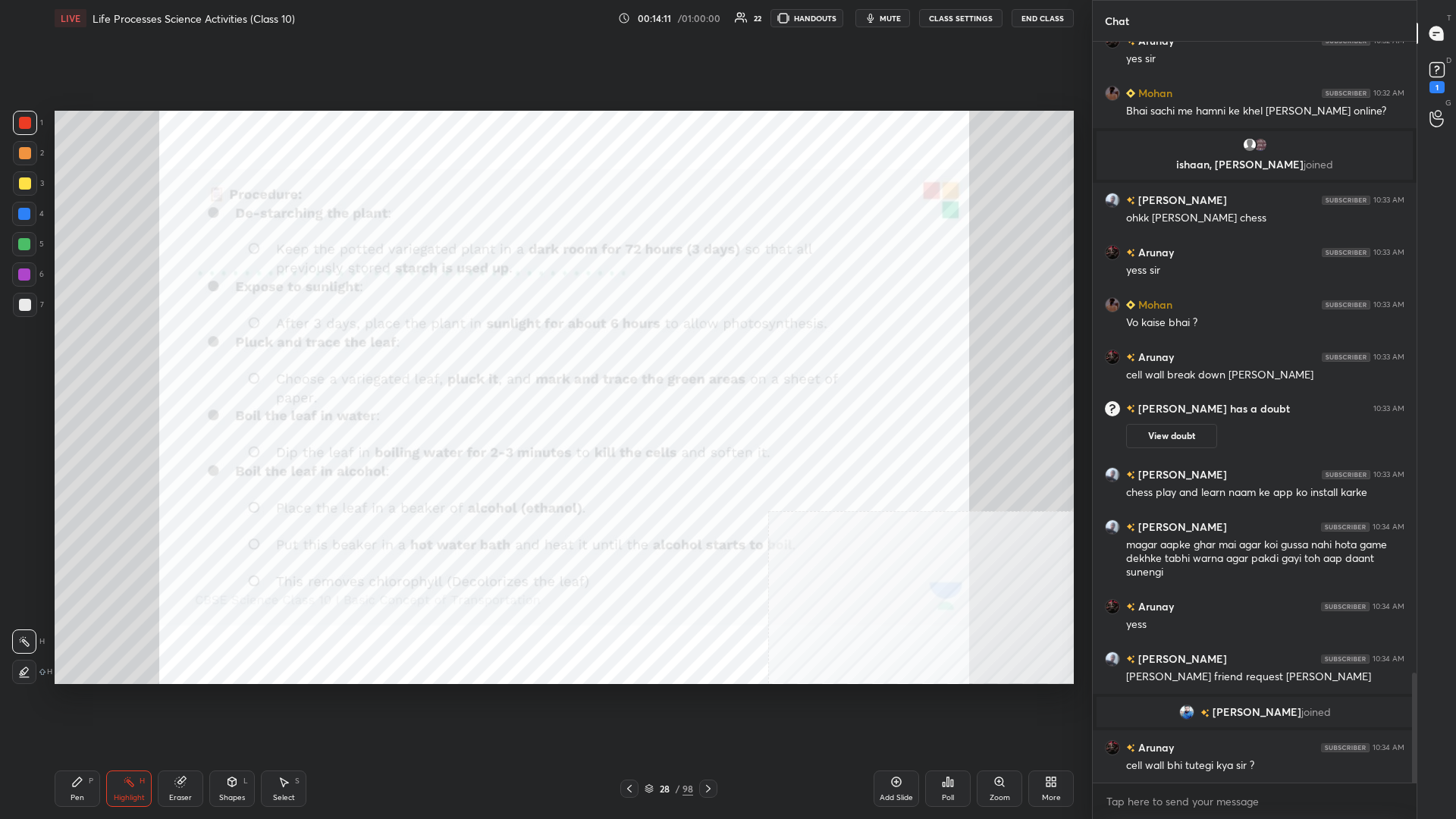 click on "Pen P Highlight H Eraser Shapes L Select S" at bounding box center (259, 789) 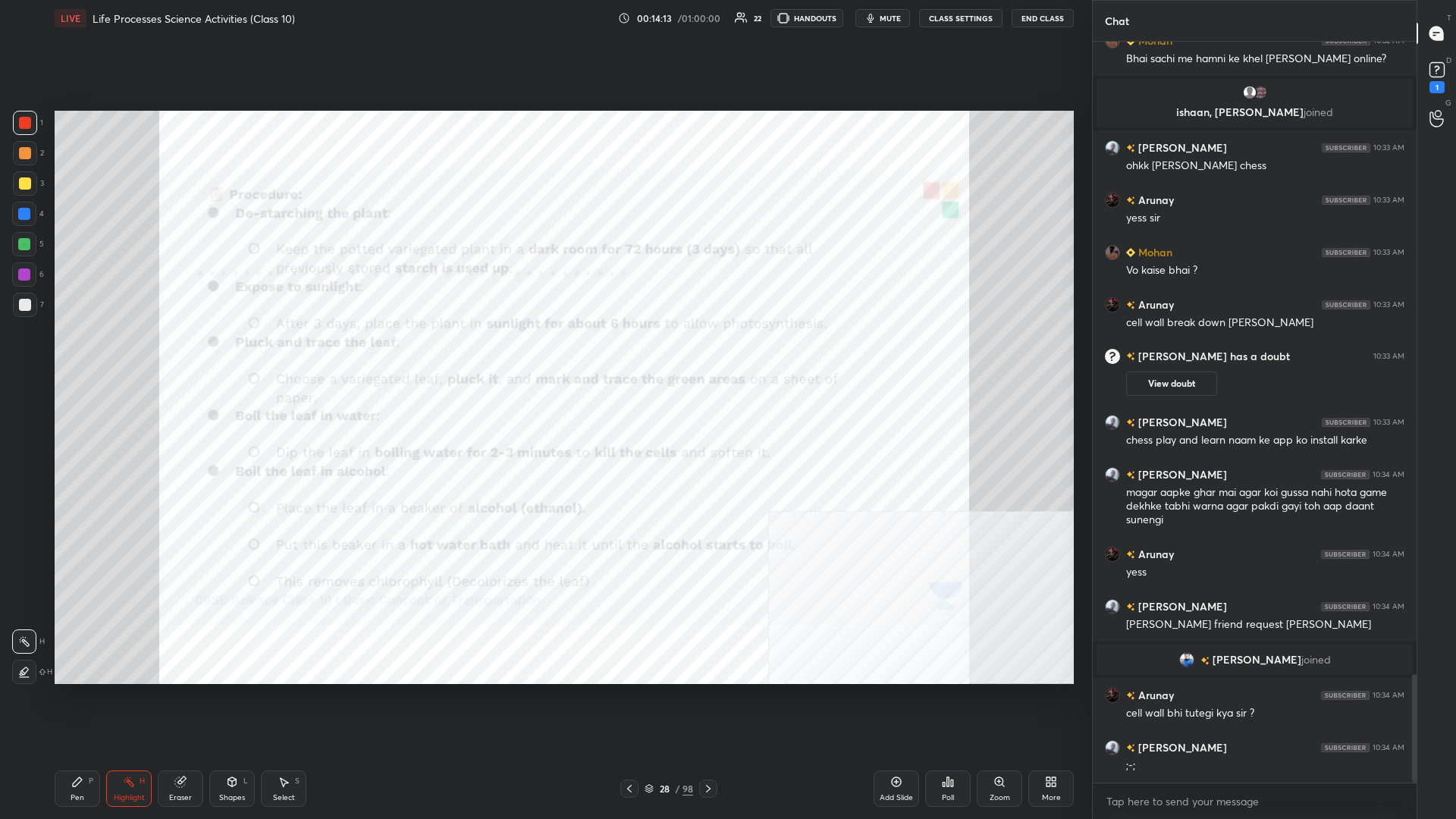 click on "Pen P" at bounding box center [77, 789] 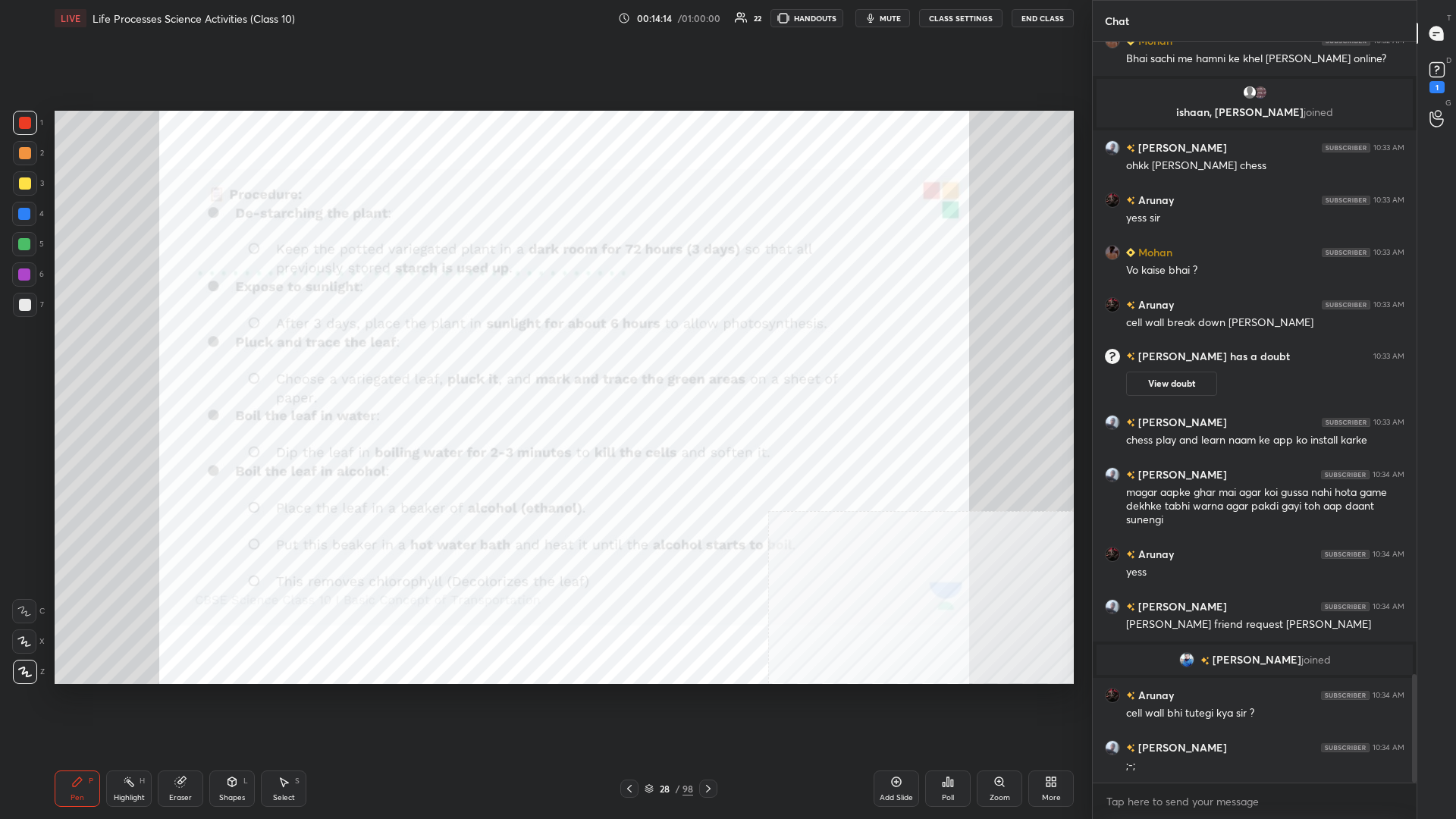 click on "Pen P" at bounding box center (77, 789) 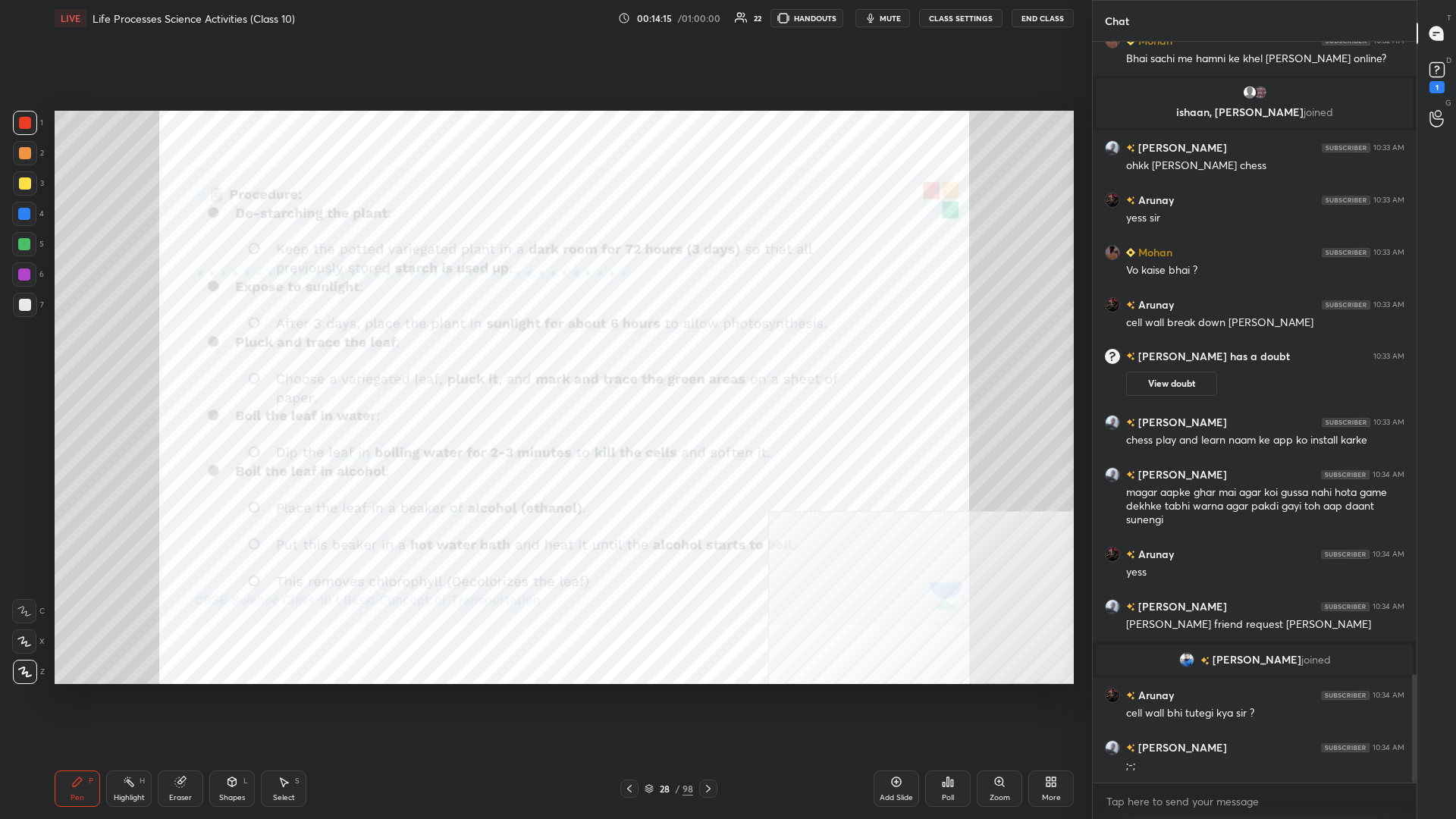 click on "Add Slide" at bounding box center (896, 789) 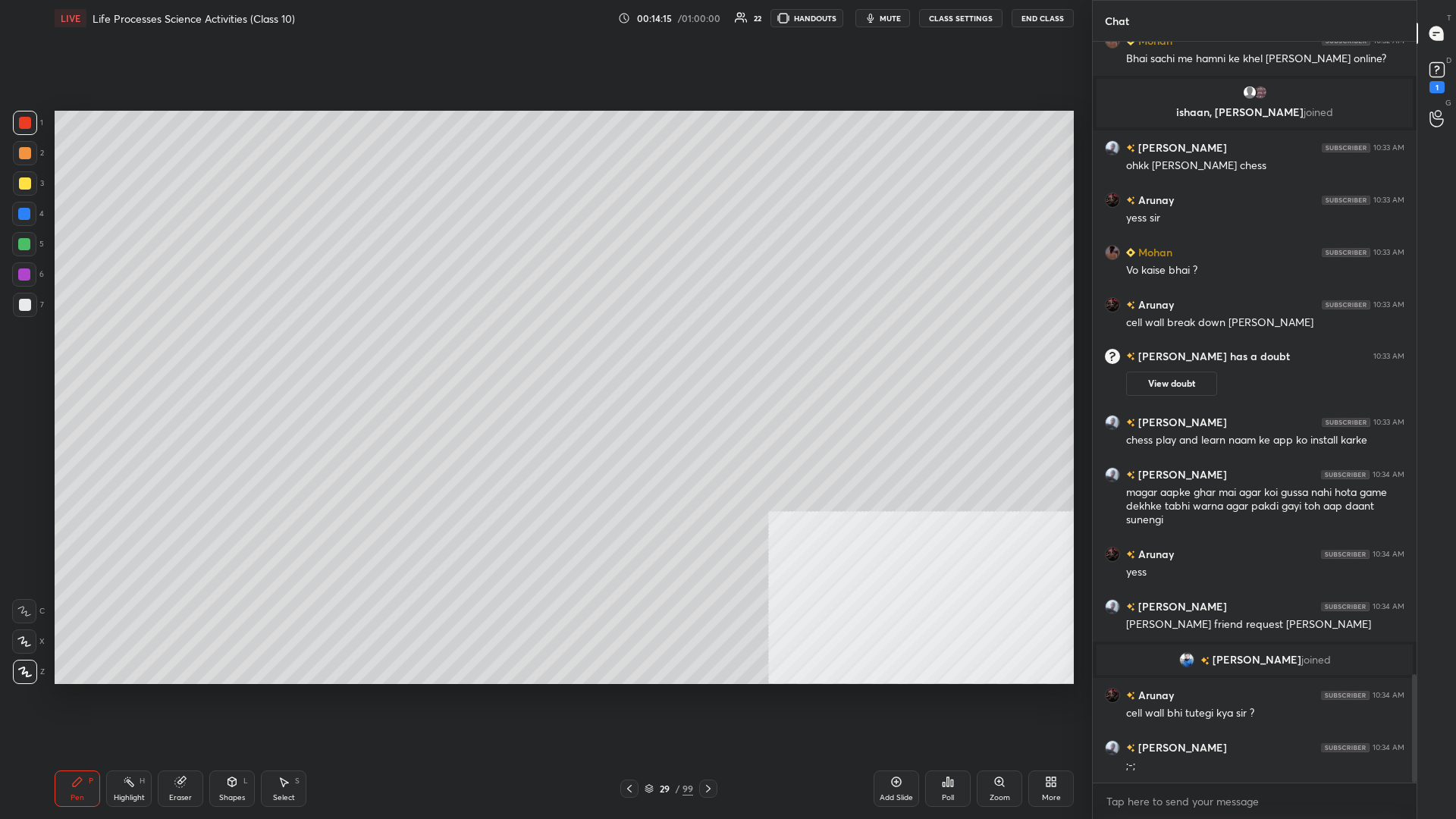 click on "Shapes L" at bounding box center (232, 789) 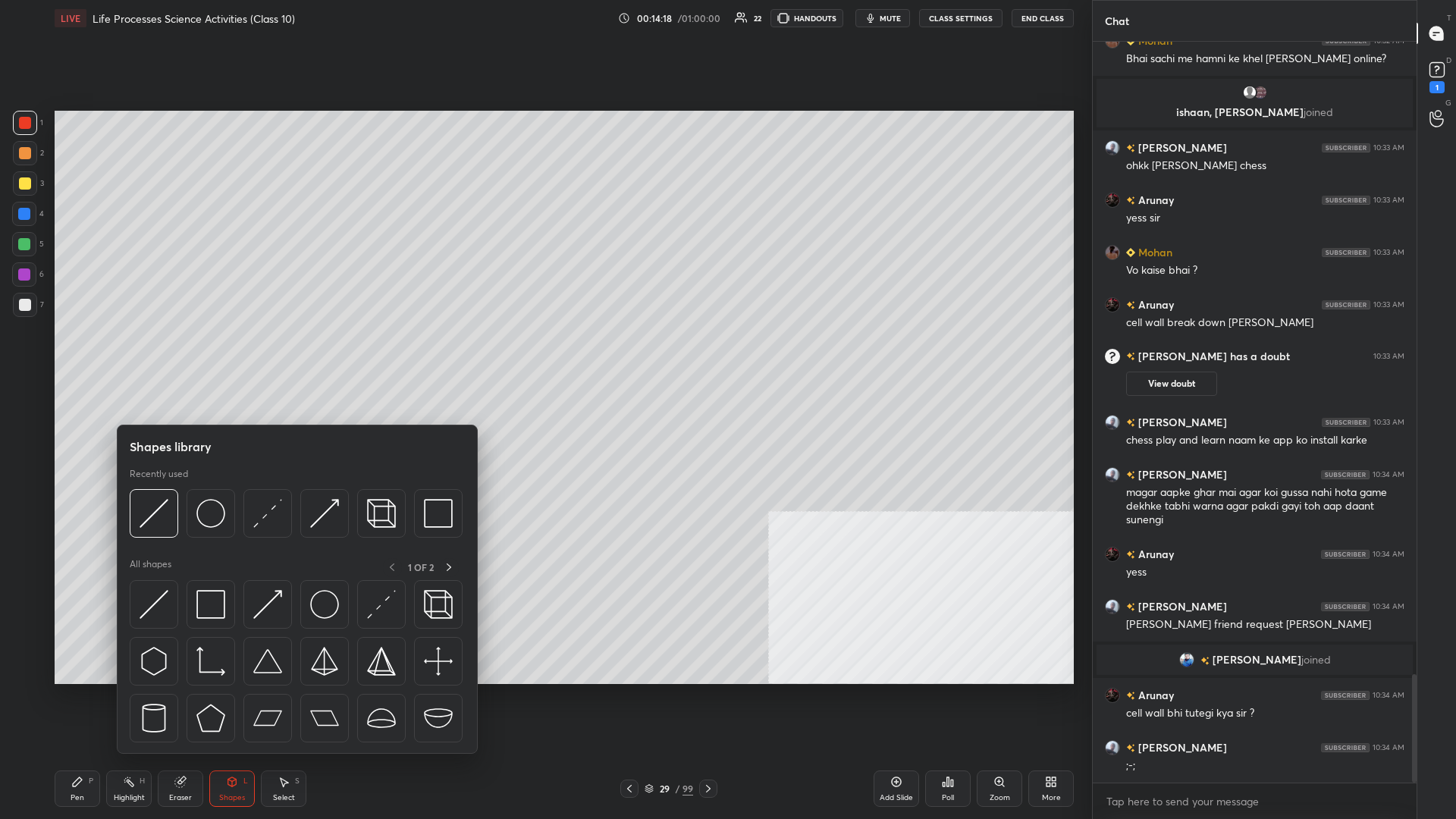 click on "Pen P" at bounding box center (77, 789) 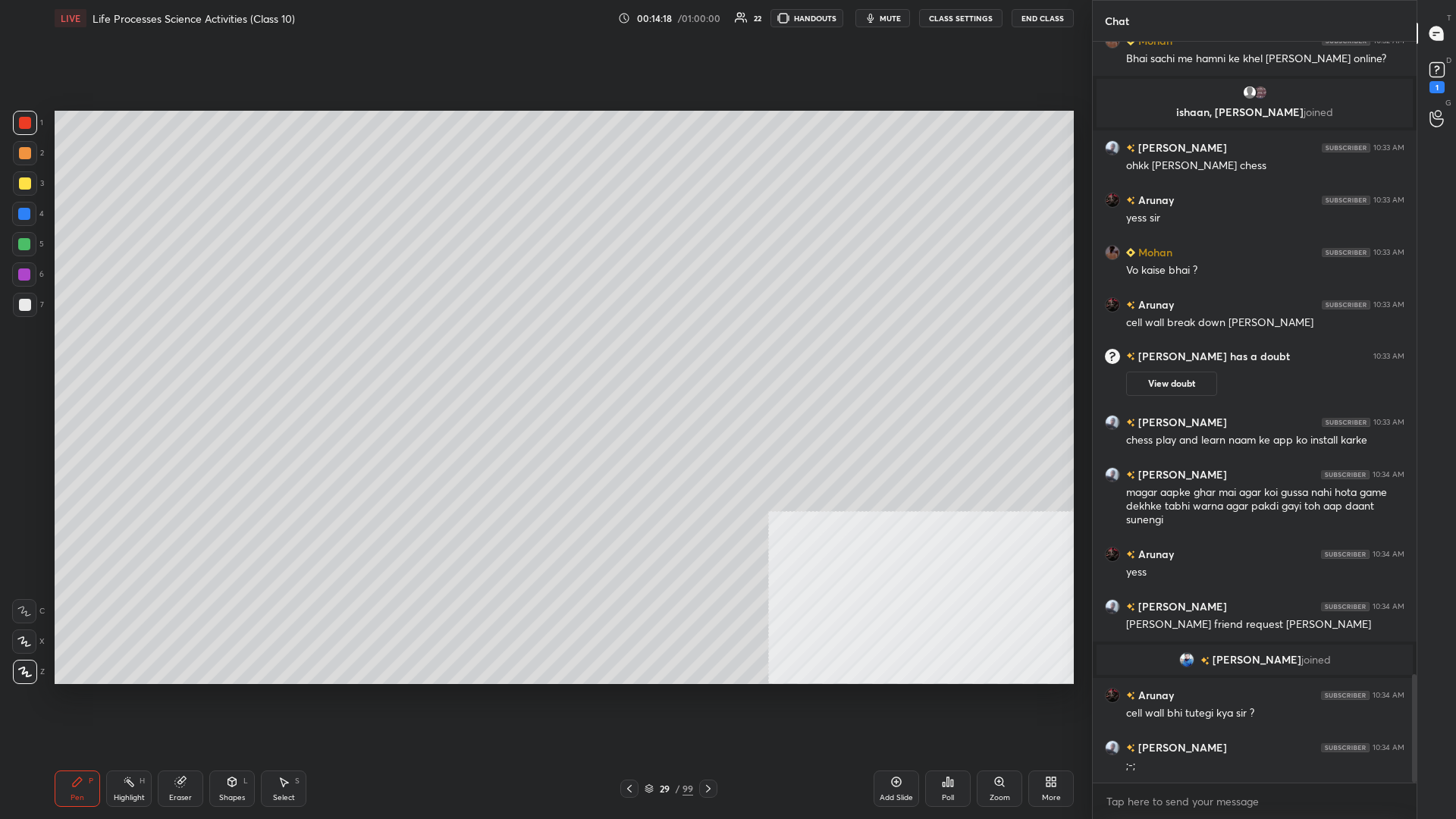 click on "Pen P" at bounding box center (77, 789) 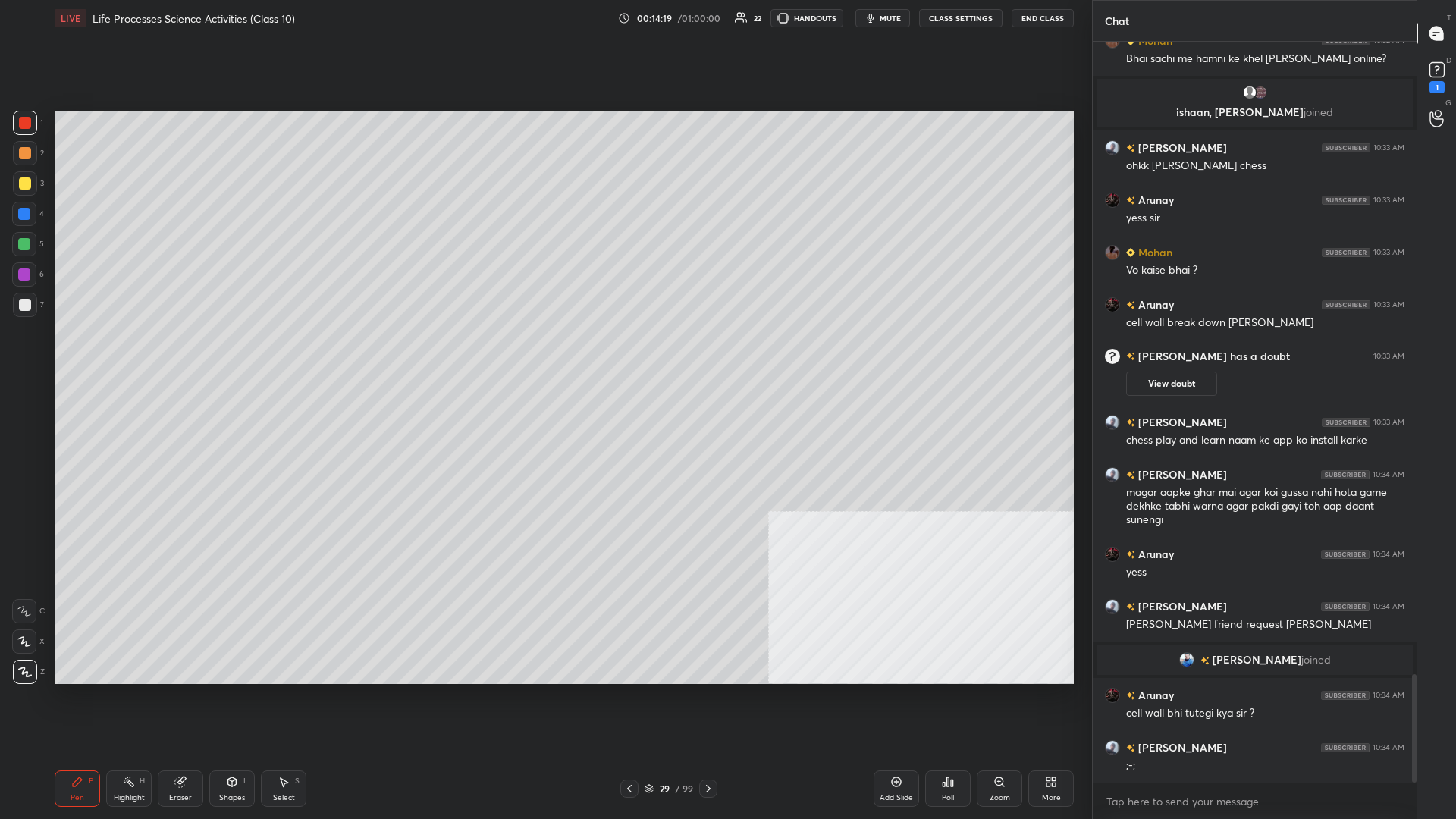 click at bounding box center (25, 305) 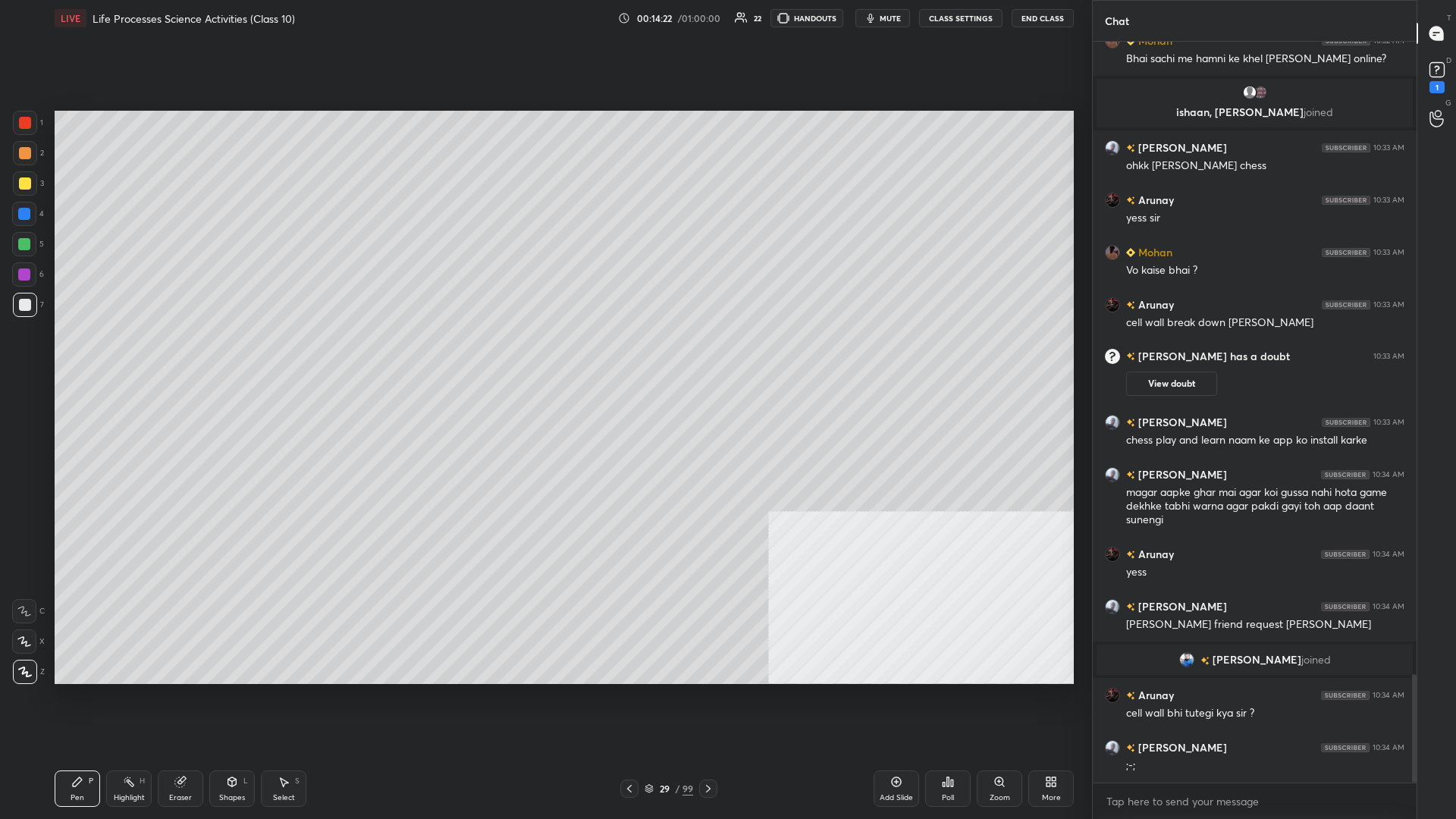 click at bounding box center (24, 214) 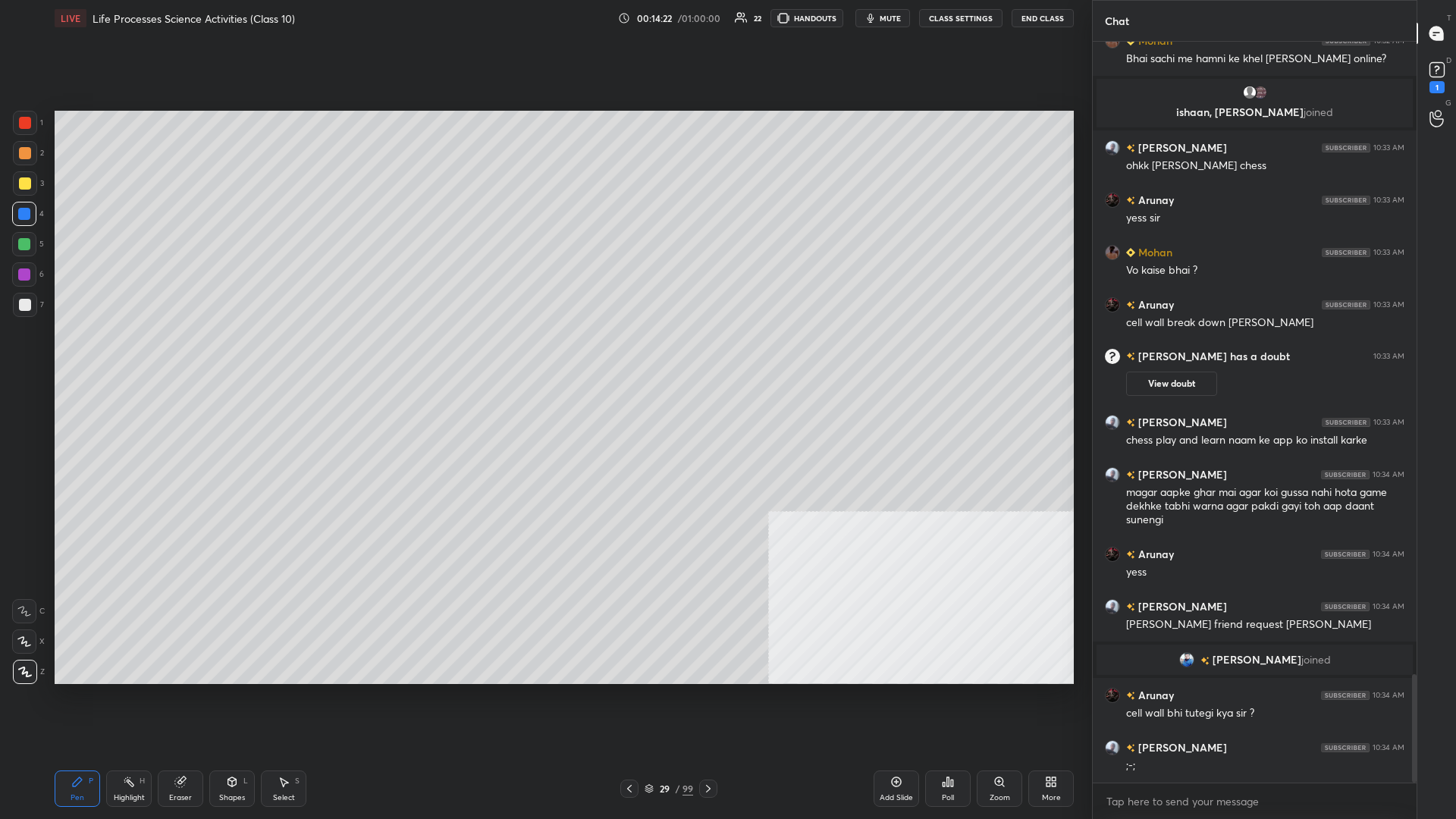 click at bounding box center [24, 214] 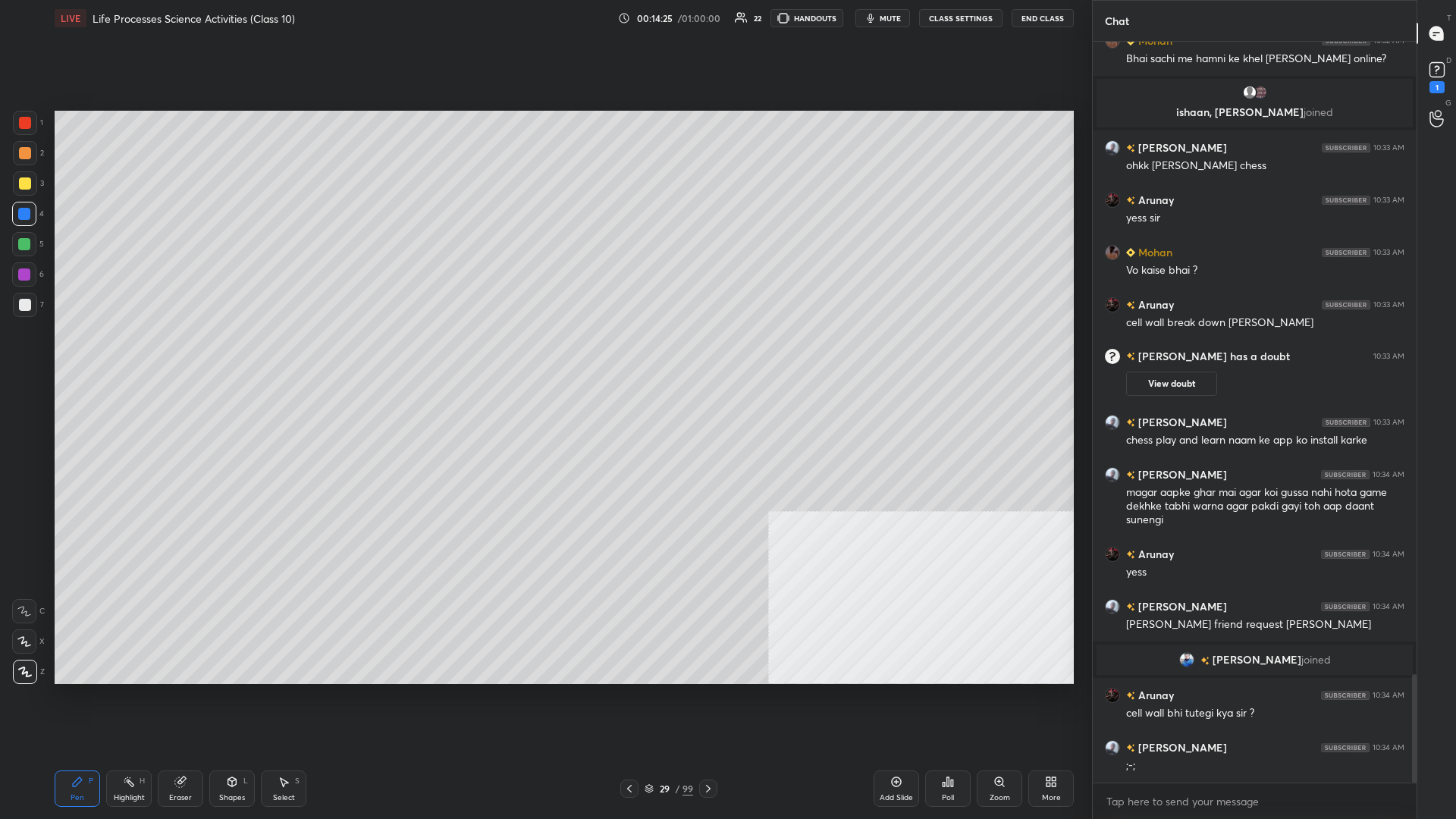 click at bounding box center (24, 275) 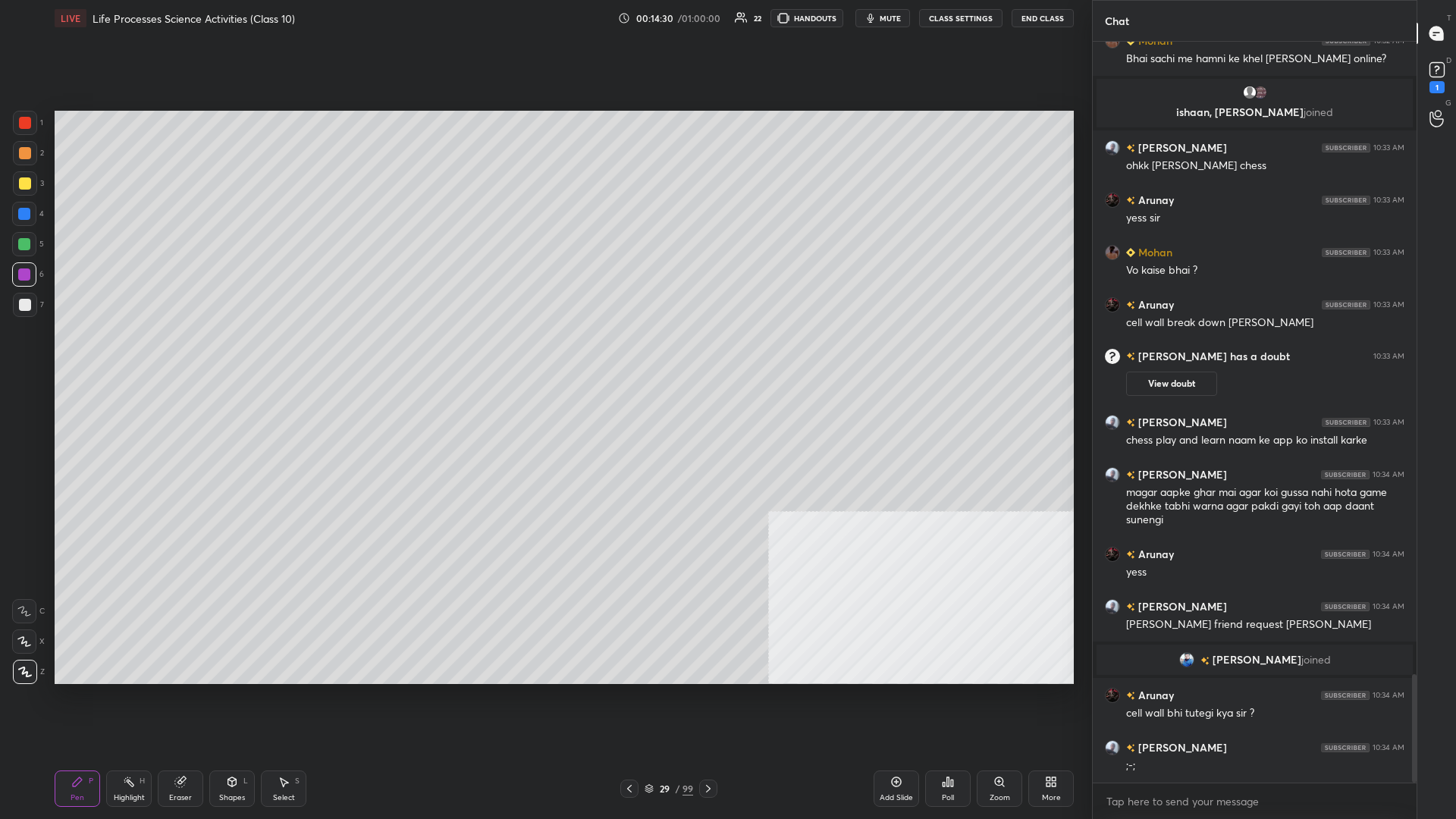 scroll, scrollTop: 4360, scrollLeft: 0, axis: vertical 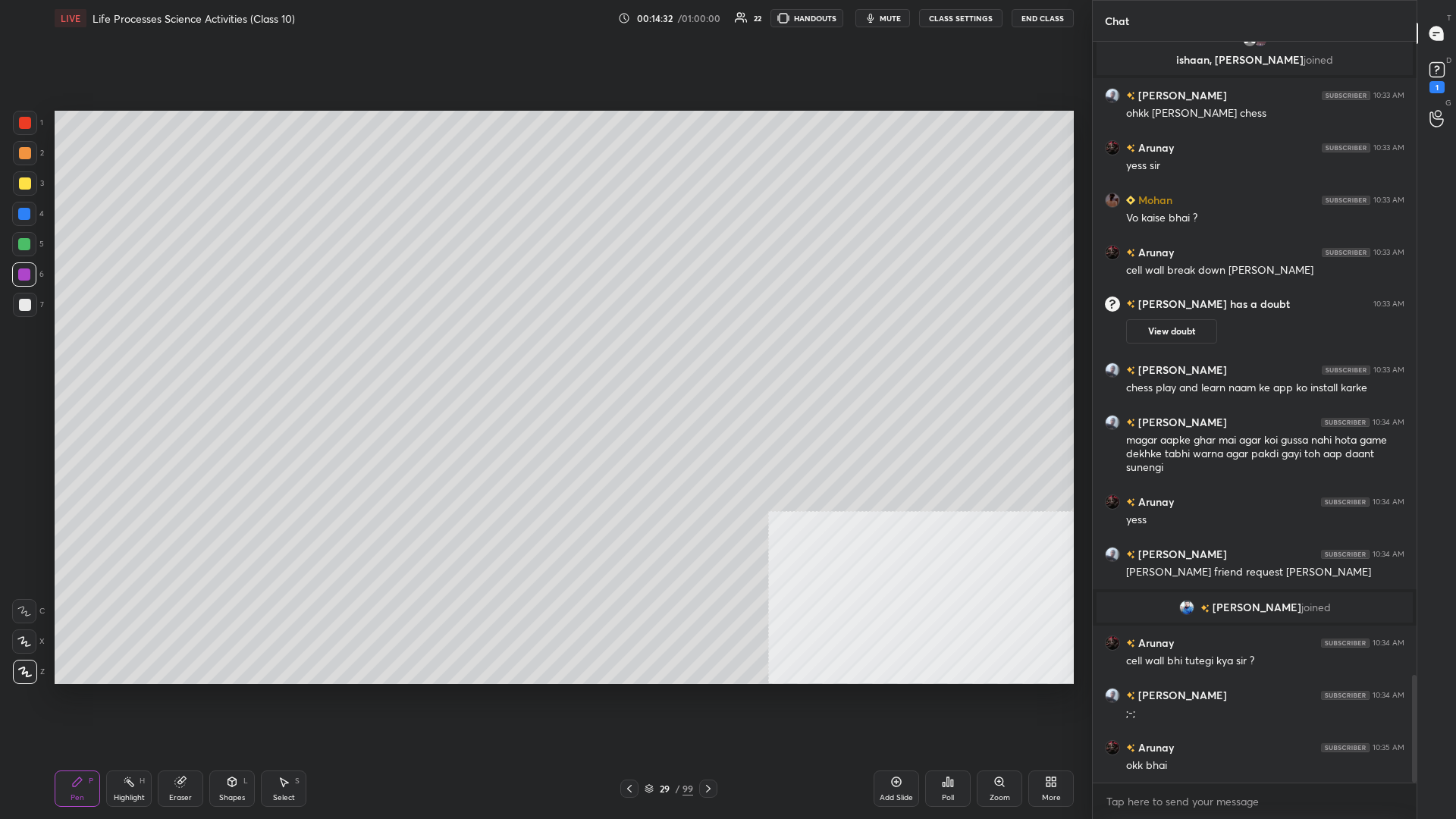click at bounding box center [24, 244] 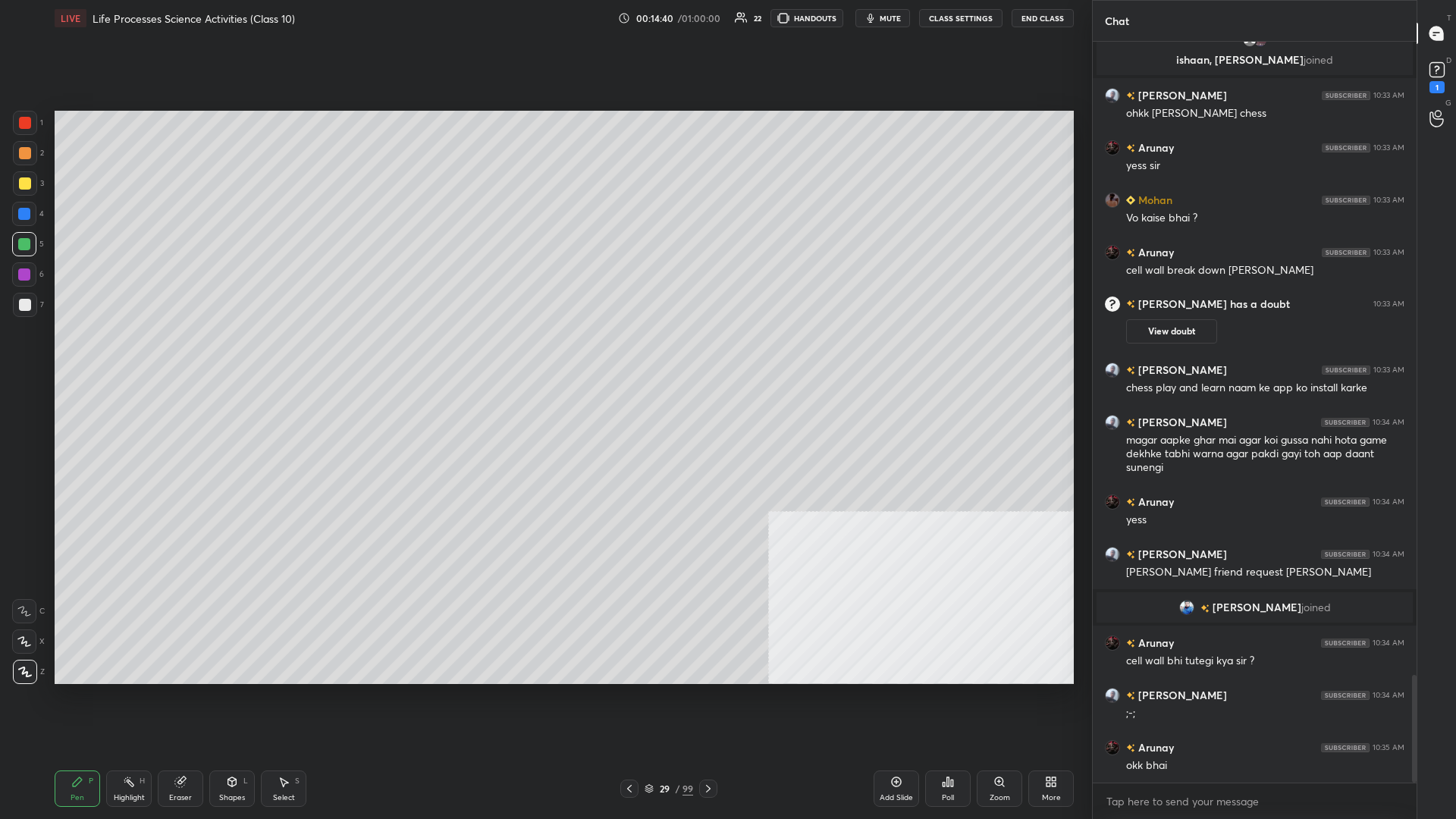 click on "1" at bounding box center [28, 126] 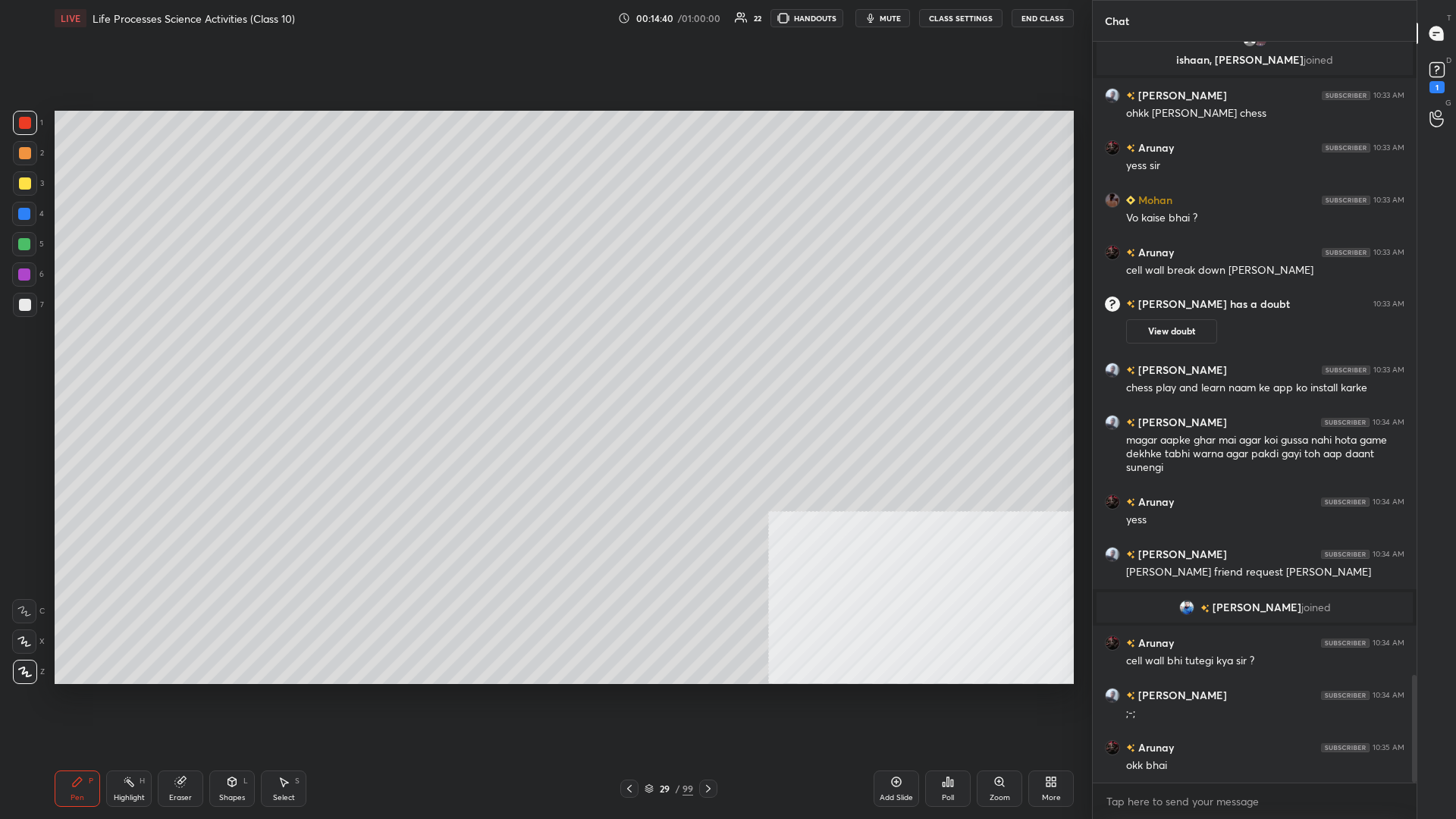 click at bounding box center [25, 123] 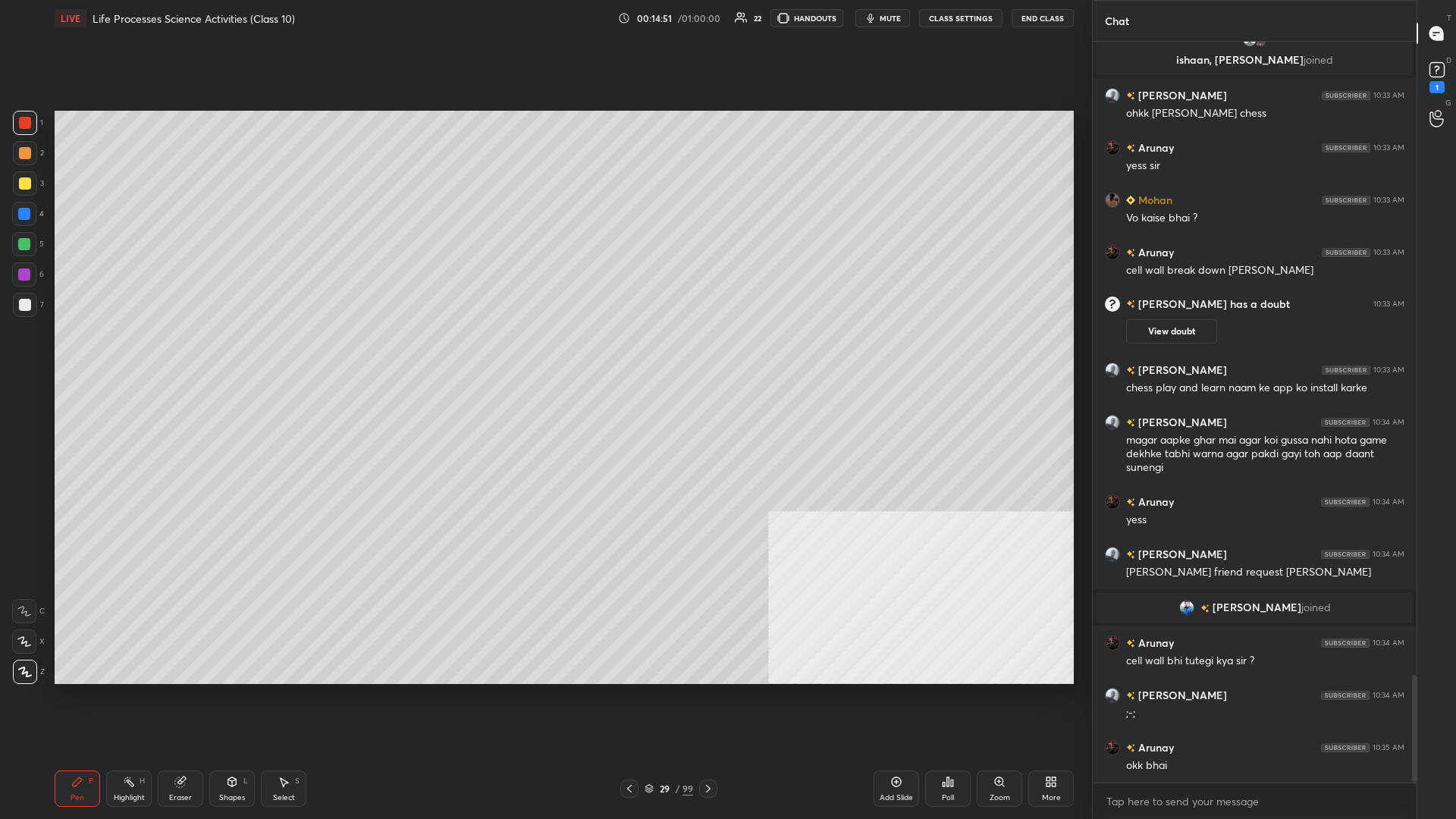 click on "Highlight" at bounding box center (129, 798) 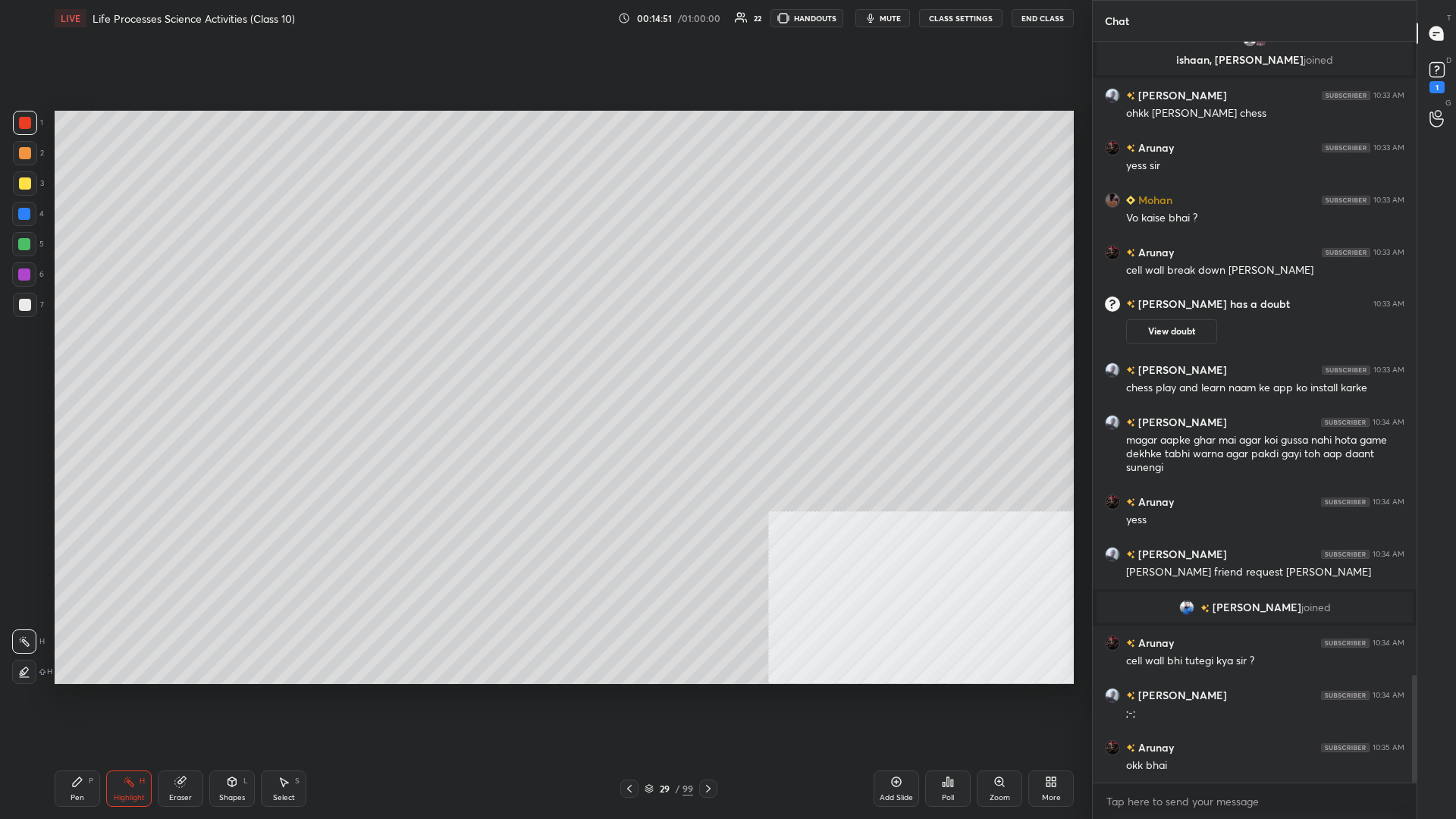click on "Highlight" at bounding box center (129, 798) 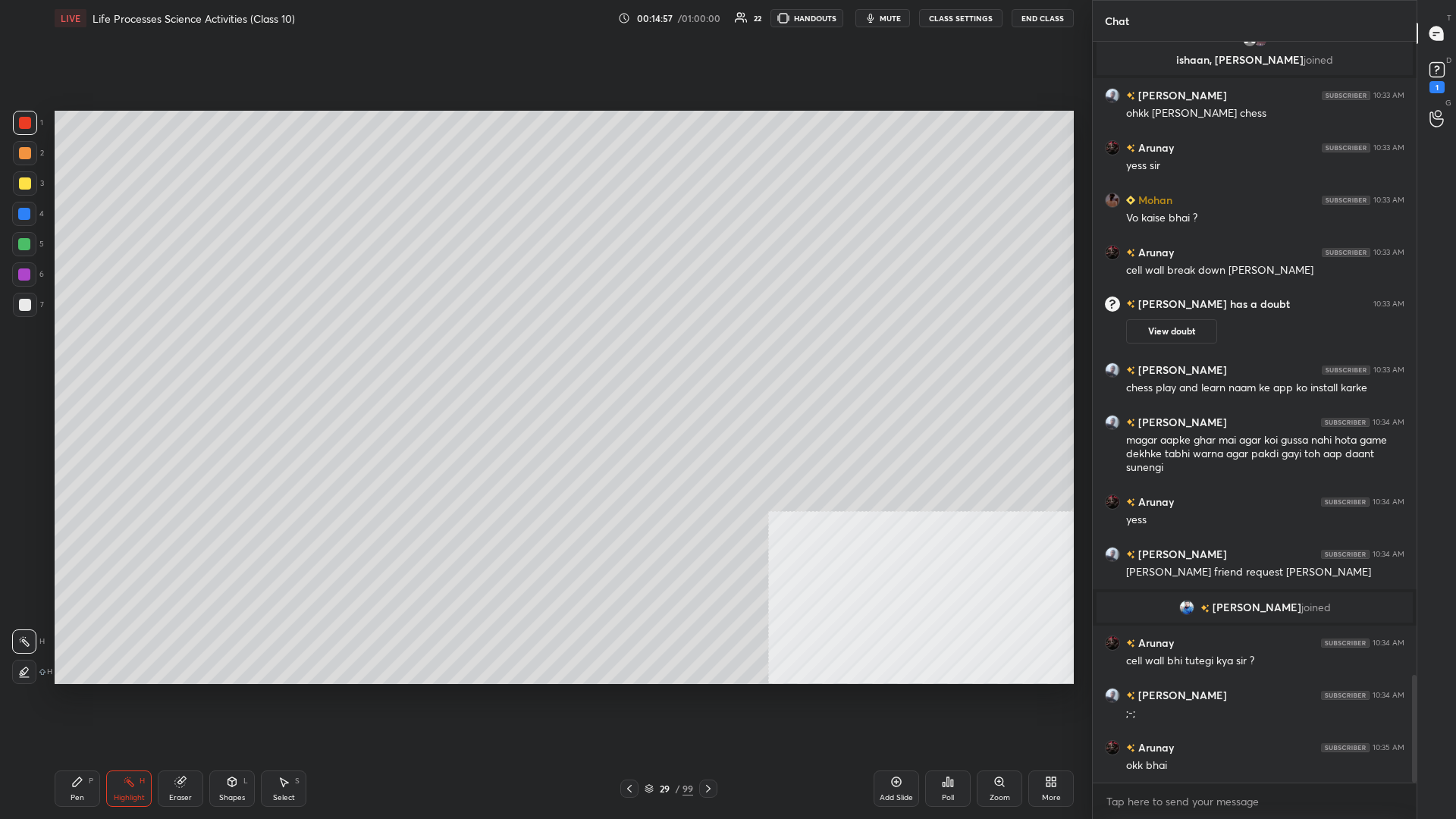 click on "Pen P" at bounding box center [77, 789] 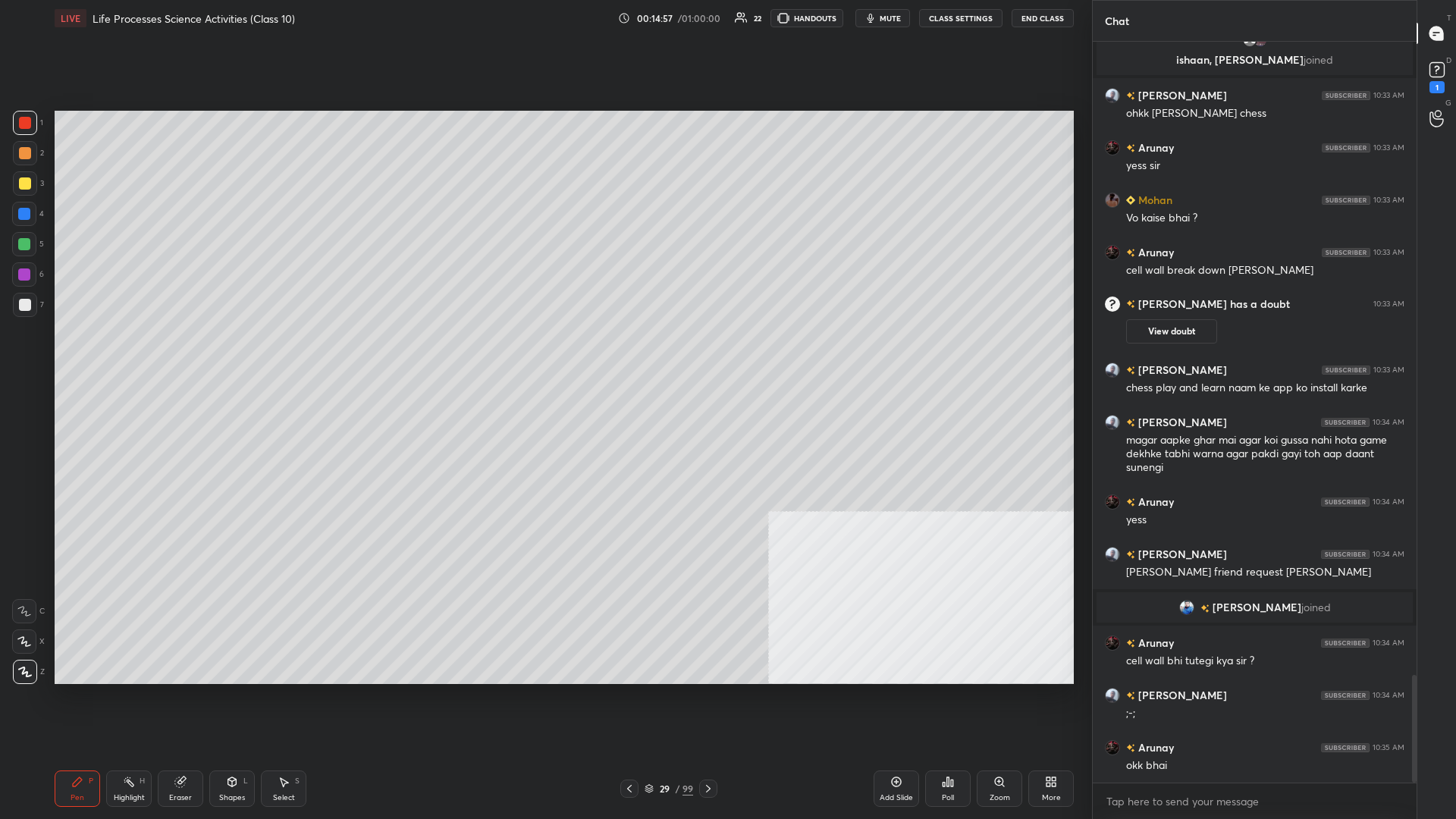 click on "Pen" at bounding box center (77, 798) 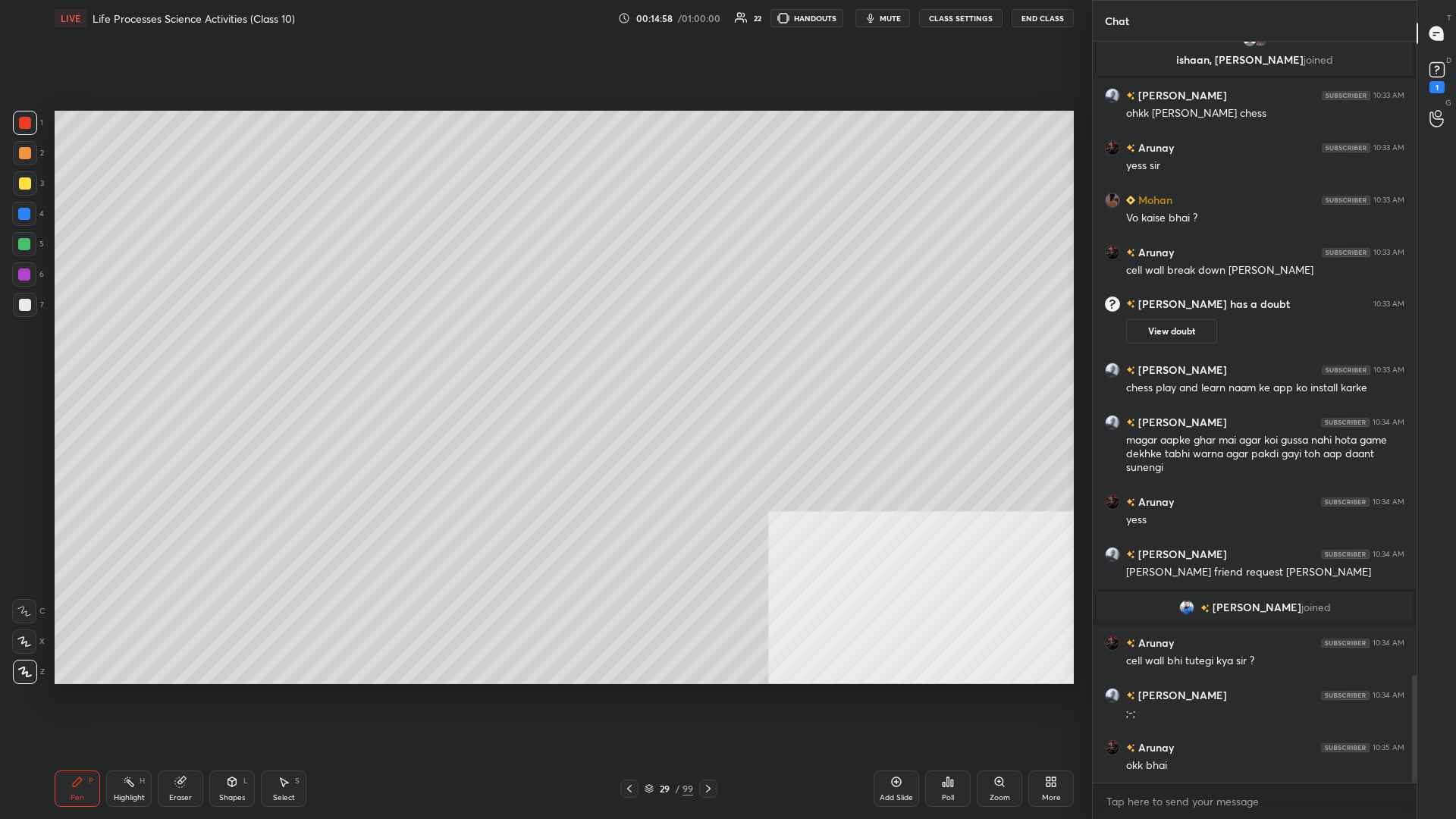 click at bounding box center (24, 214) 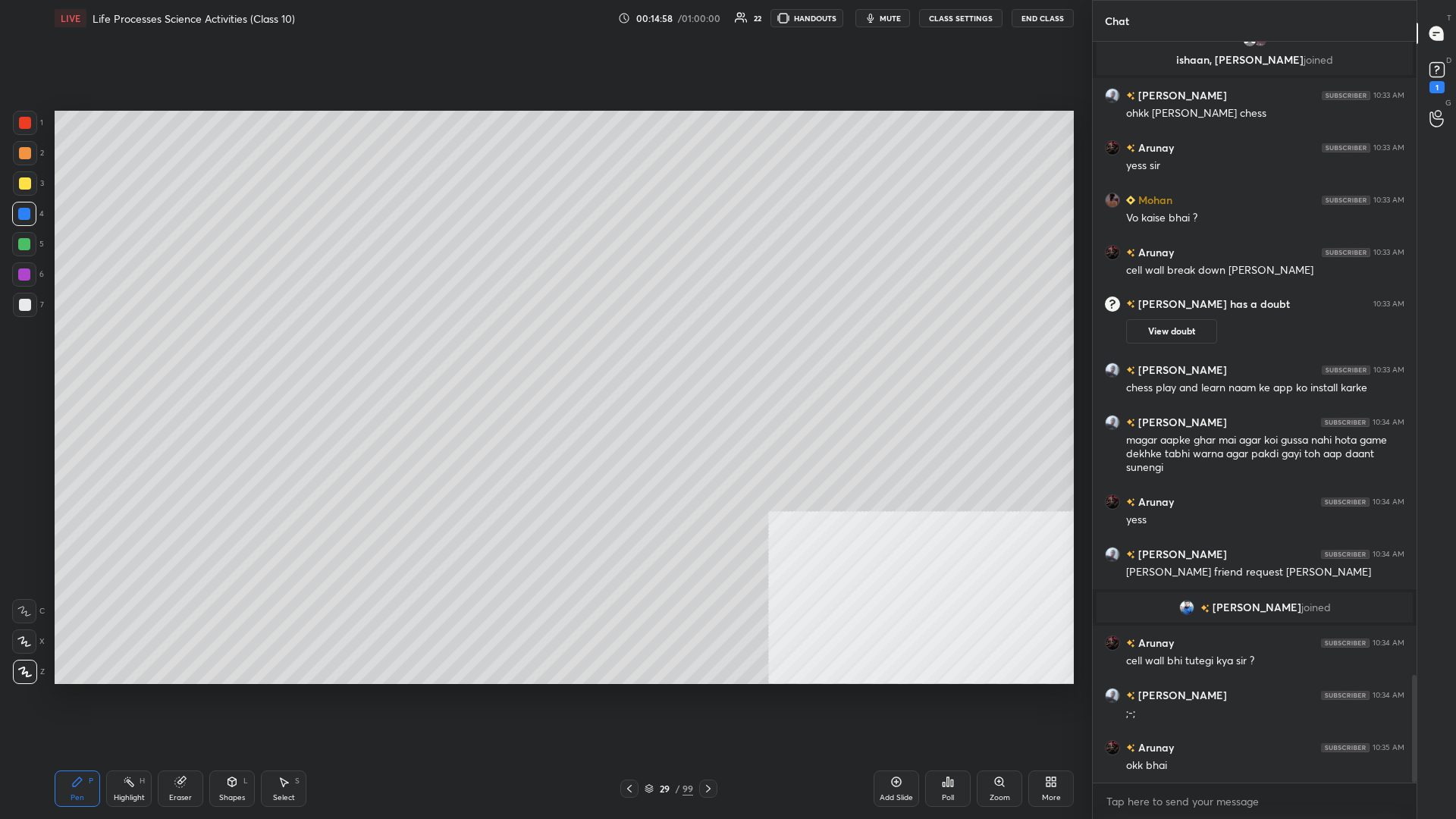 click at bounding box center (24, 214) 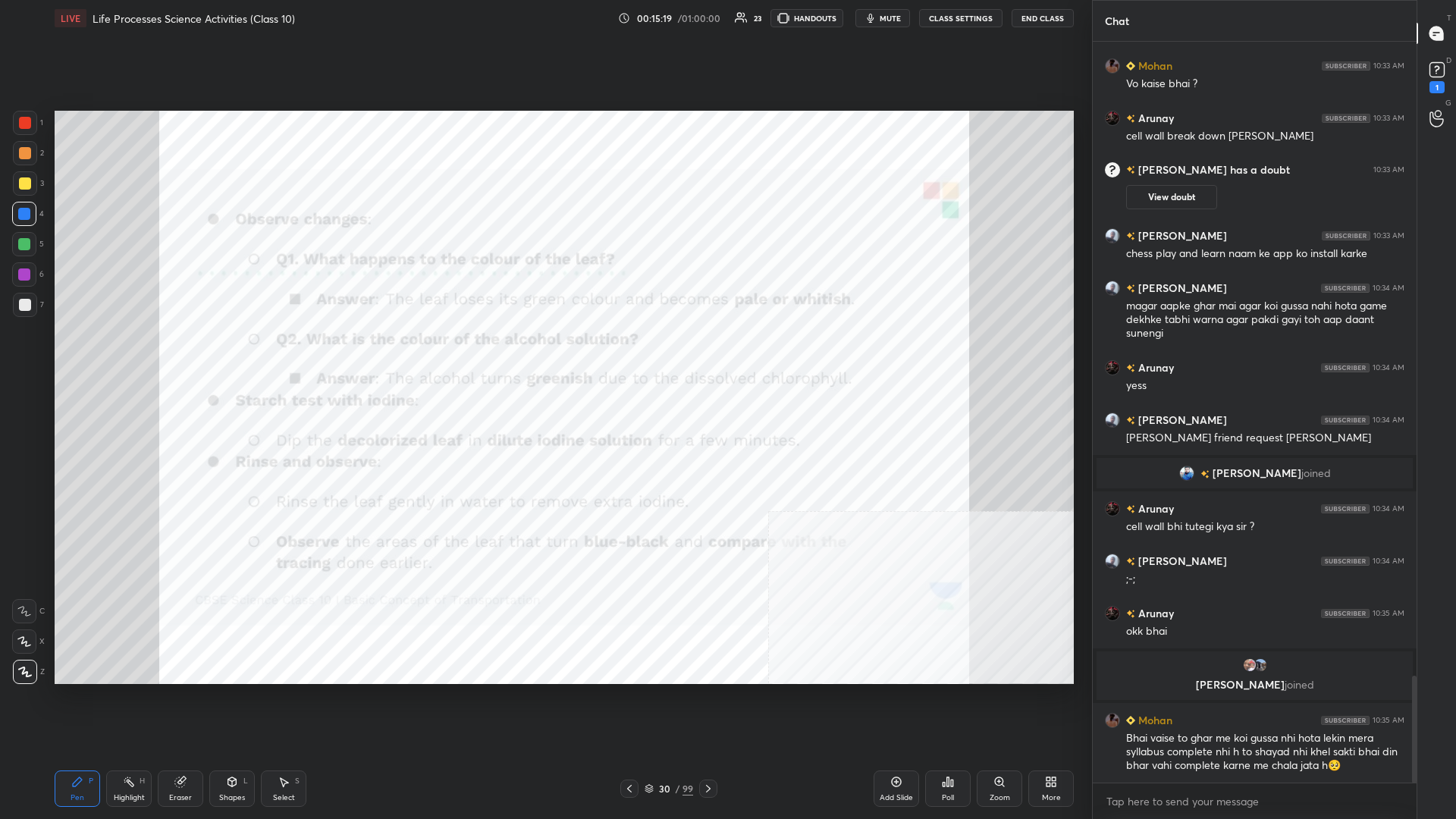 scroll, scrollTop: 4376, scrollLeft: 0, axis: vertical 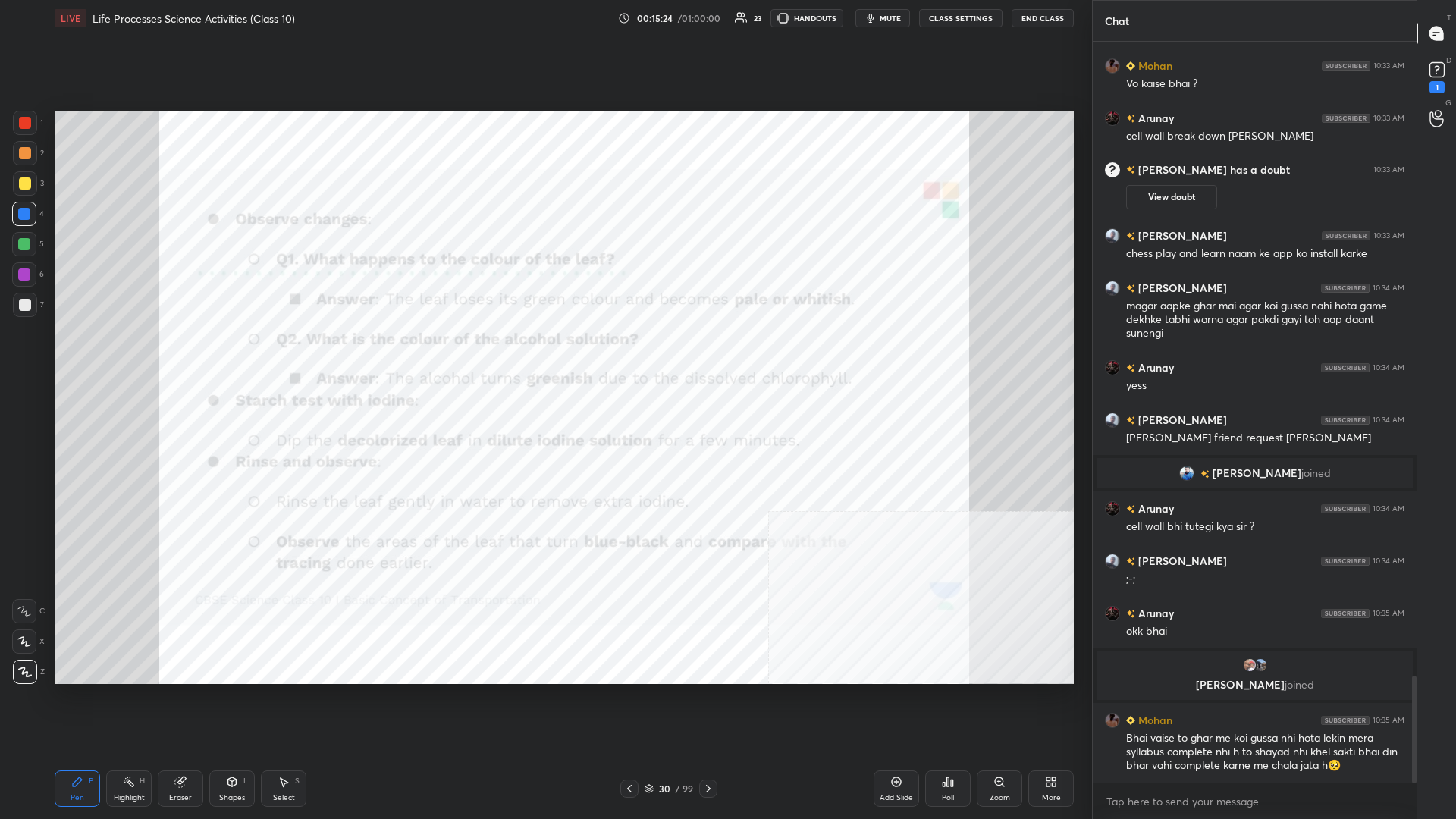 click 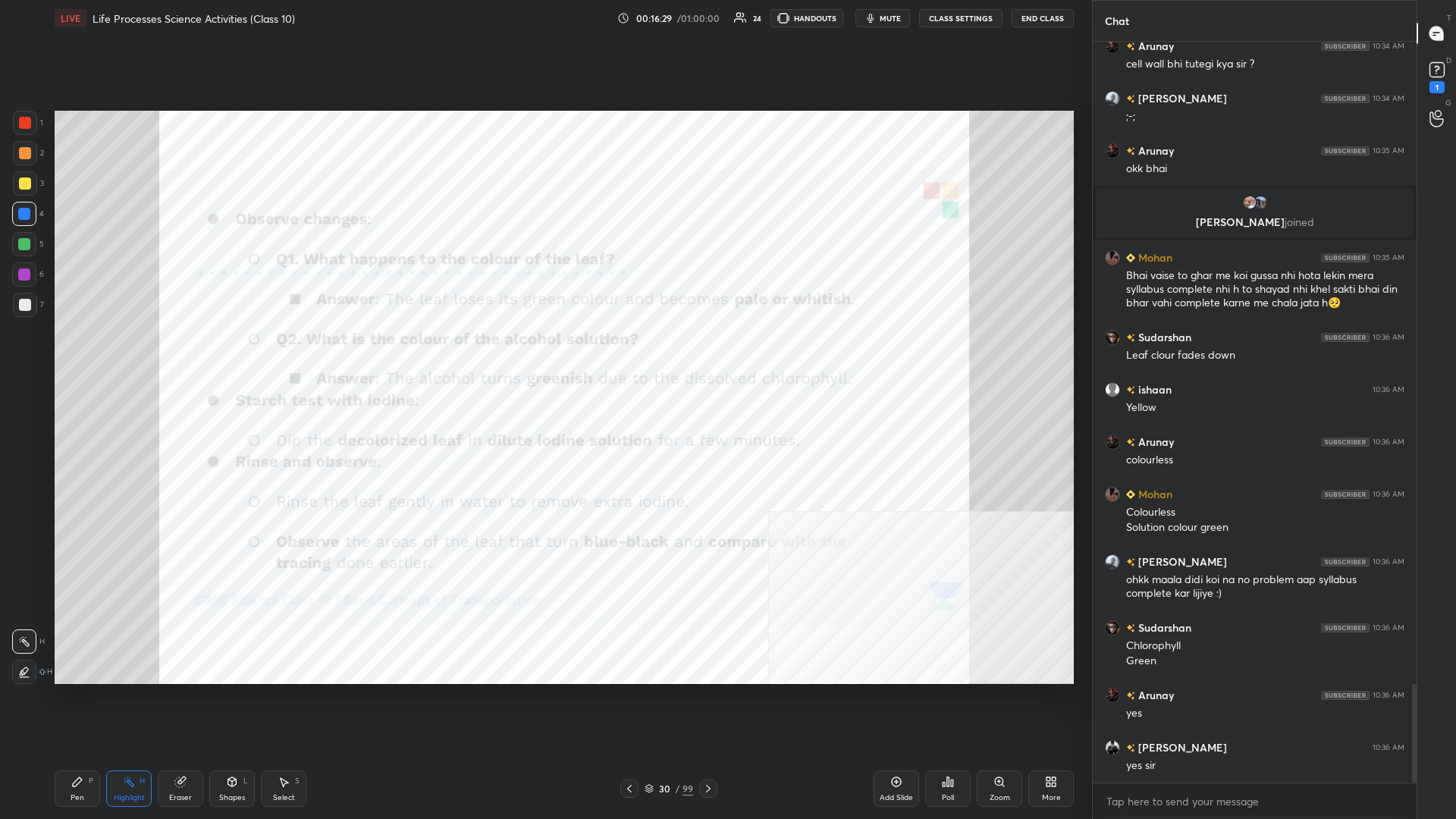 scroll, scrollTop: 4890, scrollLeft: 0, axis: vertical 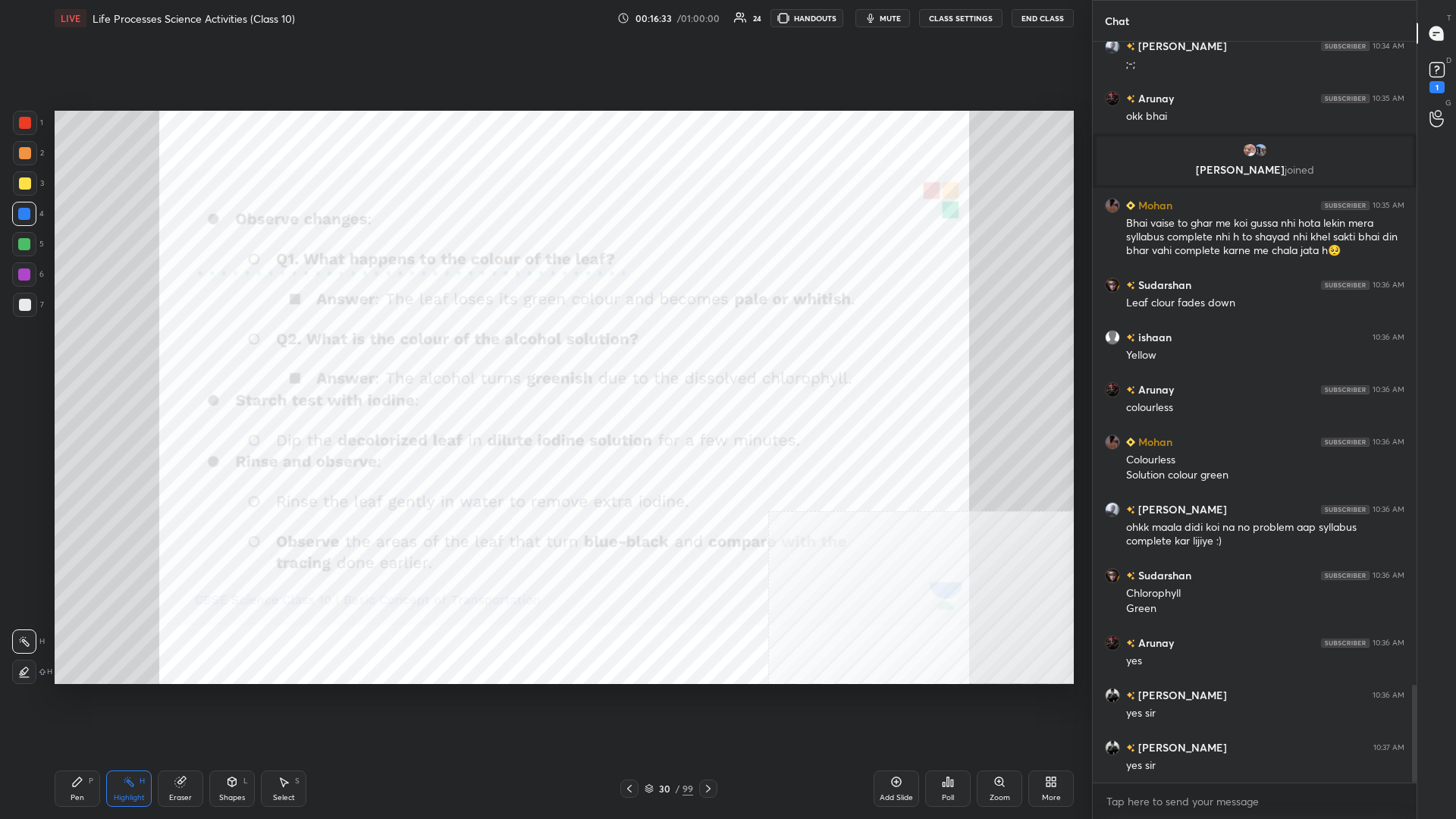 click on "Pen P Highlight H Eraser Shapes L Select S 30 / 99 Add Slide Poll Zoom More" at bounding box center [564, 789] 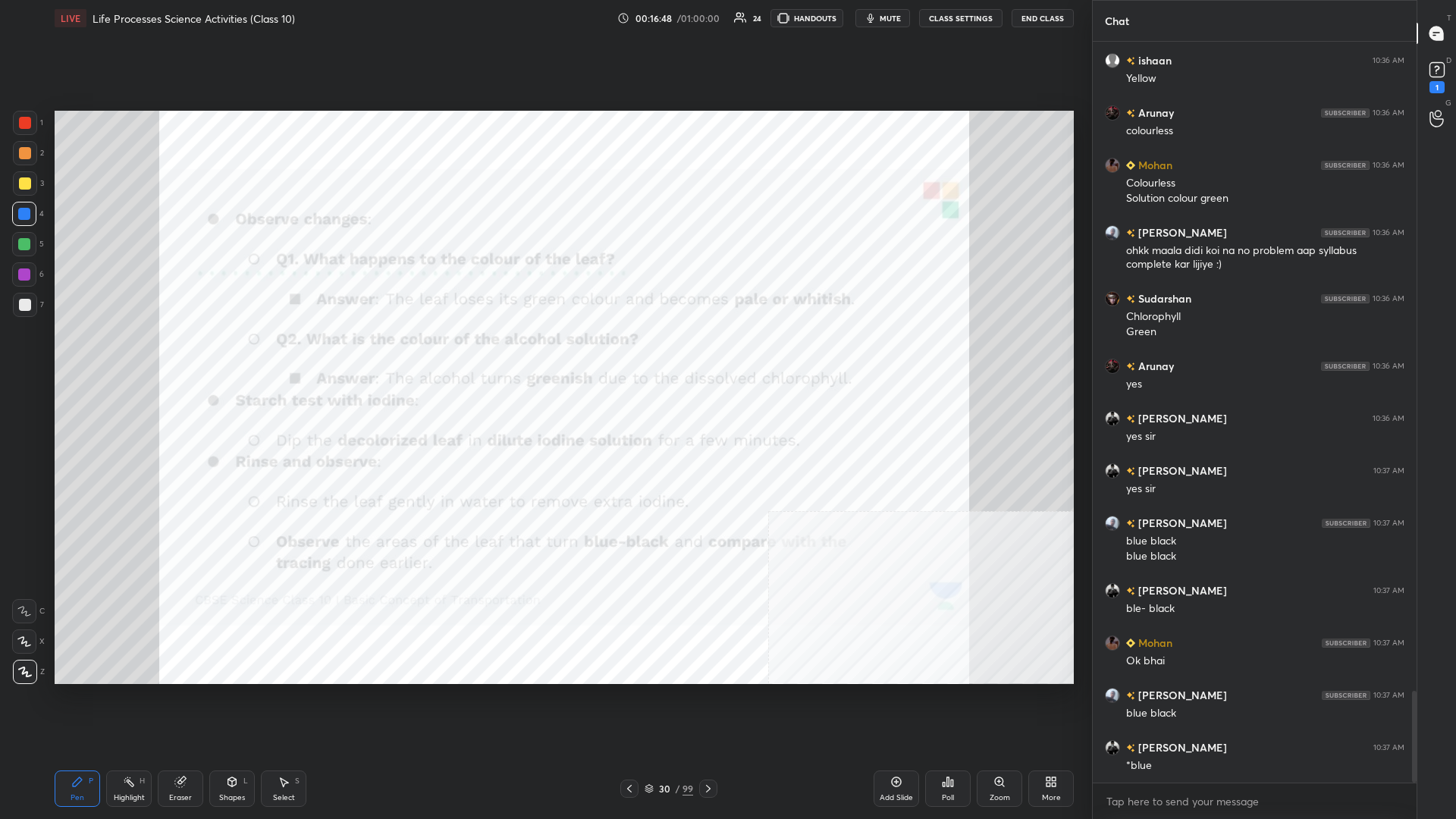 scroll, scrollTop: 5220, scrollLeft: 0, axis: vertical 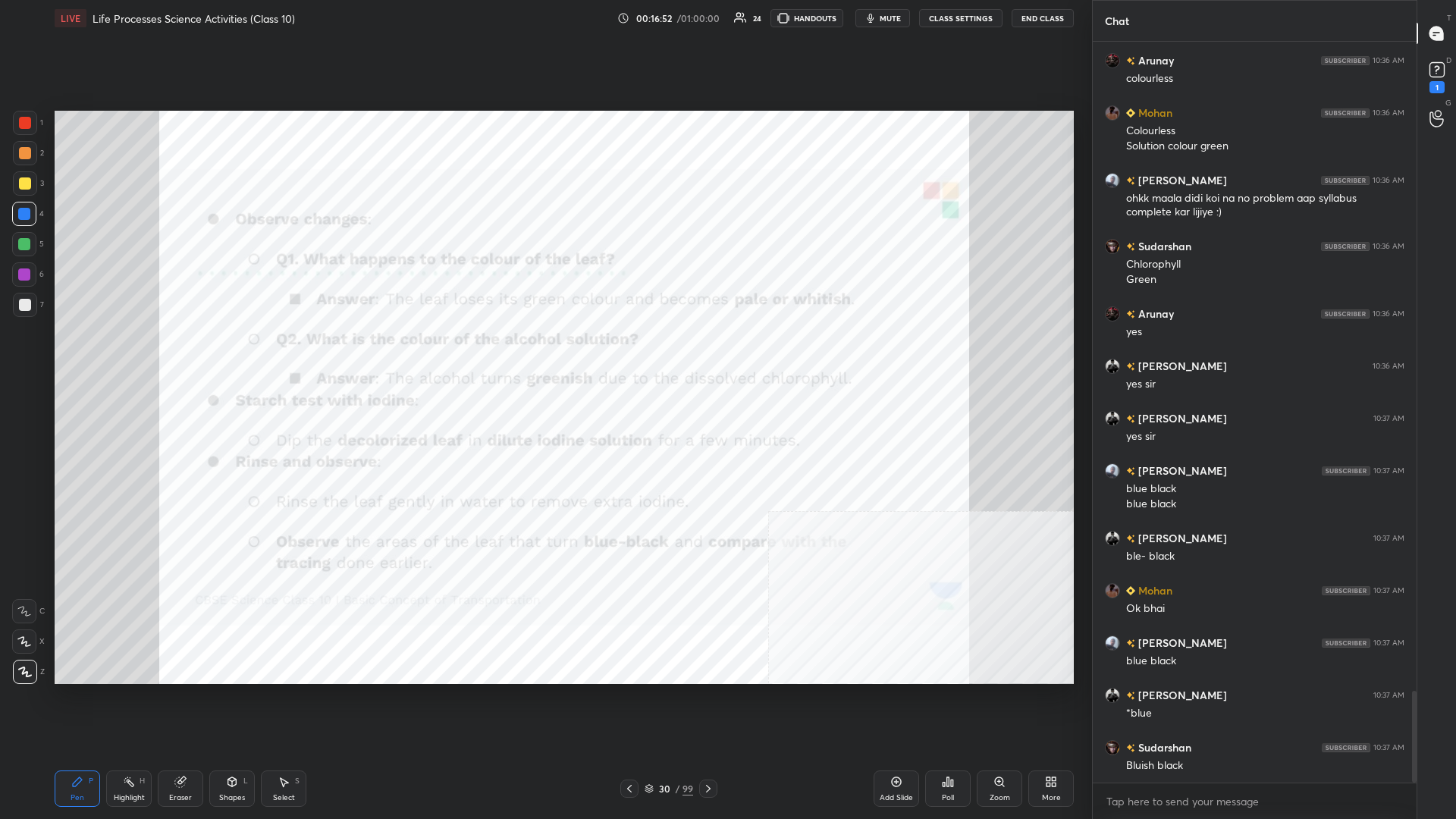 click on "Highlight H" at bounding box center [129, 789] 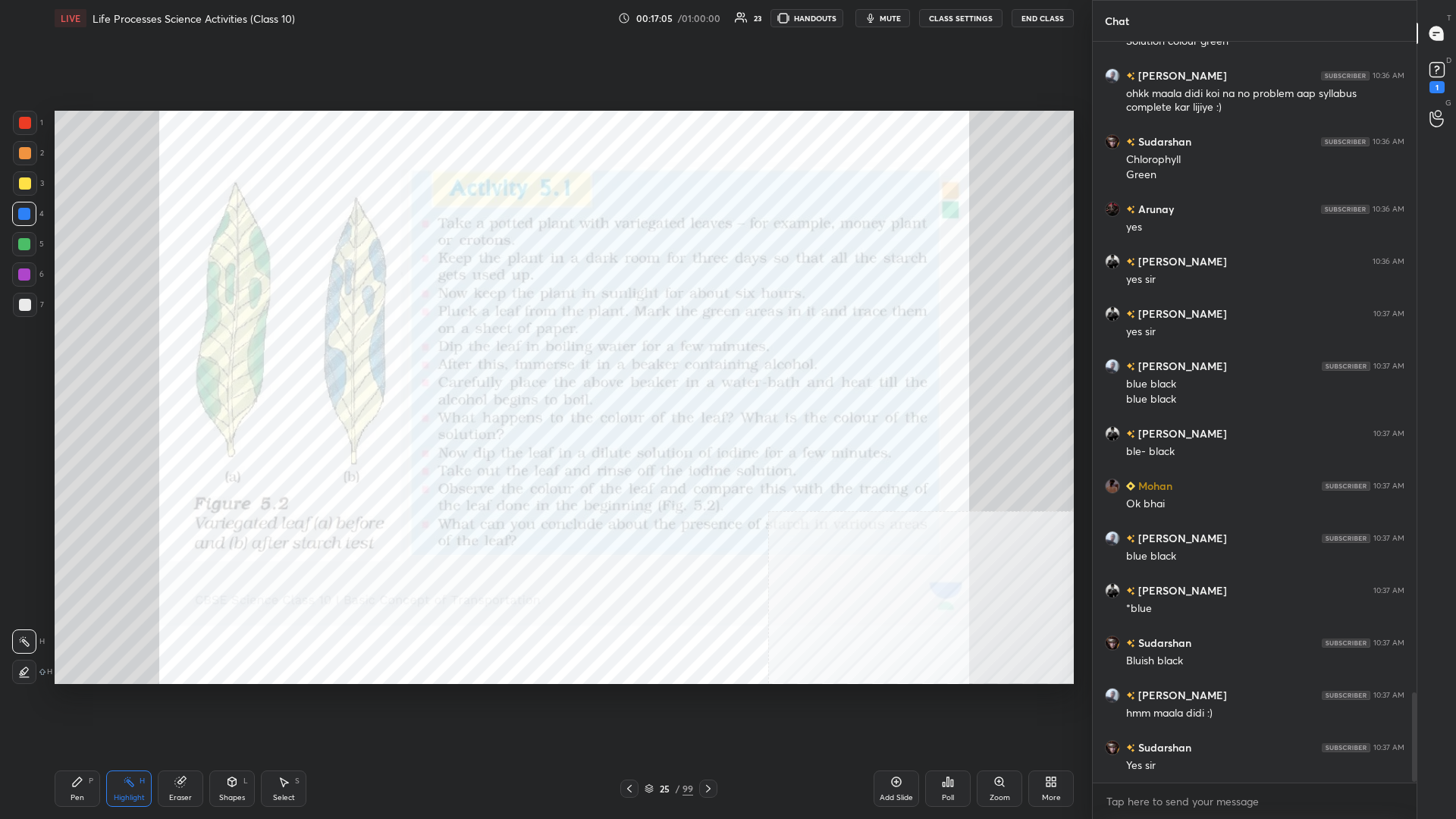 scroll, scrollTop: 5377, scrollLeft: 0, axis: vertical 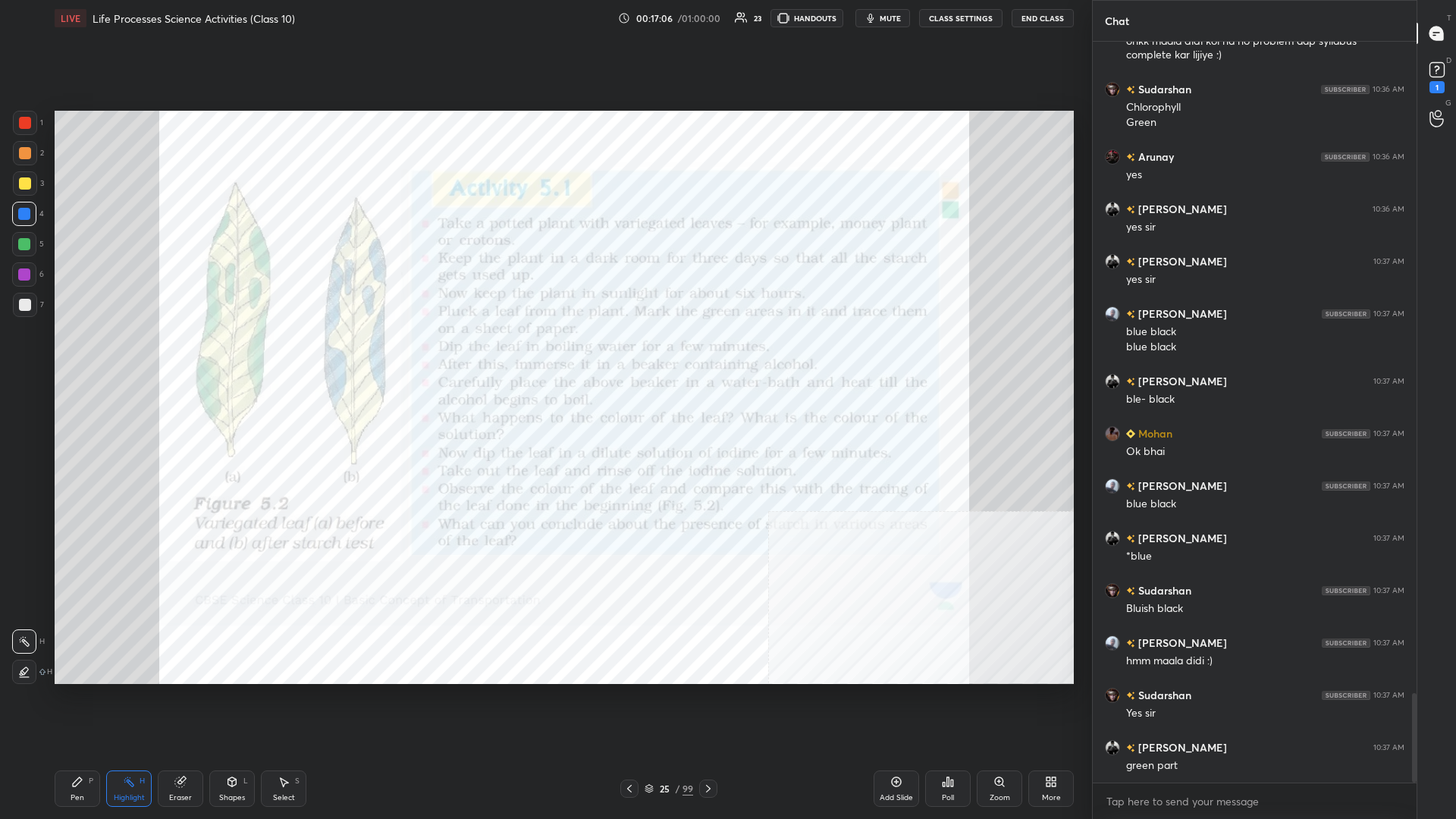 click on "Pen P" at bounding box center [77, 789] 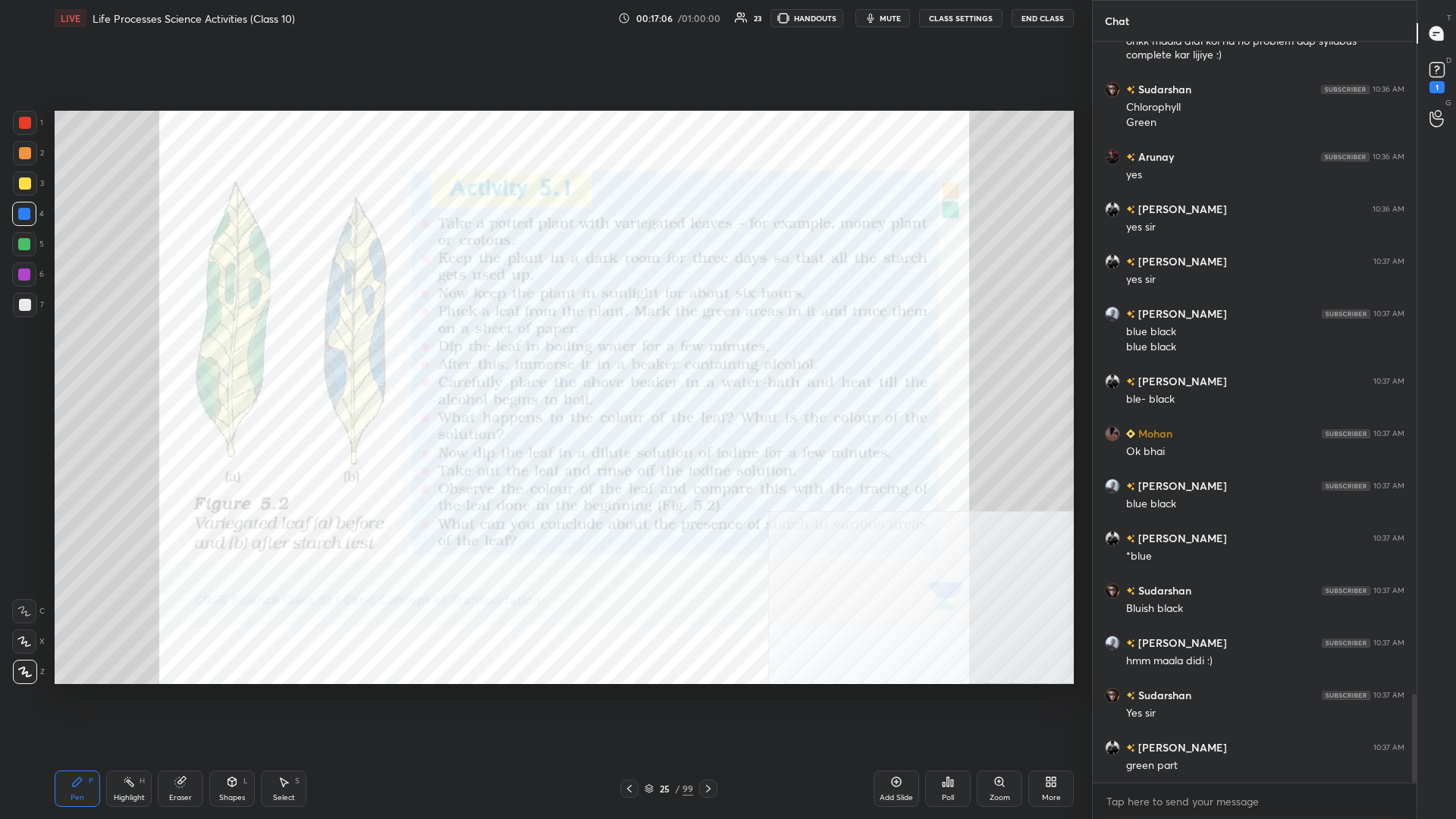 scroll, scrollTop: 5429, scrollLeft: 0, axis: vertical 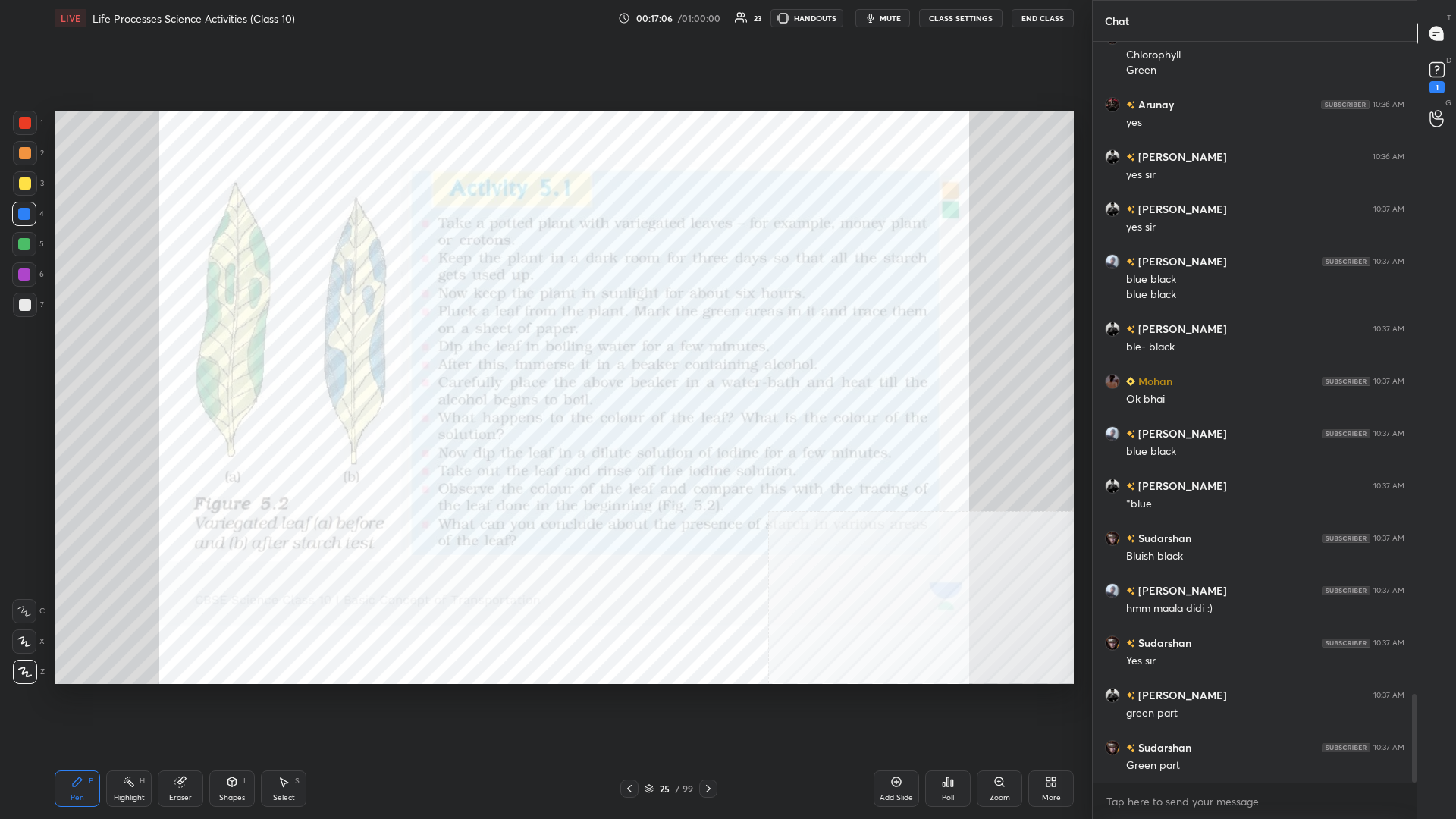 click on "1" at bounding box center (28, 123) 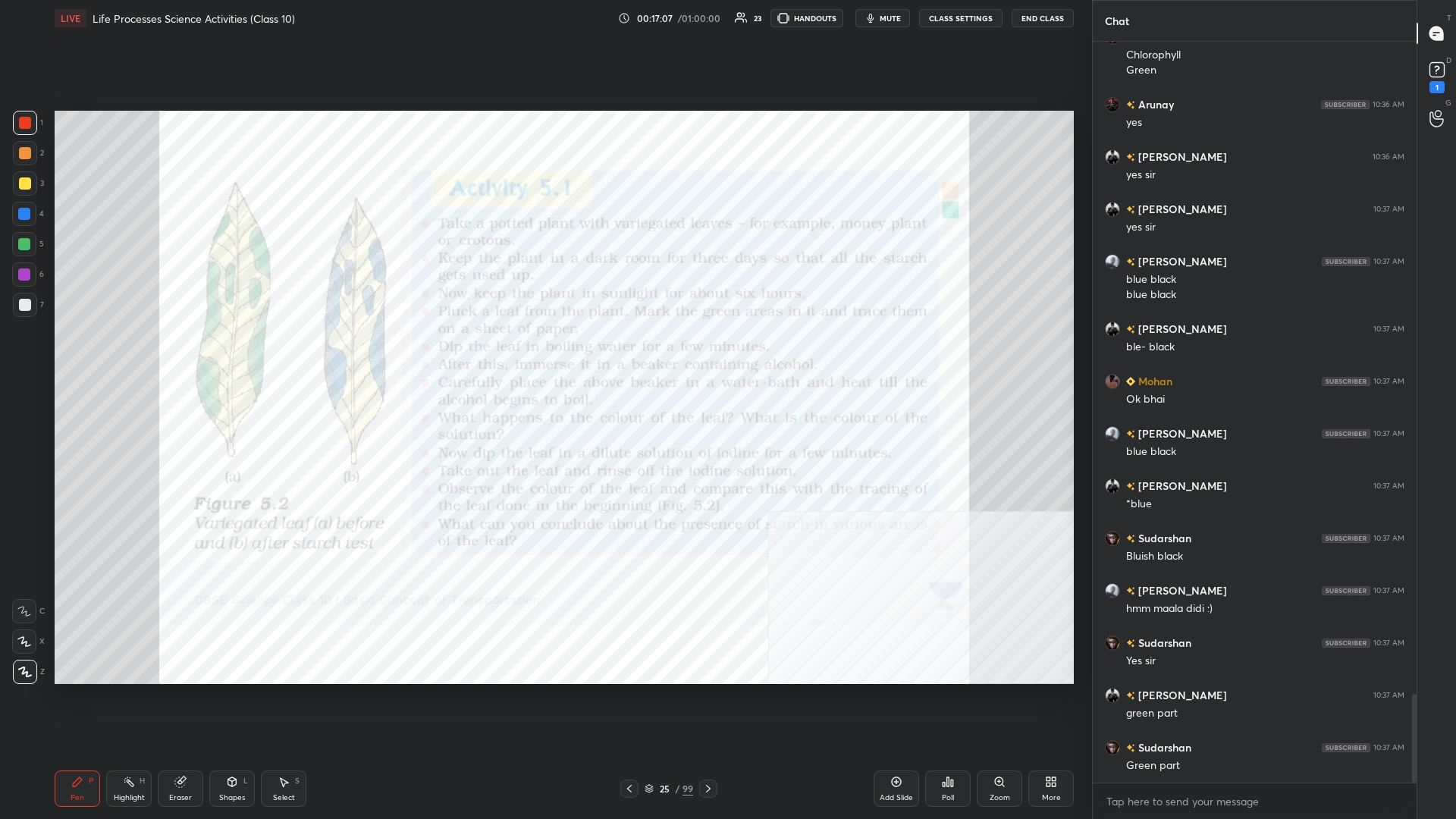 click at bounding box center (25, 123) 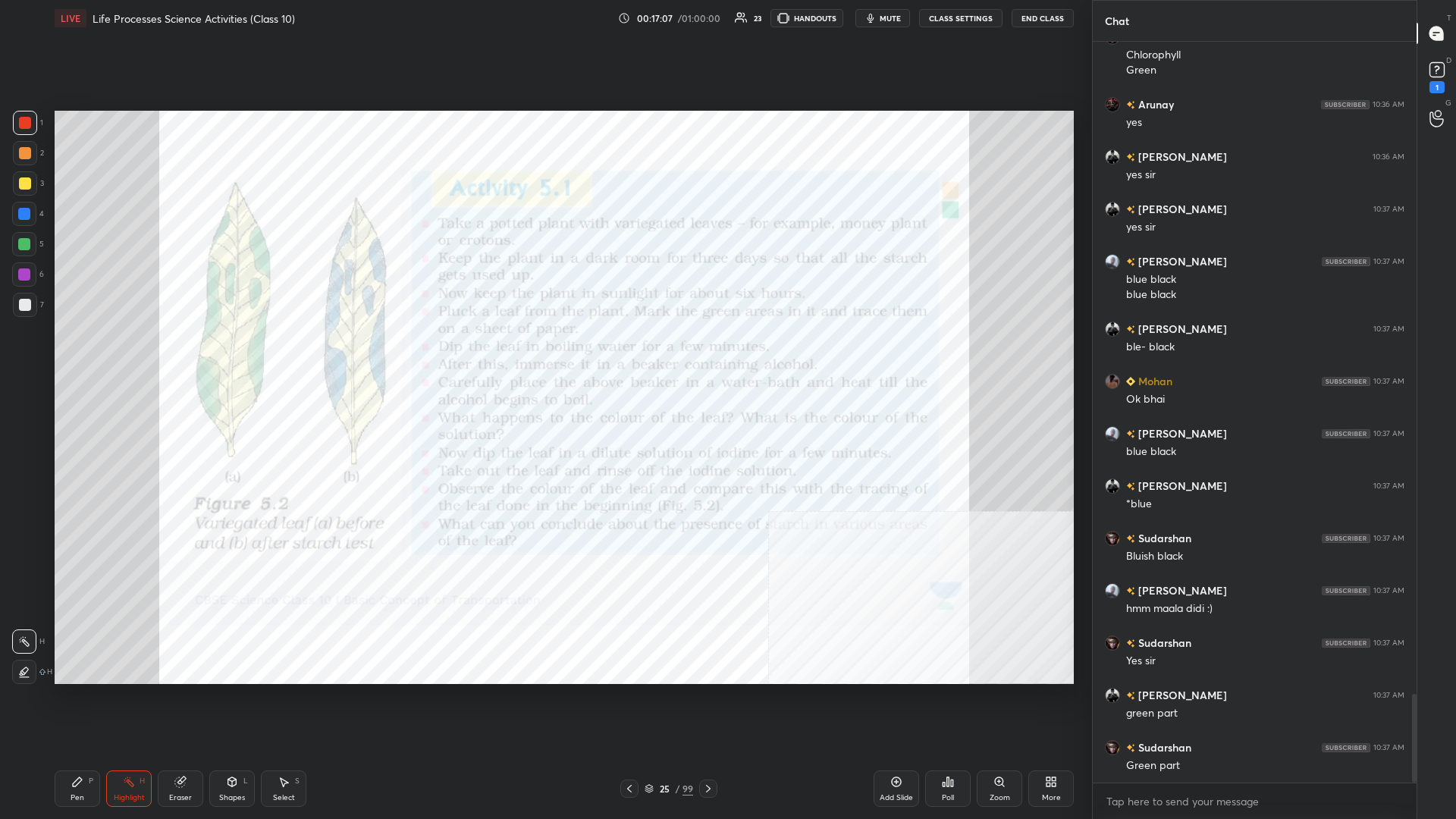 click on "Highlight H" at bounding box center (129, 789) 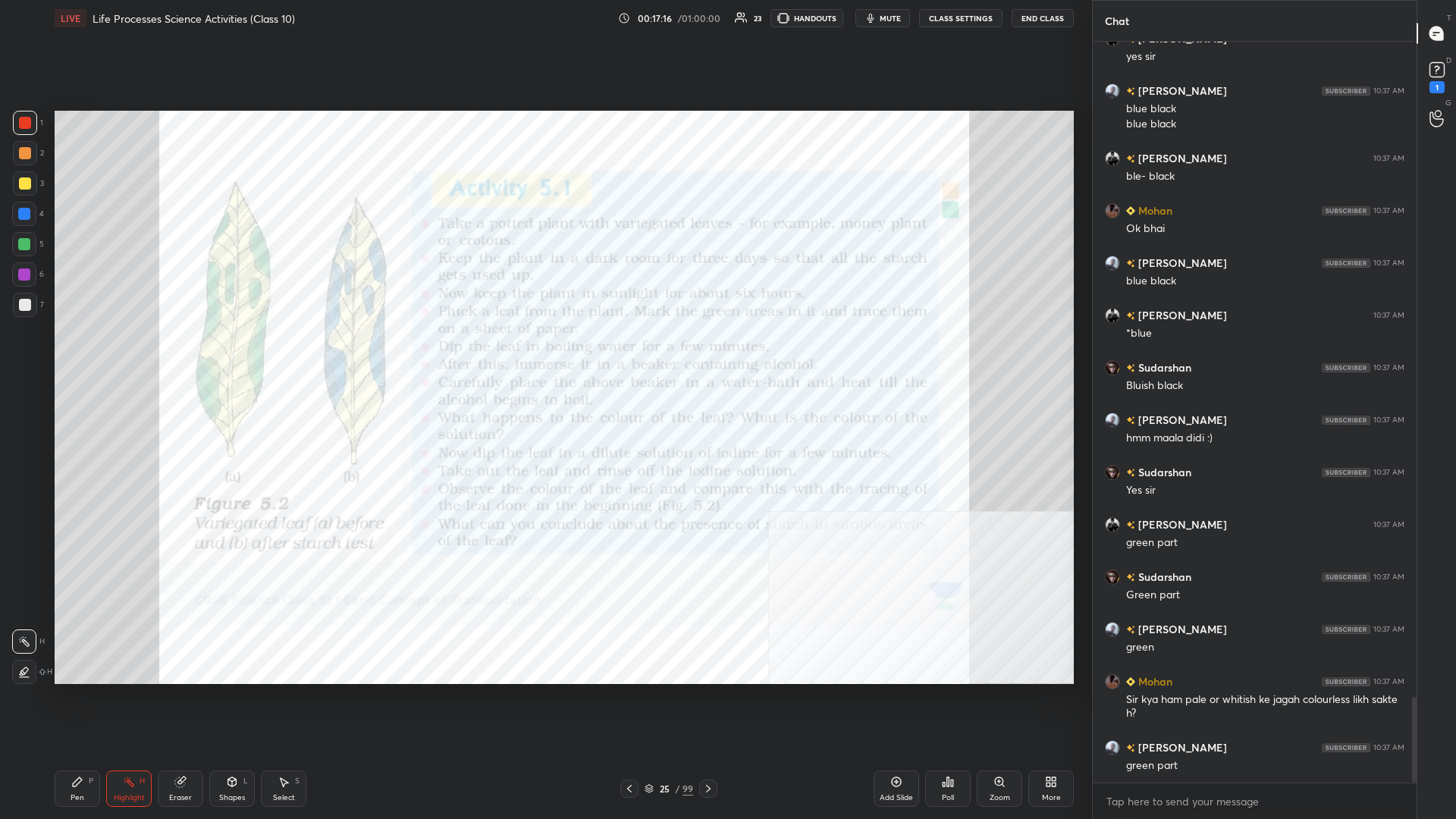 scroll, scrollTop: 5652, scrollLeft: 0, axis: vertical 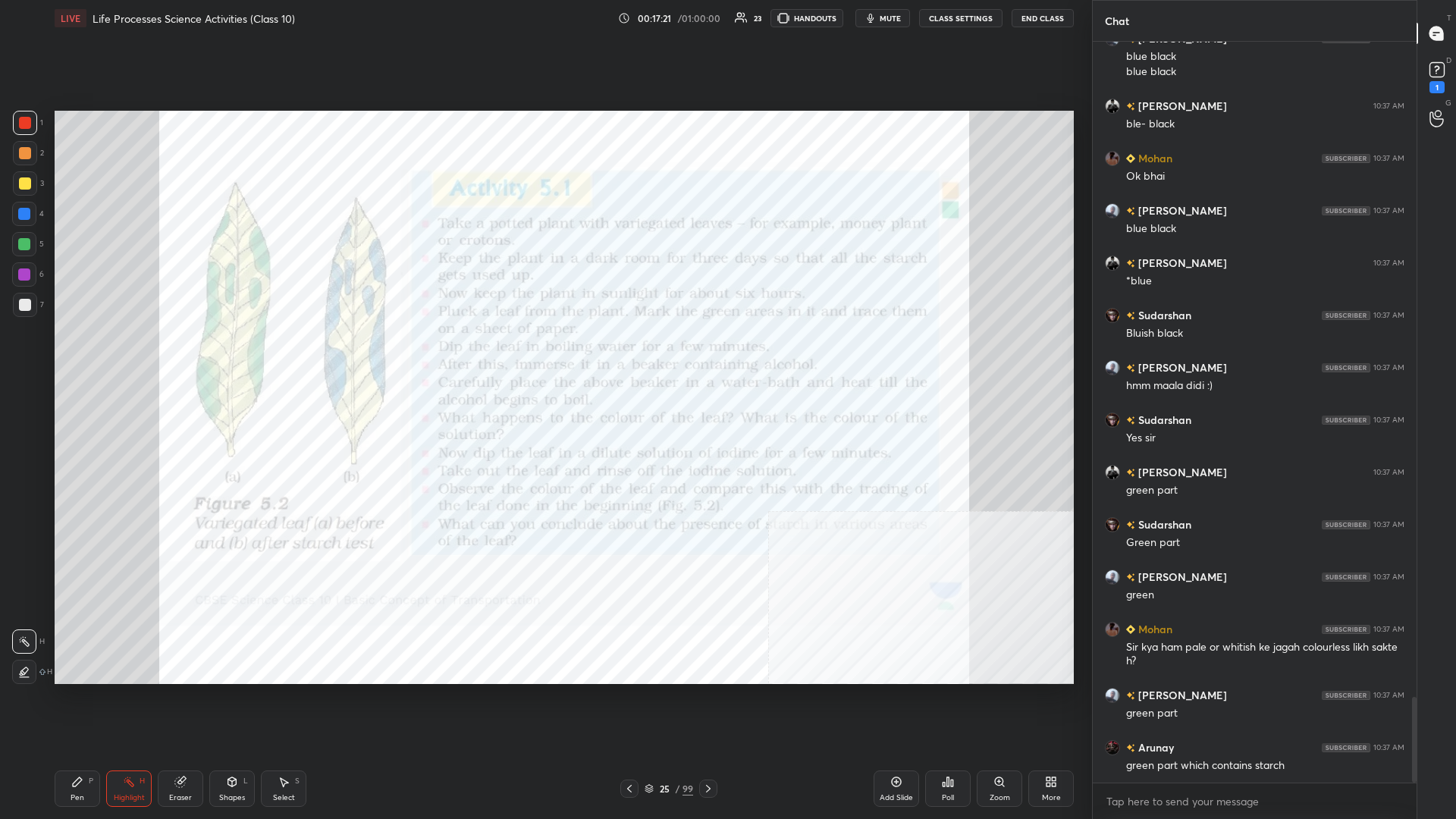 click 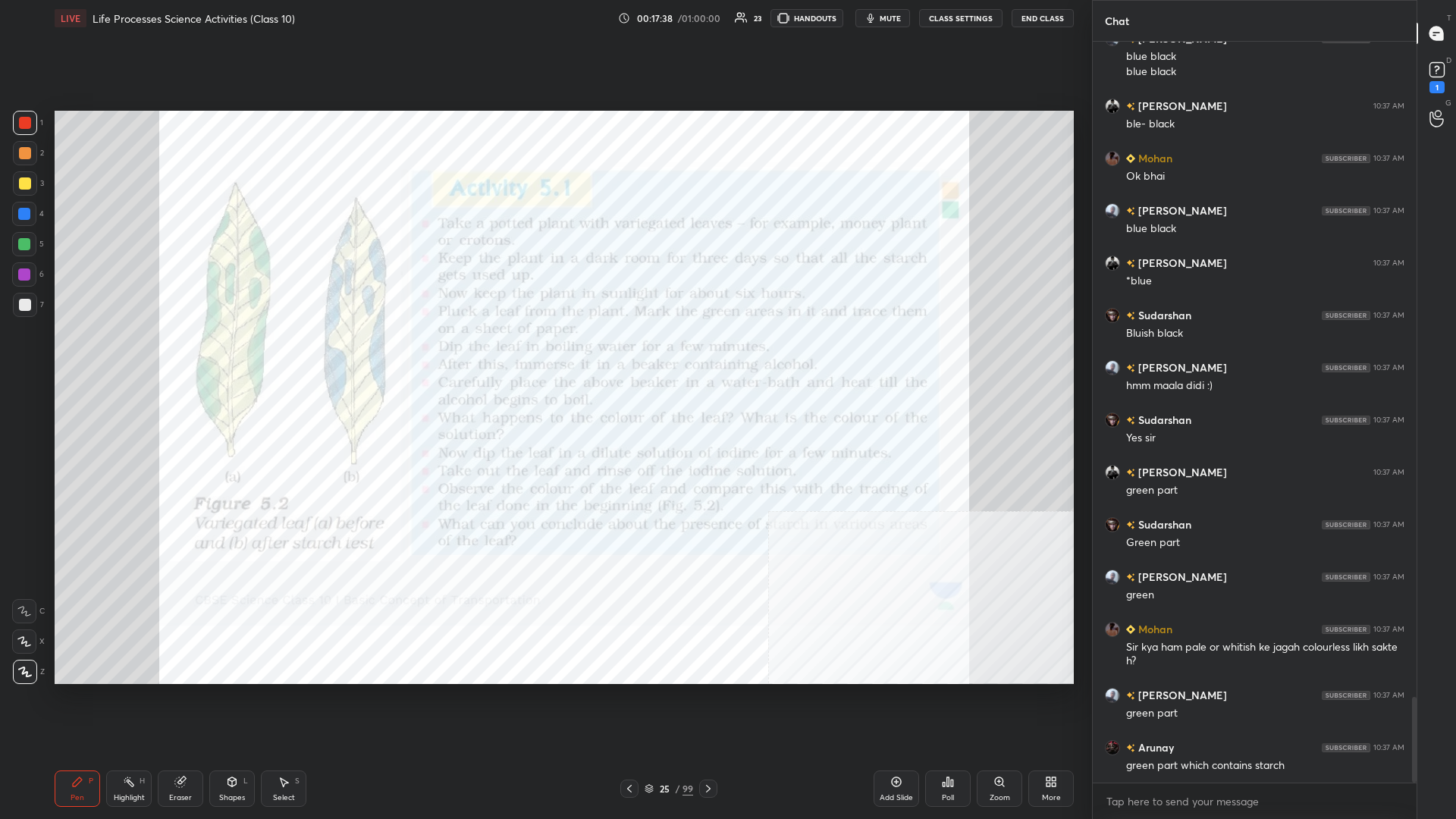 click on "Highlight H" at bounding box center [129, 789] 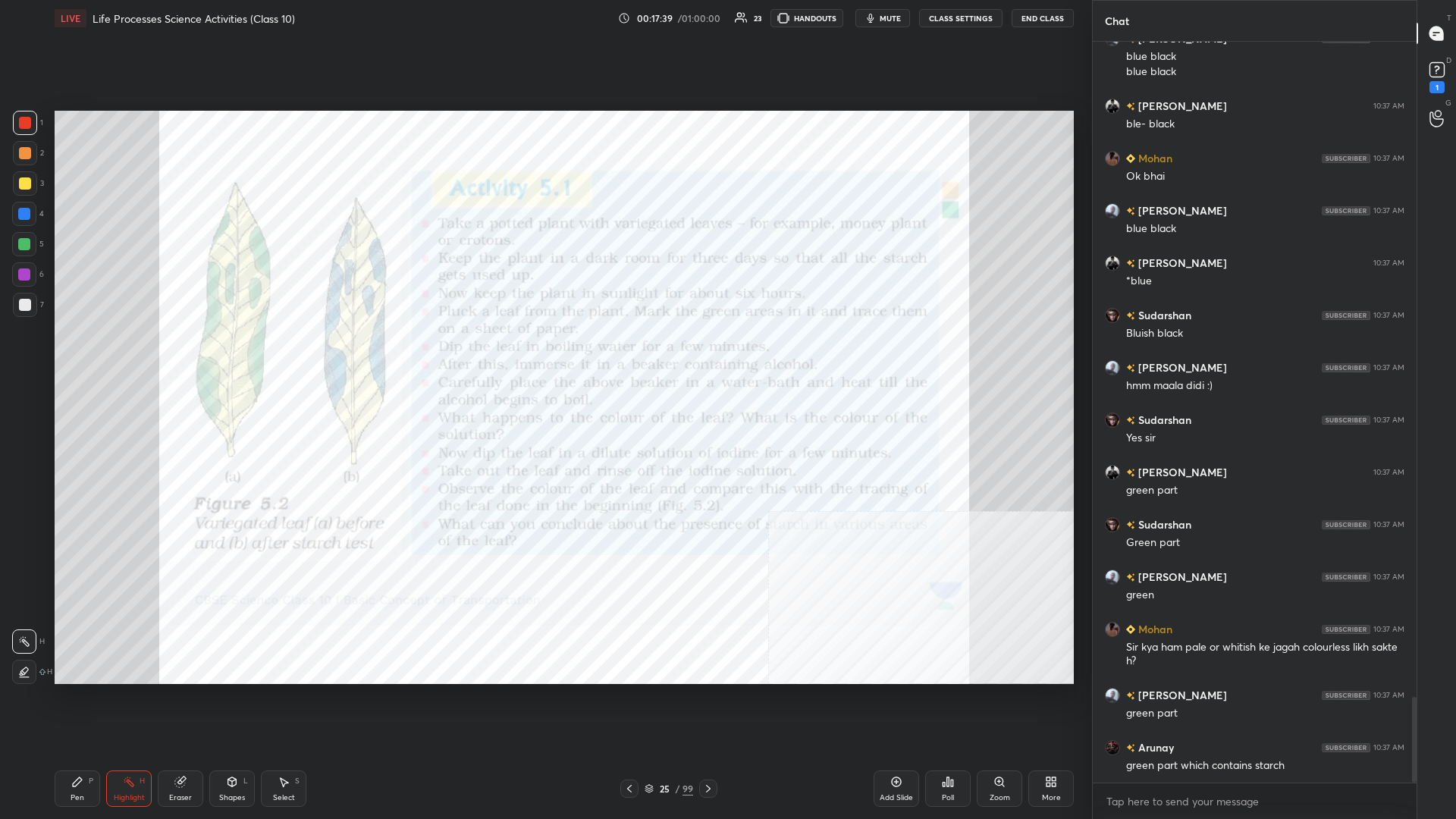 click on "Highlight H" at bounding box center [129, 789] 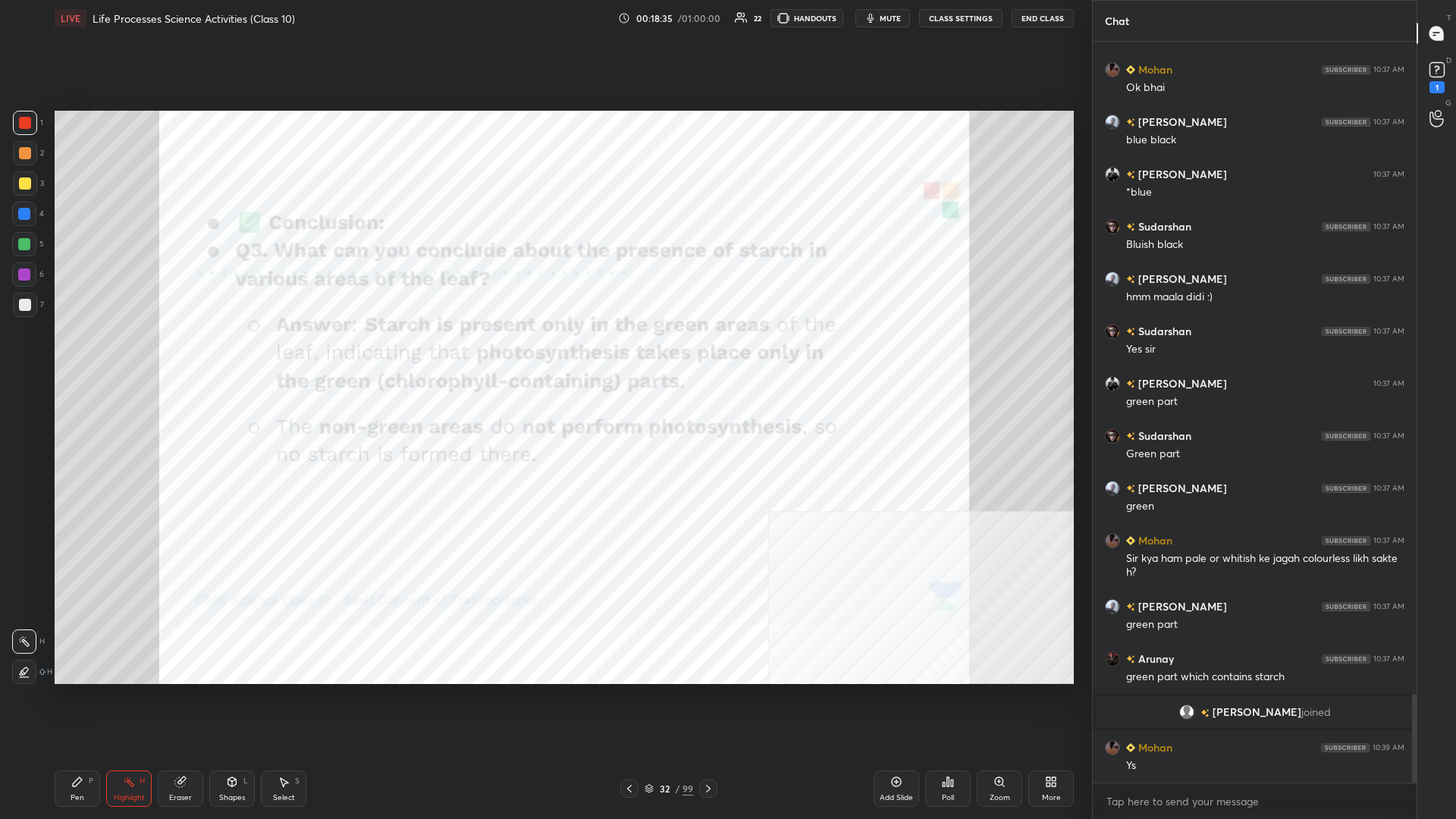 scroll, scrollTop: 5465, scrollLeft: 0, axis: vertical 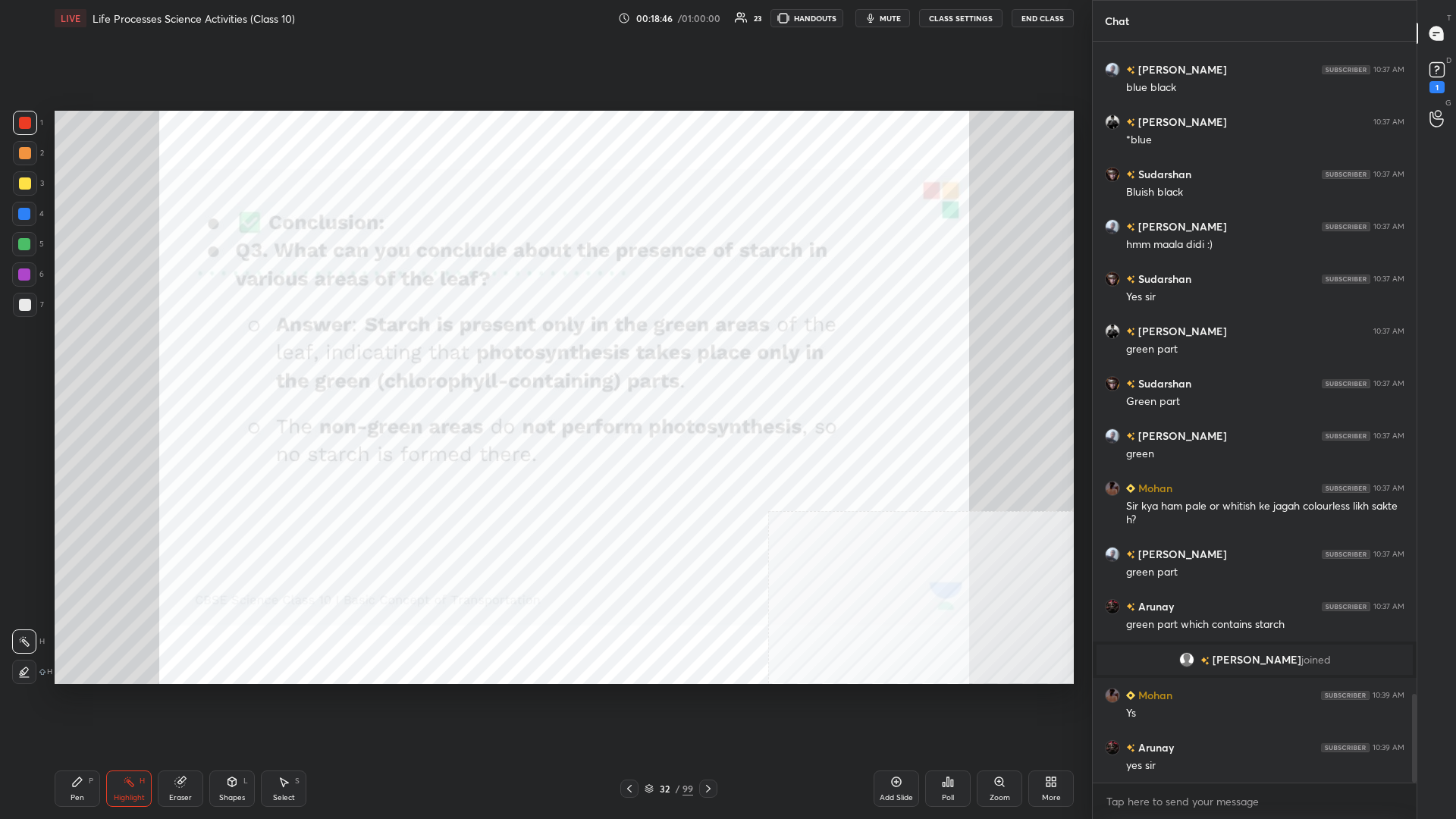 click on "More" at bounding box center [1051, 789] 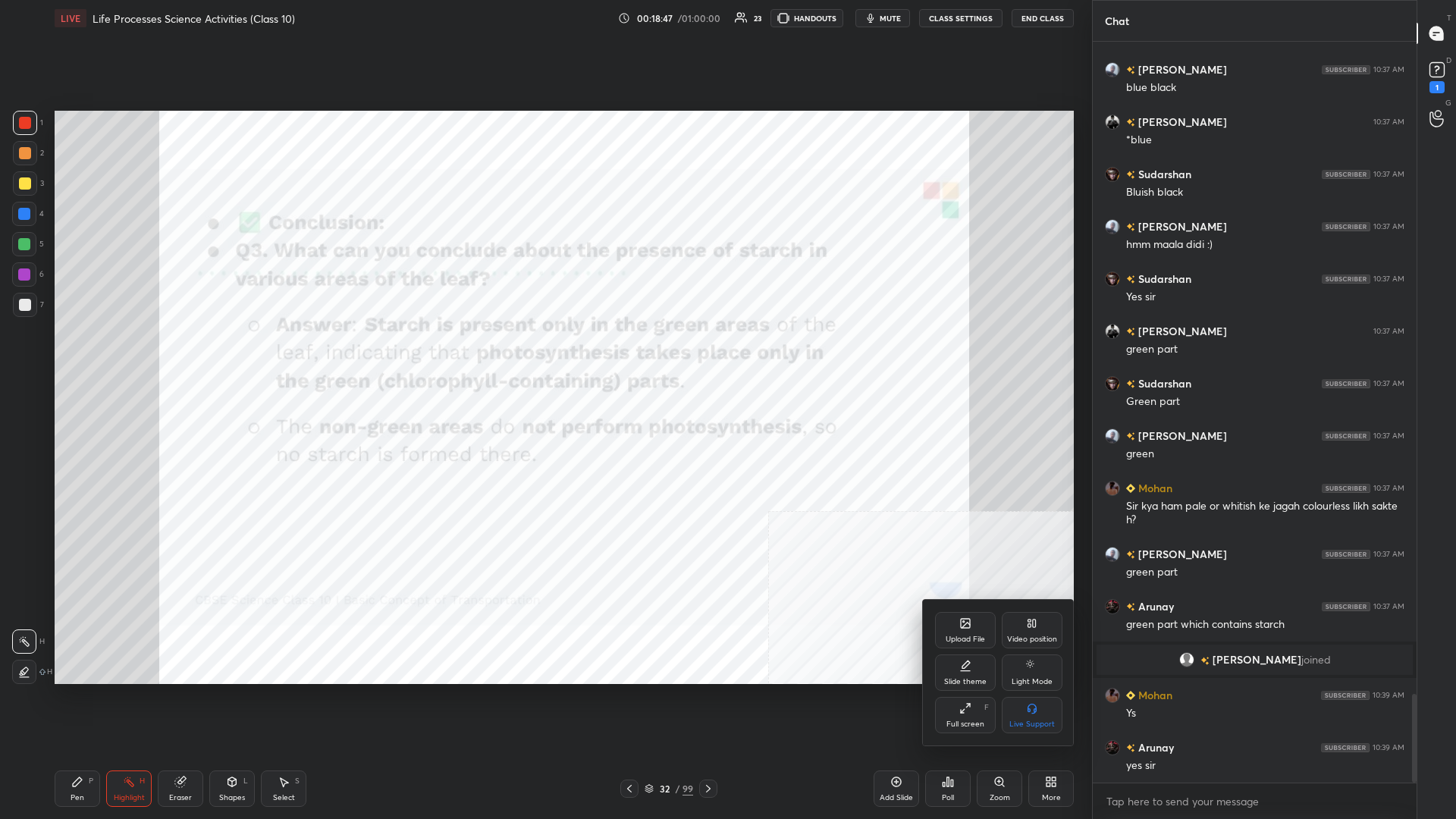 click on "Upload File" at bounding box center [965, 630] 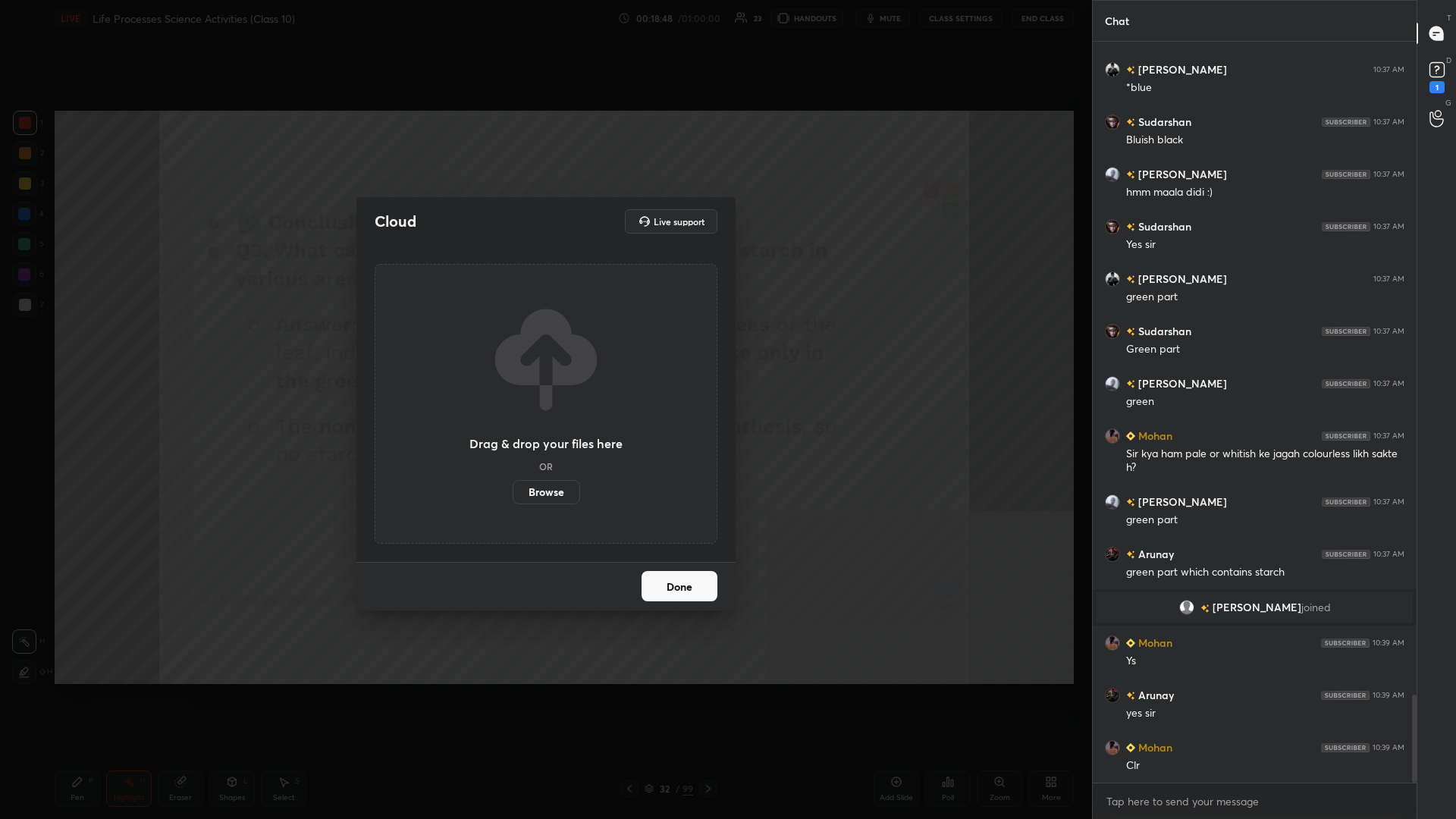 click on "Browse" at bounding box center [546, 492] 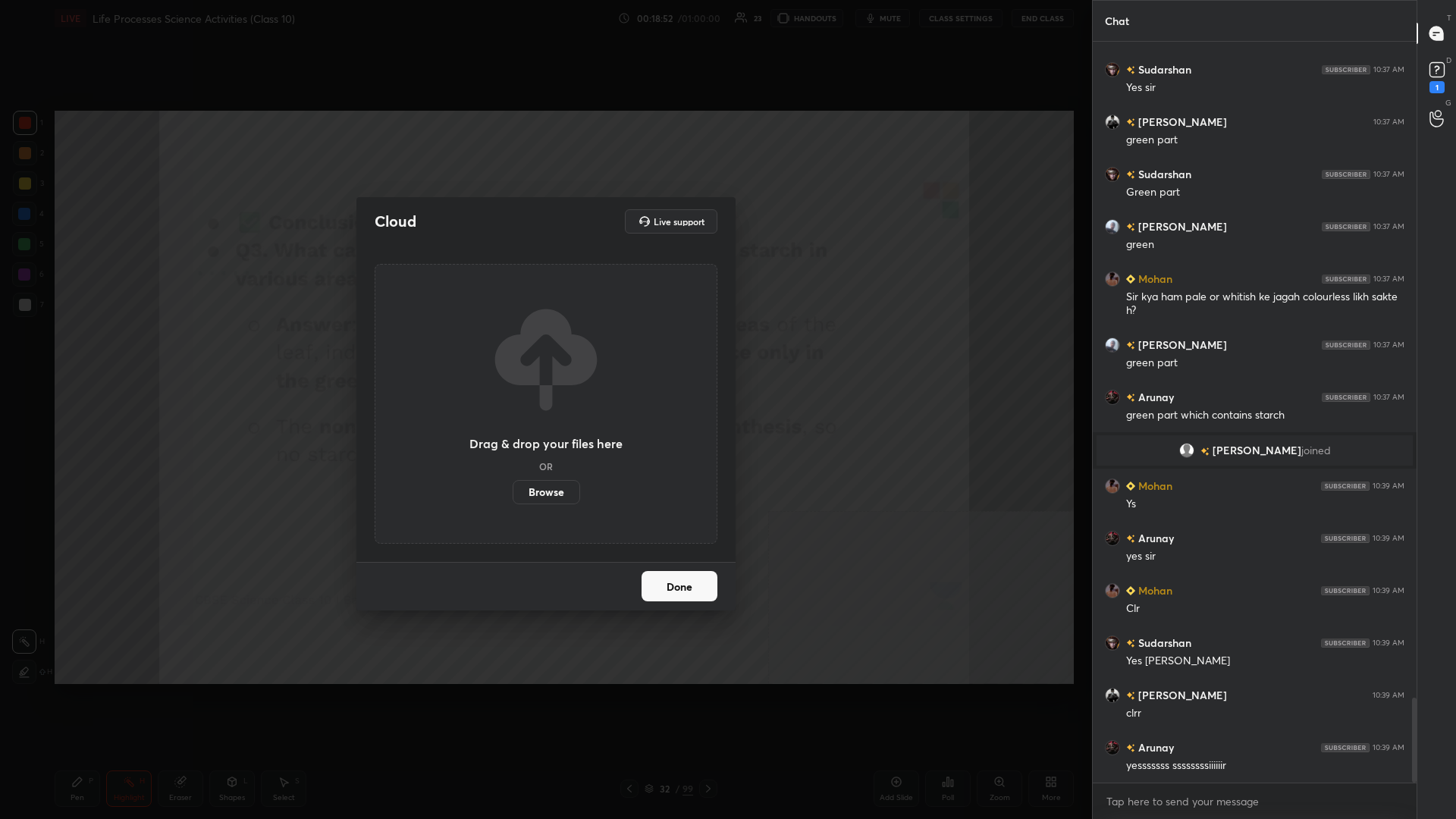 scroll, scrollTop: 5727, scrollLeft: 0, axis: vertical 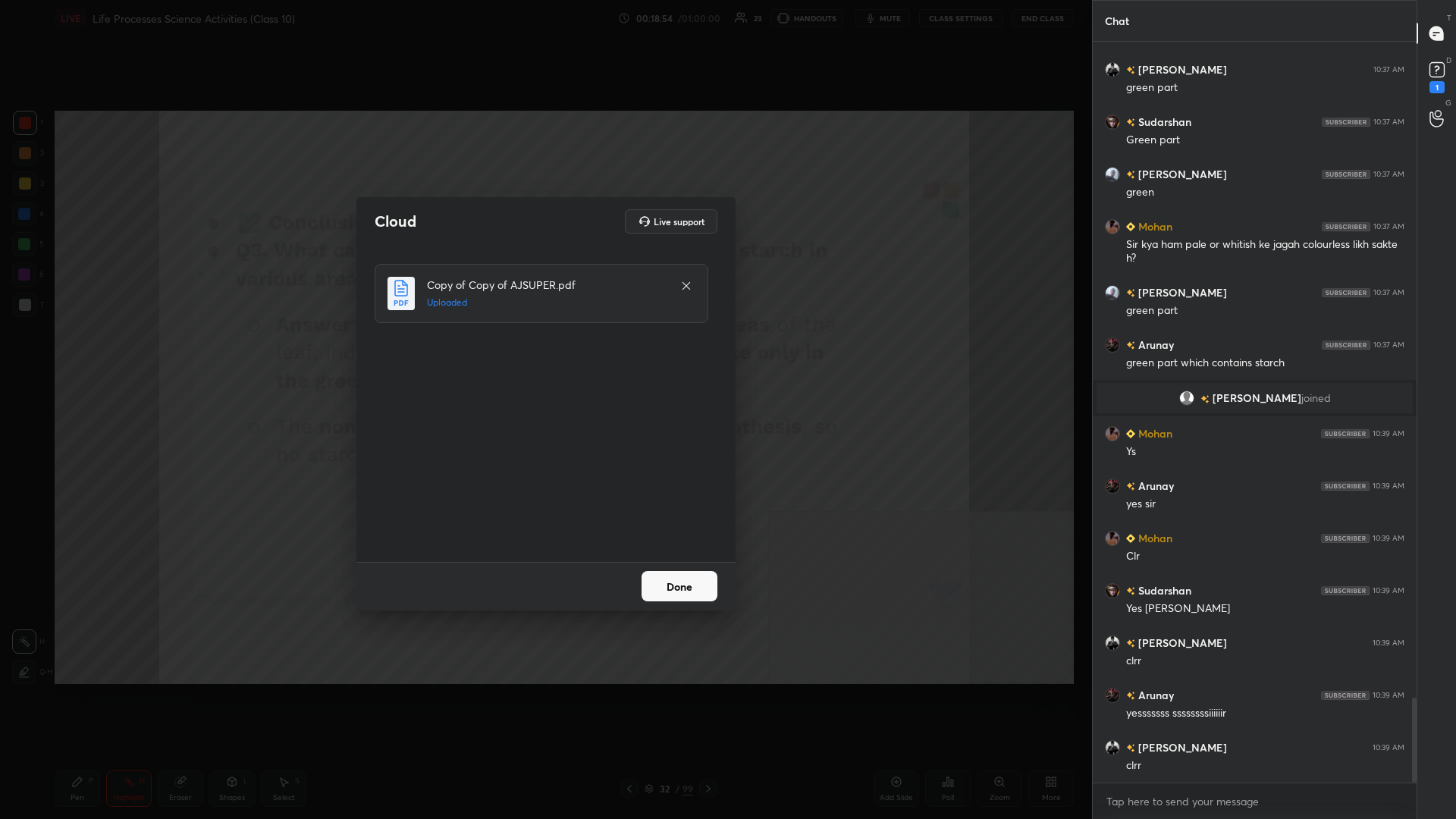 click on "Done" at bounding box center [679, 586] 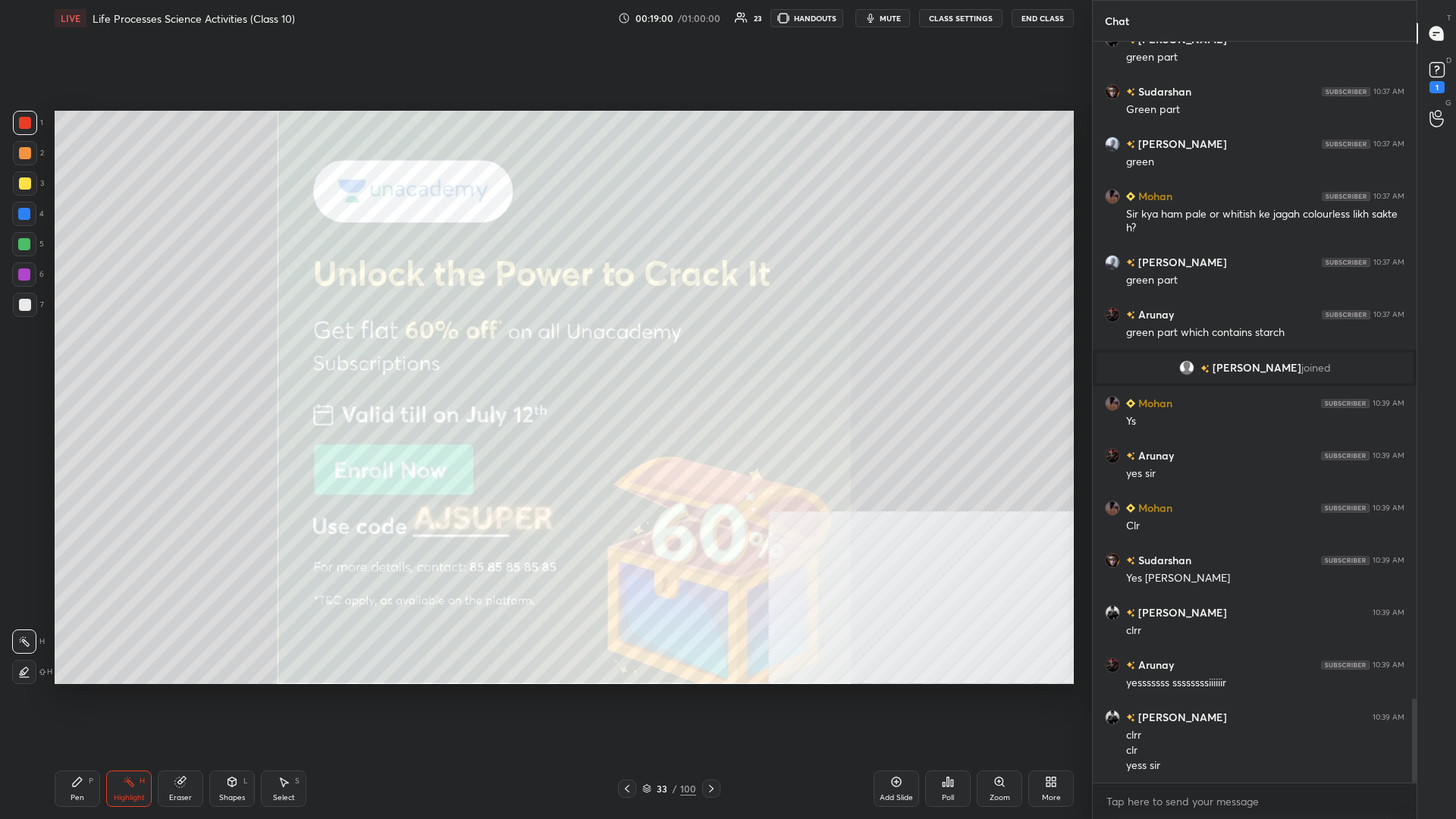 scroll, scrollTop: 5810, scrollLeft: 0, axis: vertical 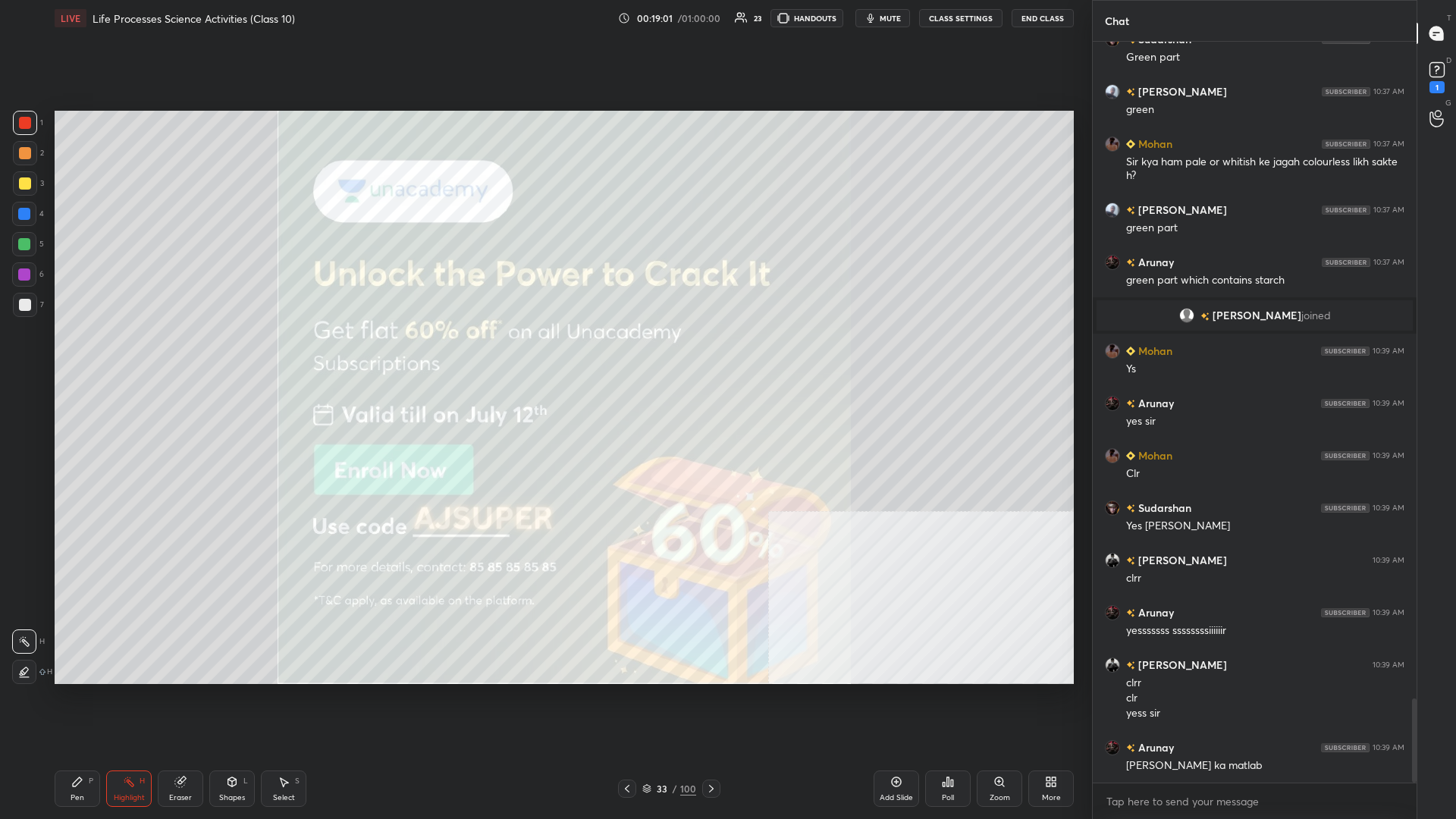 click on "Pen P" at bounding box center (77, 789) 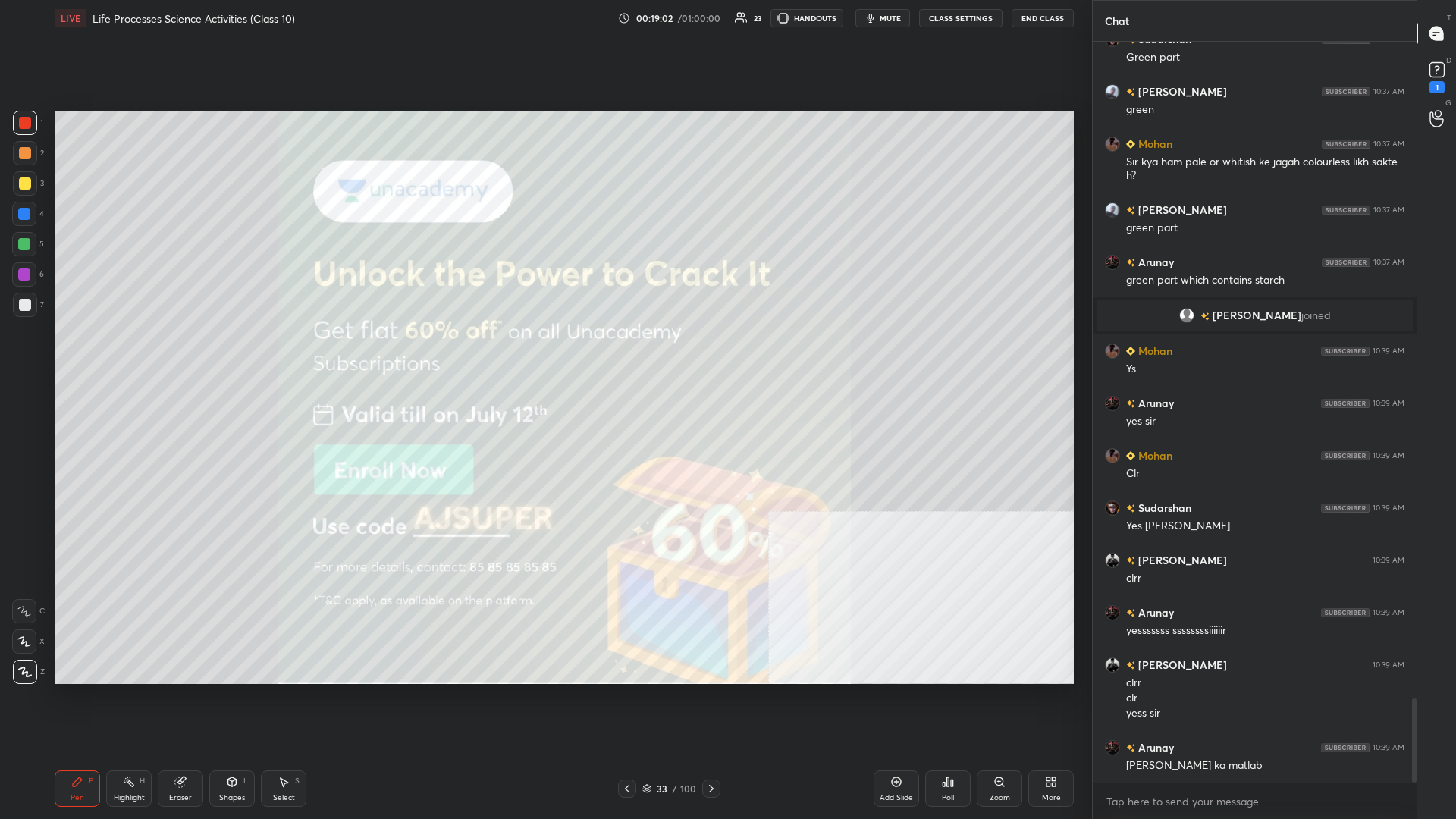 click at bounding box center (25, 184) 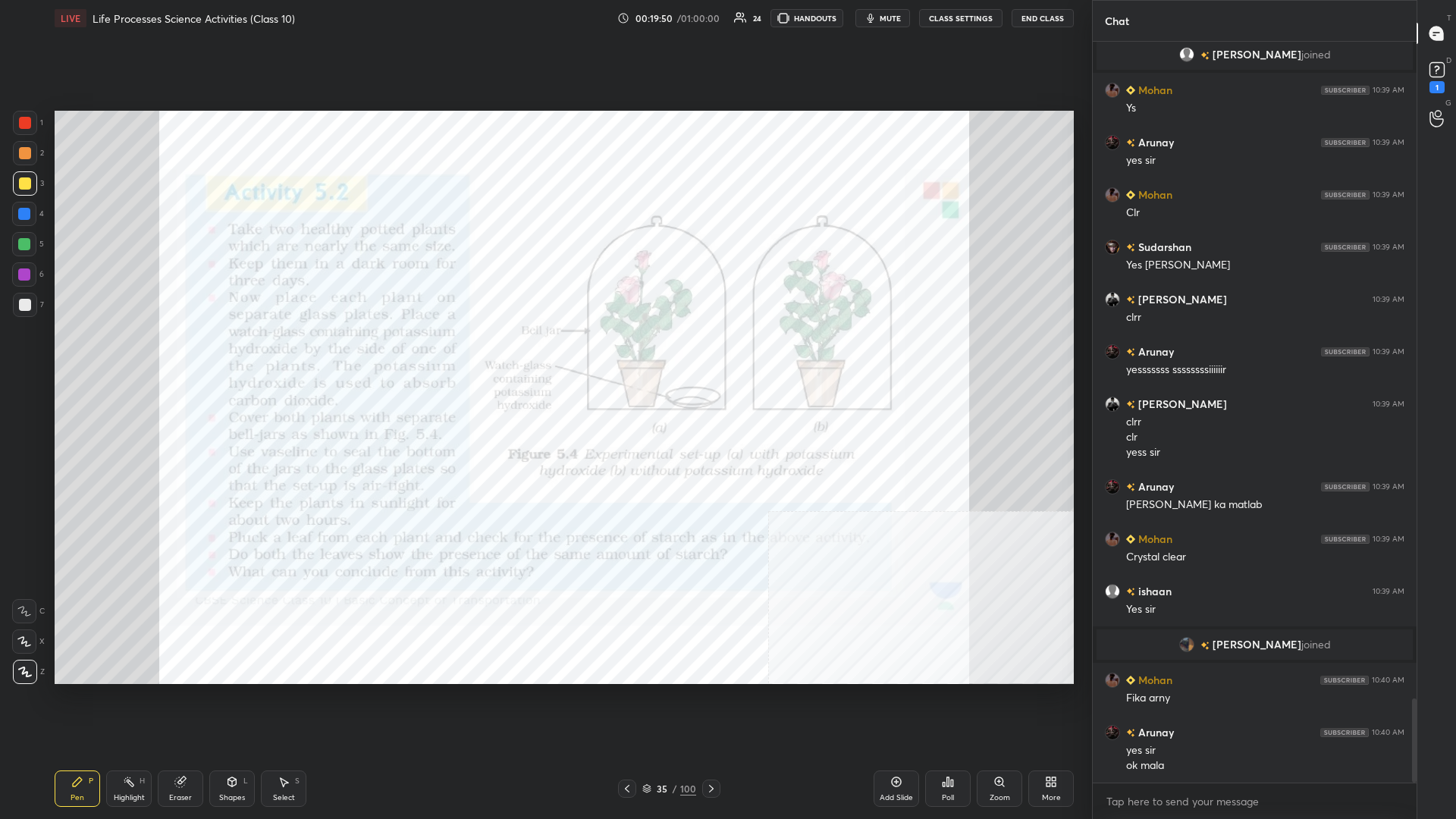 scroll, scrollTop: 5862, scrollLeft: 0, axis: vertical 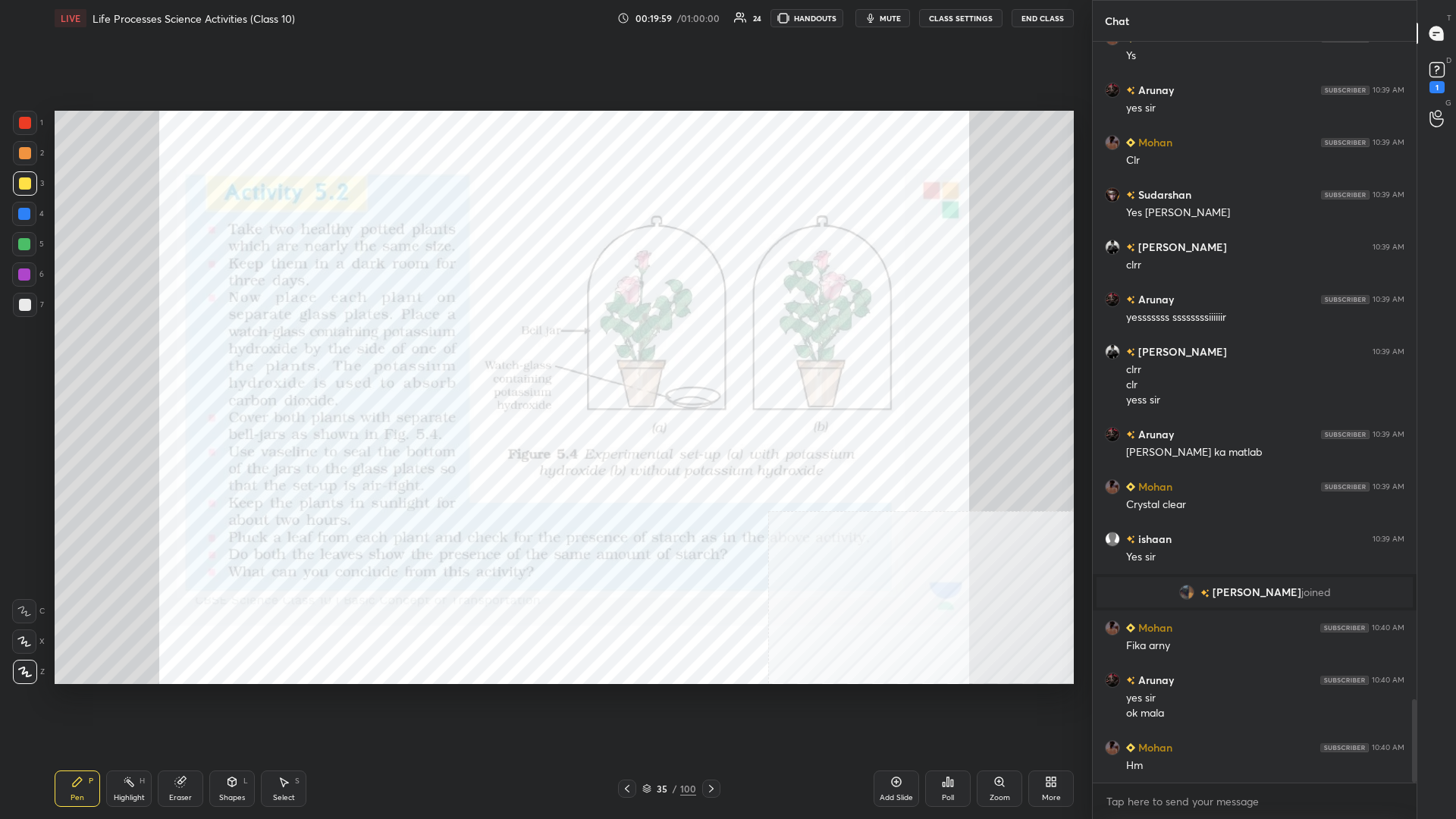 click on "Highlight H" at bounding box center [129, 789] 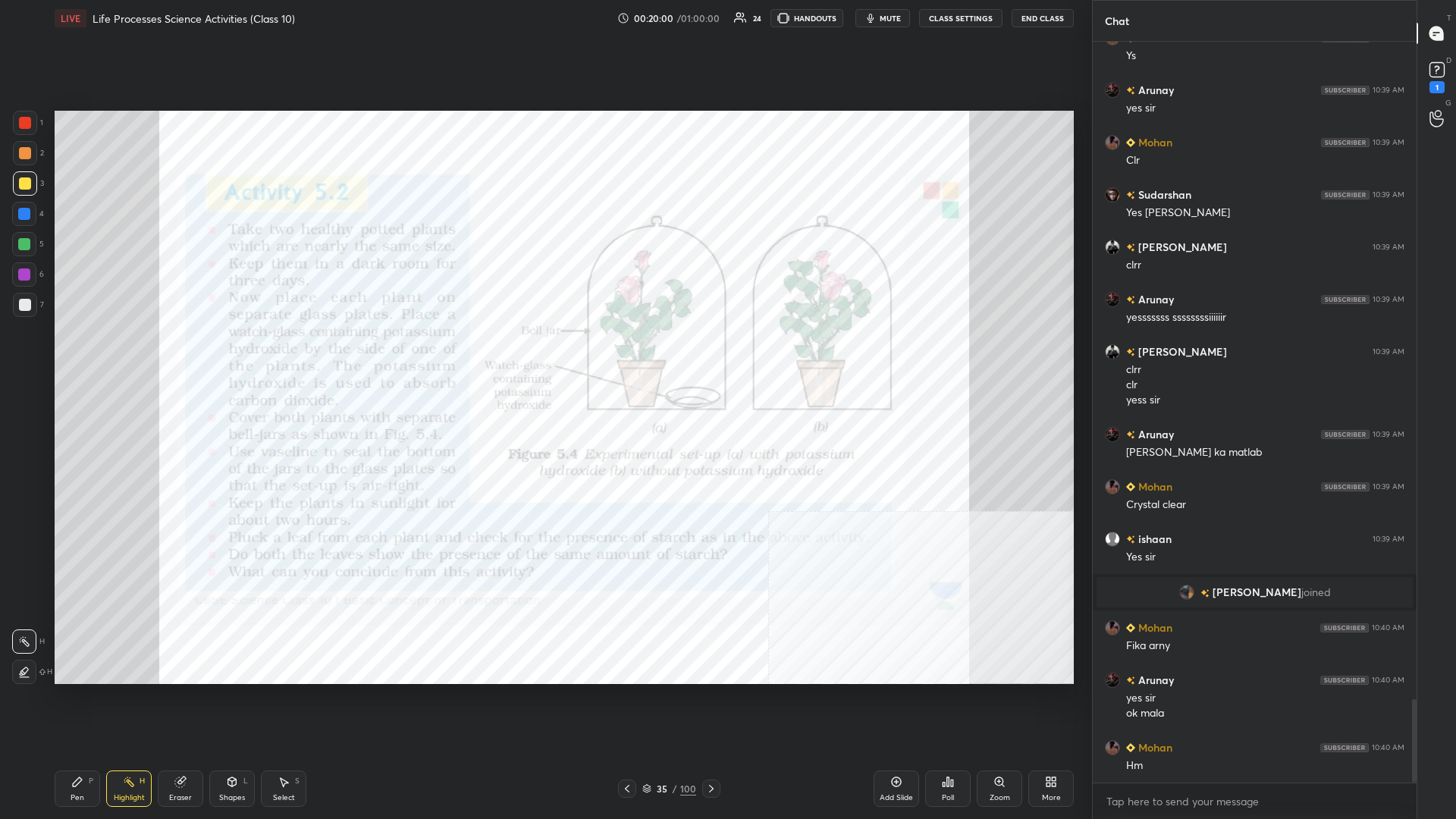 click at bounding box center [25, 123] 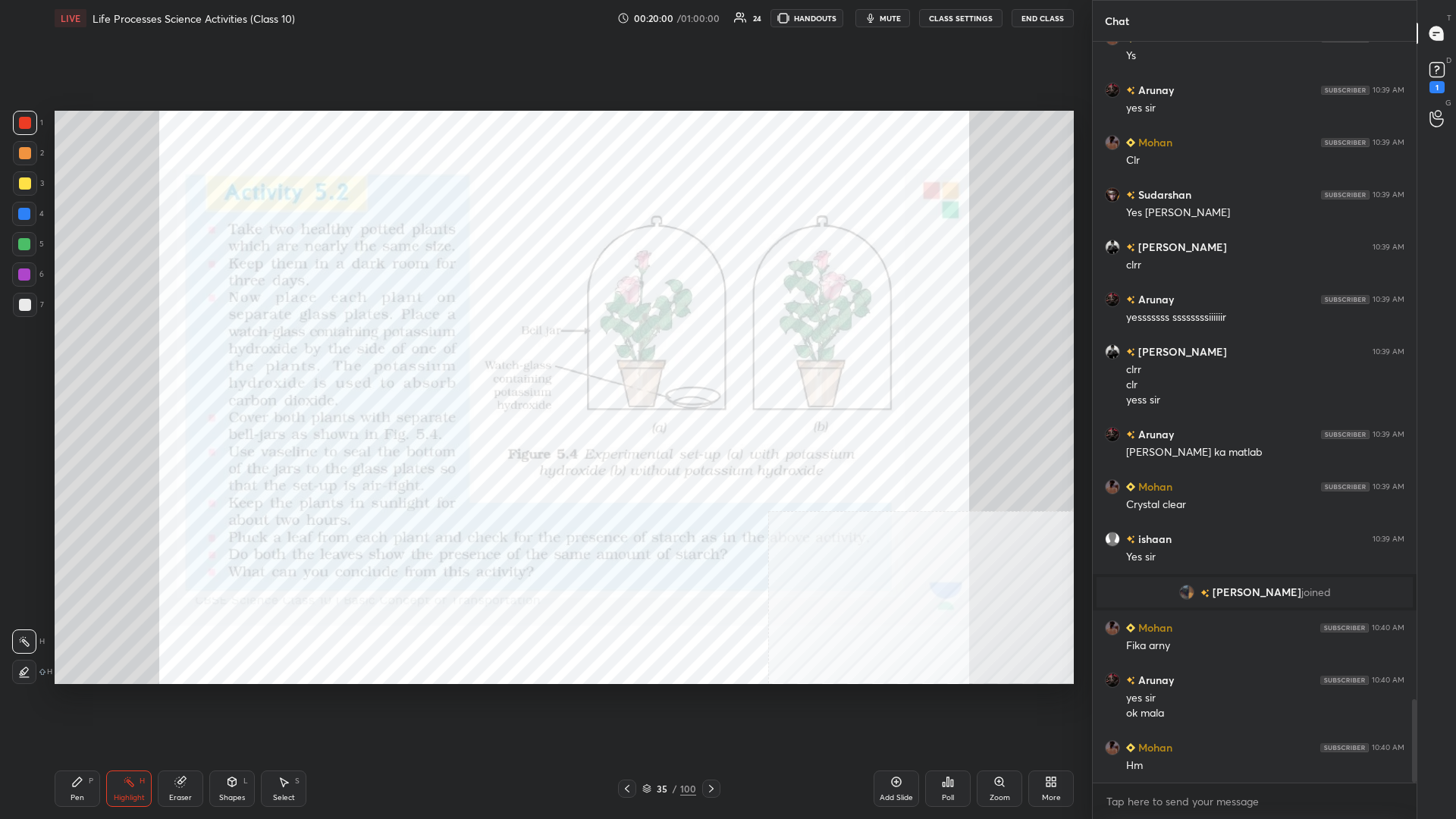 click at bounding box center (25, 123) 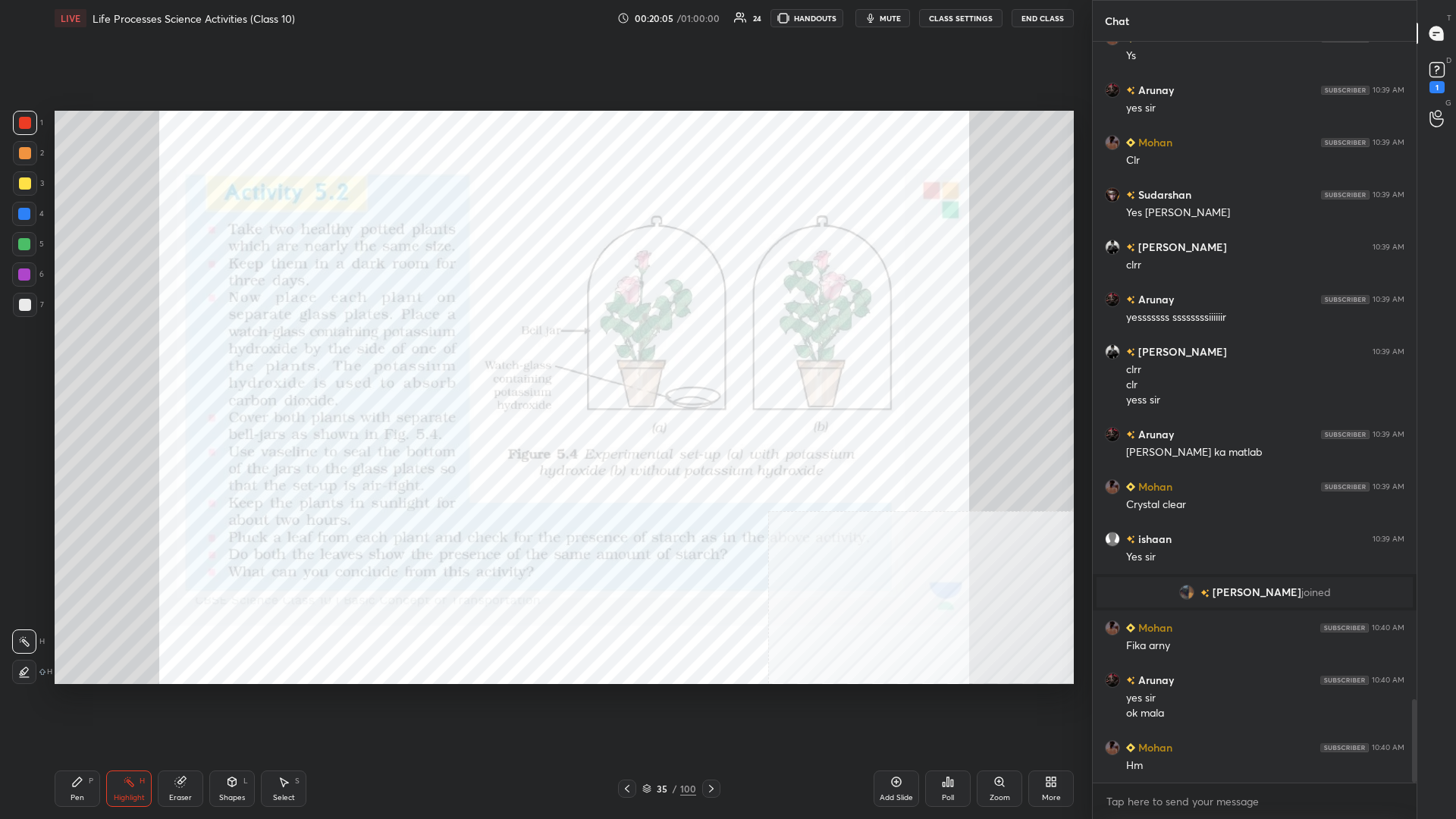 scroll, scrollTop: 5877, scrollLeft: 0, axis: vertical 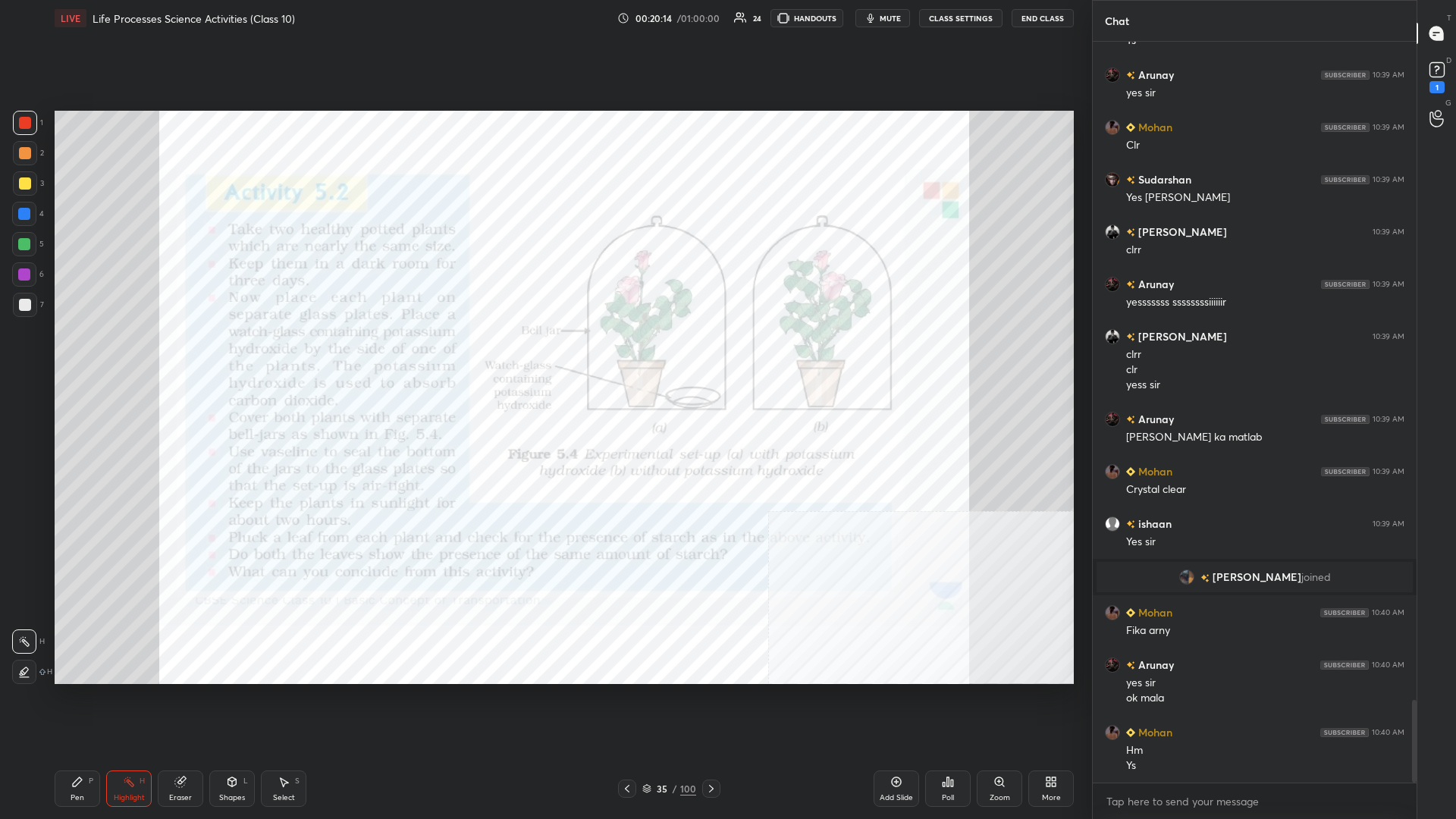 click on "Pen P" at bounding box center (77, 789) 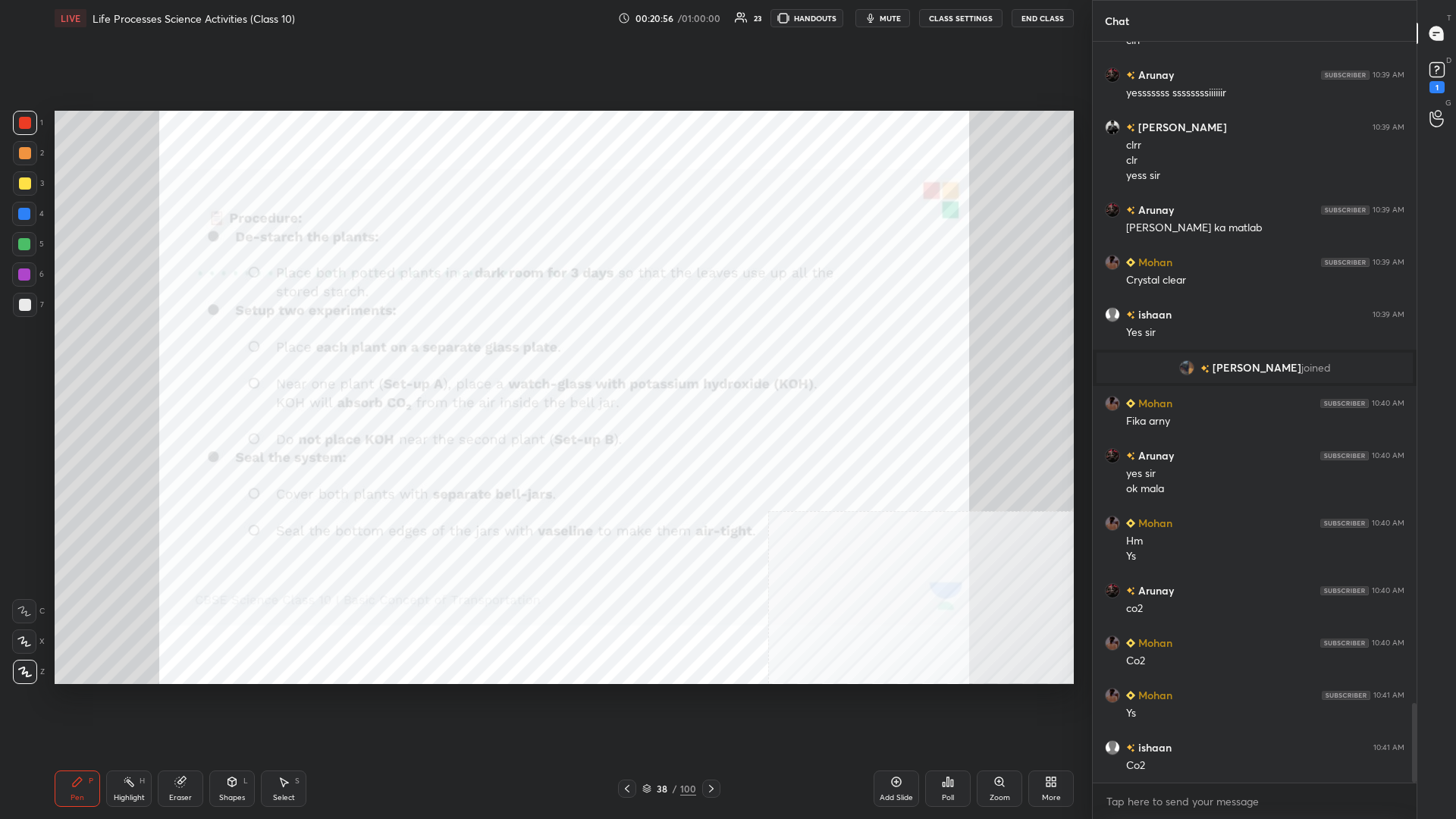 scroll, scrollTop: 6123, scrollLeft: 0, axis: vertical 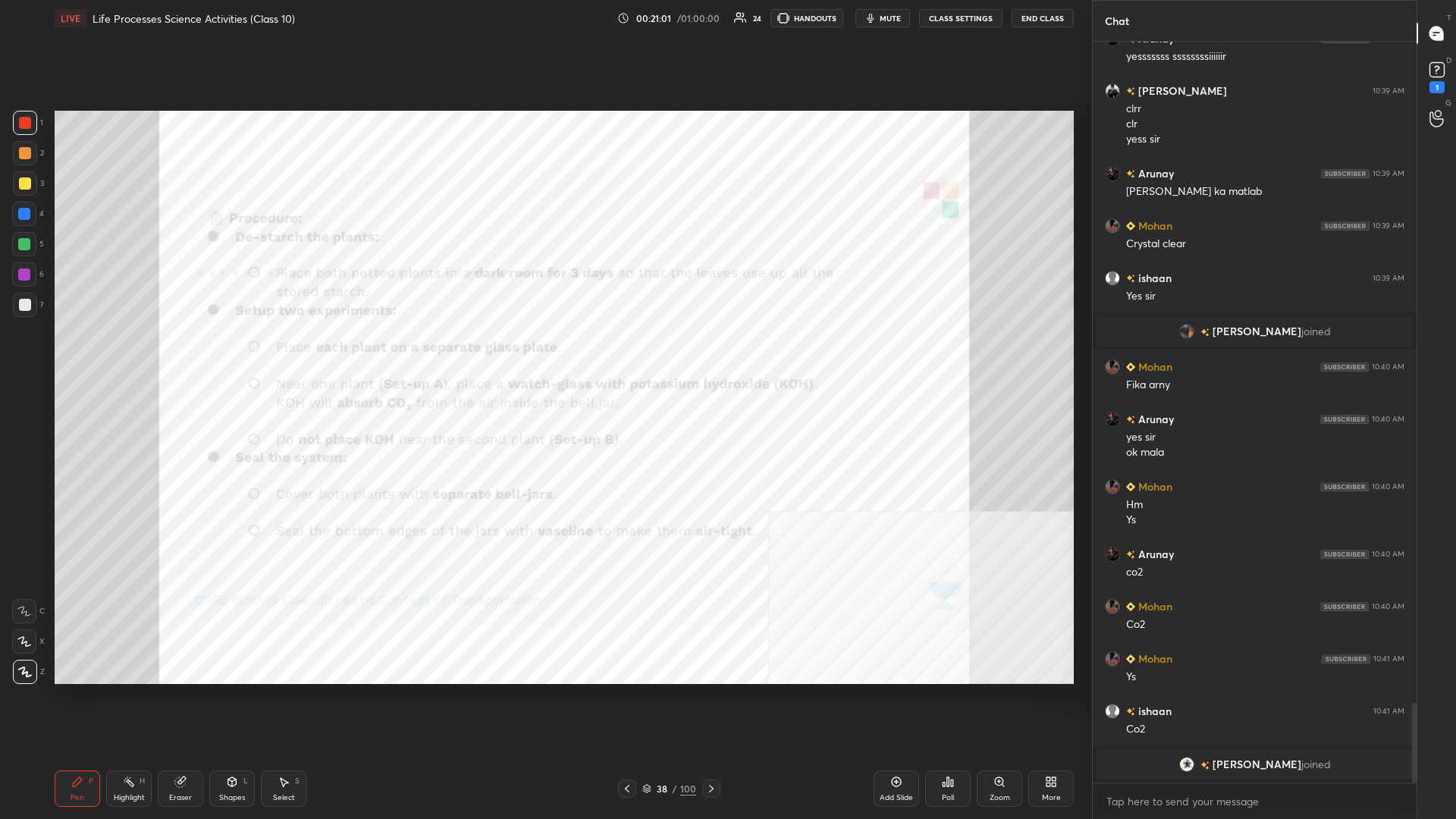 click on "Highlight H" at bounding box center (129, 789) 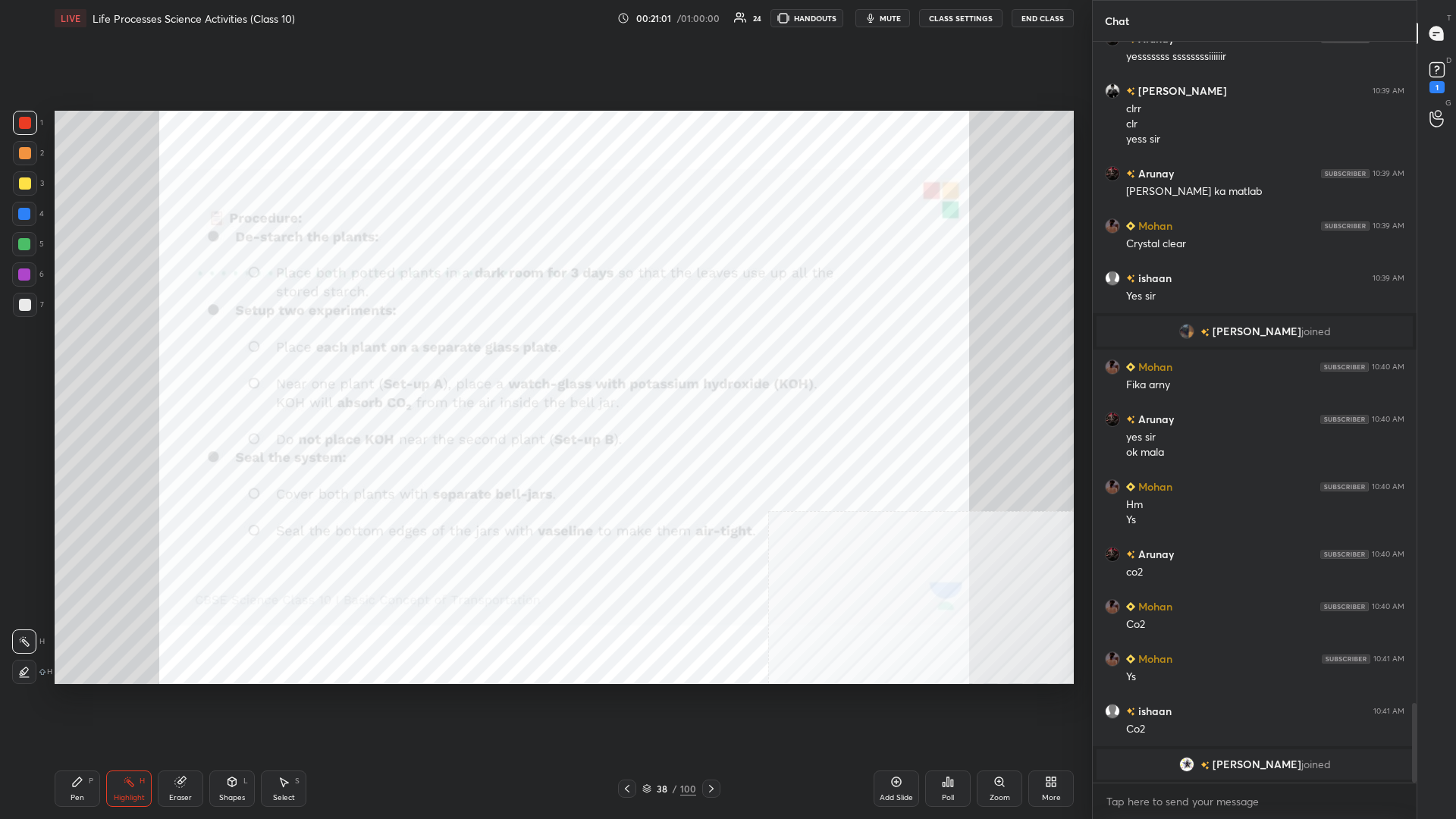 click 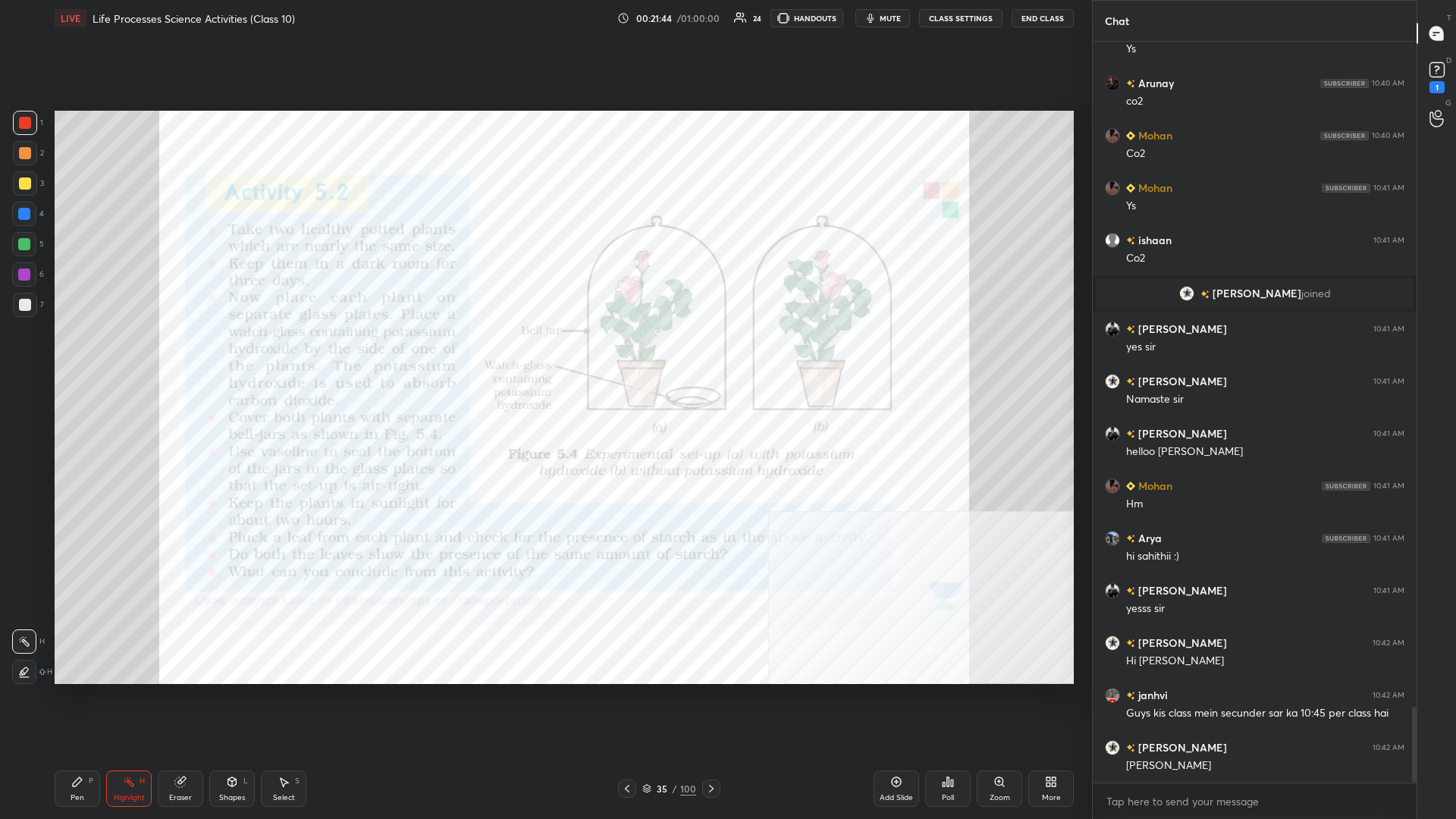 scroll, scrollTop: 6516, scrollLeft: 0, axis: vertical 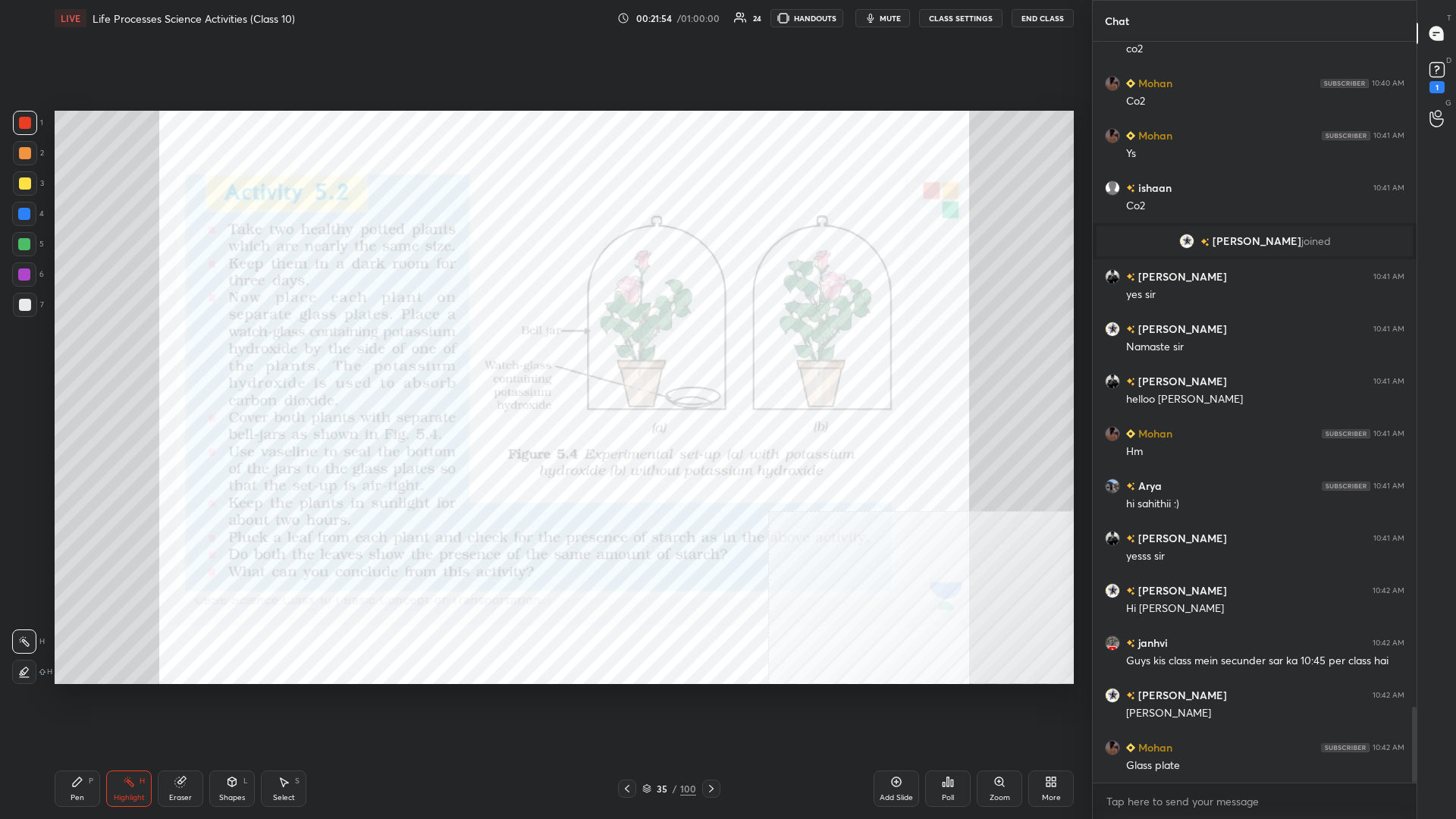 click on "Setting up your live class Poll for   secs No correct answer Start poll" at bounding box center (564, 397) 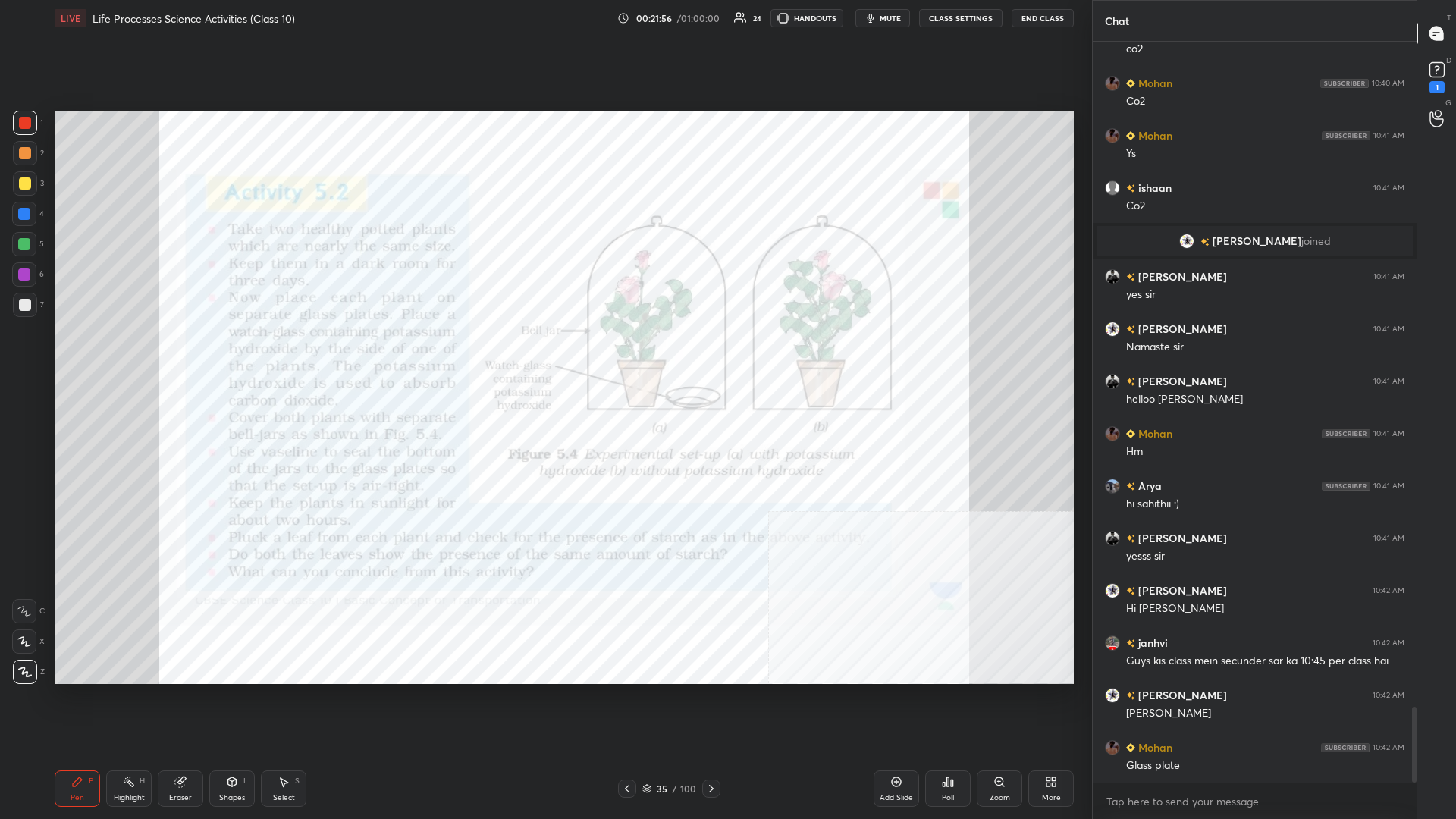 click on "Highlight H" at bounding box center [129, 789] 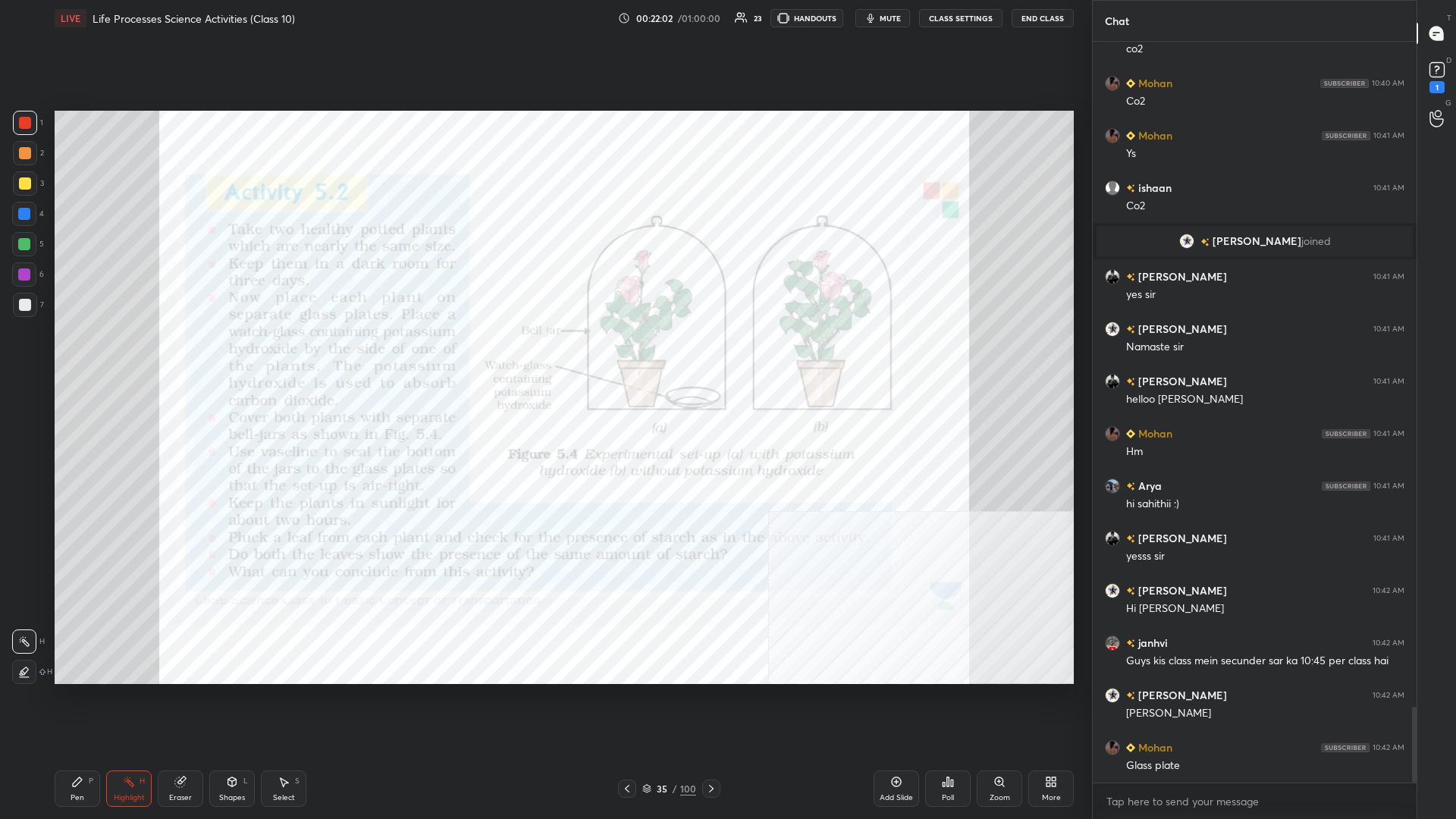 click on "Pen P" at bounding box center [77, 789] 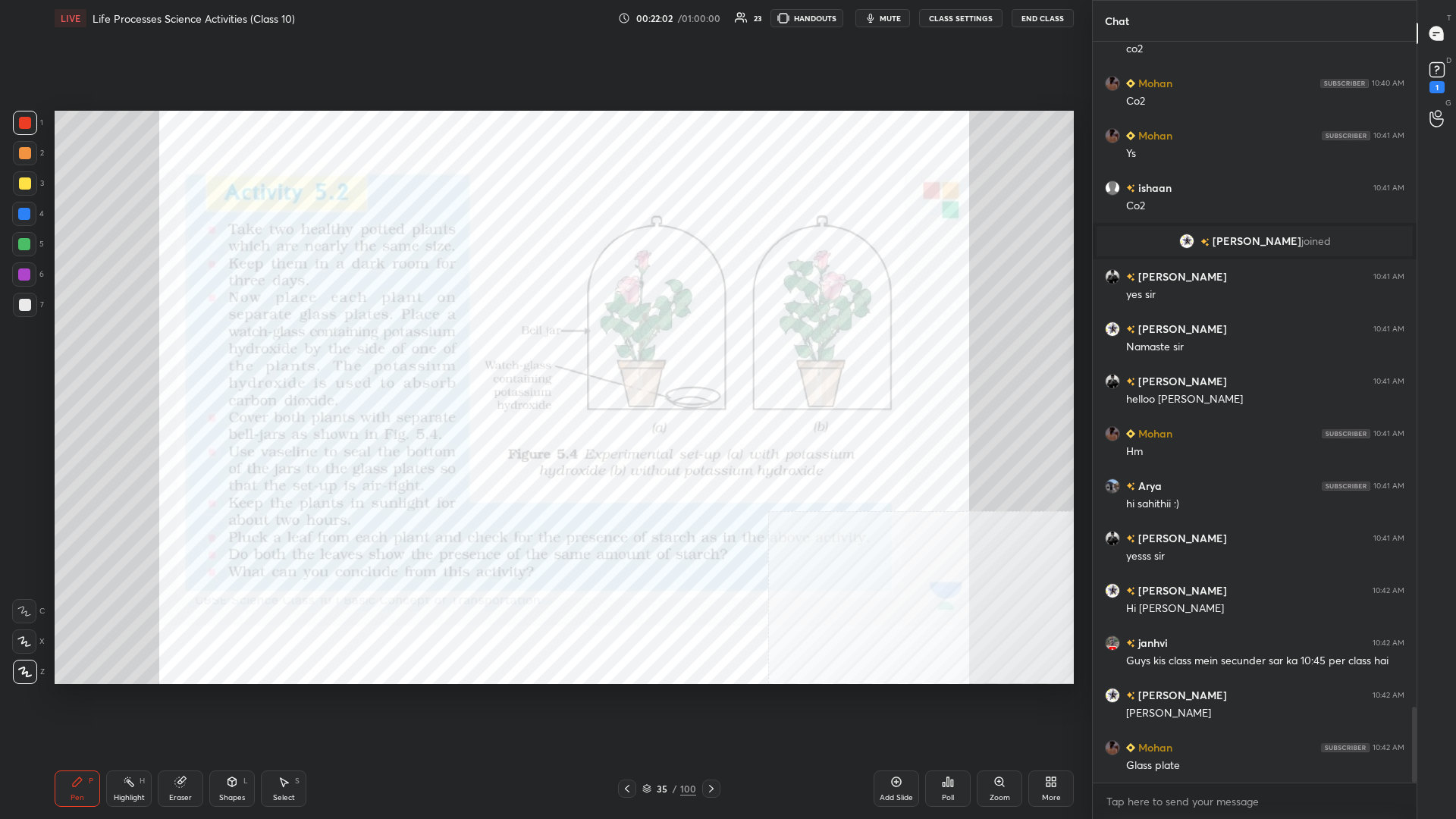 click on "P" at bounding box center [91, 781] 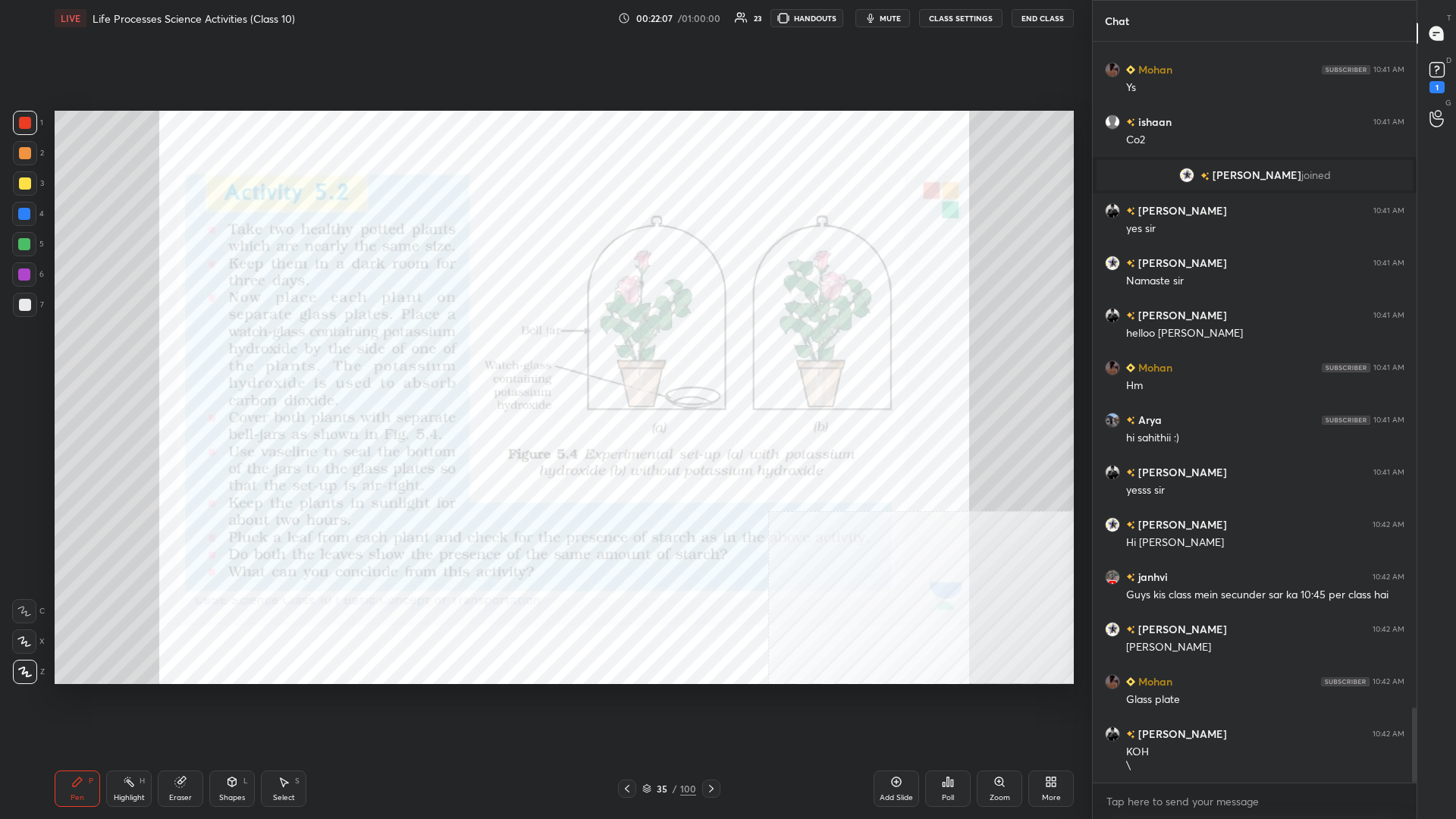 click 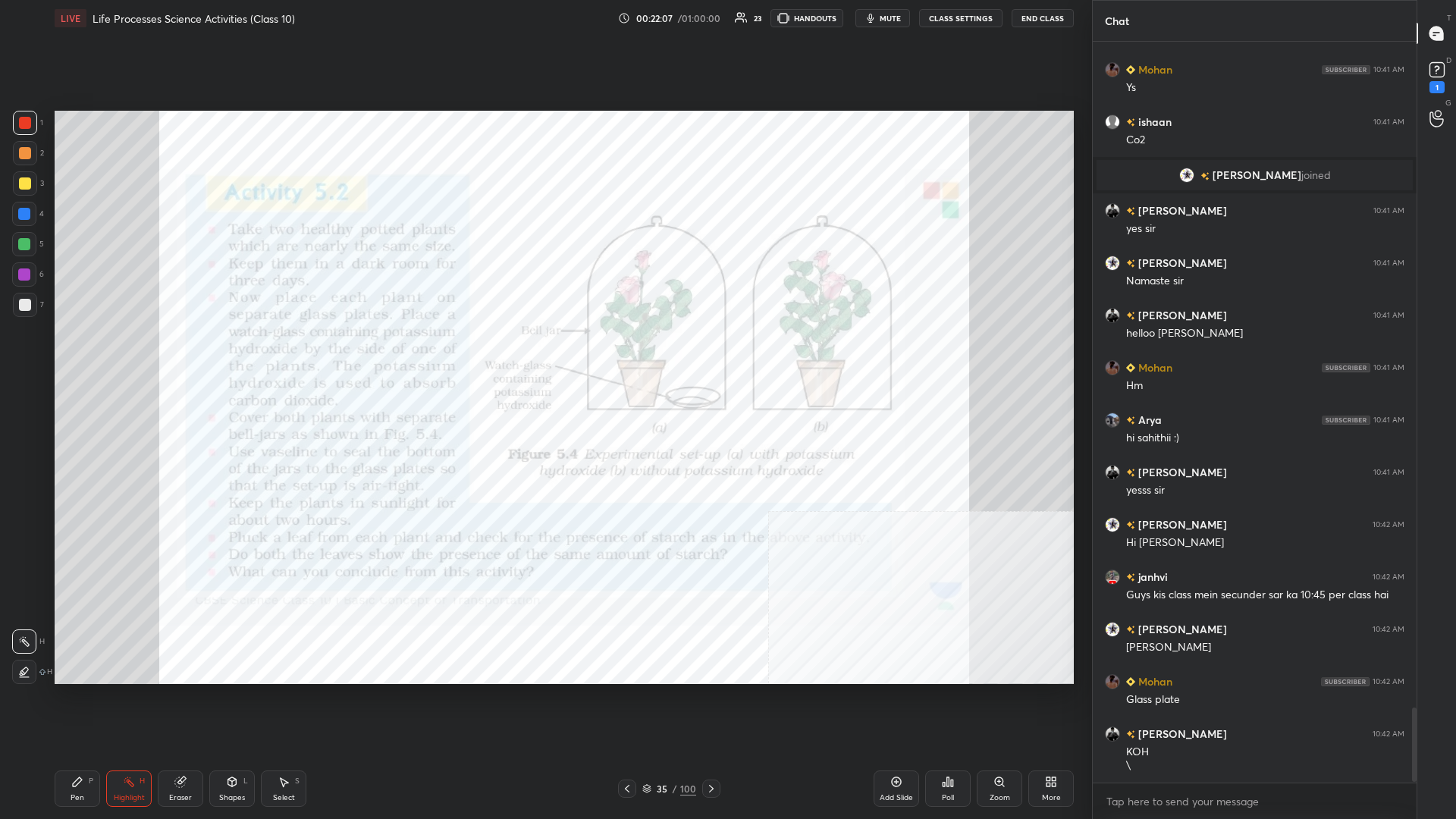 scroll, scrollTop: 6634, scrollLeft: 0, axis: vertical 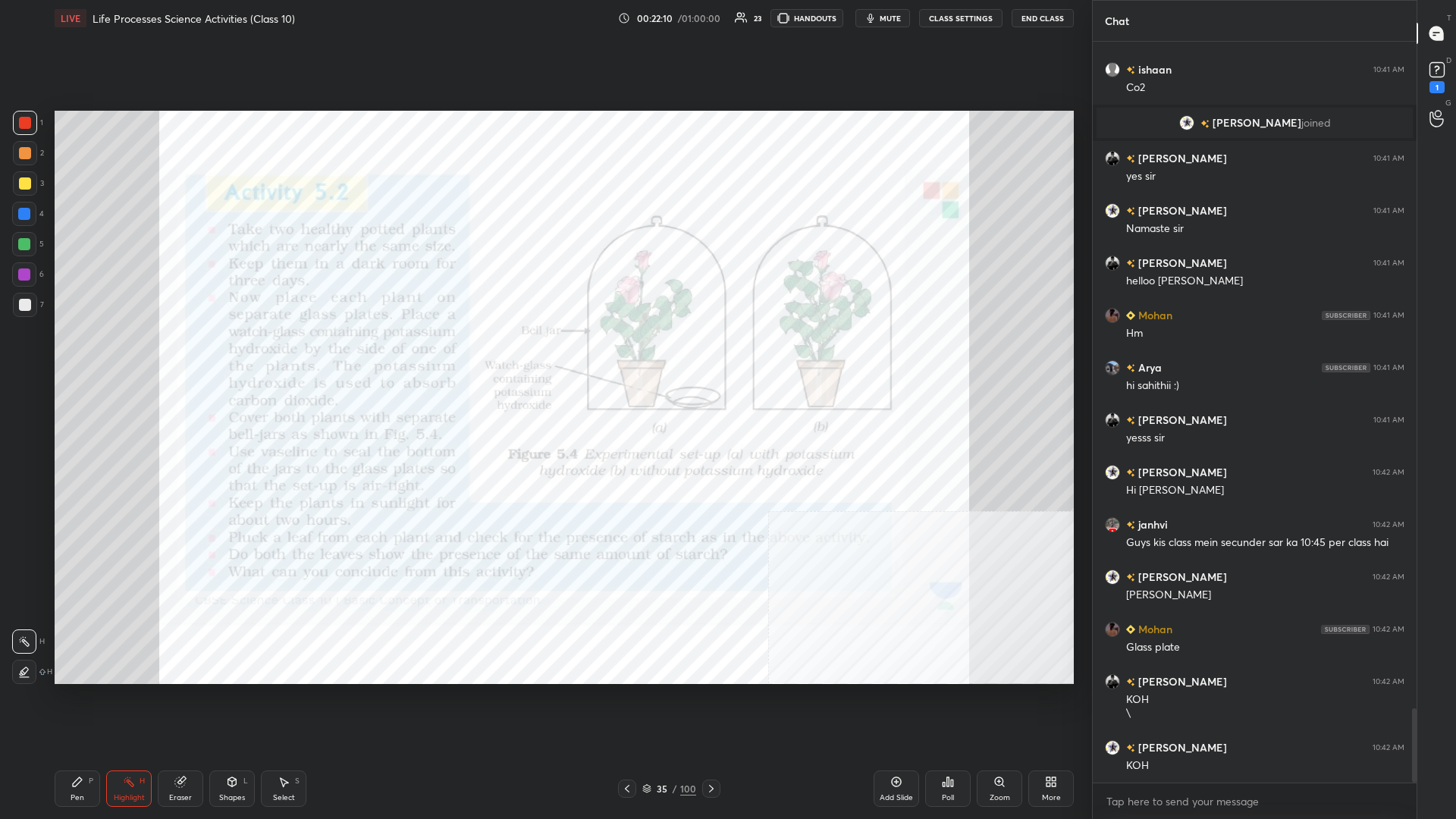 click on "Pen P" at bounding box center [77, 789] 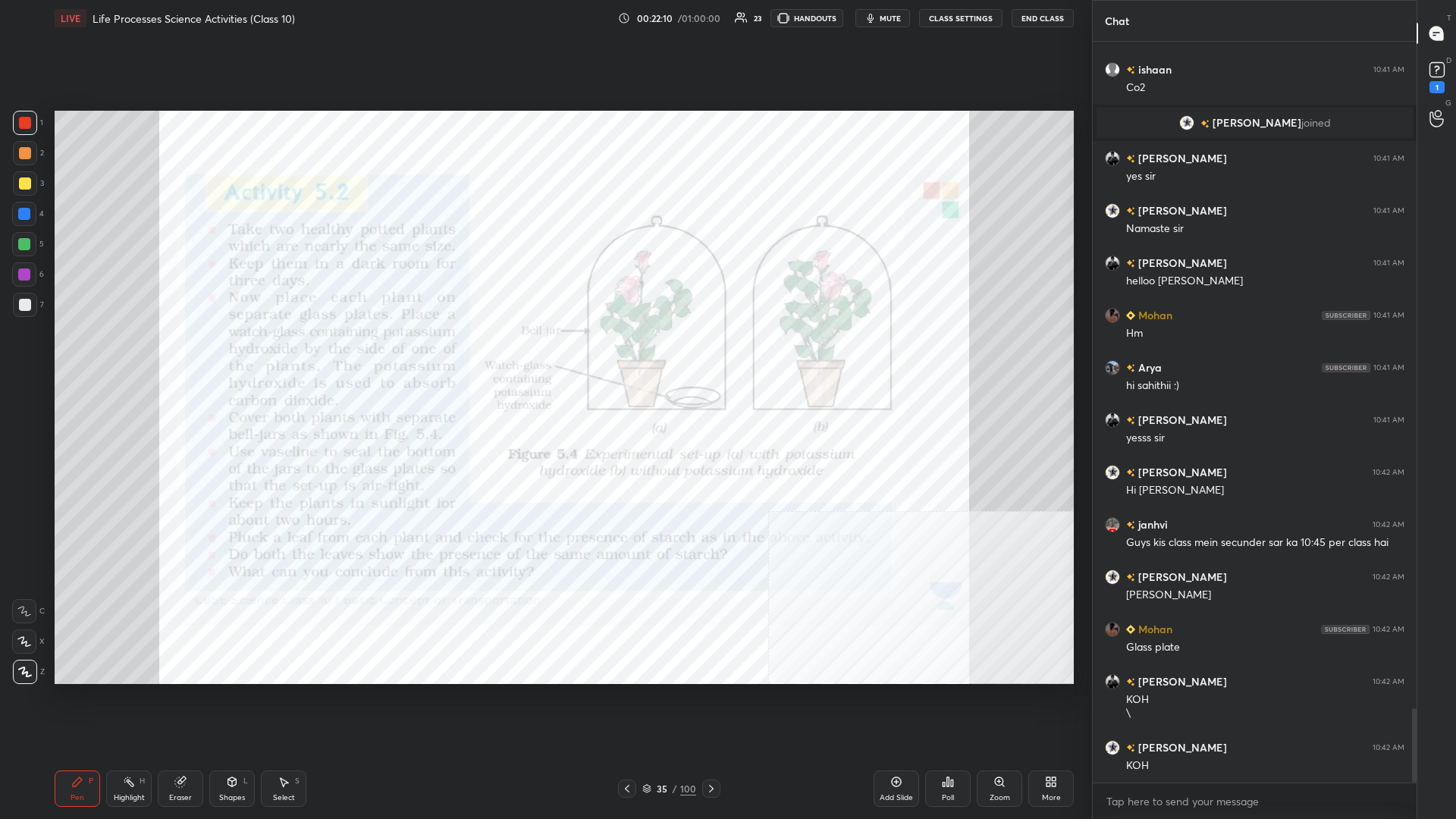 click on "Pen P" at bounding box center (77, 789) 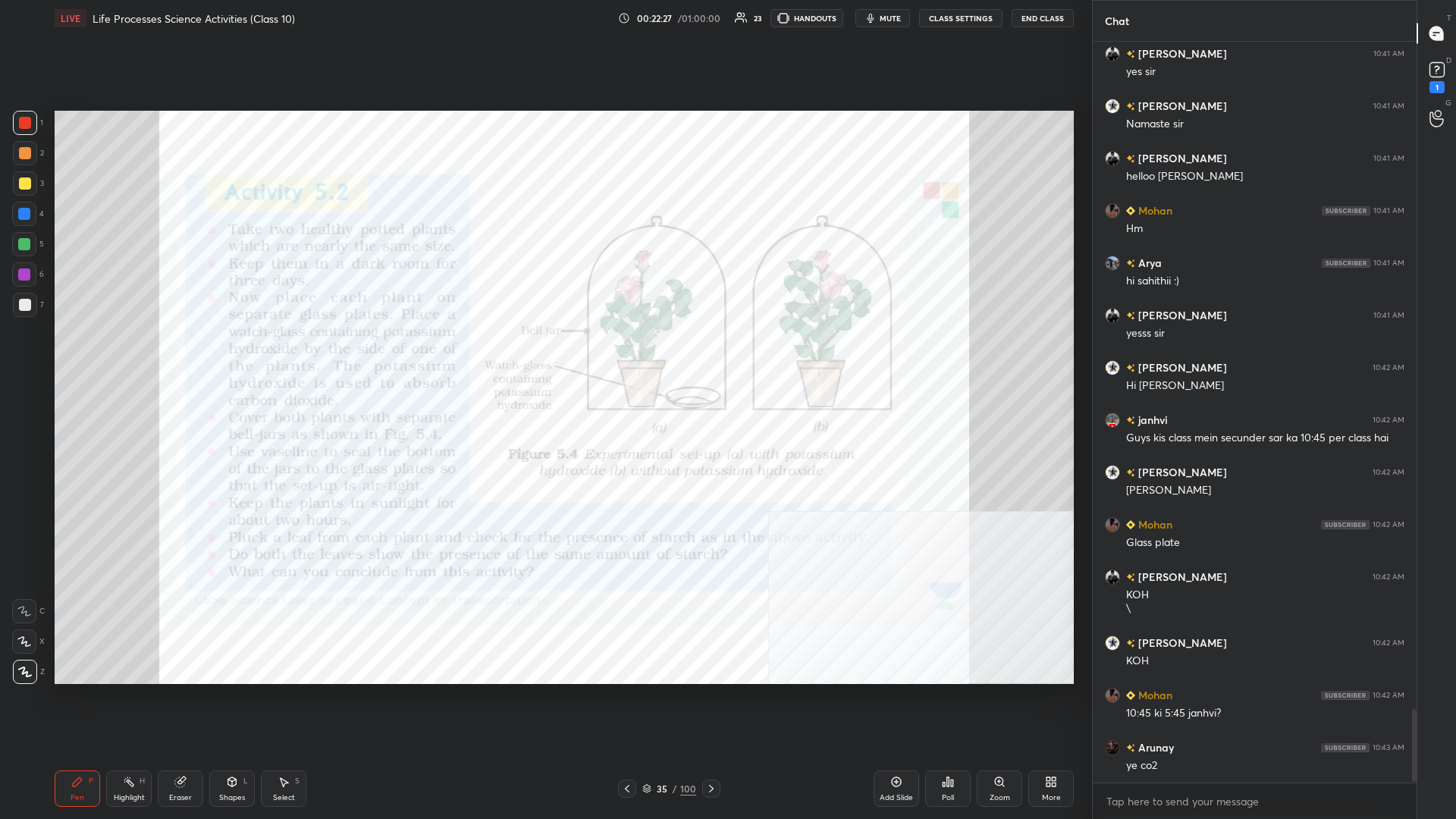 scroll, scrollTop: 6791, scrollLeft: 0, axis: vertical 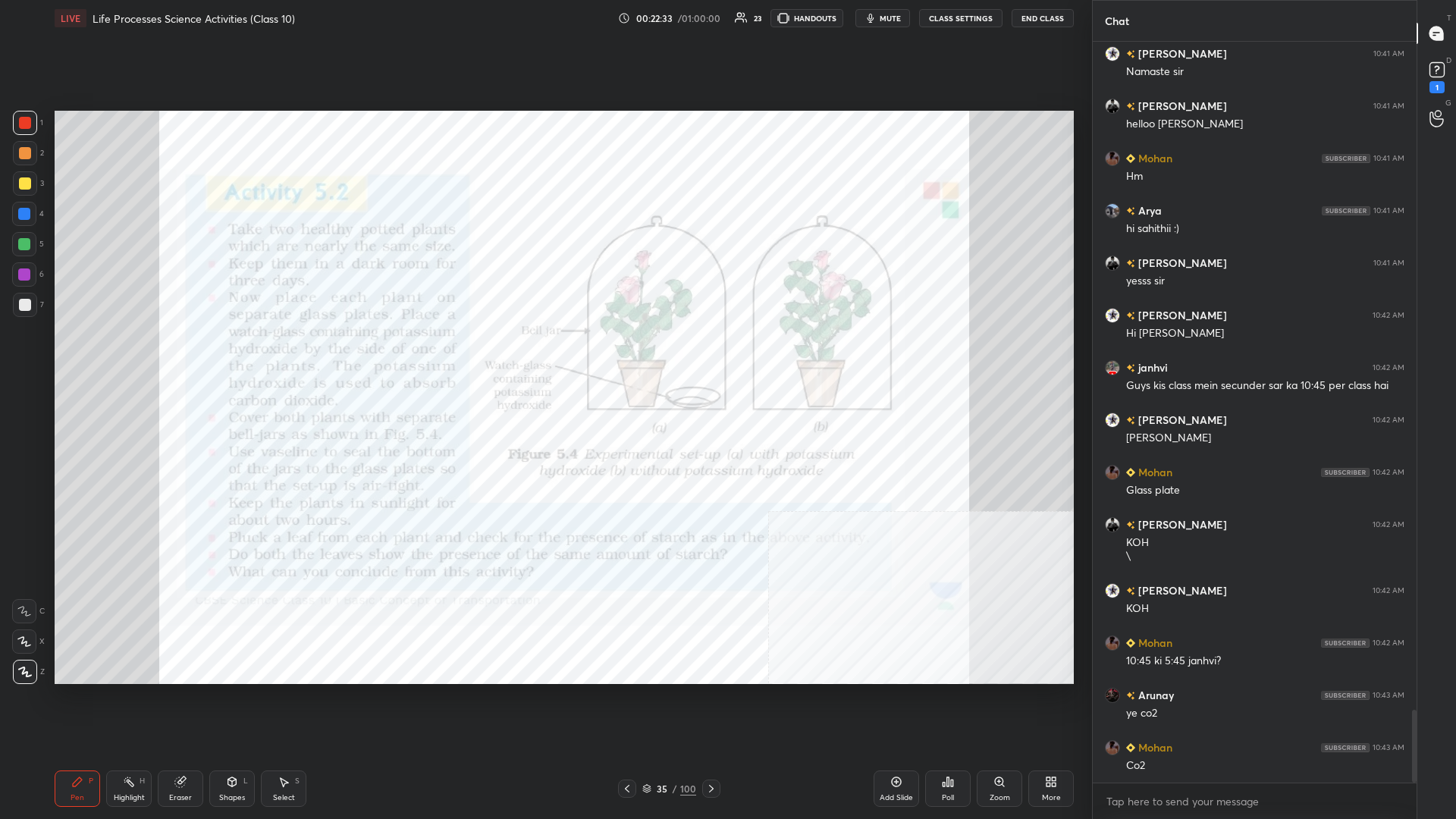 click at bounding box center (24, 275) 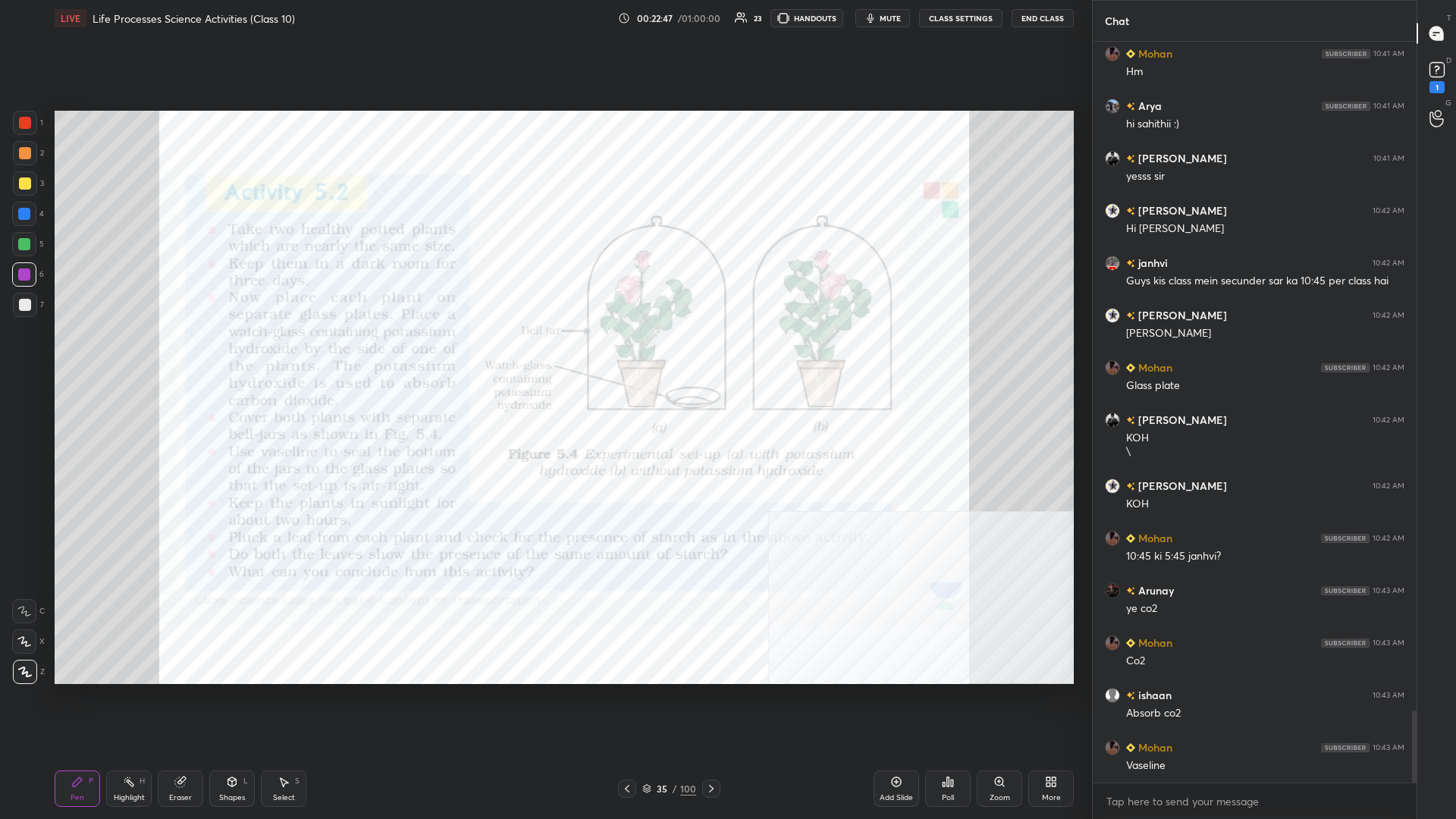 scroll, scrollTop: 6948, scrollLeft: 0, axis: vertical 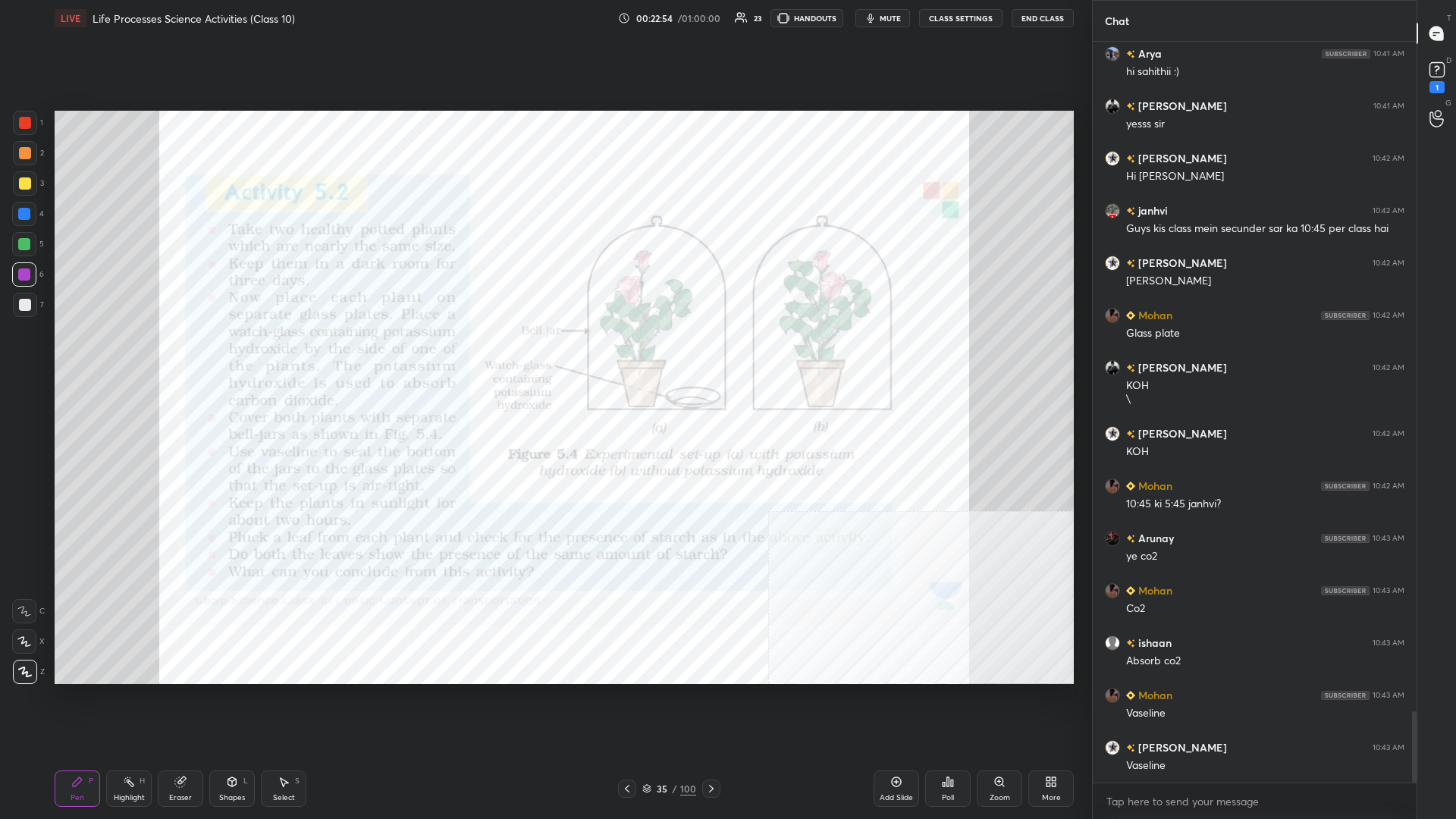 click on "Highlight H" at bounding box center (129, 789) 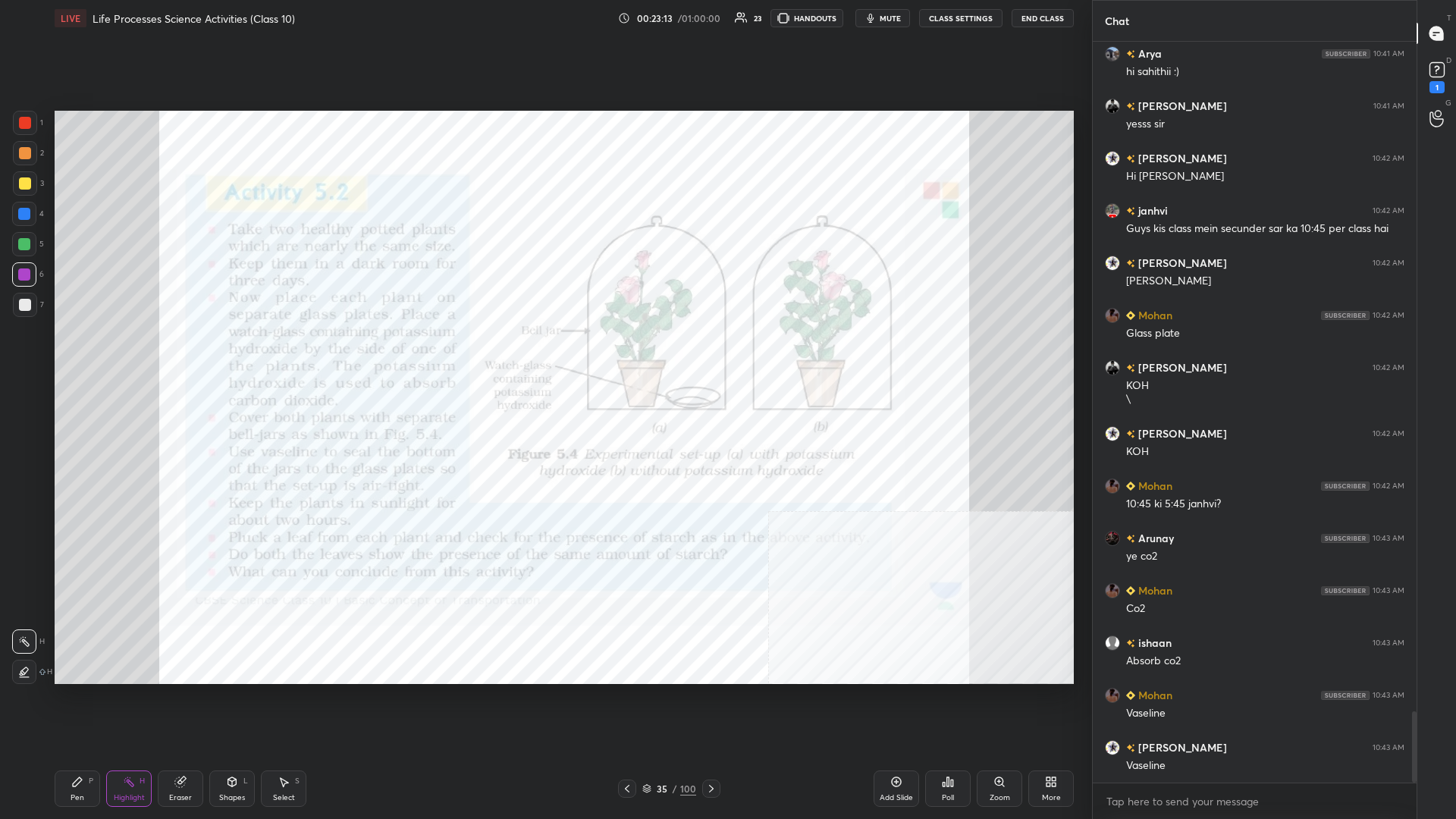 scroll, scrollTop: 7000, scrollLeft: 0, axis: vertical 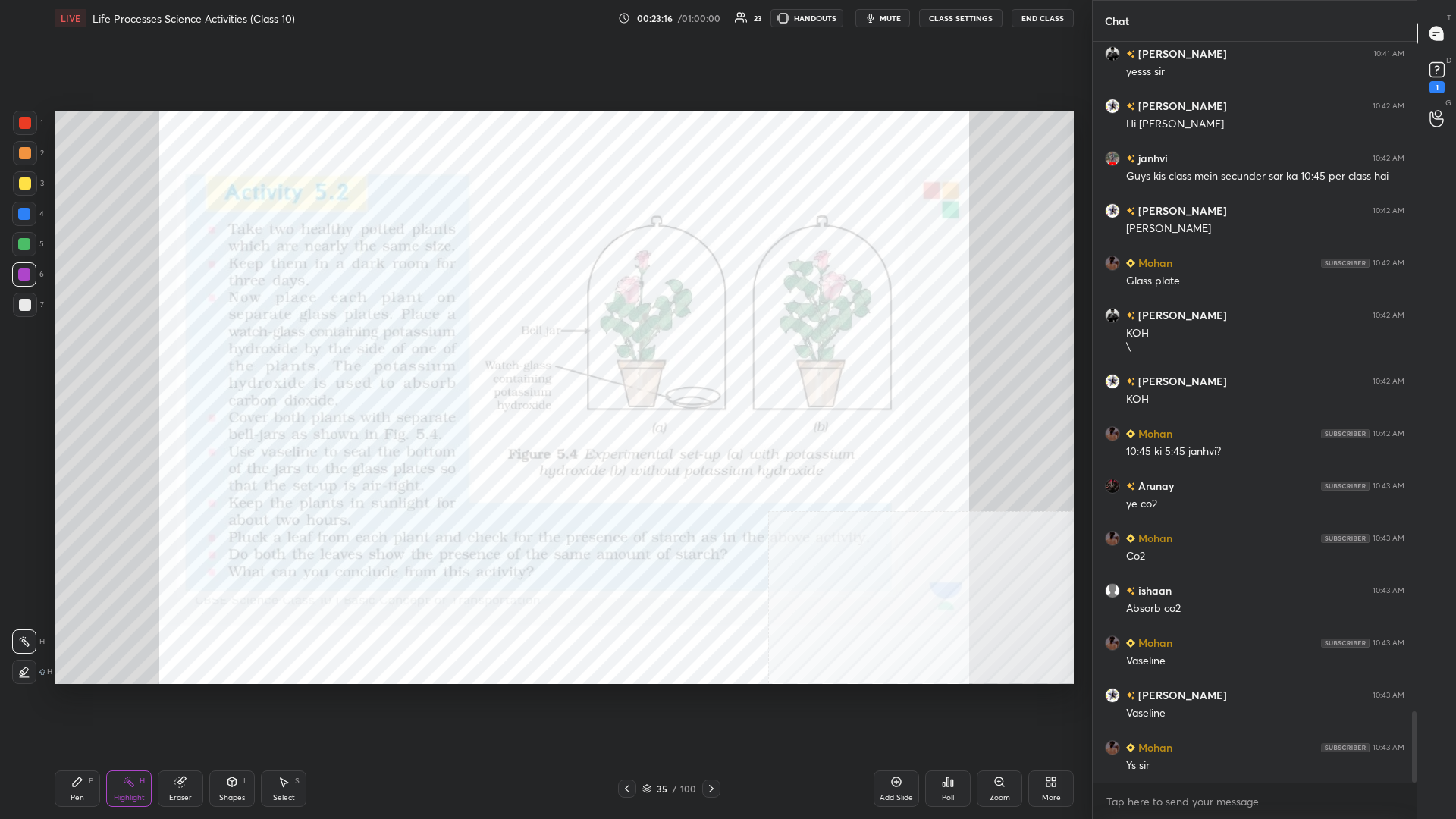 click on "Pen P" at bounding box center [77, 789] 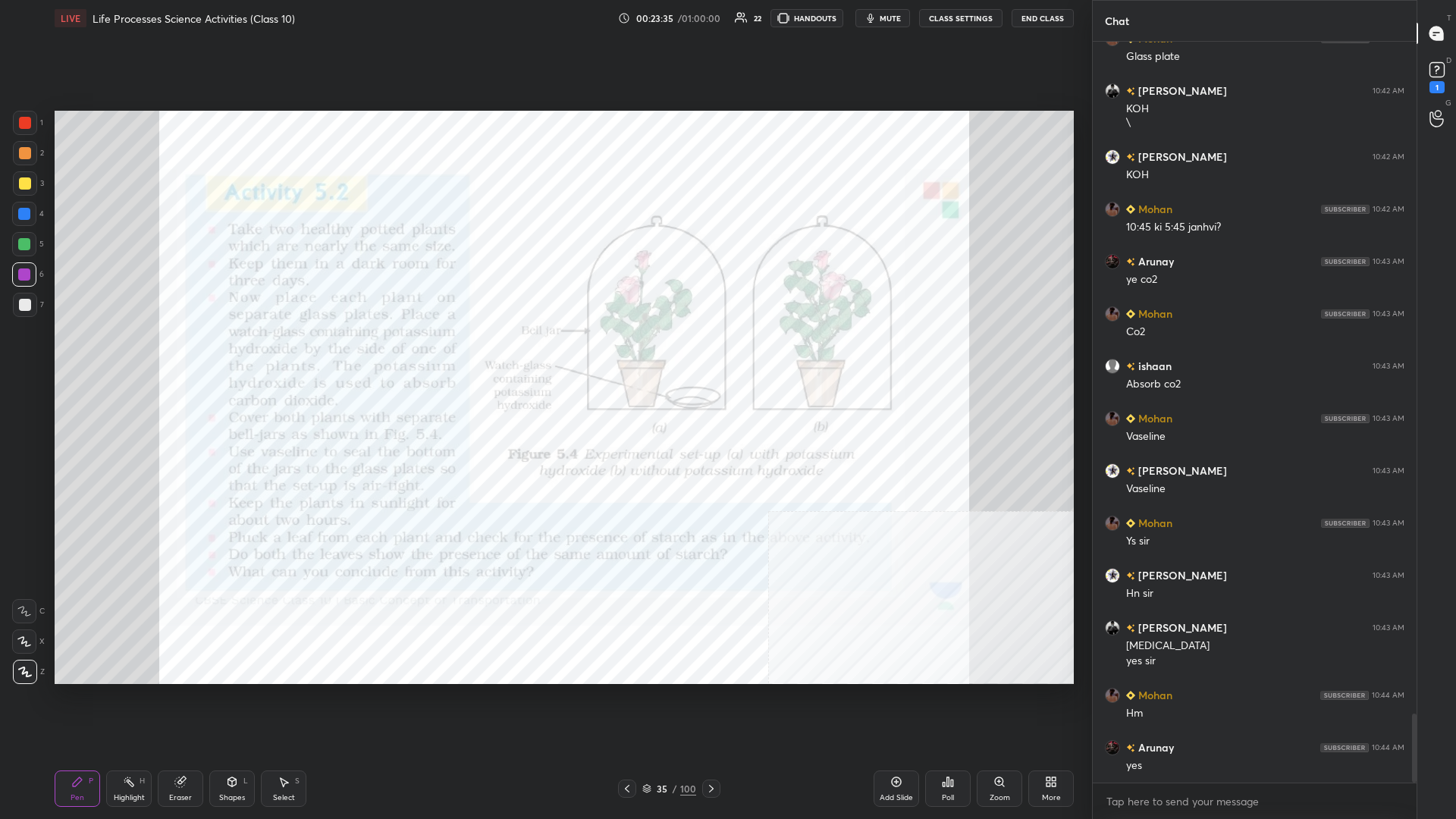 scroll, scrollTop: 7277, scrollLeft: 0, axis: vertical 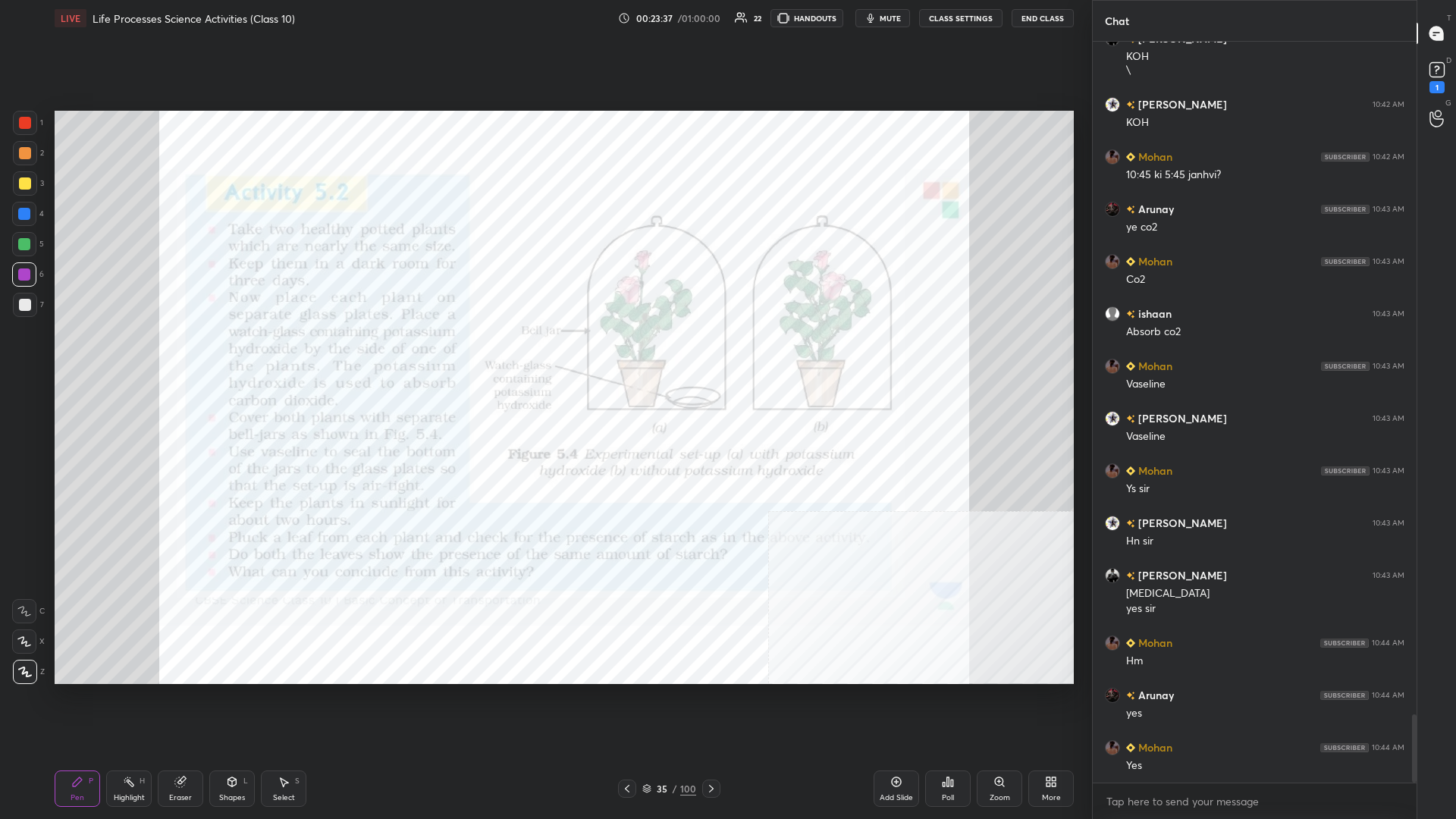 click at bounding box center (24, 214) 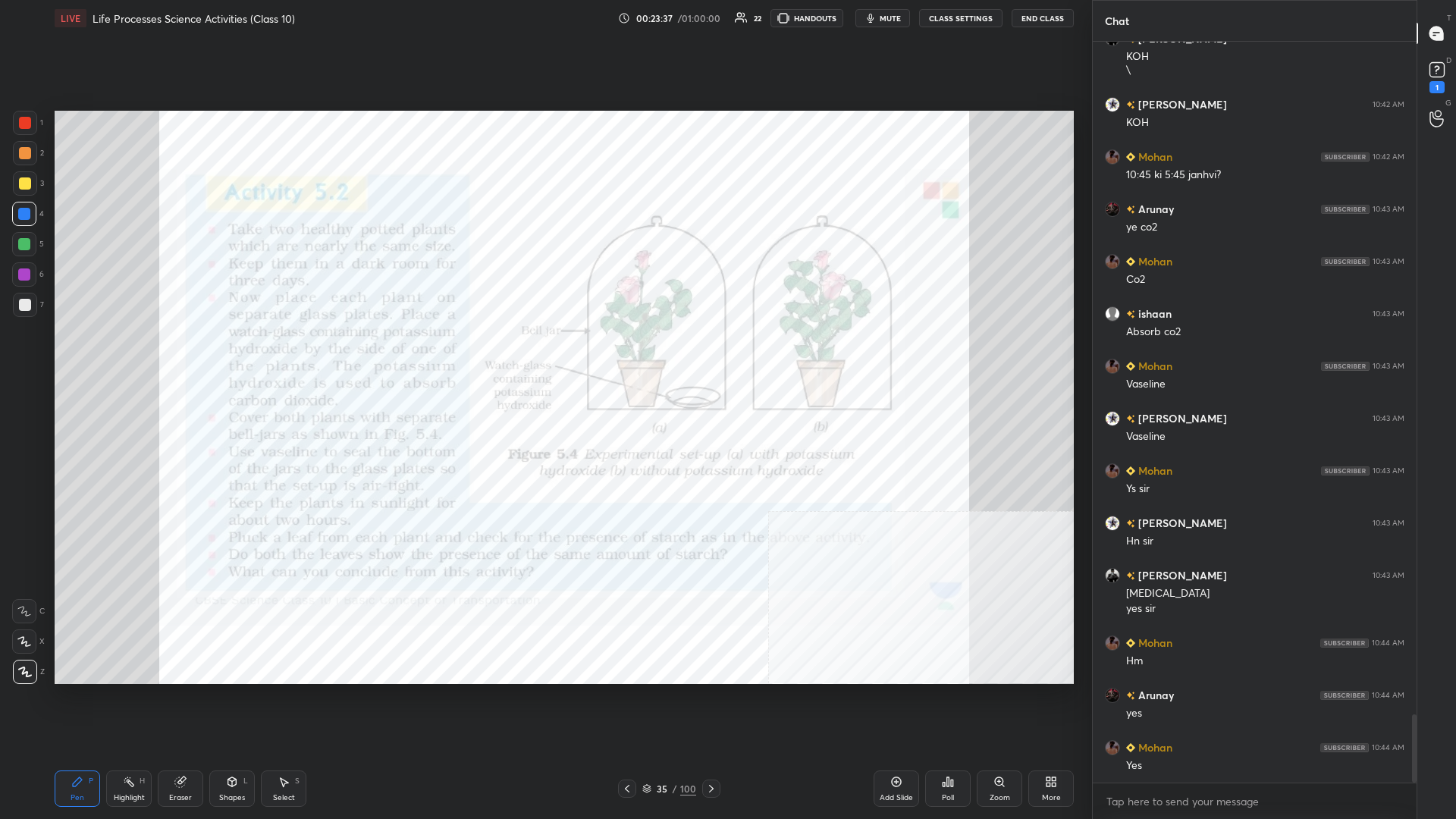 click at bounding box center (24, 214) 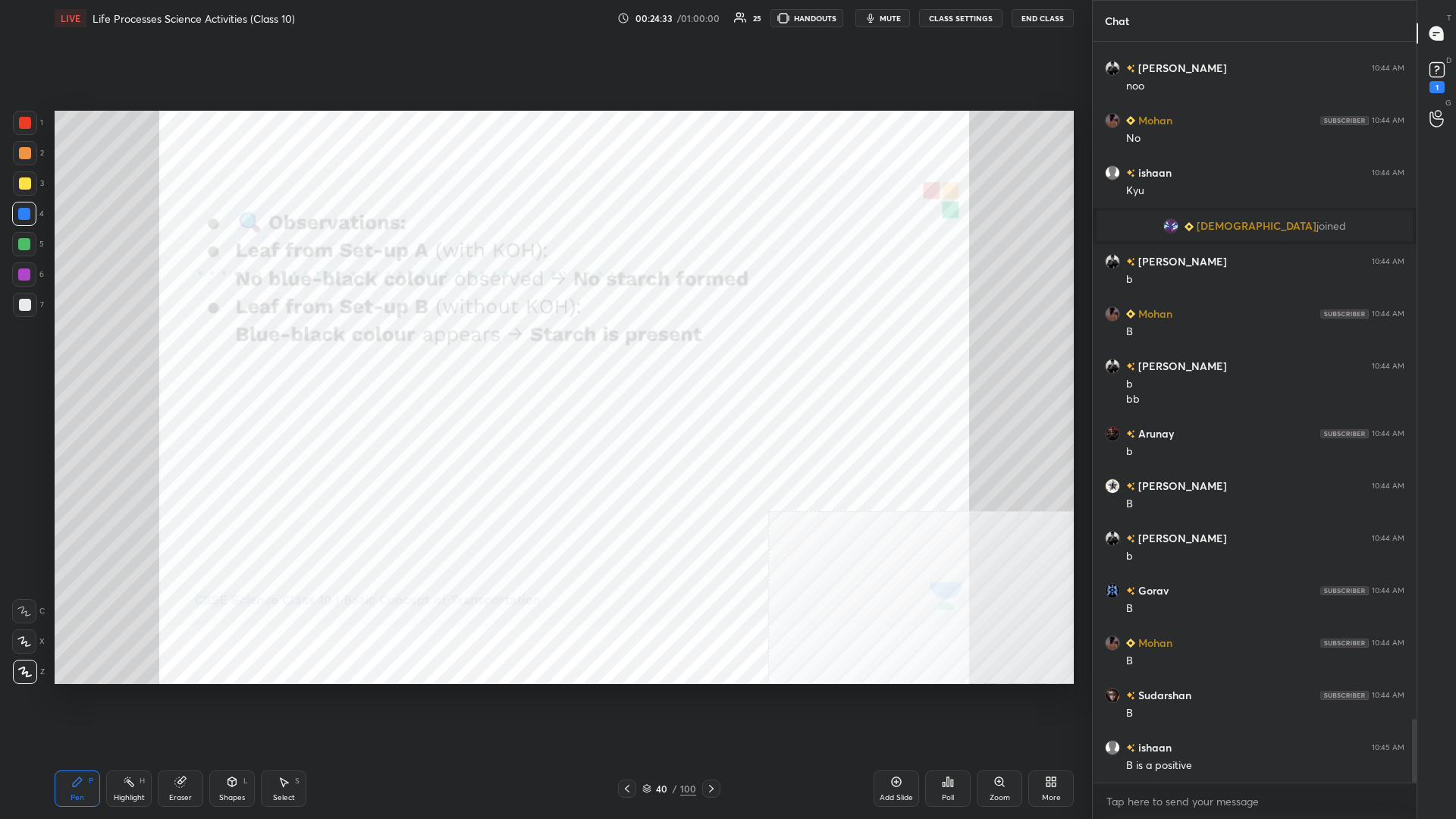 scroll, scrollTop: 7841, scrollLeft: 0, axis: vertical 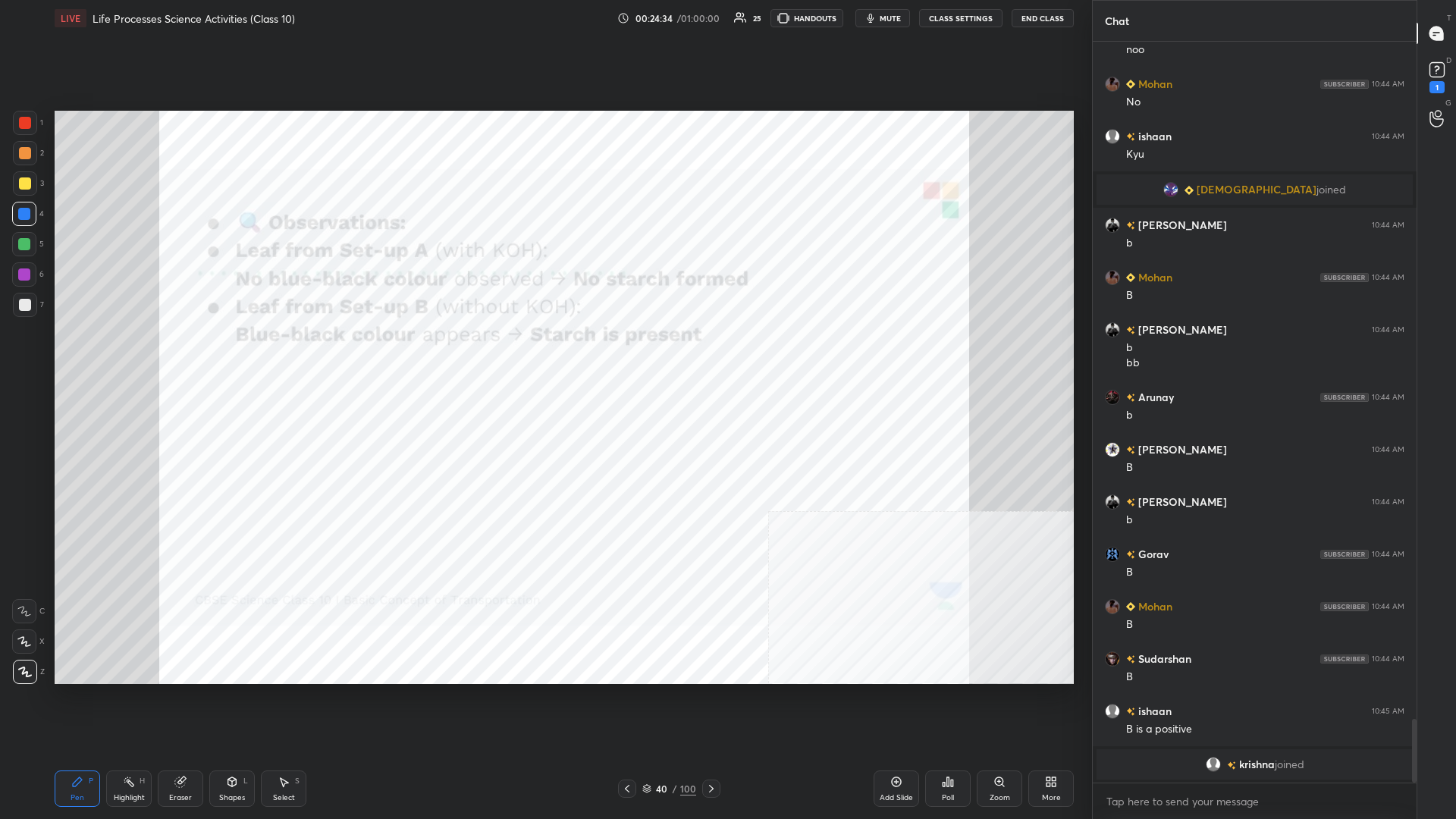 click on "Pen P Highlight H Eraser Shapes L Select S" at bounding box center [259, 789] 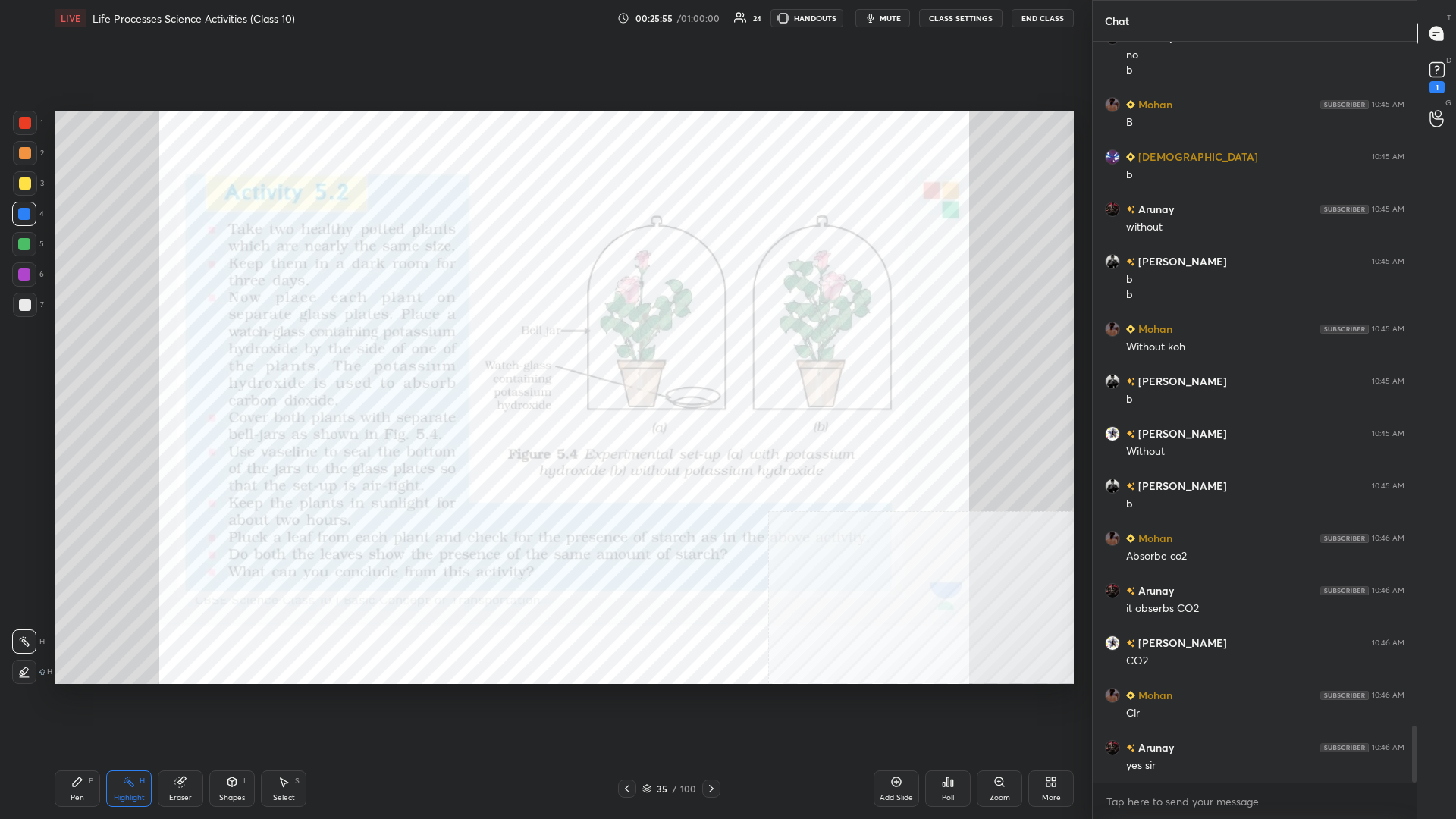 scroll, scrollTop: 8904, scrollLeft: 0, axis: vertical 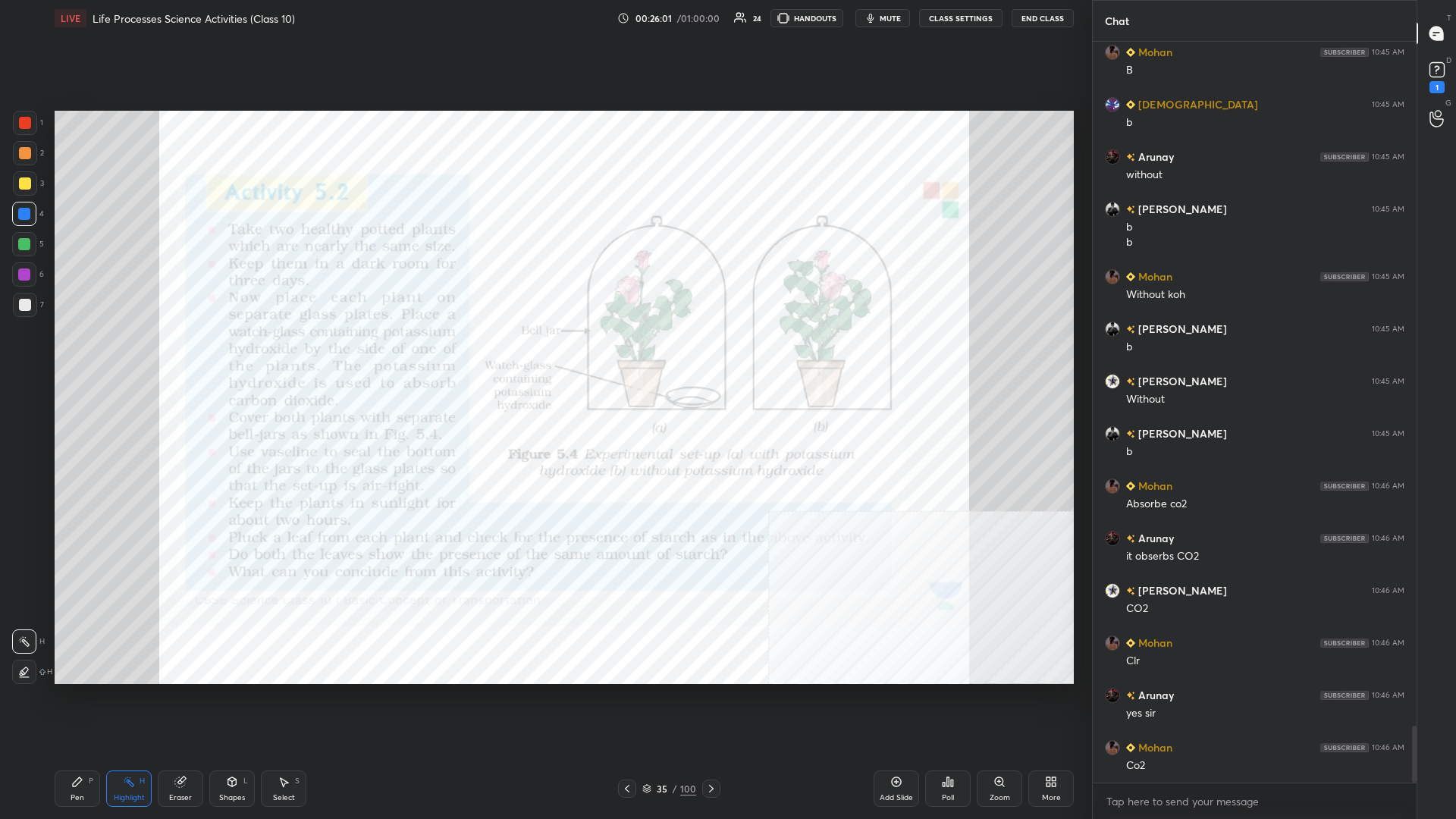 click on "Pen P" at bounding box center (77, 789) 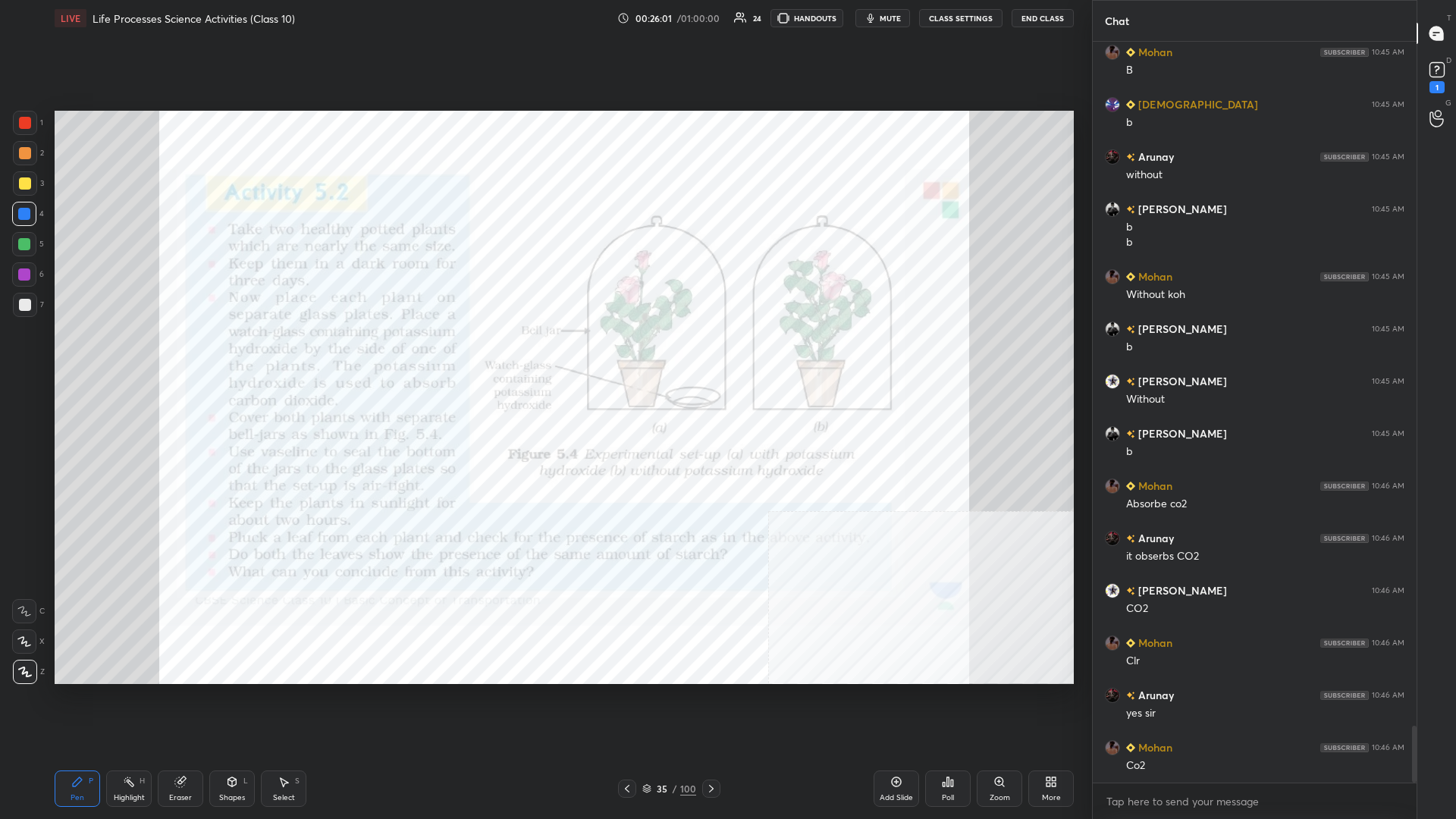 click on "Pen P" at bounding box center (77, 789) 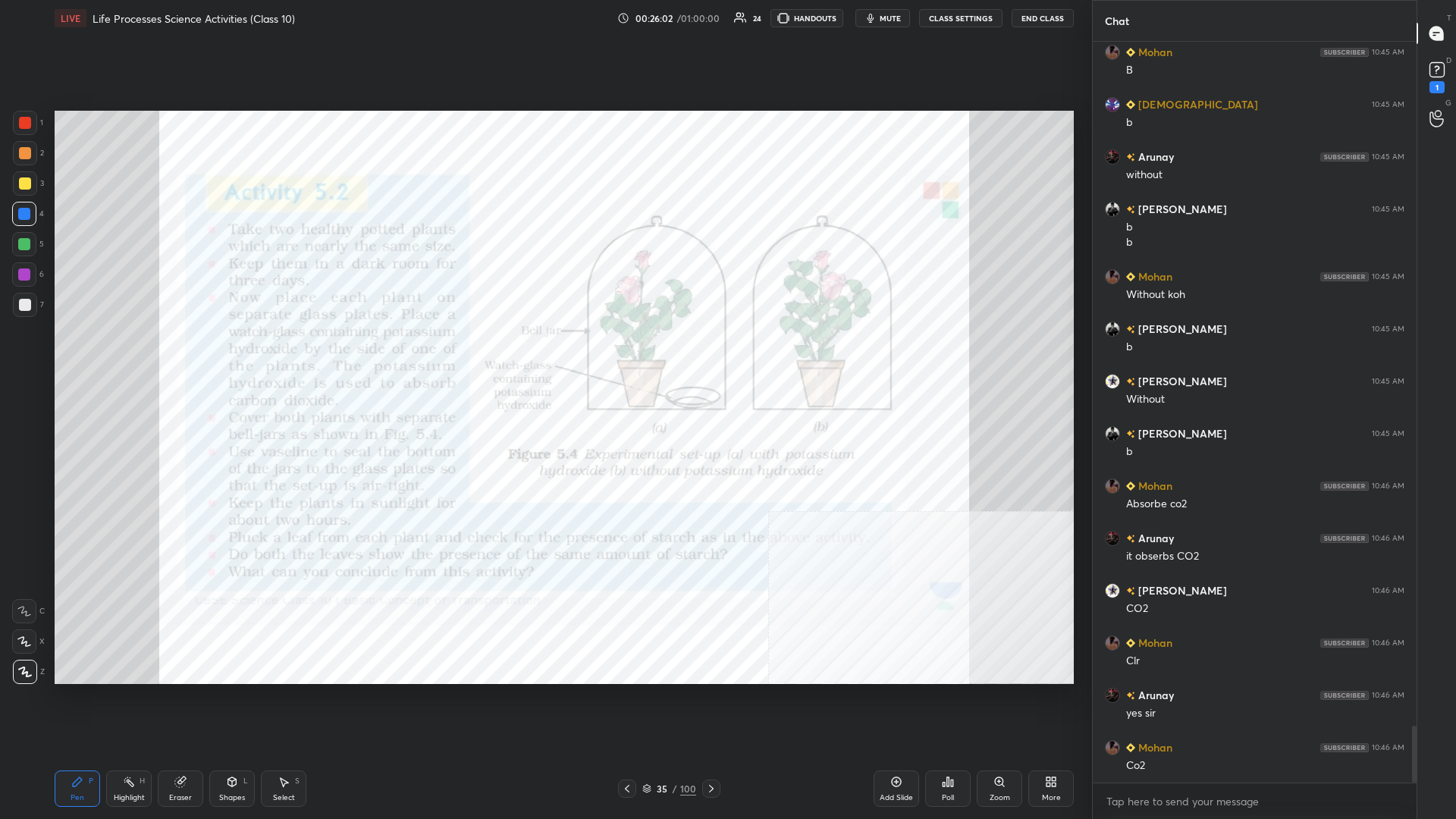click on "6" at bounding box center [28, 278] 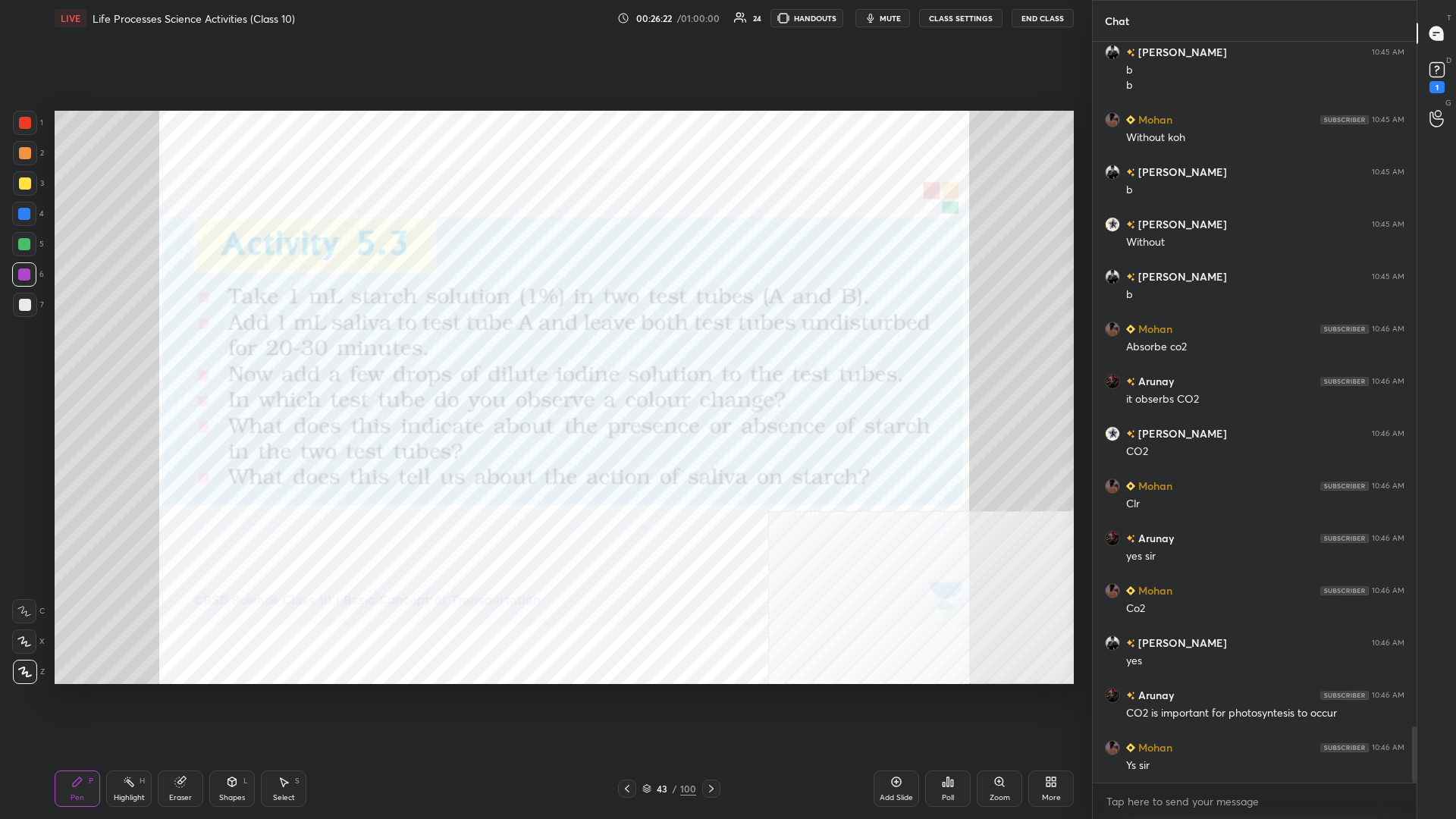 scroll, scrollTop: 9097, scrollLeft: 0, axis: vertical 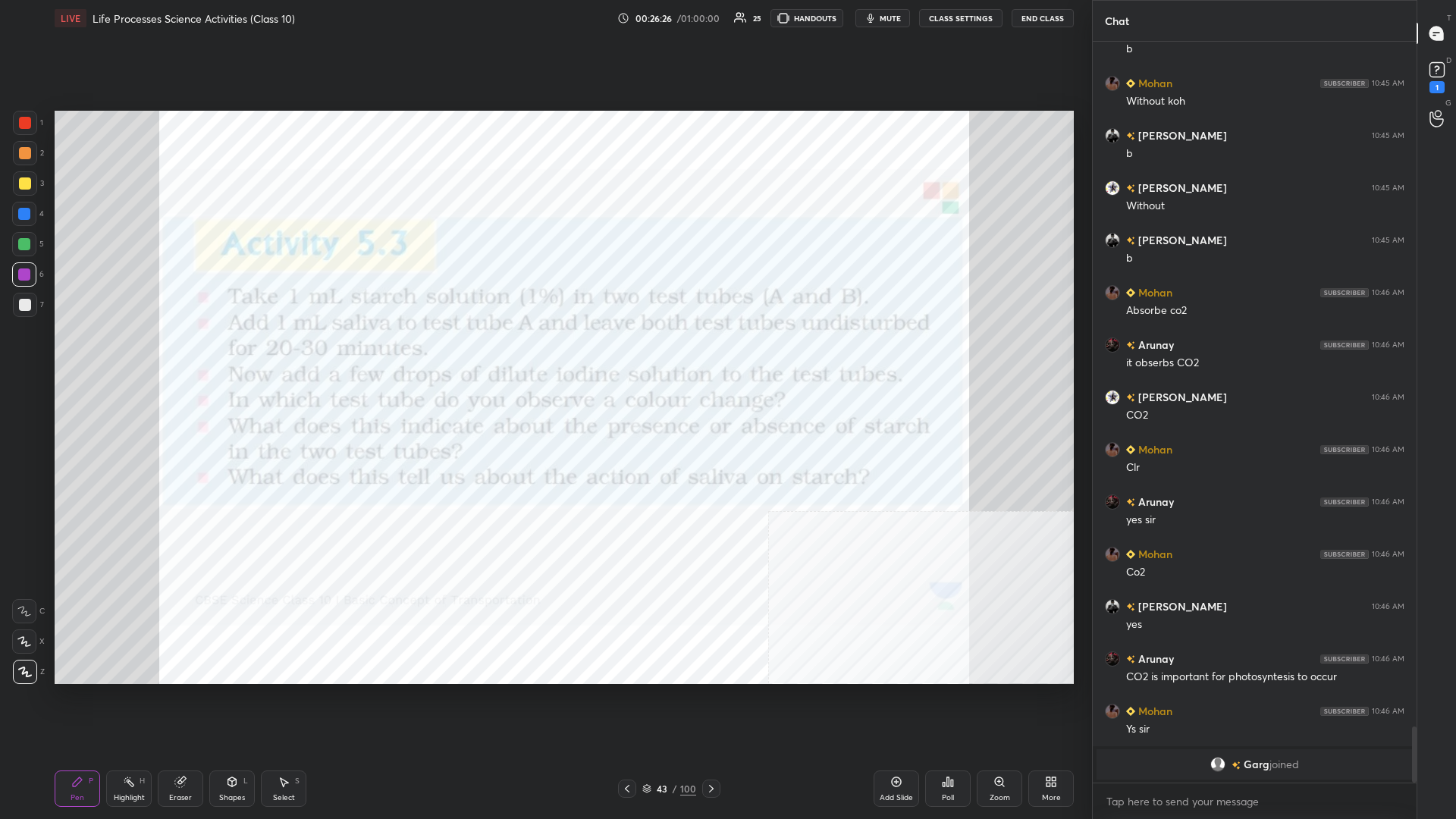 click at bounding box center (25, 123) 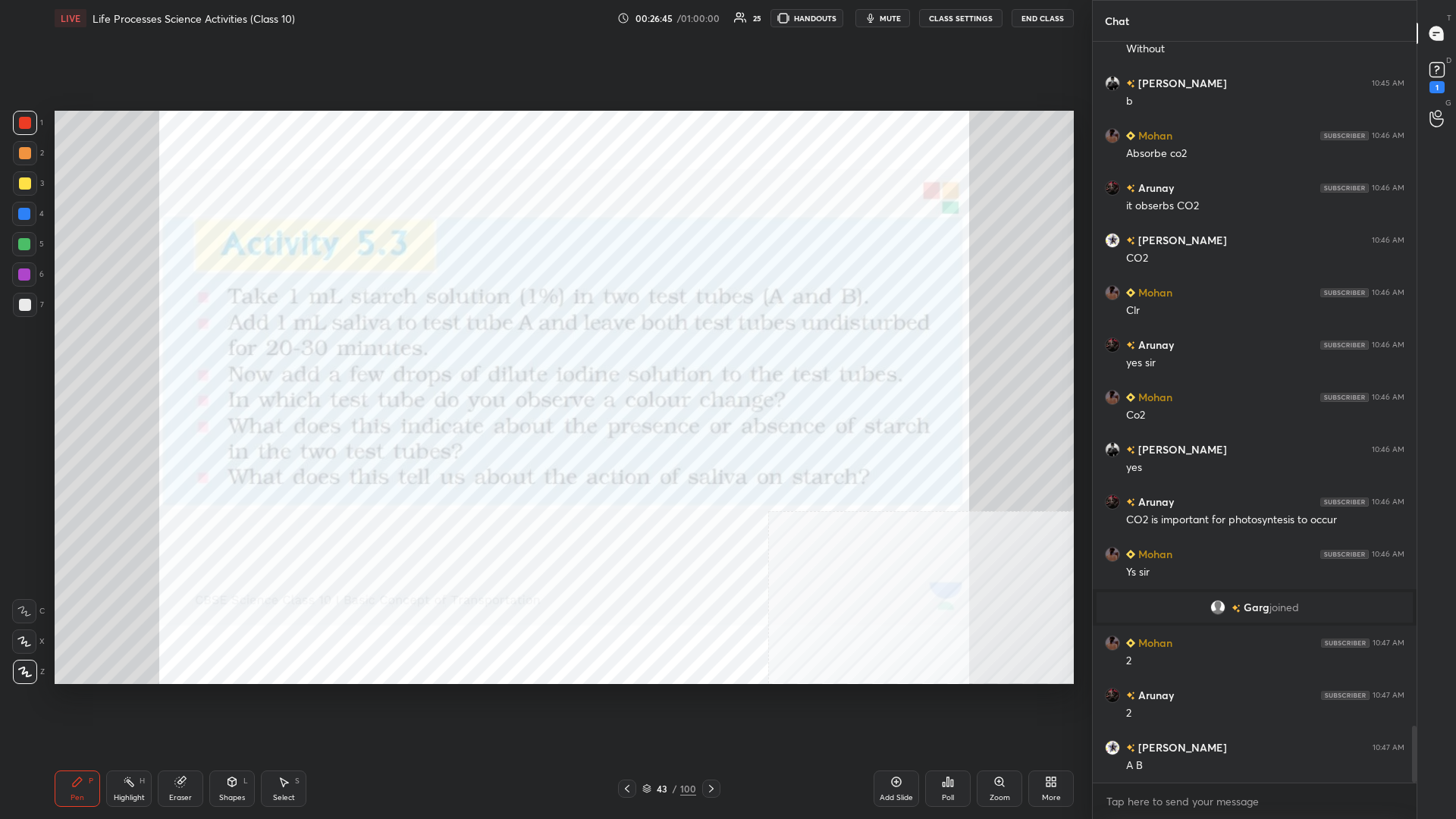 scroll, scrollTop: 8949, scrollLeft: 0, axis: vertical 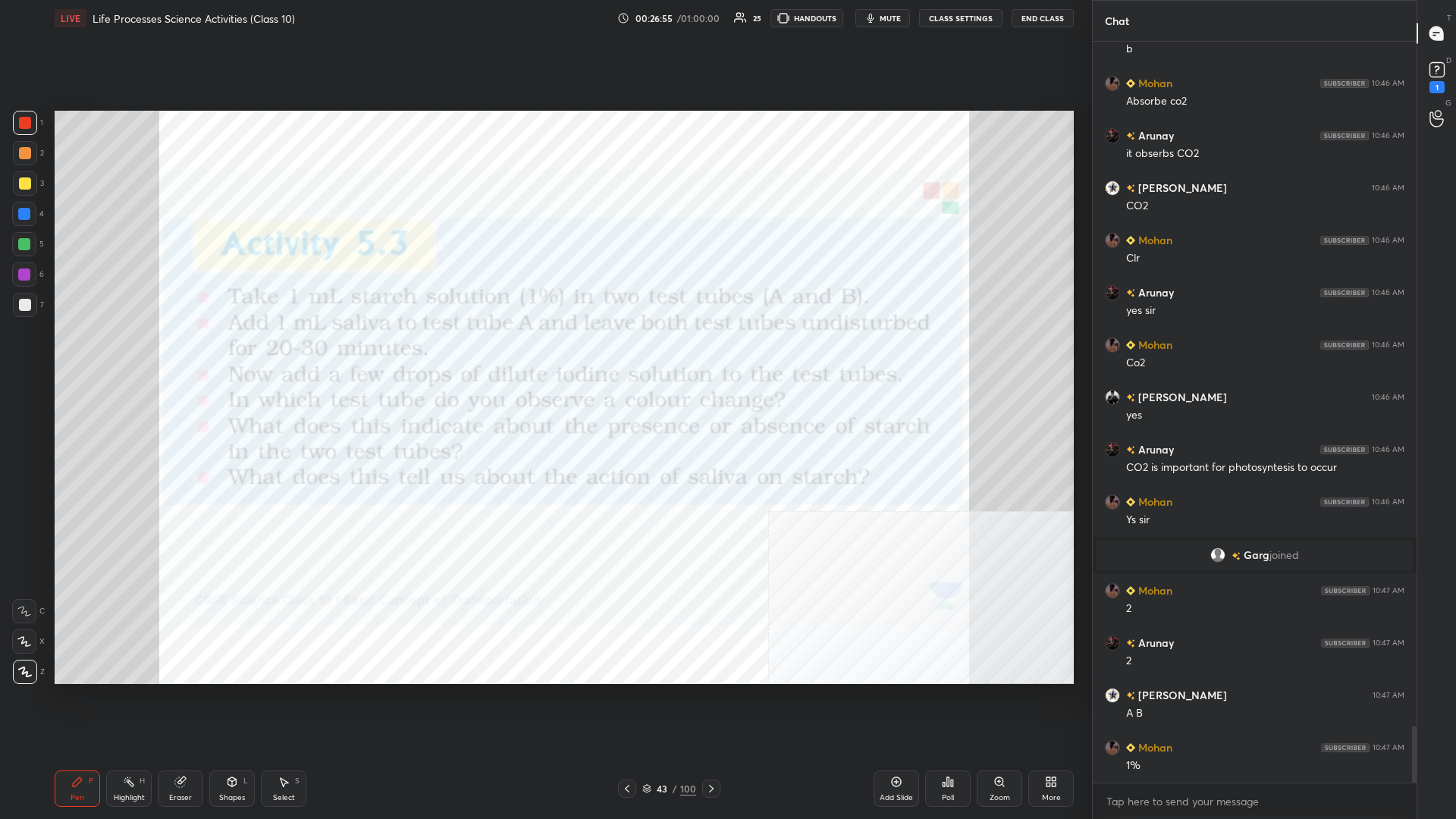 click at bounding box center [24, 214] 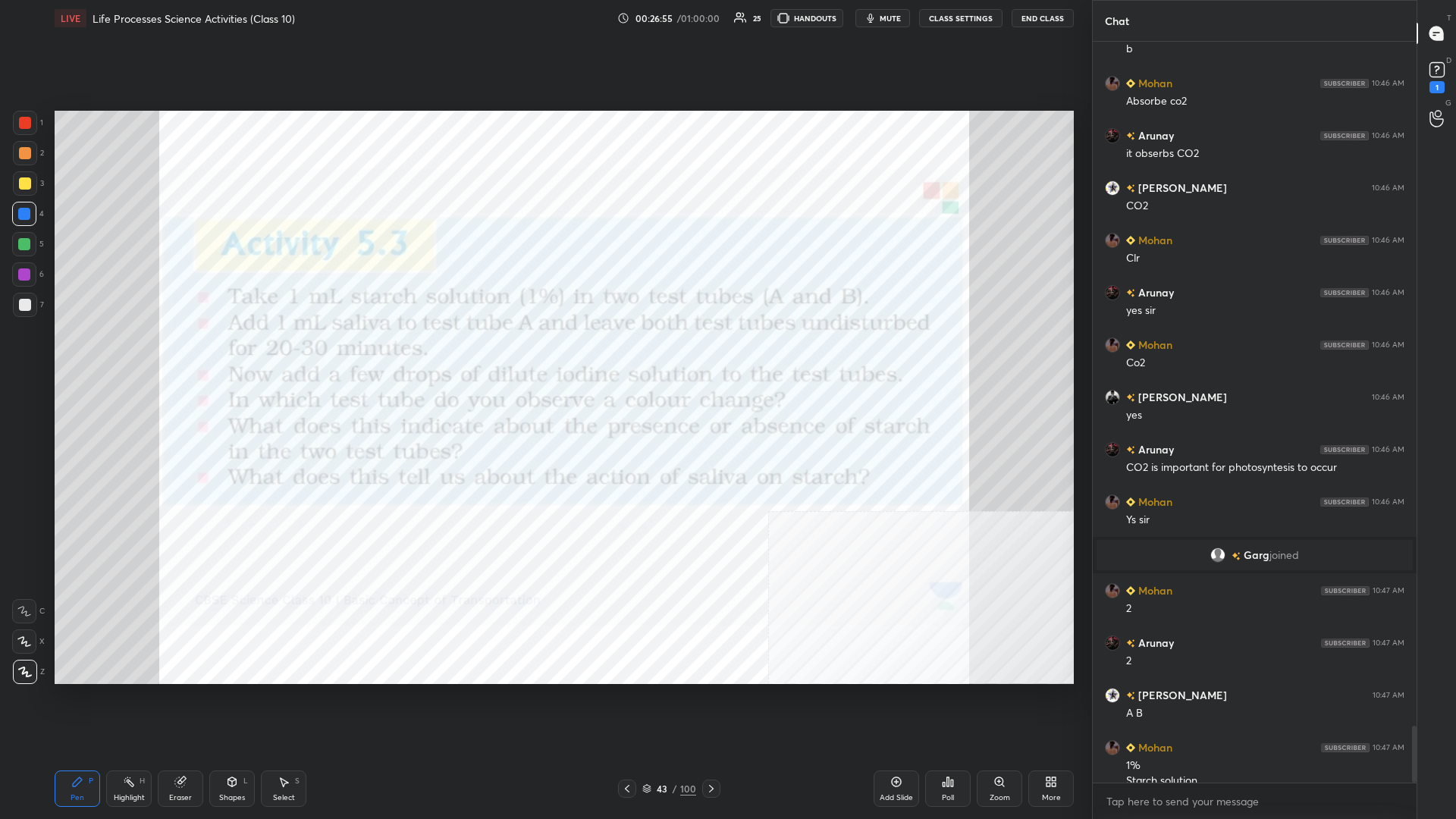 scroll, scrollTop: 8964, scrollLeft: 0, axis: vertical 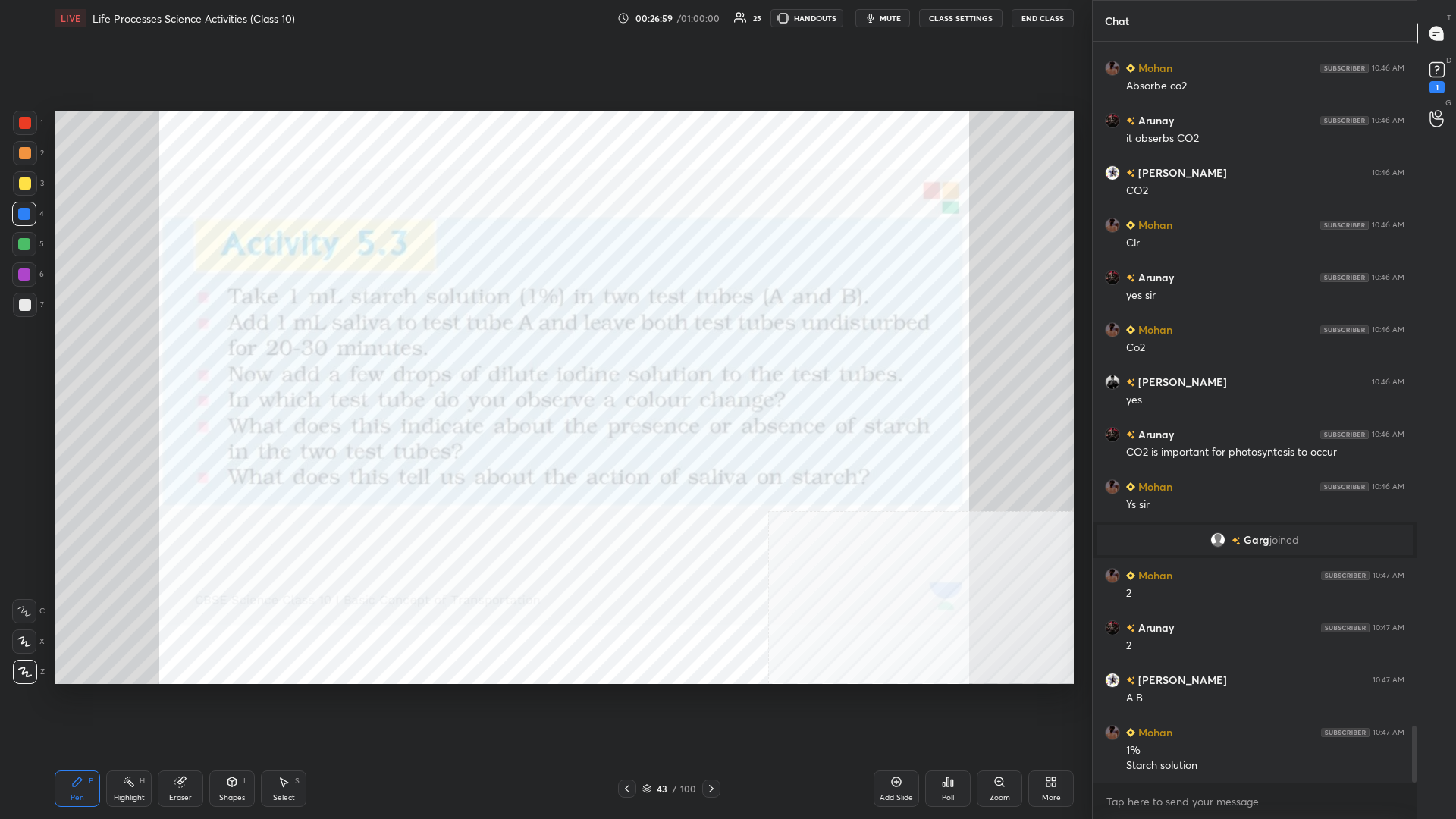 click at bounding box center [24, 275] 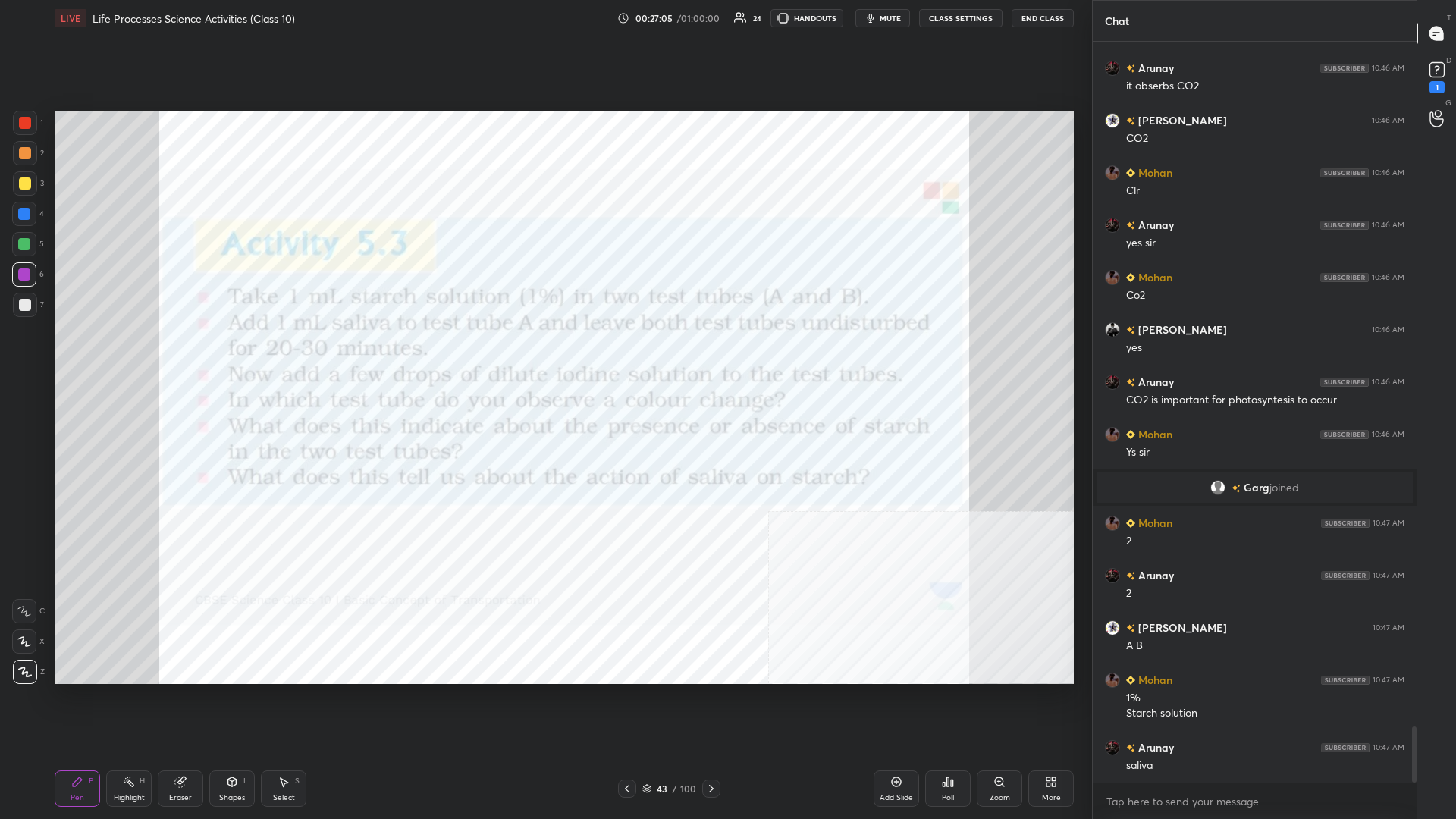 scroll, scrollTop: 9069, scrollLeft: 0, axis: vertical 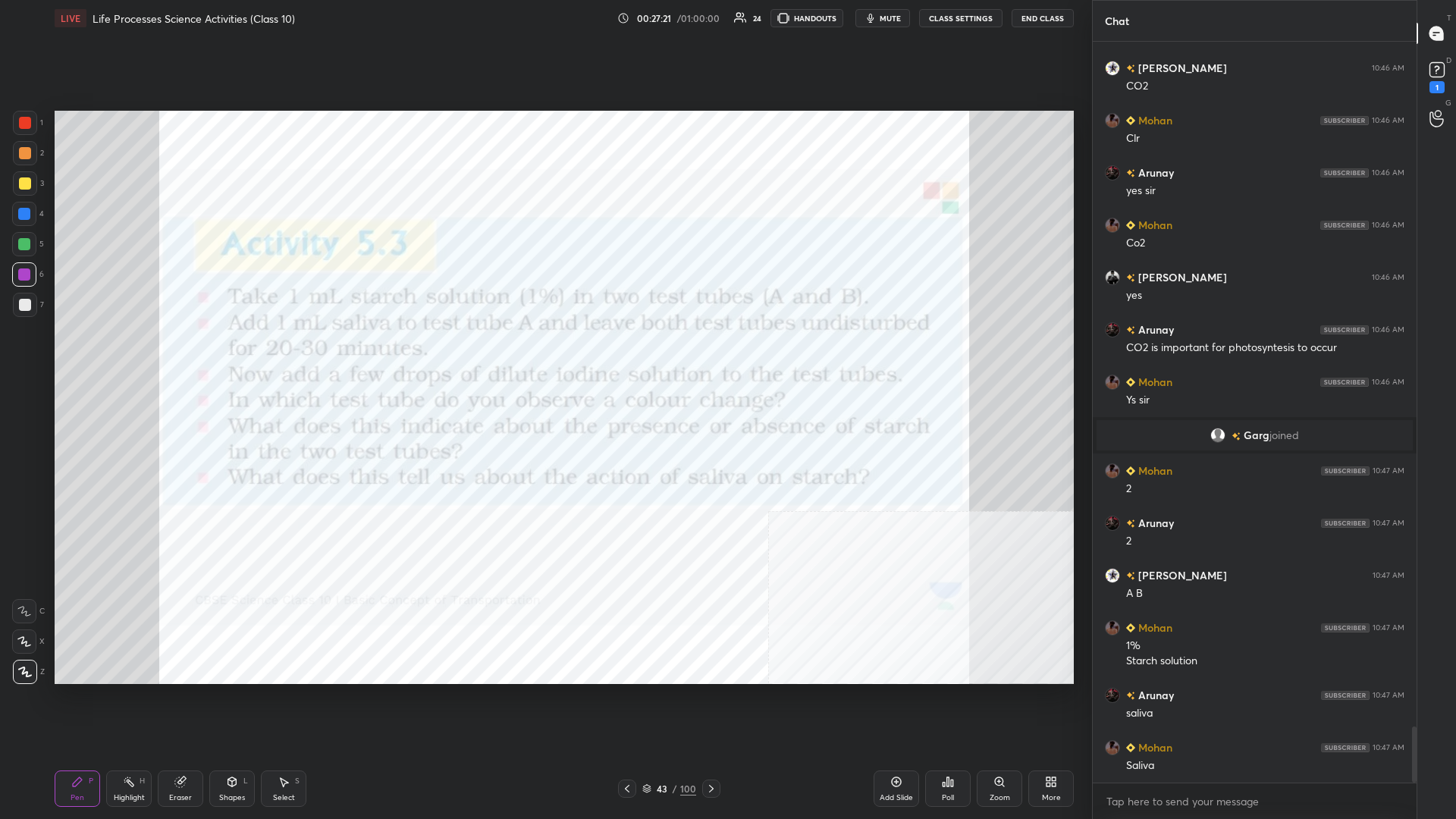 click at bounding box center [24, 214] 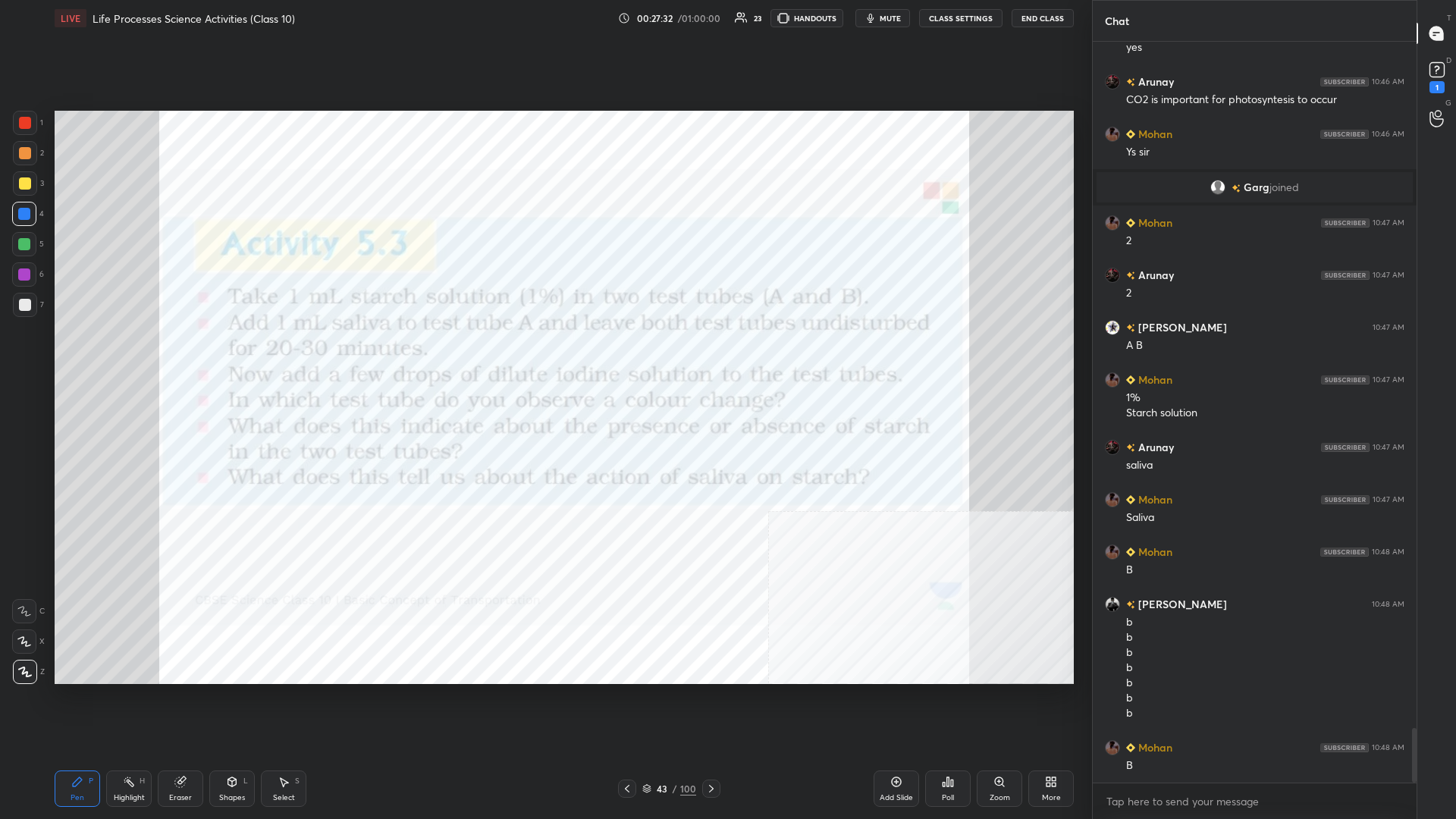 scroll, scrollTop: 9369, scrollLeft: 0, axis: vertical 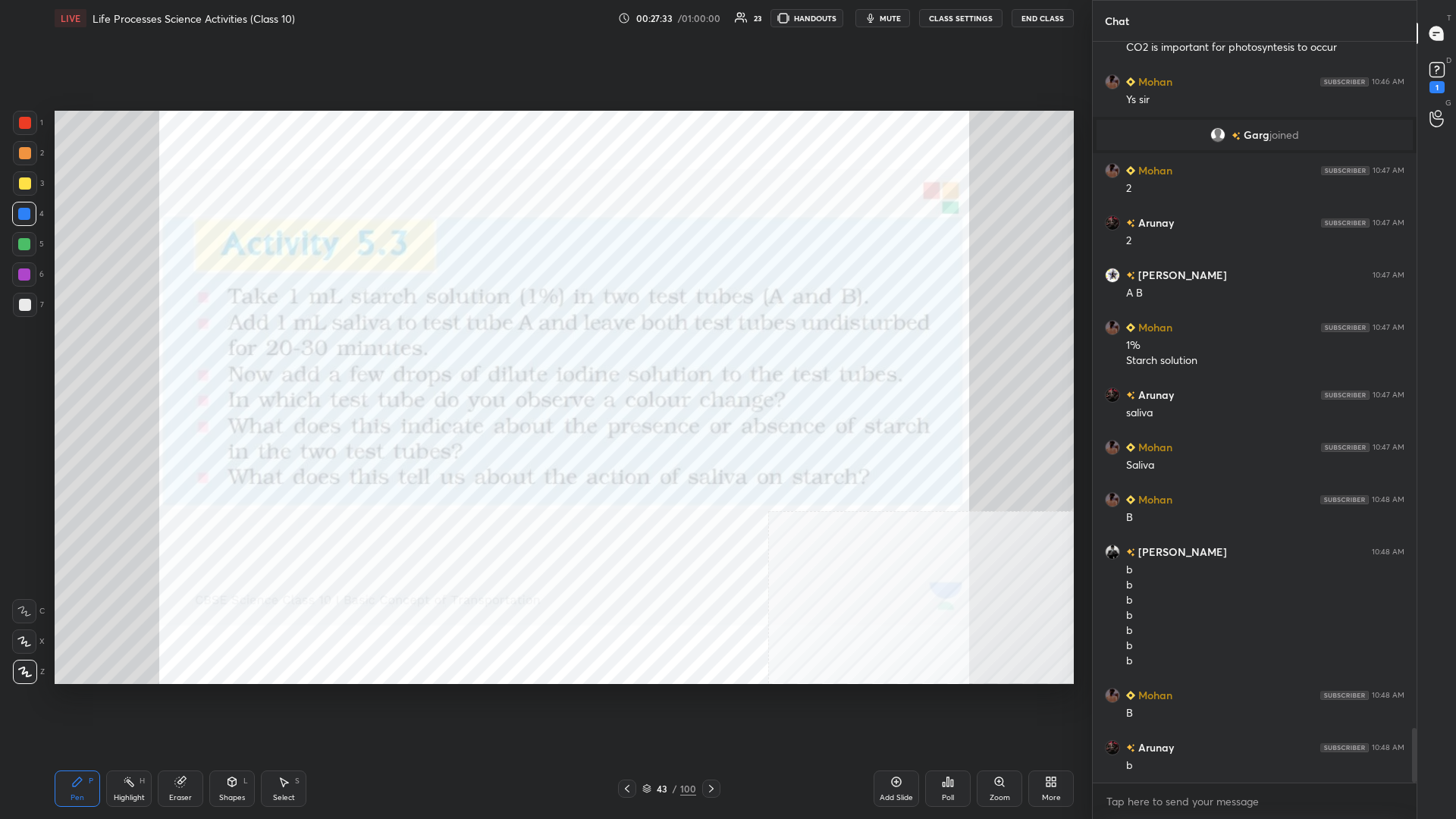 click at bounding box center [25, 153] 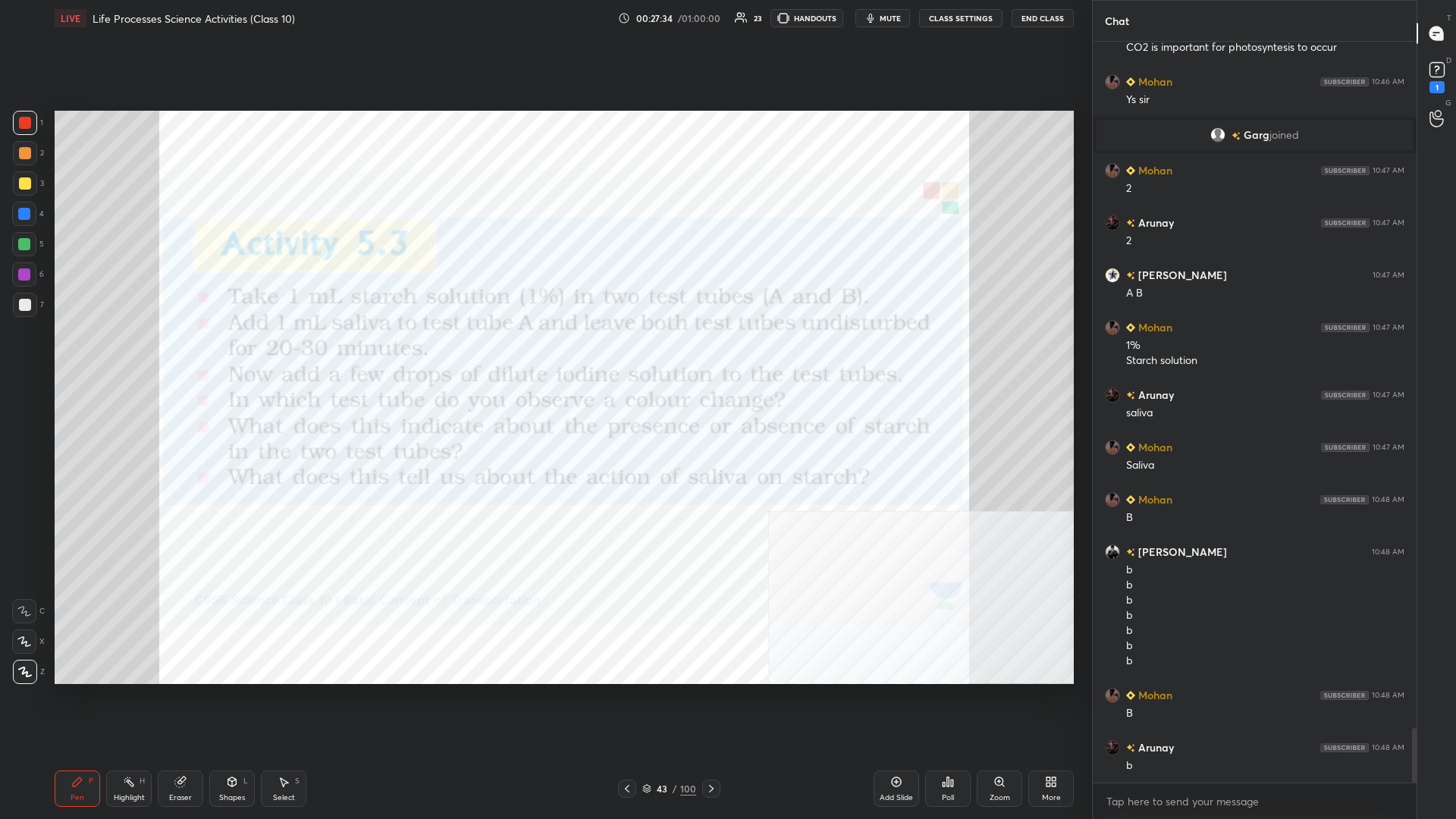 click at bounding box center (24, 214) 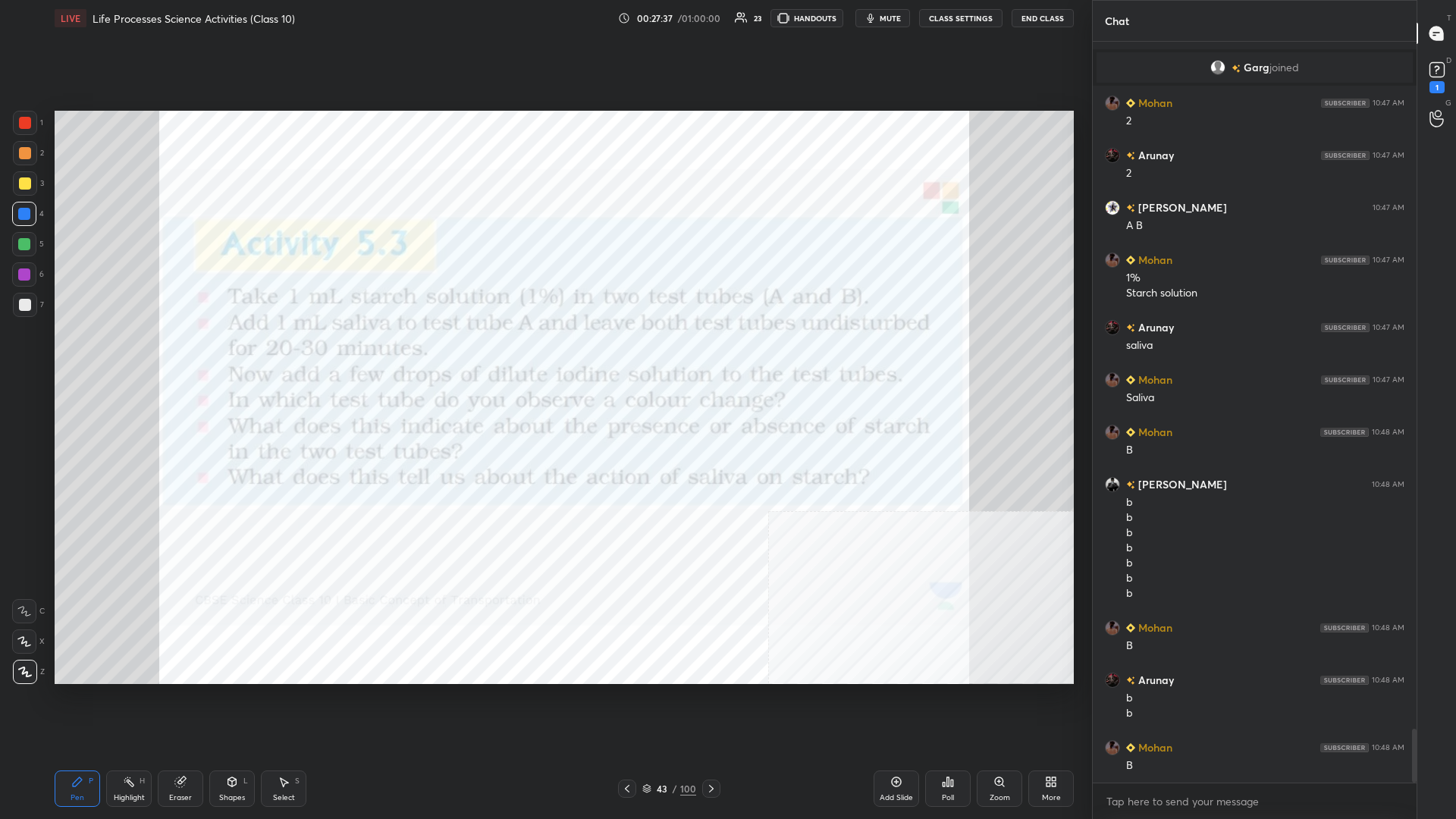 scroll, scrollTop: 9489, scrollLeft: 0, axis: vertical 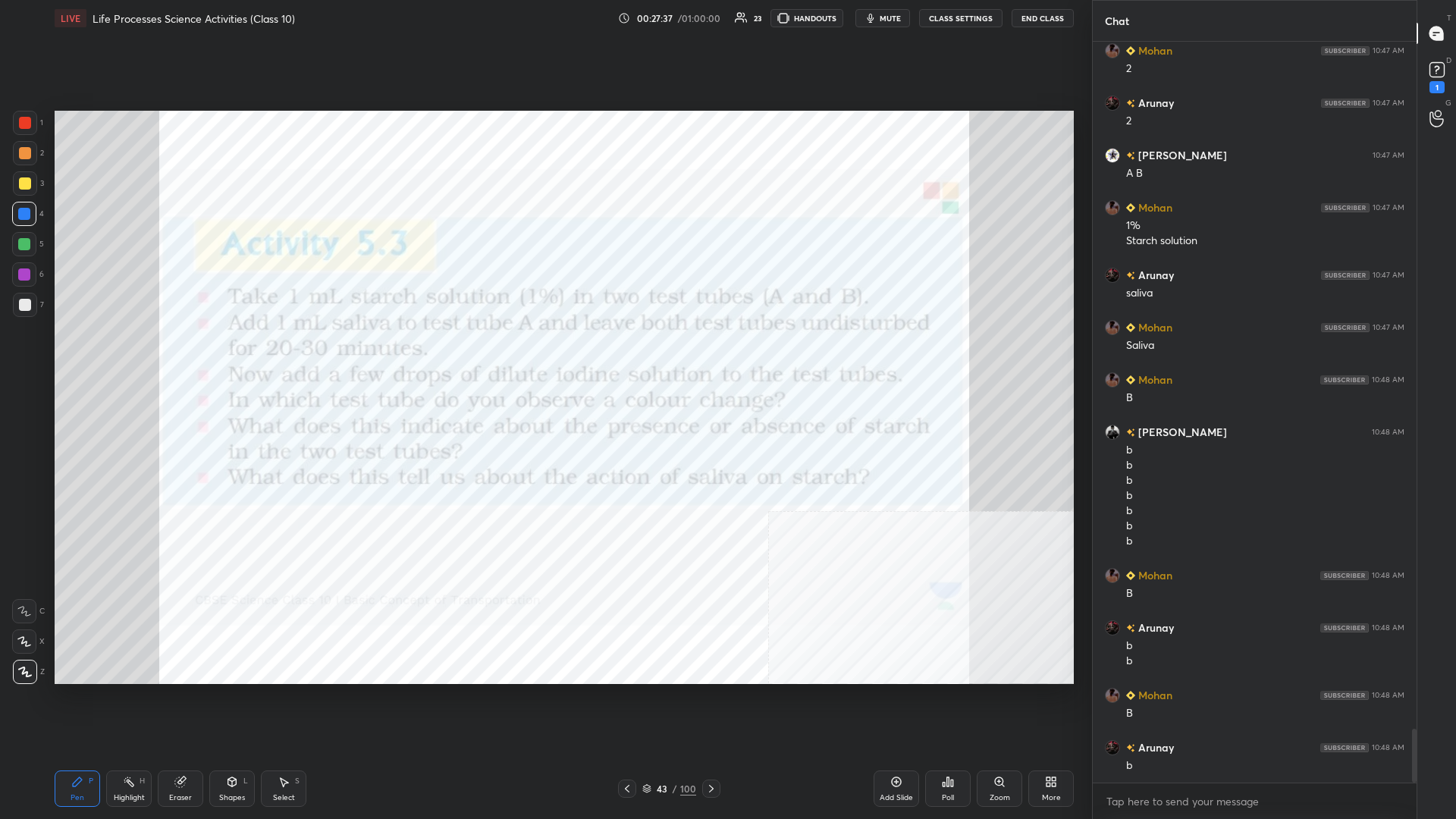 click at bounding box center (24, 275) 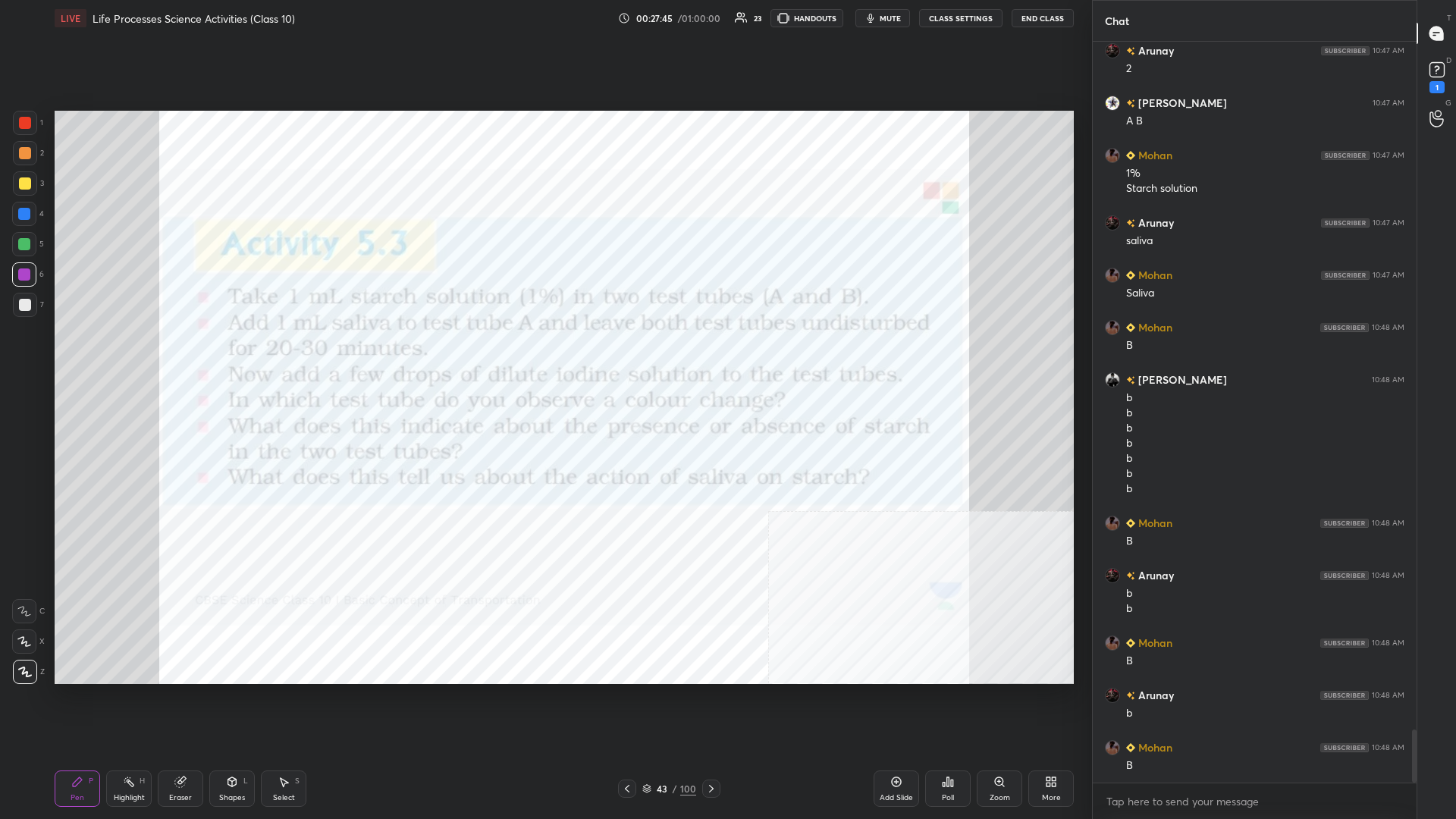 scroll, scrollTop: 9594, scrollLeft: 0, axis: vertical 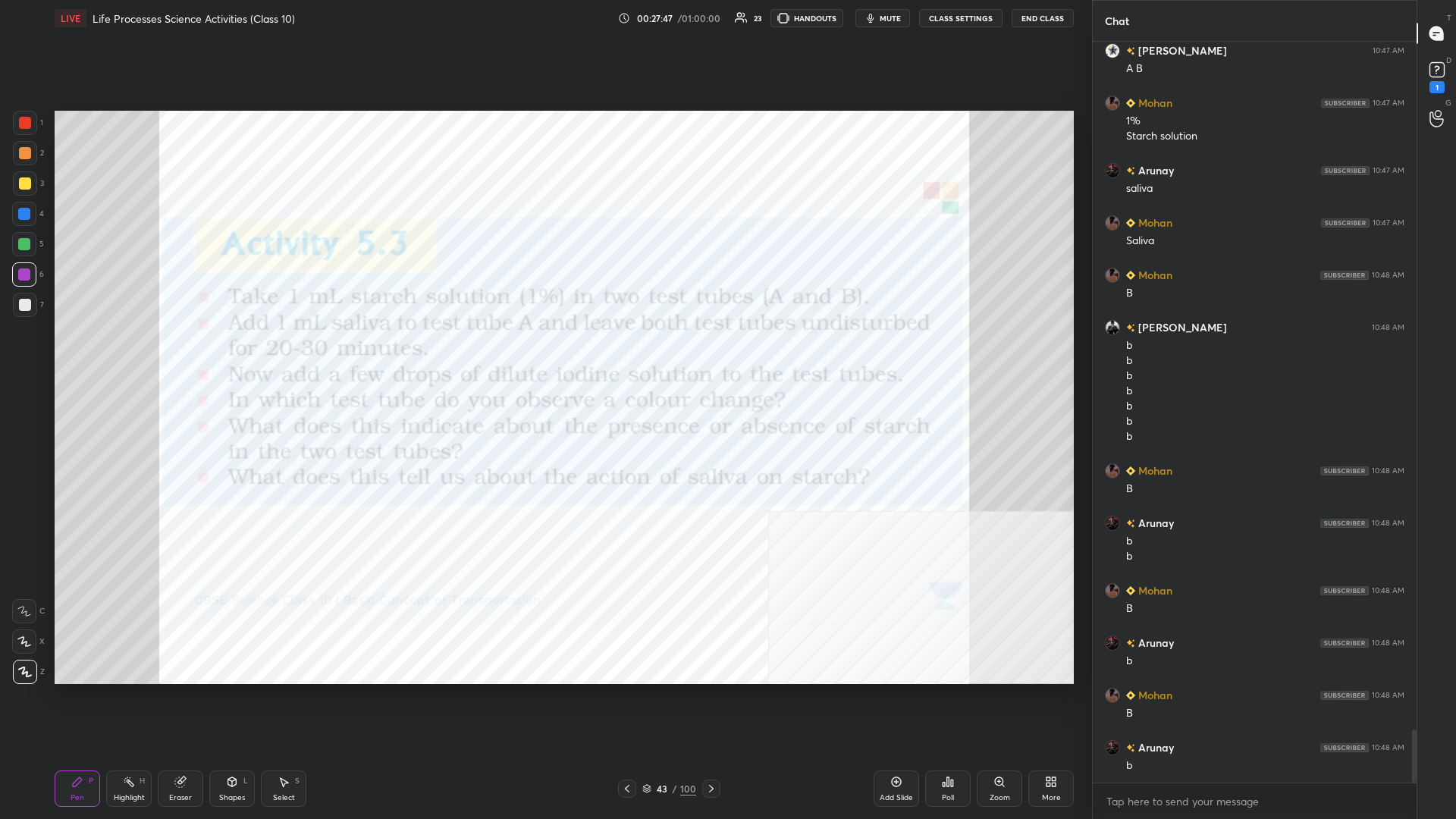 click at bounding box center [24, 214] 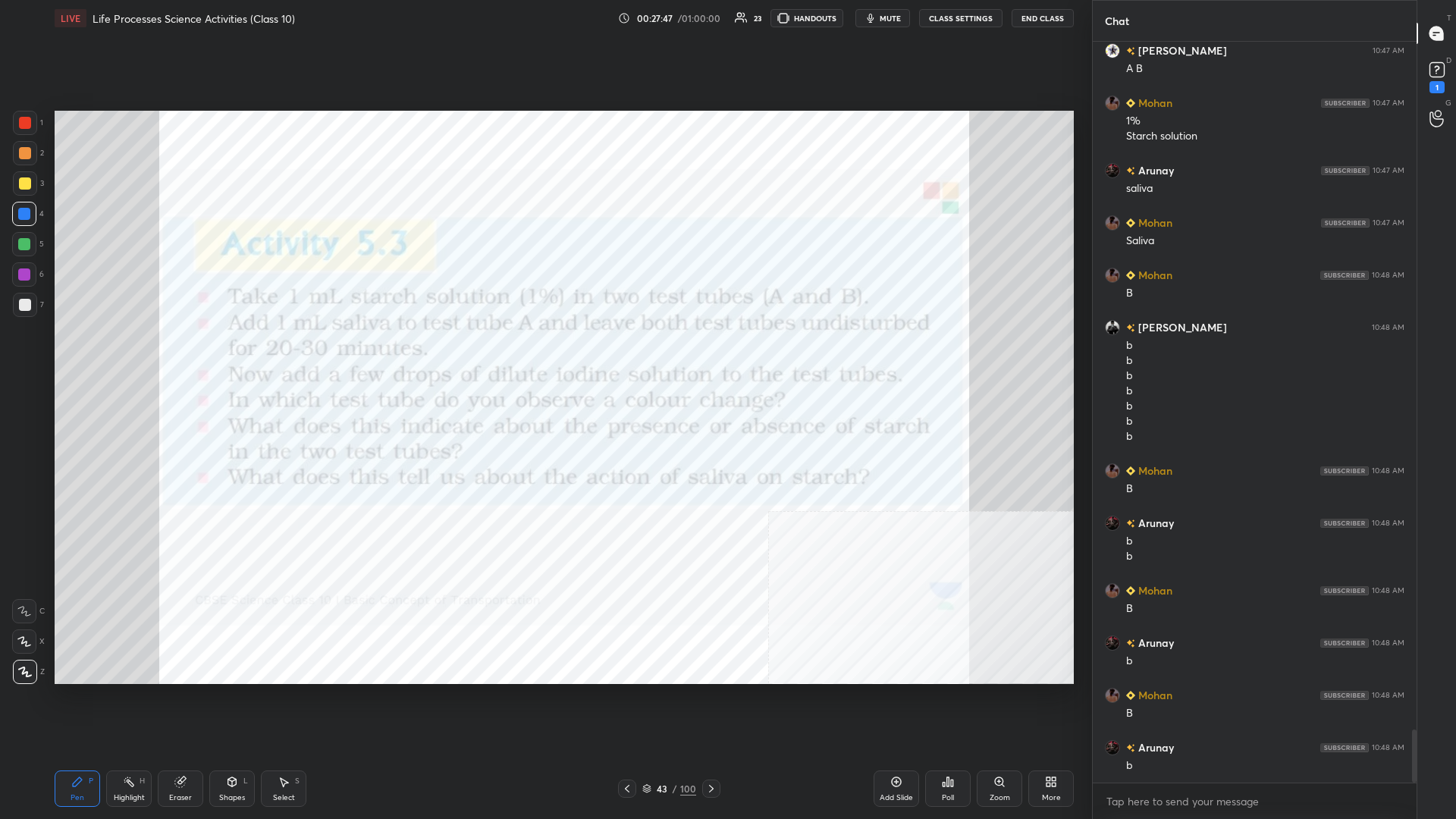 click at bounding box center (24, 244) 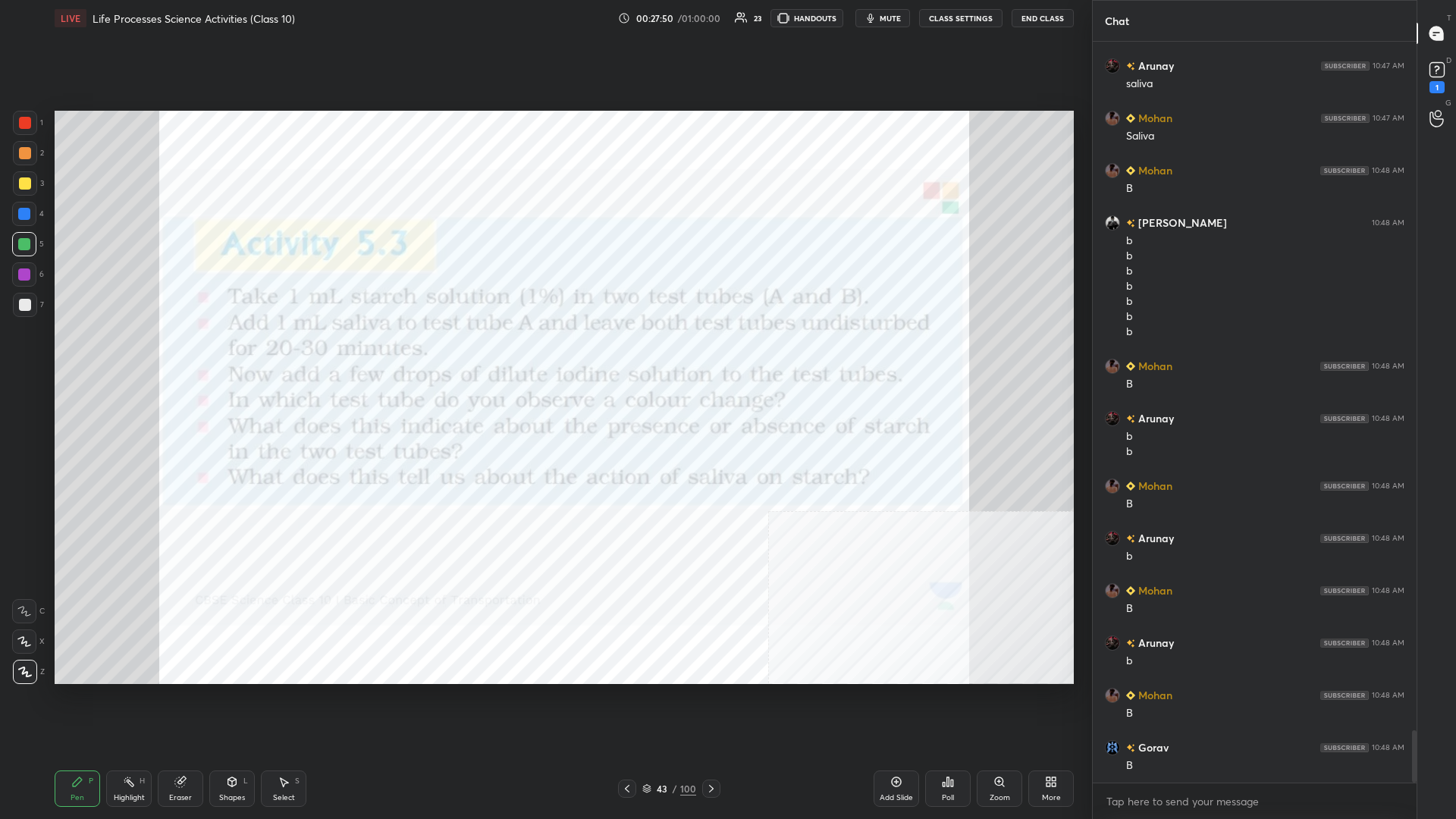 scroll, scrollTop: 9751, scrollLeft: 0, axis: vertical 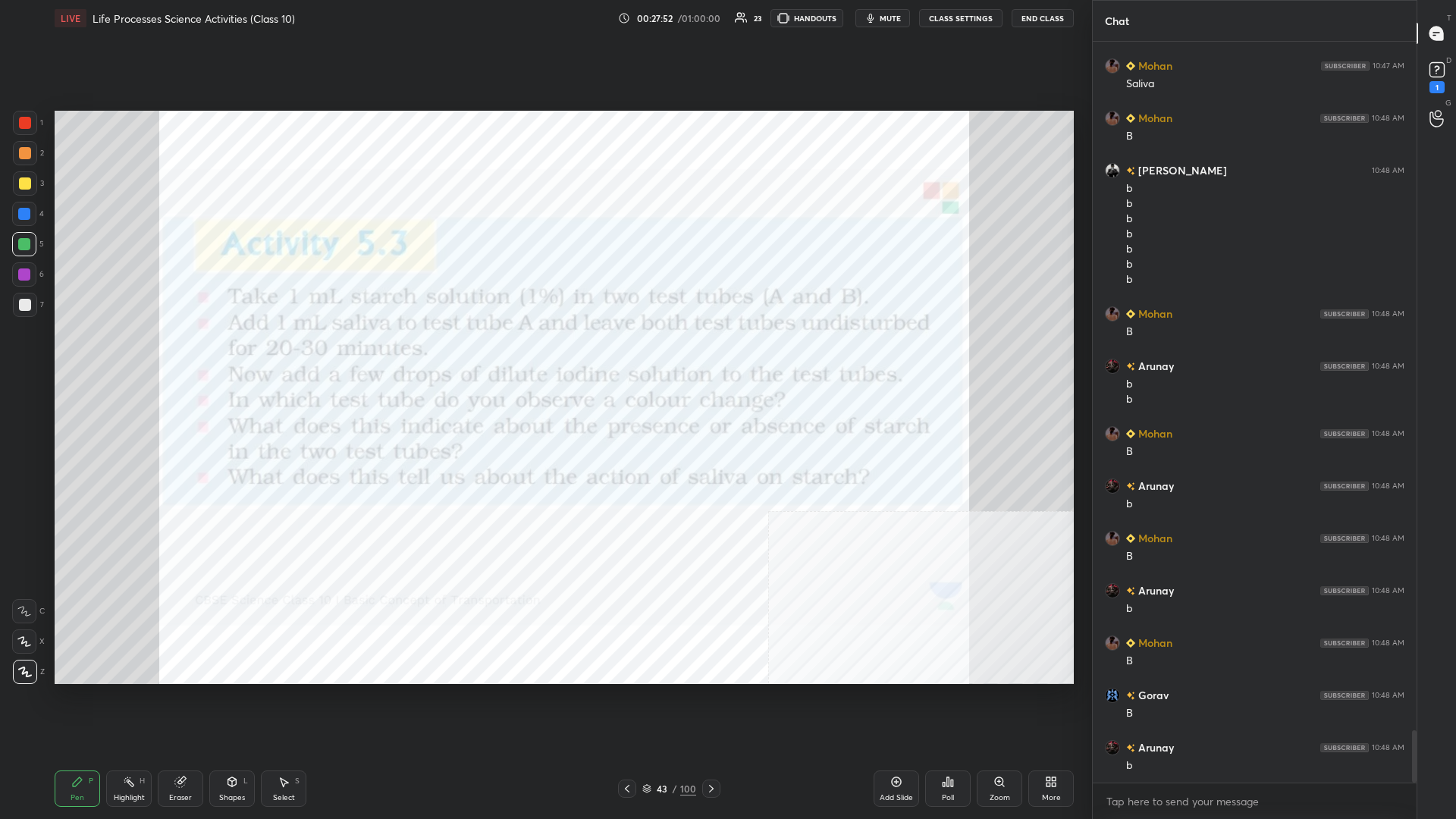 click on "Highlight H" at bounding box center [129, 789] 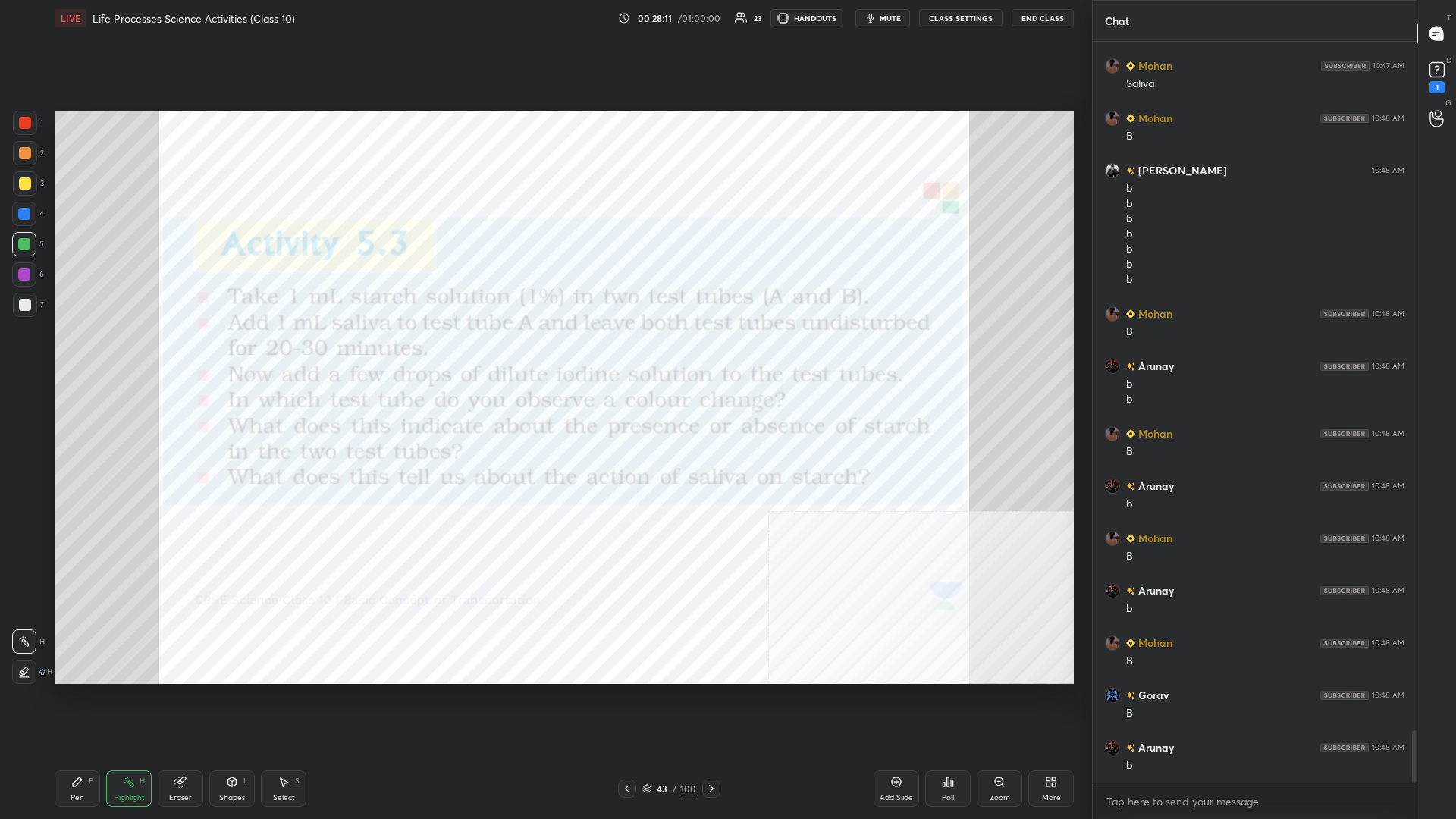 click 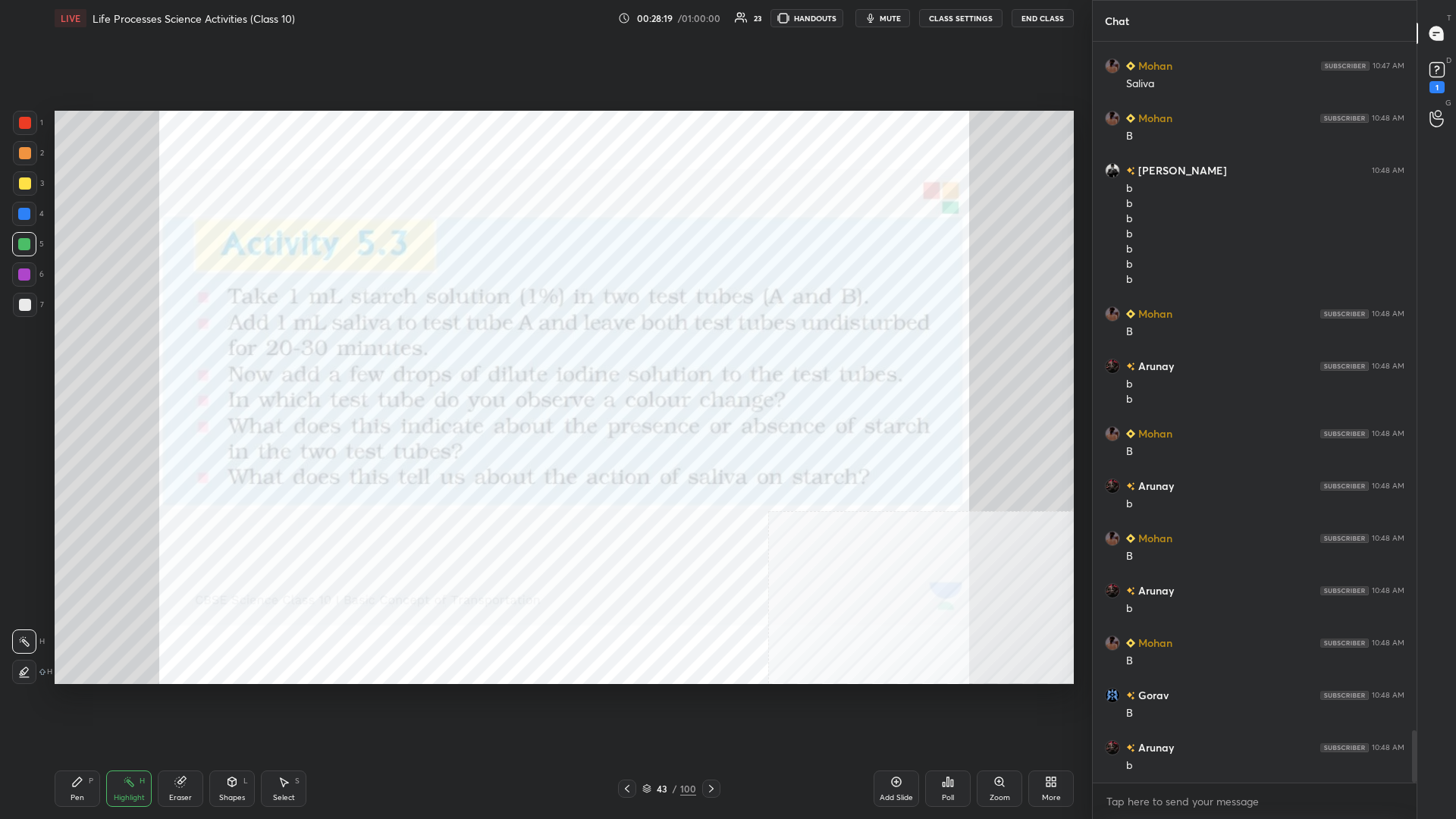scroll, scrollTop: 9803, scrollLeft: 0, axis: vertical 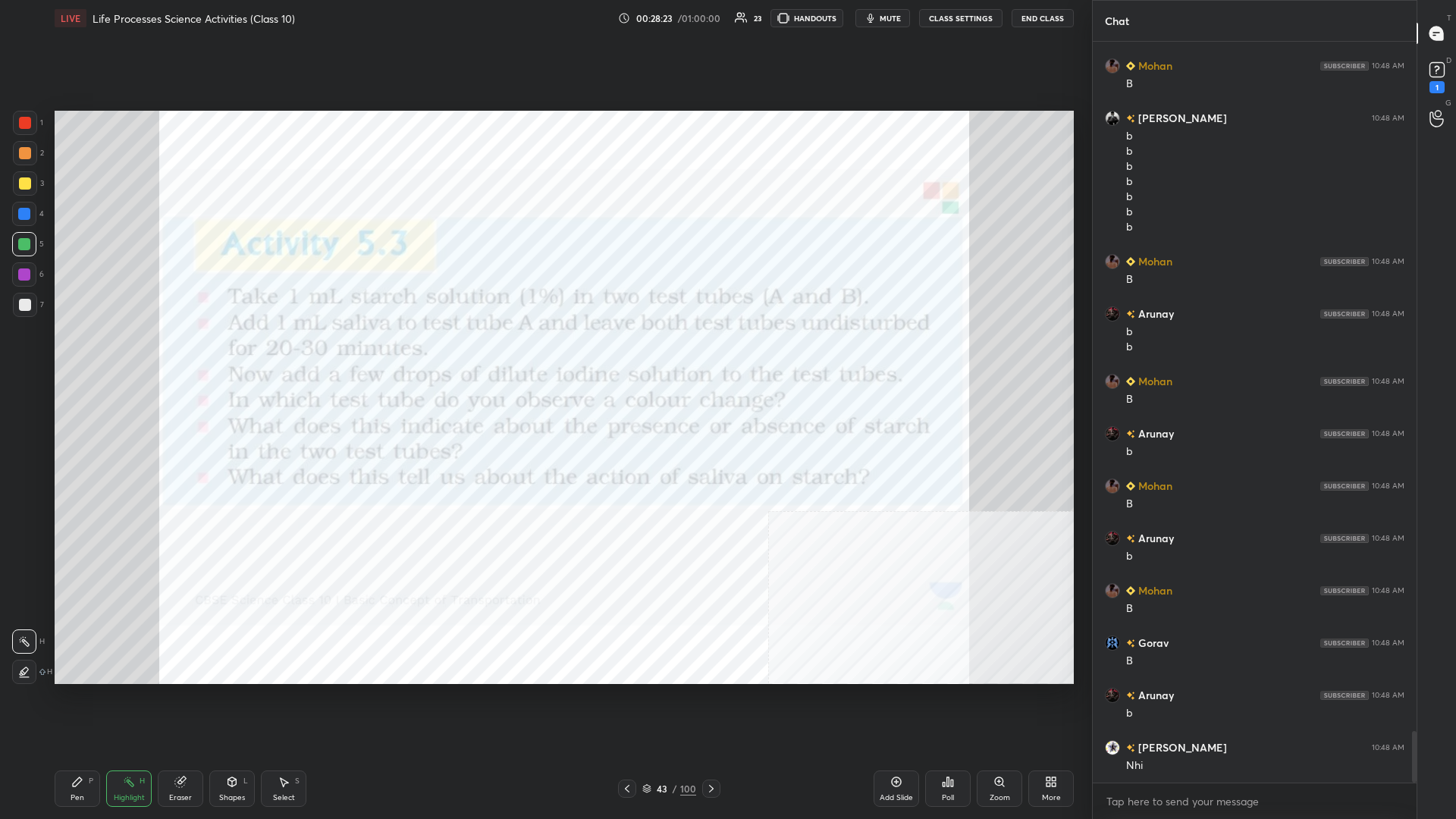 click on "Highlight H" at bounding box center [129, 789] 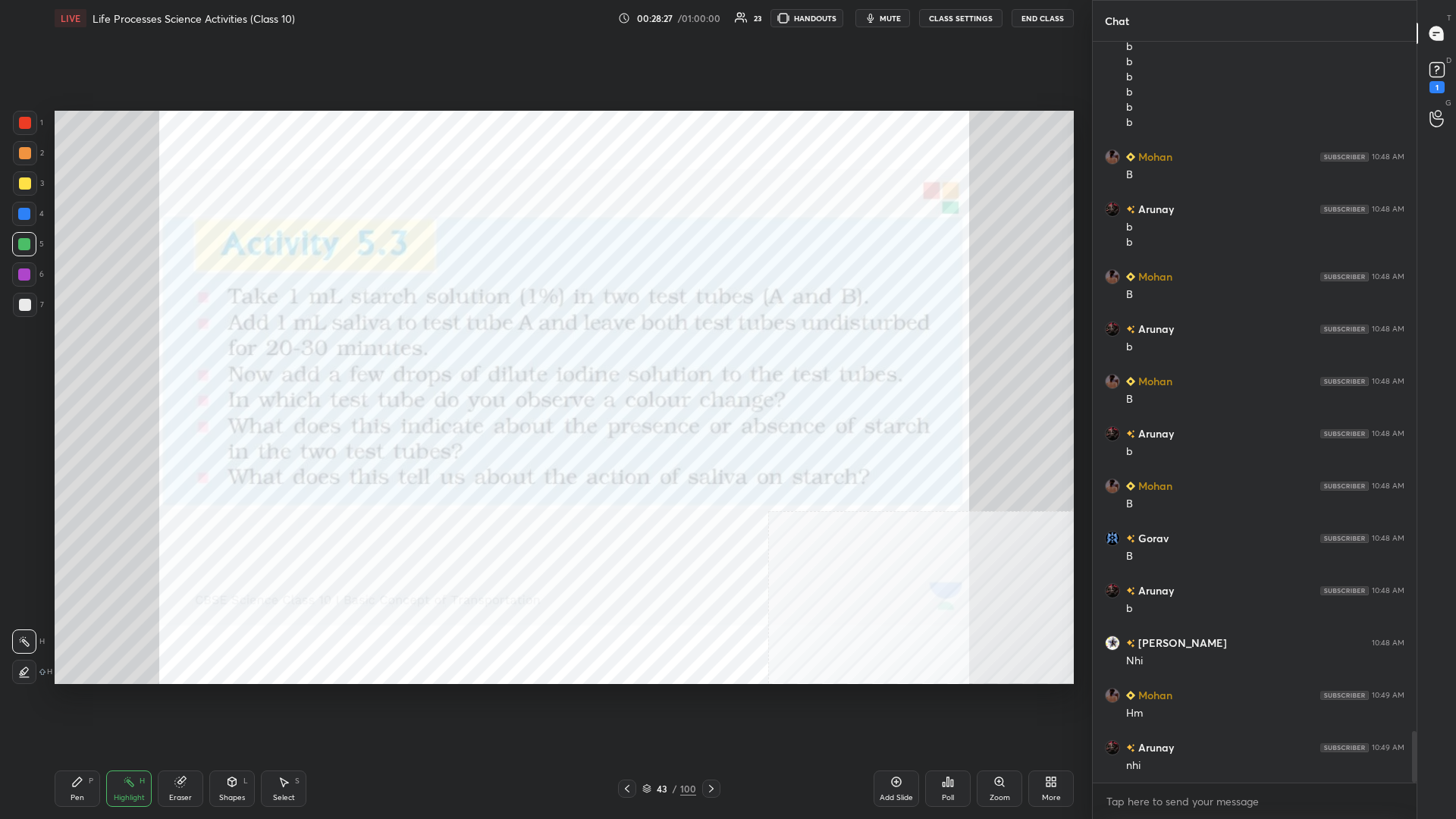 scroll, scrollTop: 9960, scrollLeft: 0, axis: vertical 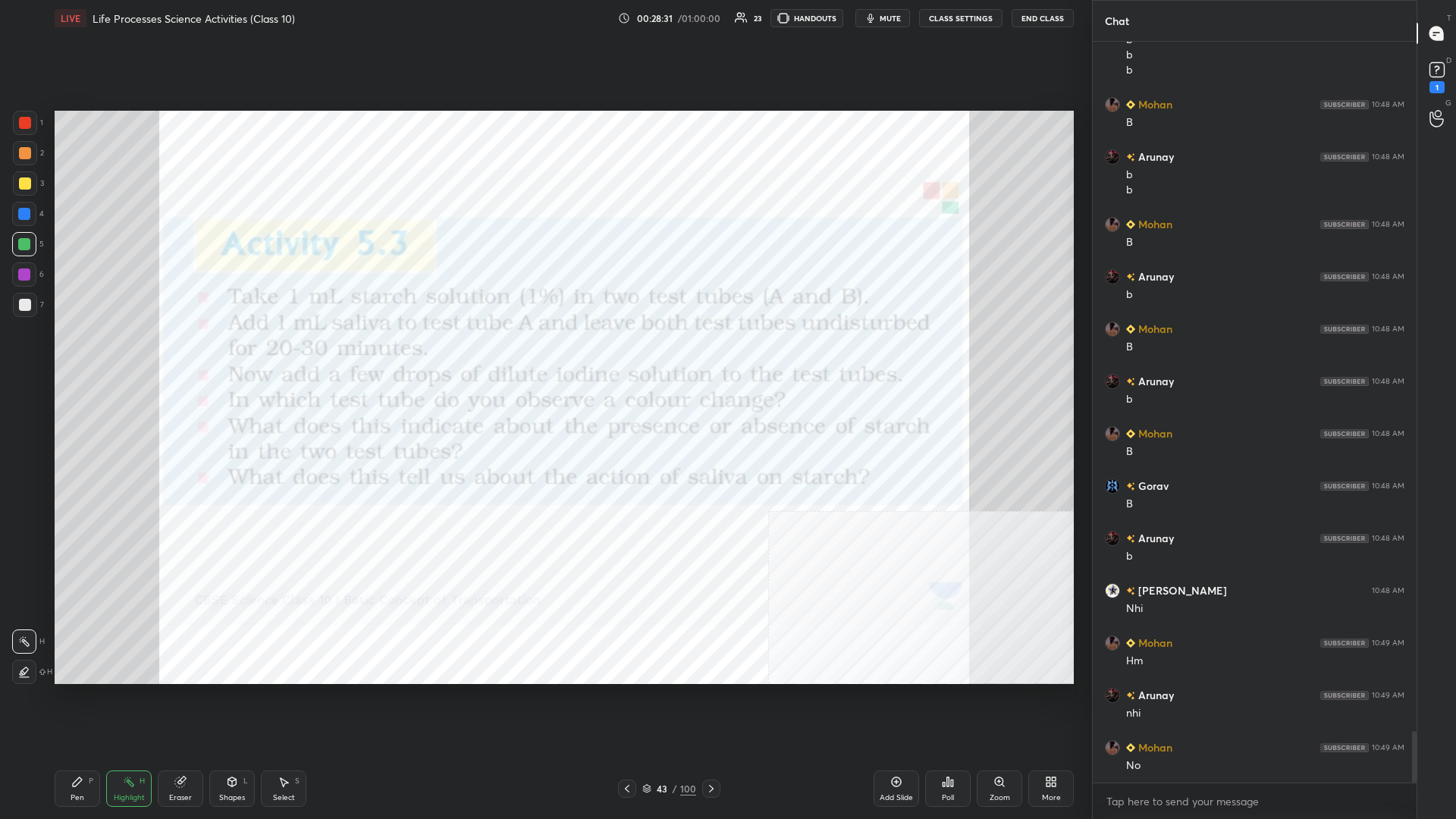 click on "Pen P" at bounding box center (77, 789) 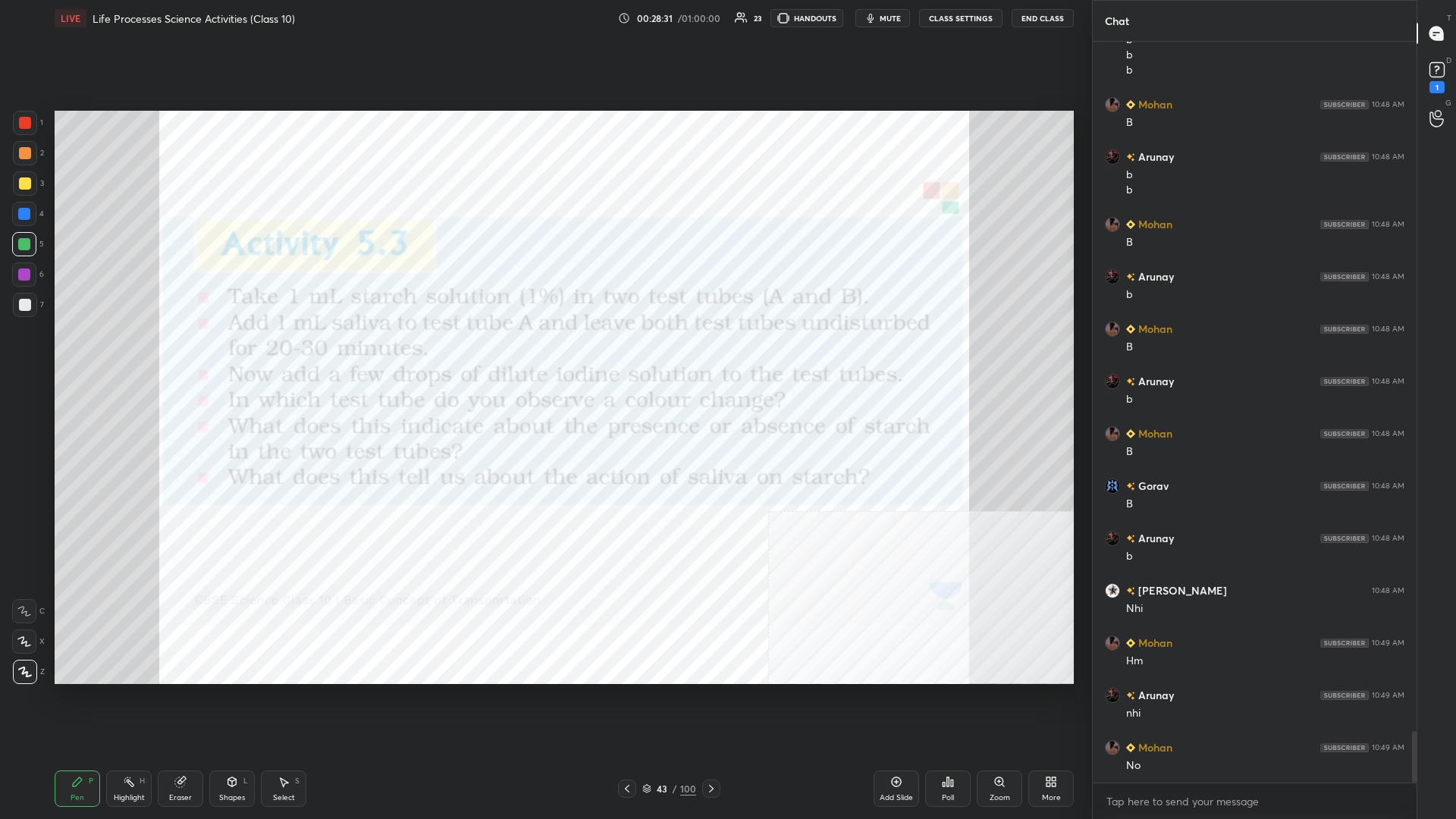 click on "Highlight H" at bounding box center (129, 789) 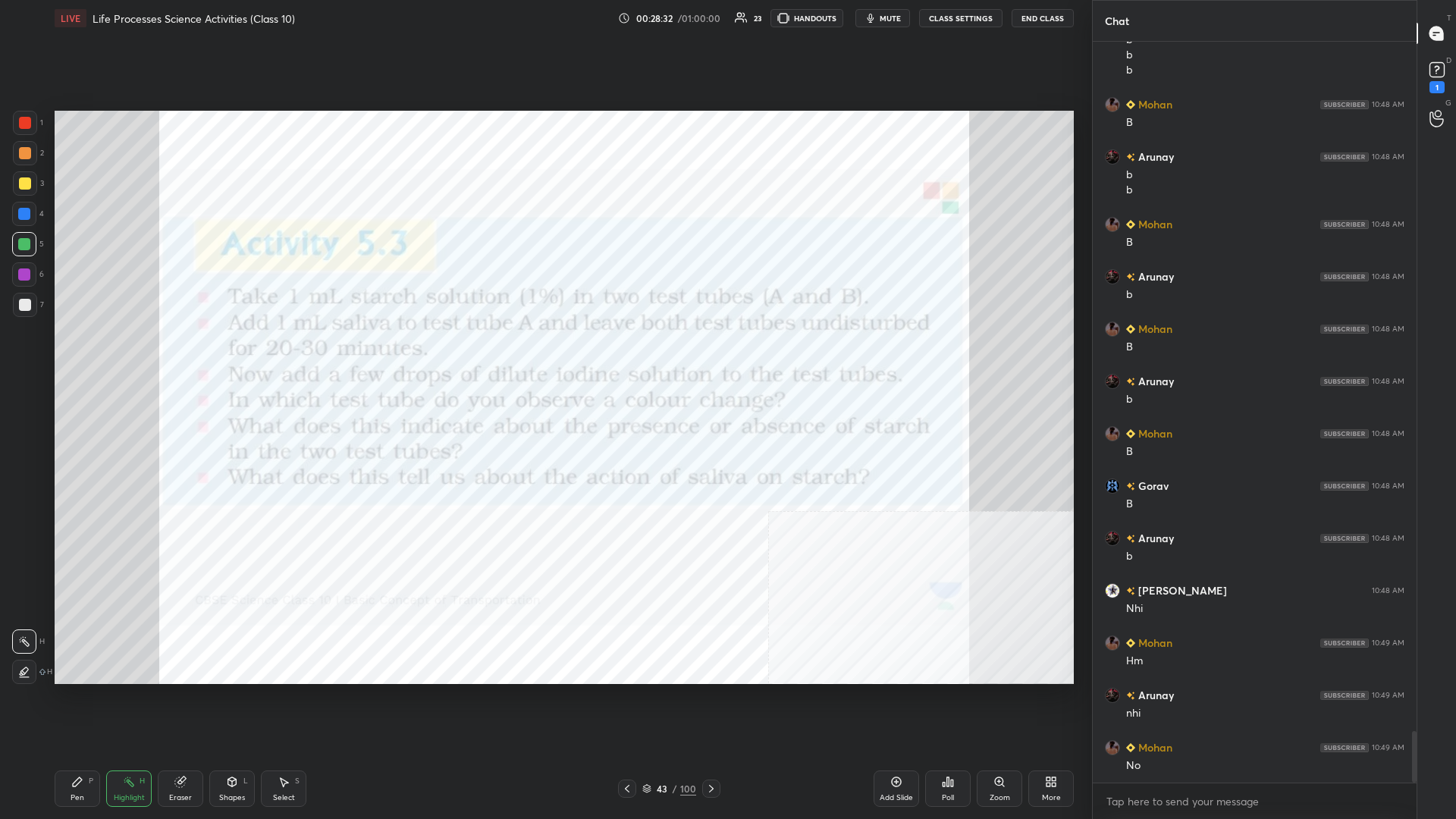 scroll, scrollTop: 9975, scrollLeft: 0, axis: vertical 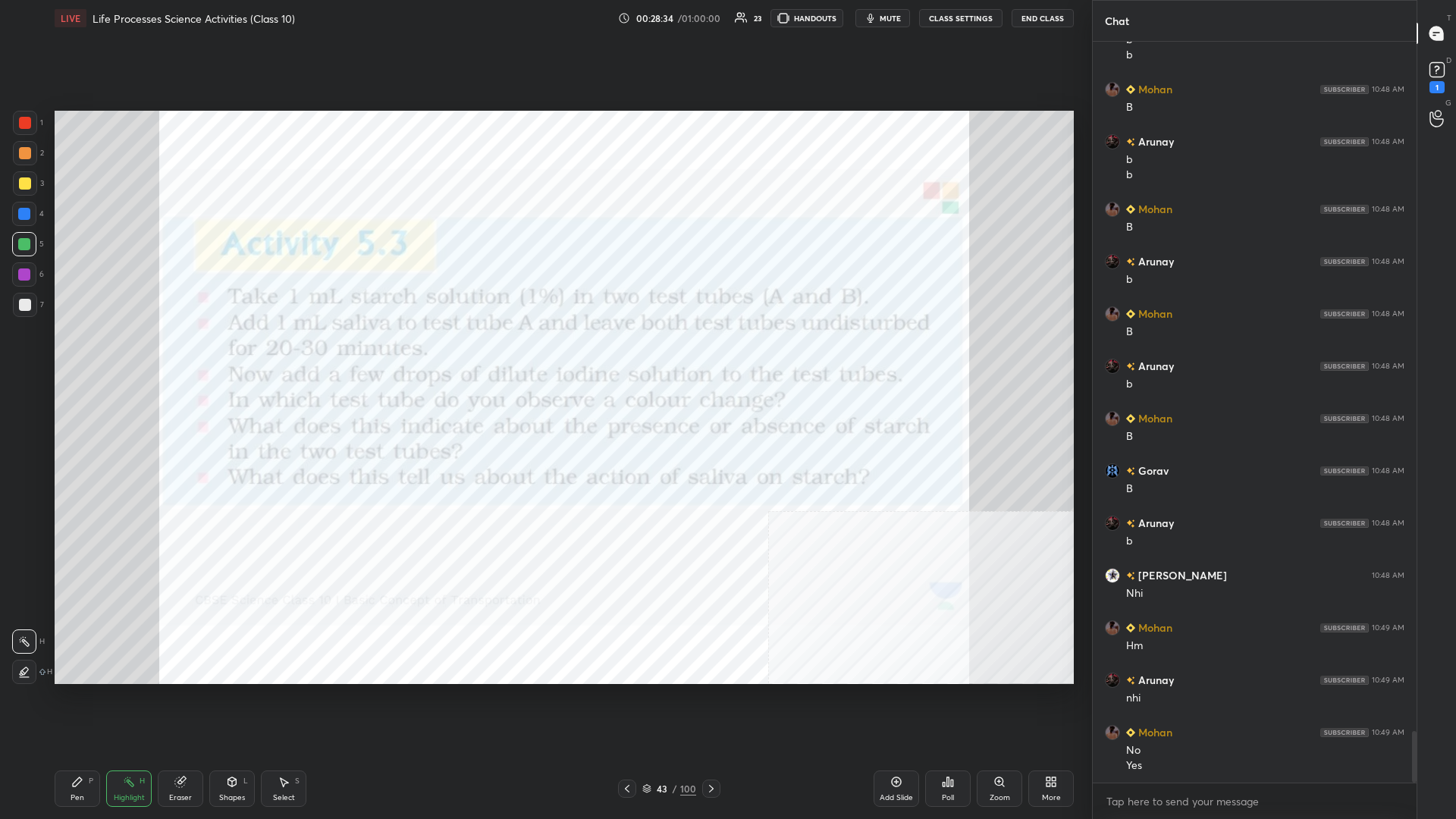 click on "Pen P" at bounding box center [77, 789] 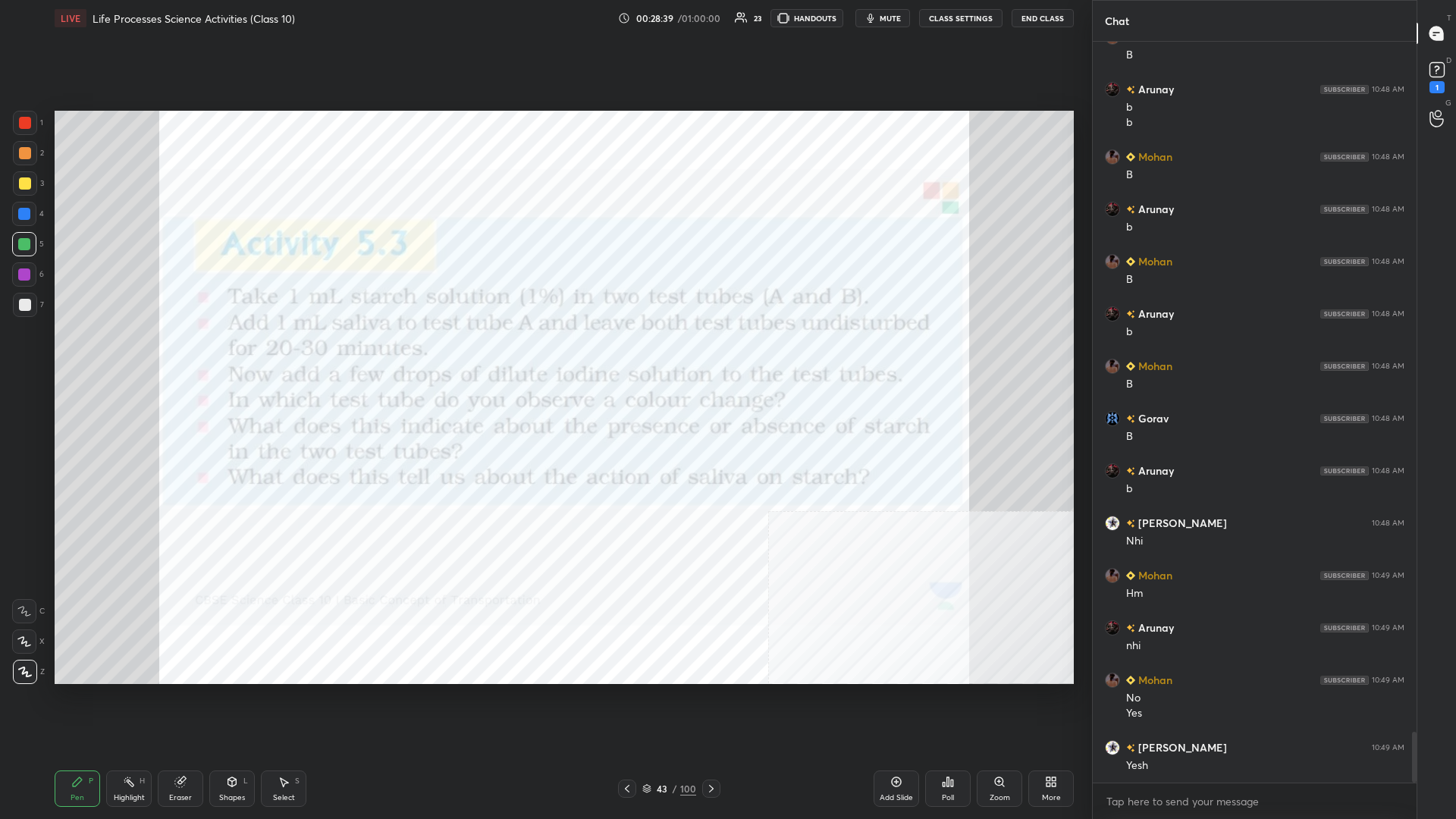 scroll, scrollTop: 10080, scrollLeft: 0, axis: vertical 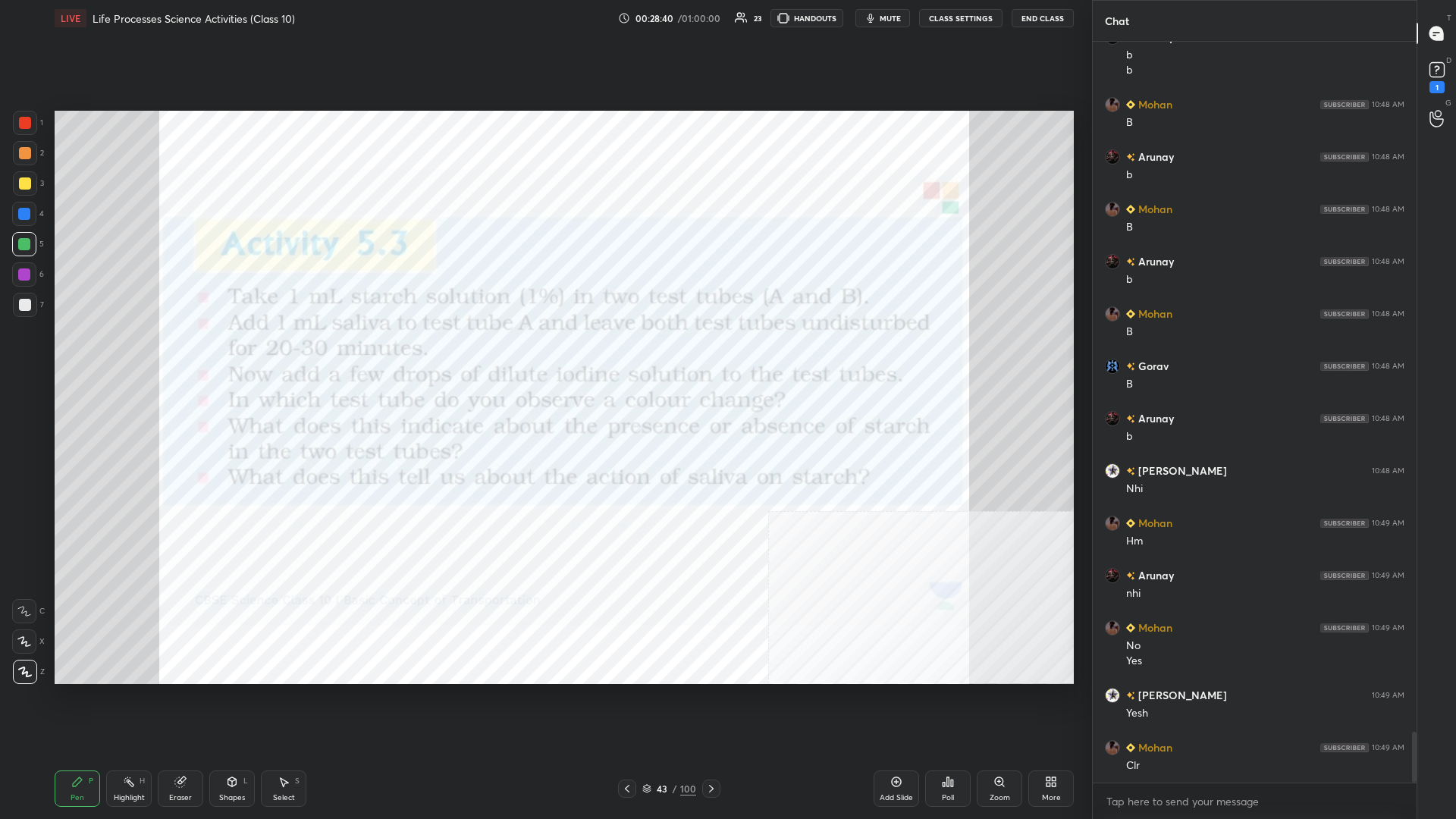 click at bounding box center (25, 123) 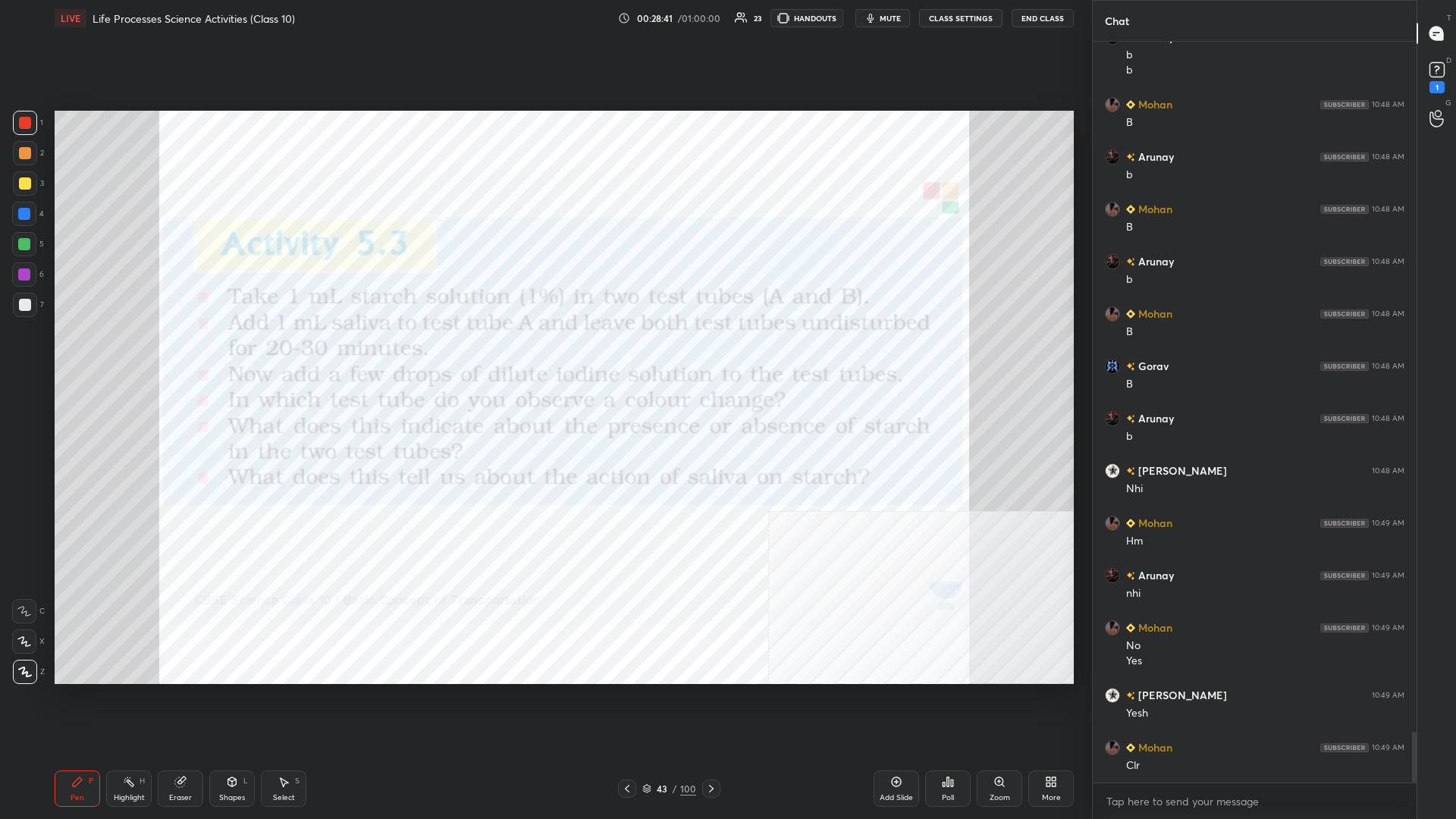 click at bounding box center (24, 275) 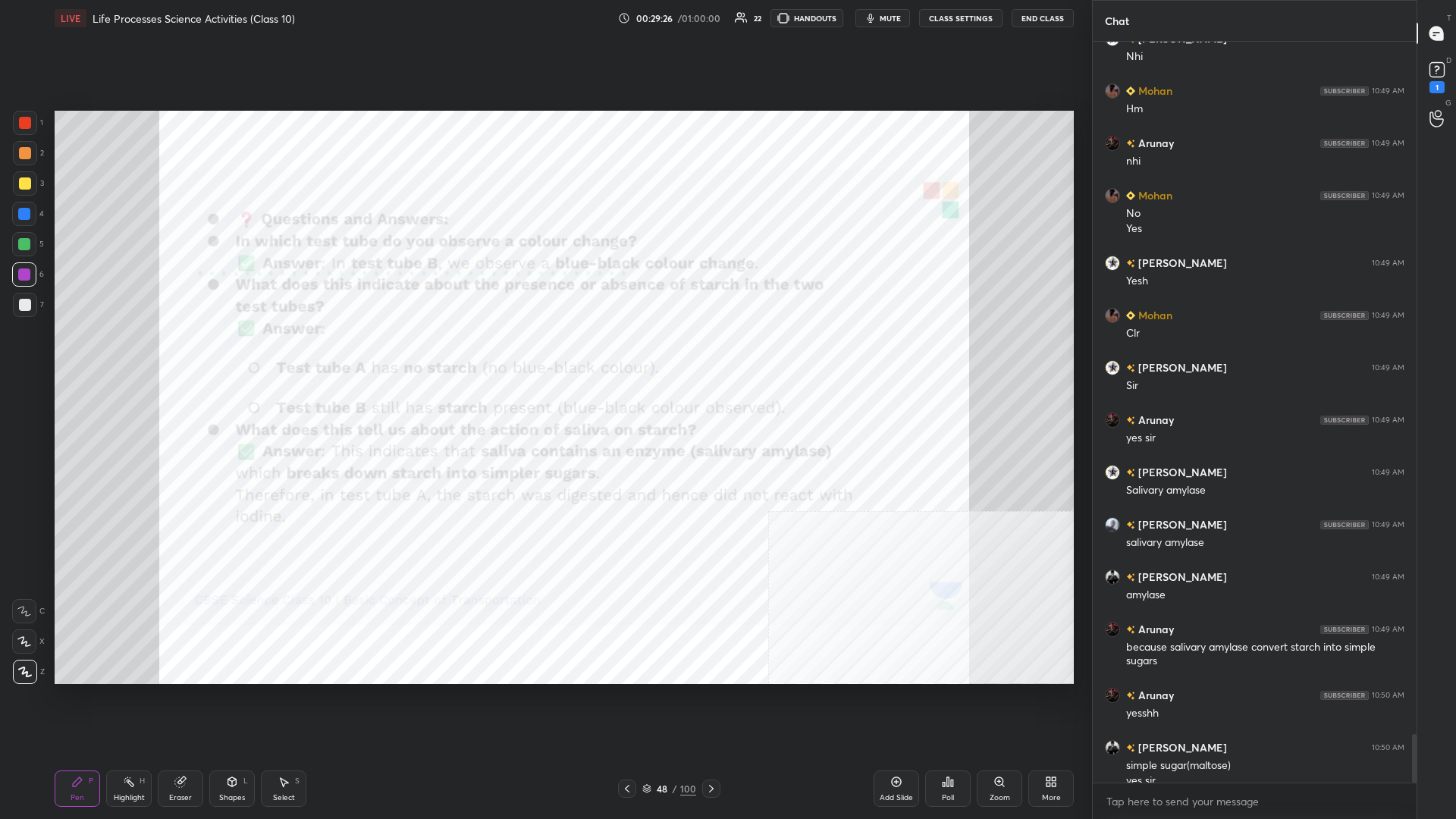 scroll, scrollTop: 10527, scrollLeft: 0, axis: vertical 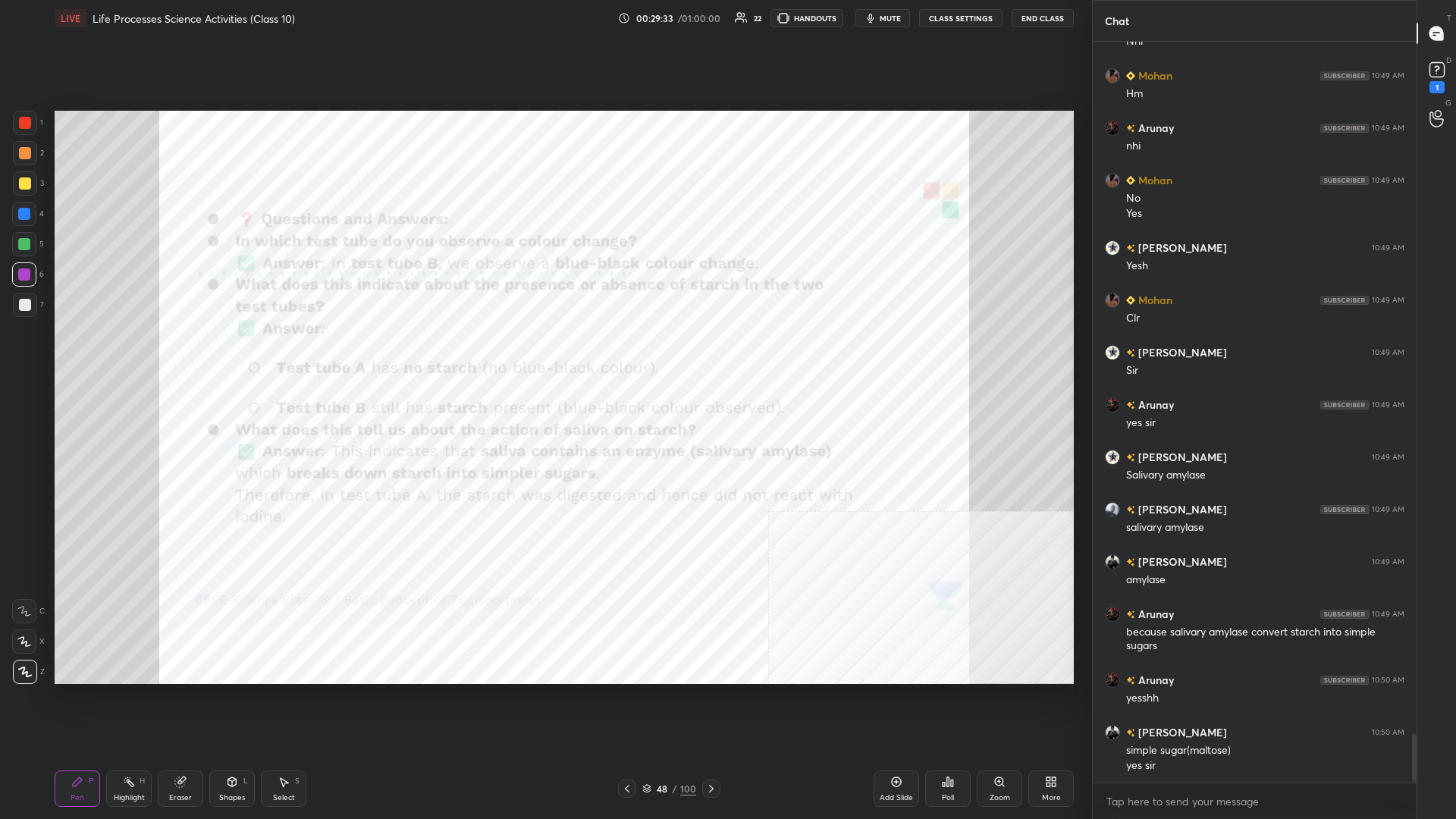 click on "Pen P Highlight H Eraser Shapes L Select S" at bounding box center (259, 789) 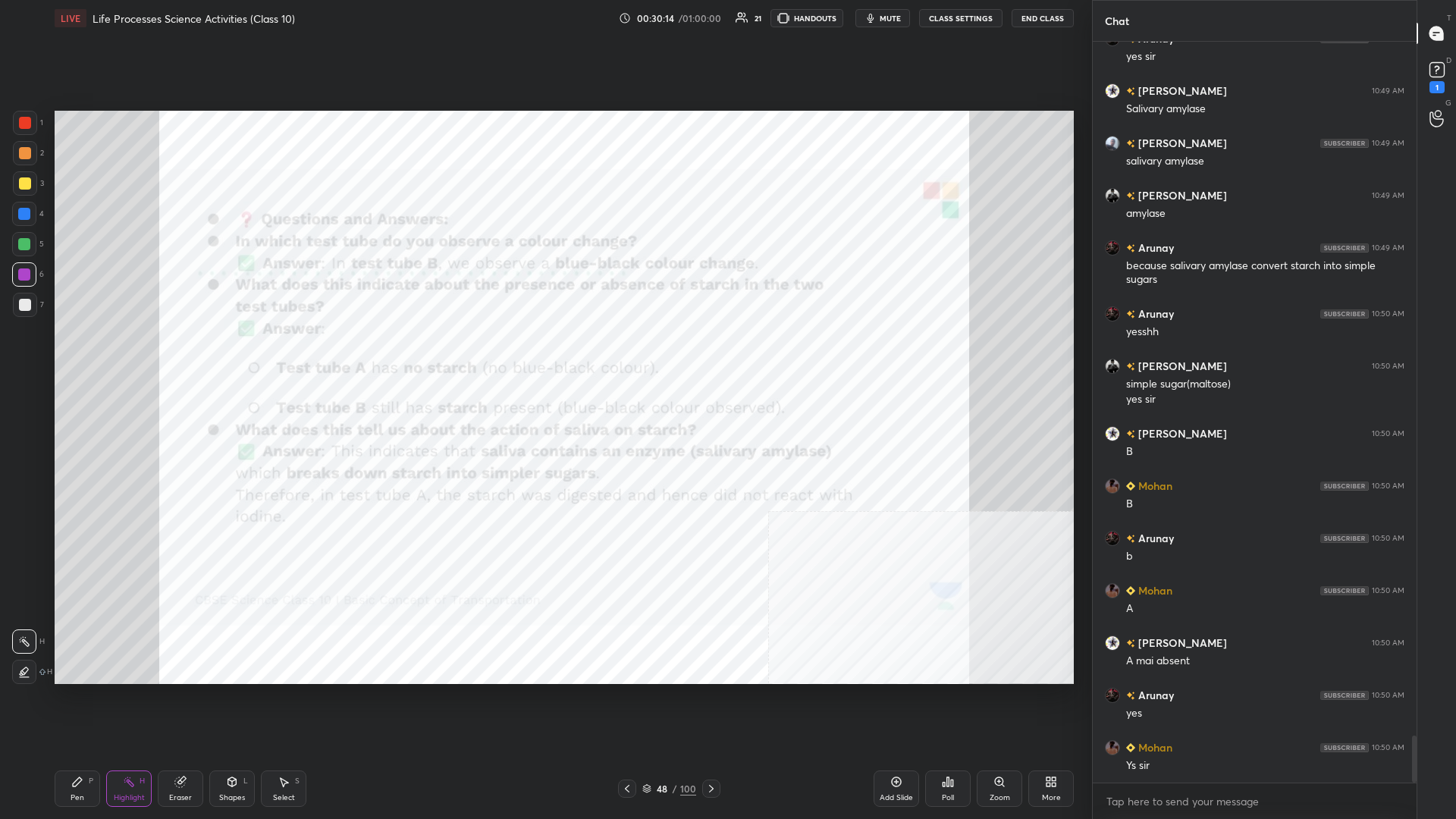 scroll, scrollTop: 10946, scrollLeft: 0, axis: vertical 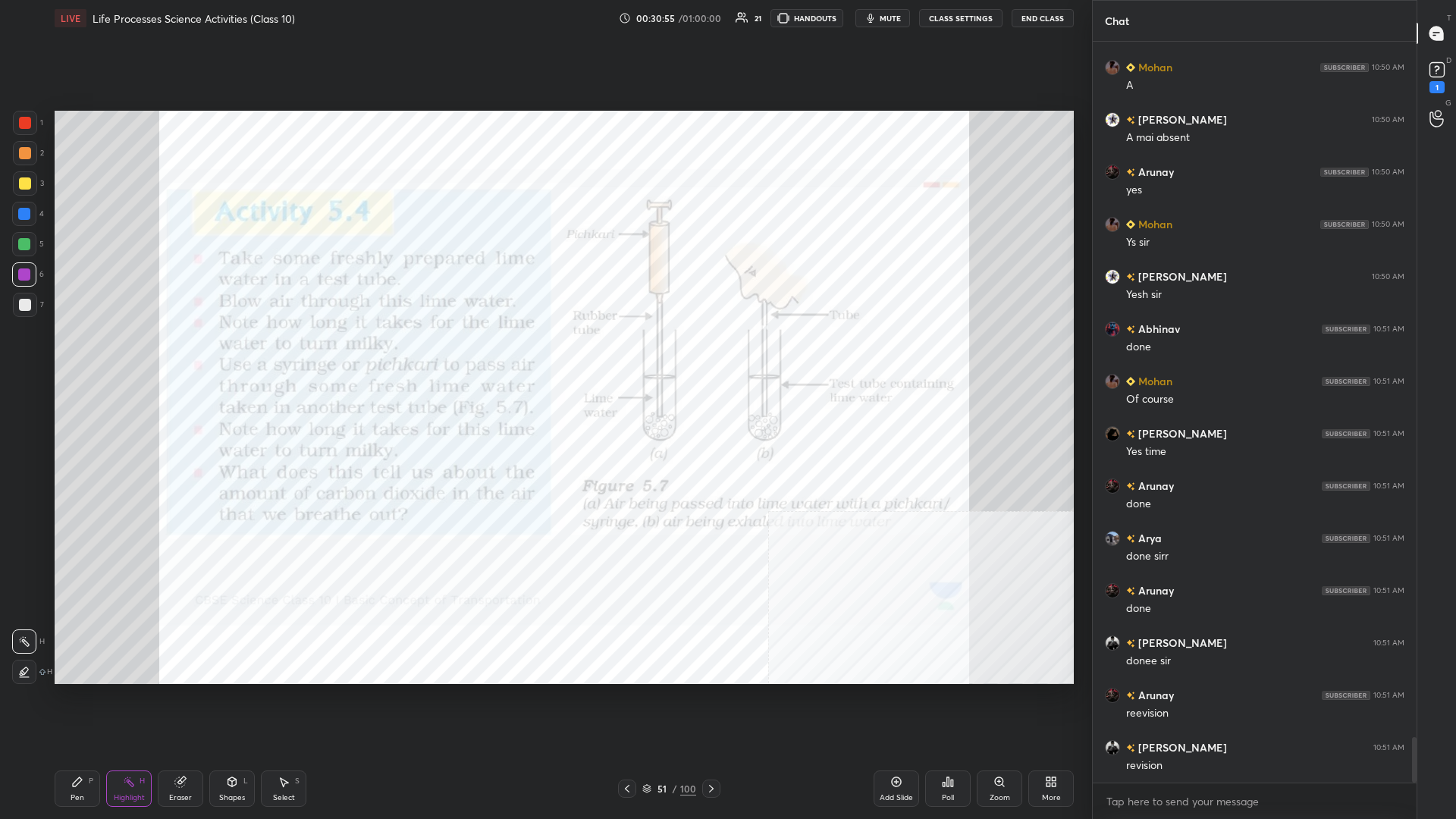 click on "Pen P" at bounding box center (77, 789) 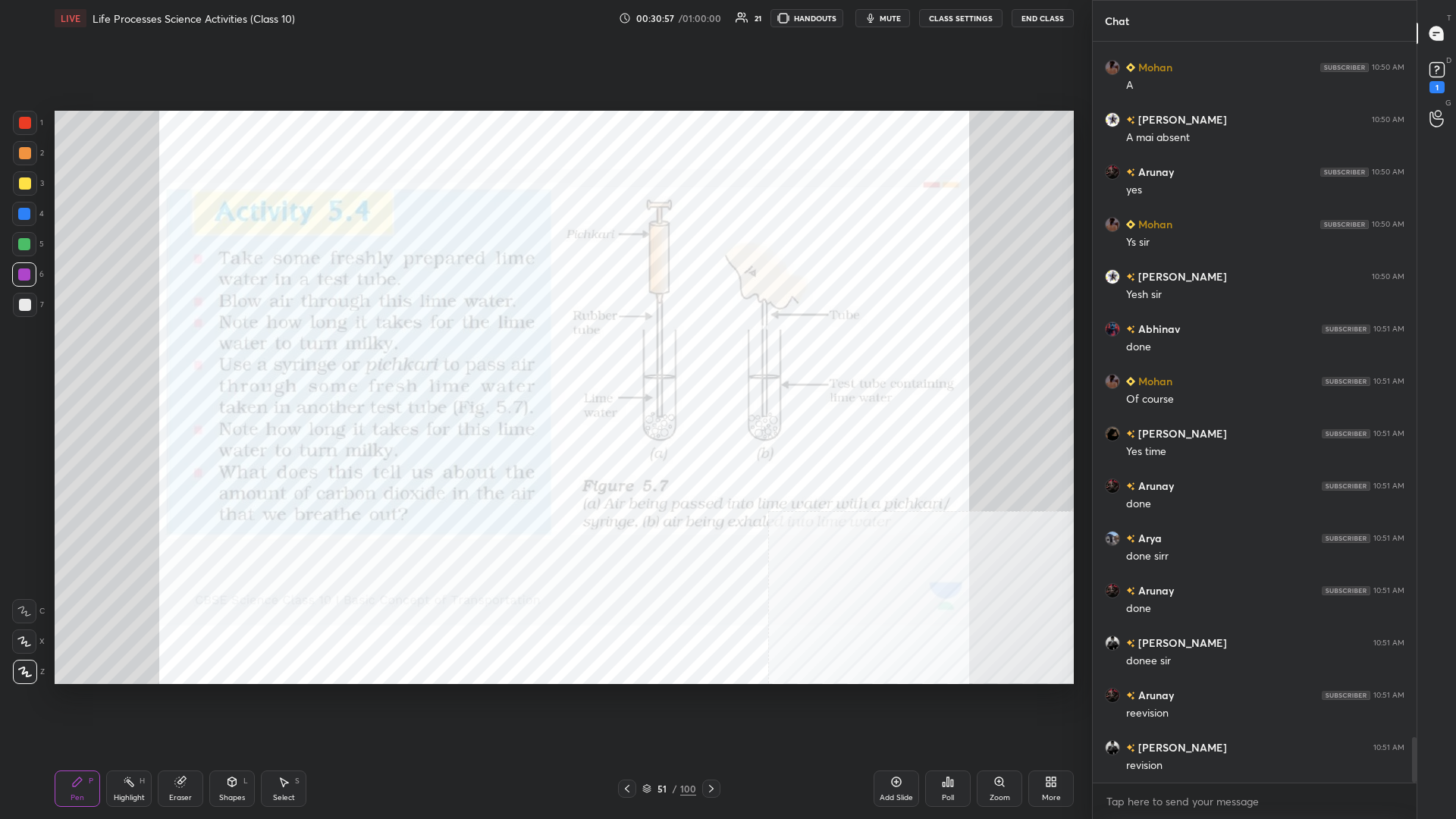 click at bounding box center [25, 123] 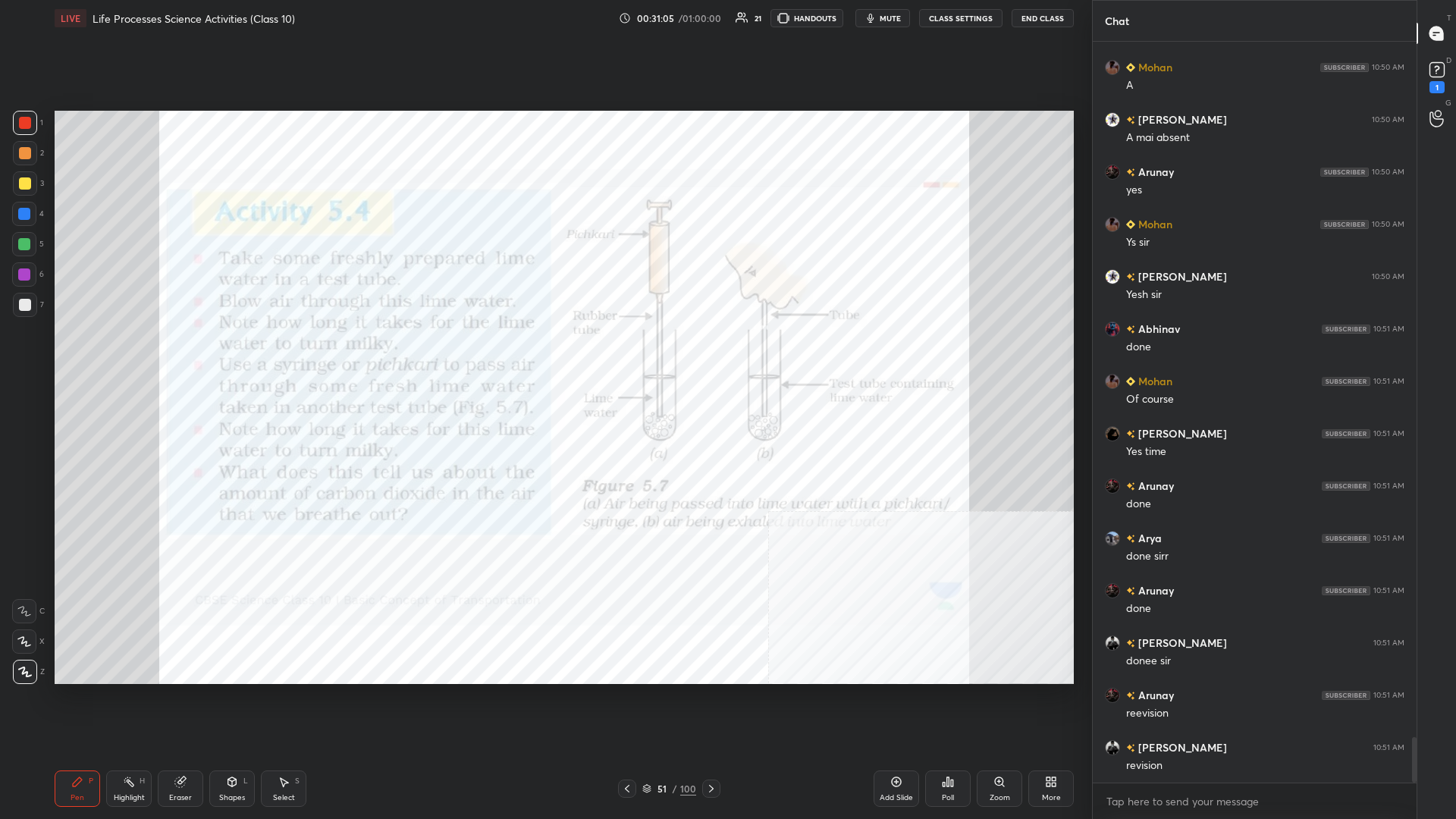 click on "Eraser" at bounding box center [180, 789] 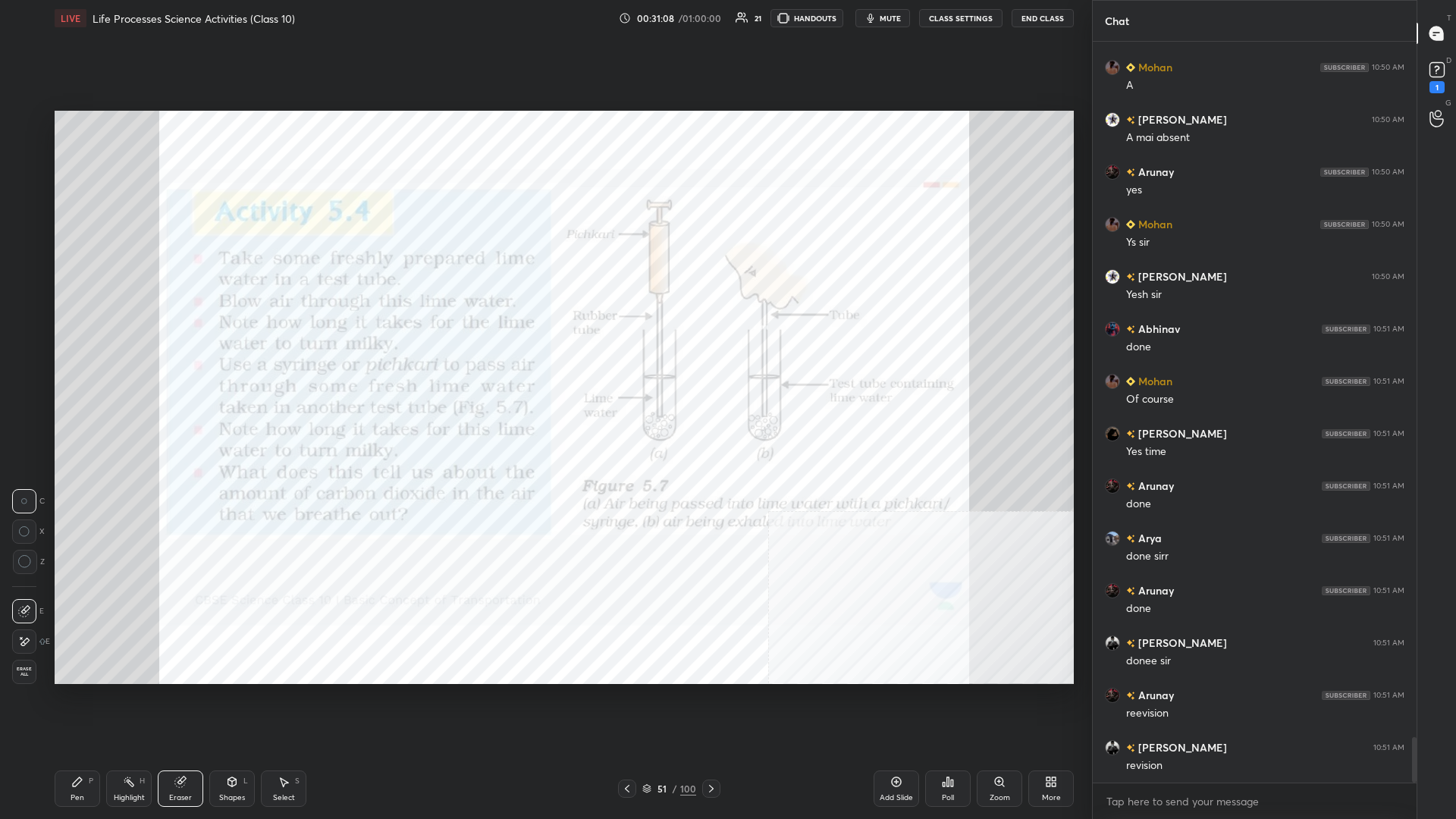 click on "1 2 3 4 5 6 7 C X Z C X Z E E Erase all   H H LIVE Life Processes Science Activities (Class 10) 00:31:08 /  01:00:00 21 HANDOUTS mute CLASS SETTINGS End Class Setting up your live class Poll for   secs No correct answer Start poll Back Life Processes Science Activities (Class 10) [PERSON_NAME] Pen P Highlight H Eraser Shapes L Select S 51 / 100 Add Slide Poll Zoom More" at bounding box center (540, 410) 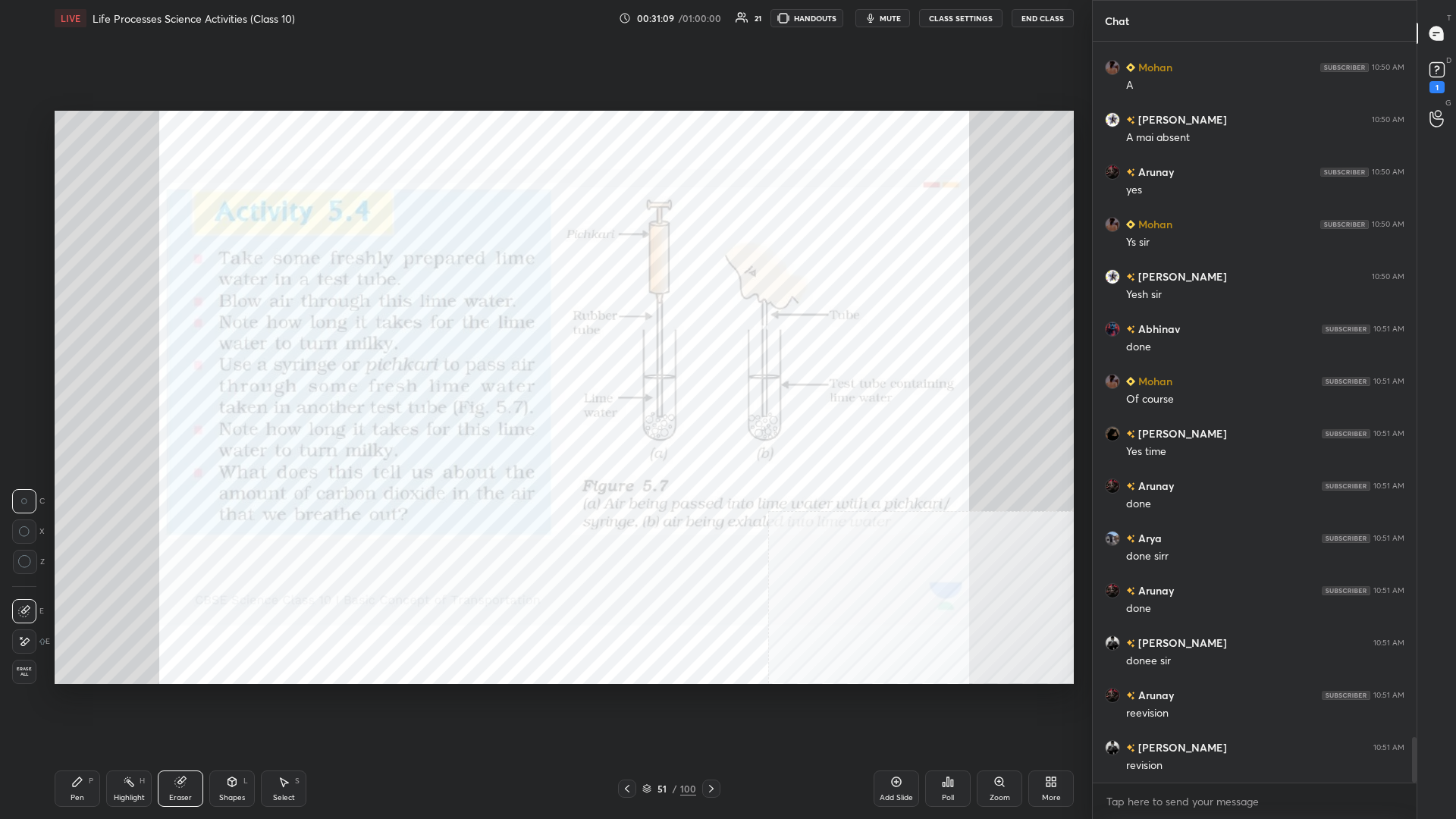 click on "Pen P" at bounding box center (77, 789) 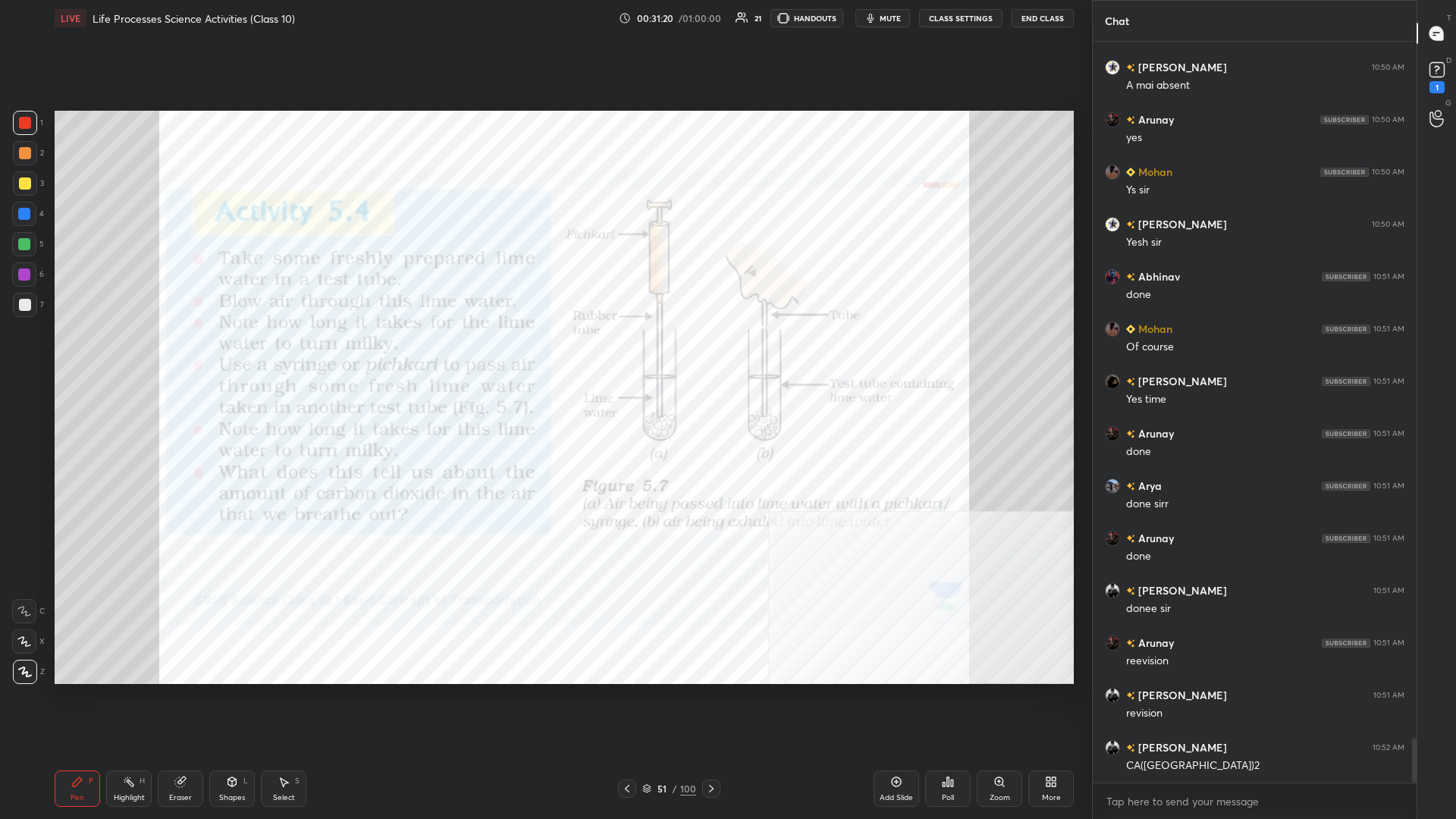 scroll, scrollTop: 11521, scrollLeft: 0, axis: vertical 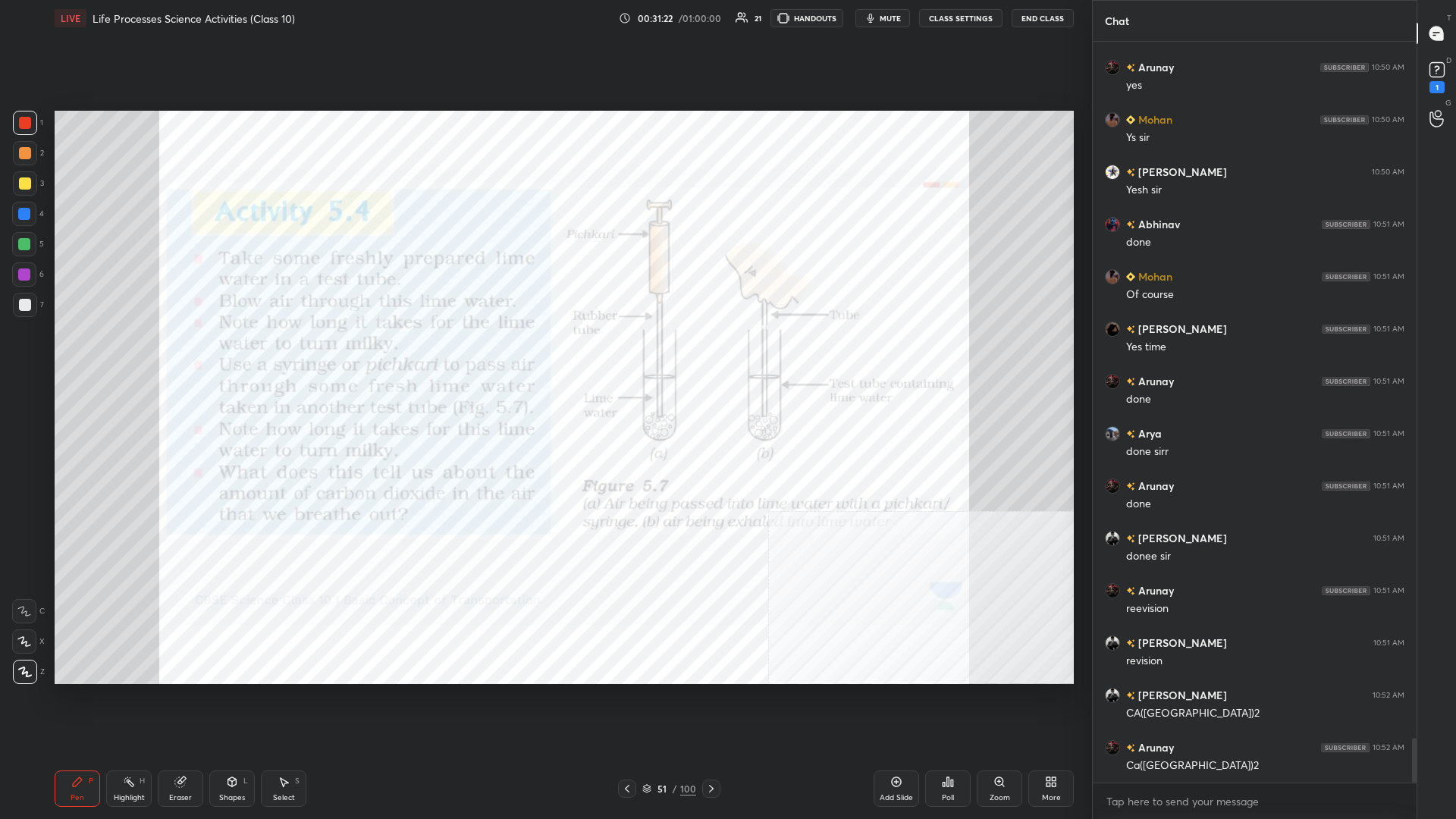 click on "Eraser" at bounding box center [180, 789] 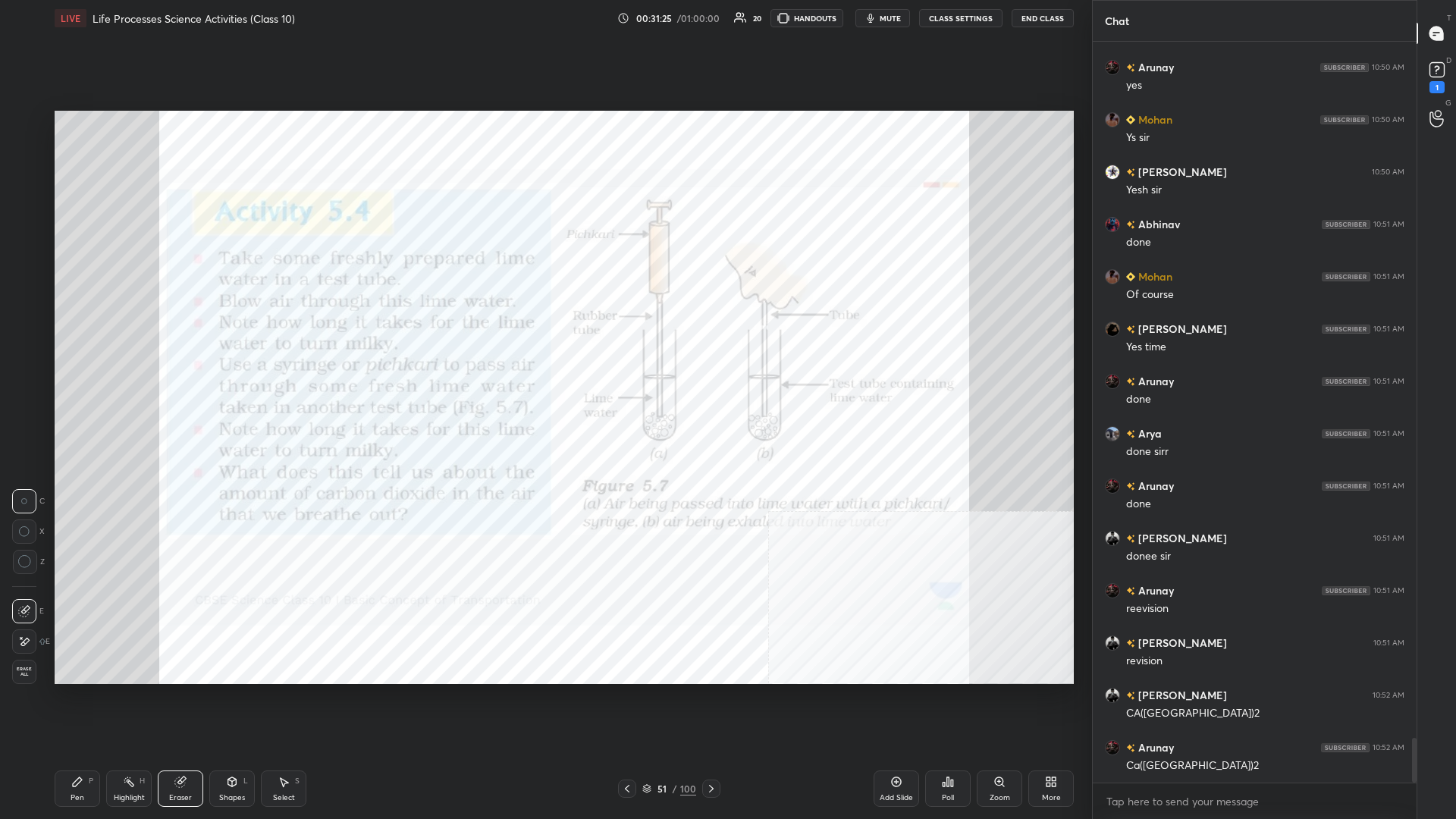 click on "1 2 3 4 5 6 7 C X Z C X Z E E Erase all   H H LIVE Life Processes Science Activities (Class 10) 00:31:25 /  01:00:00 20 HANDOUTS mute CLASS SETTINGS End Class Setting up your live class Poll for   secs No correct answer Start poll Back Life Processes Science Activities (Class 10) [PERSON_NAME] Pen P Highlight H Eraser Shapes L Select S 51 / 100 Add Slide Poll Zoom More" at bounding box center [540, 410] 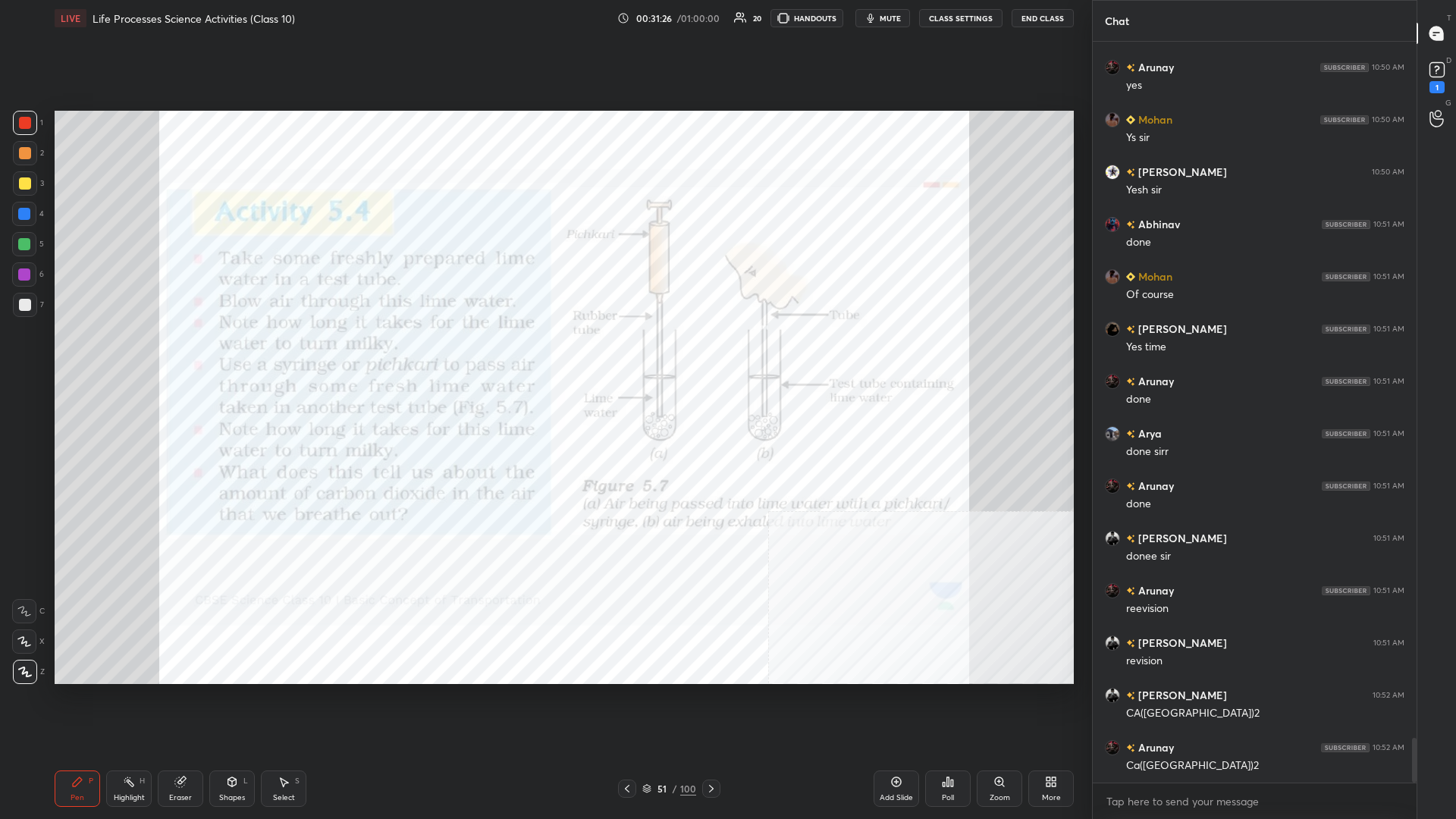 click 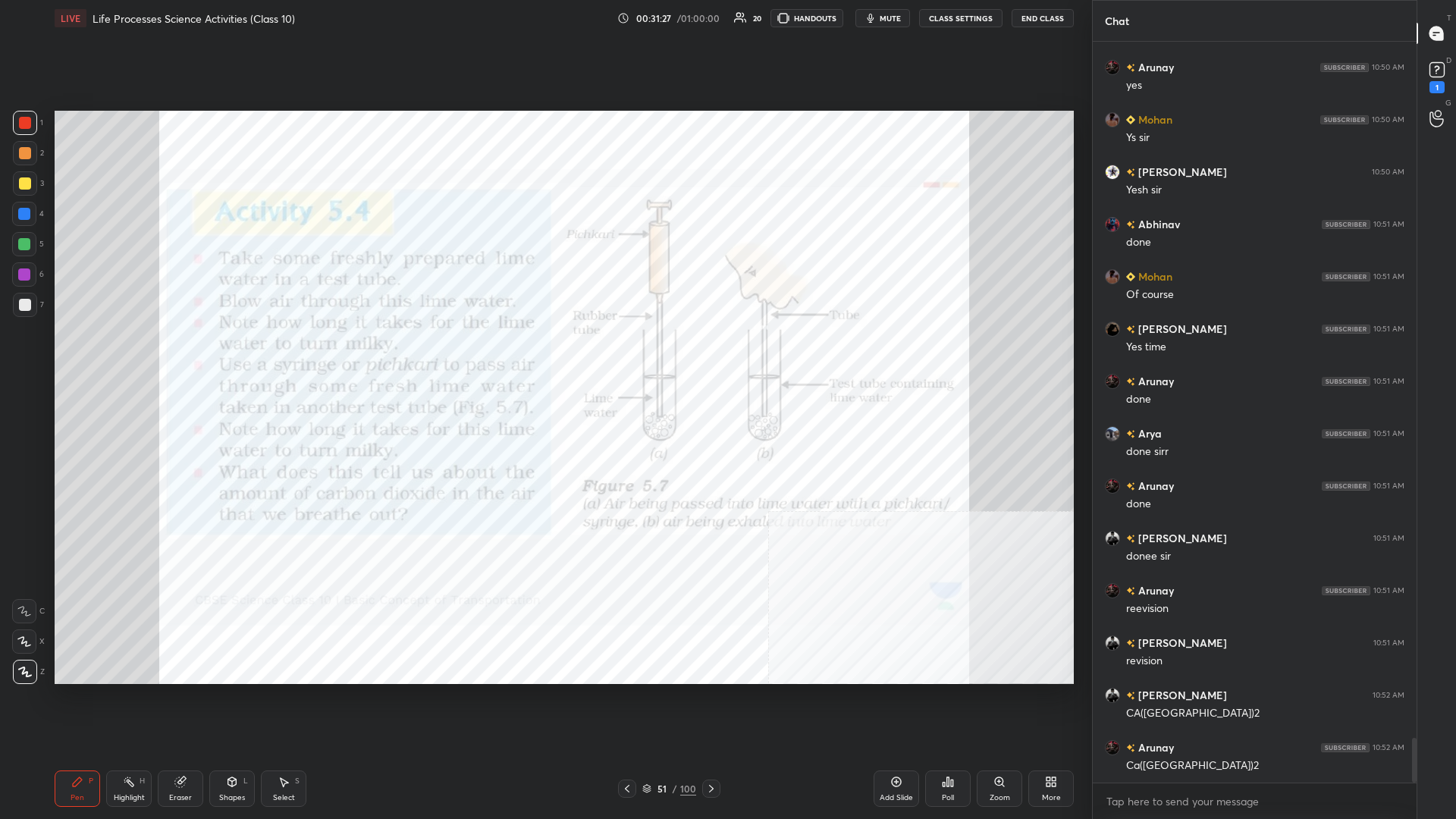 click at bounding box center [24, 214] 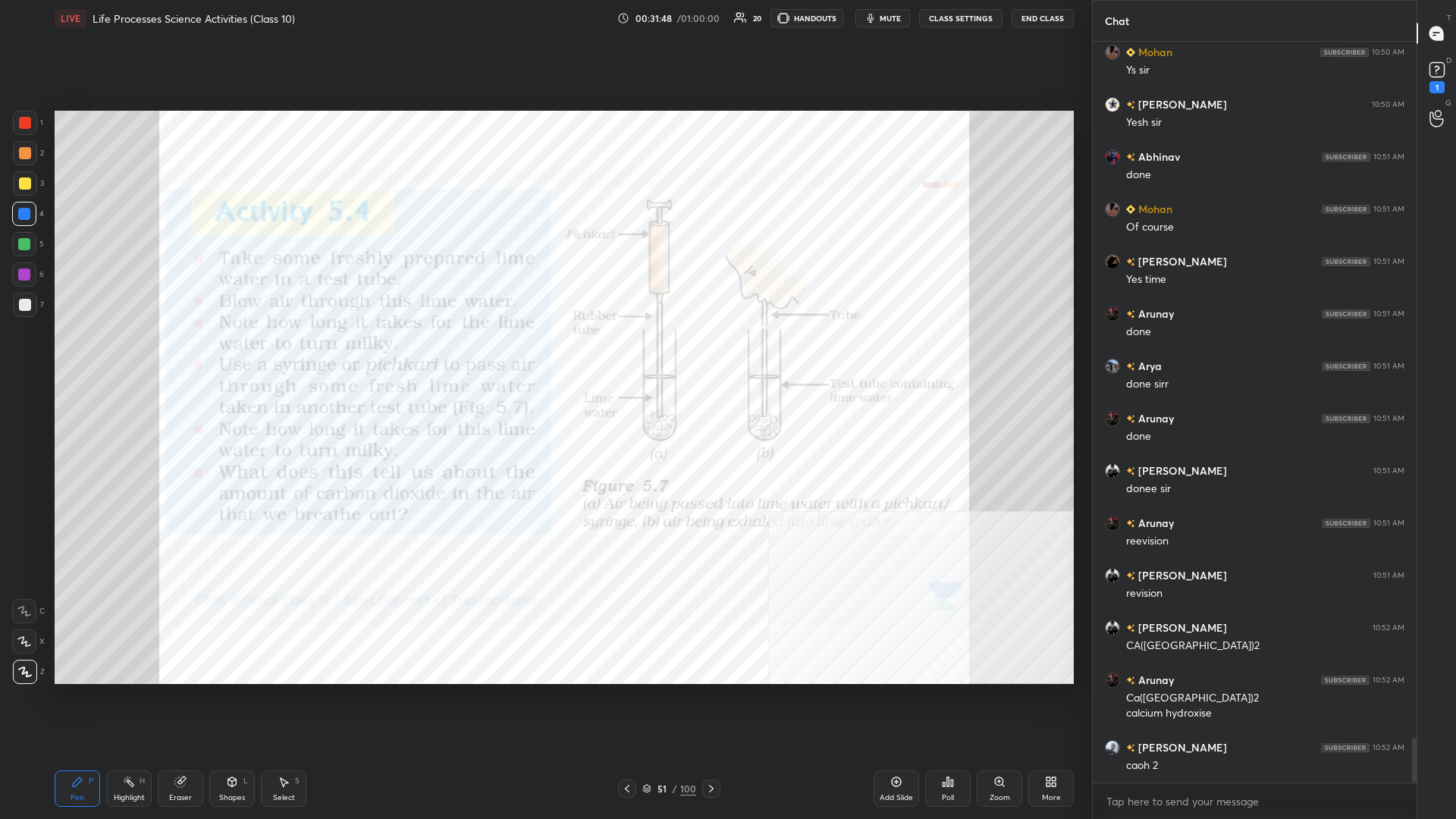 scroll, scrollTop: 11641, scrollLeft: 0, axis: vertical 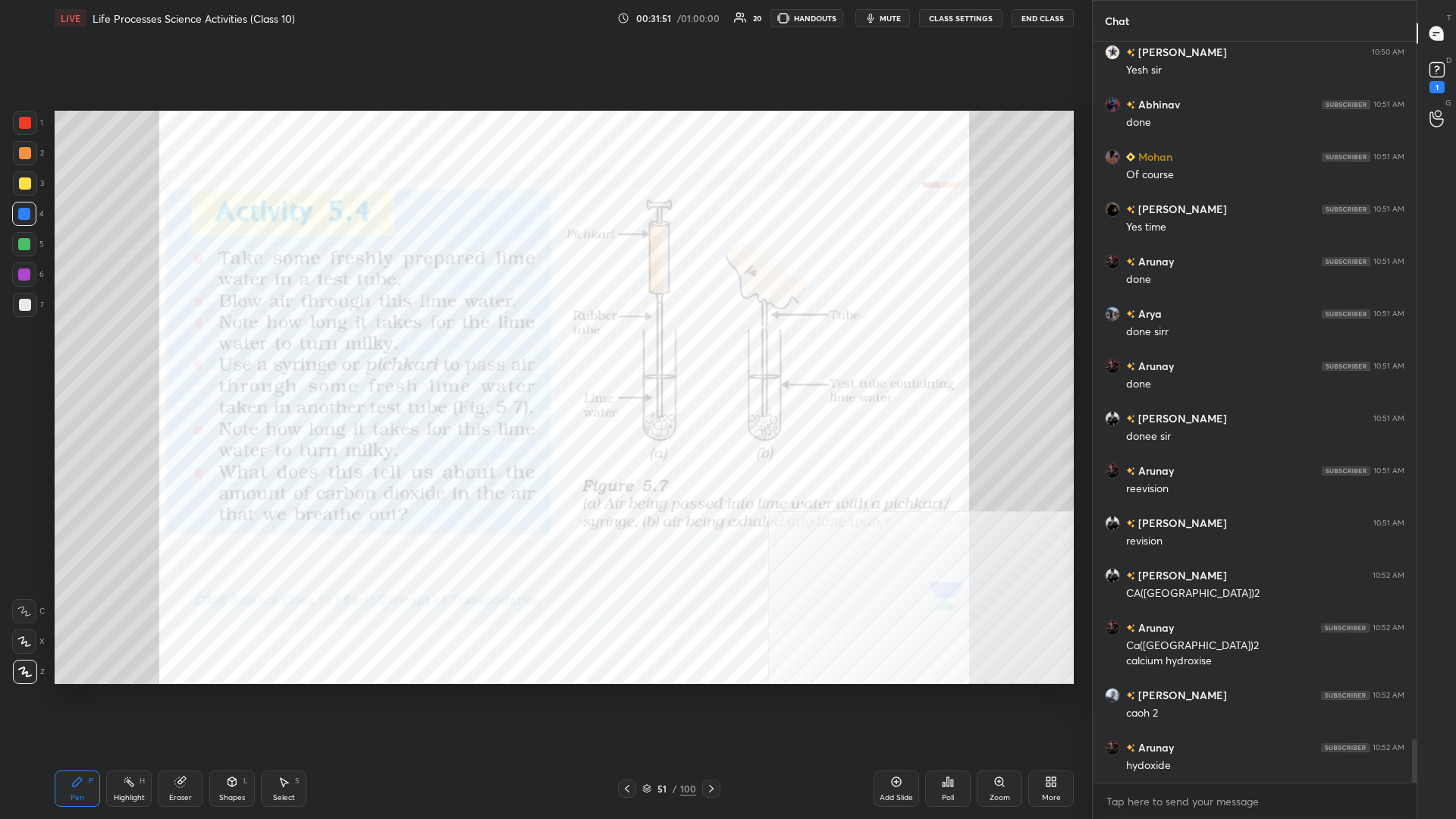 click on "Pen P Highlight H Eraser Shapes L Select S" at bounding box center (259, 789) 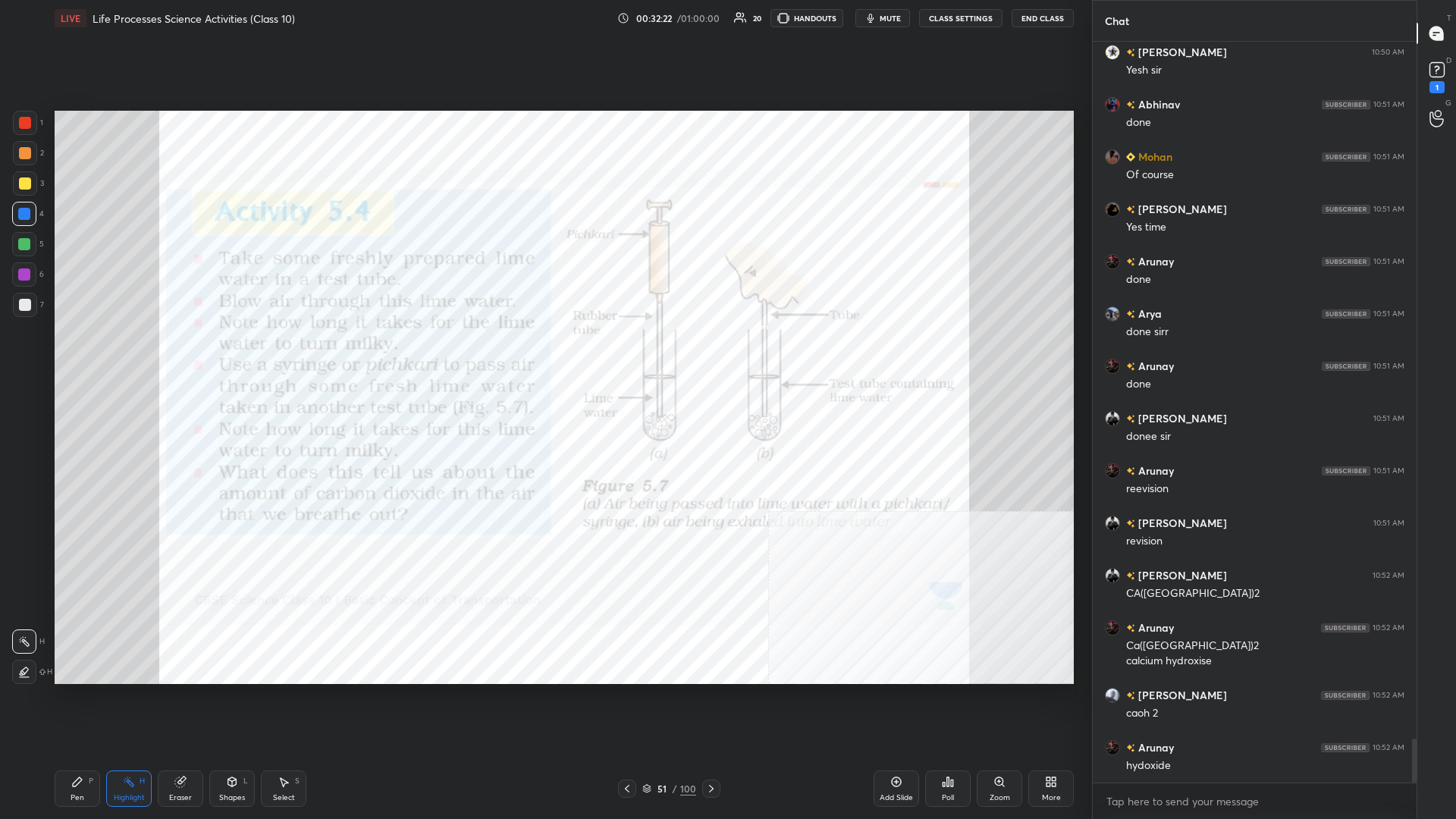 click on "Pen P" at bounding box center (77, 789) 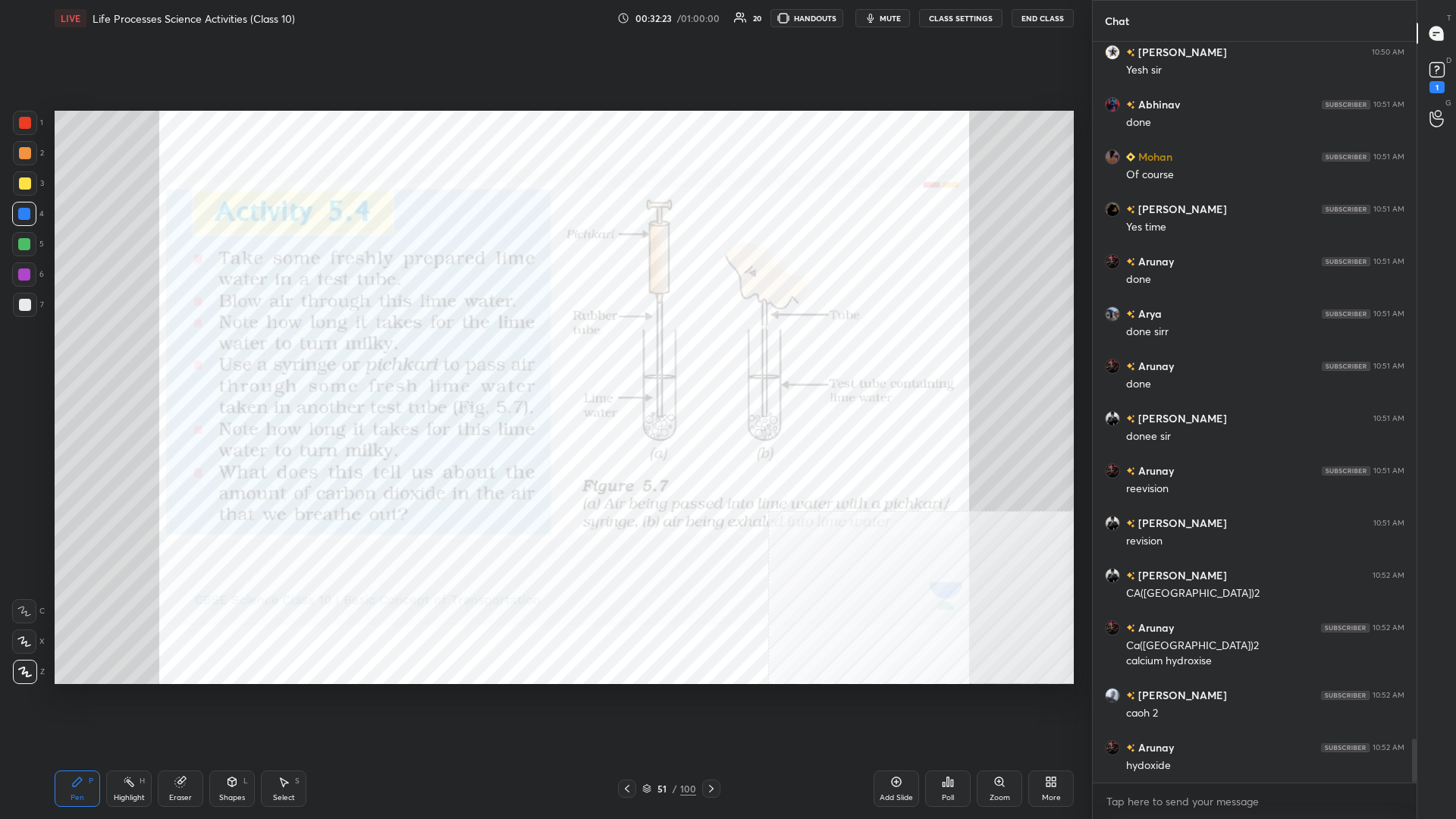 click at bounding box center (24, 275) 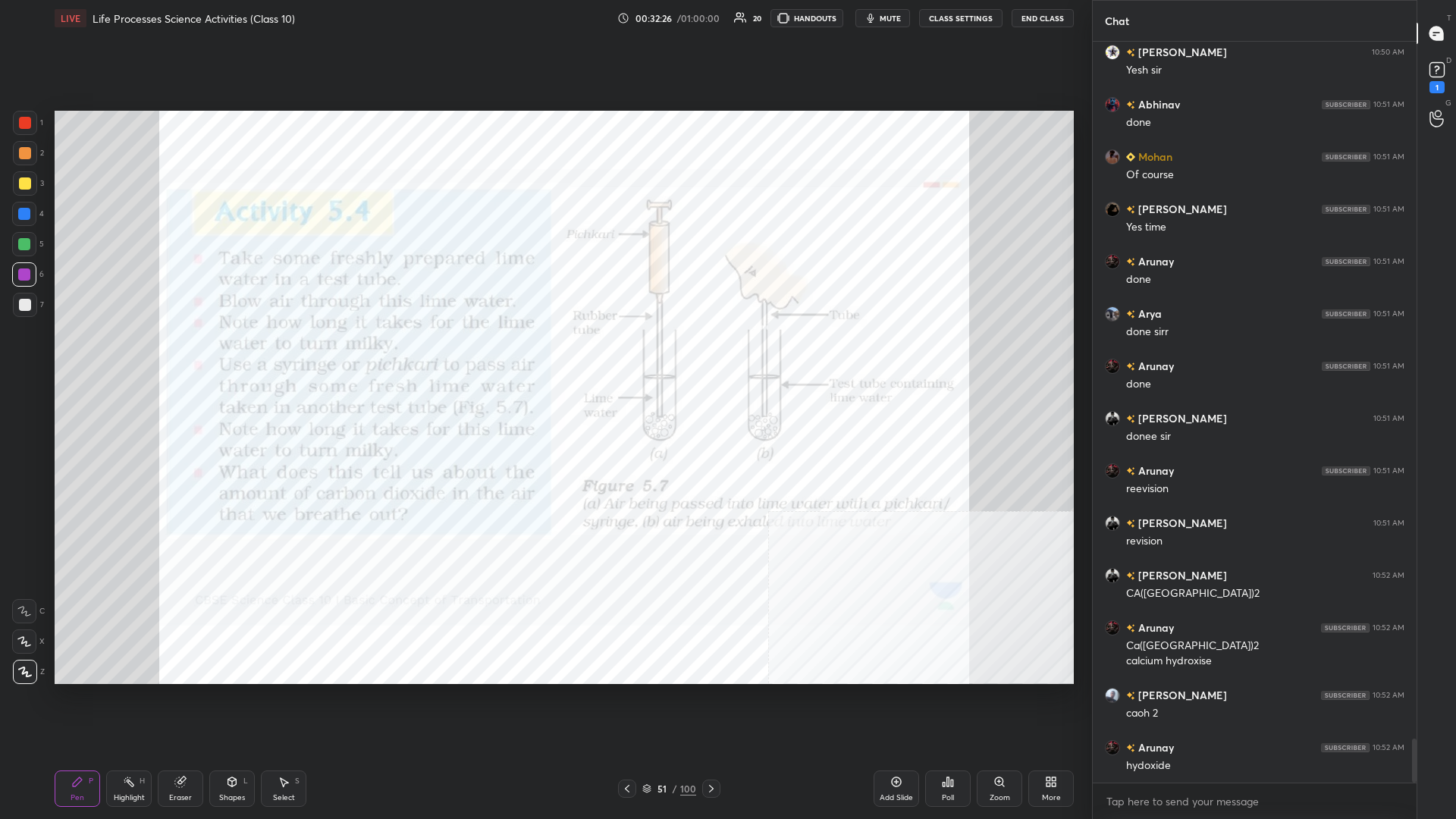 click at bounding box center [25, 153] 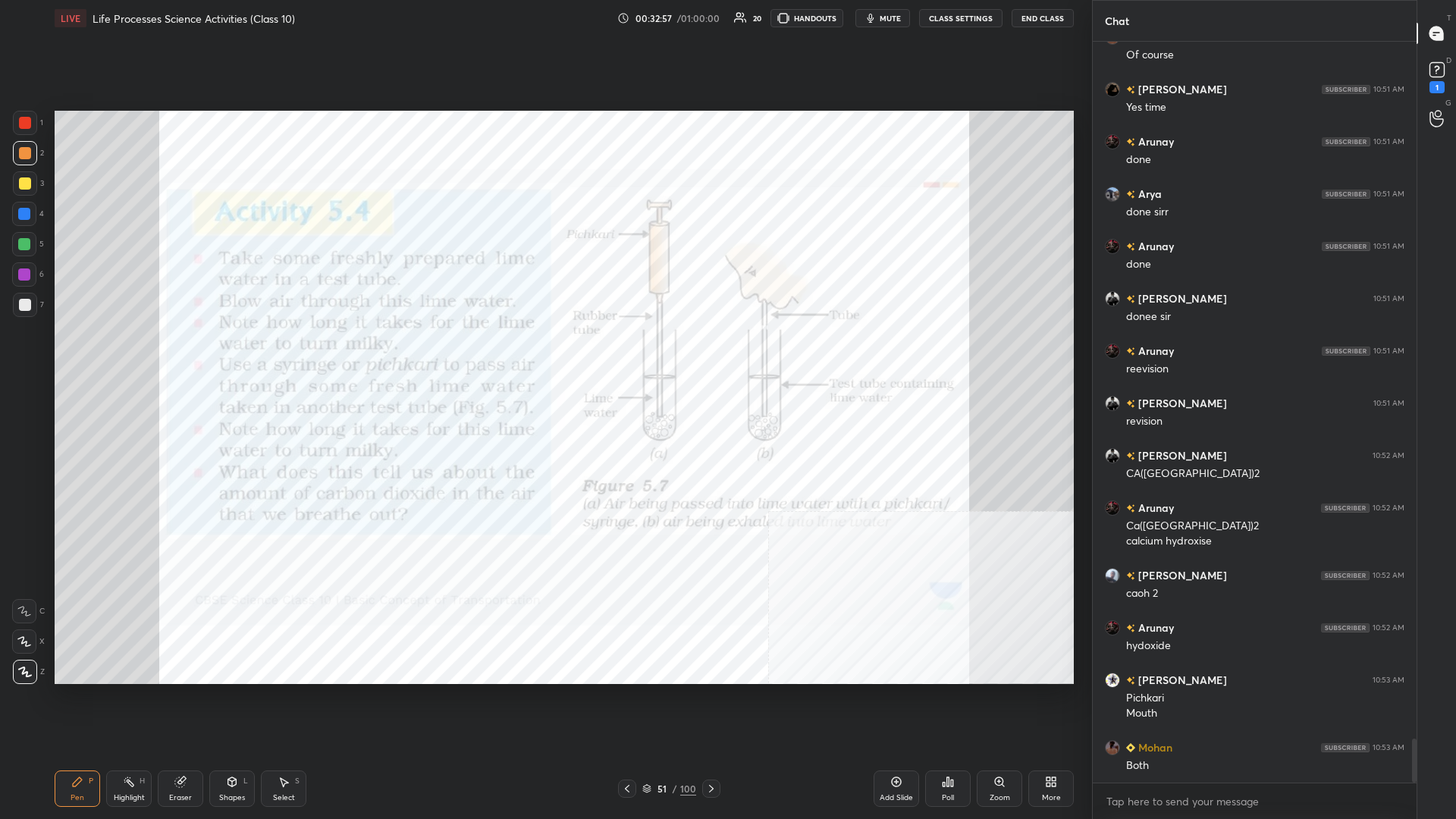 scroll, scrollTop: 11813, scrollLeft: 0, axis: vertical 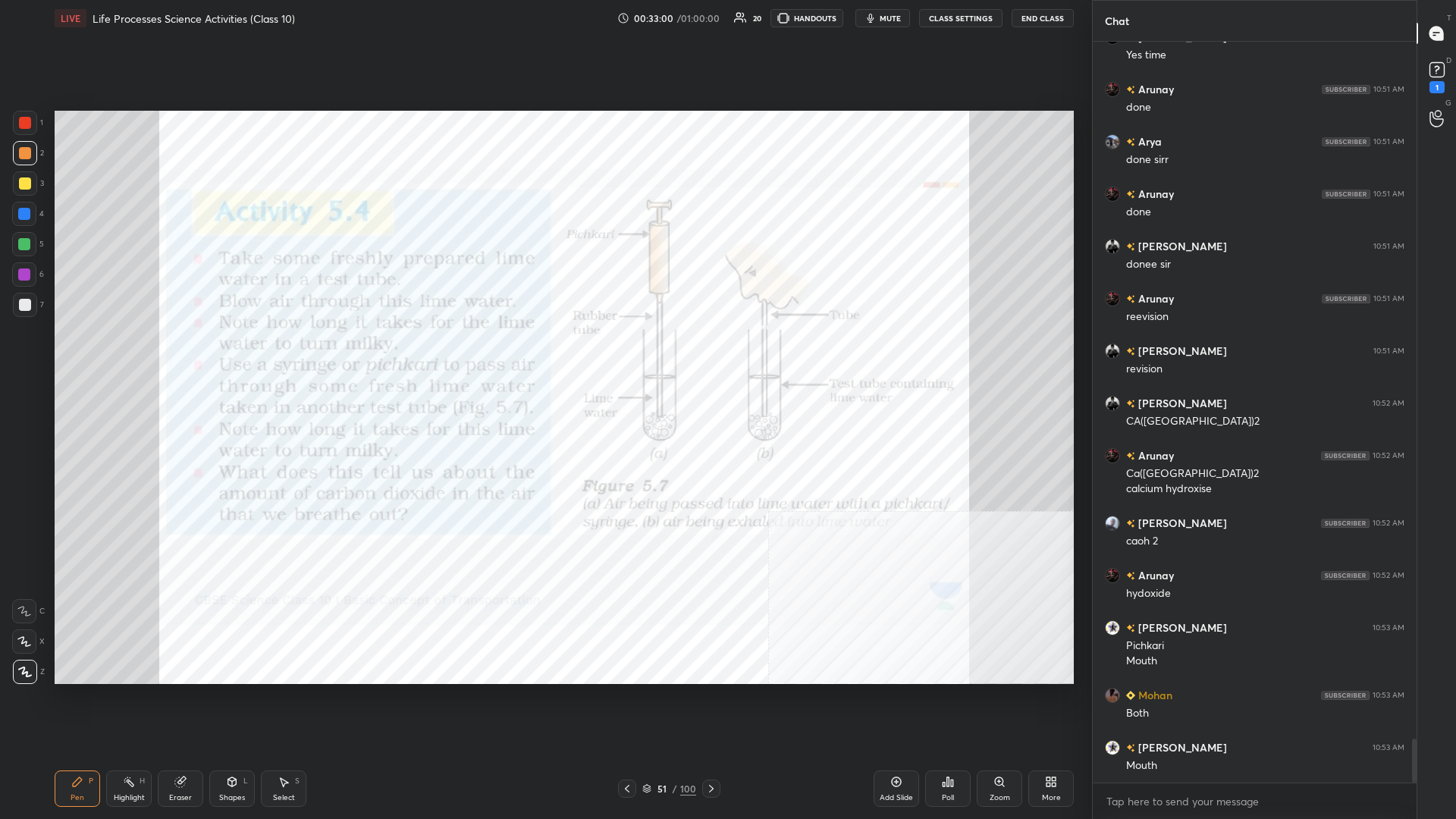click at bounding box center [24, 275] 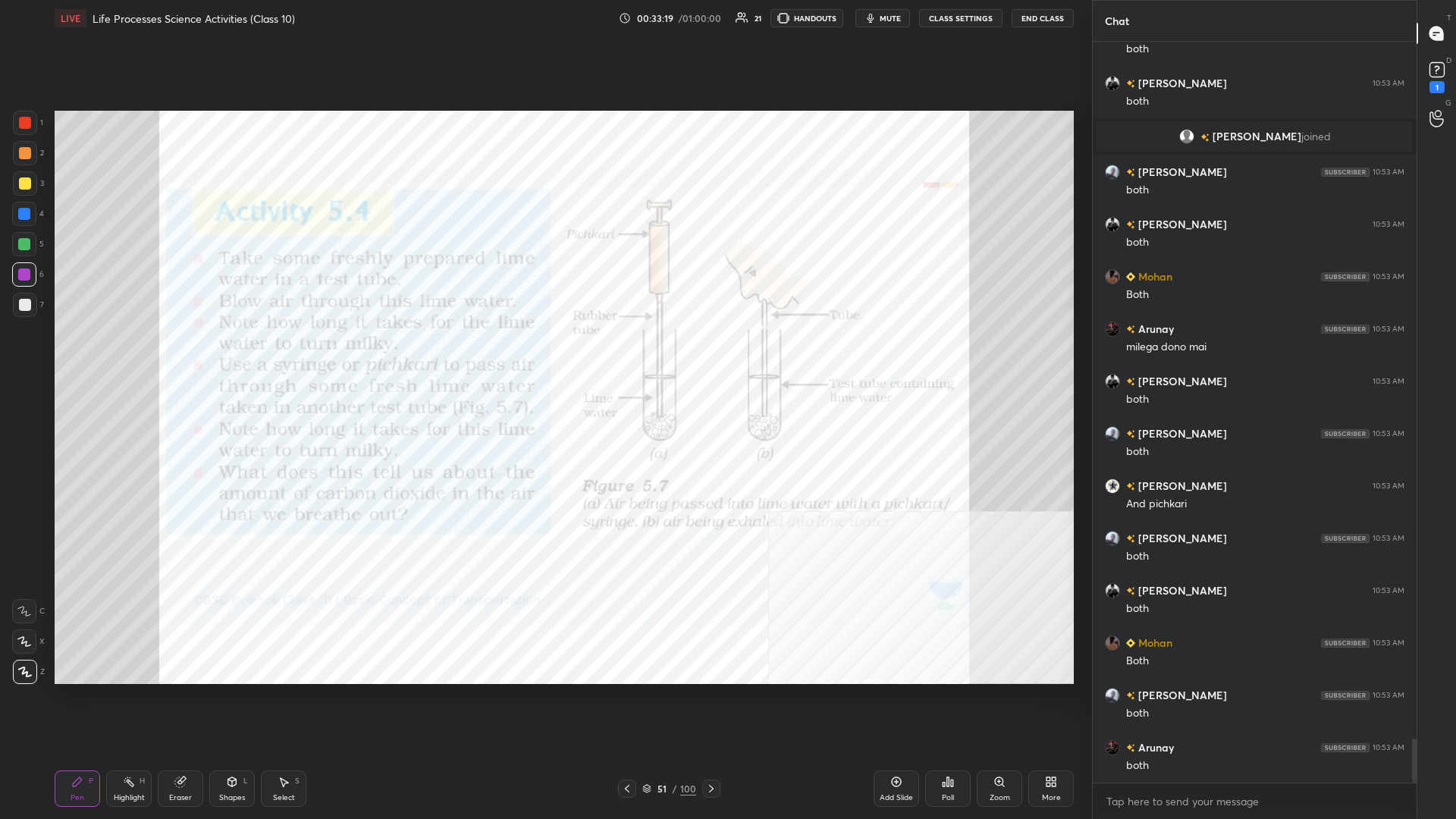 scroll, scrollTop: 11727, scrollLeft: 0, axis: vertical 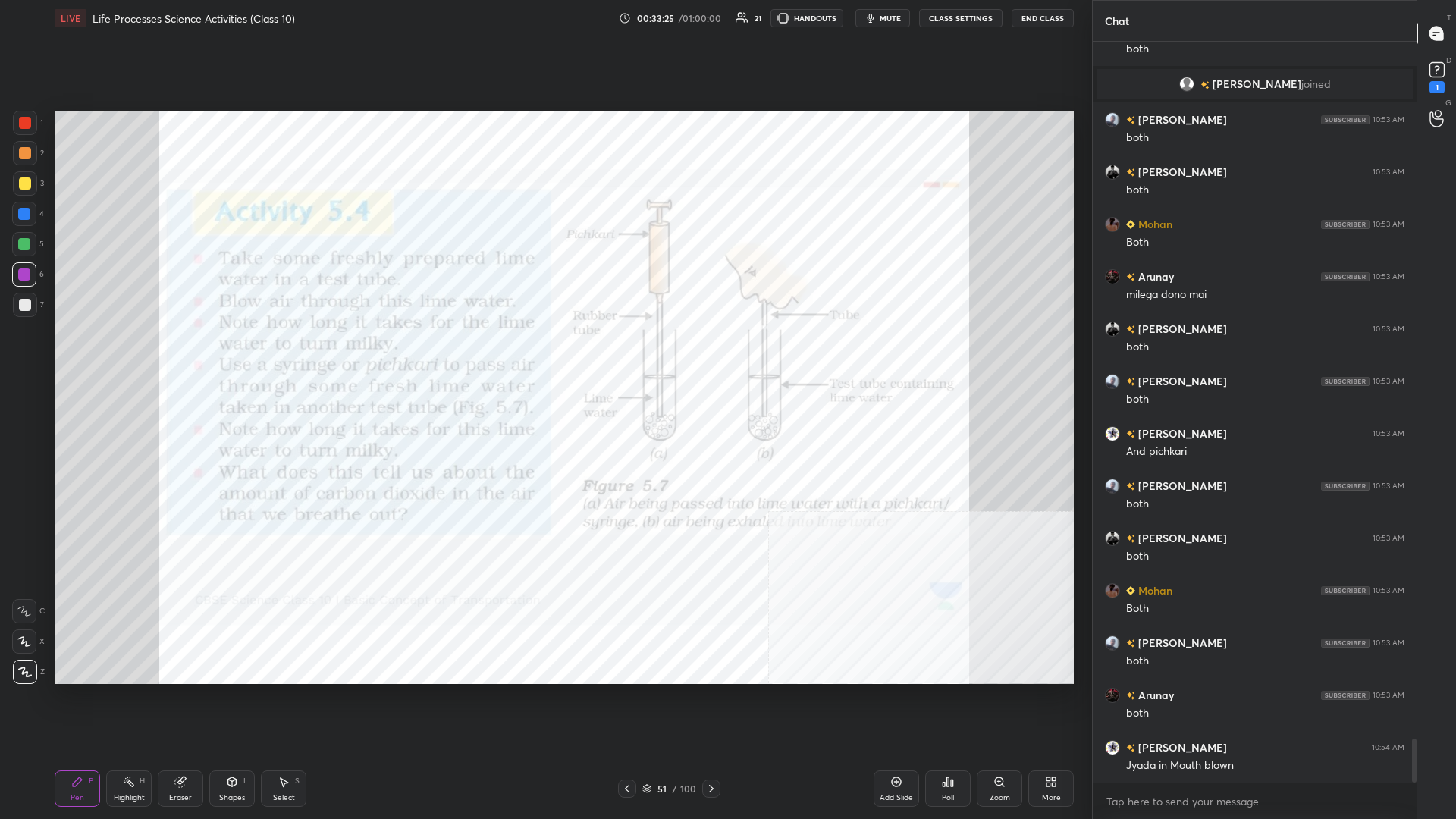 click on "Highlight H" at bounding box center (129, 789) 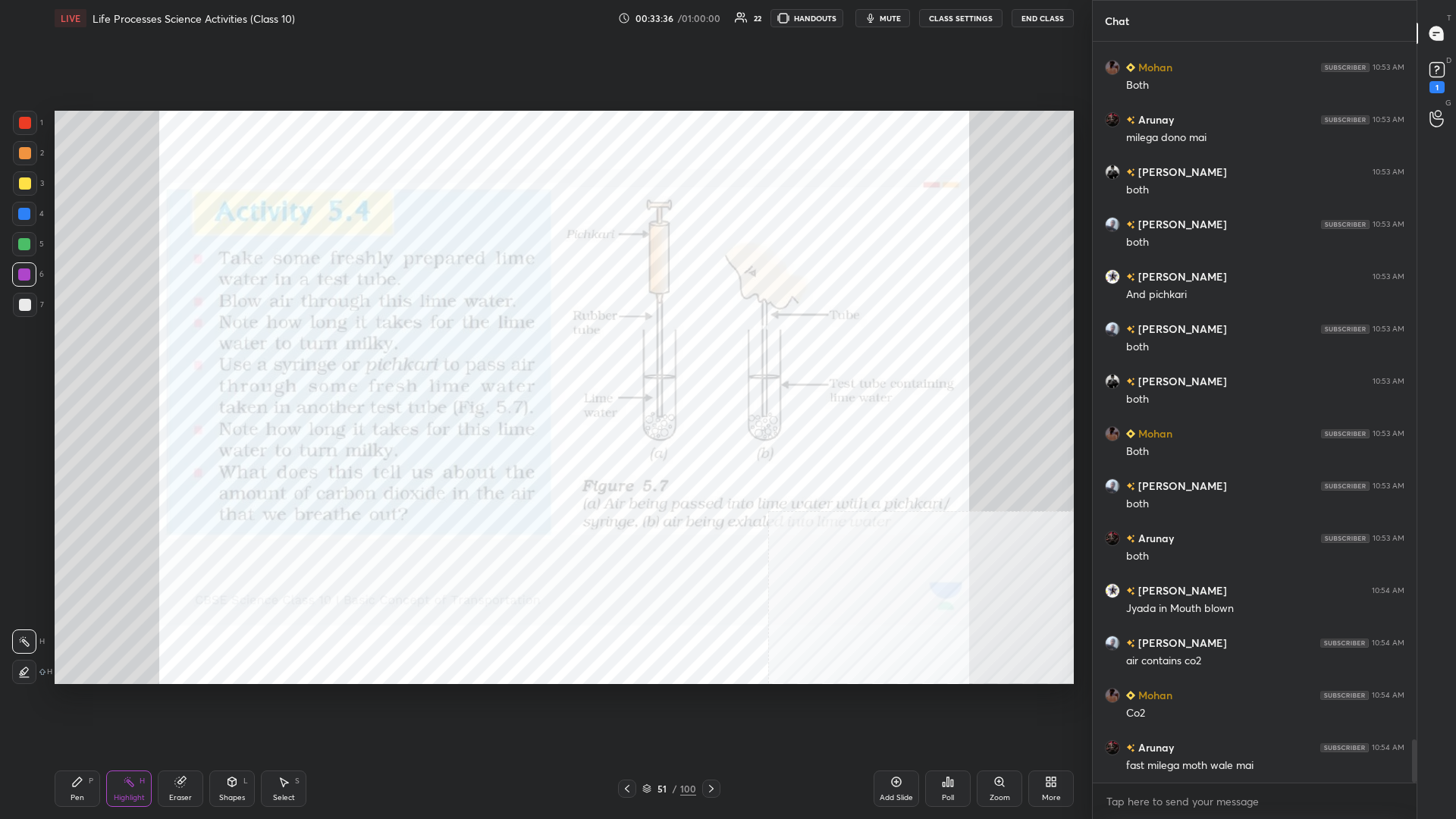 scroll, scrollTop: 11936, scrollLeft: 0, axis: vertical 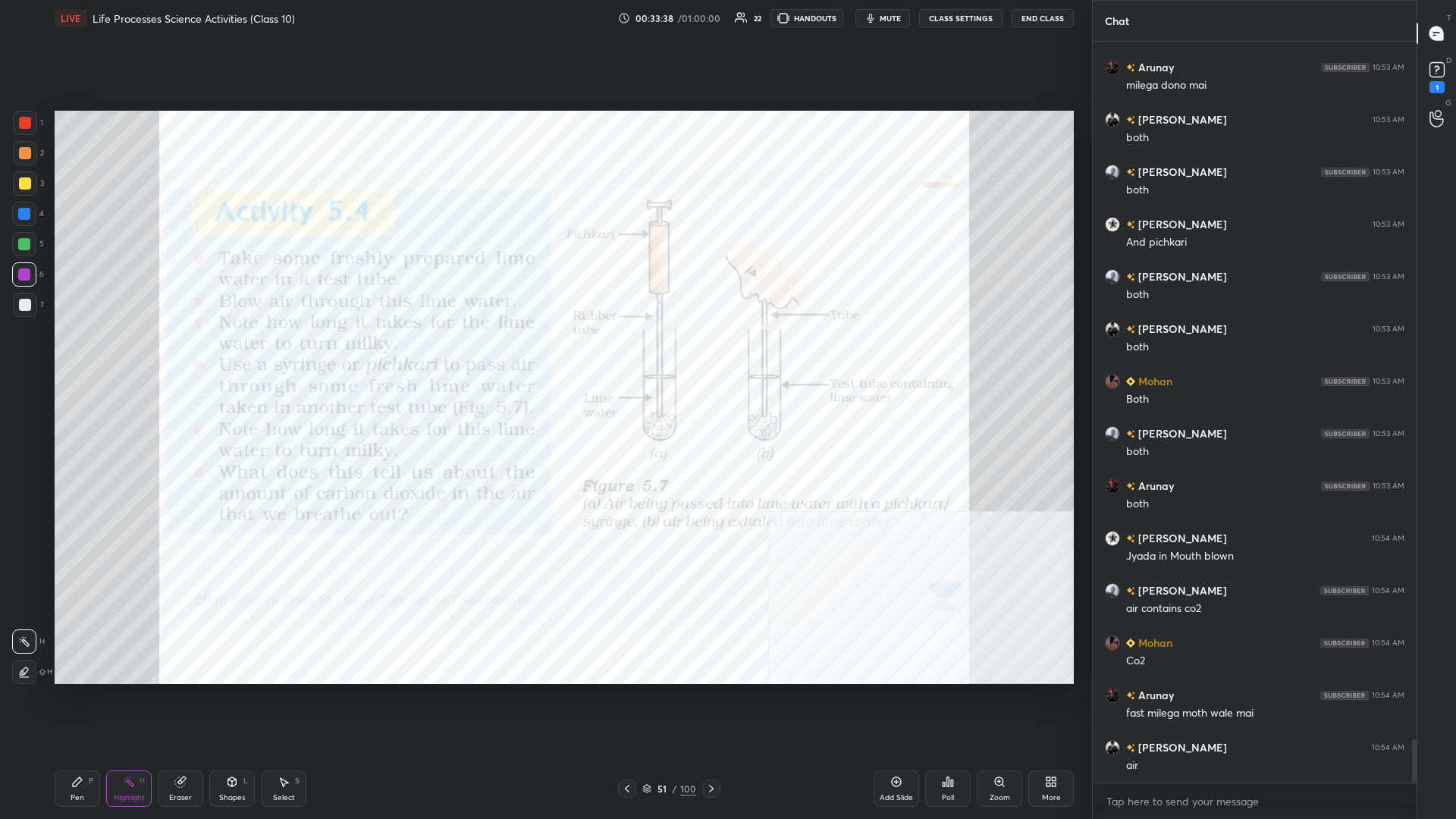 click on "Pen P" at bounding box center (77, 789) 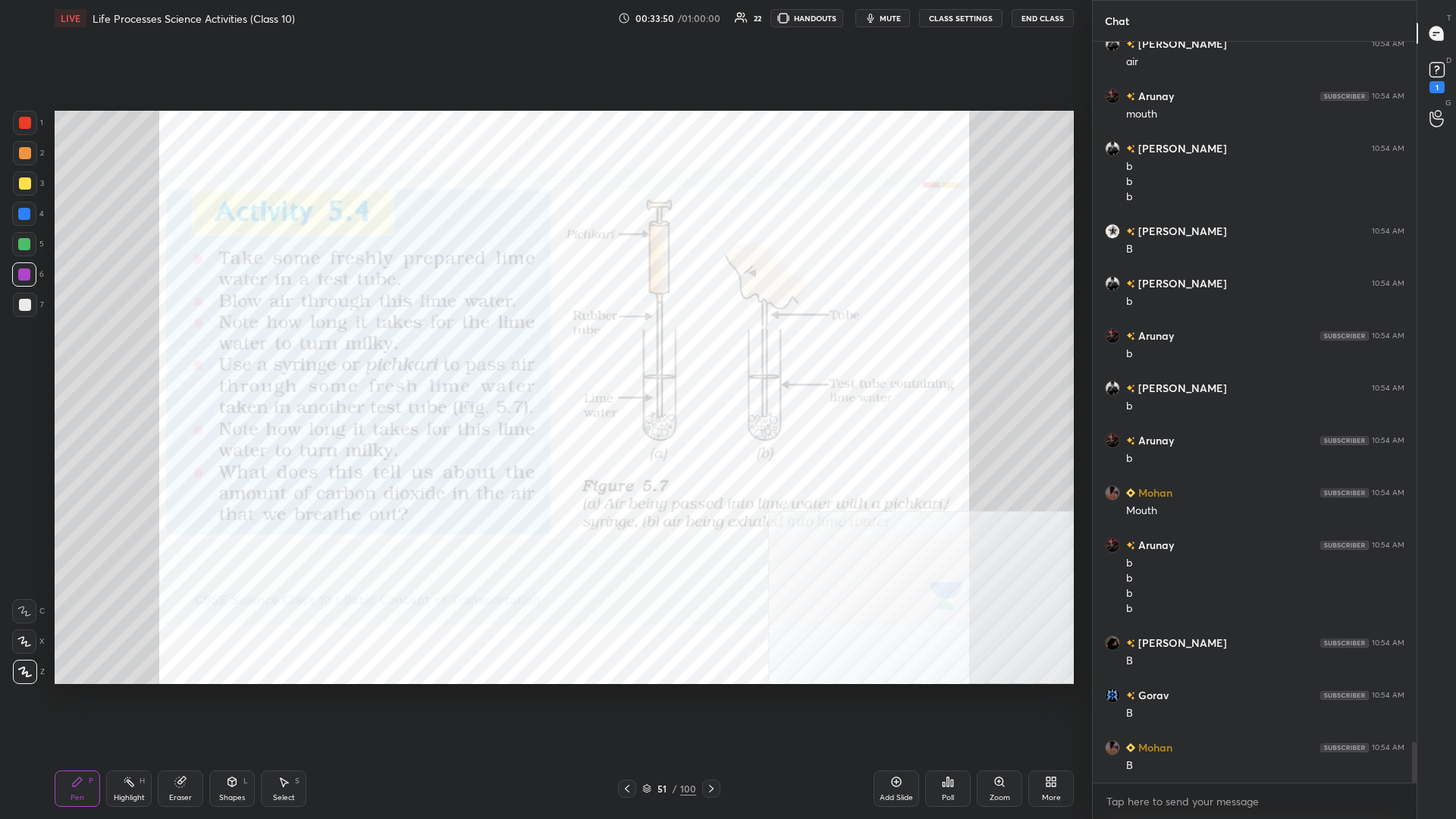 scroll, scrollTop: 12692, scrollLeft: 0, axis: vertical 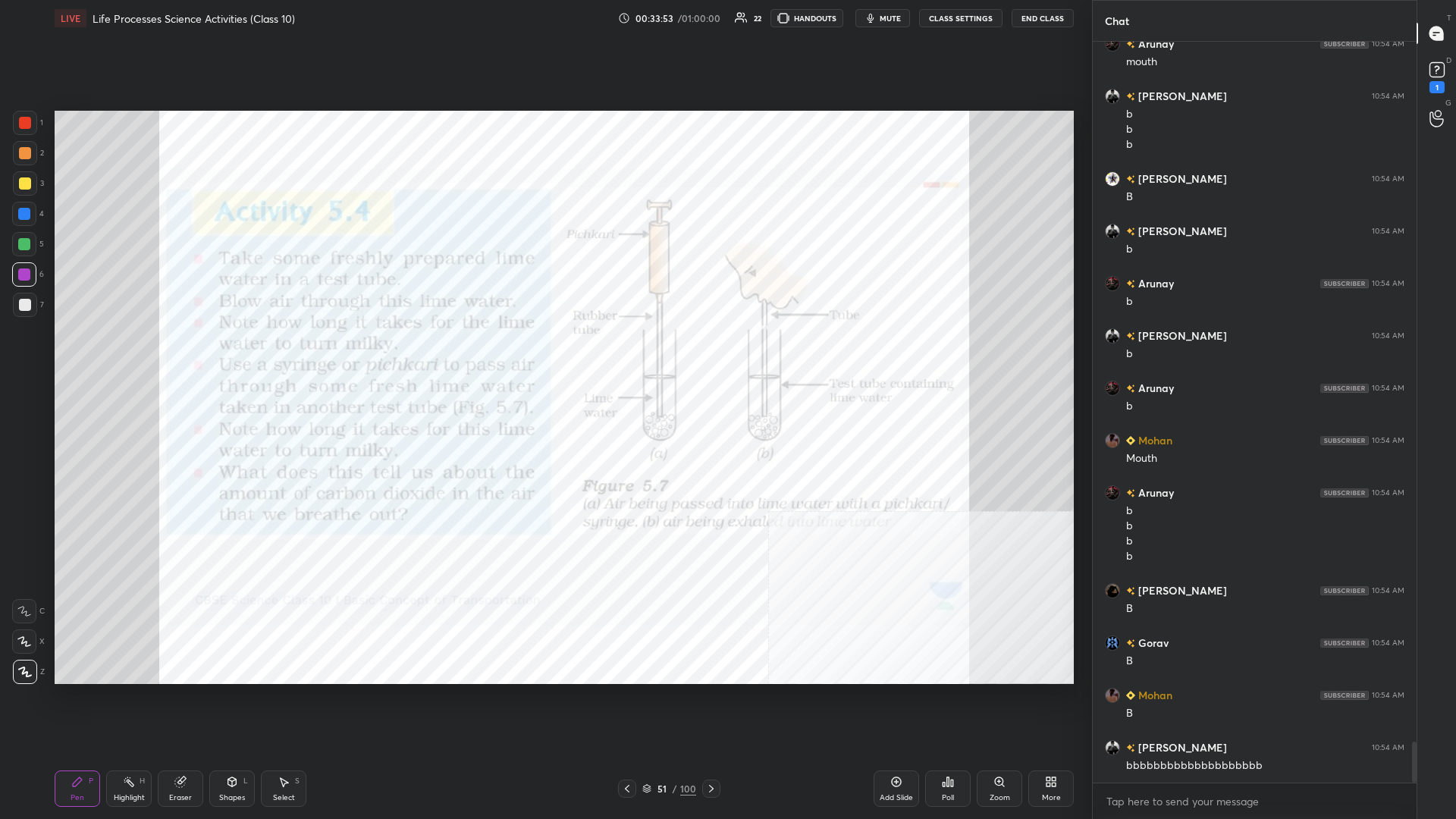 click at bounding box center (24, 214) 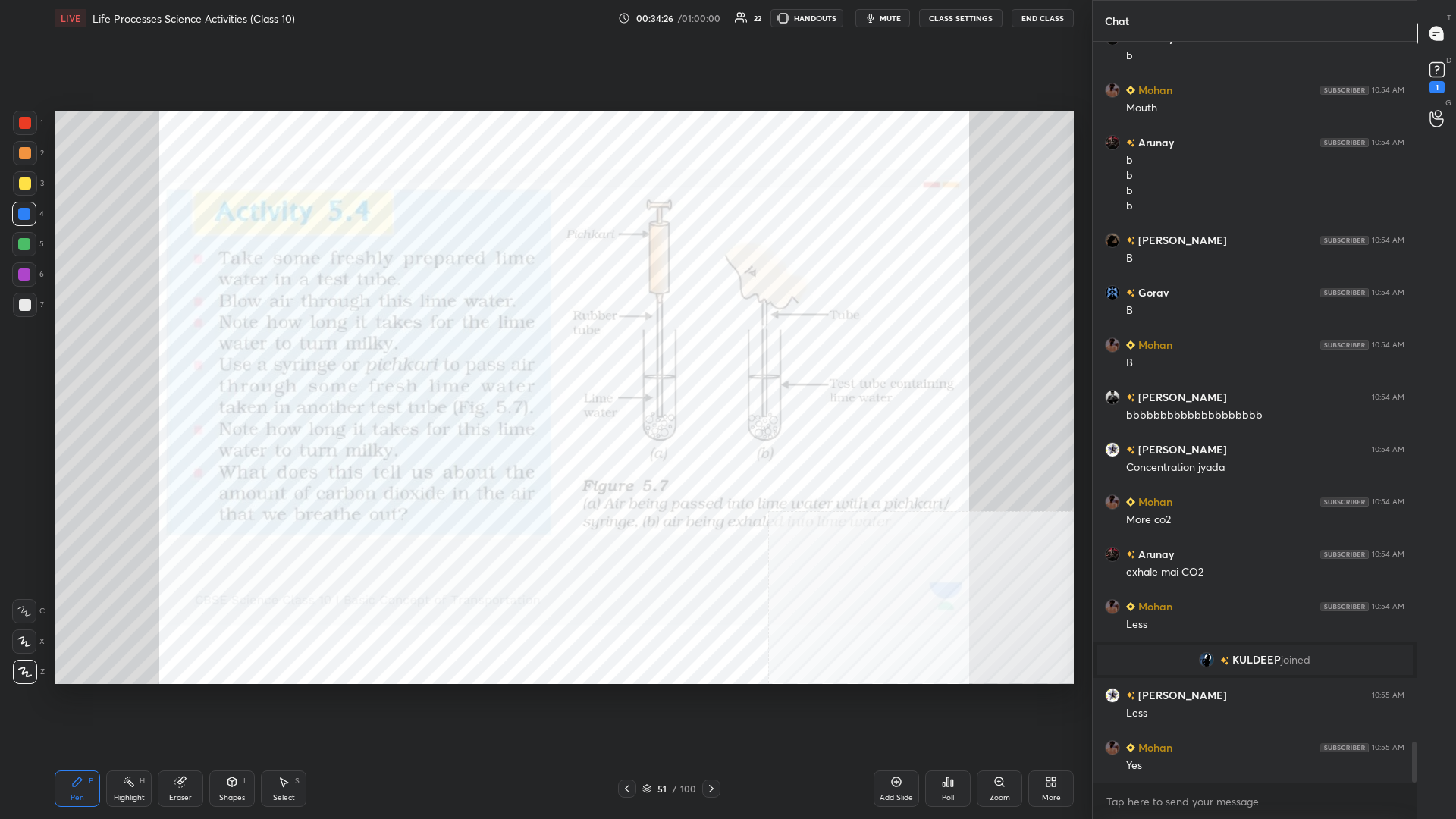 scroll, scrollTop: 12605, scrollLeft: 0, axis: vertical 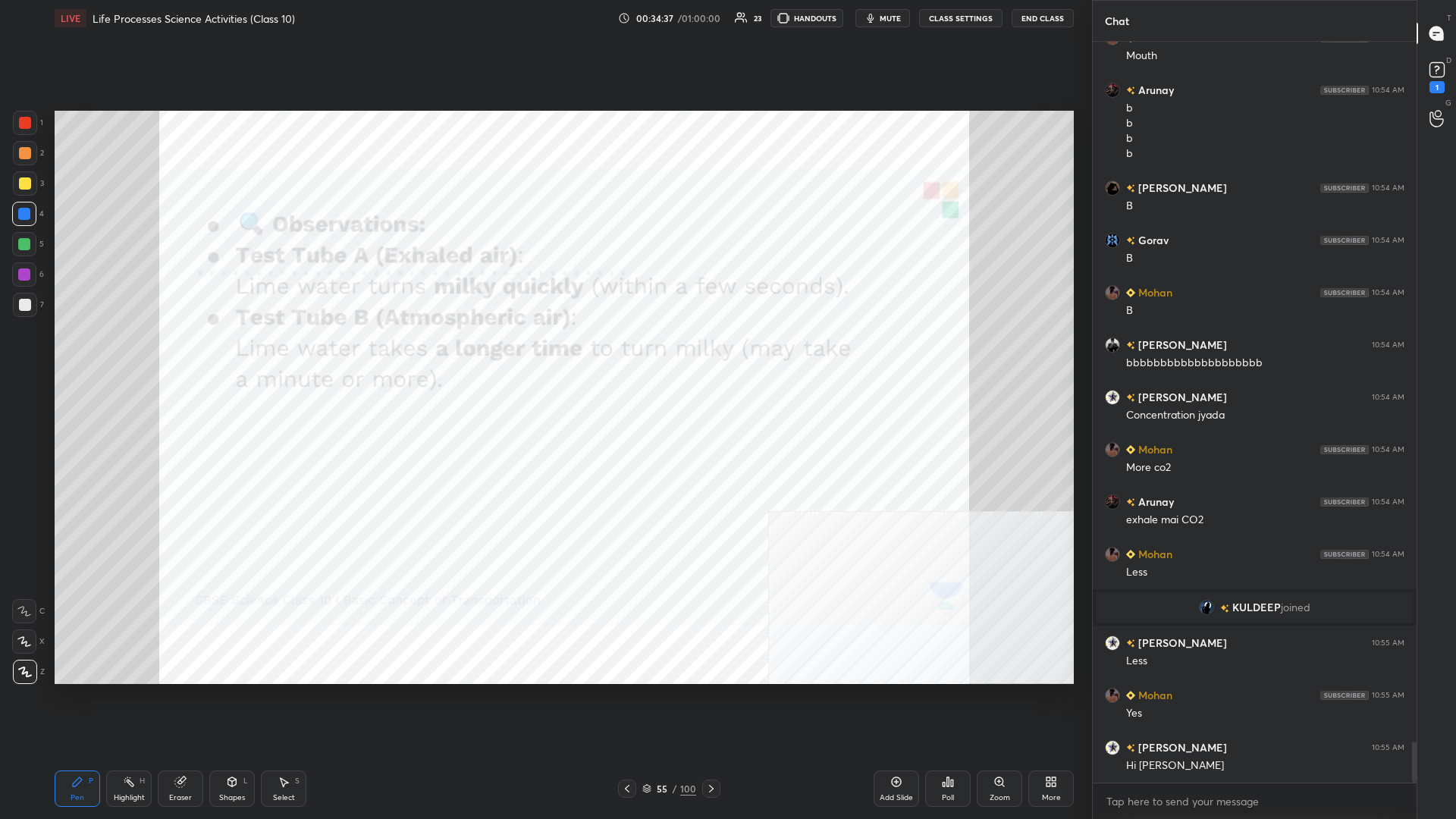 click 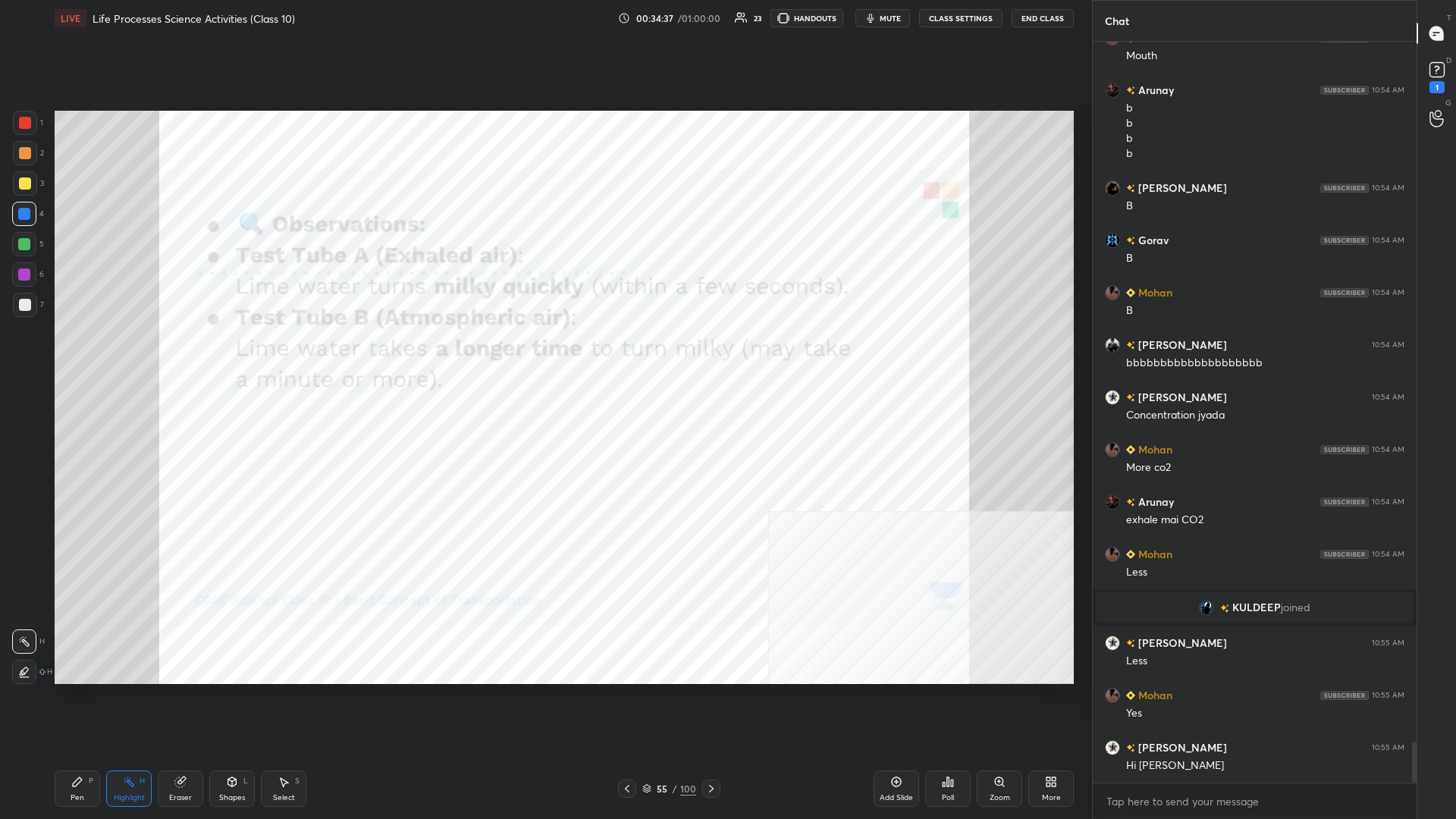 click 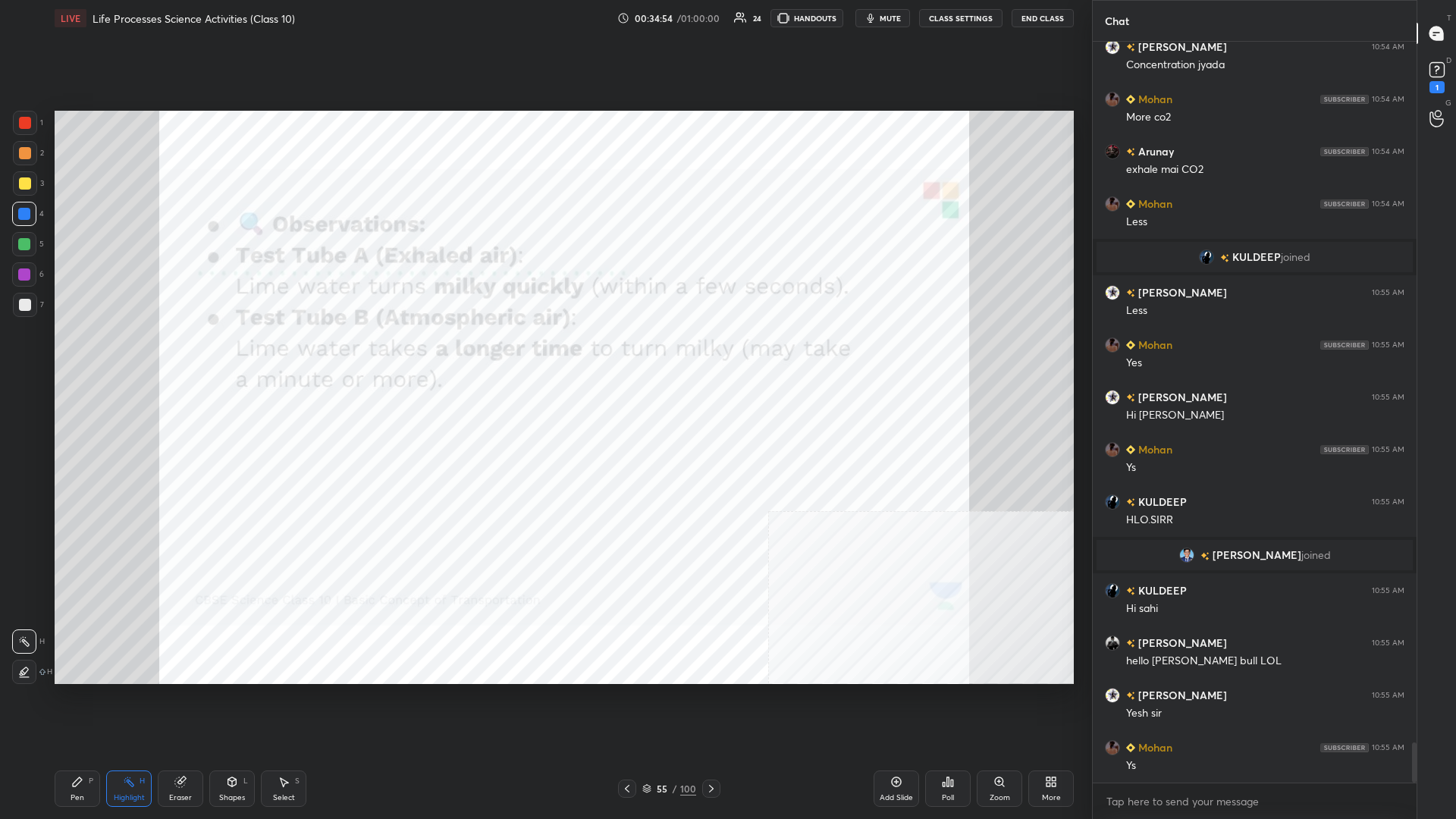 scroll, scrollTop: 12907, scrollLeft: 0, axis: vertical 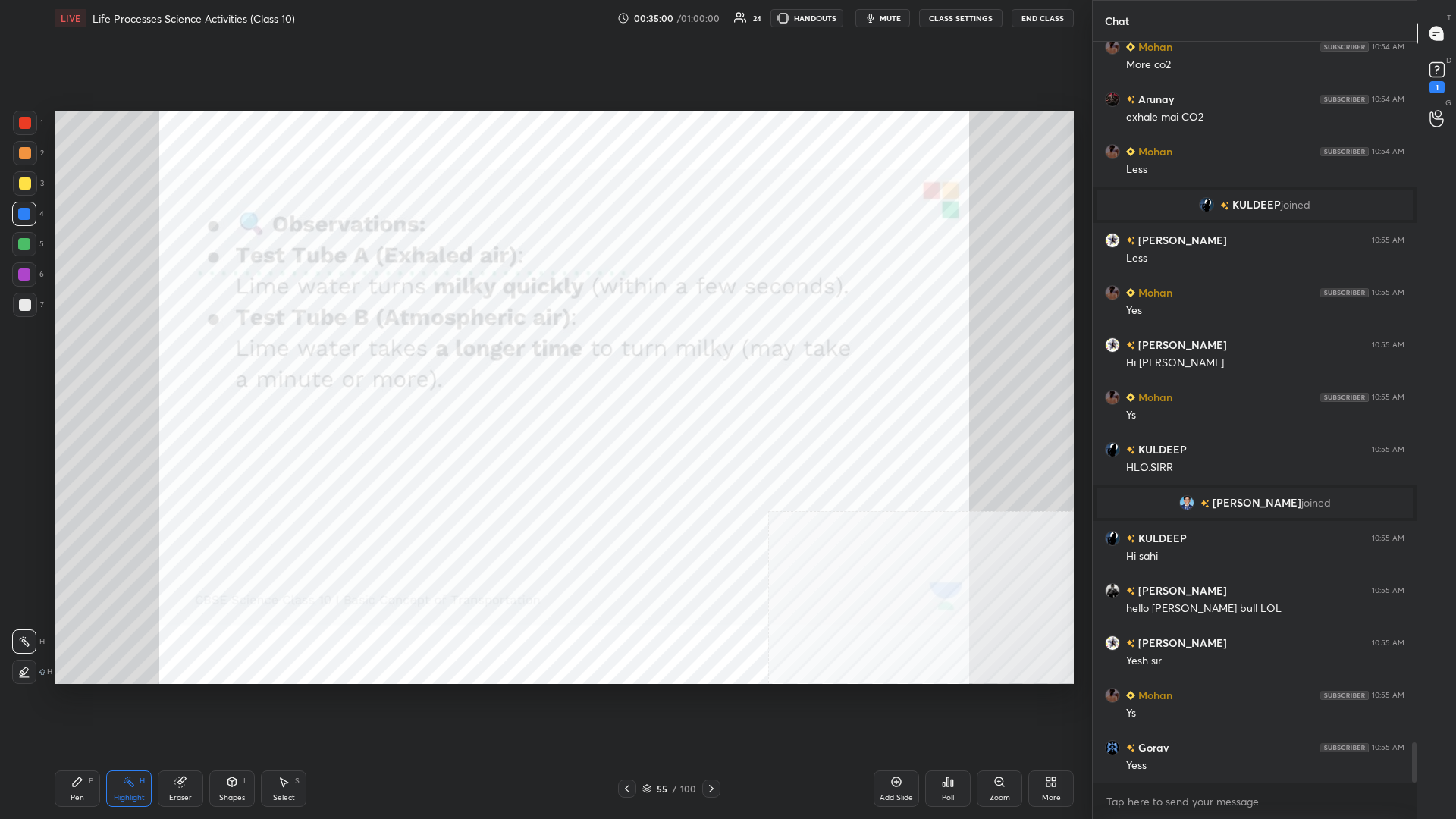 click on "Pen P" at bounding box center (77, 789) 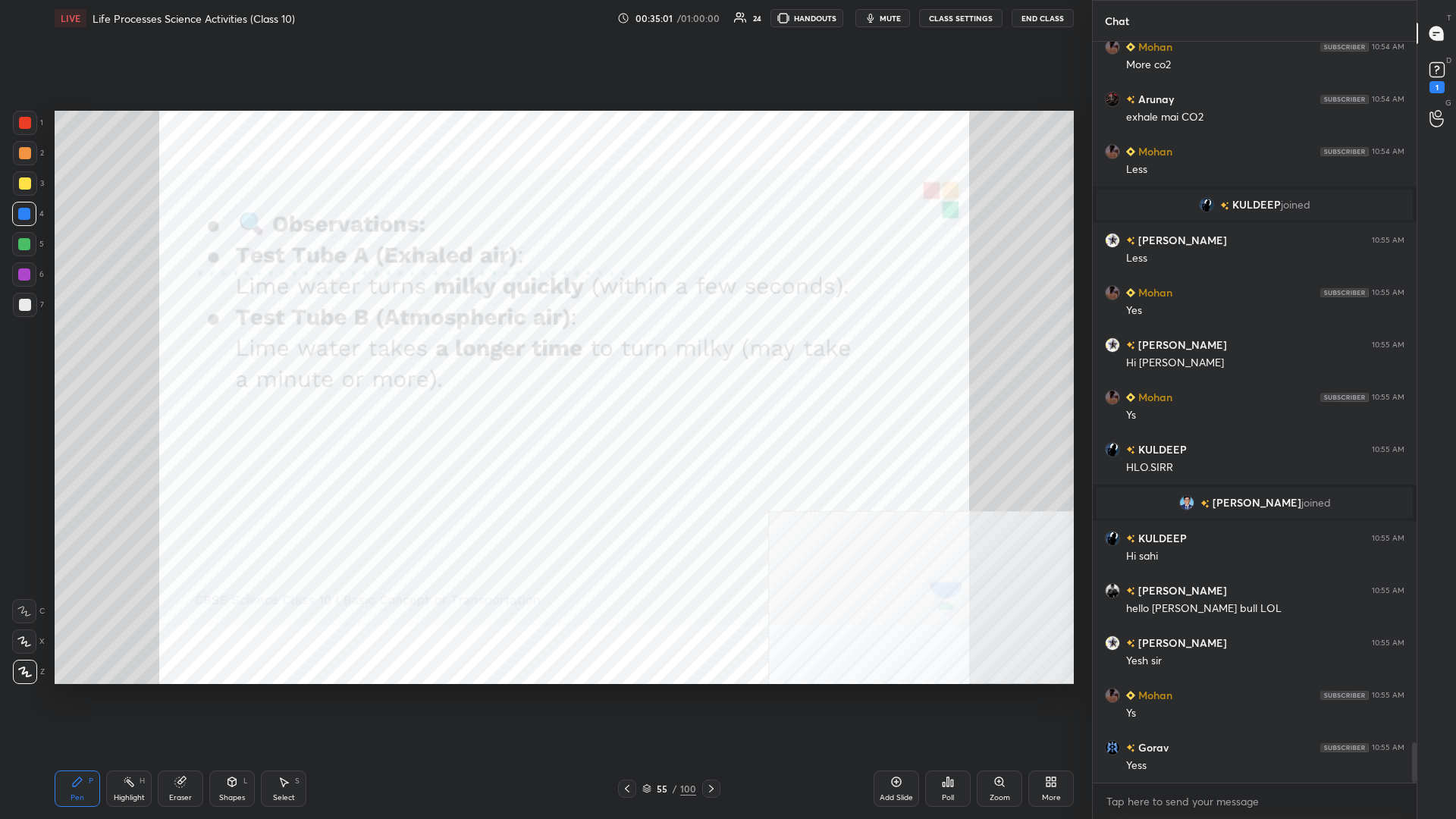 scroll, scrollTop: 12959, scrollLeft: 0, axis: vertical 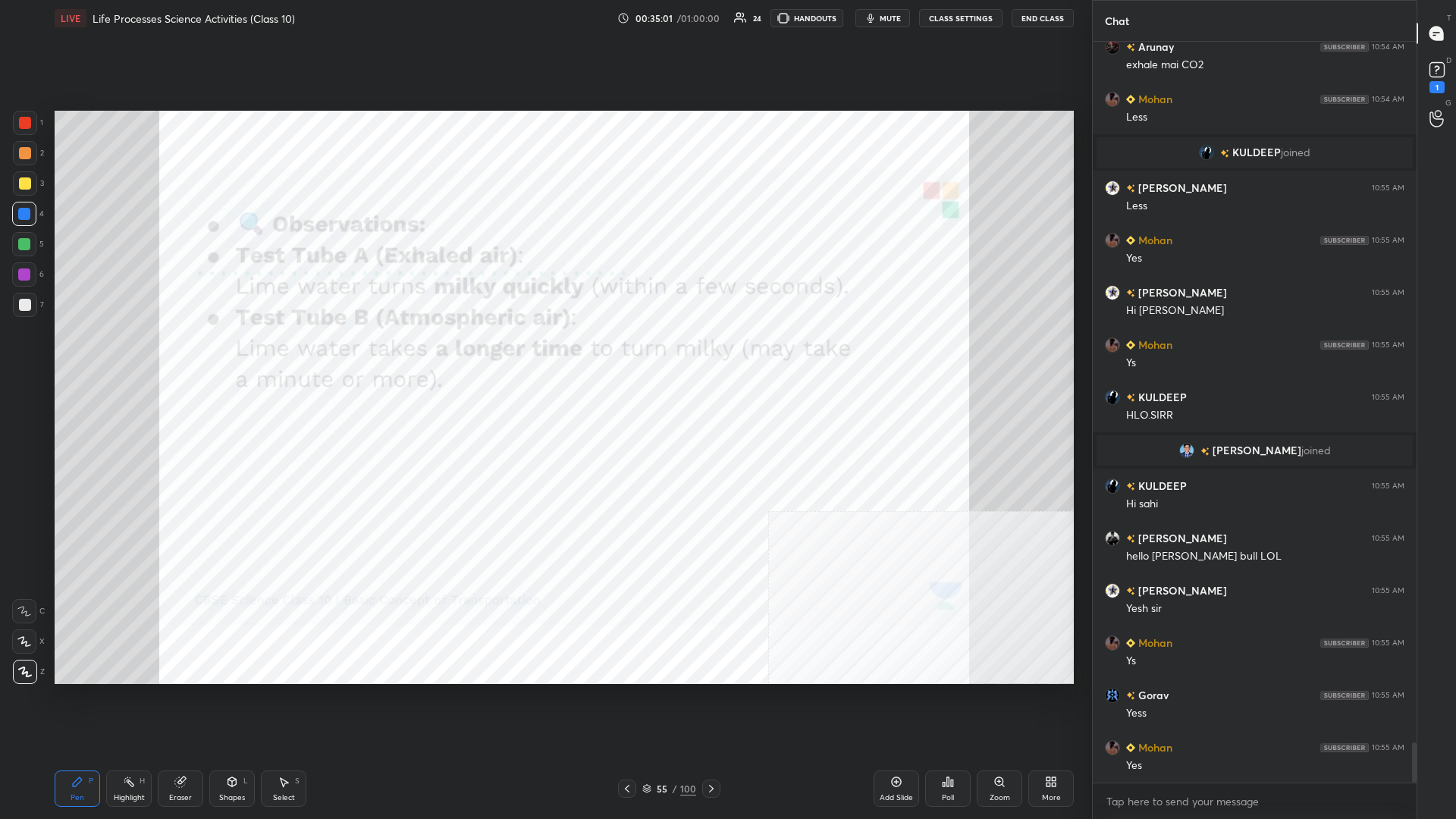 click at bounding box center (25, 123) 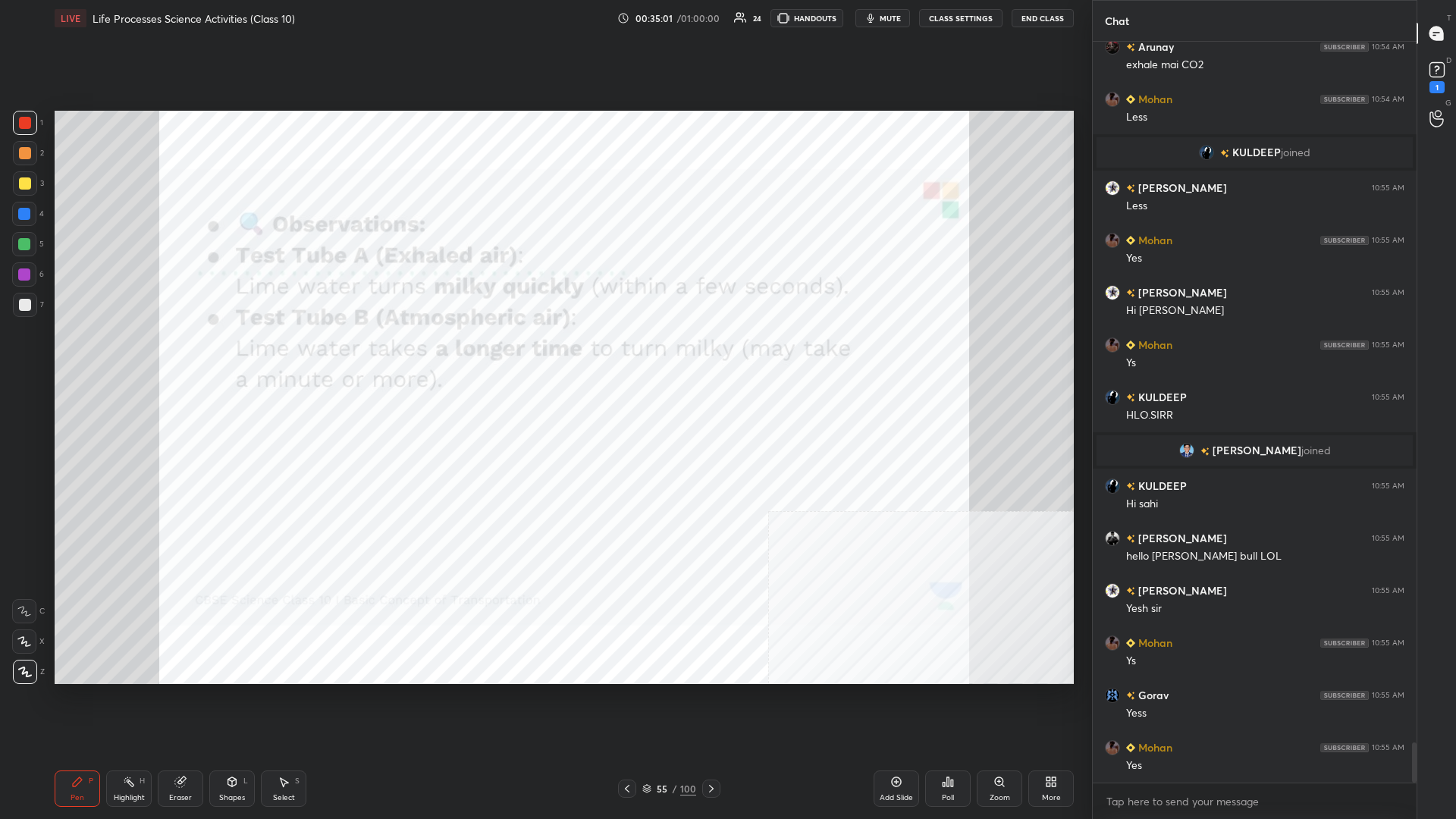 click at bounding box center (25, 123) 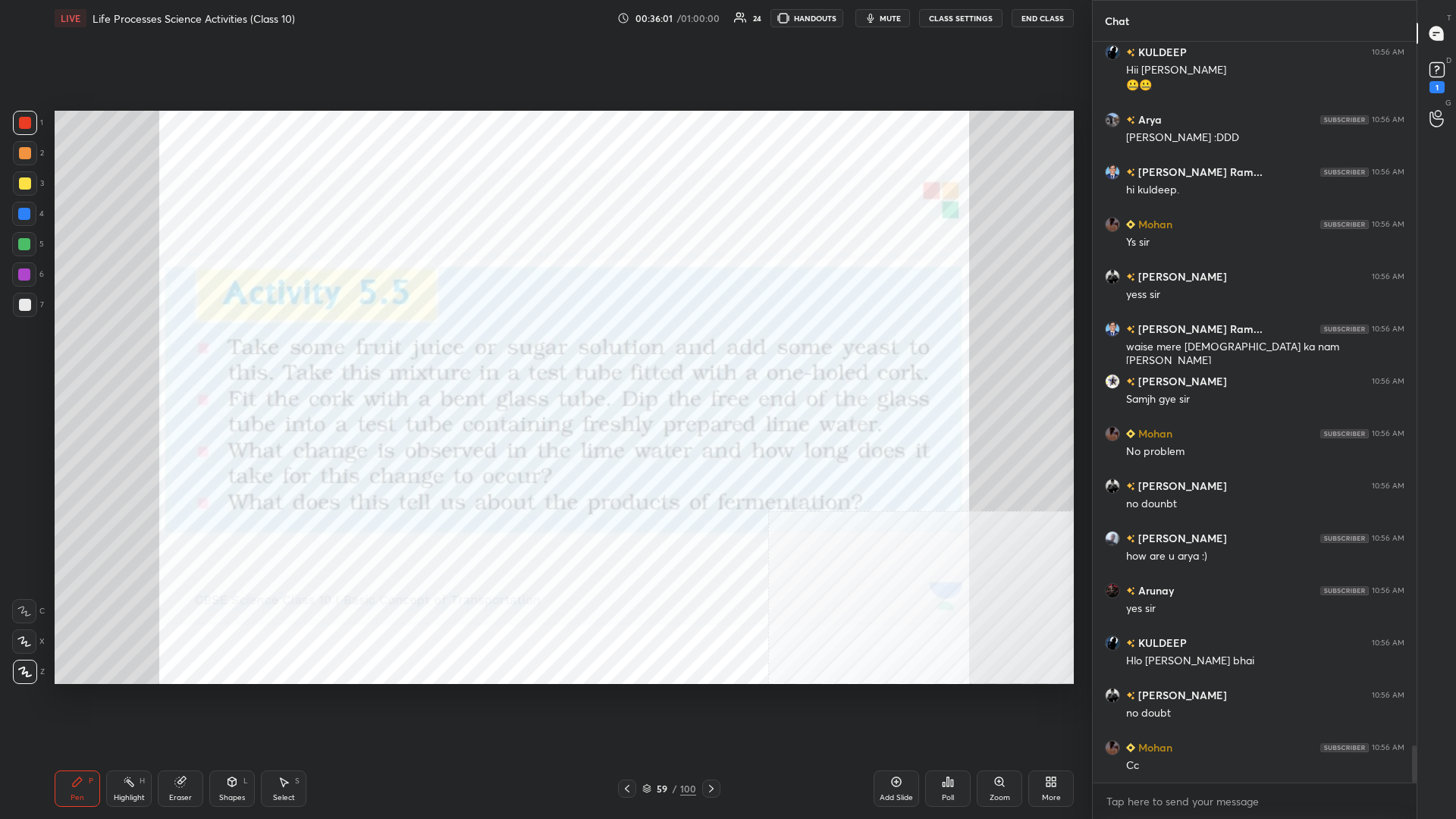 scroll, scrollTop: 14124, scrollLeft: 0, axis: vertical 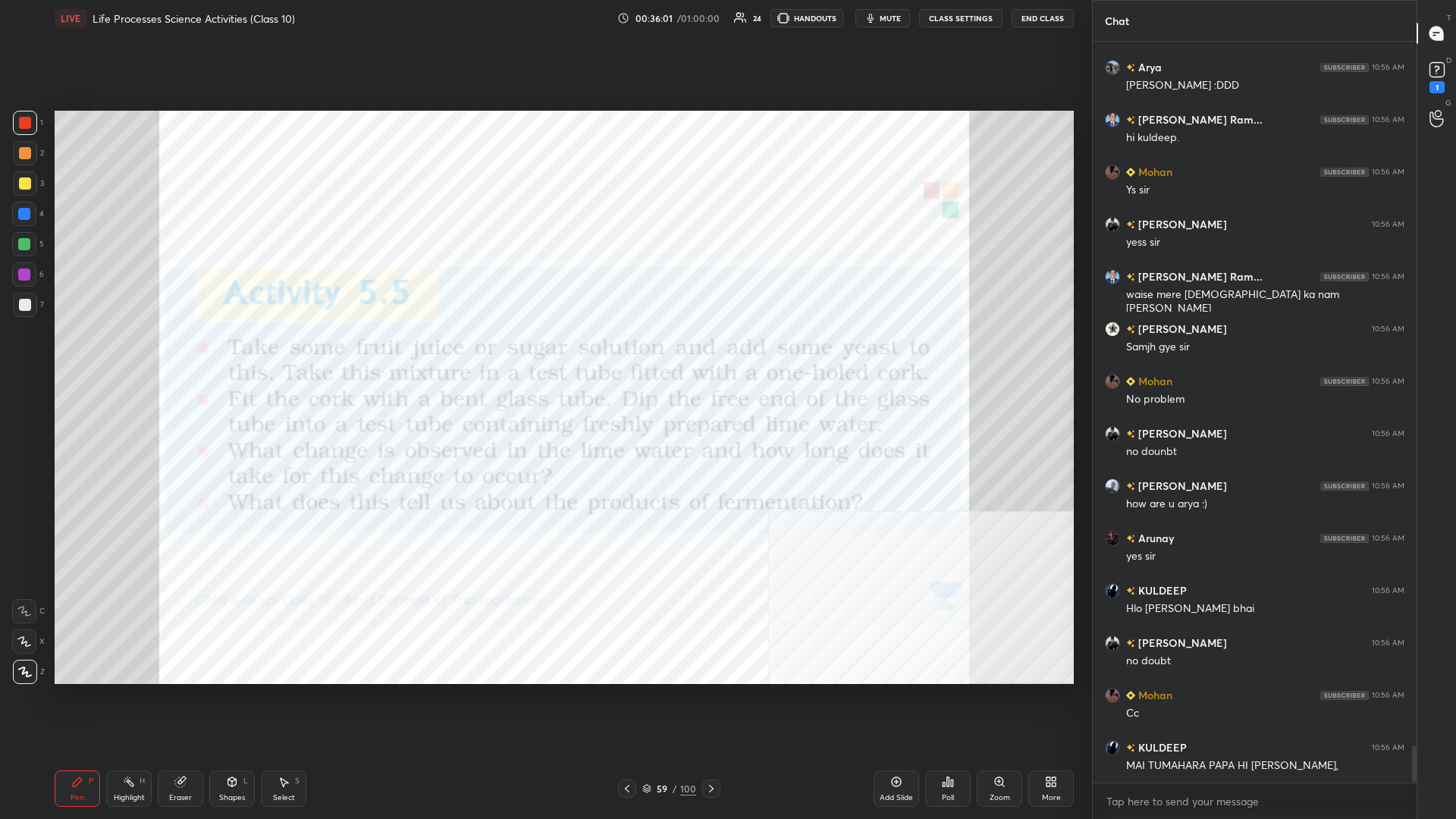 click at bounding box center [25, 123] 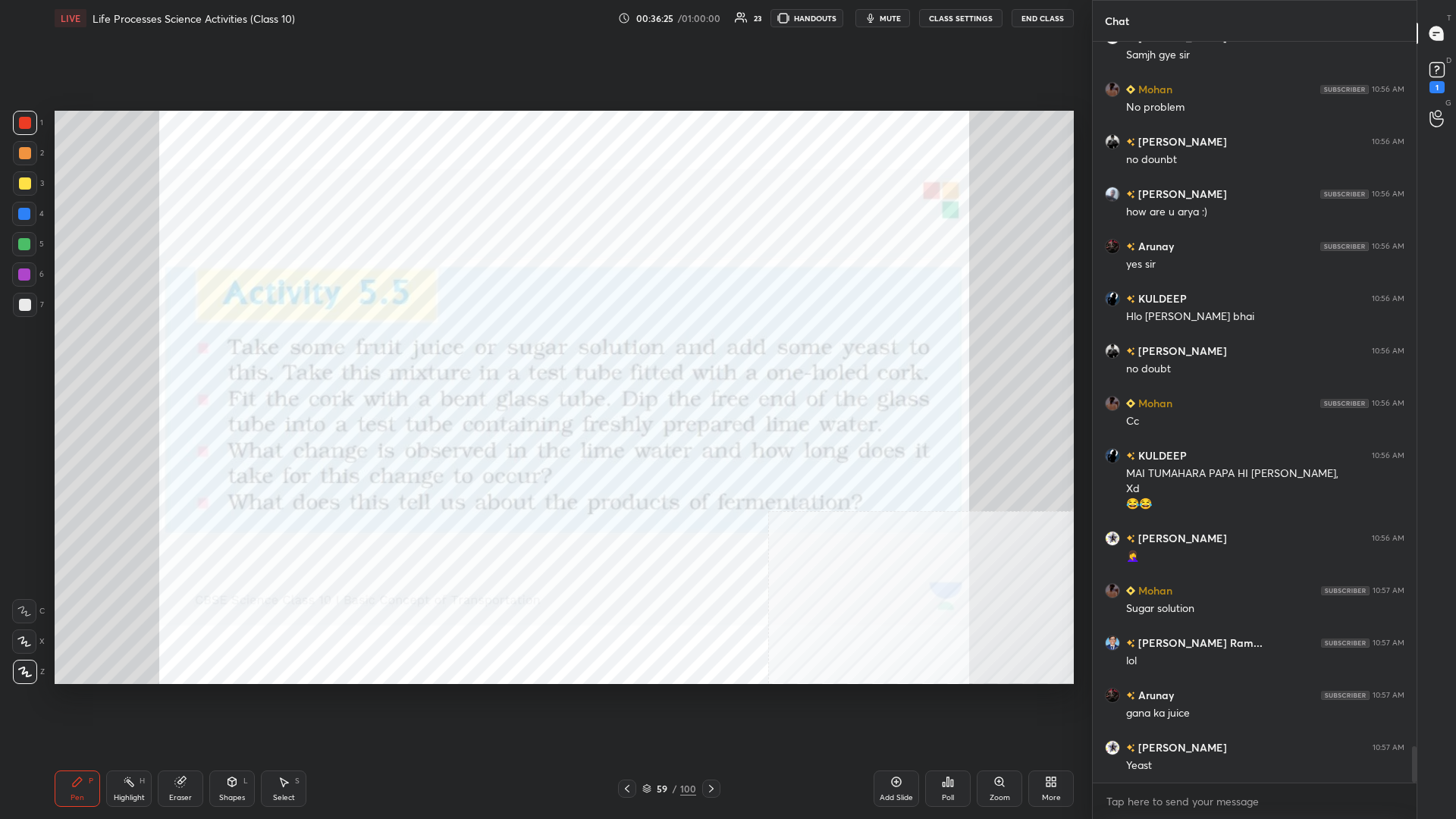 scroll, scrollTop: 14468, scrollLeft: 0, axis: vertical 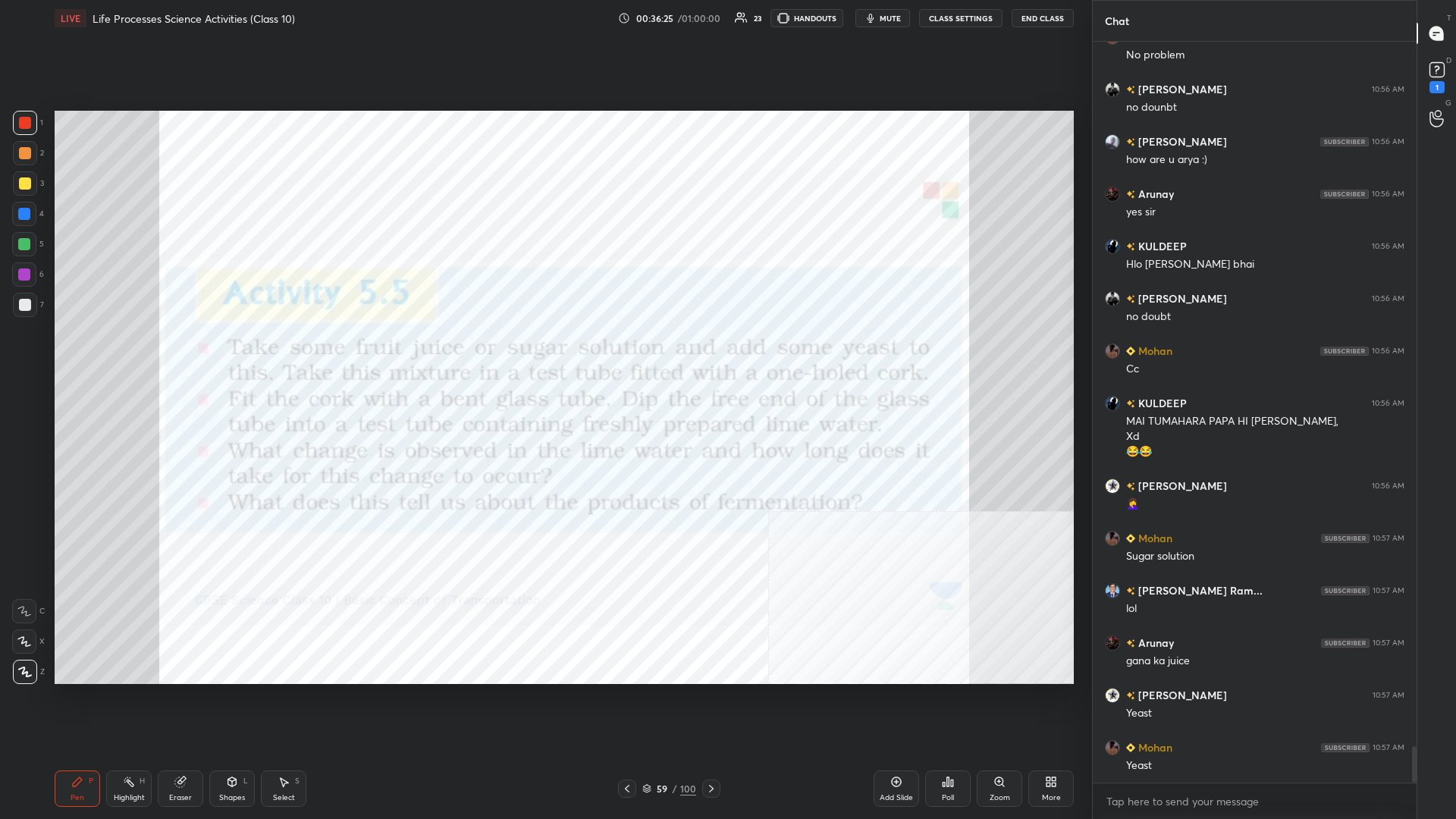 click at bounding box center [24, 214] 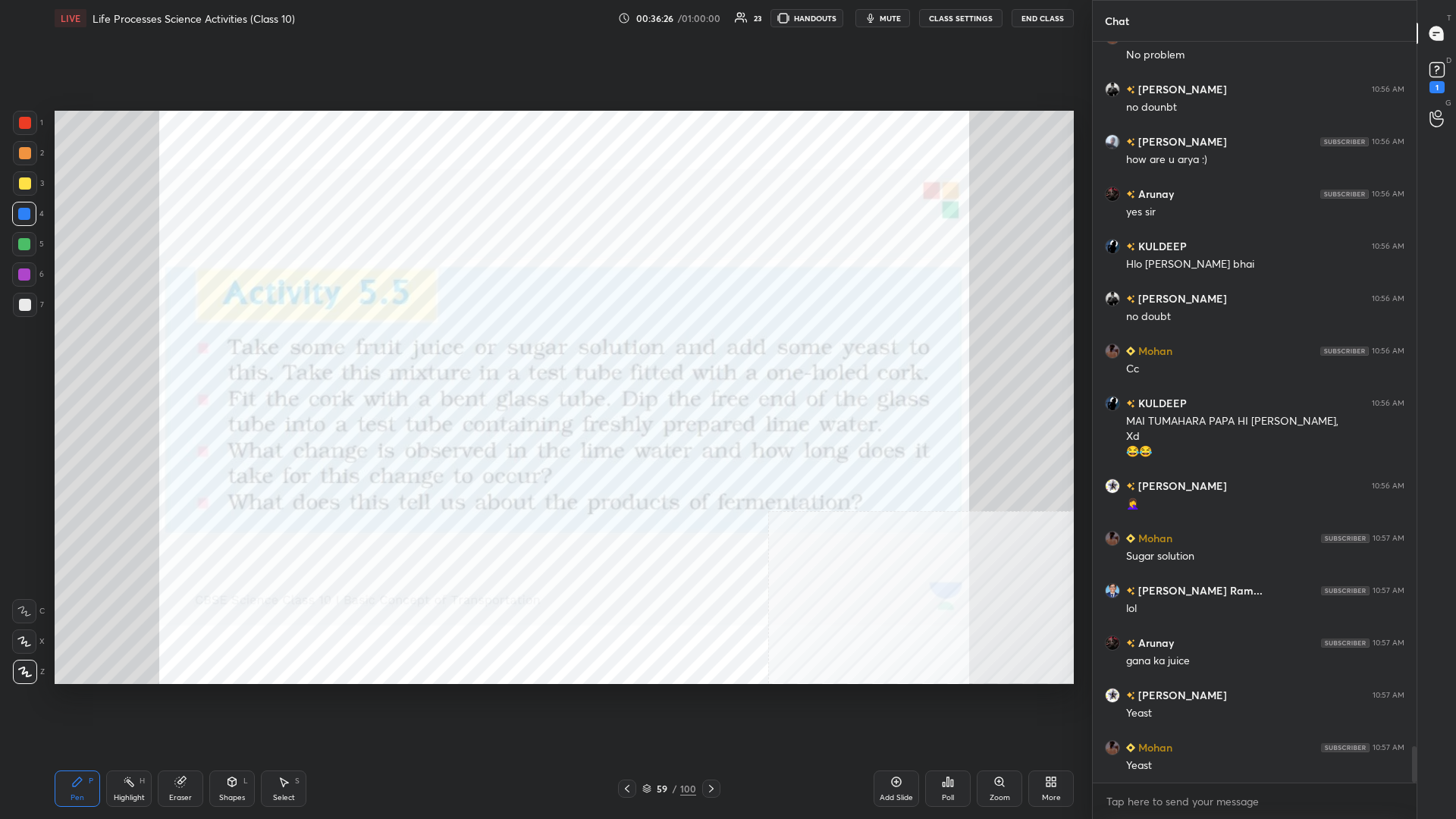 click at bounding box center [24, 214] 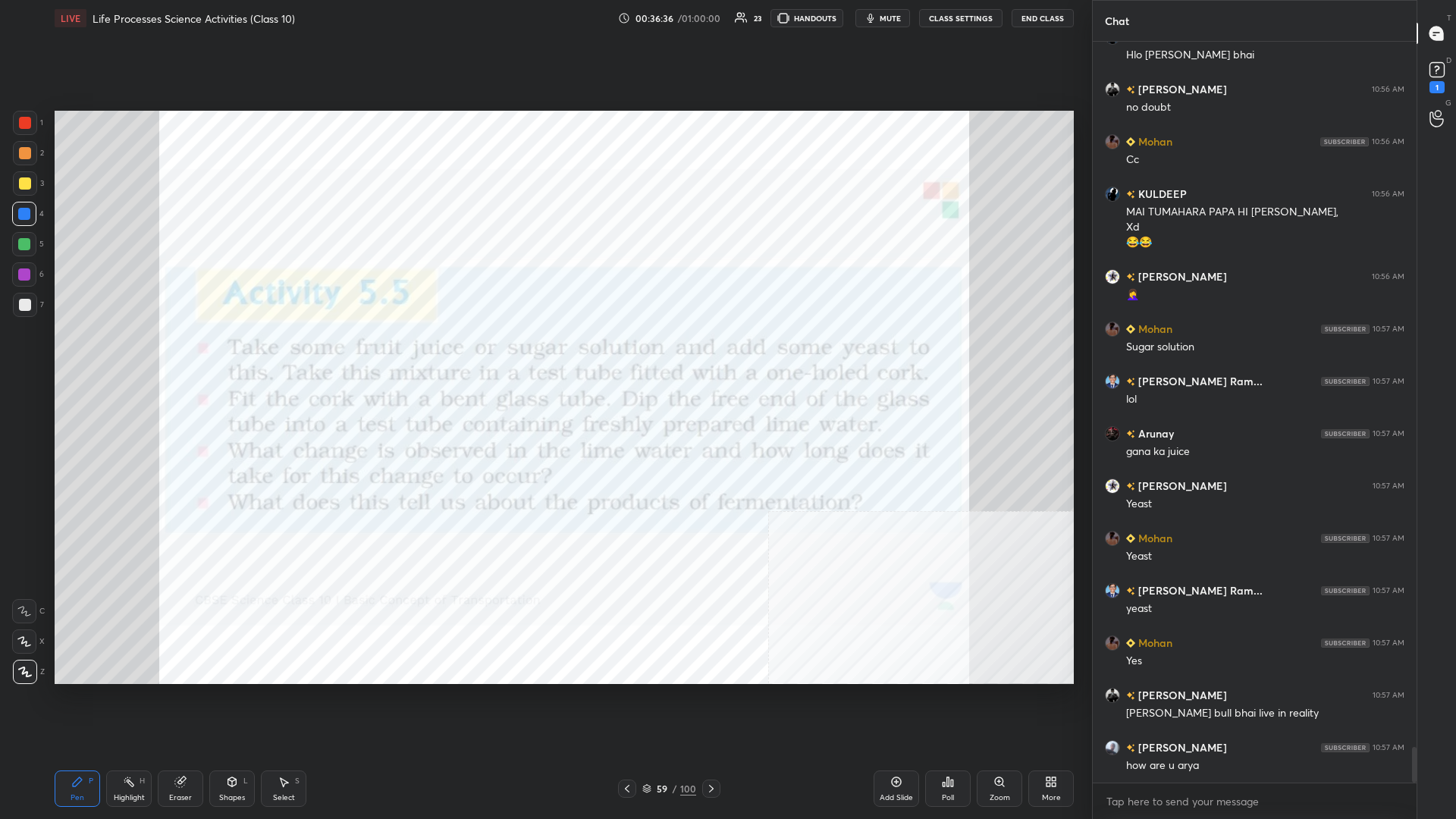 scroll, scrollTop: 14730, scrollLeft: 0, axis: vertical 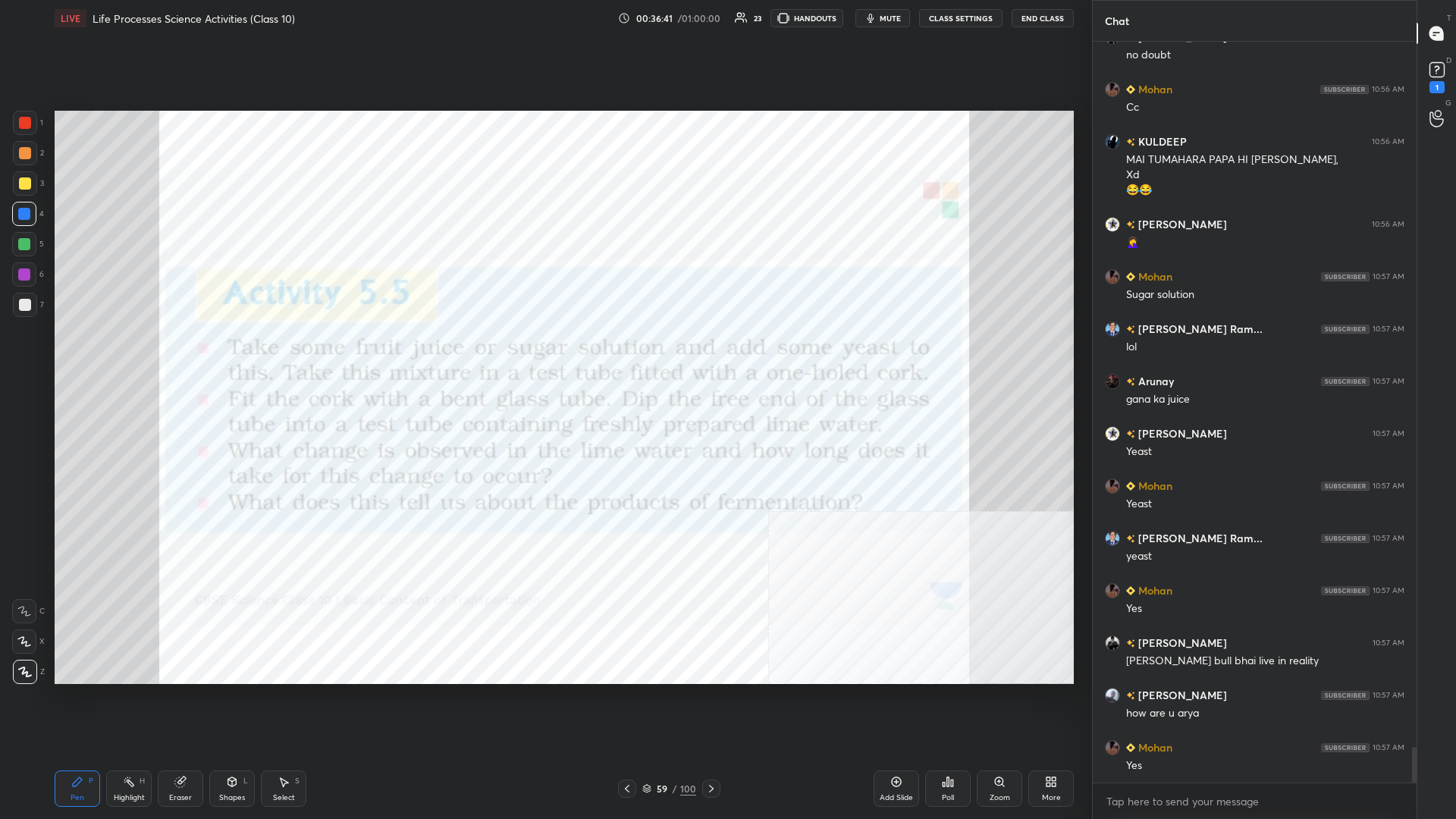 click at bounding box center [25, 123] 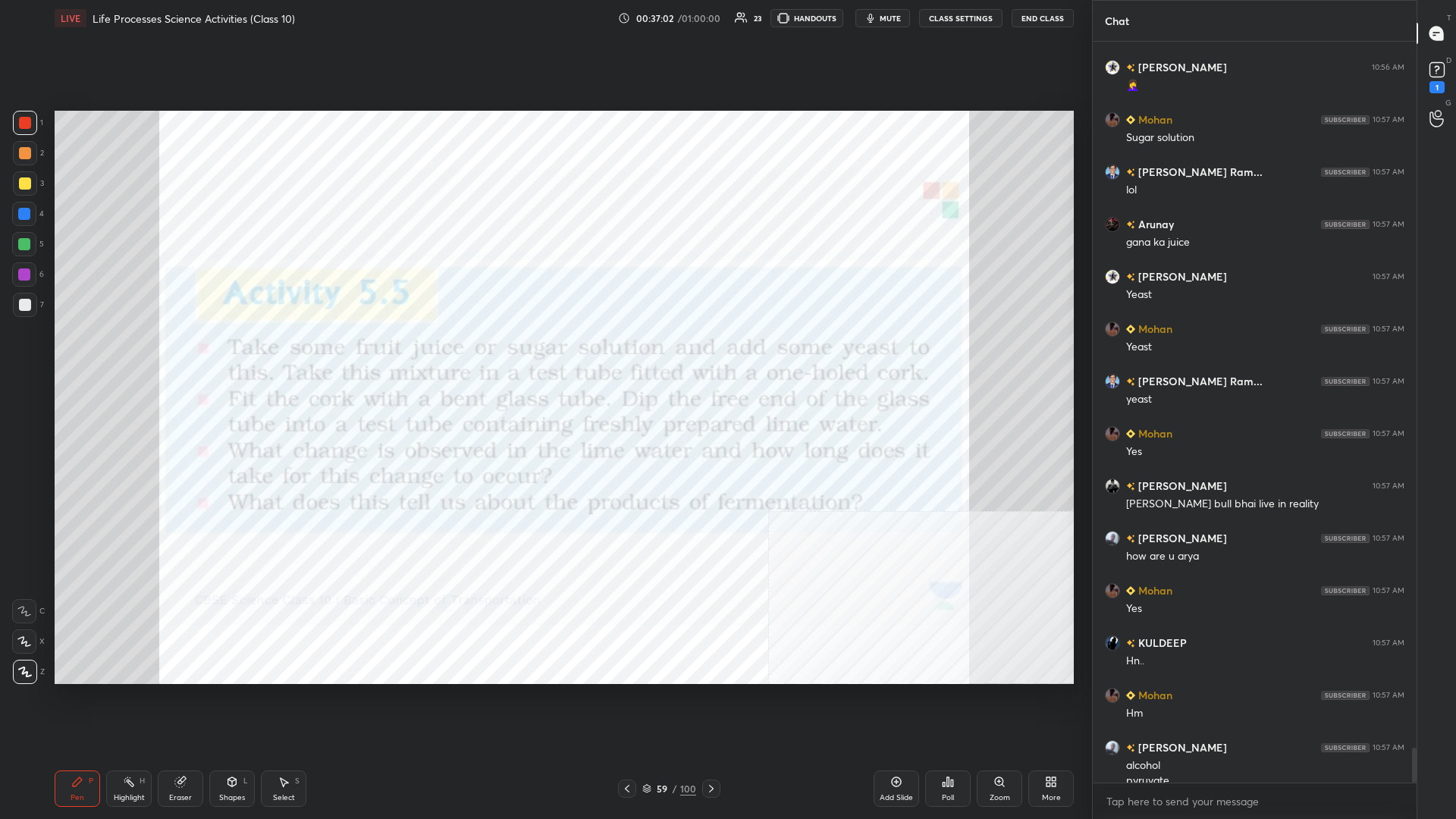 scroll, scrollTop: 14902, scrollLeft: 0, axis: vertical 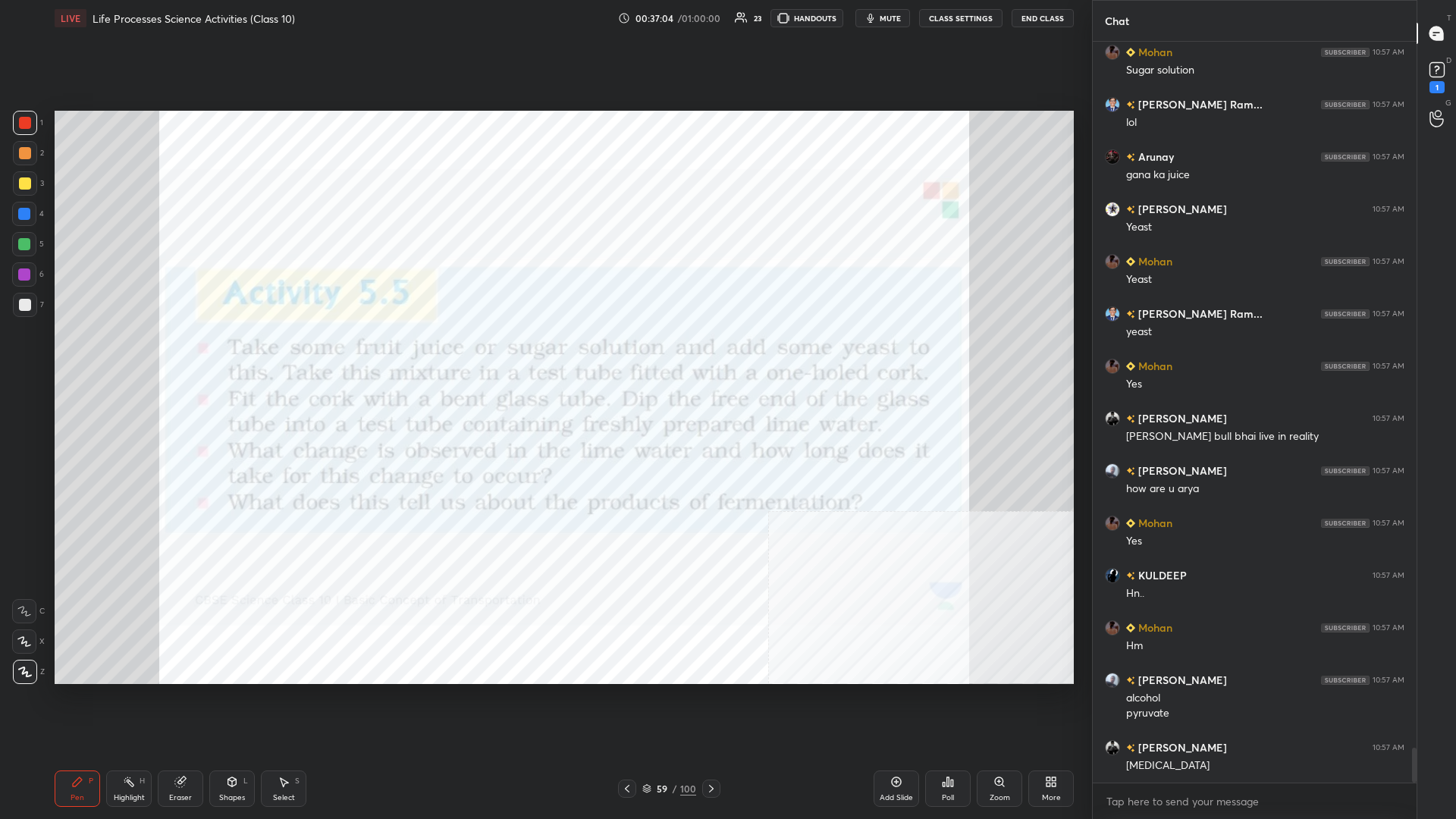 click at bounding box center (24, 275) 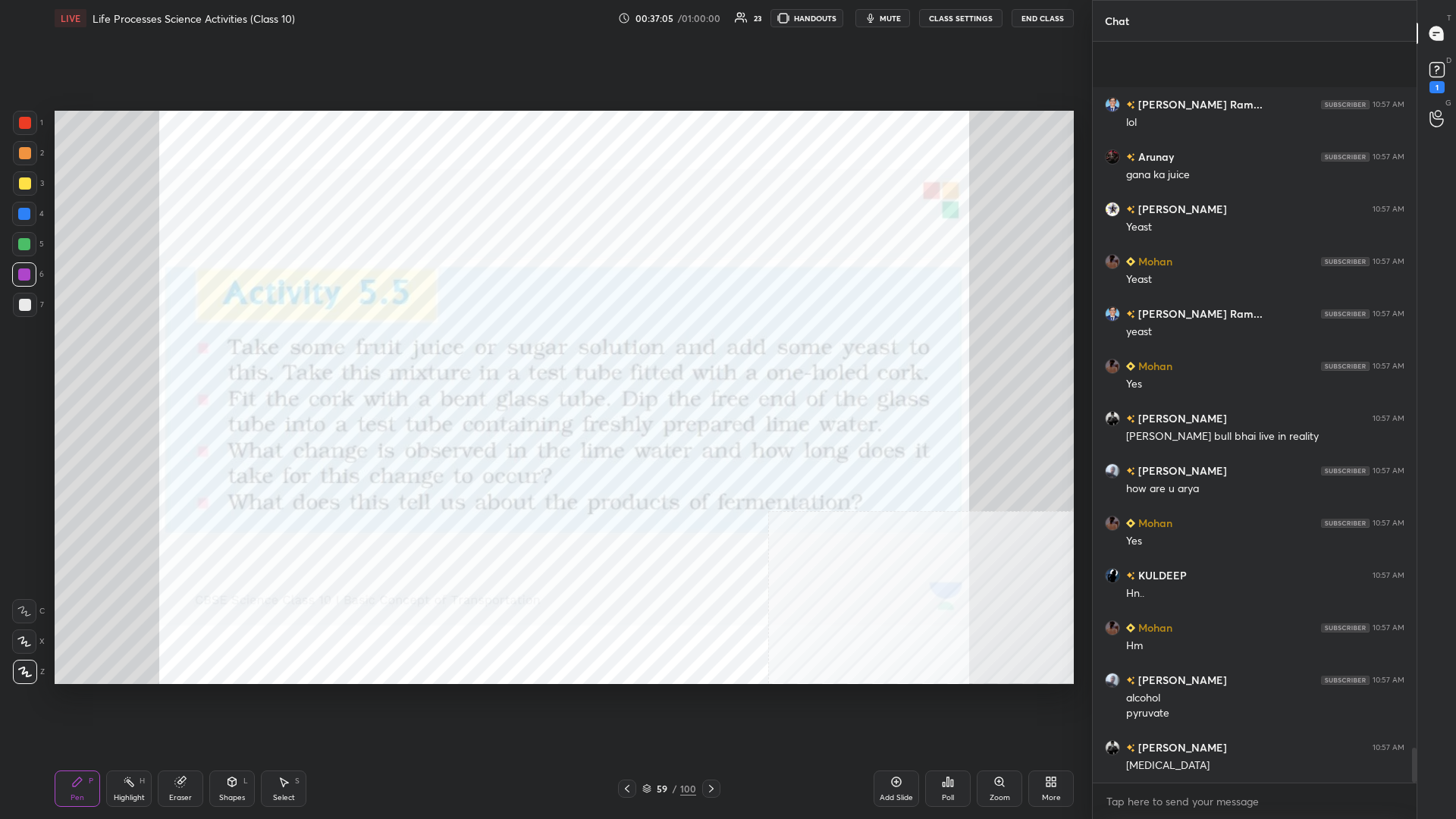 scroll, scrollTop: 15059, scrollLeft: 0, axis: vertical 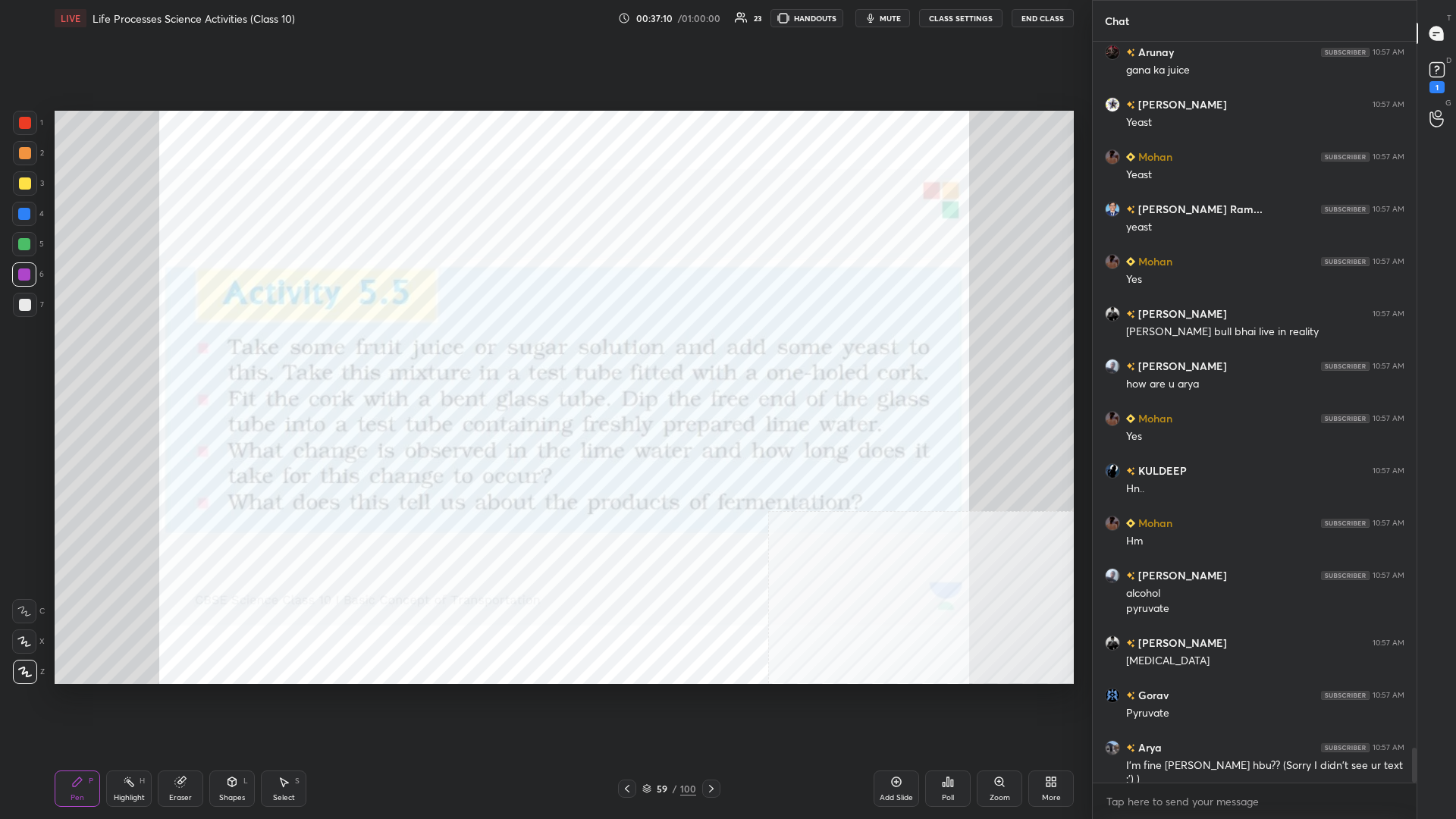 click on "1" at bounding box center [28, 126] 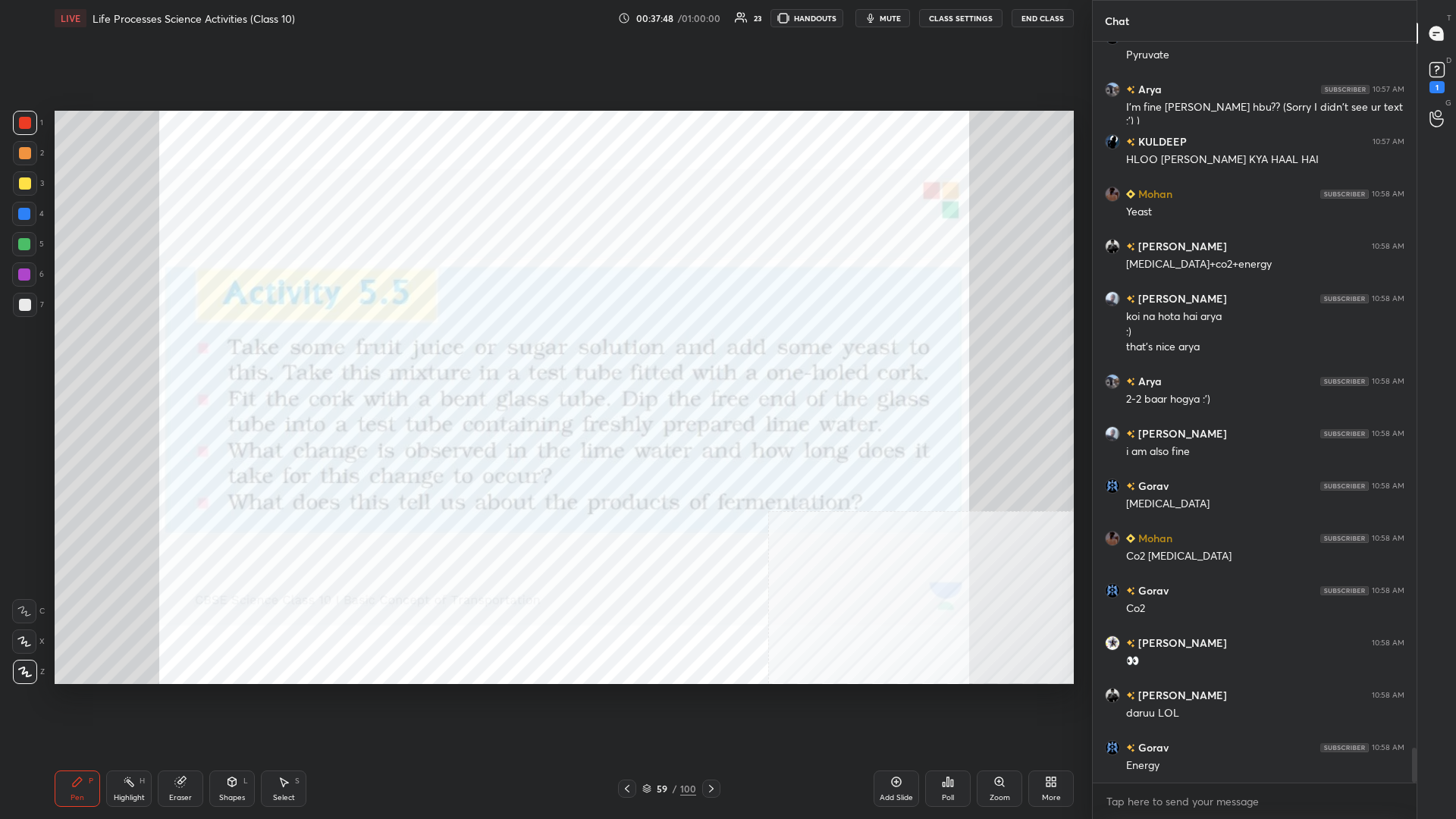 scroll, scrollTop: 15138, scrollLeft: 0, axis: vertical 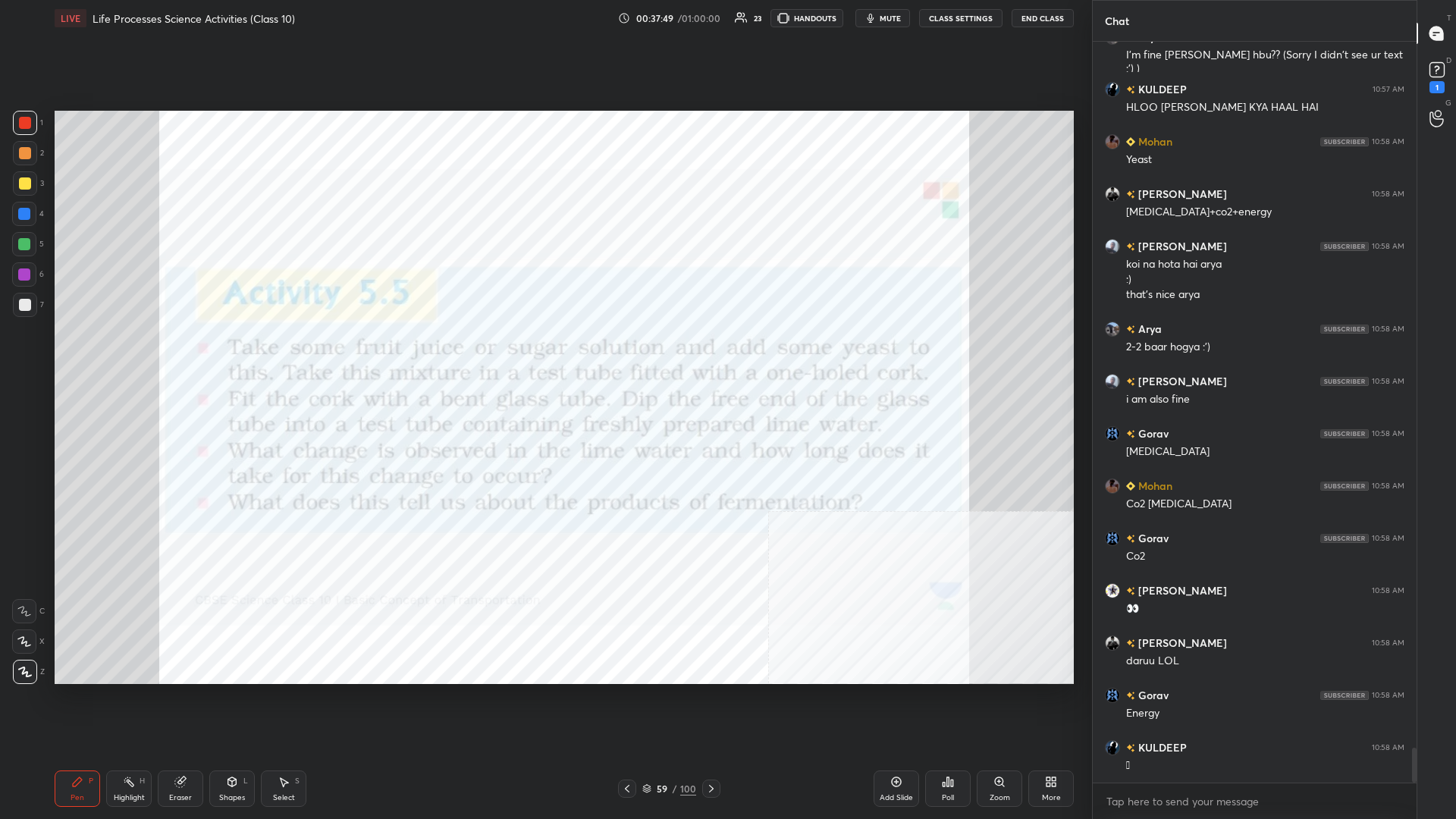 click 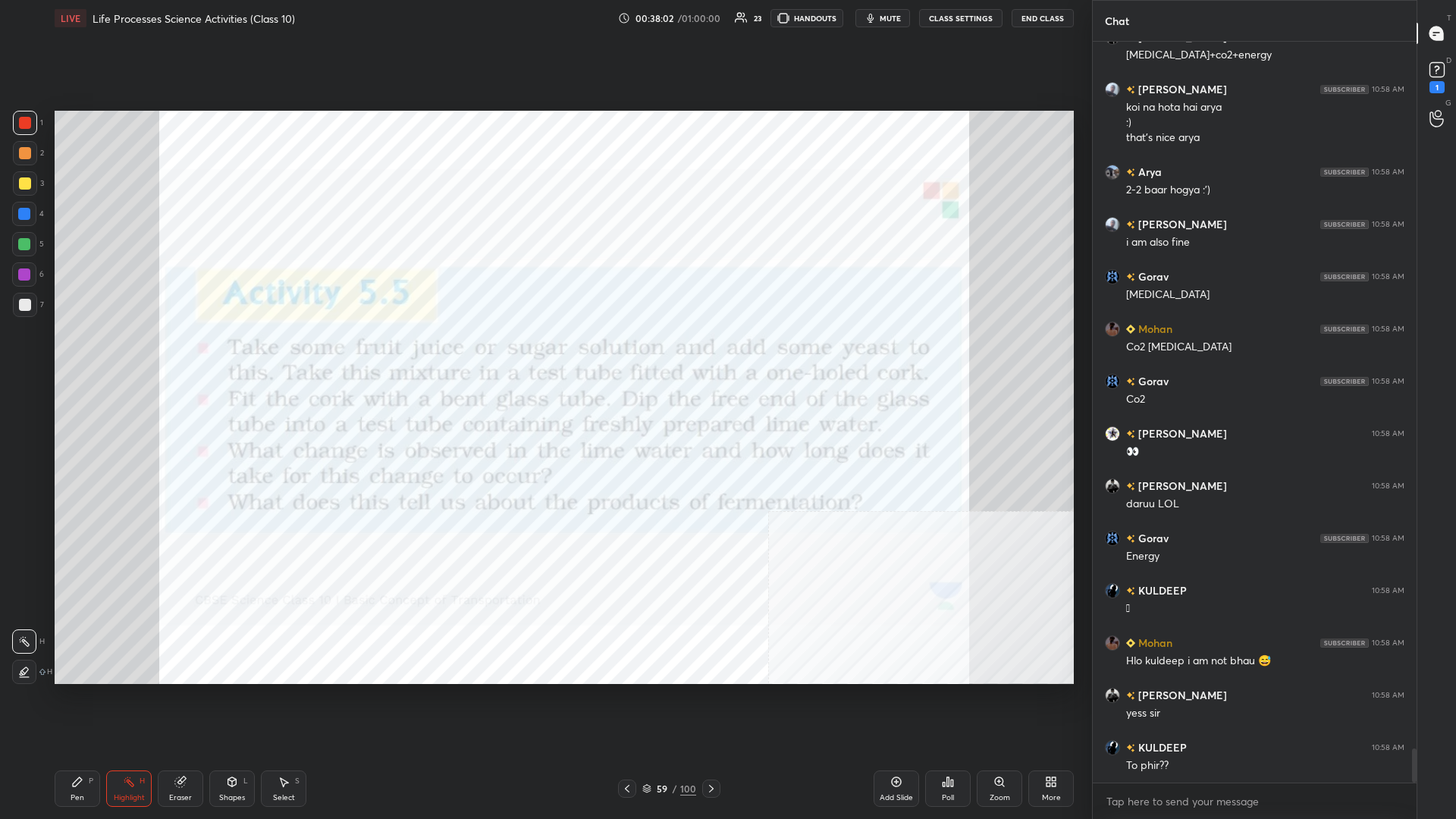 scroll, scrollTop: 15347, scrollLeft: 0, axis: vertical 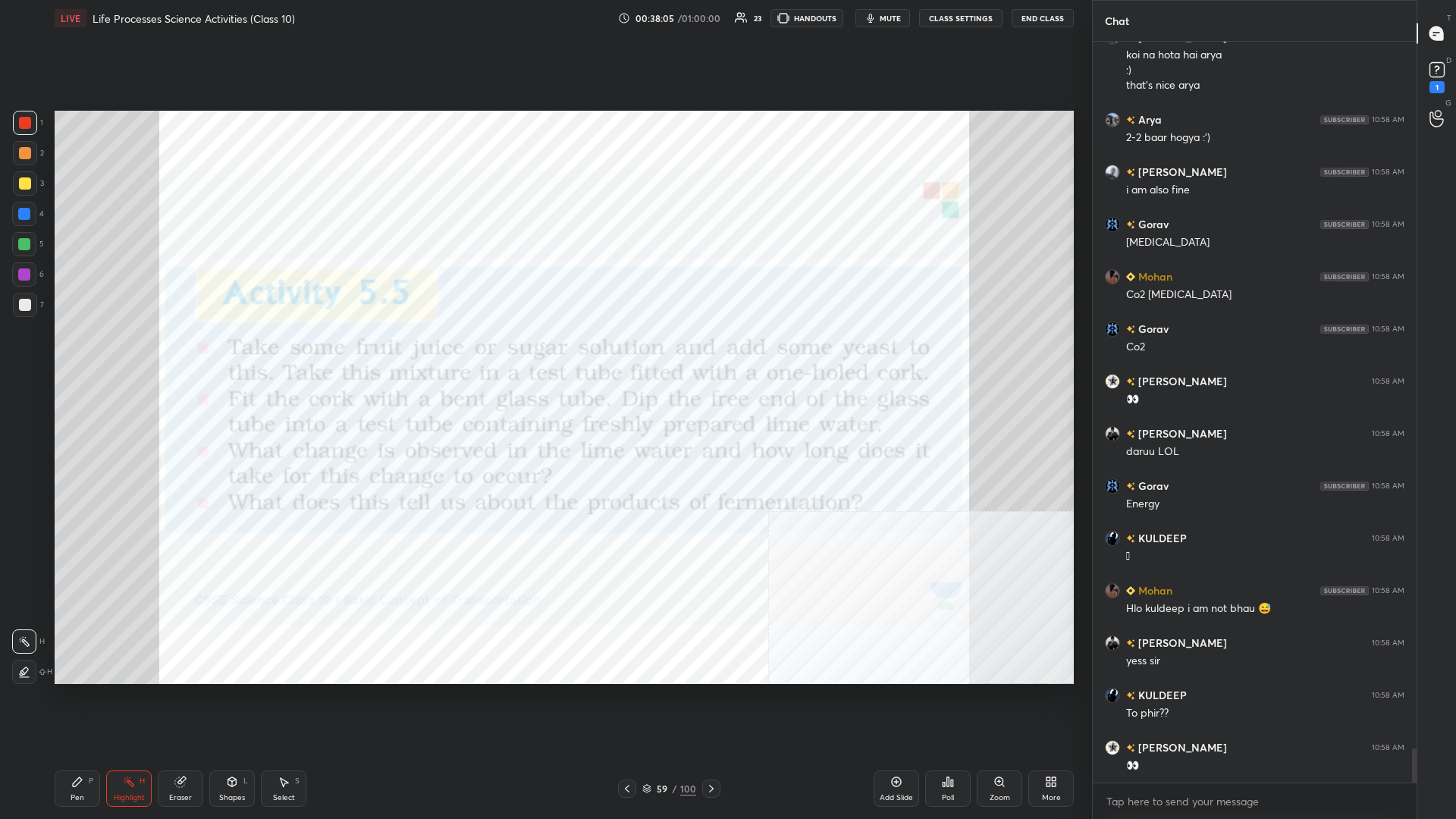 click on "Add Slide" at bounding box center [896, 789] 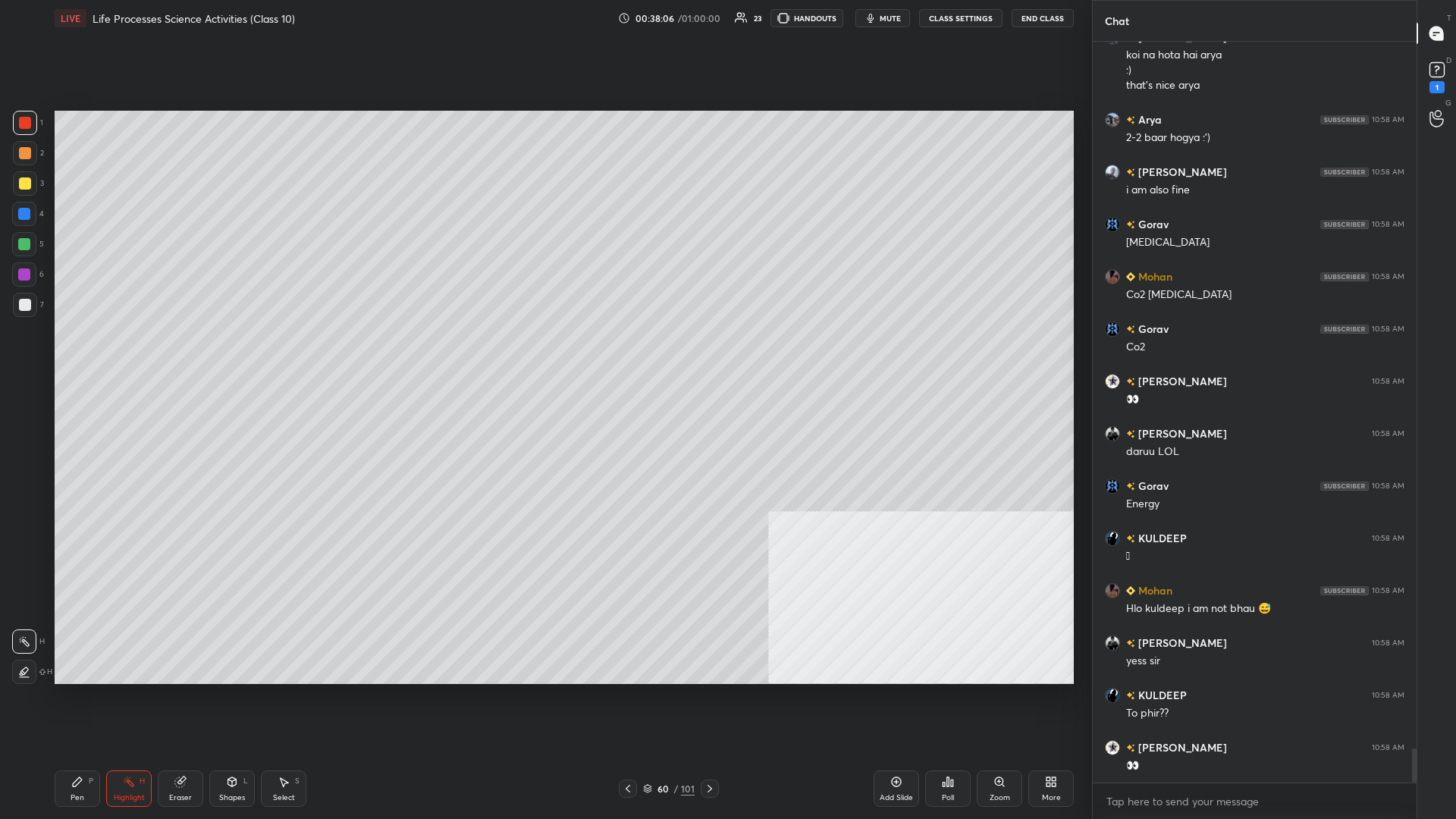 click on "Pen P" at bounding box center [77, 789] 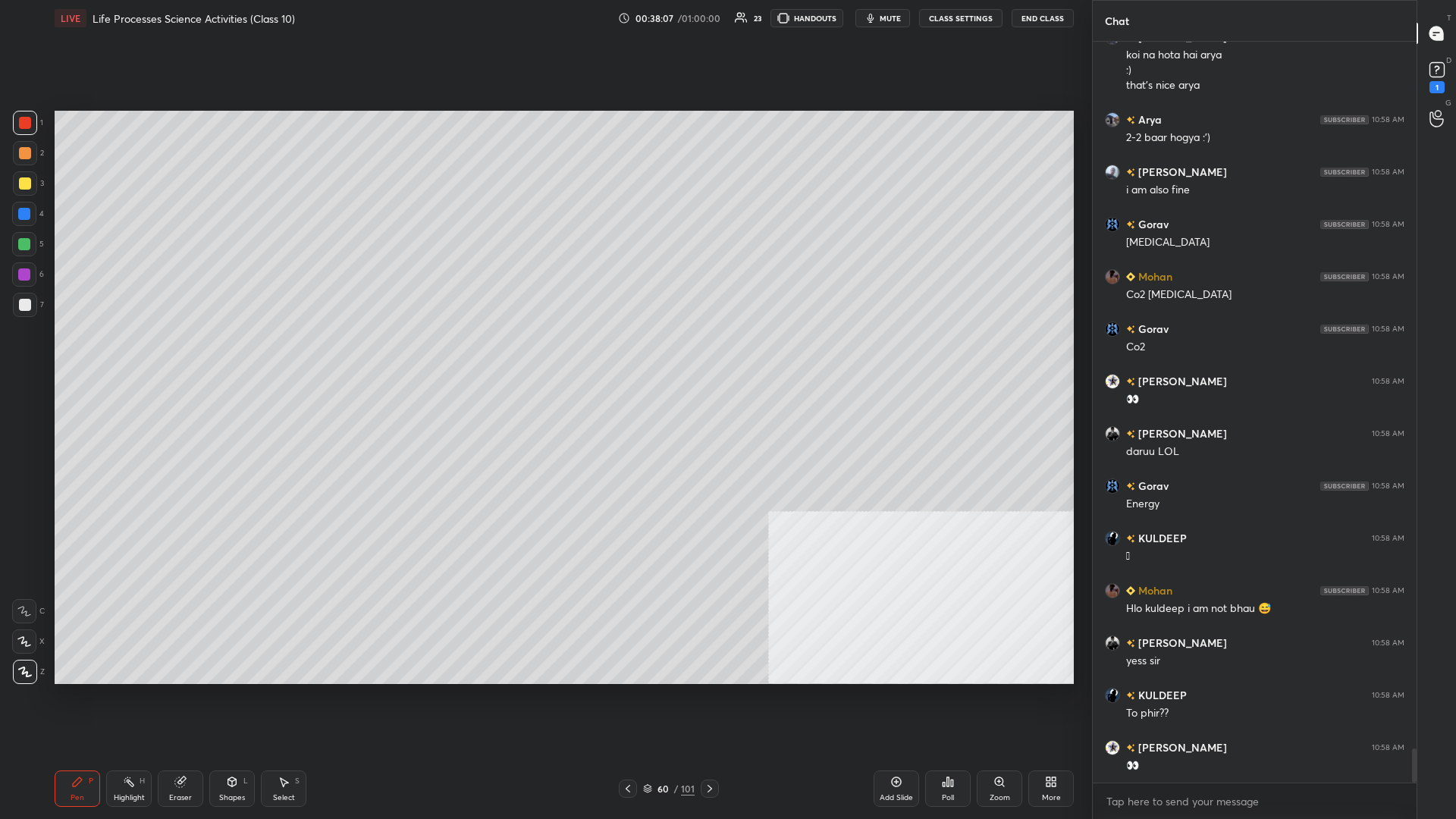 click on "Pen P Highlight H Eraser Shapes L Select S" at bounding box center (259, 789) 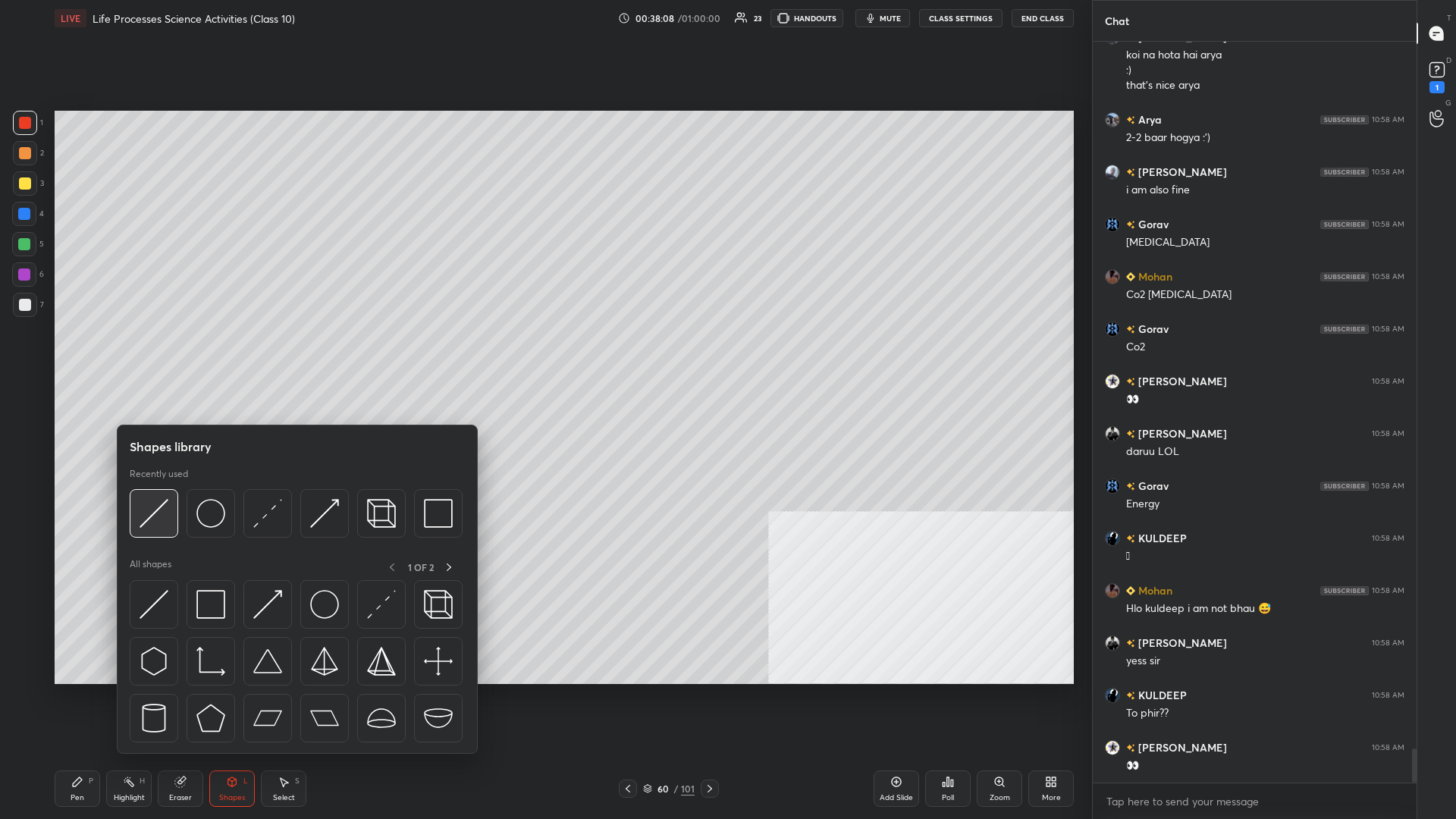 click at bounding box center [154, 513] 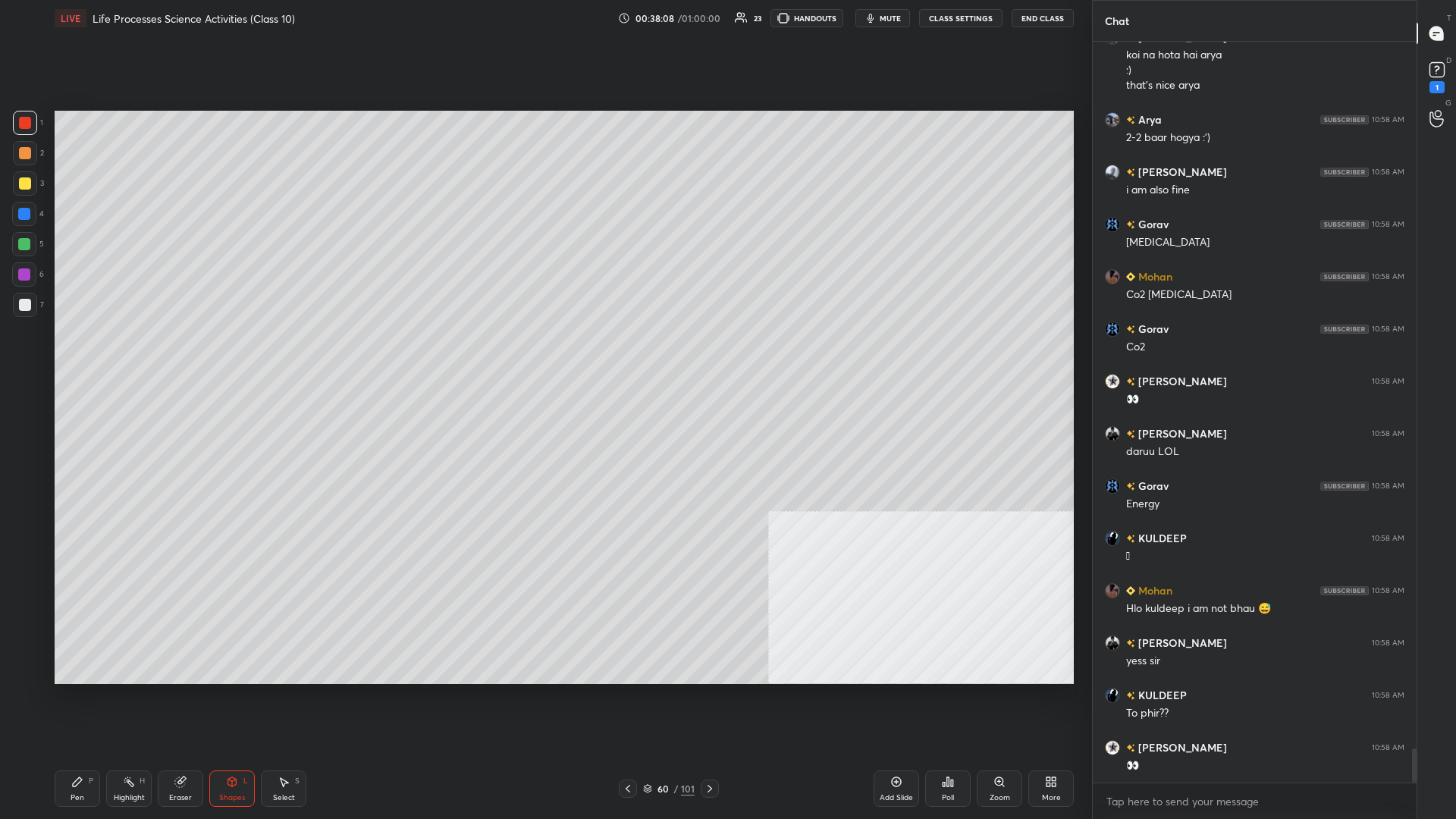 scroll, scrollTop: 15399, scrollLeft: 0, axis: vertical 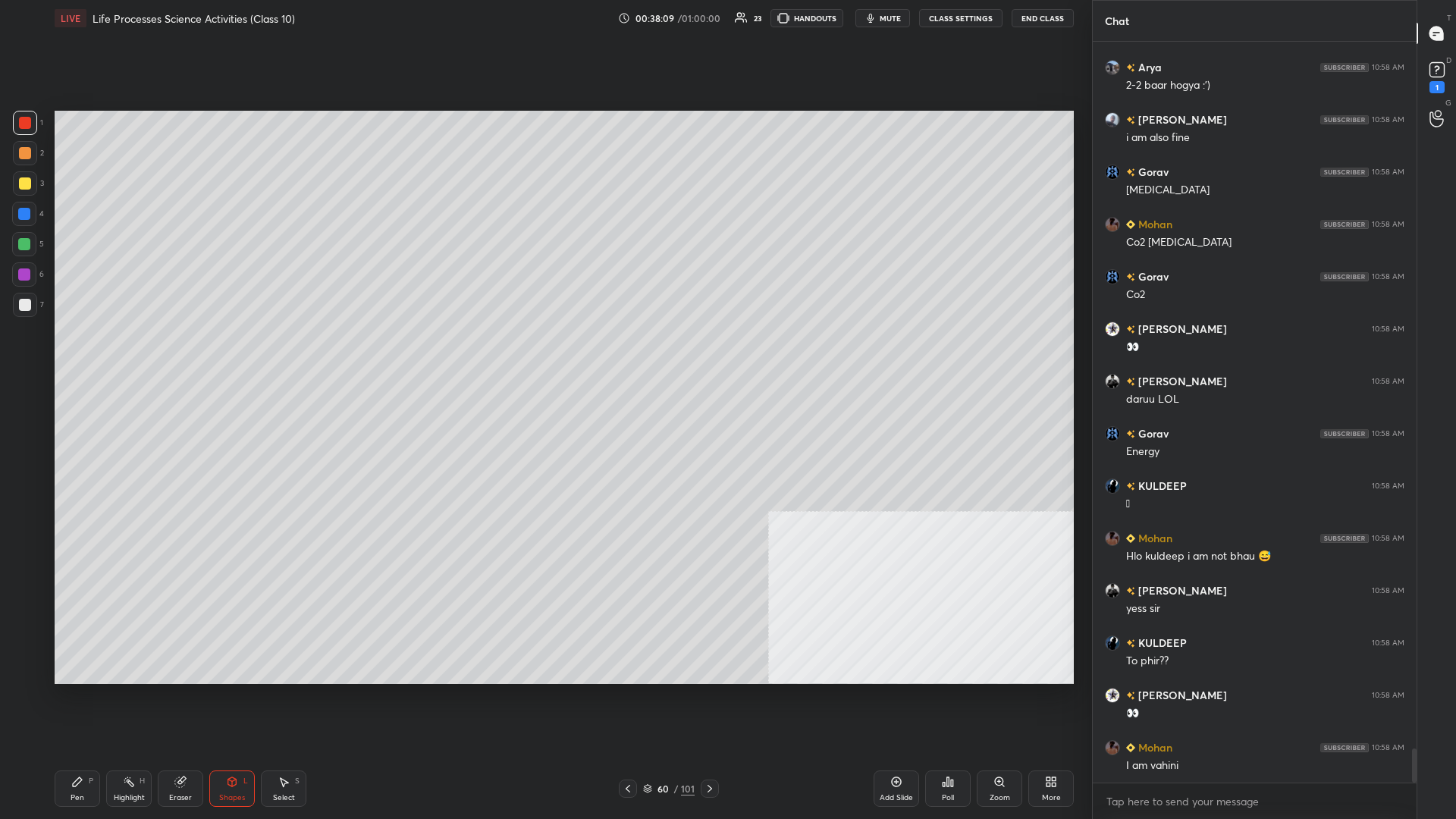 click at bounding box center [25, 305] 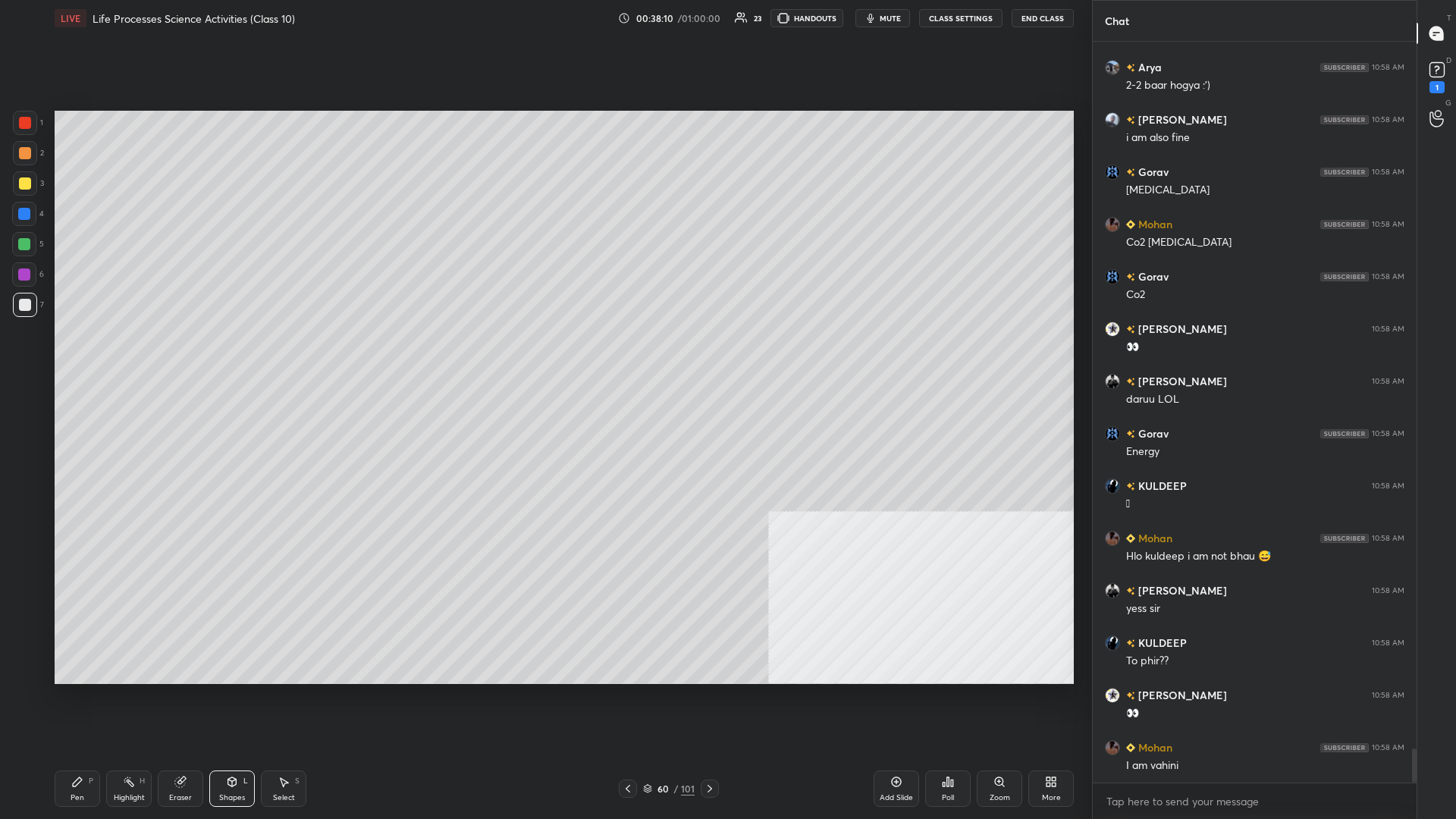 scroll, scrollTop: 15452, scrollLeft: 0, axis: vertical 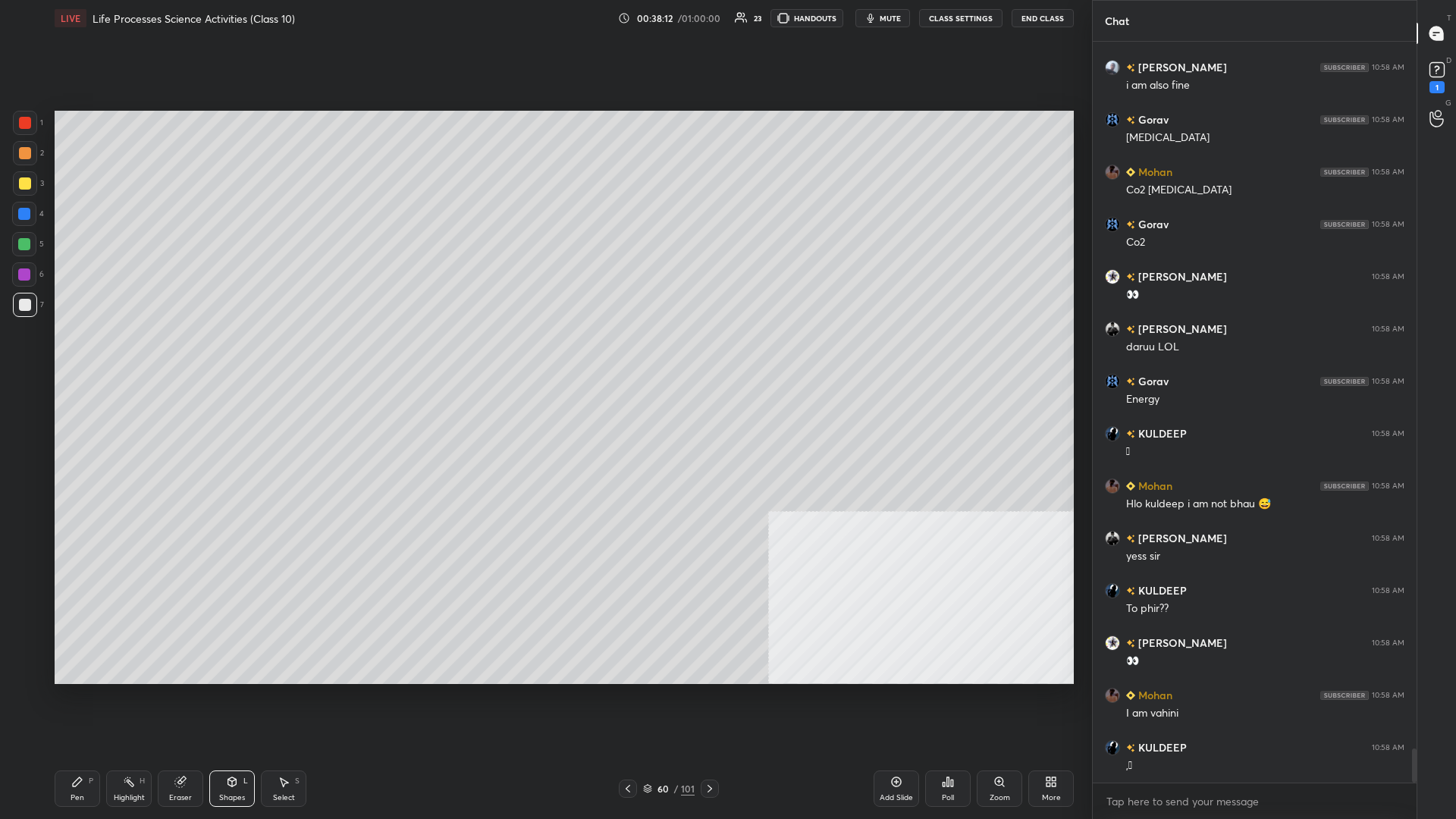 click on "Pen P" at bounding box center (77, 789) 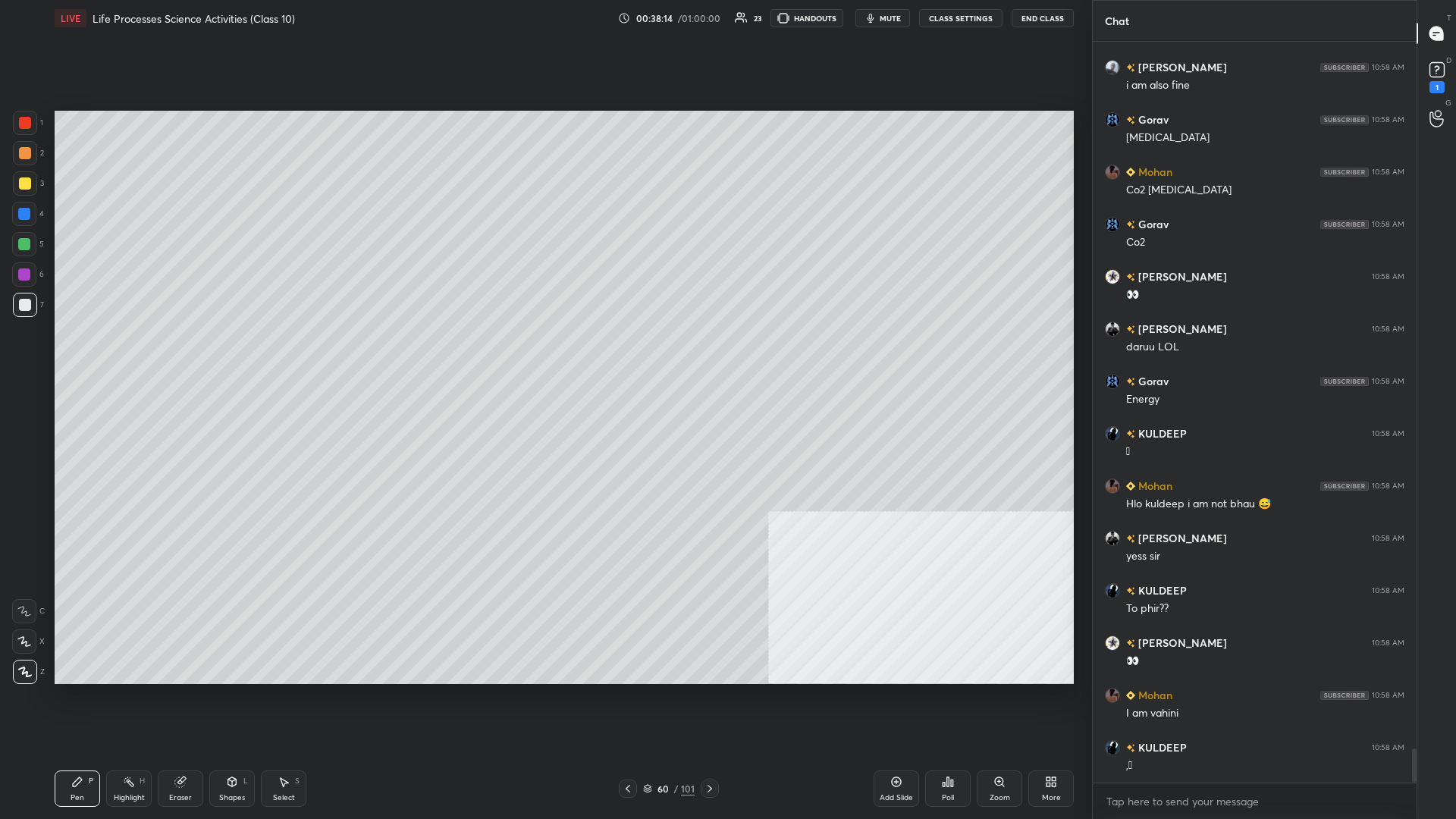 click at bounding box center [24, 214] 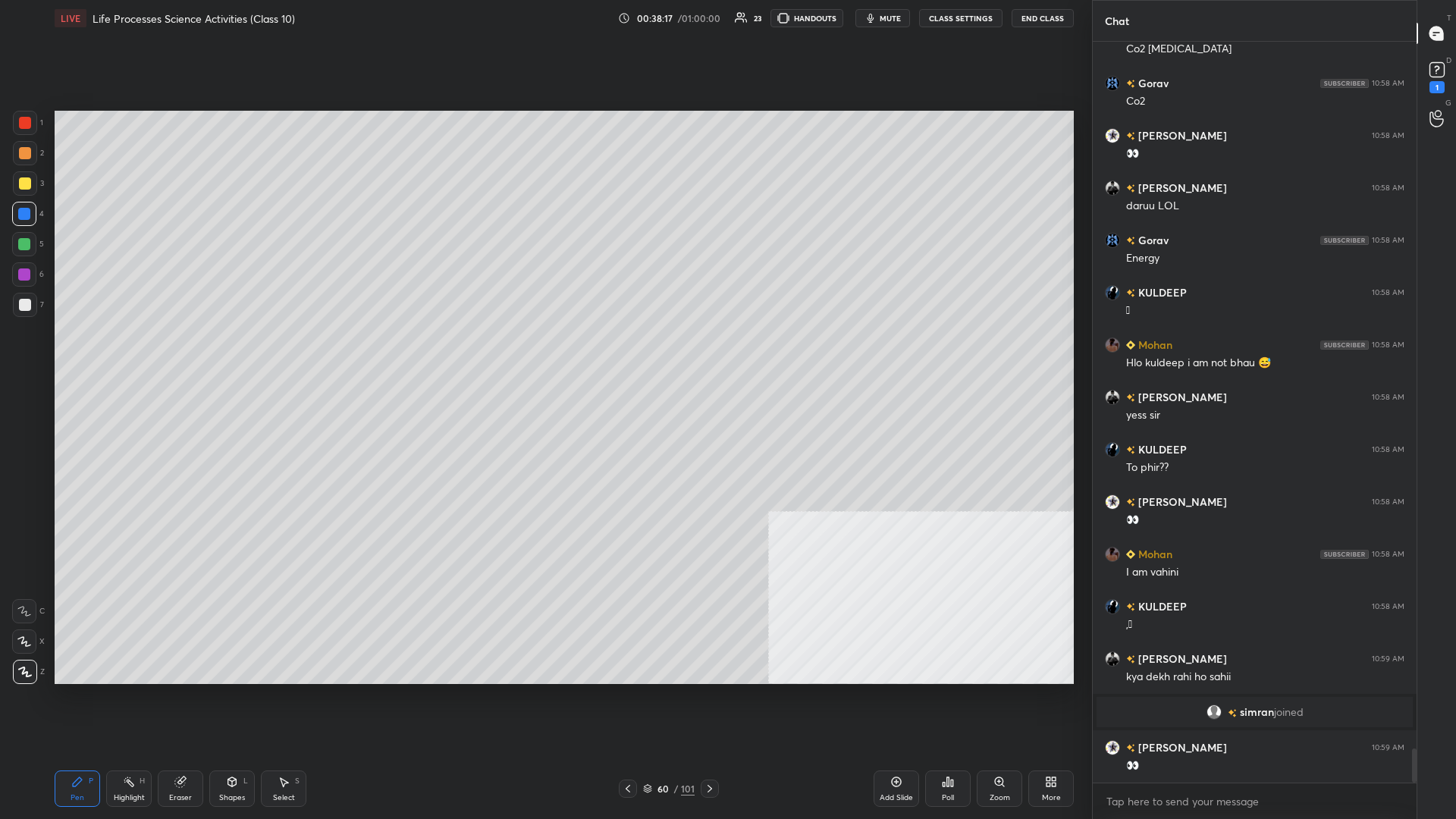 scroll, scrollTop: 15404, scrollLeft: 0, axis: vertical 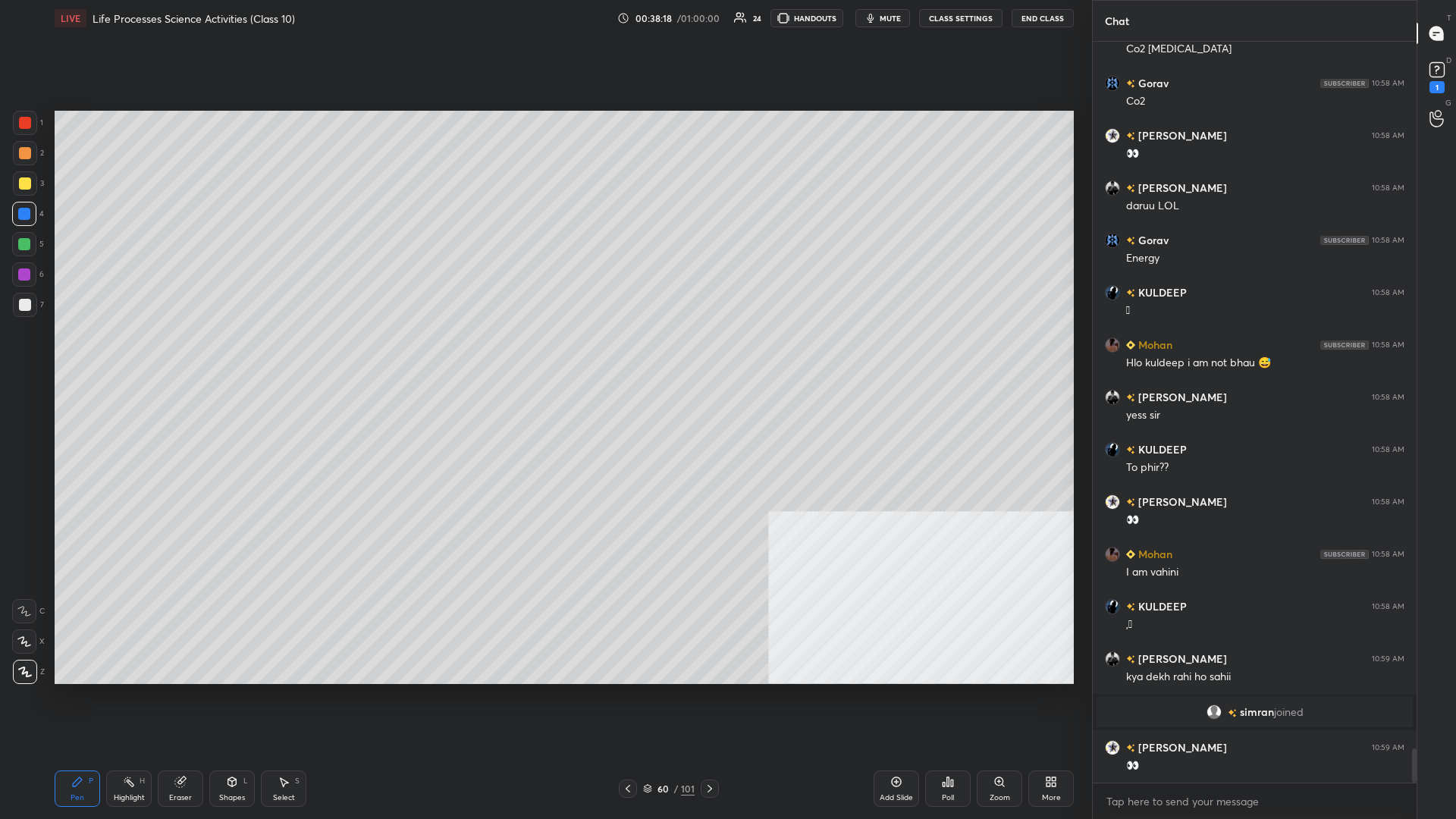 click on "Shapes" at bounding box center (232, 798) 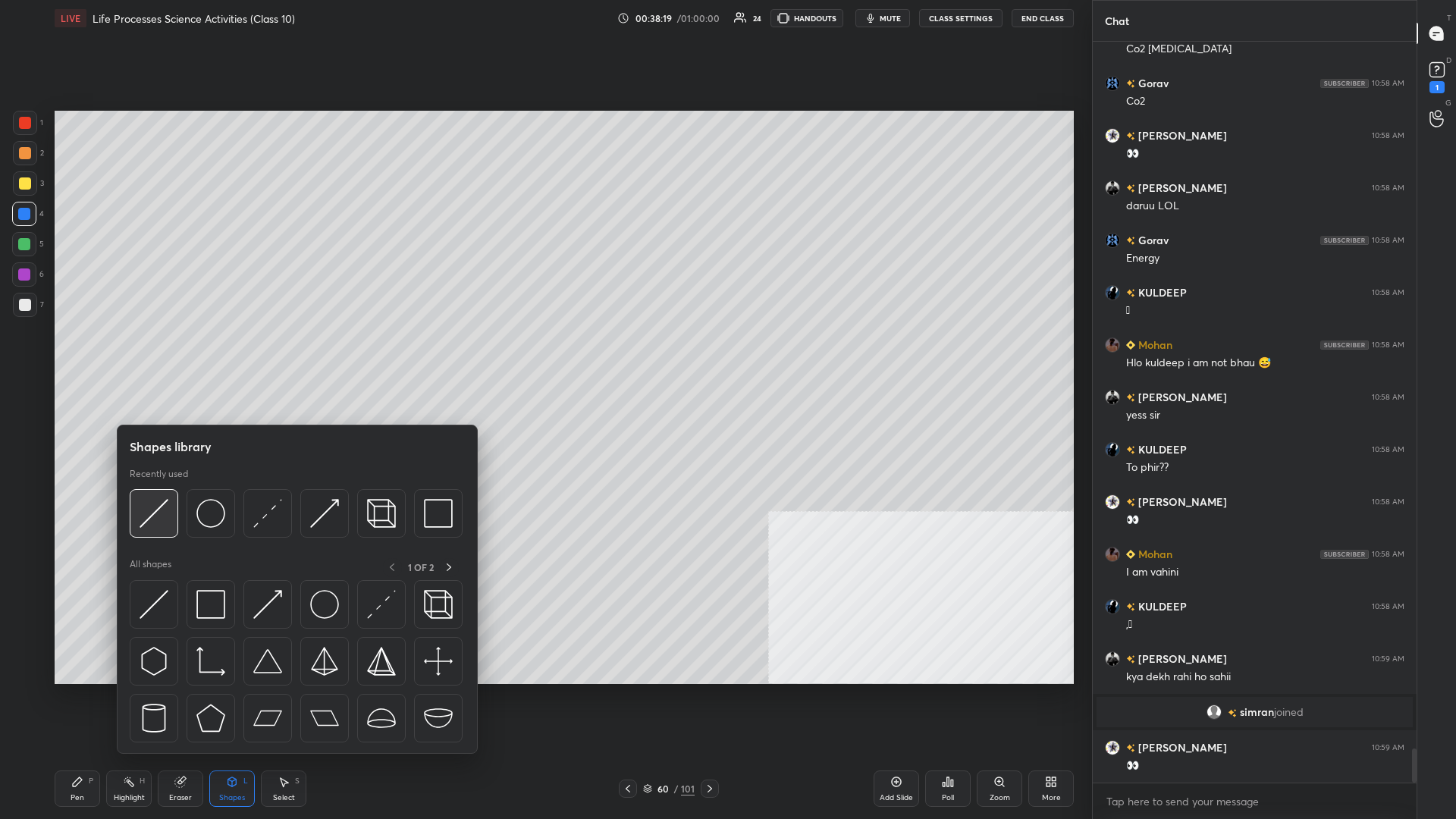 click at bounding box center (154, 513) 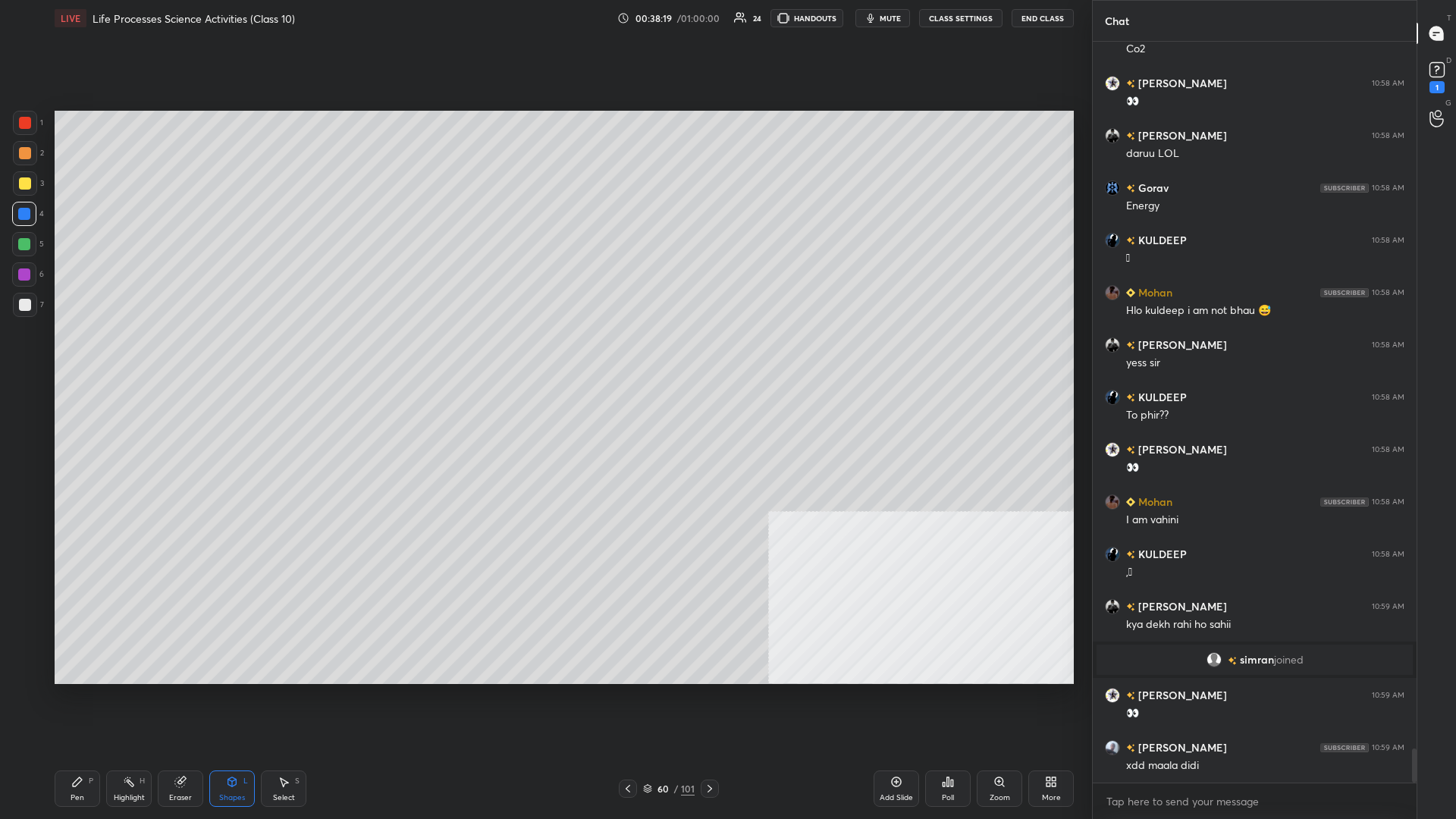 click at bounding box center (24, 244) 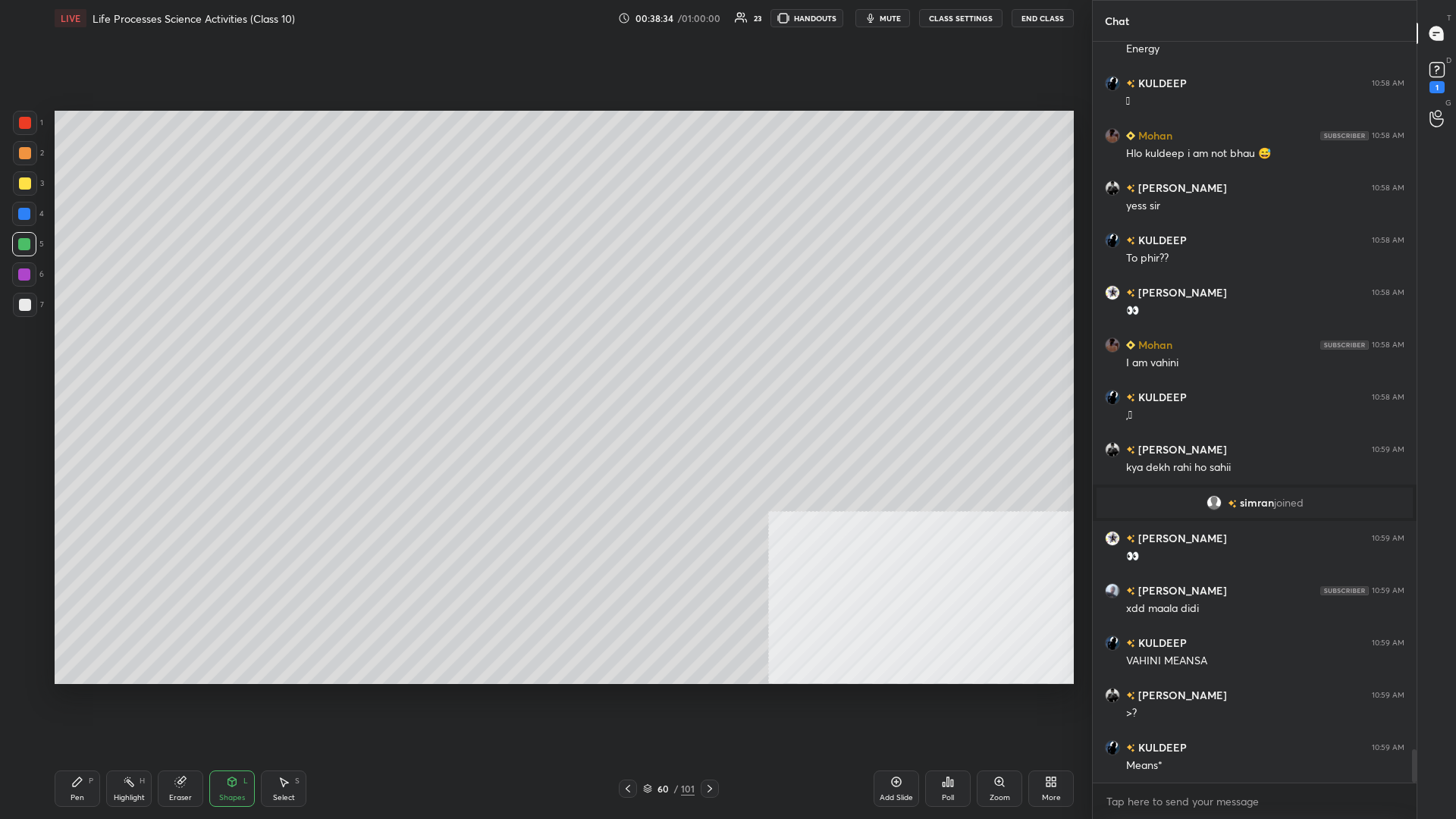 scroll, scrollTop: 15666, scrollLeft: 0, axis: vertical 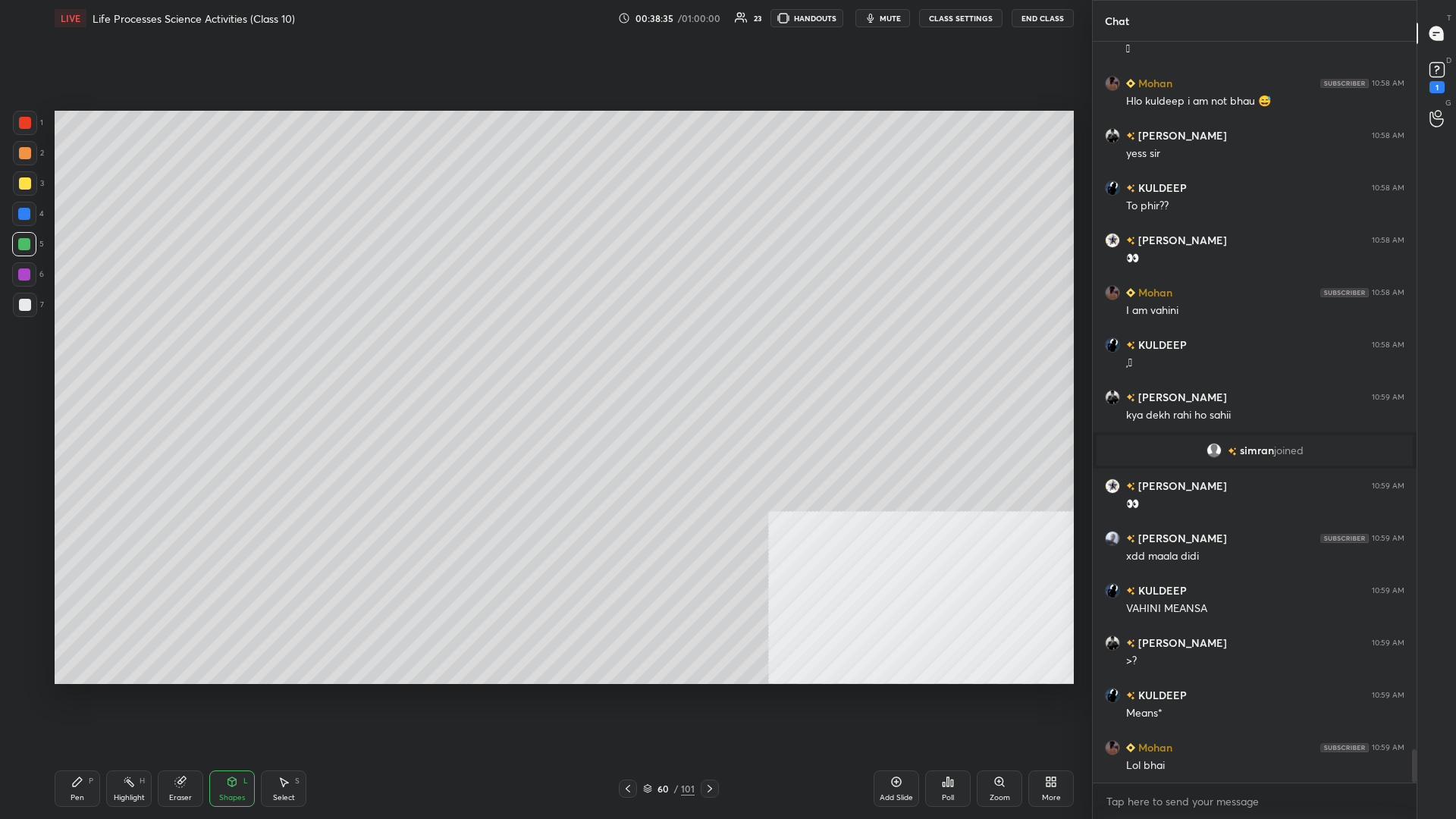 click on "Shapes L" at bounding box center (232, 789) 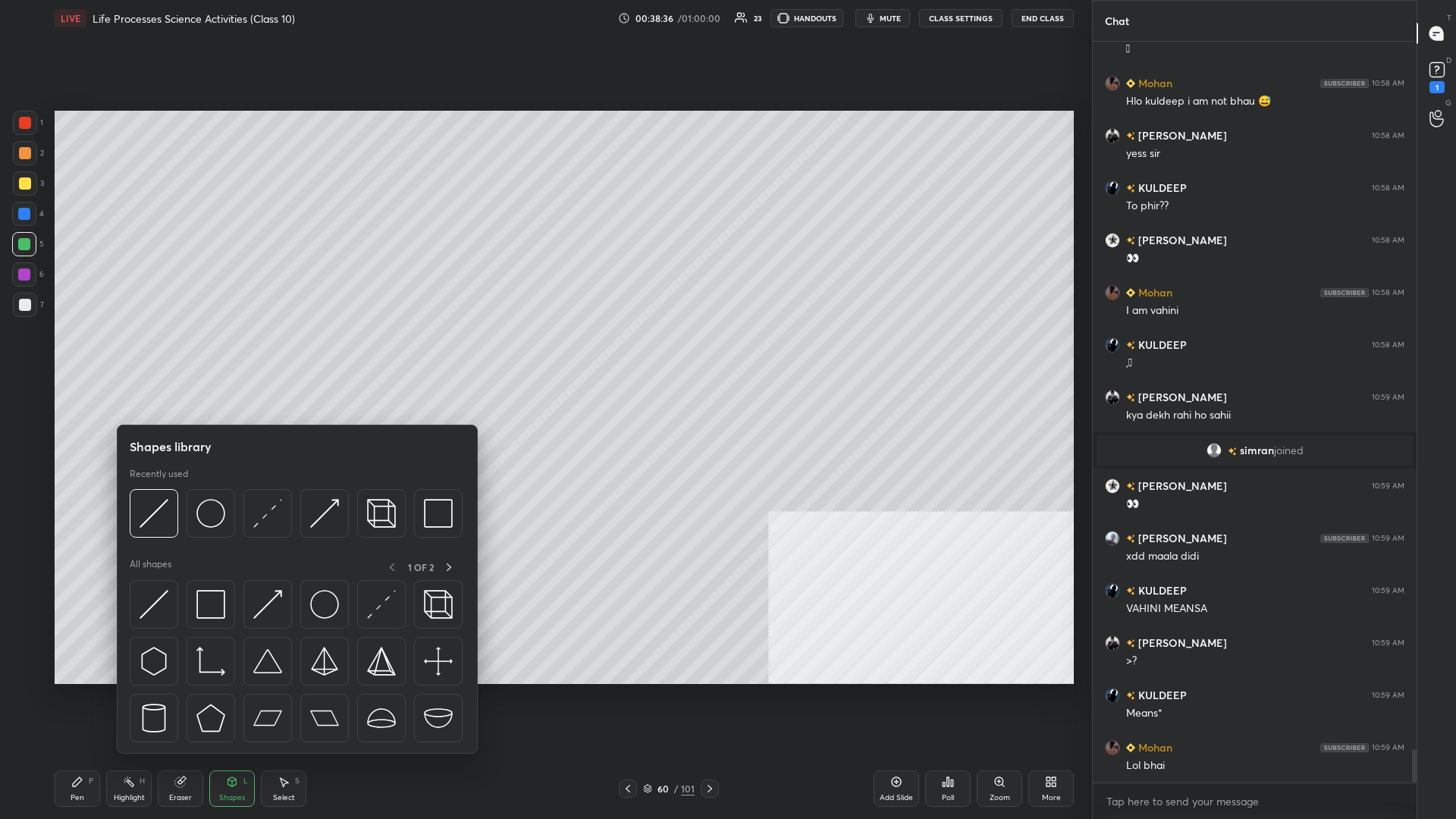 scroll, scrollTop: 15702, scrollLeft: 0, axis: vertical 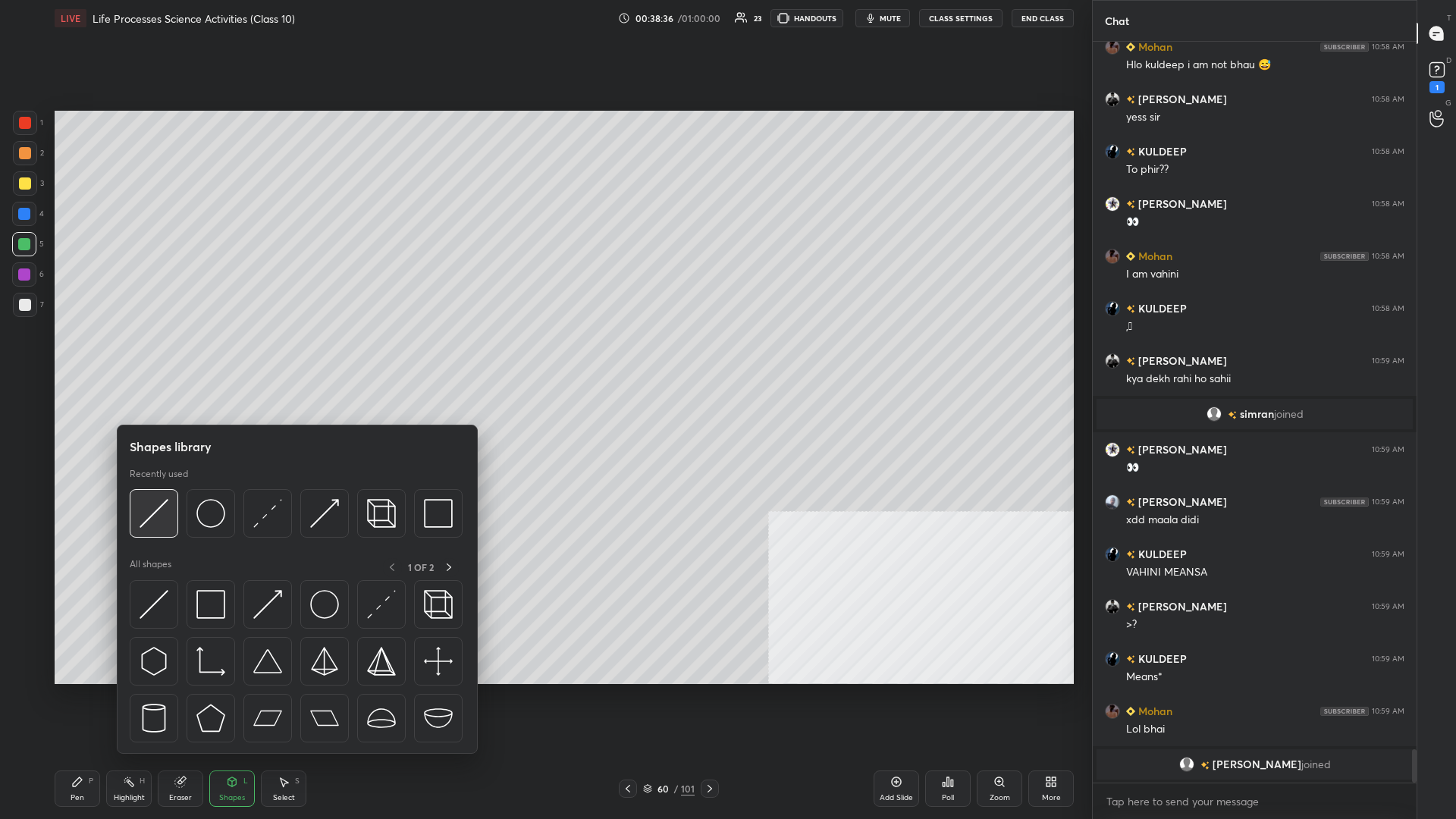 click at bounding box center [154, 513] 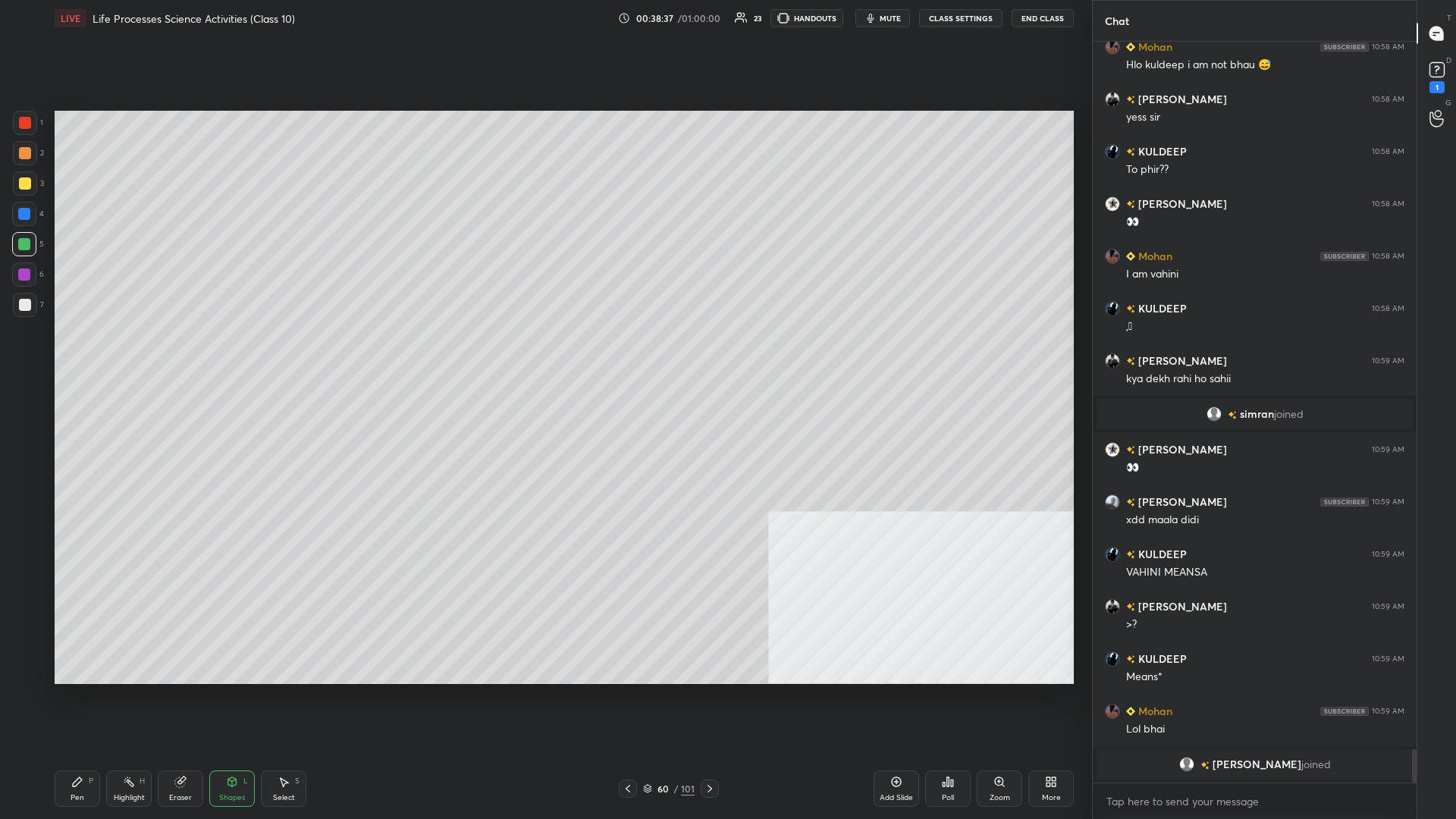 click at bounding box center [25, 305] 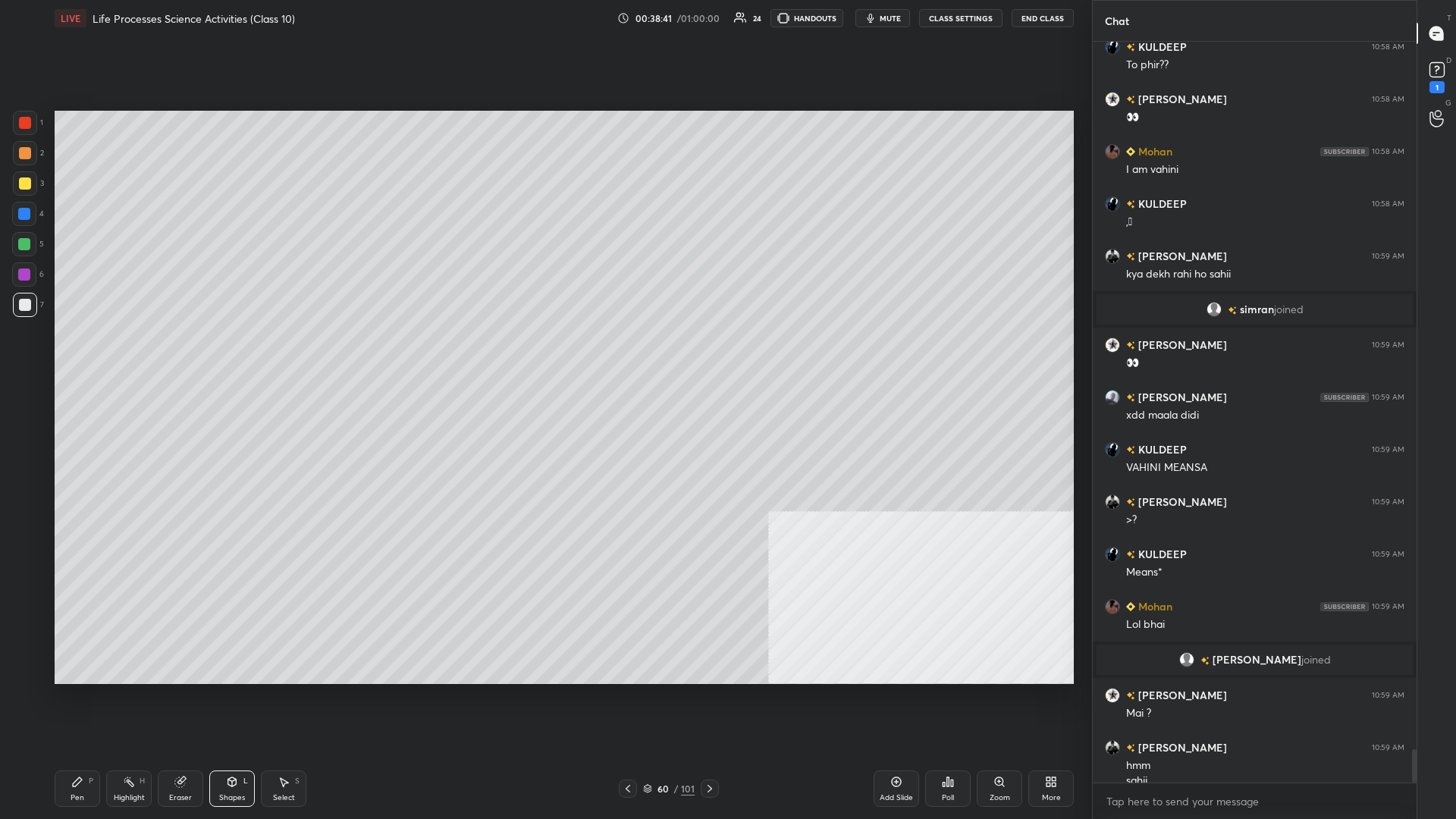 scroll, scrollTop: 15706, scrollLeft: 0, axis: vertical 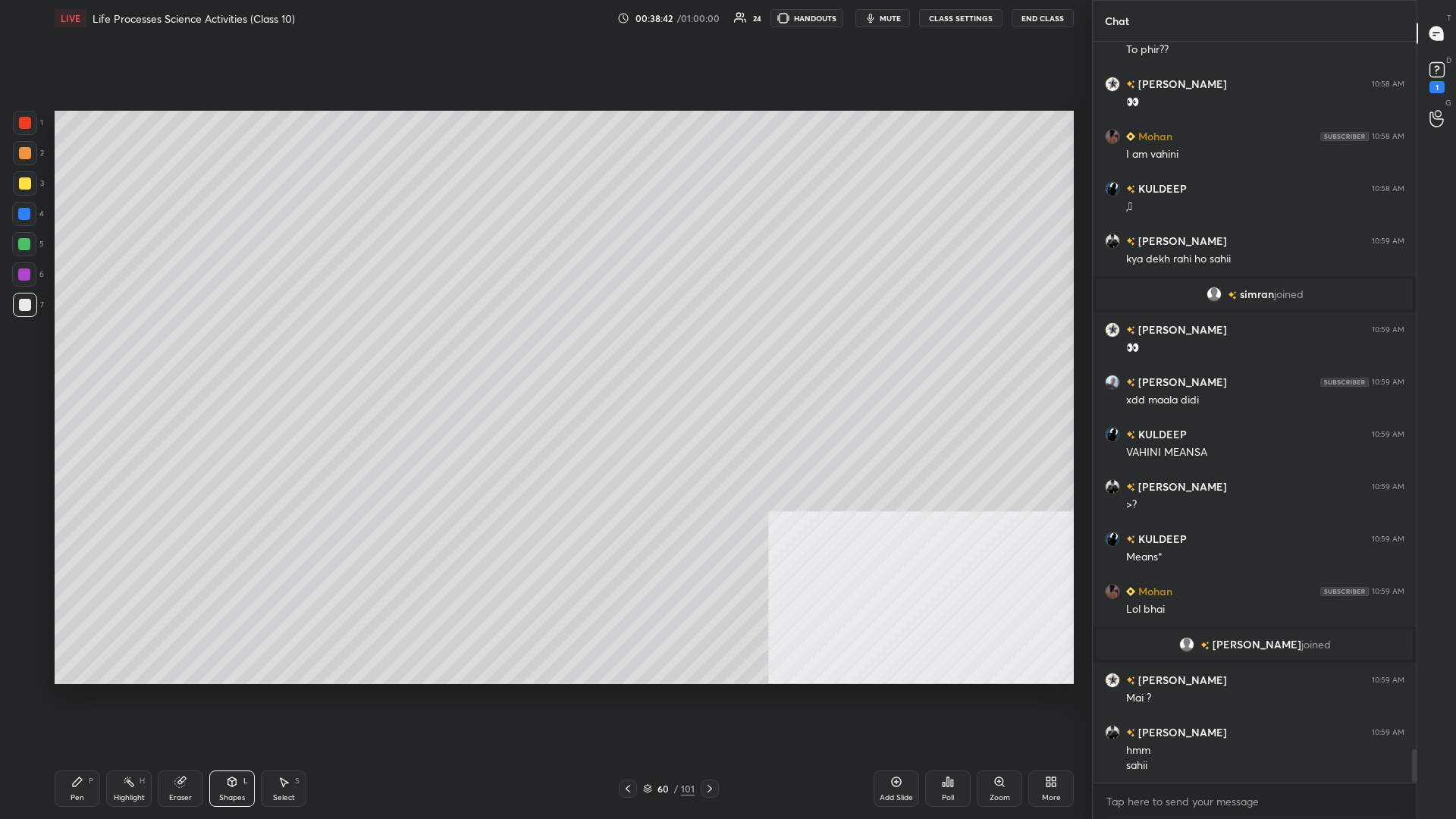 click on "Pen P" at bounding box center (77, 789) 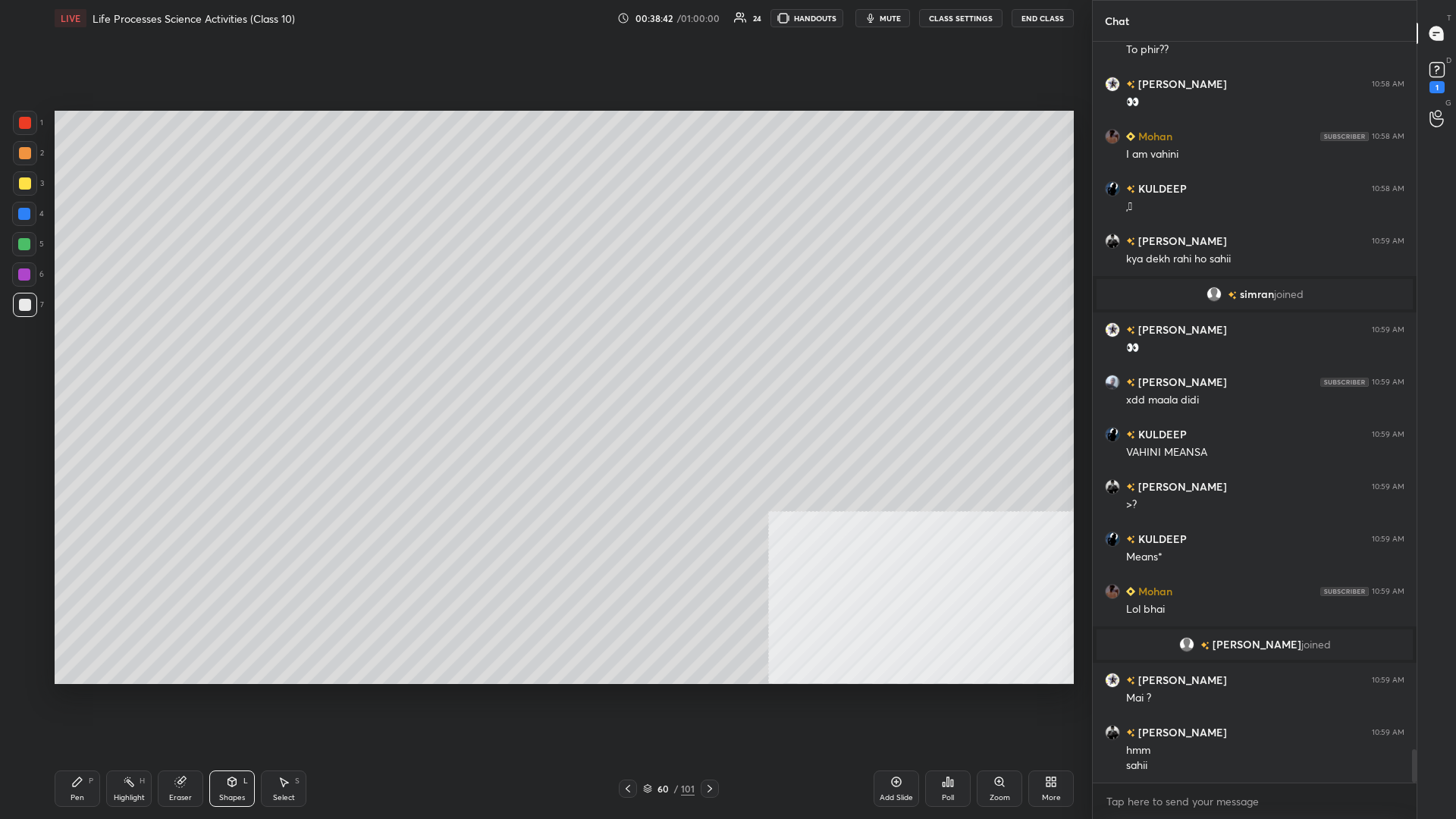 click 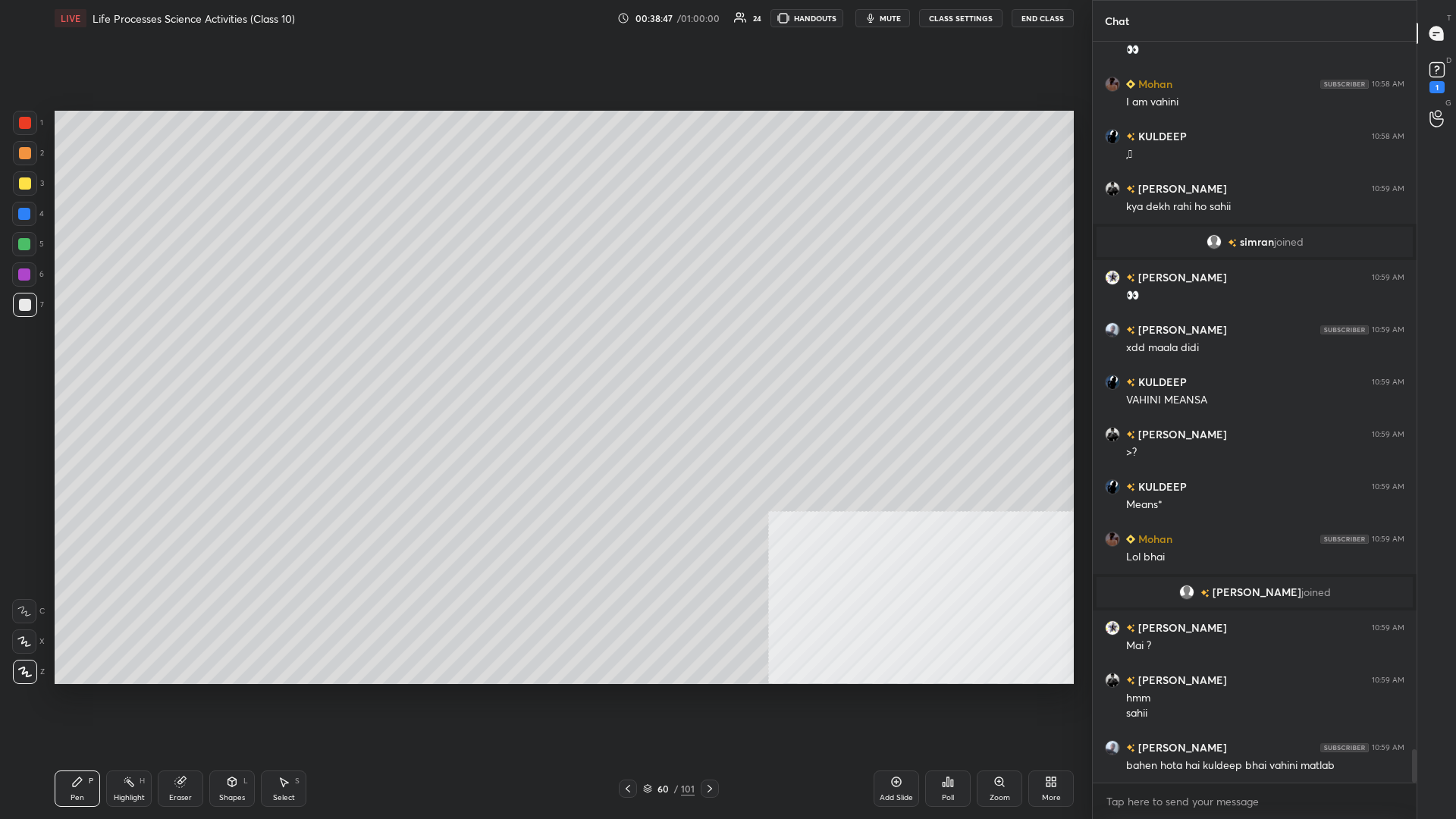 scroll, scrollTop: 15810, scrollLeft: 0, axis: vertical 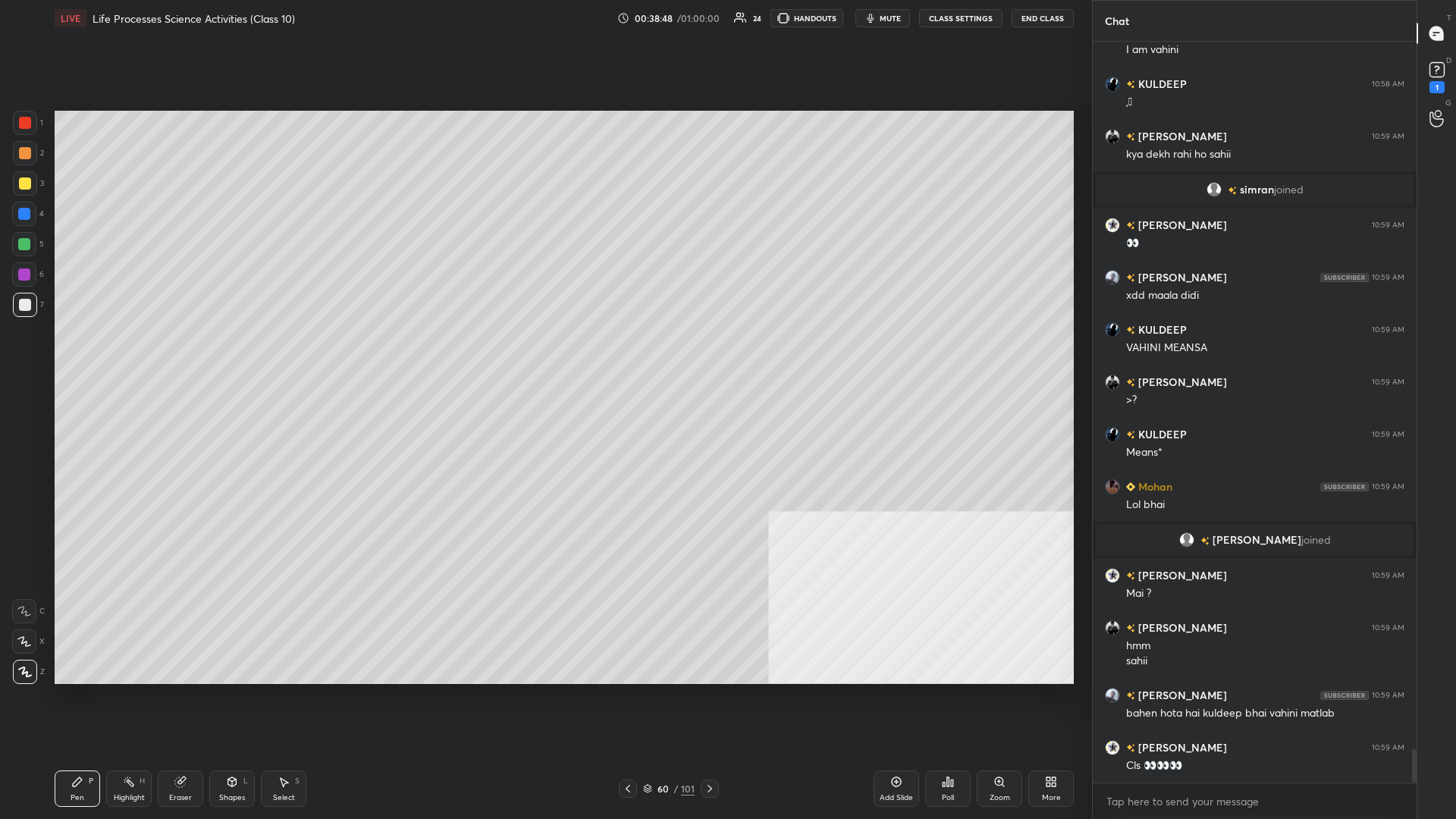 click at bounding box center (24, 214) 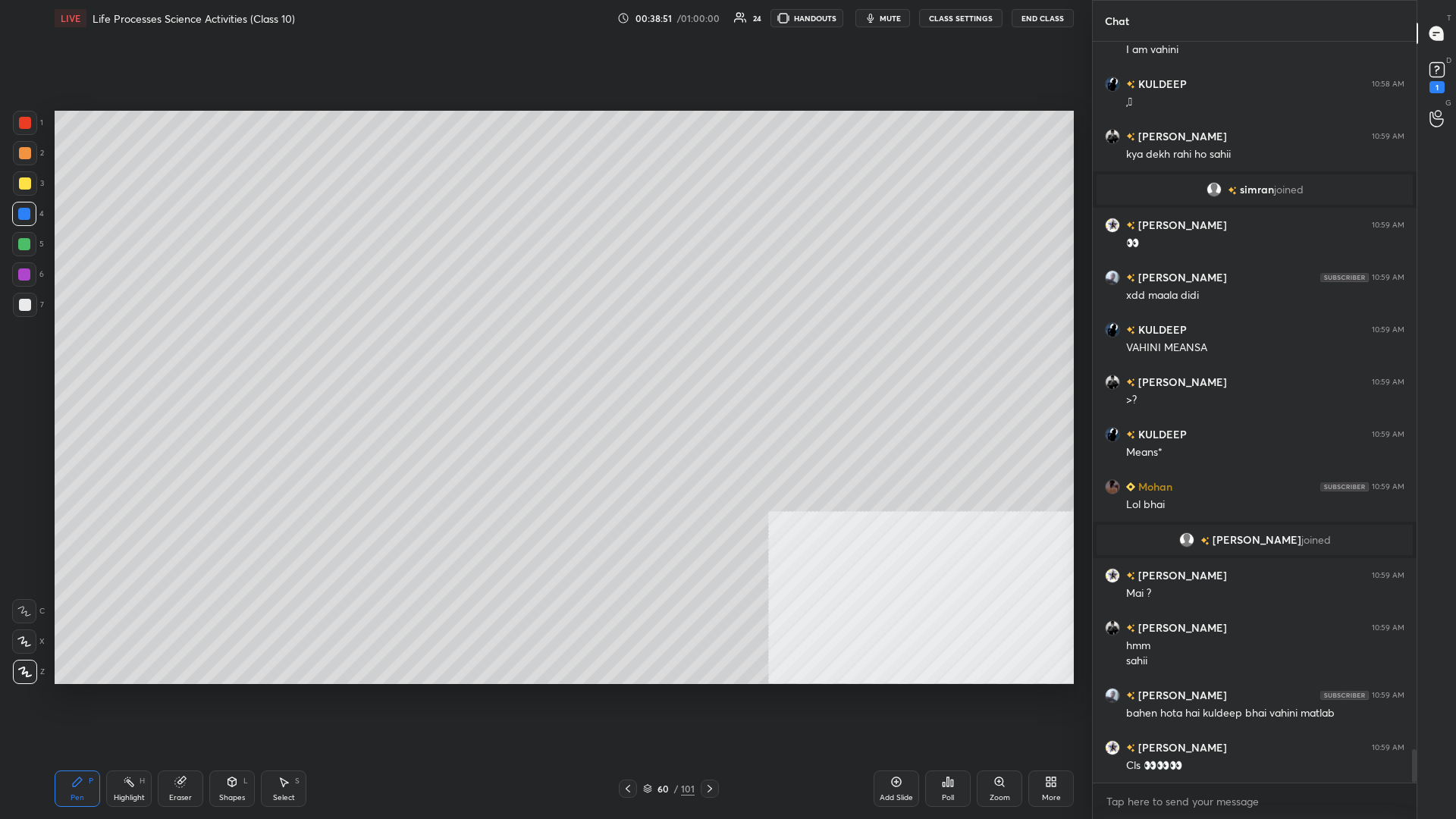 scroll, scrollTop: 15863, scrollLeft: 0, axis: vertical 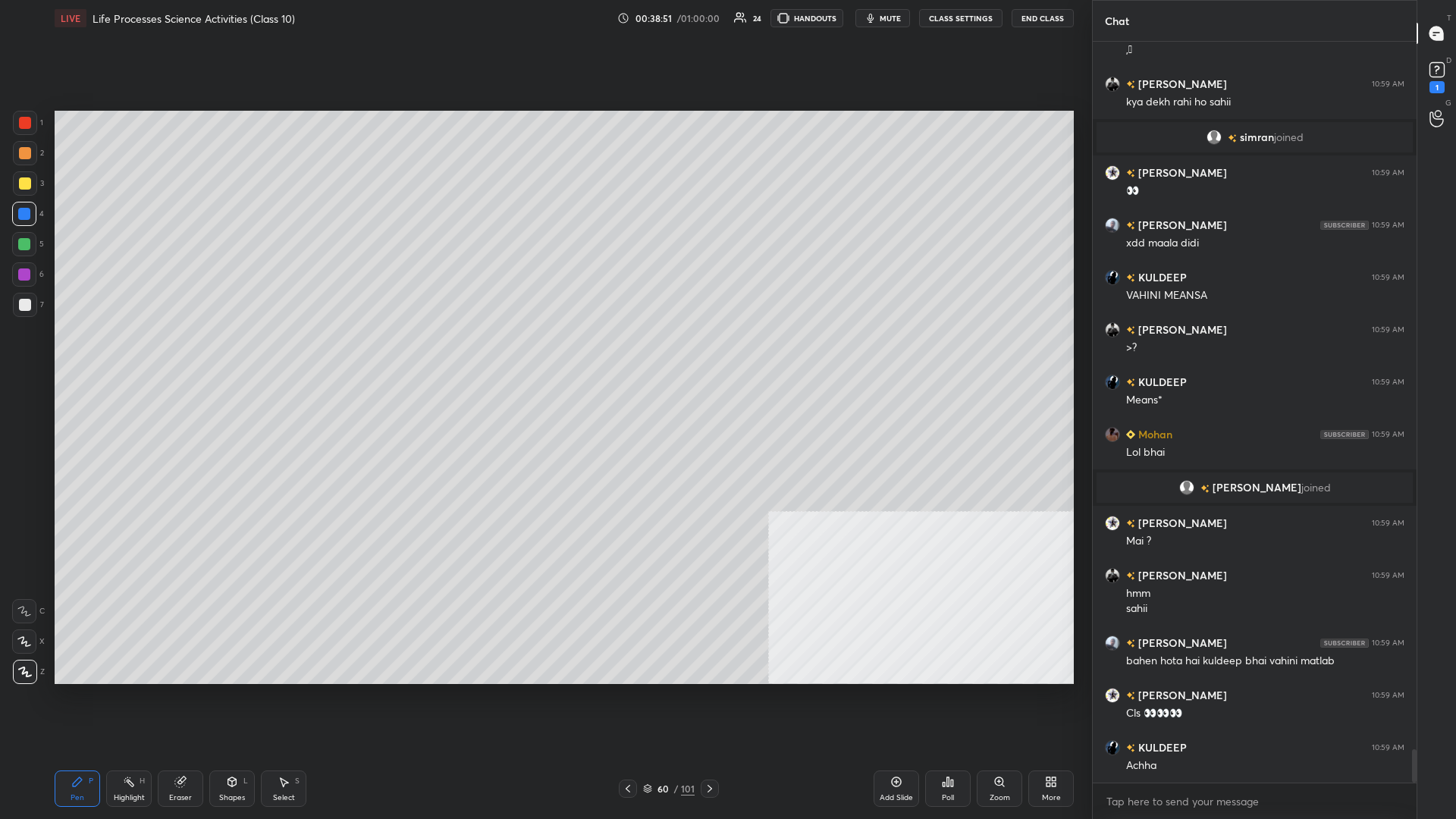 click at bounding box center [24, 275] 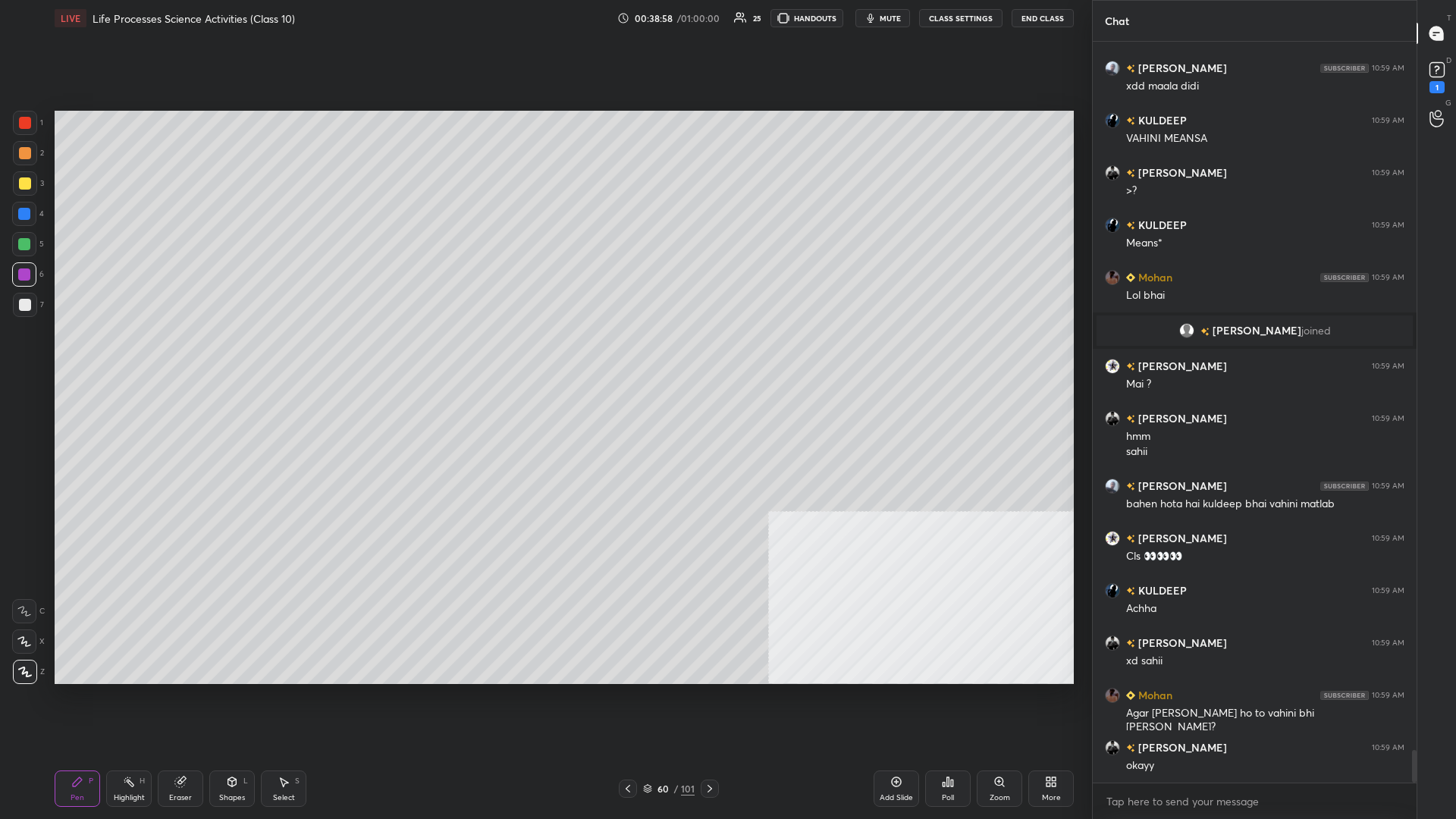 scroll, scrollTop: 16072, scrollLeft: 0, axis: vertical 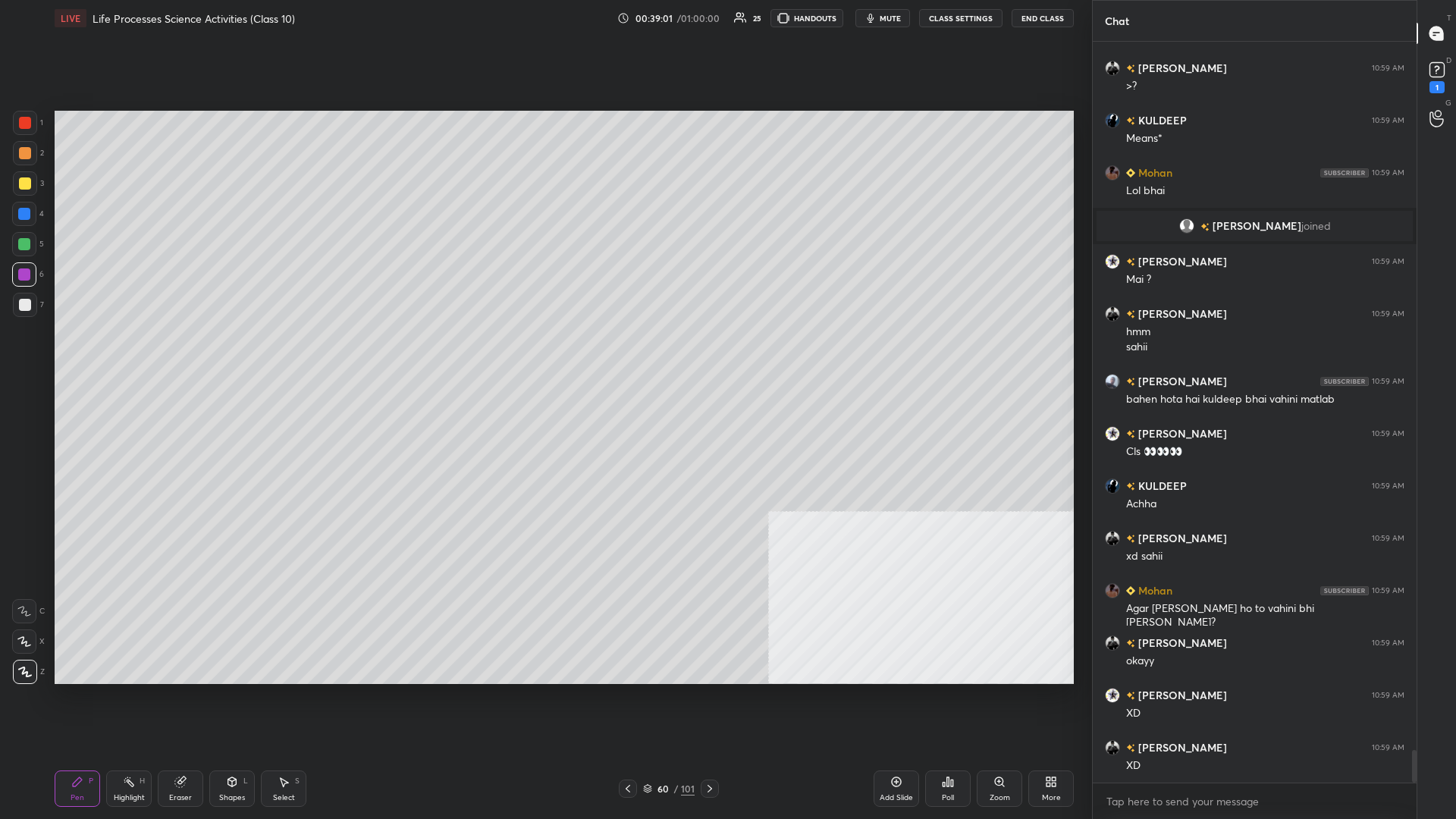 click at bounding box center [25, 153] 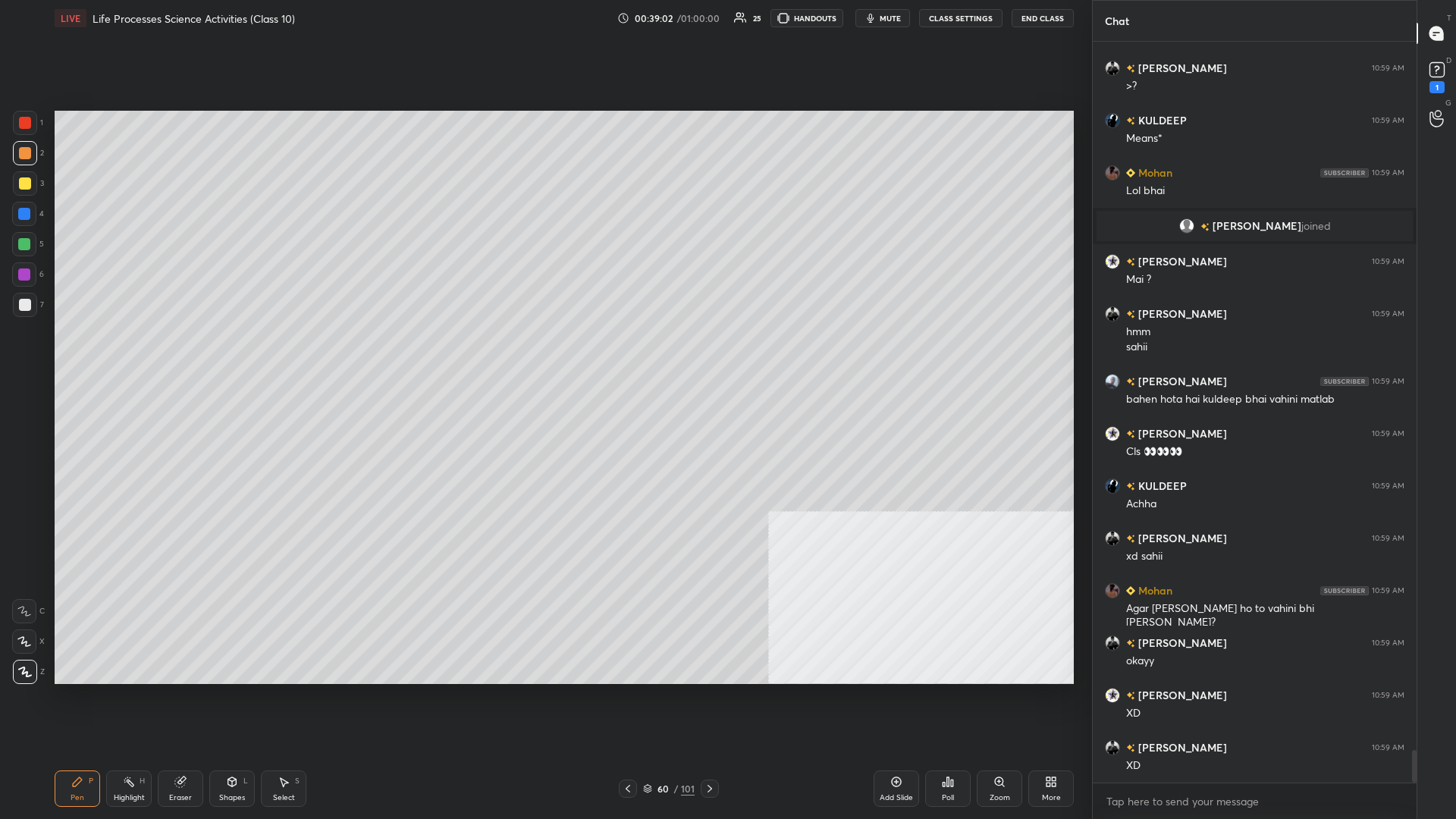 click at bounding box center [25, 153] 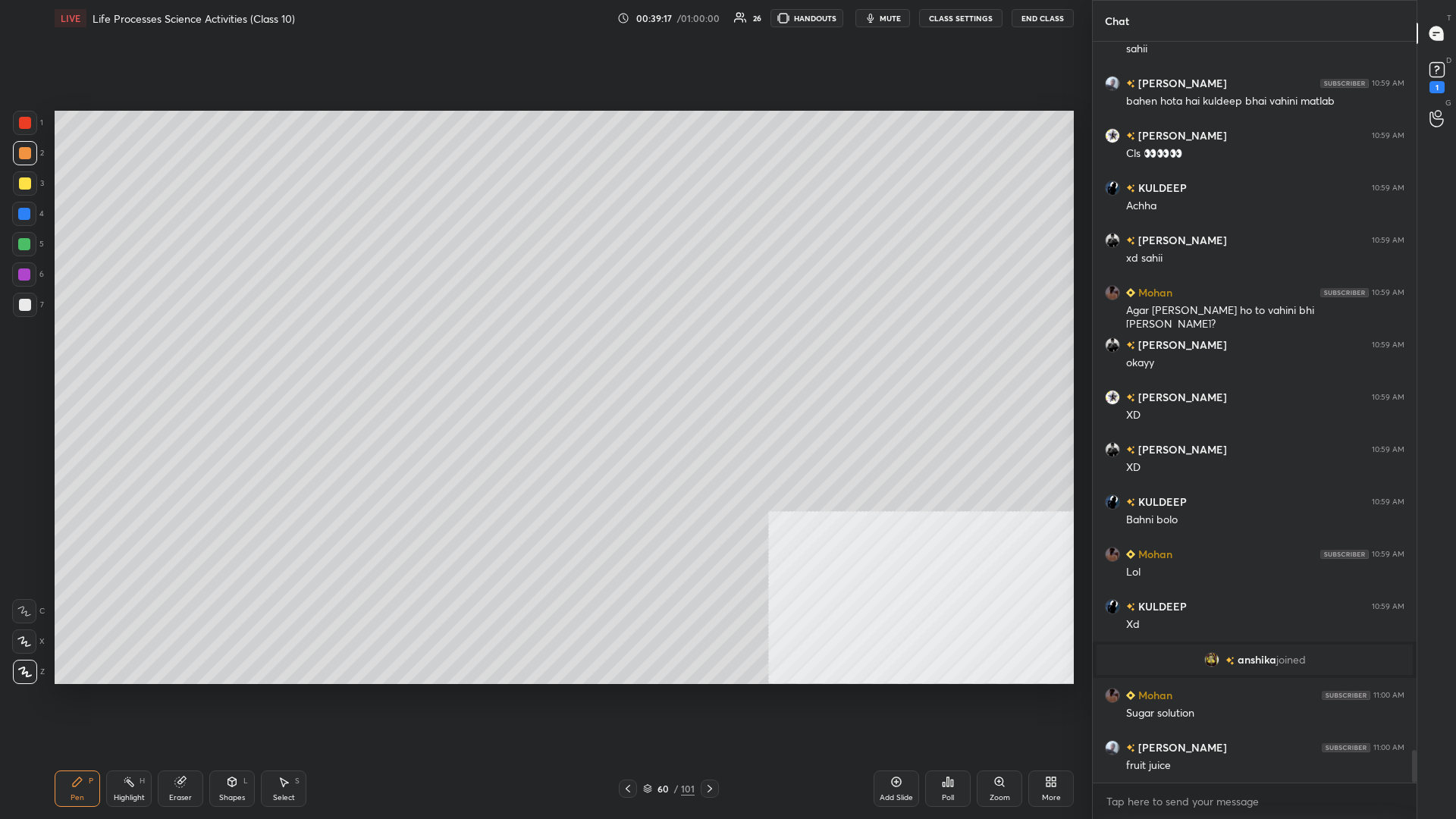 scroll, scrollTop: 16214, scrollLeft: 0, axis: vertical 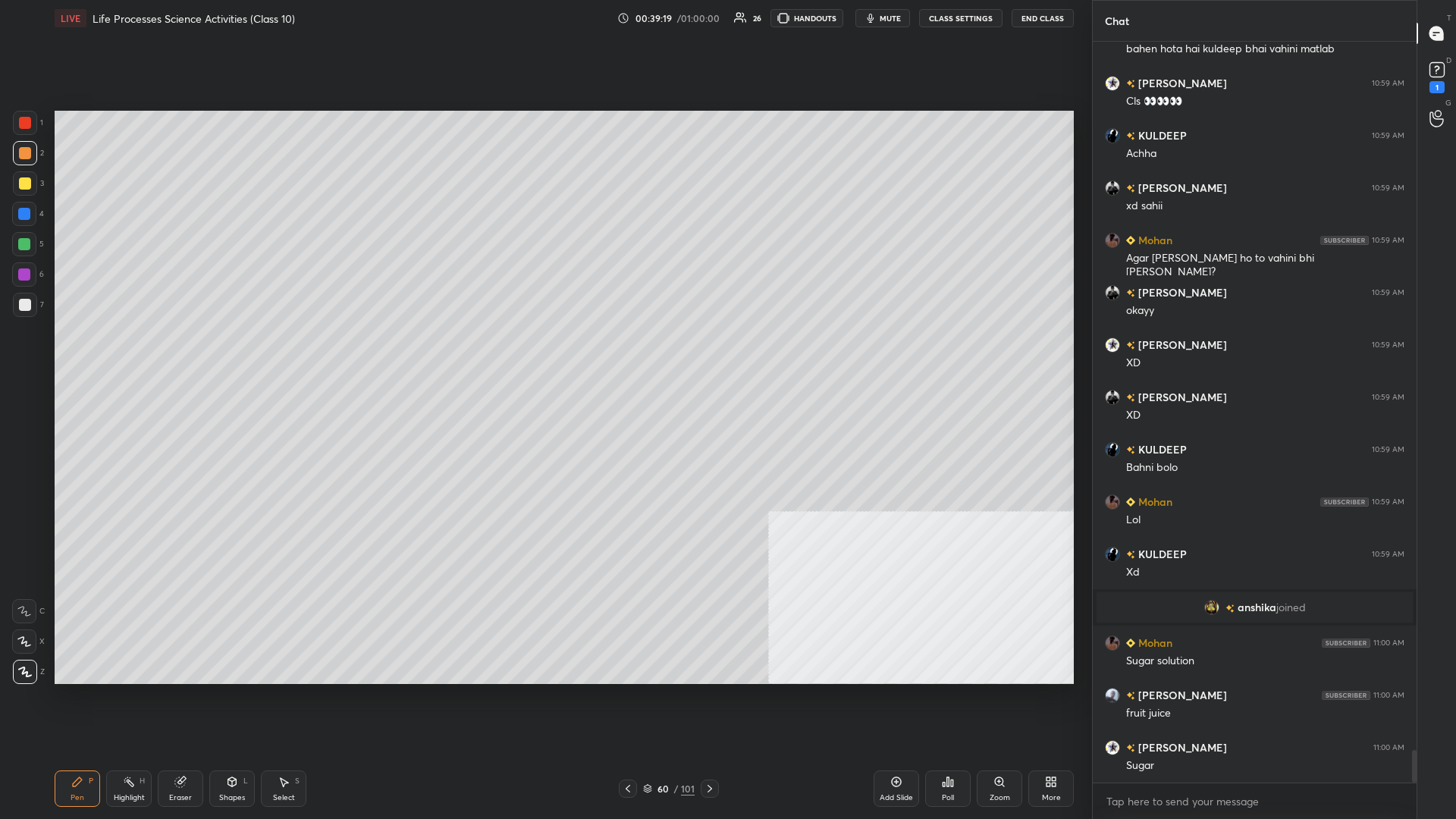 click at bounding box center (25, 123) 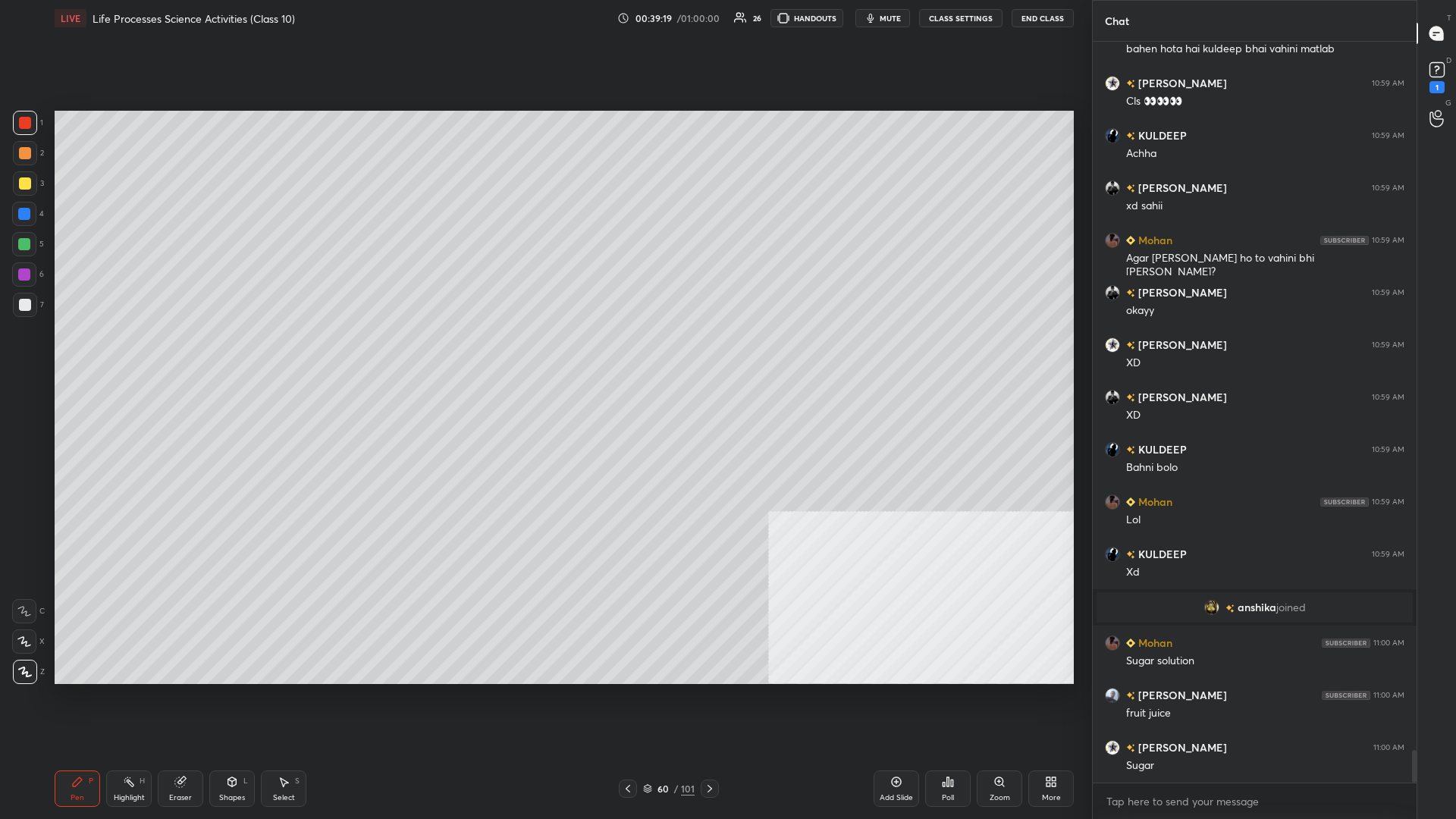 click at bounding box center (25, 123) 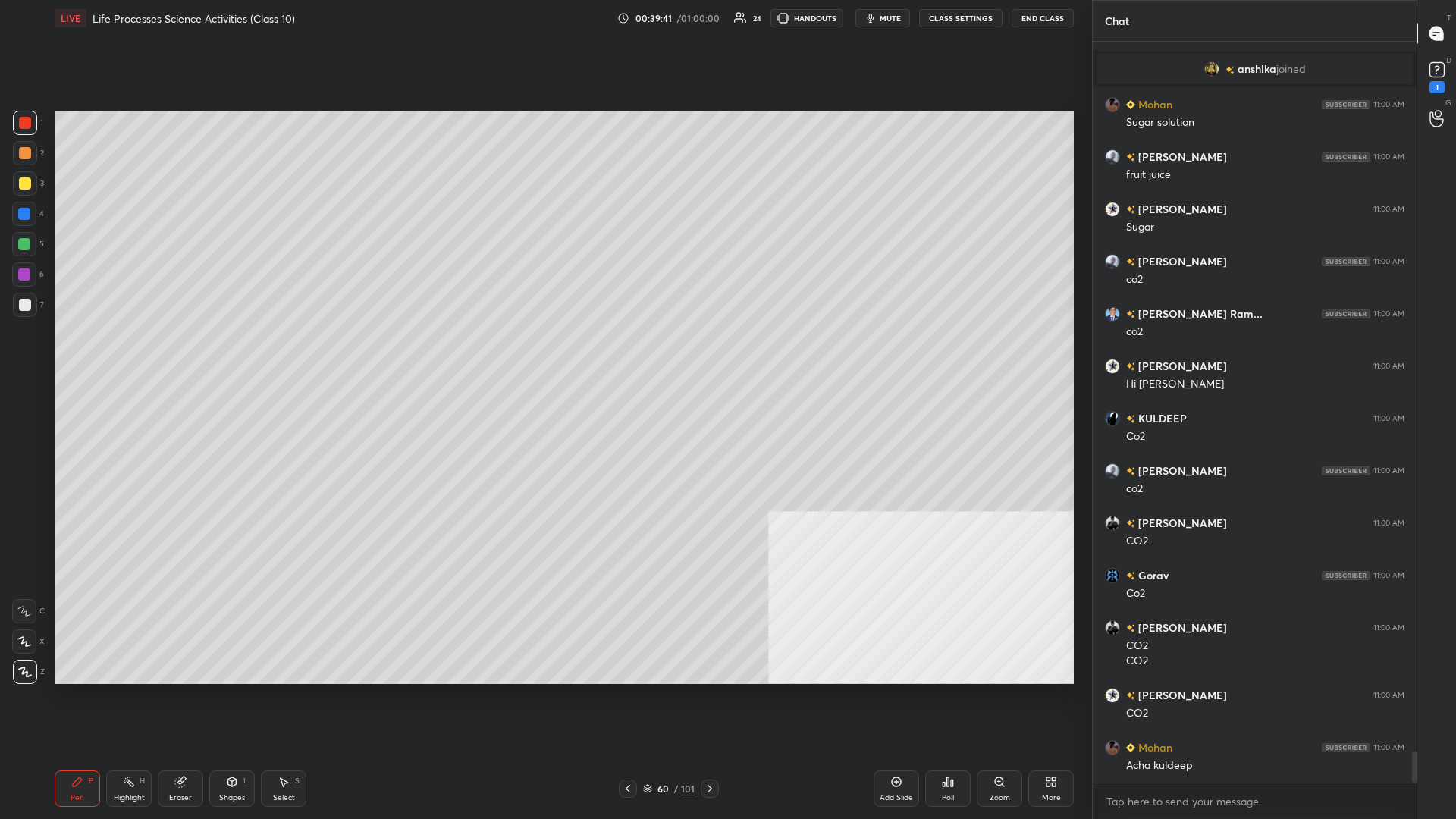 scroll, scrollTop: 16789, scrollLeft: 0, axis: vertical 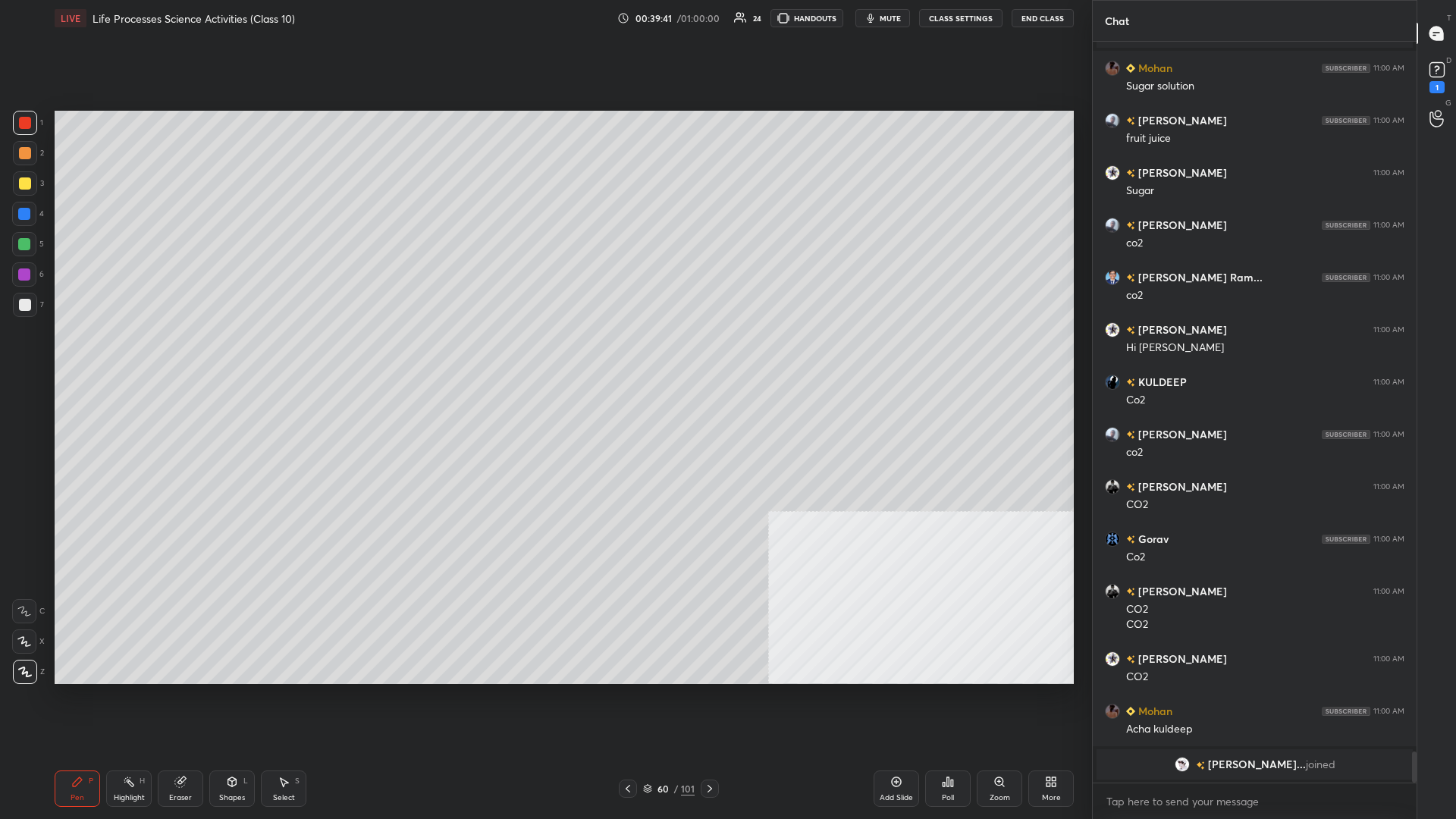 click at bounding box center [24, 214] 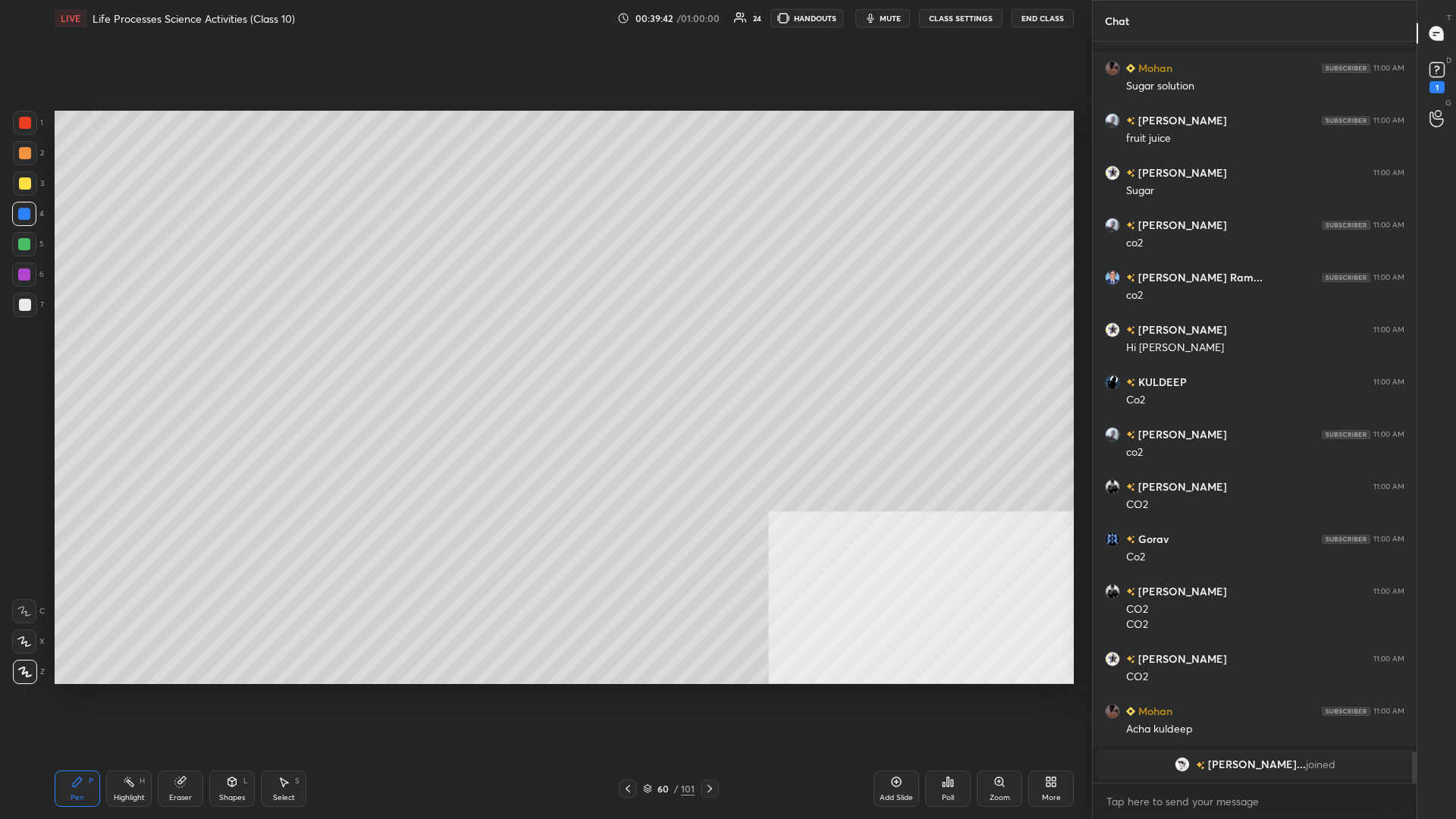 click at bounding box center (25, 184) 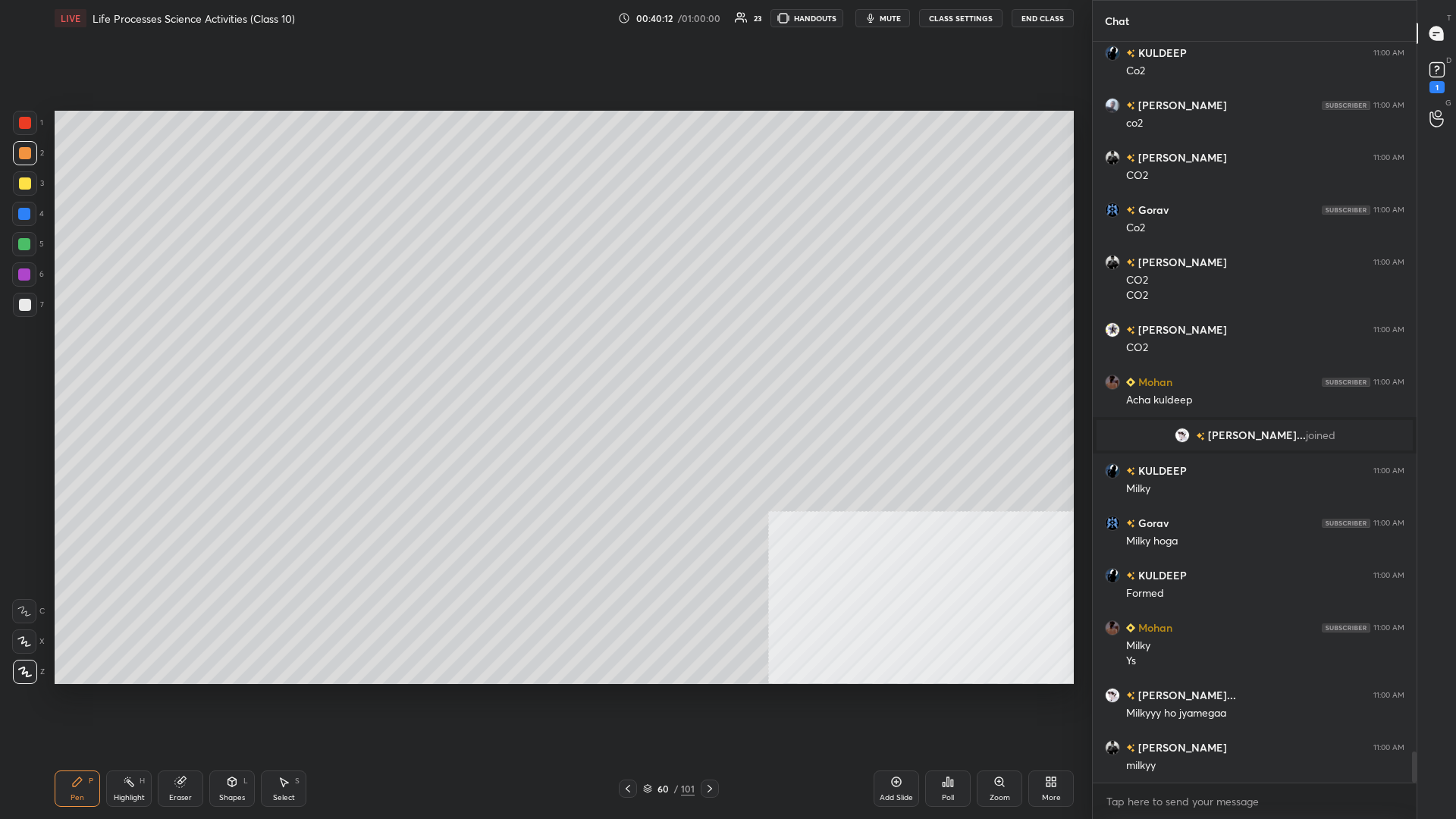 scroll, scrollTop: 16985, scrollLeft: 0, axis: vertical 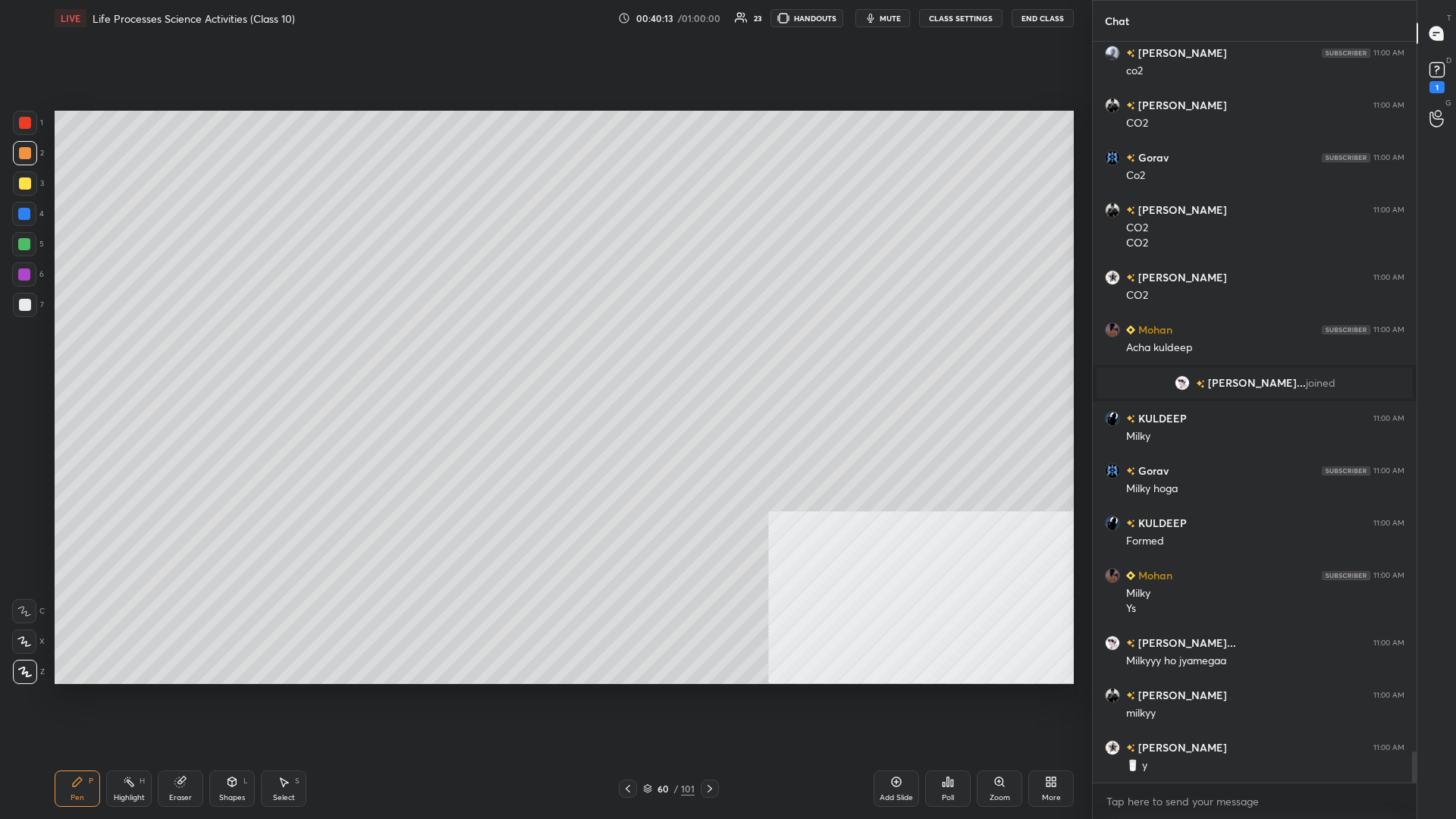 click on "Highlight H" at bounding box center (129, 789) 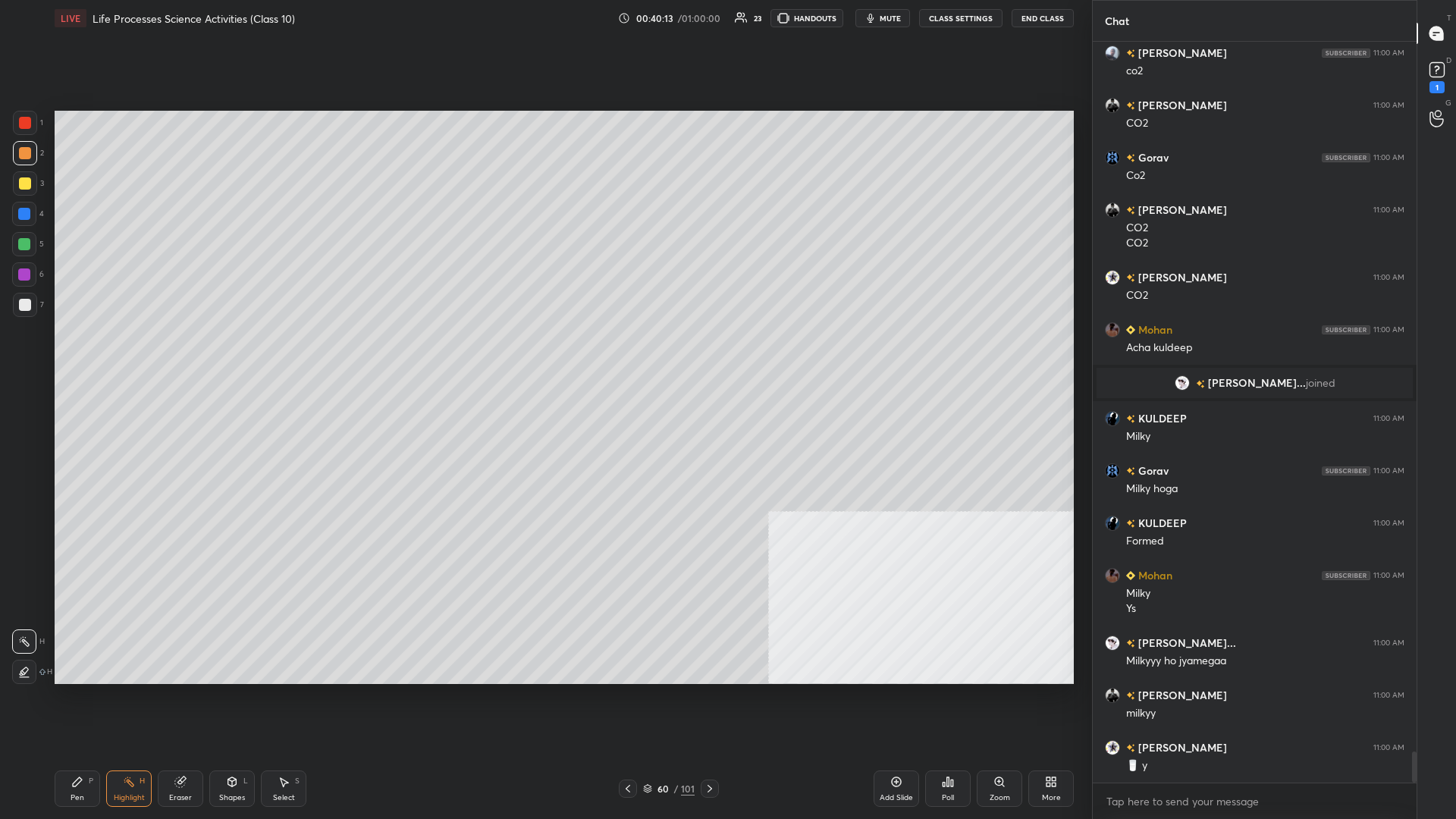 click 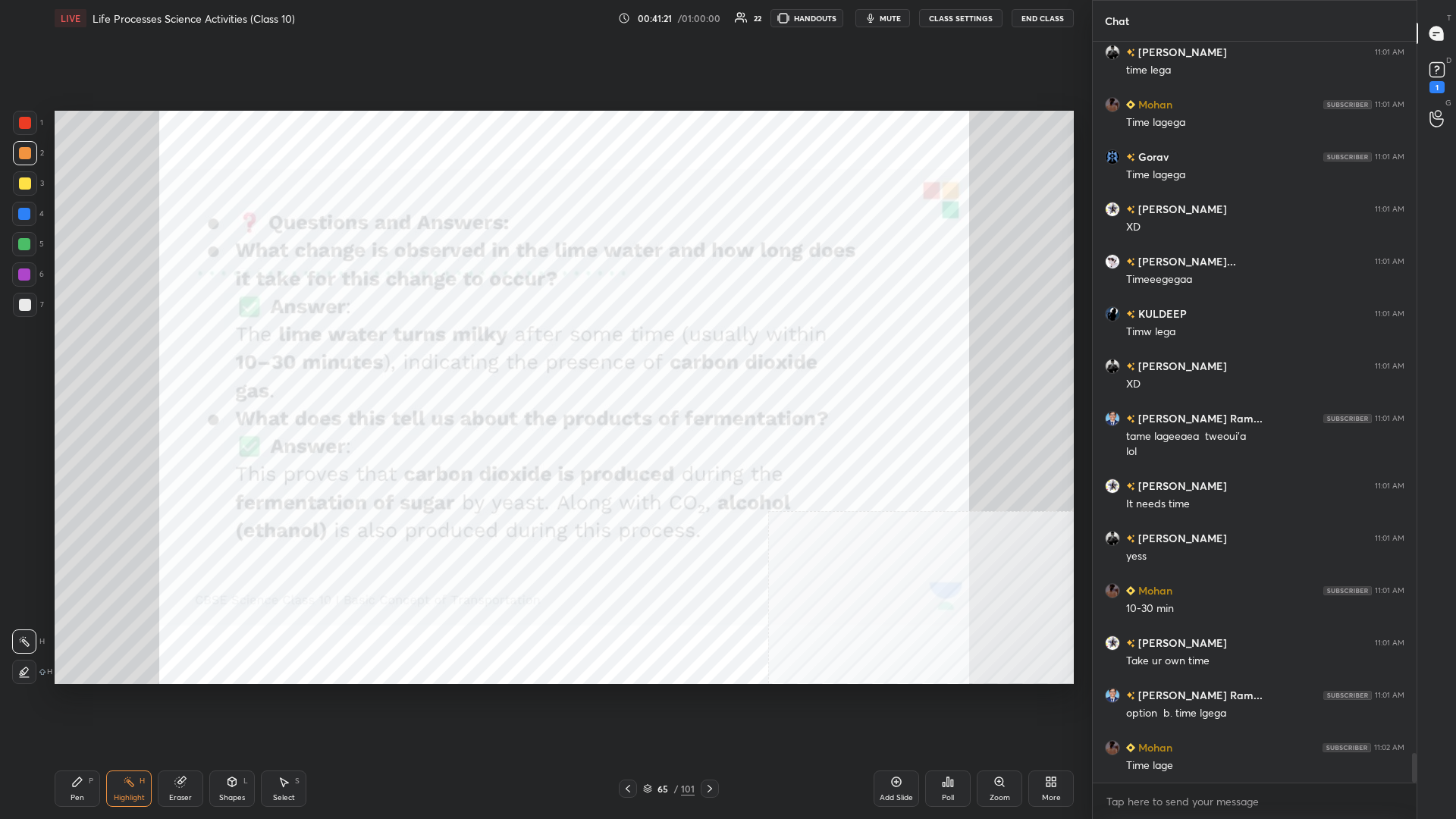 scroll, scrollTop: 17957, scrollLeft: 0, axis: vertical 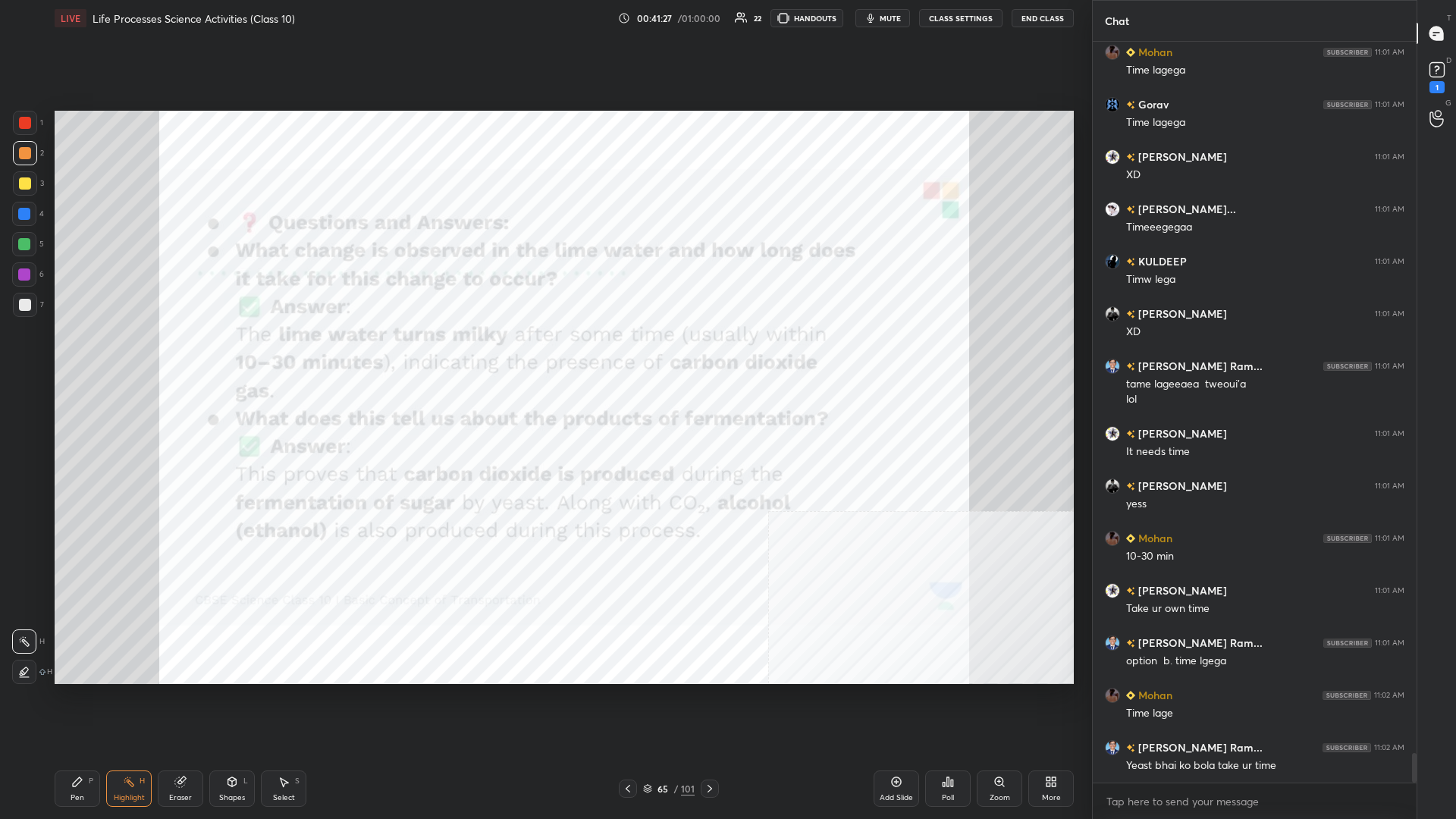 click on "P" at bounding box center (91, 781) 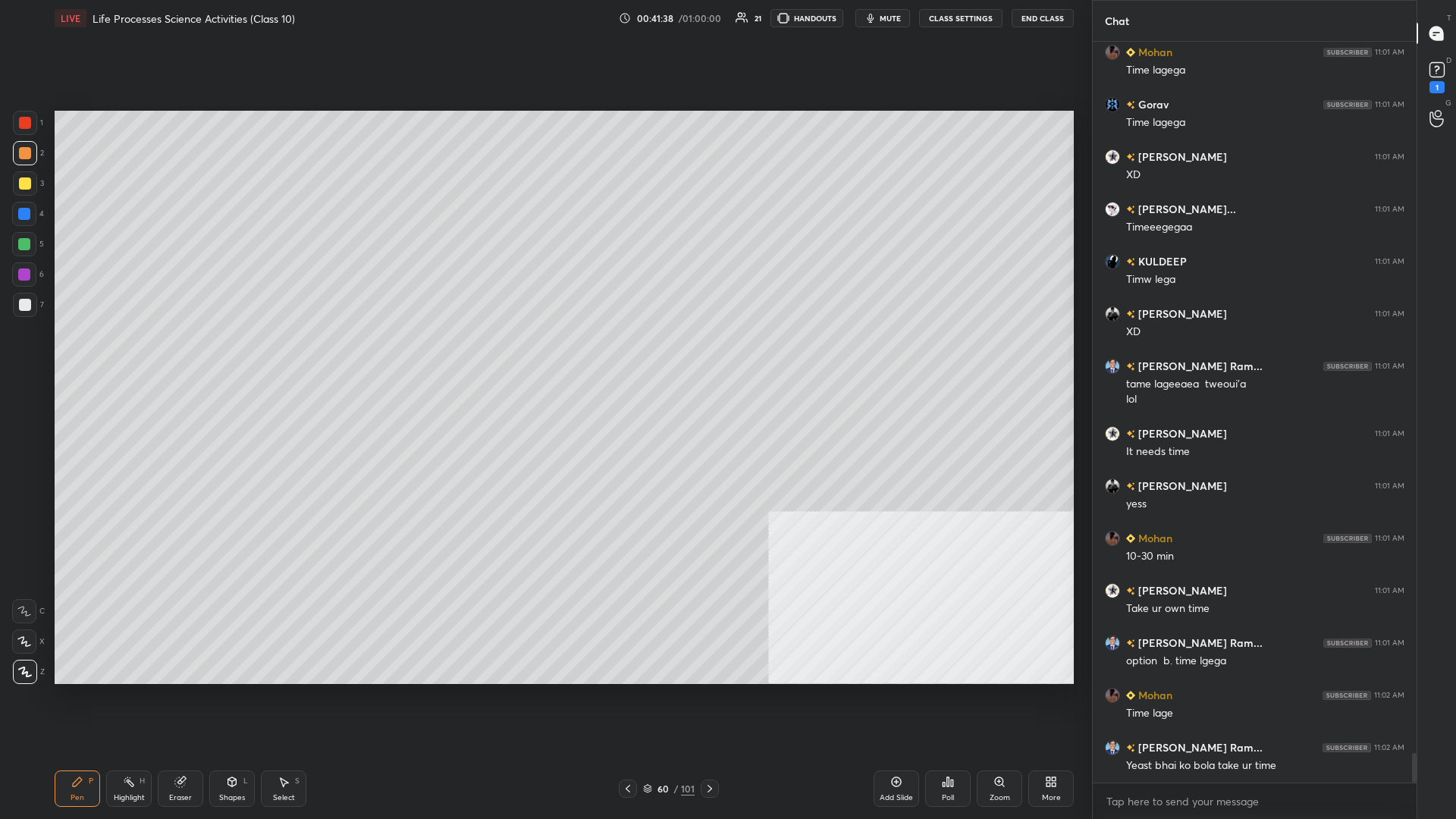 click 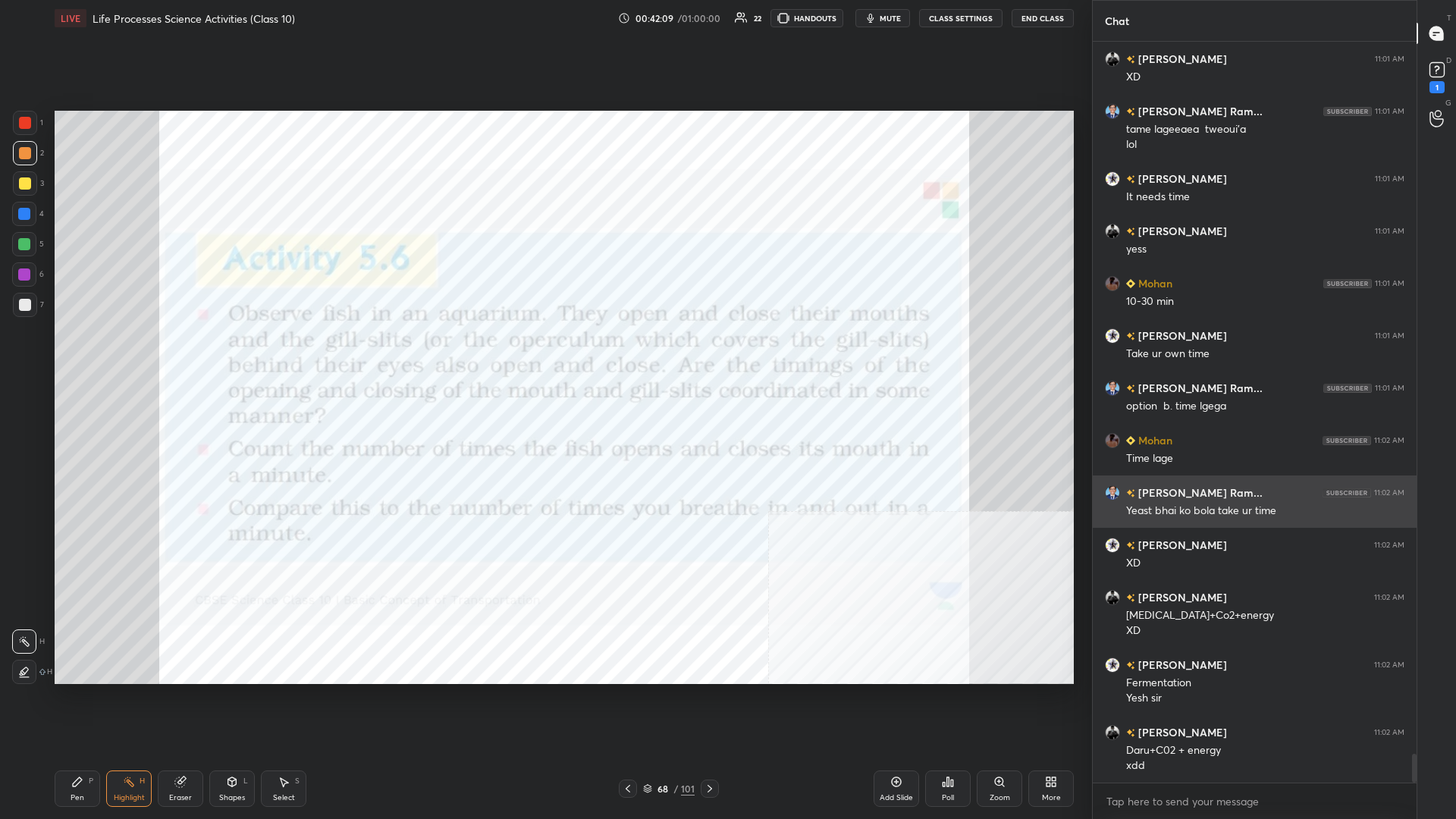 scroll, scrollTop: 18249, scrollLeft: 0, axis: vertical 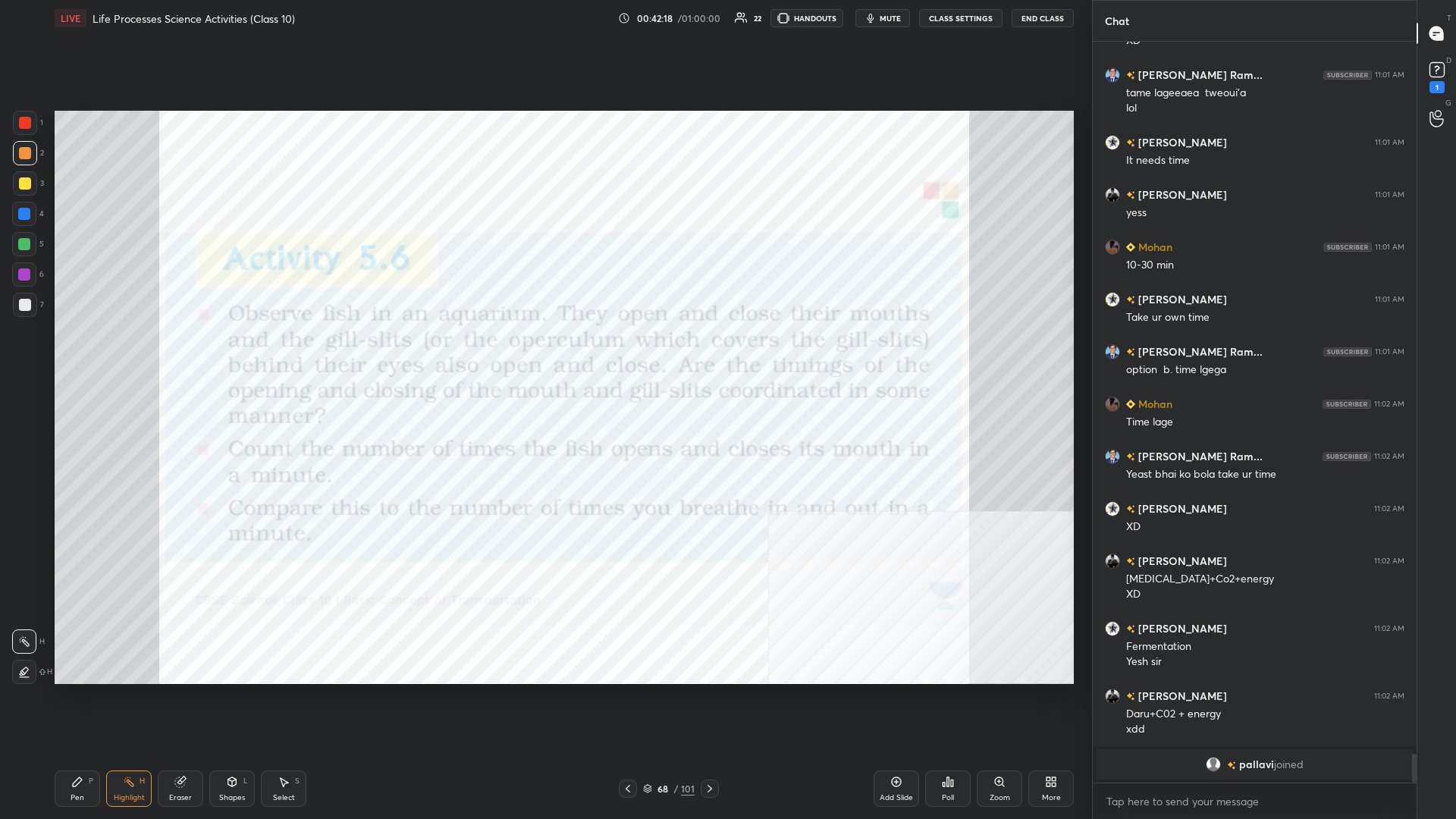 click on "H" at bounding box center (142, 781) 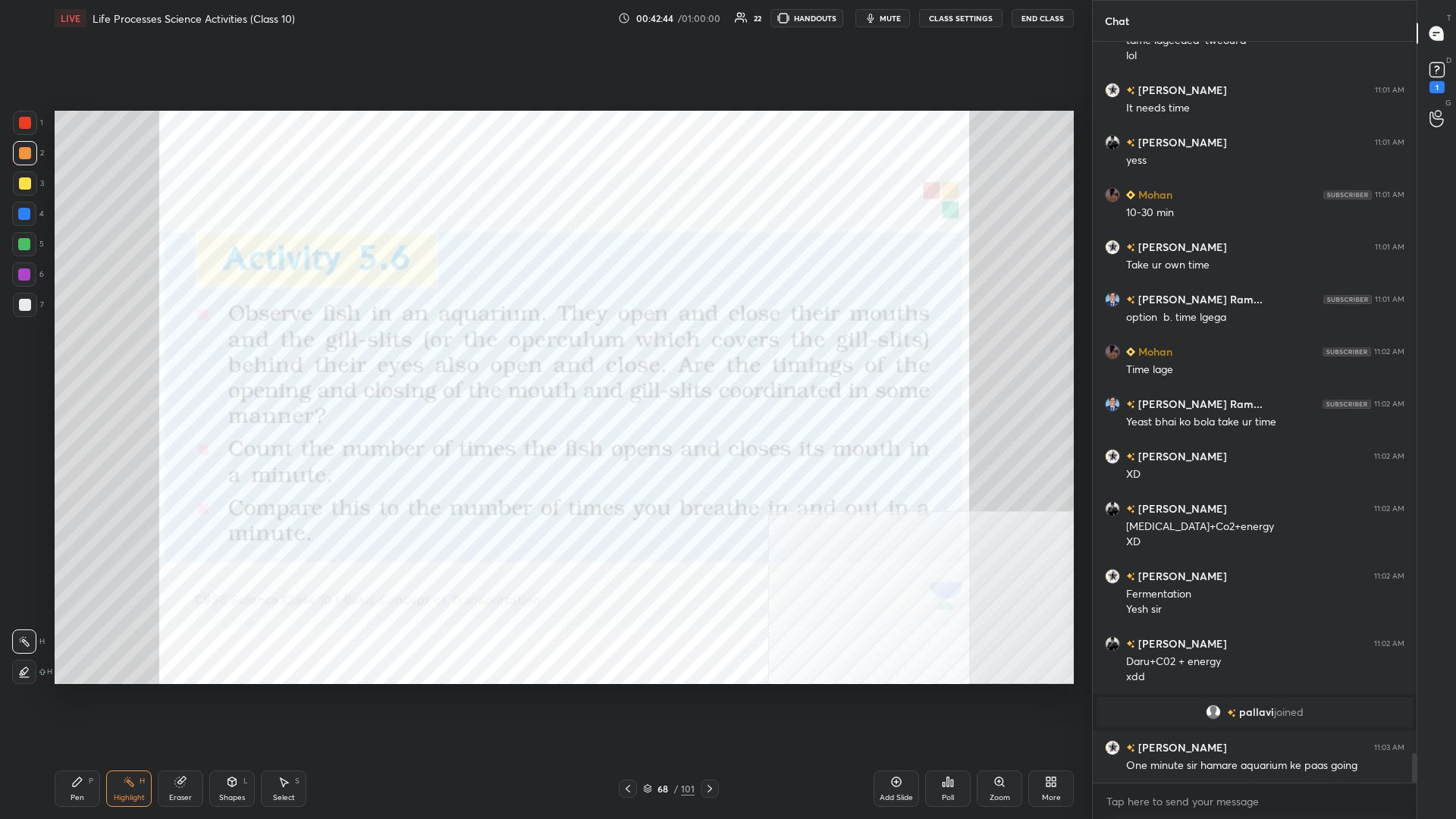 scroll, scrollTop: 17922, scrollLeft: 0, axis: vertical 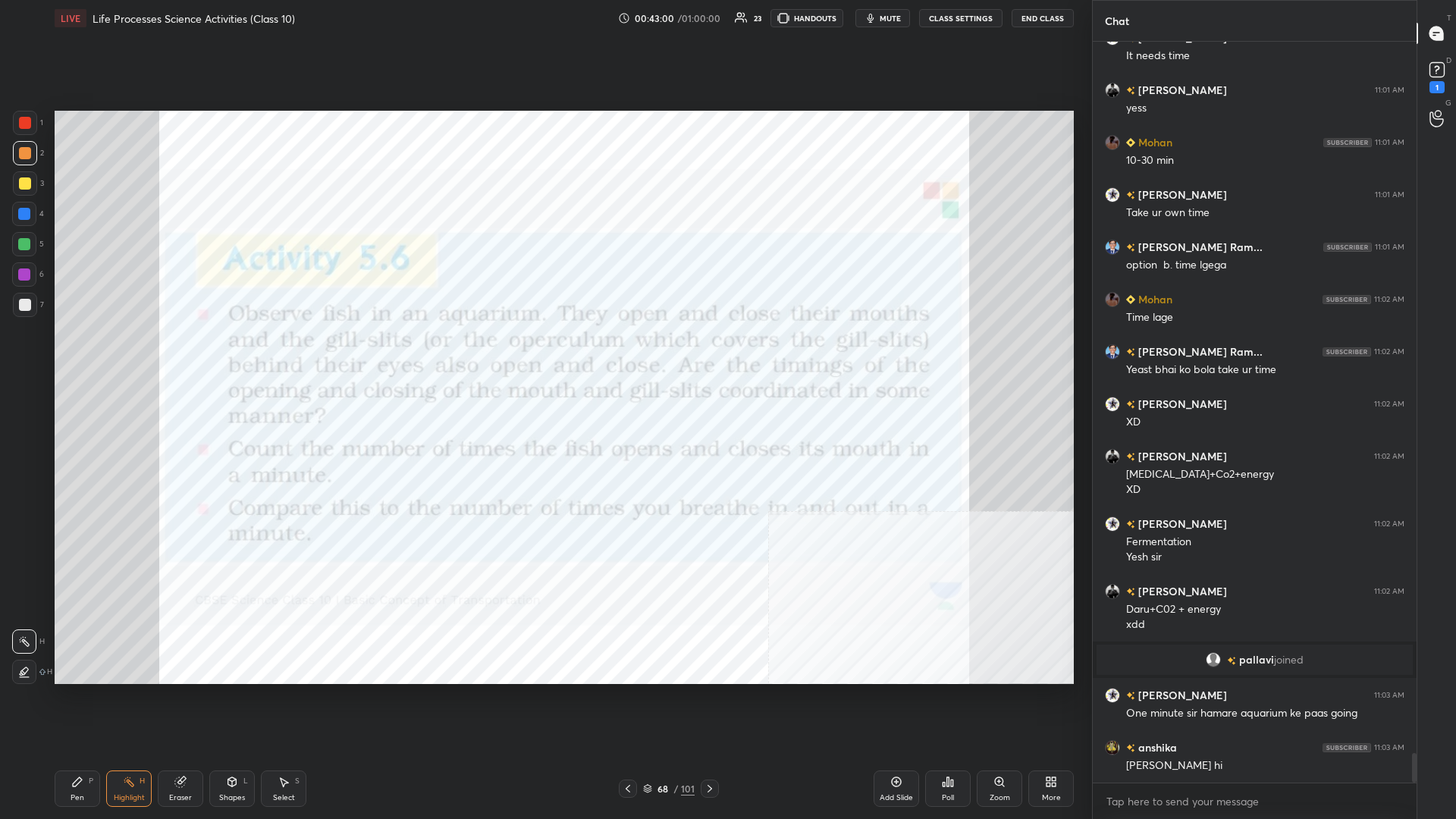 click on "P" at bounding box center [91, 781] 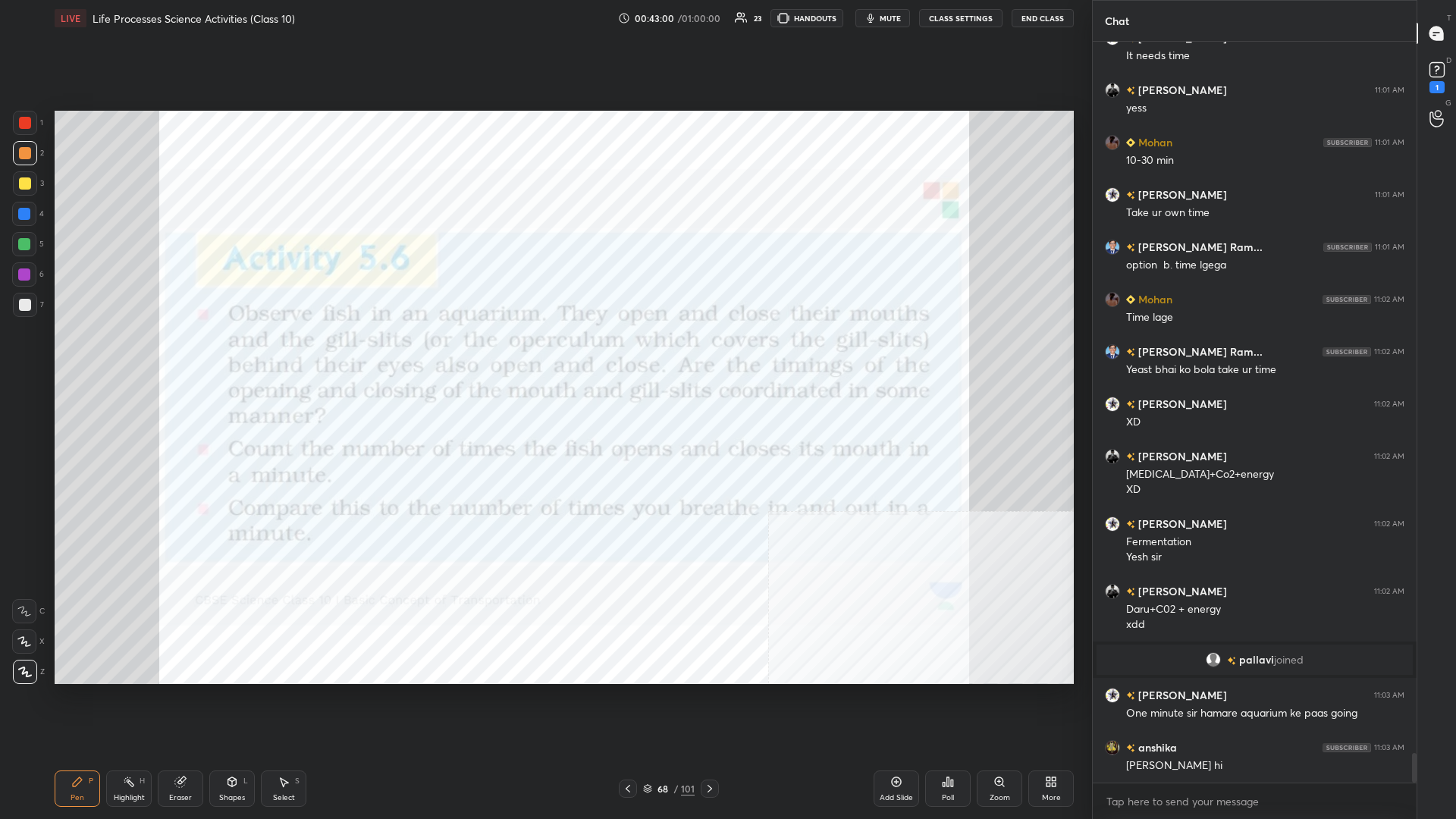 click on "Pen P" at bounding box center (77, 789) 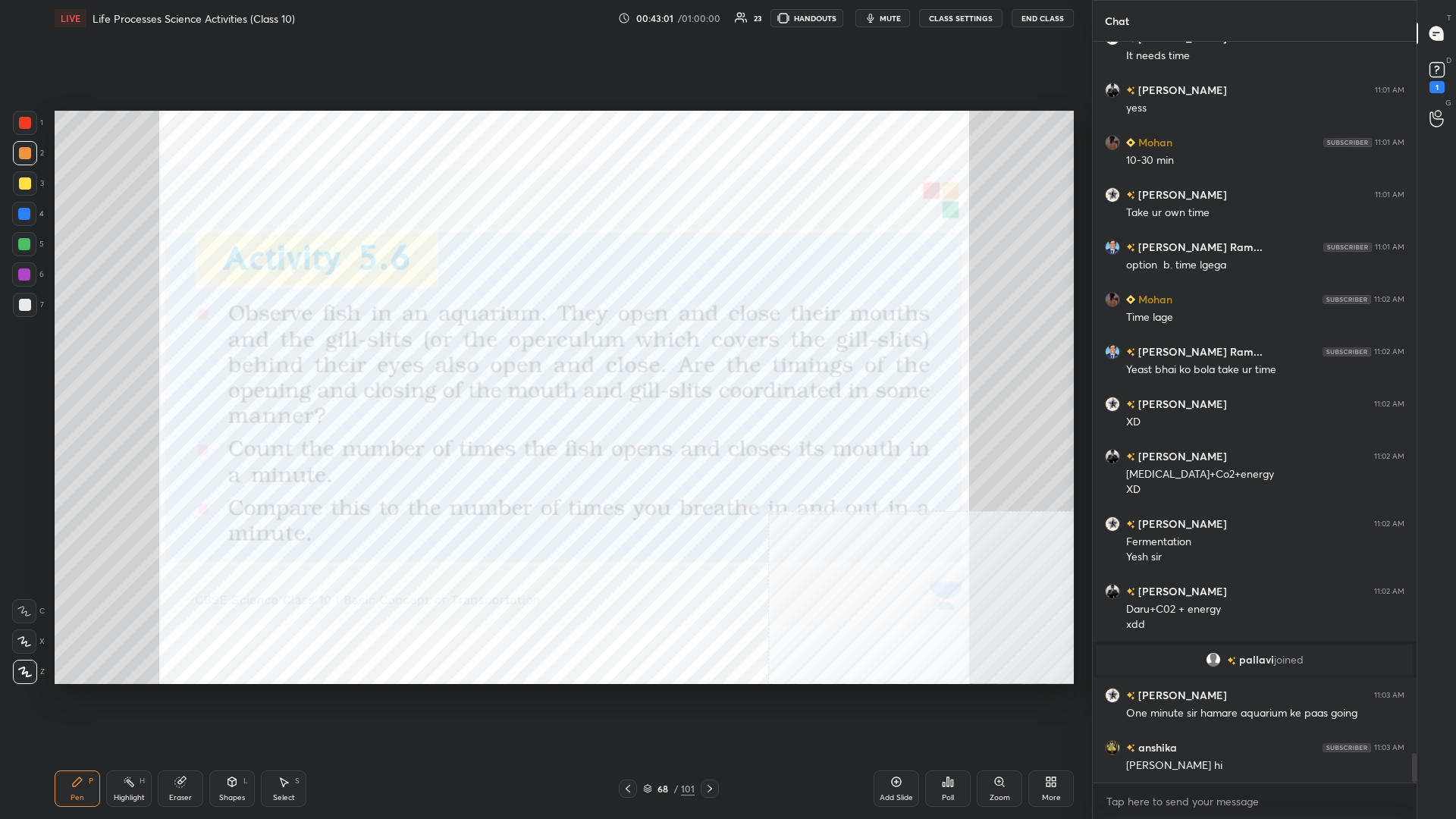 click at bounding box center [24, 214] 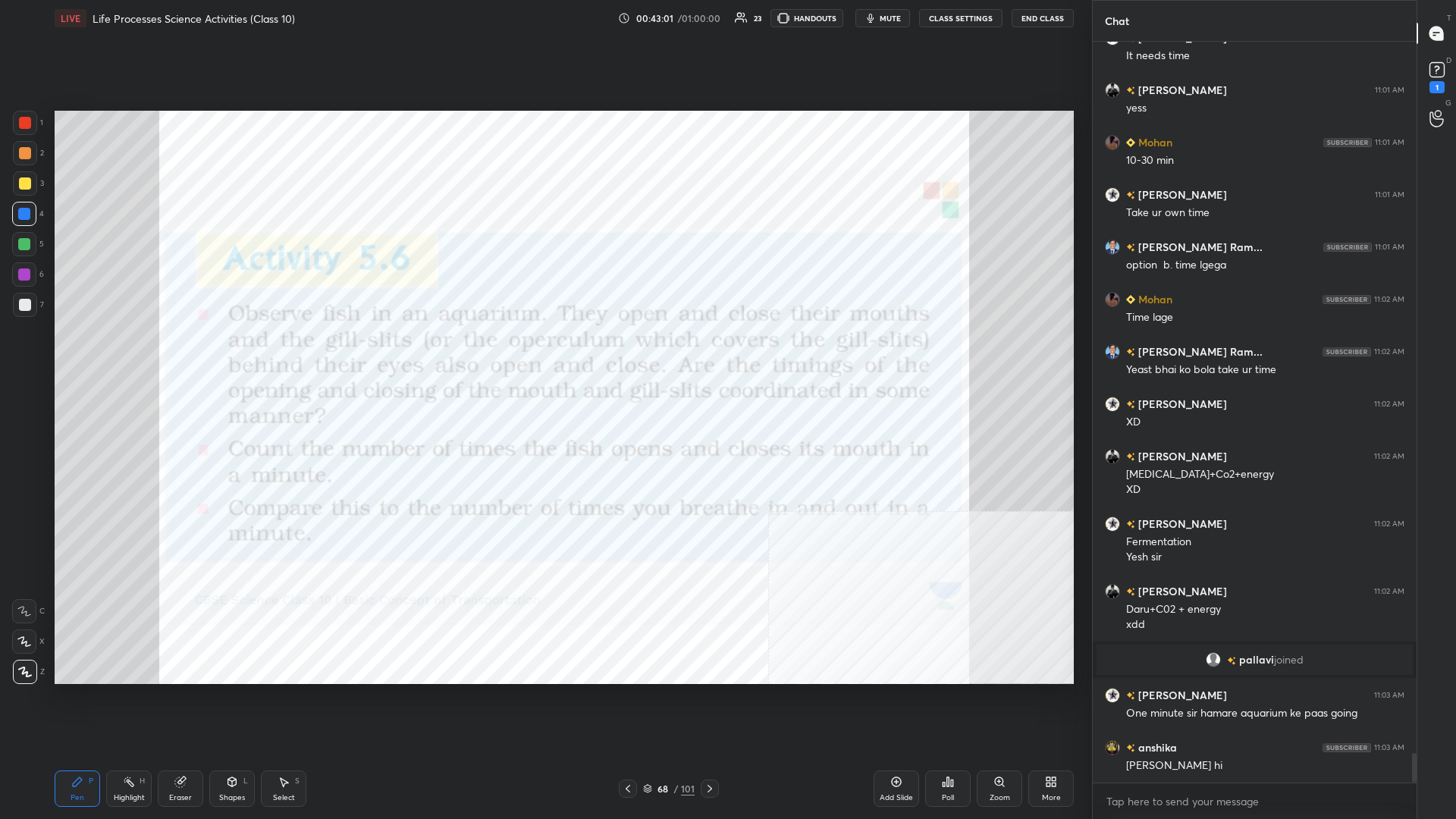 click at bounding box center (24, 214) 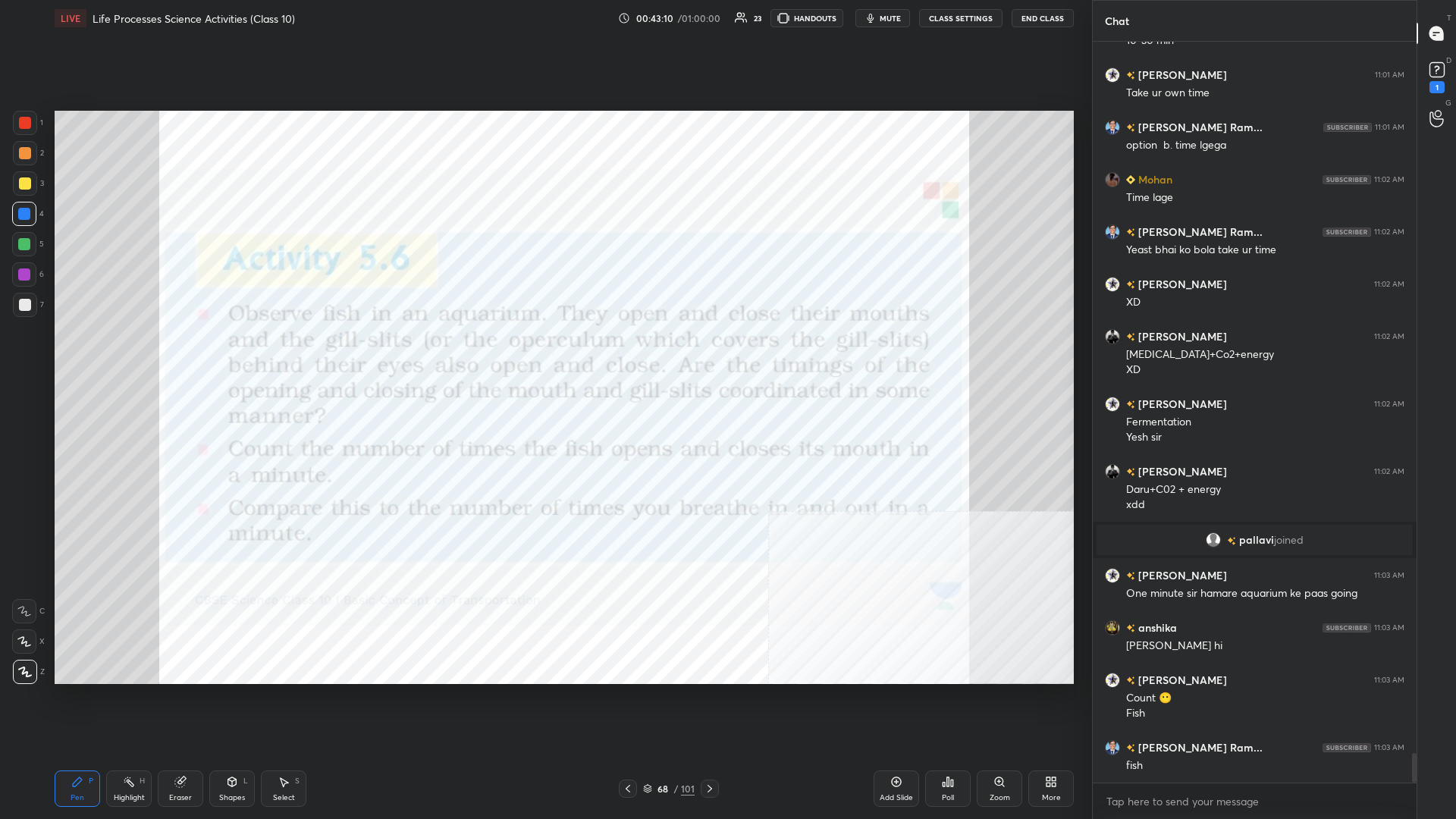 scroll, scrollTop: 18095, scrollLeft: 0, axis: vertical 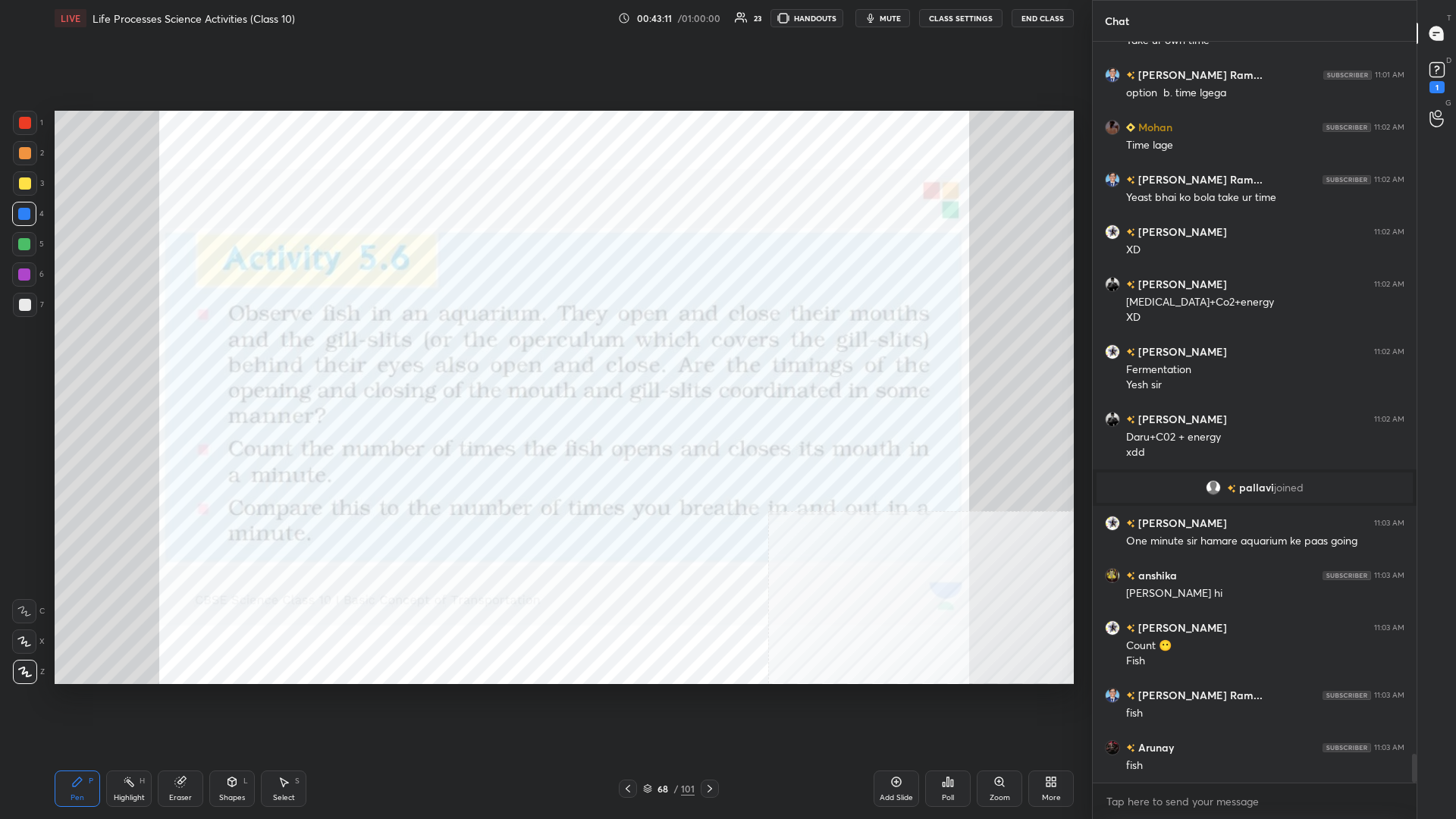 click at bounding box center [24, 275] 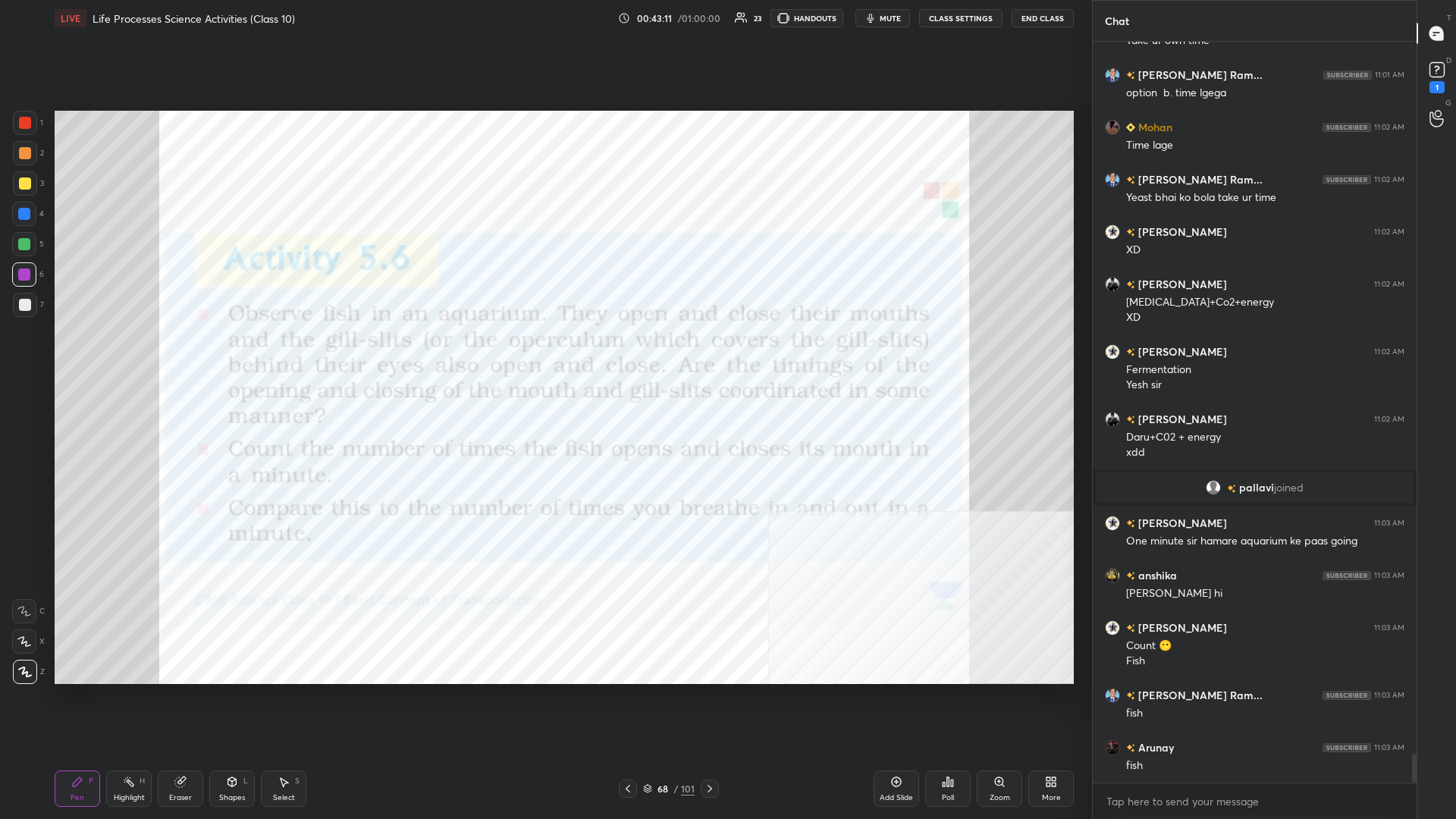 click at bounding box center (24, 275) 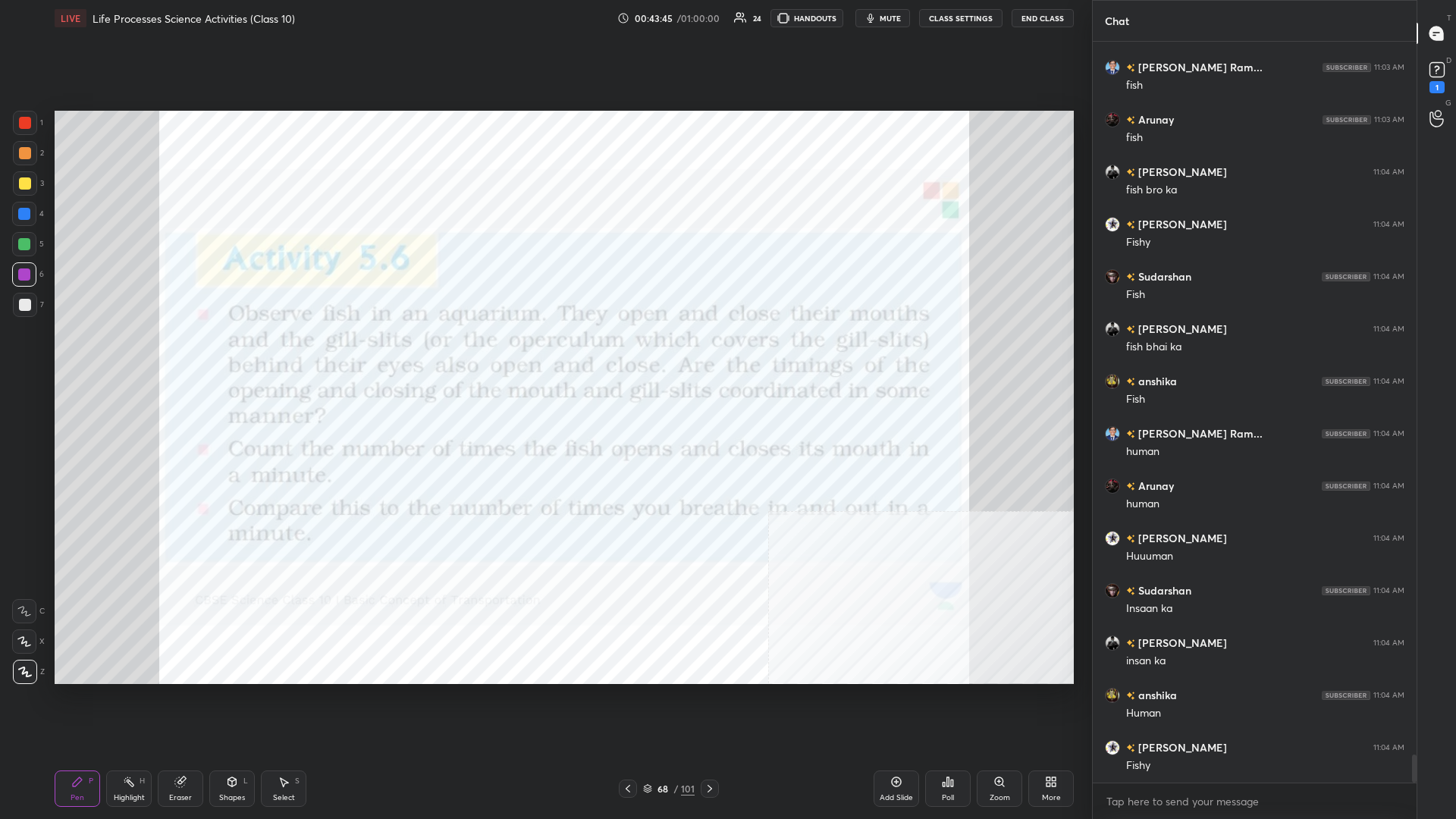 scroll, scrollTop: 18775, scrollLeft: 0, axis: vertical 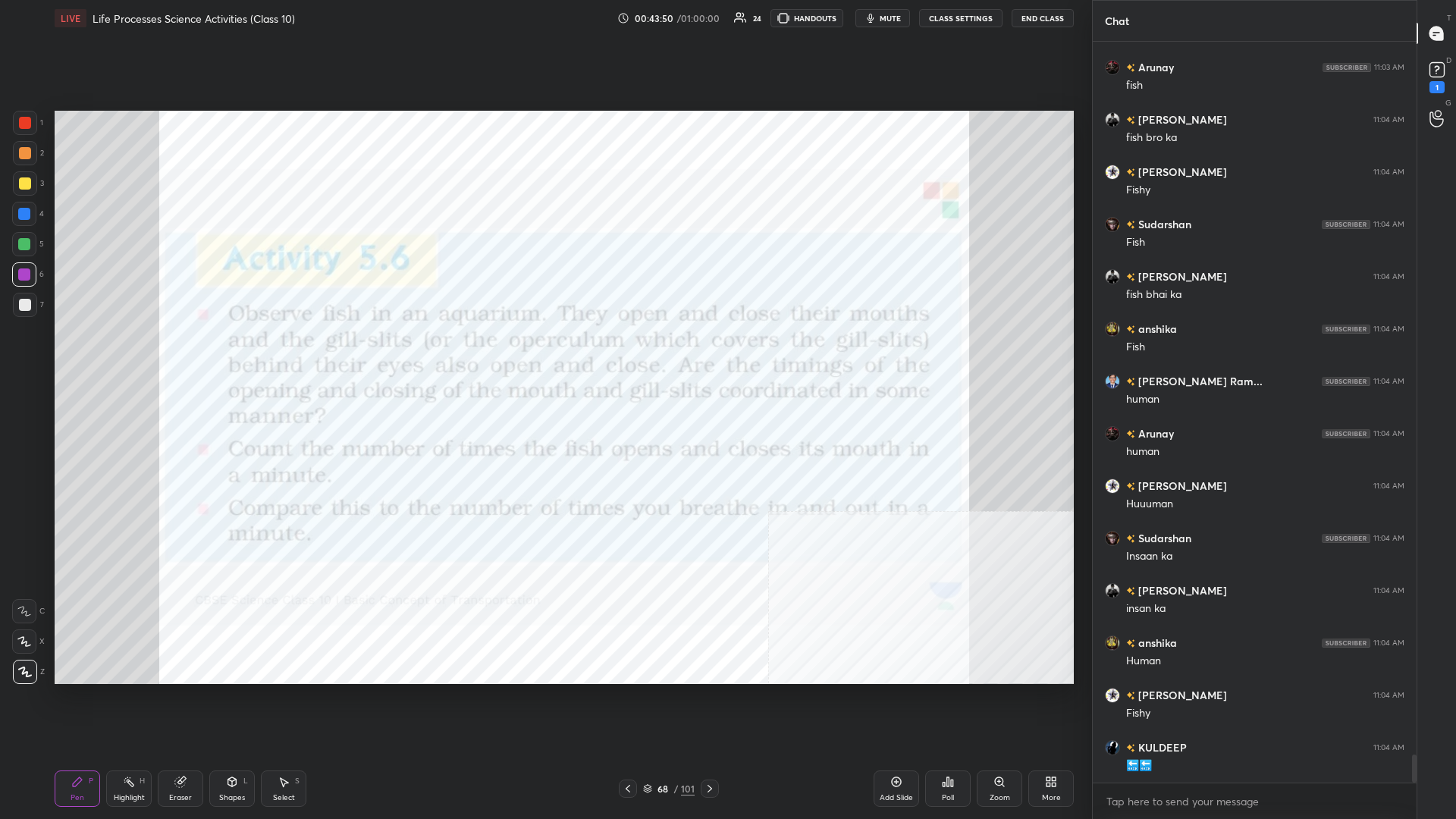 click at bounding box center [24, 214] 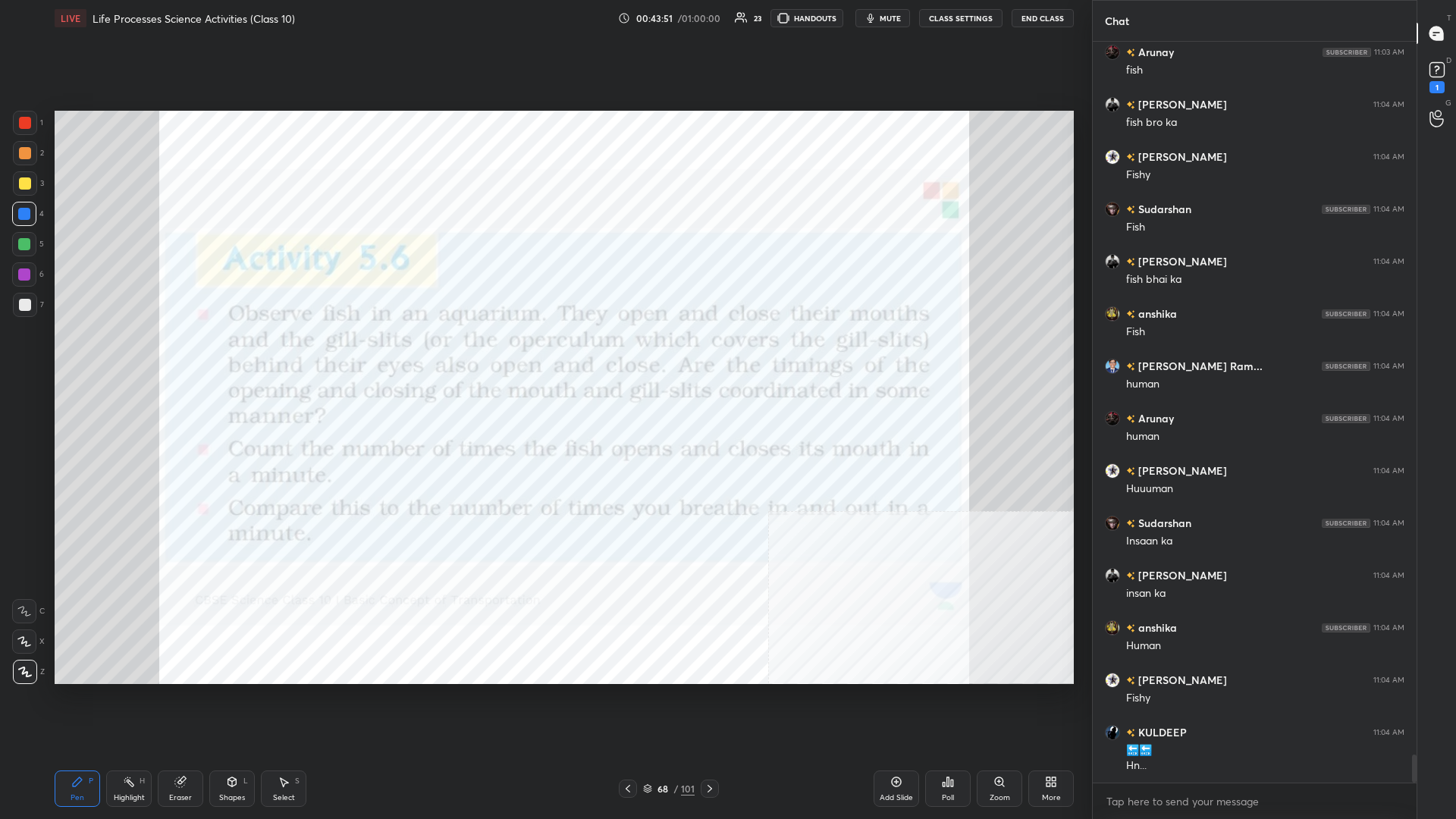 scroll, scrollTop: 18553, scrollLeft: 0, axis: vertical 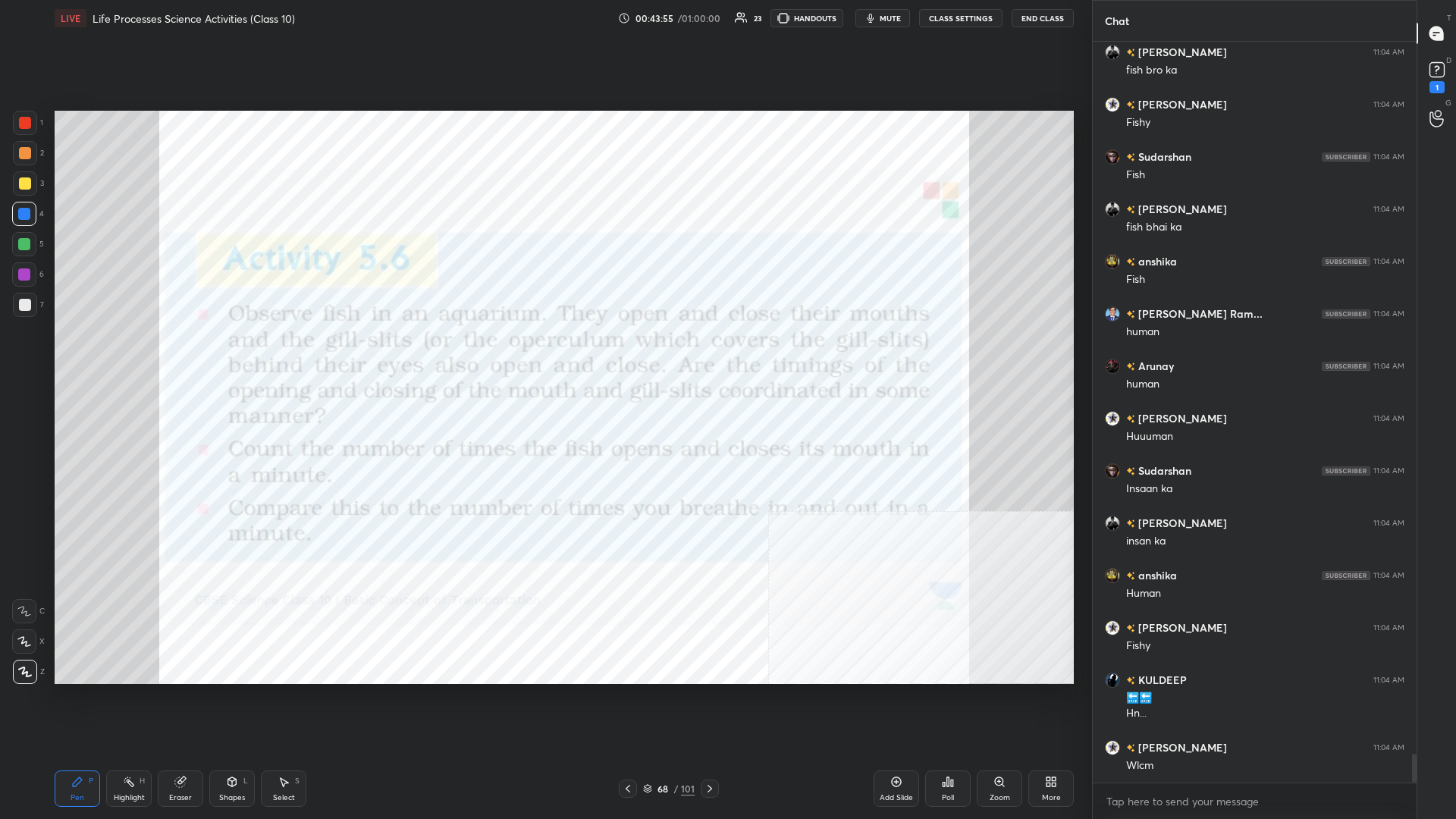 click at bounding box center [25, 153] 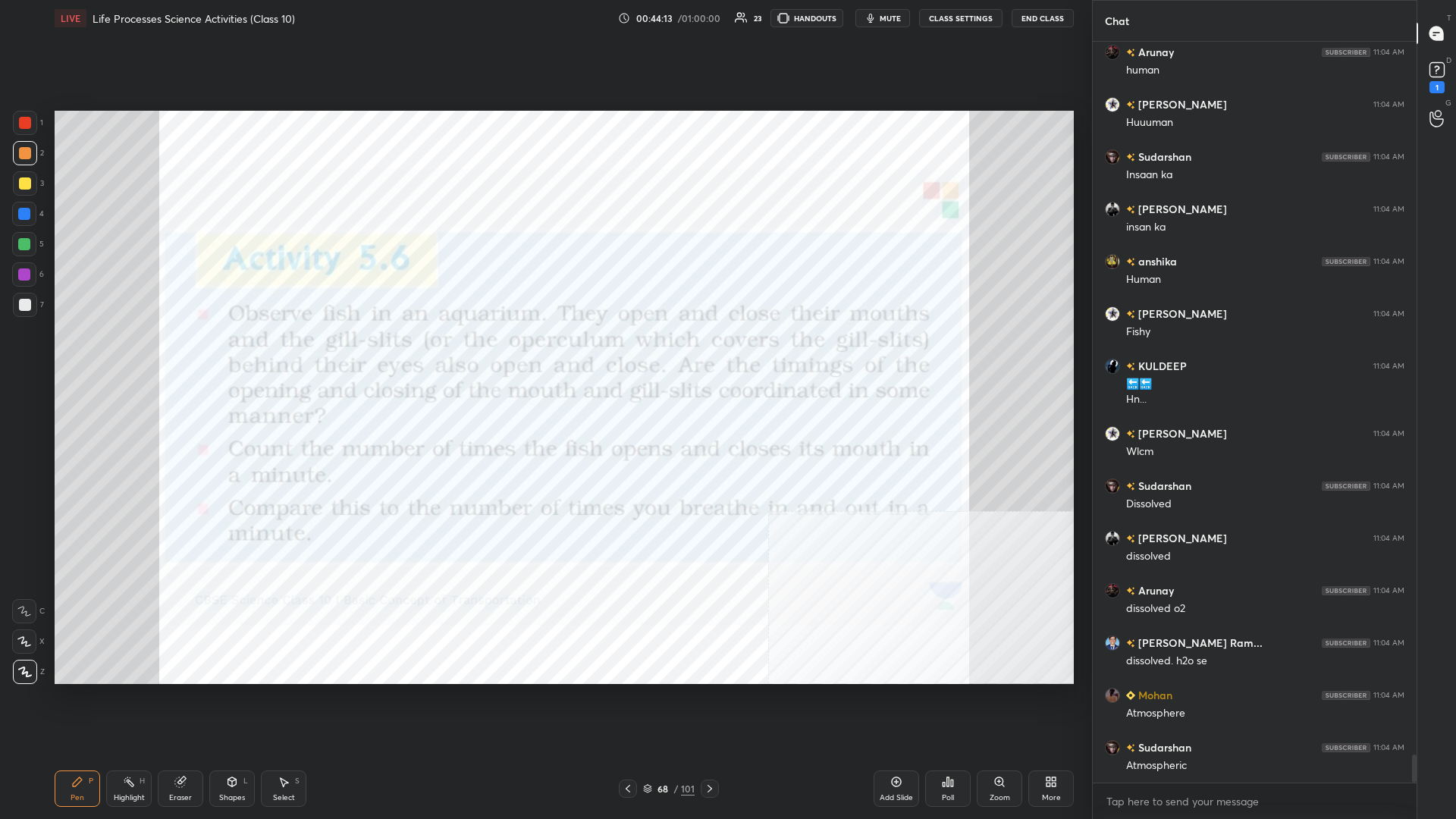 scroll, scrollTop: 18919, scrollLeft: 0, axis: vertical 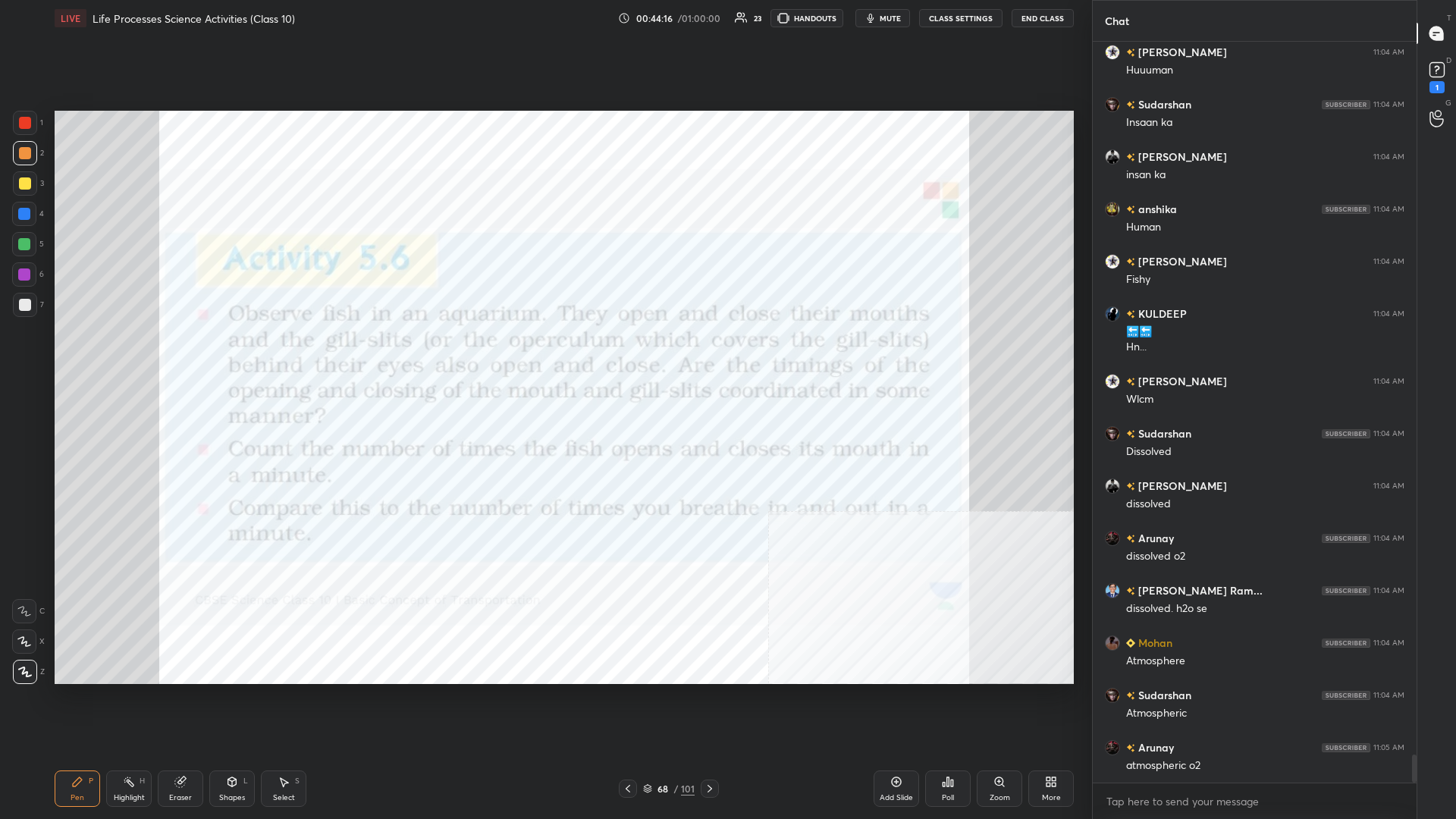 click at bounding box center [24, 275] 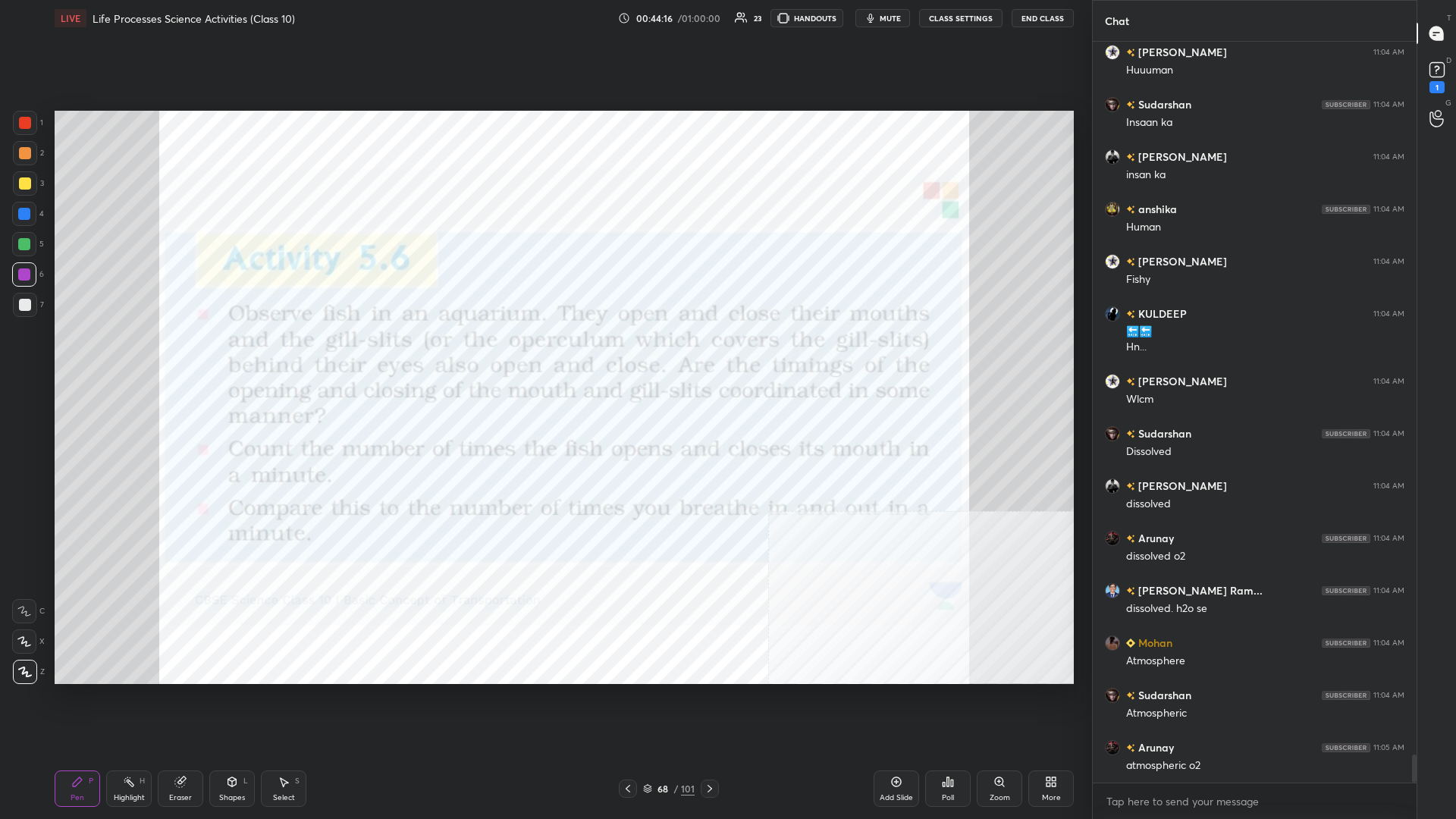 click on "4" at bounding box center [28, 217] 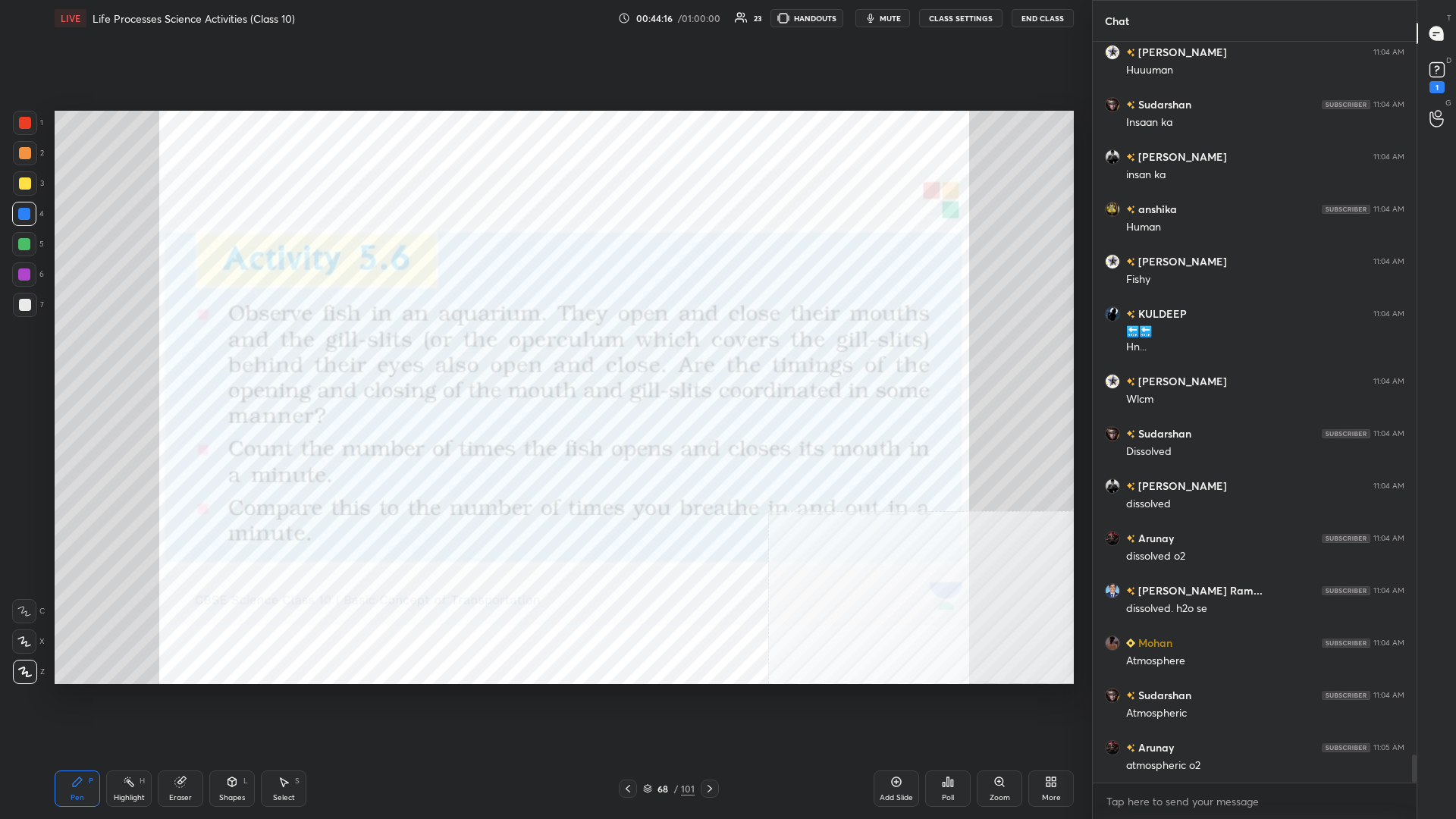 click on "4" at bounding box center (28, 217) 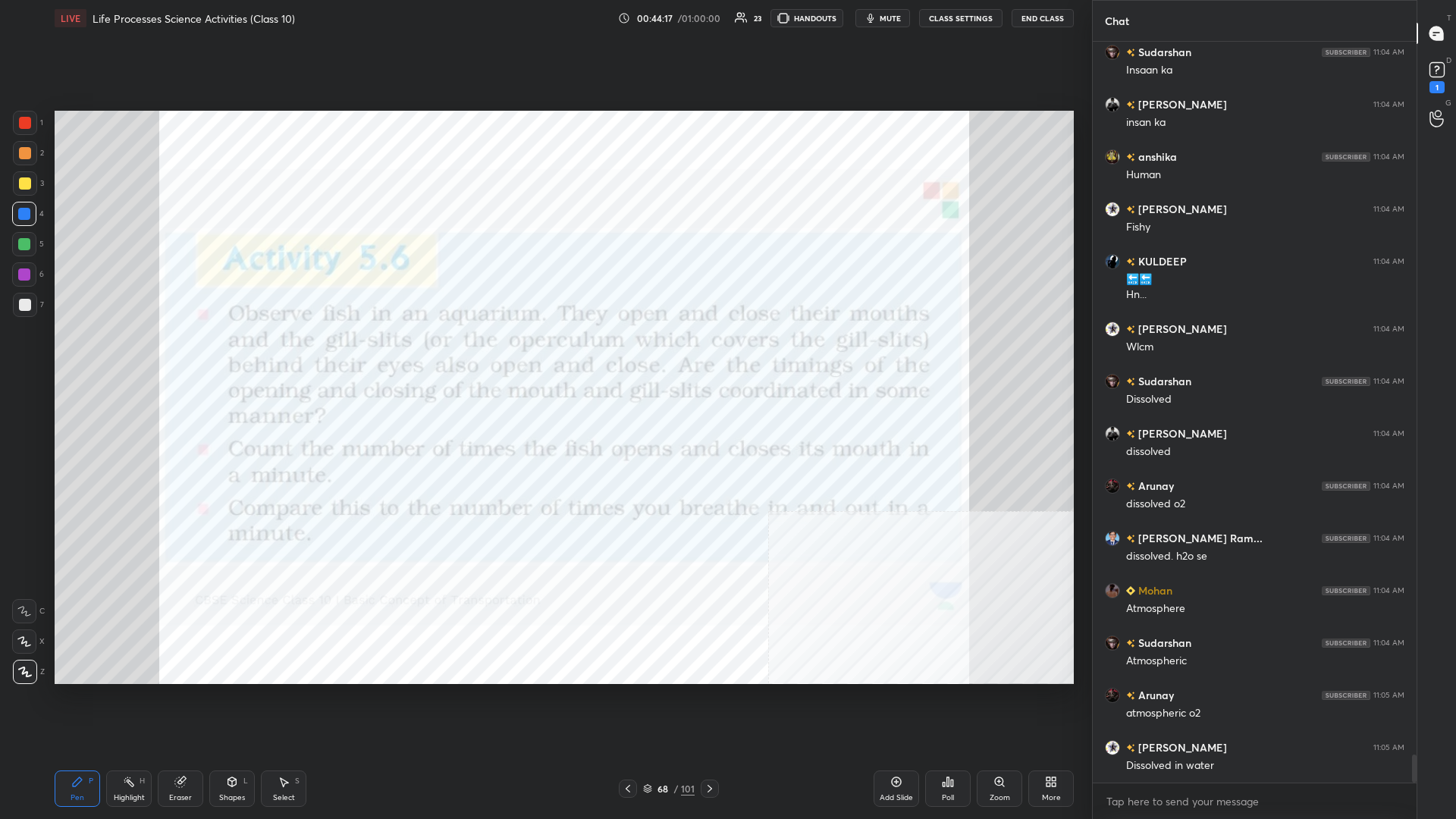 click at bounding box center (24, 244) 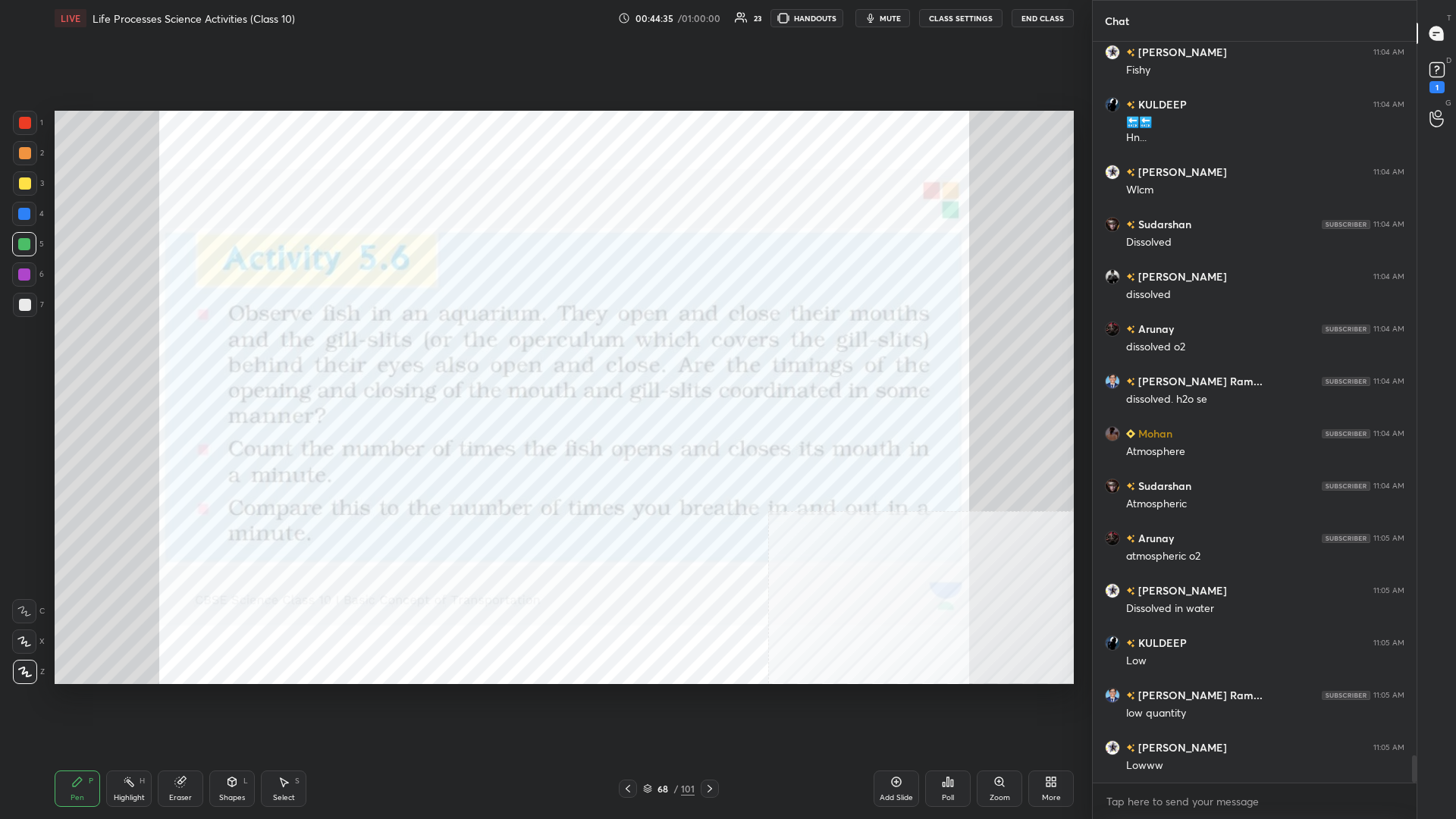 scroll, scrollTop: 19181, scrollLeft: 0, axis: vertical 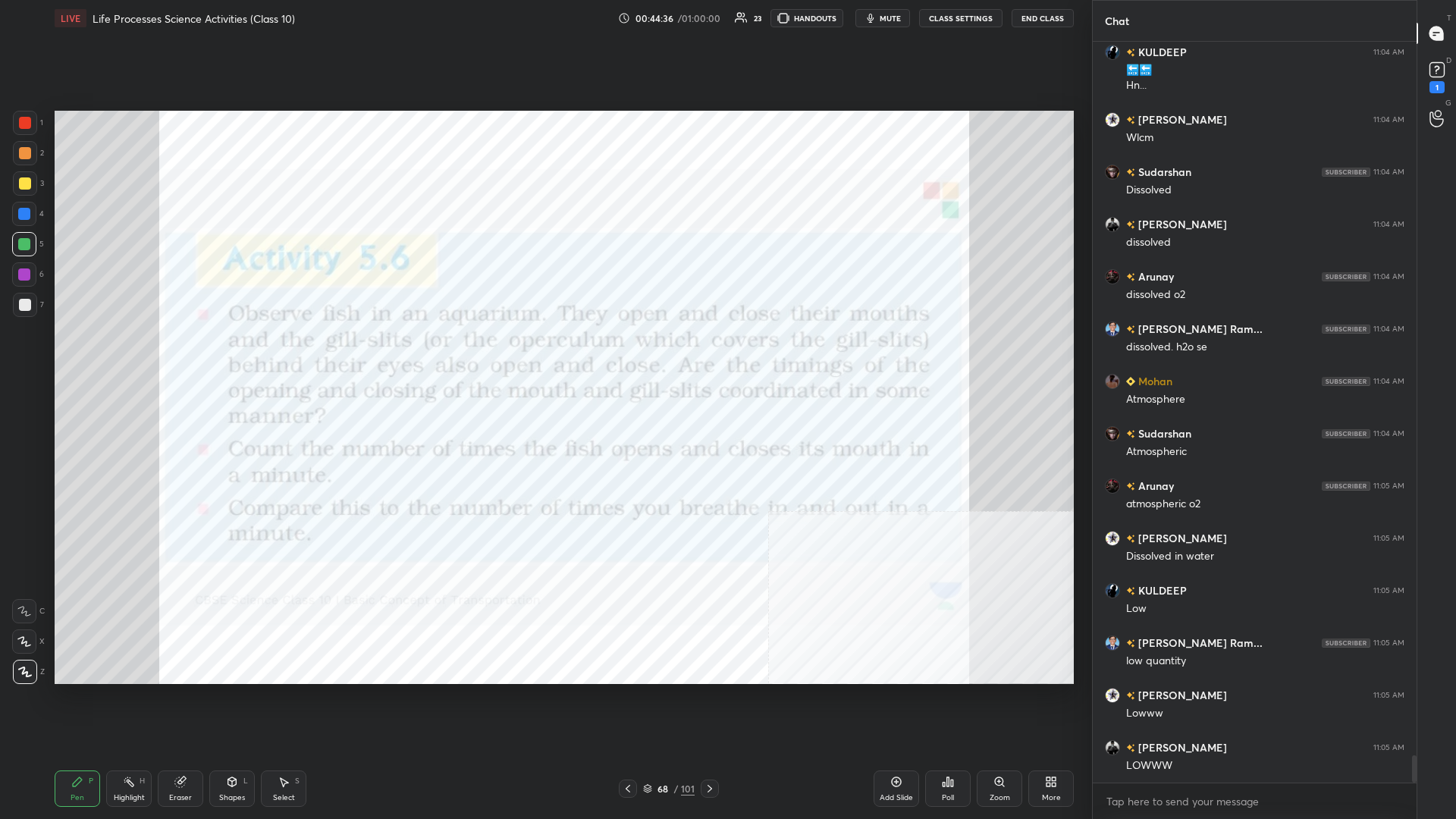 click on "Highlight H" at bounding box center [129, 789] 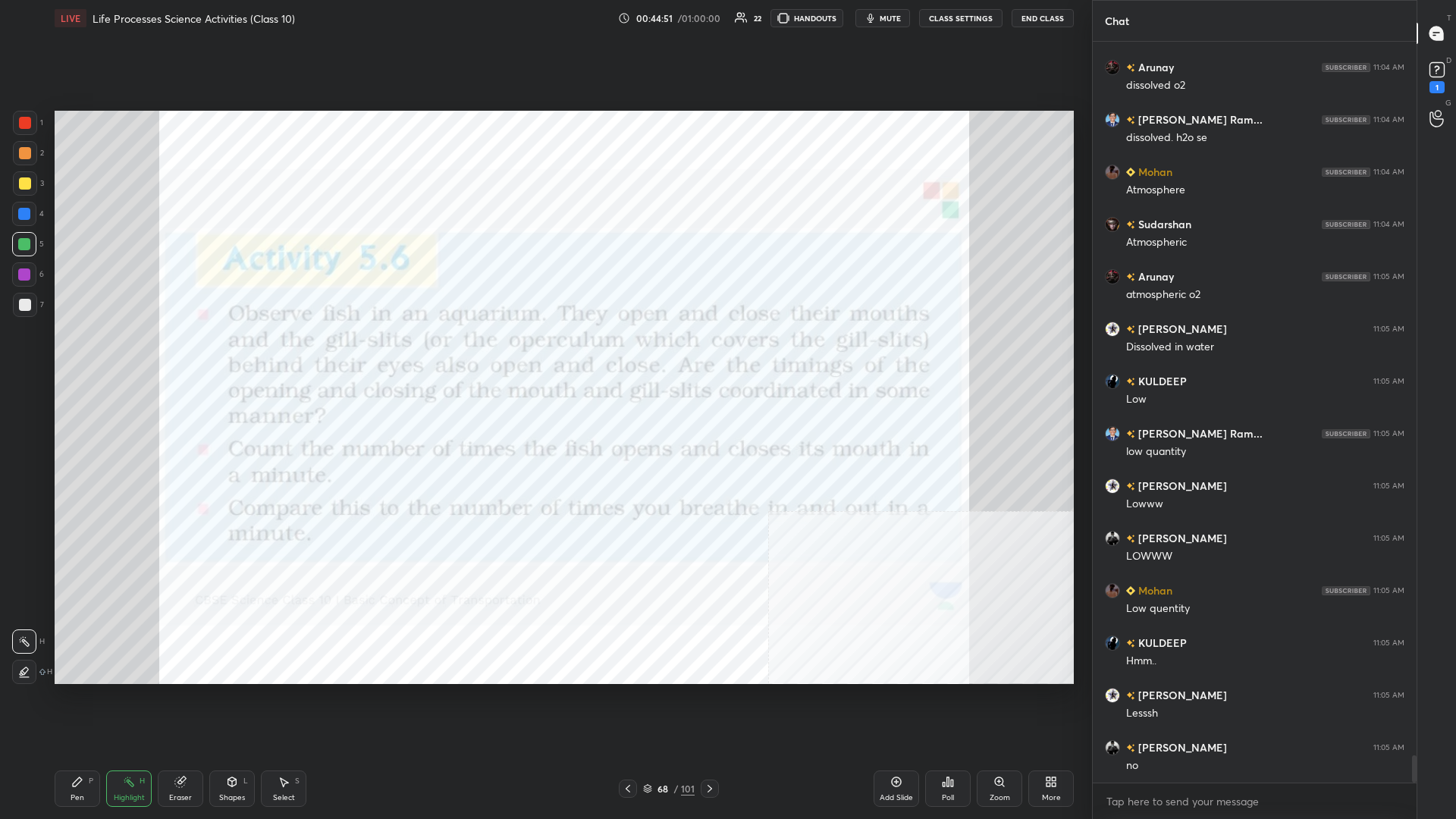 scroll, scrollTop: 19442, scrollLeft: 0, axis: vertical 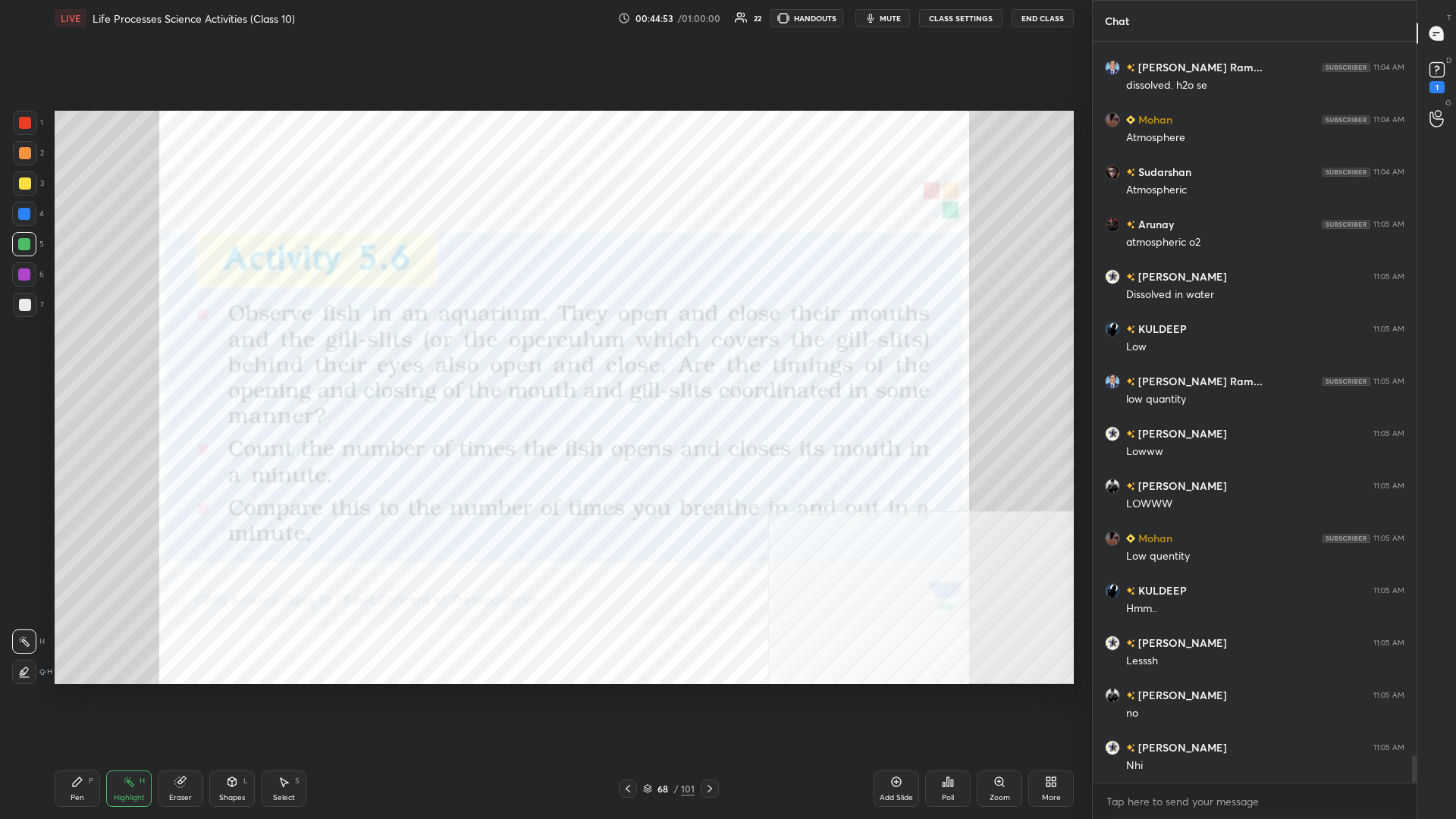 click on "Pen P" at bounding box center [77, 789] 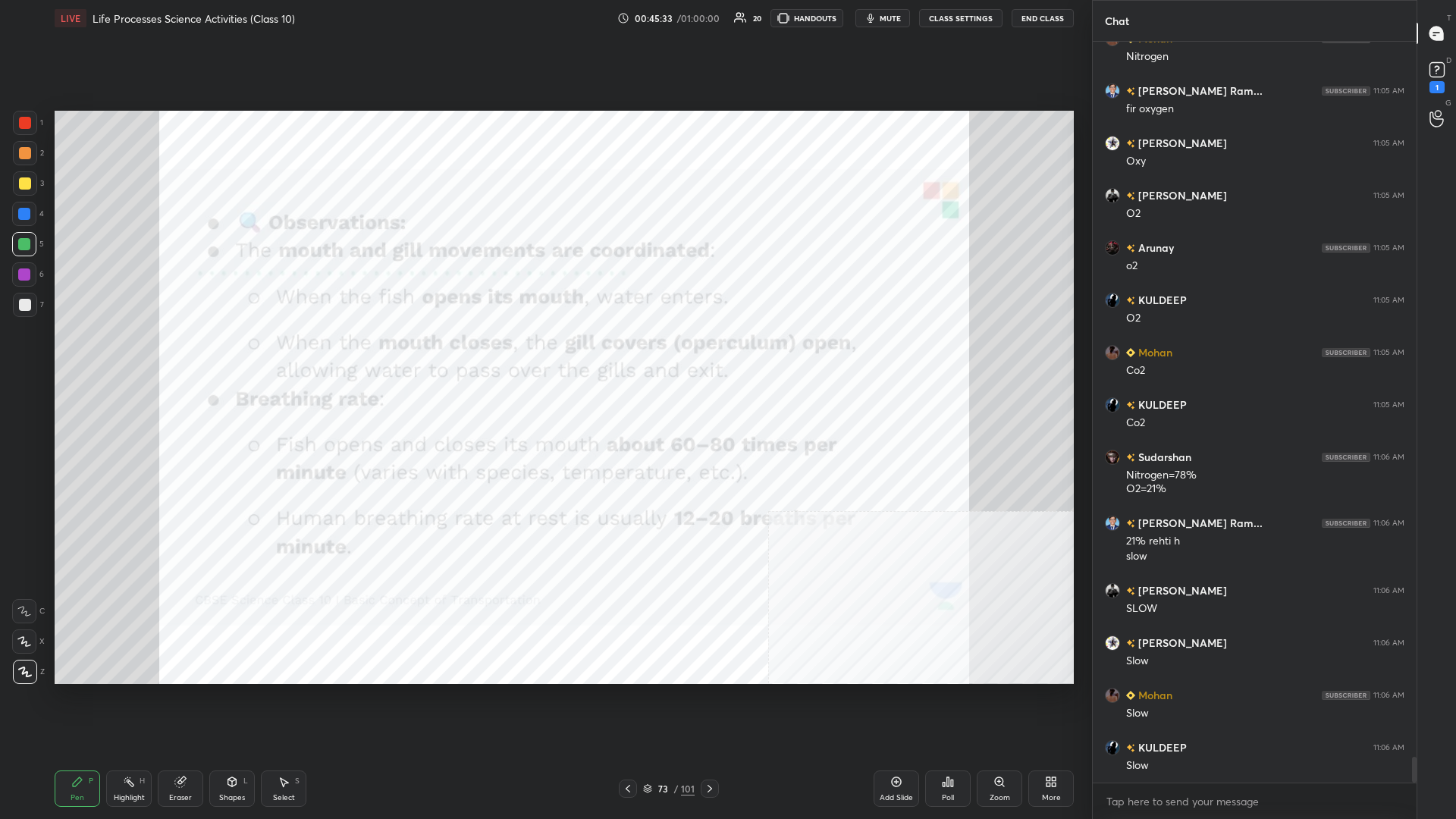 scroll, scrollTop: 20413, scrollLeft: 0, axis: vertical 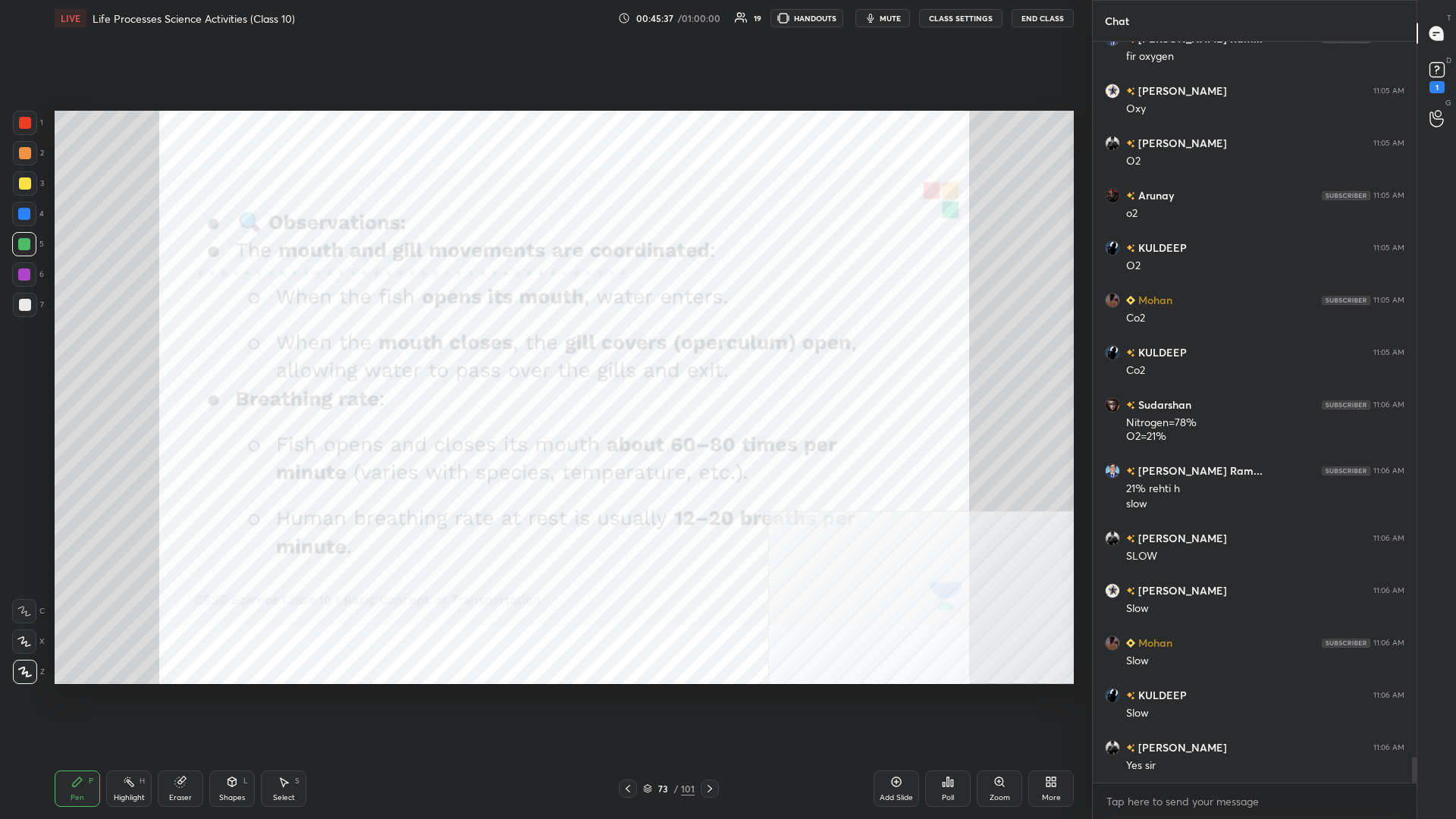 click at bounding box center [25, 123] 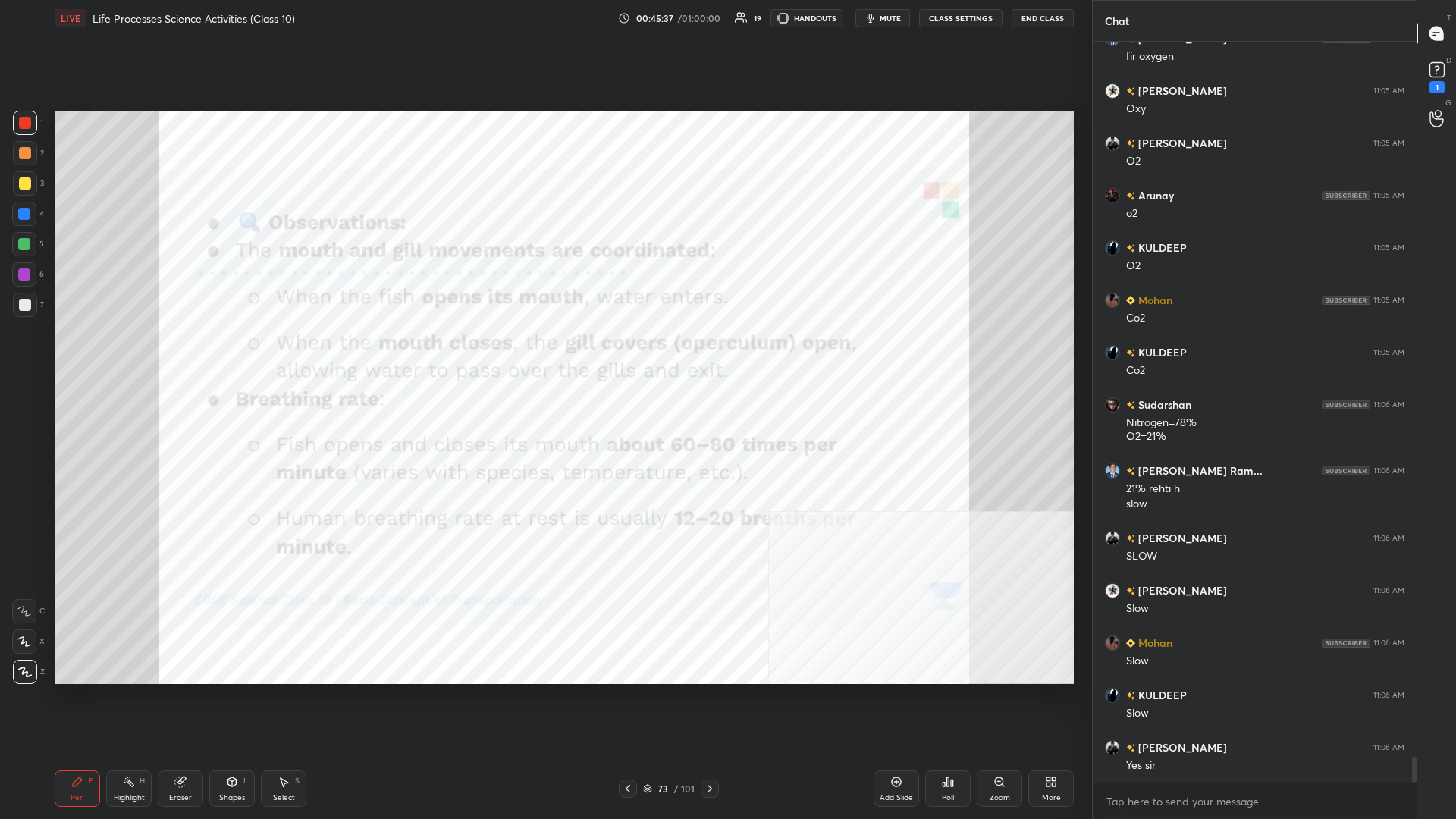 click at bounding box center [25, 123] 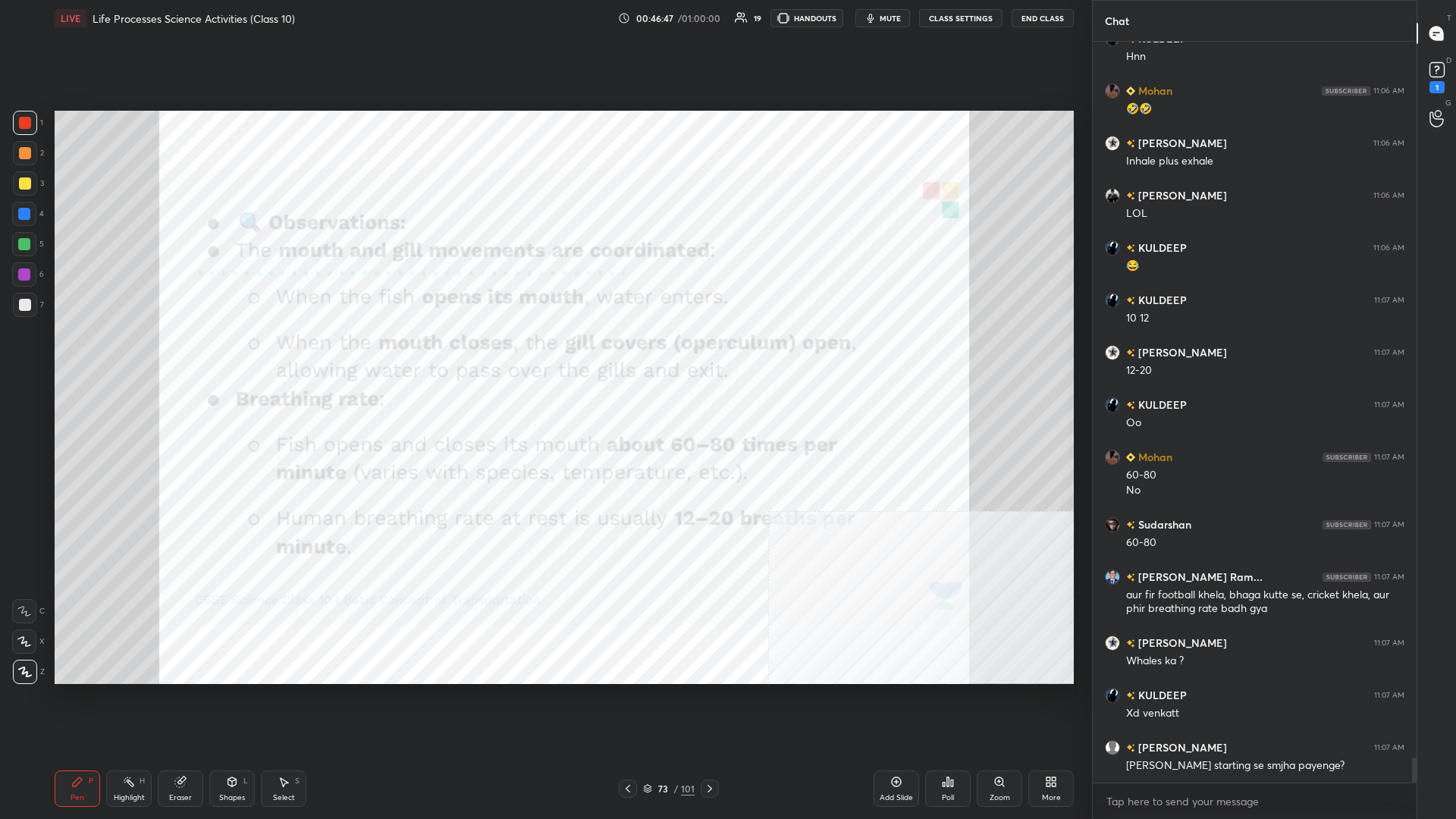 scroll, scrollTop: 21331, scrollLeft: 0, axis: vertical 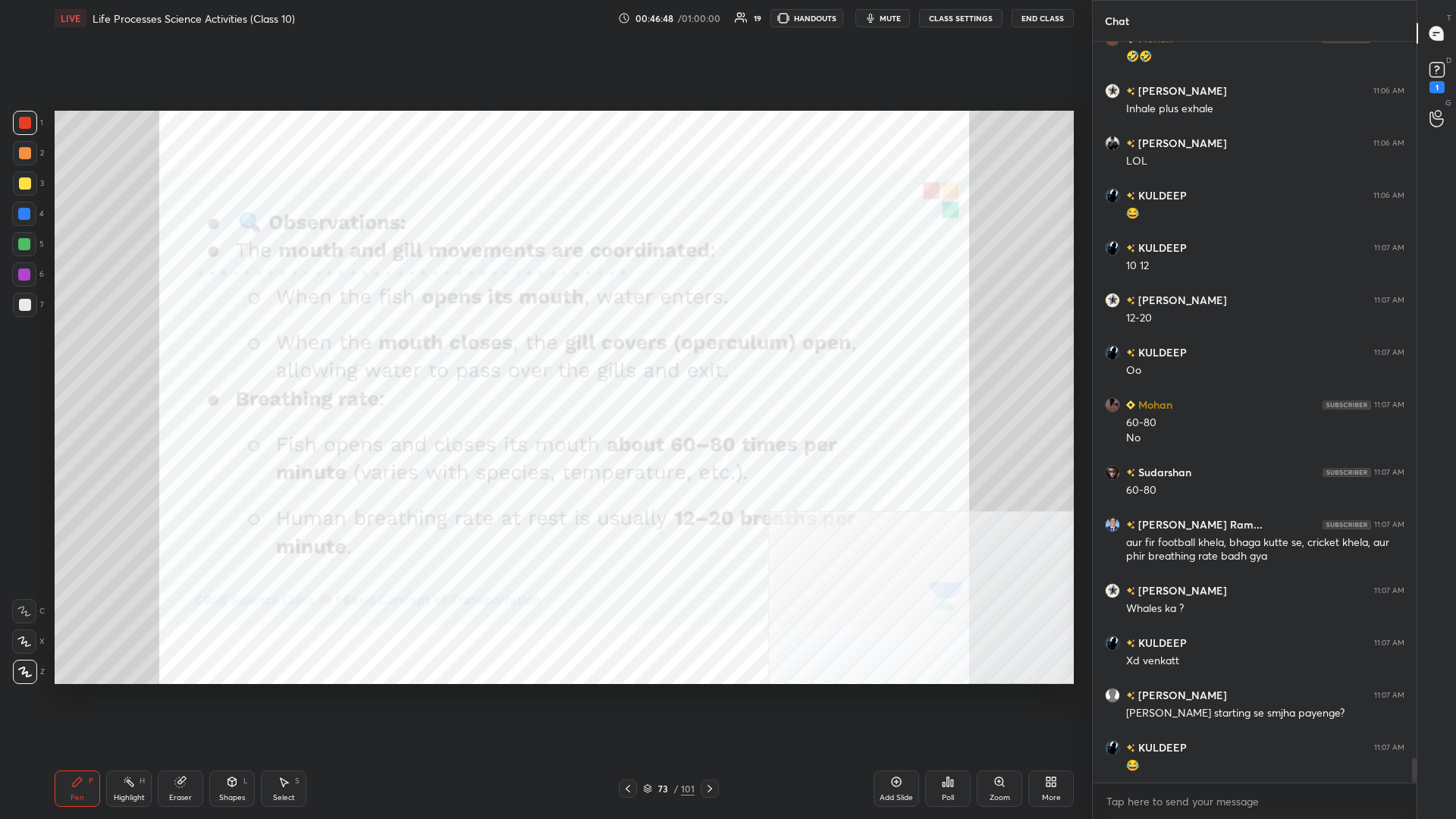 click on "4" at bounding box center [28, 214] 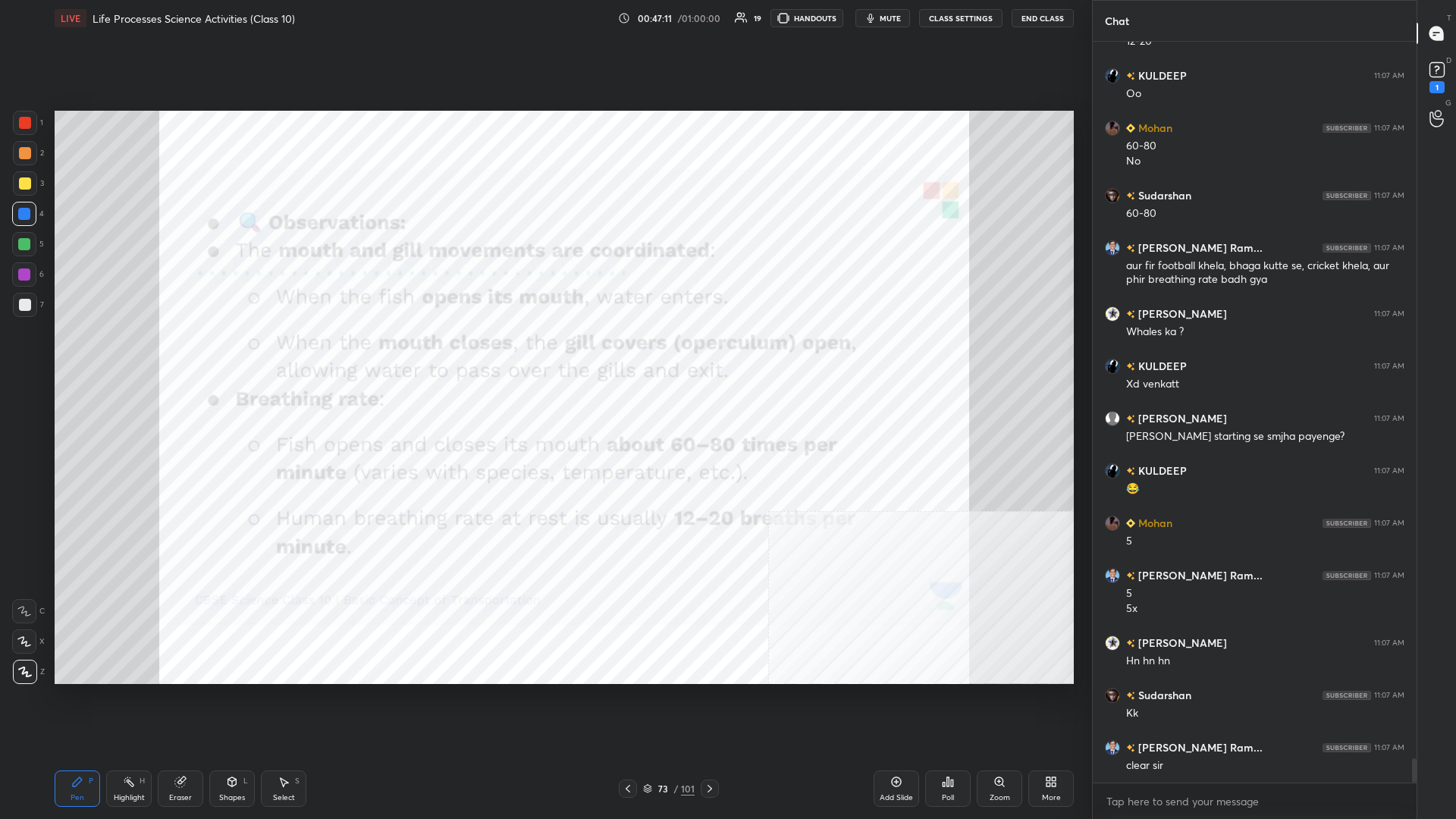 scroll, scrollTop: 21660, scrollLeft: 0, axis: vertical 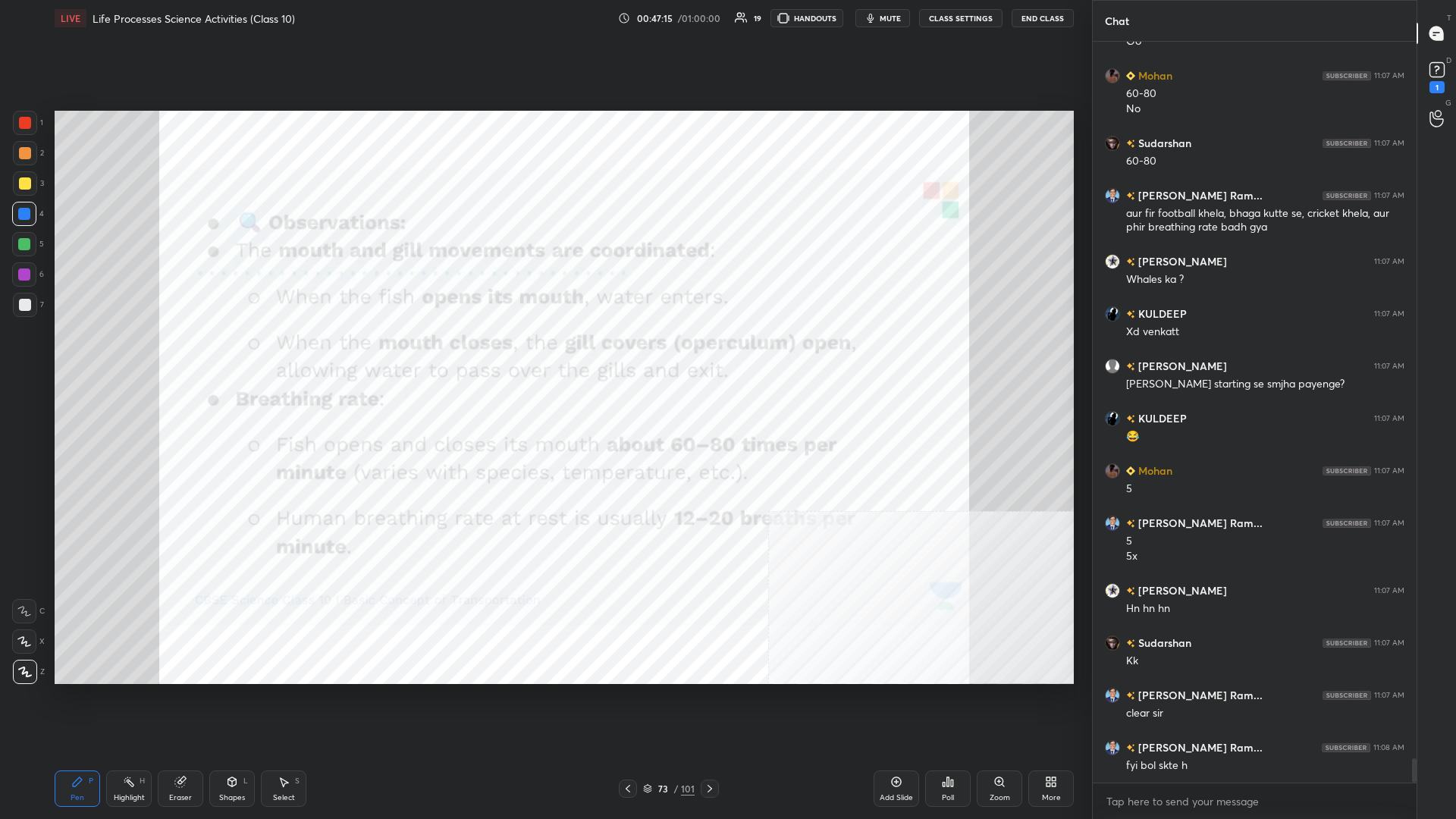 click on "Eraser" at bounding box center (180, 789) 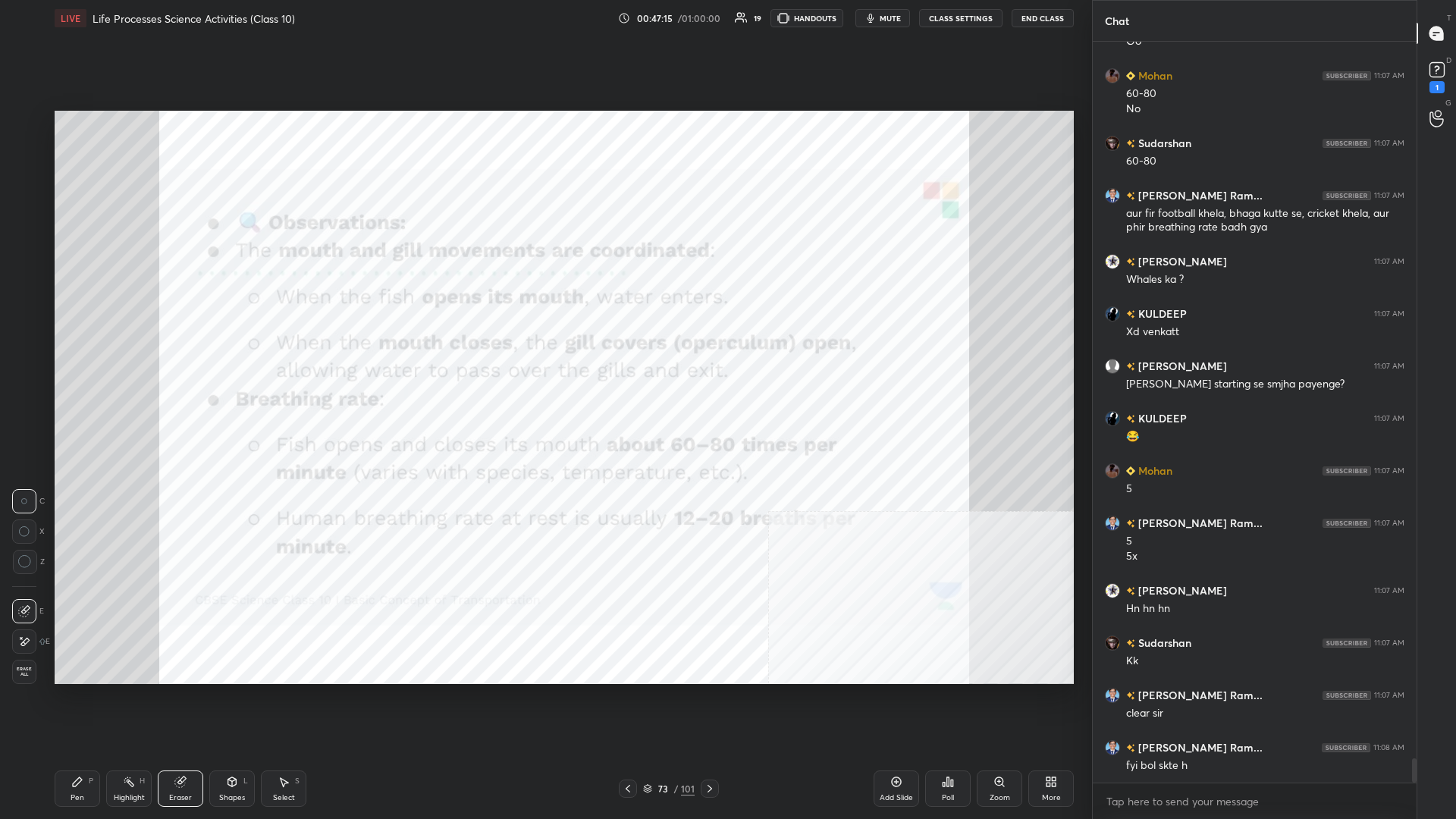 click on "Highlight H" at bounding box center [129, 789] 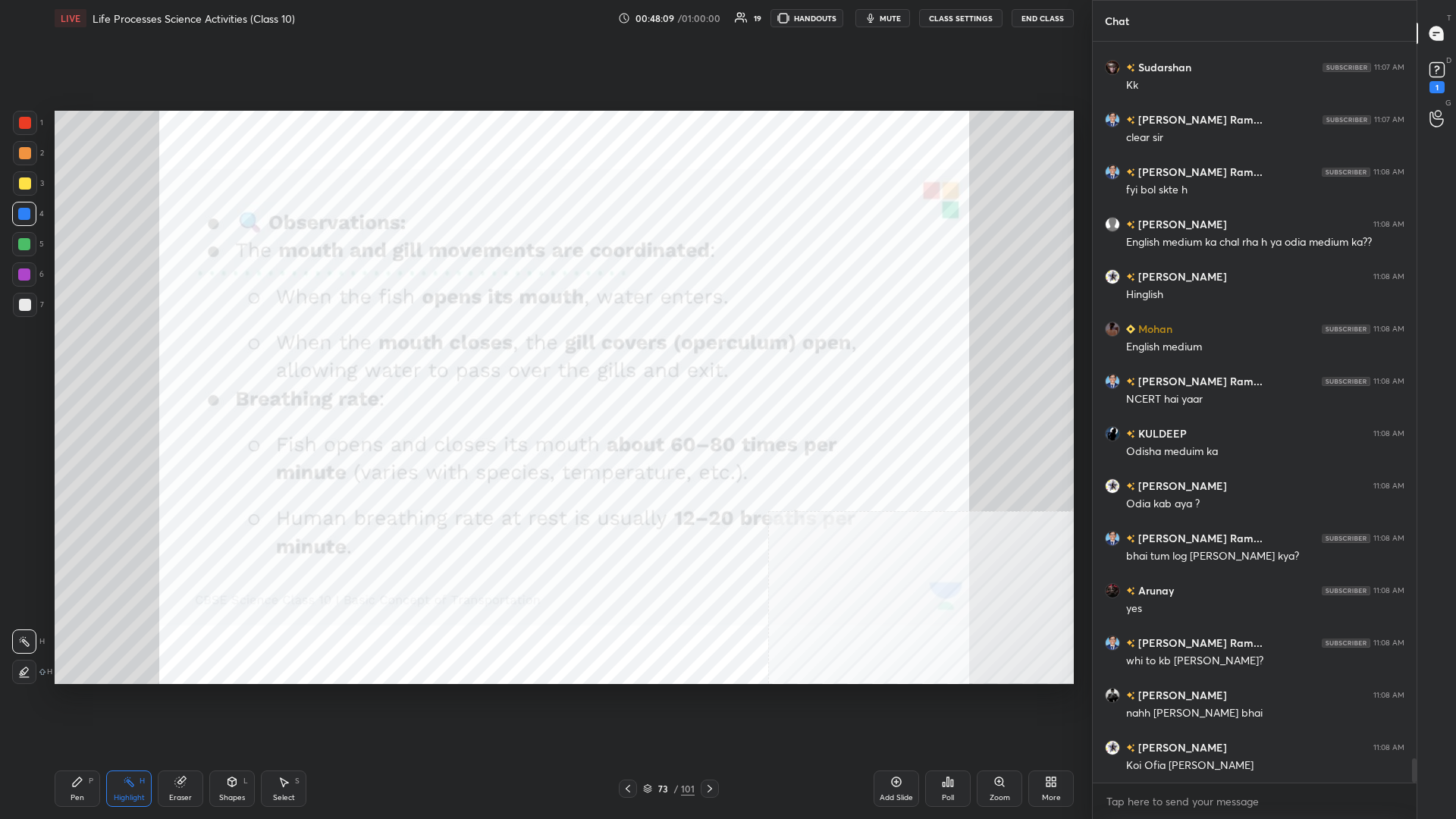 scroll, scrollTop: 22288, scrollLeft: 0, axis: vertical 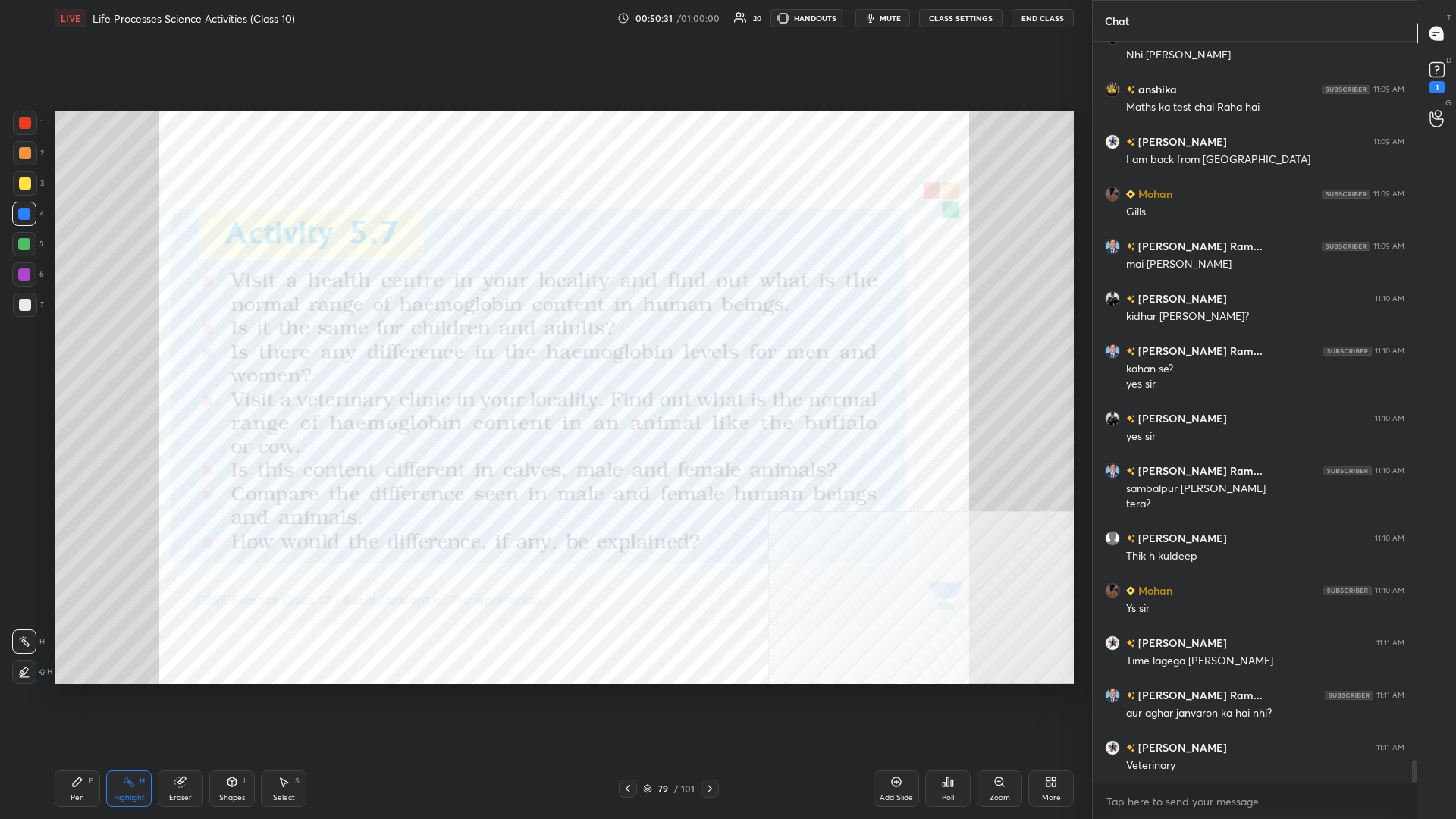 click on "Pen P Highlight H Eraser Shapes L Select S" at bounding box center [259, 789] 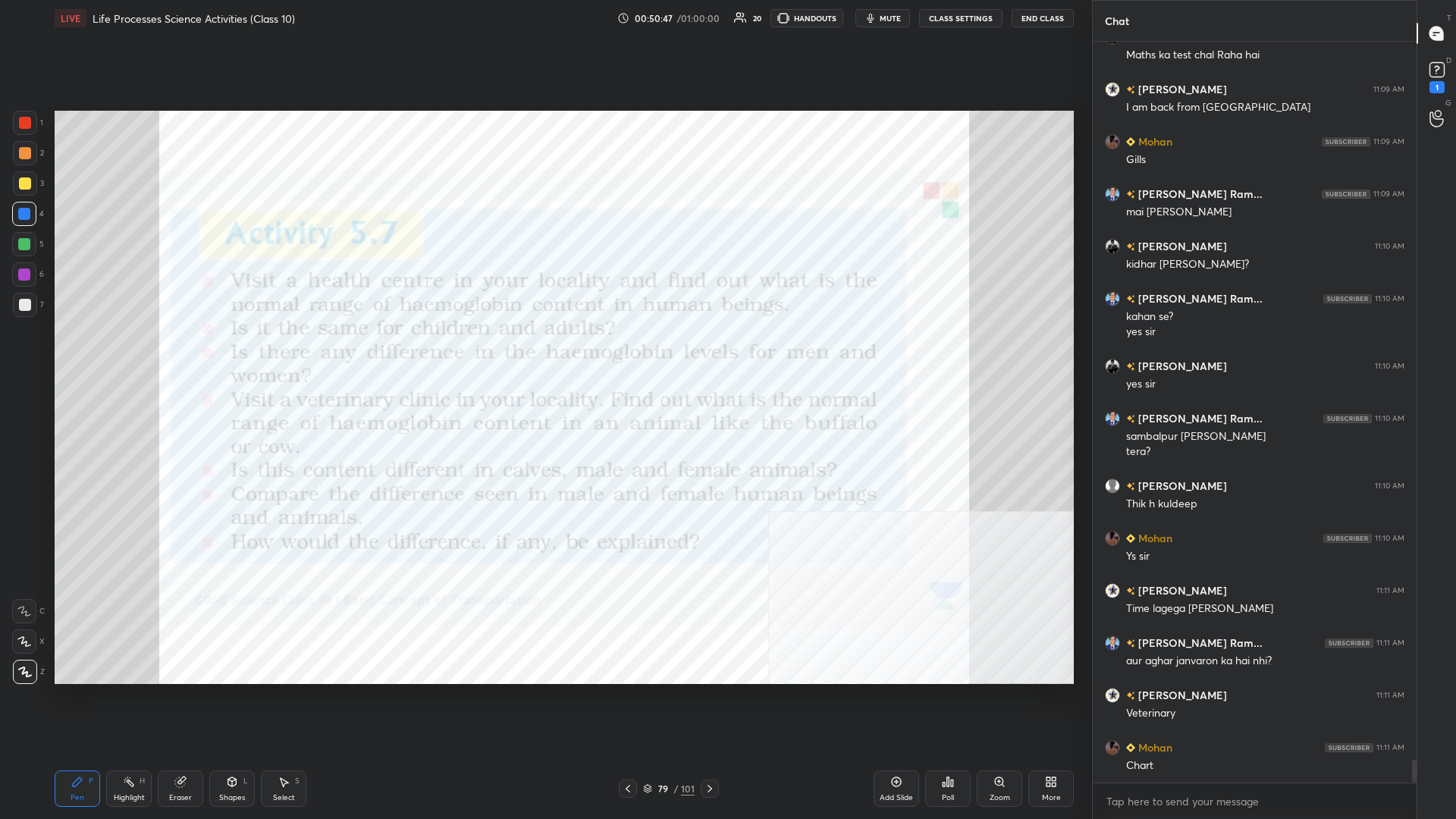 scroll, scrollTop: 23657, scrollLeft: 0, axis: vertical 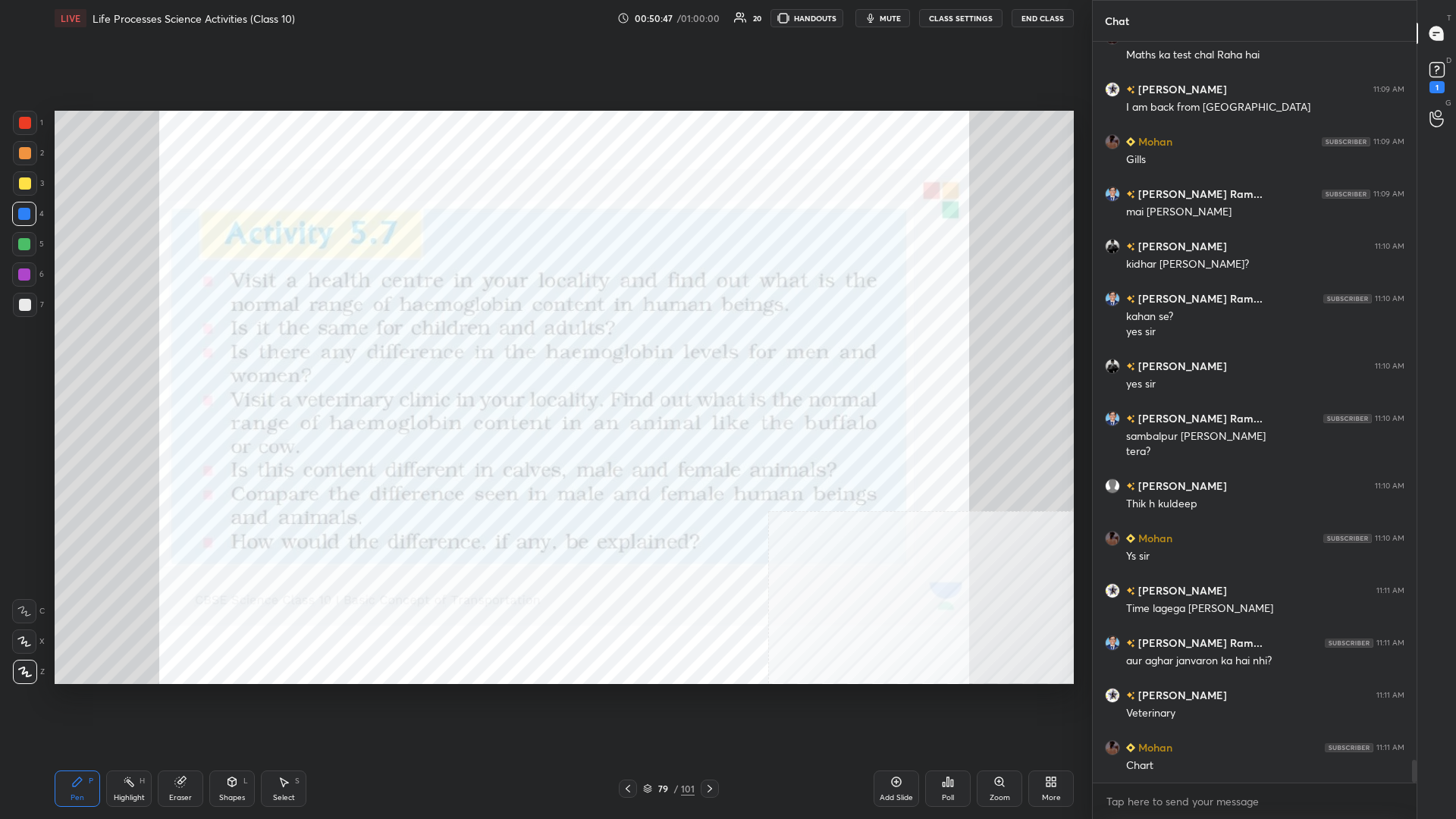 click at bounding box center [24, 275] 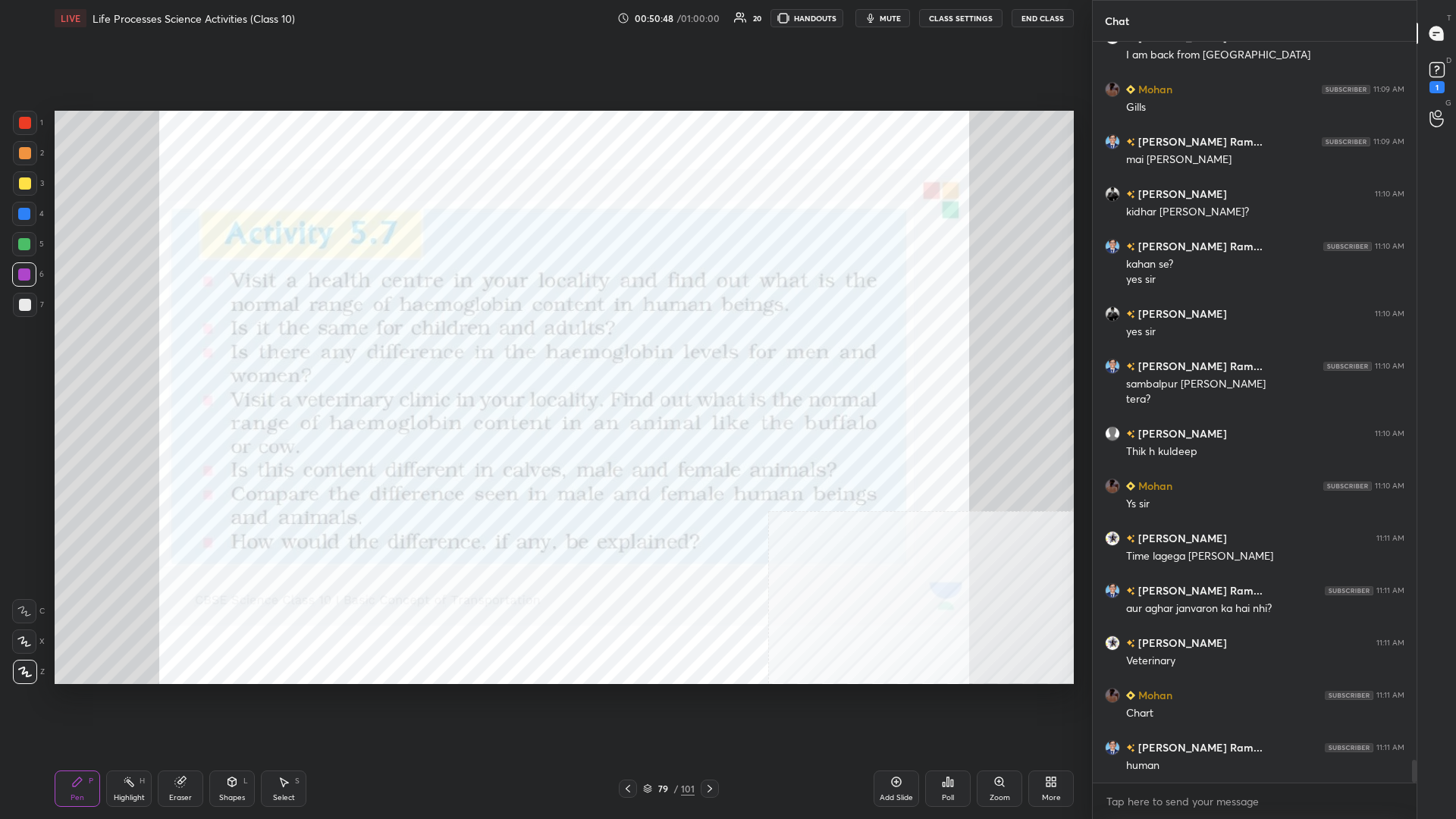 click at bounding box center [24, 275] 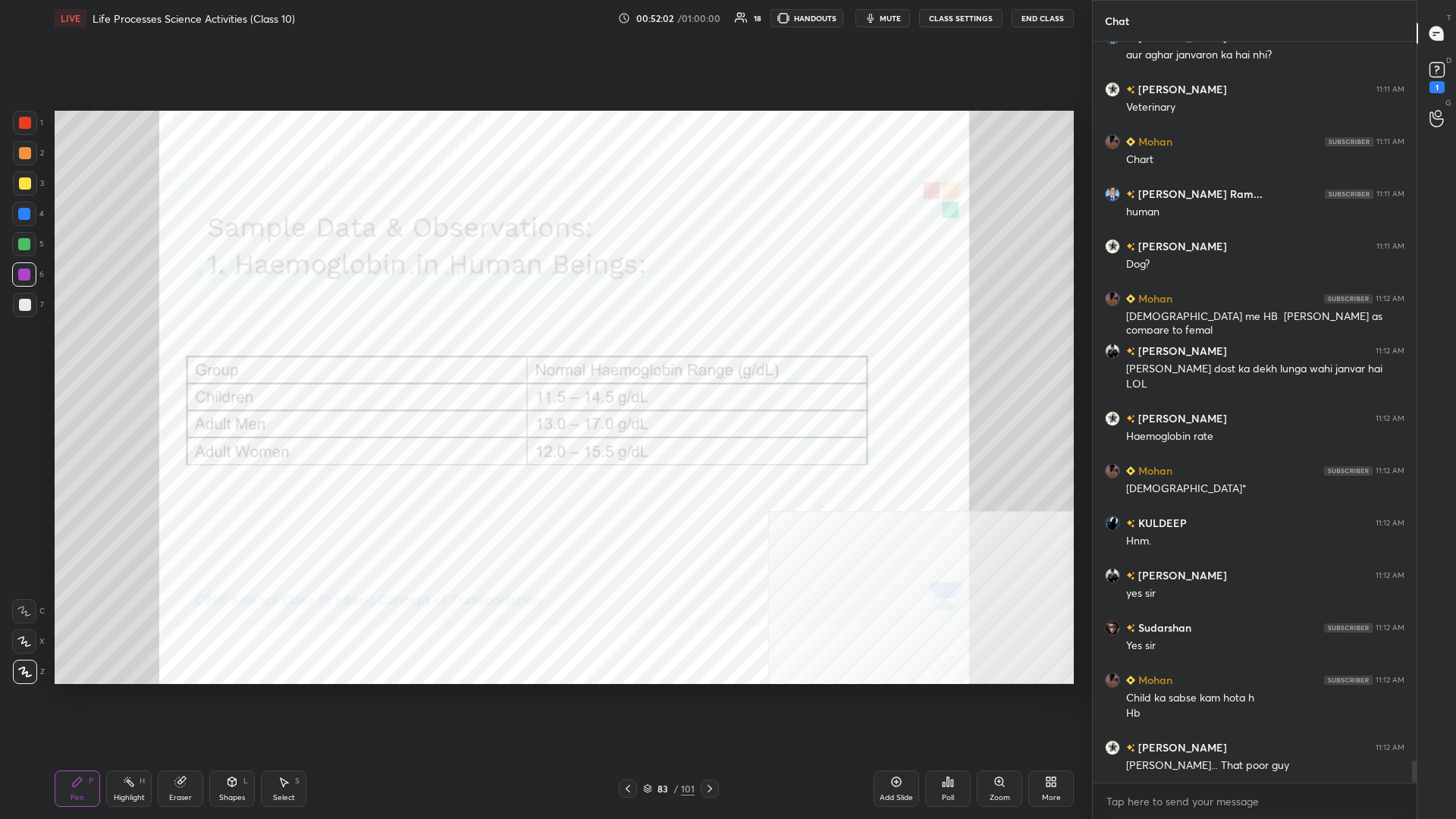 scroll, scrollTop: 24263, scrollLeft: 0, axis: vertical 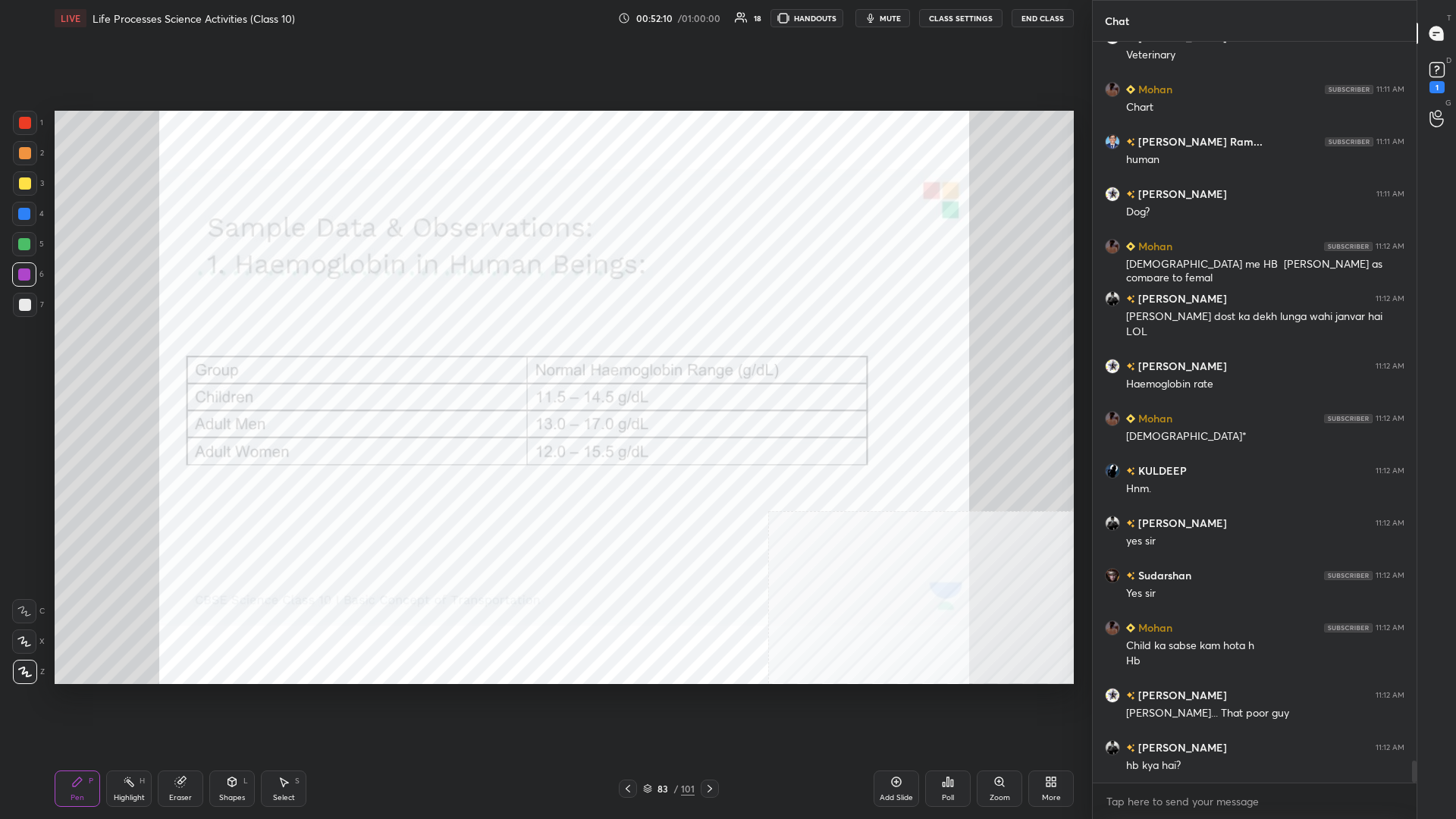 click at bounding box center (25, 123) 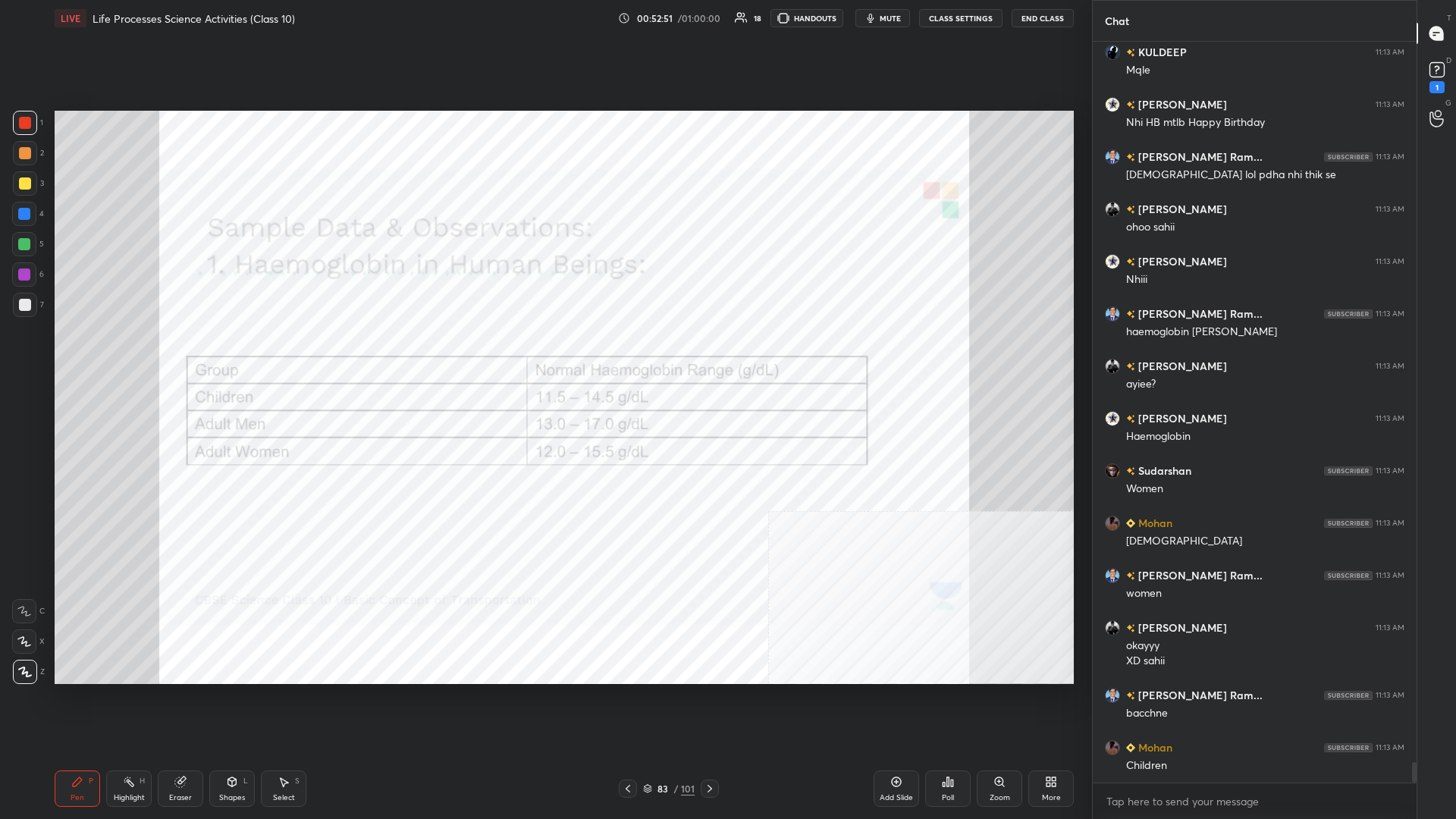 scroll, scrollTop: 25691, scrollLeft: 0, axis: vertical 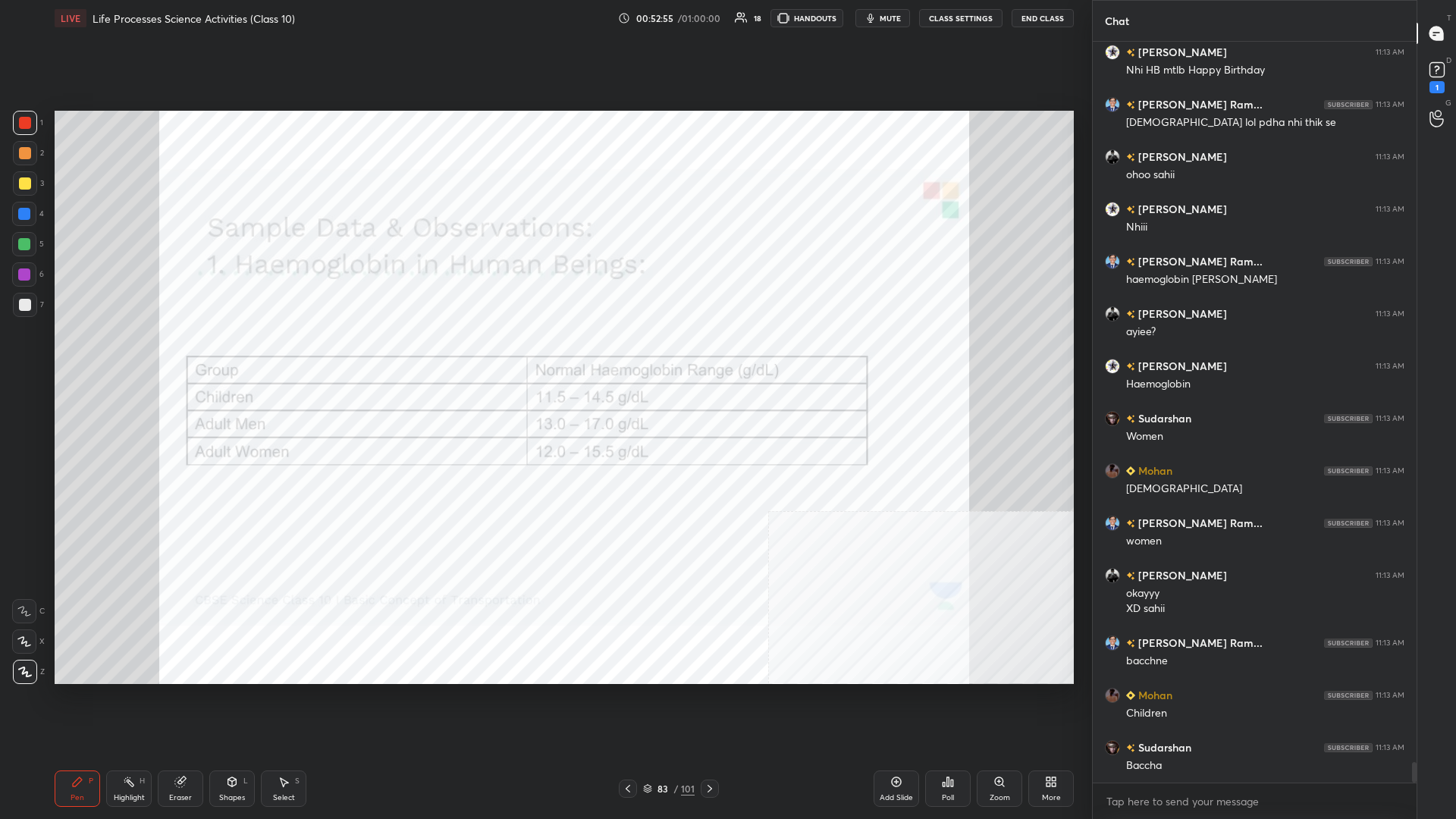 click at bounding box center (24, 275) 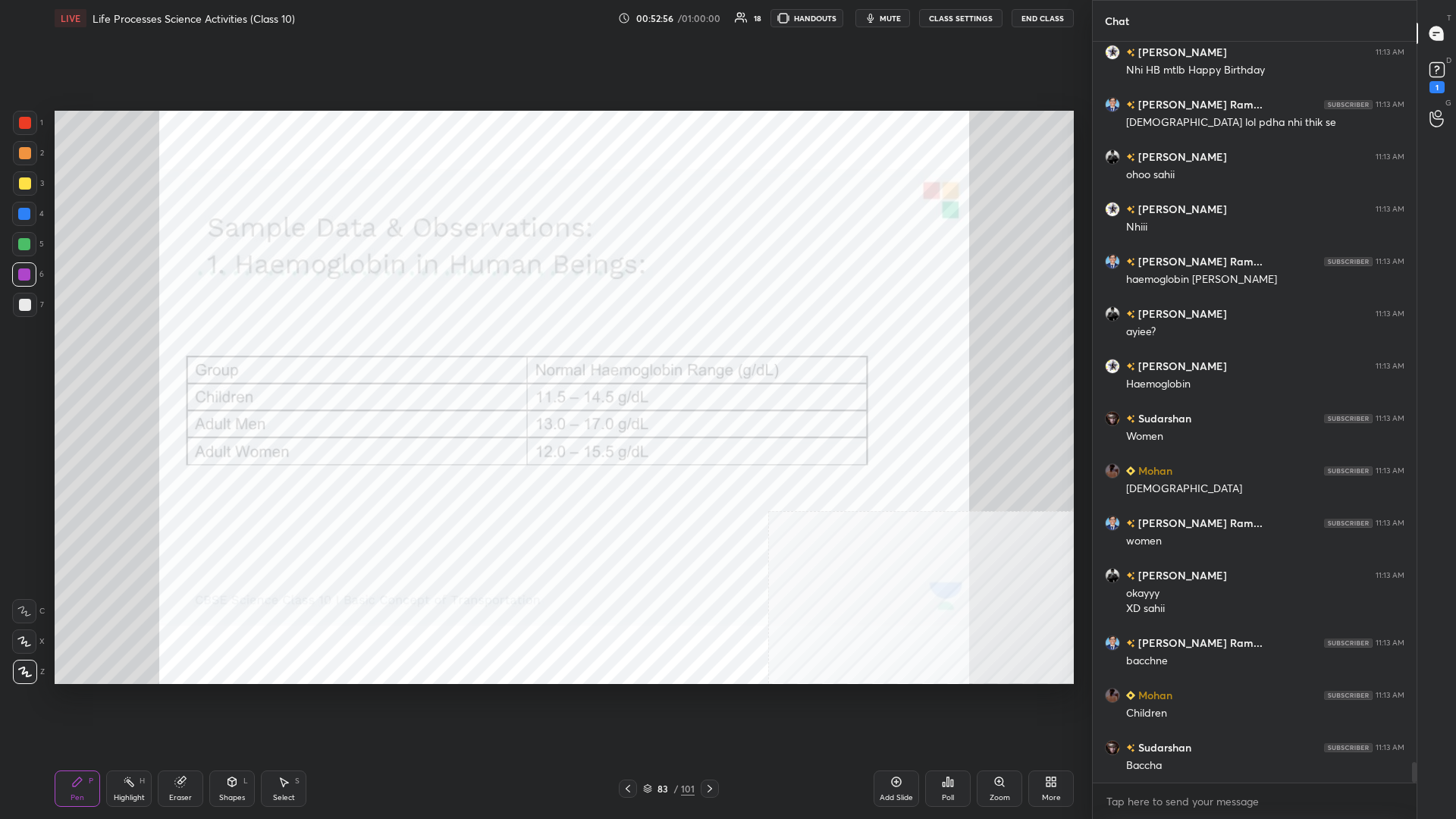 click on "4" at bounding box center (28, 217) 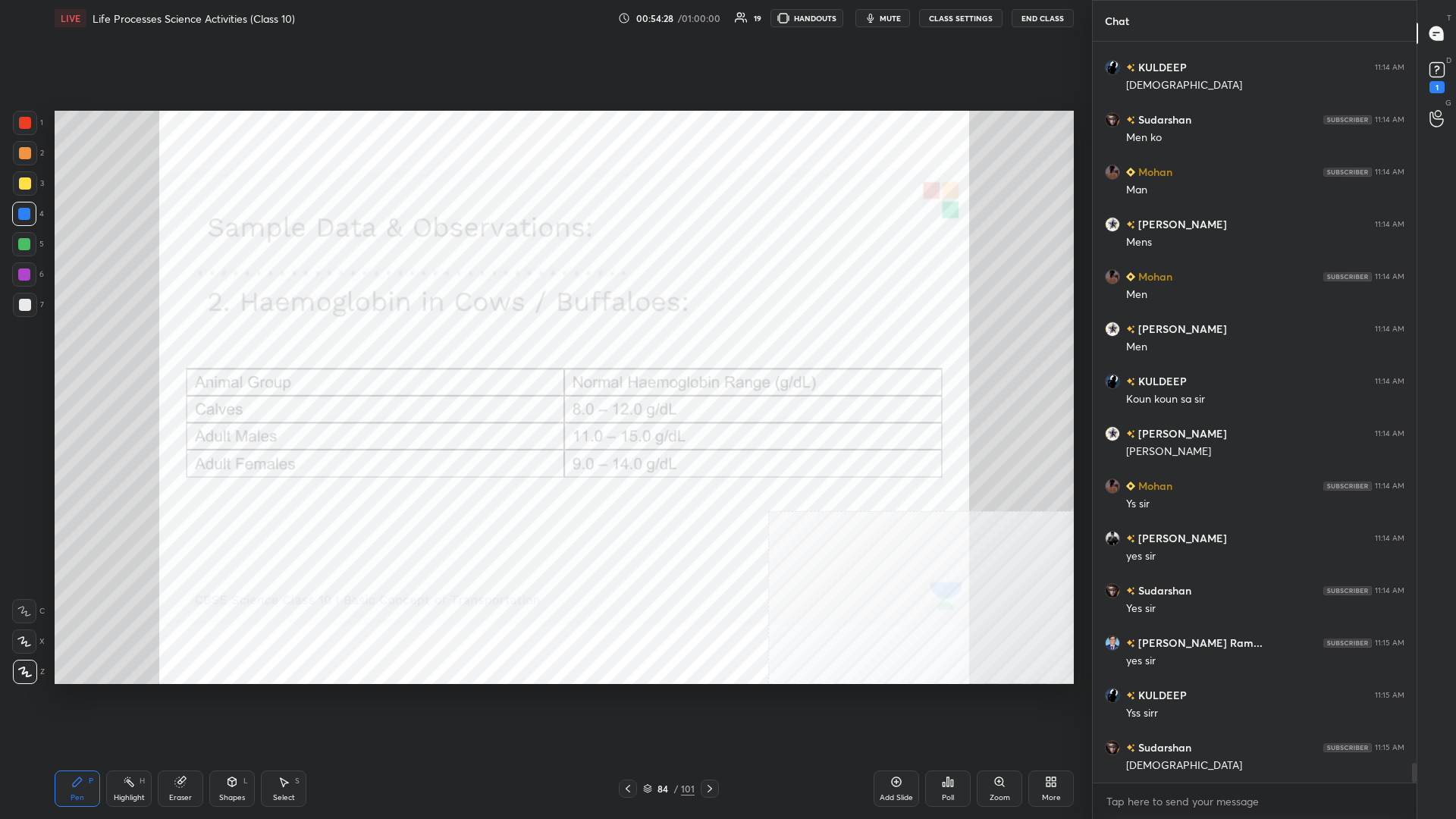 scroll, scrollTop: 27433, scrollLeft: 0, axis: vertical 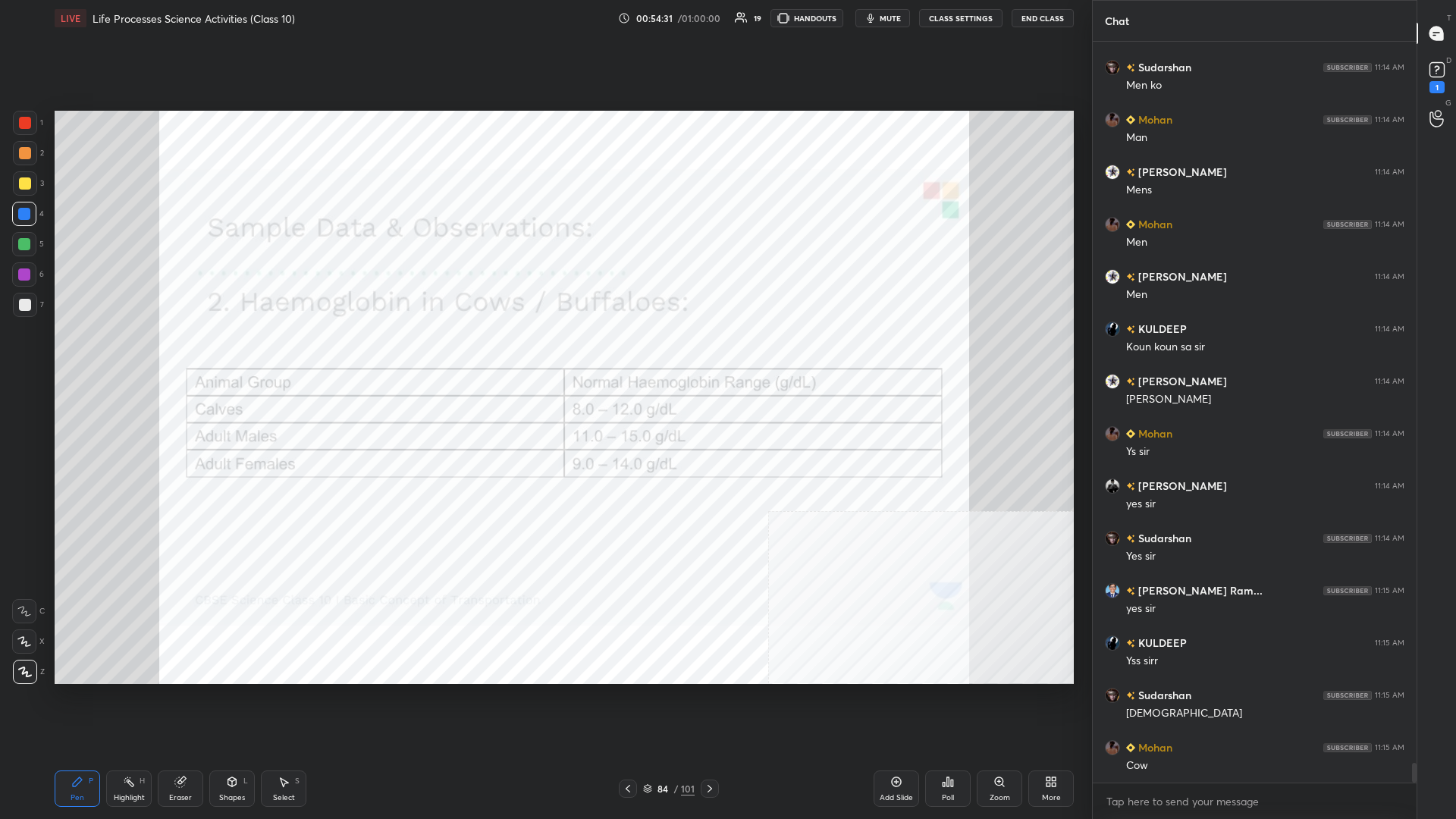 click on "1 2 3 4 5 6 7 C X Z C X Z E E Erase all   H H" at bounding box center (24, 397) 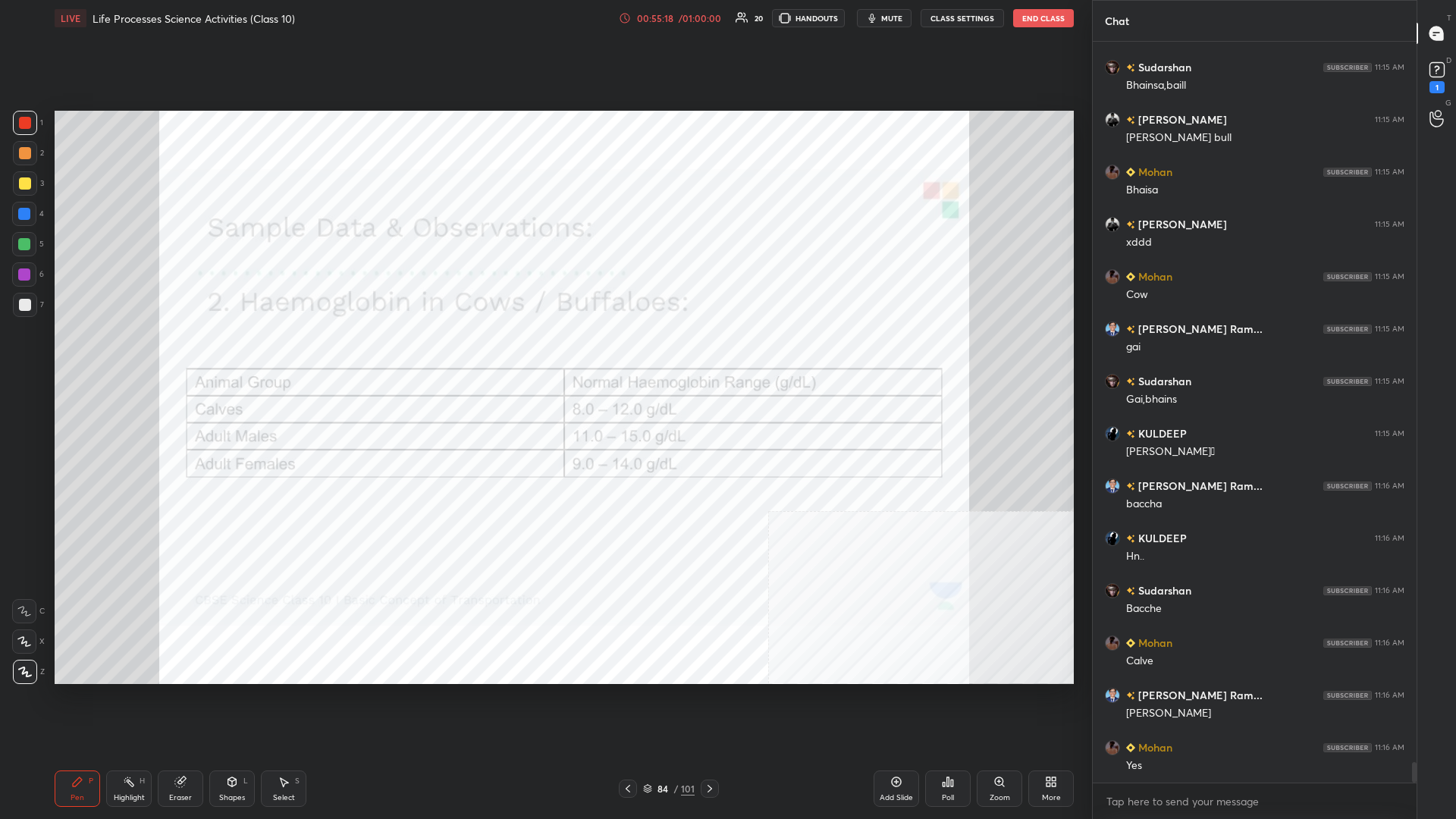 scroll, scrollTop: 25998, scrollLeft: 0, axis: vertical 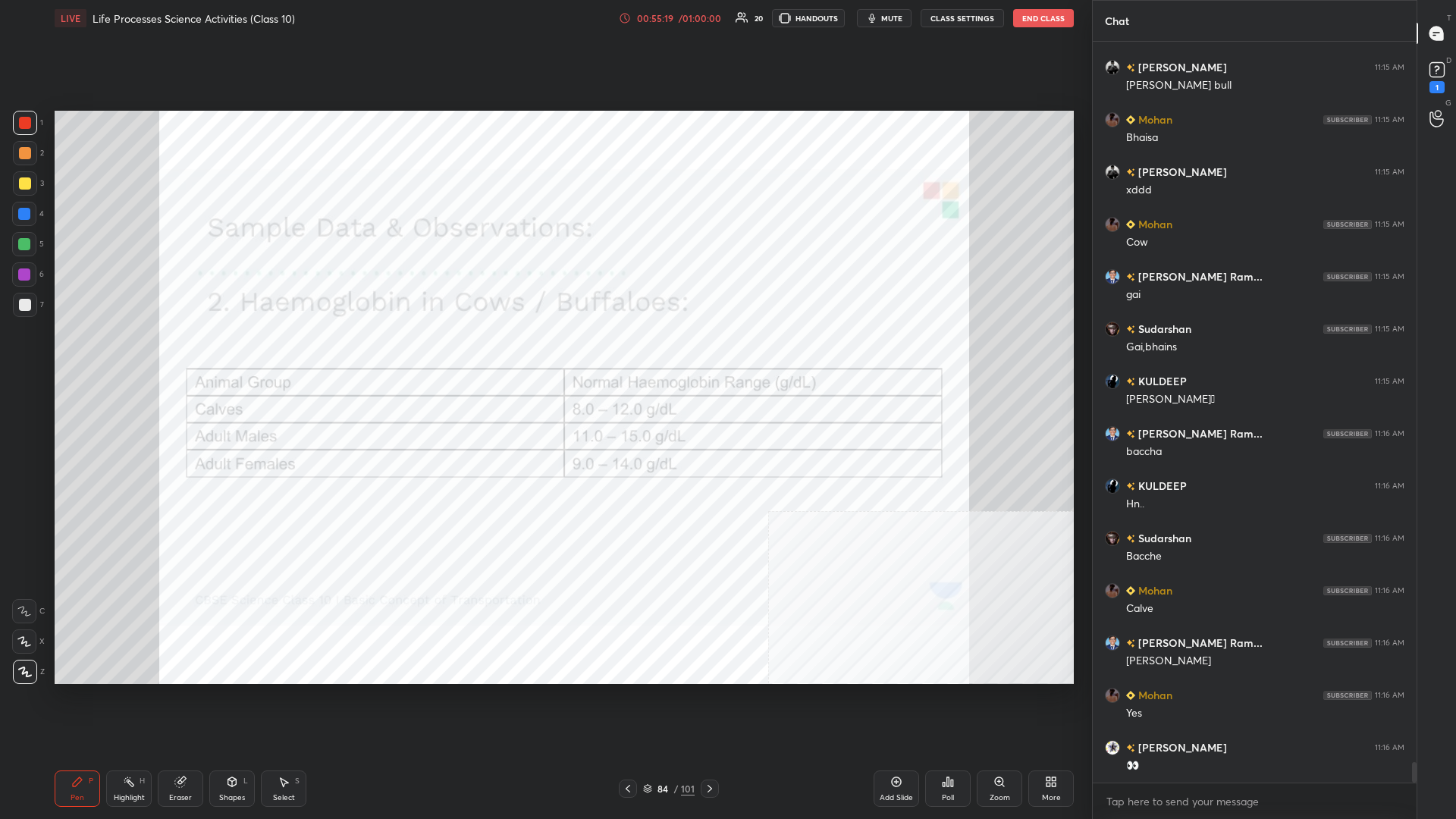 click on "5" at bounding box center (28, 247) 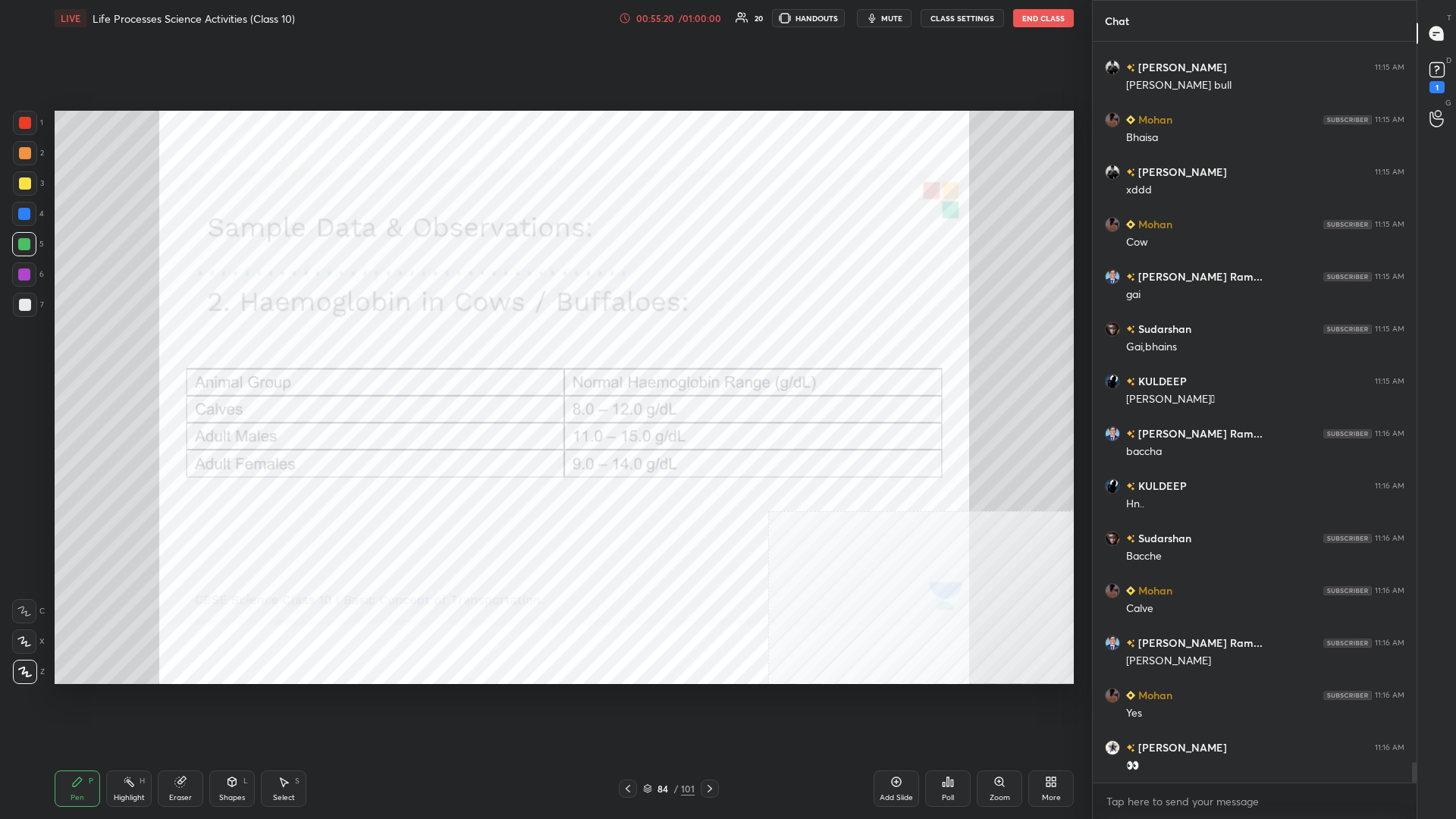 click at bounding box center [24, 275] 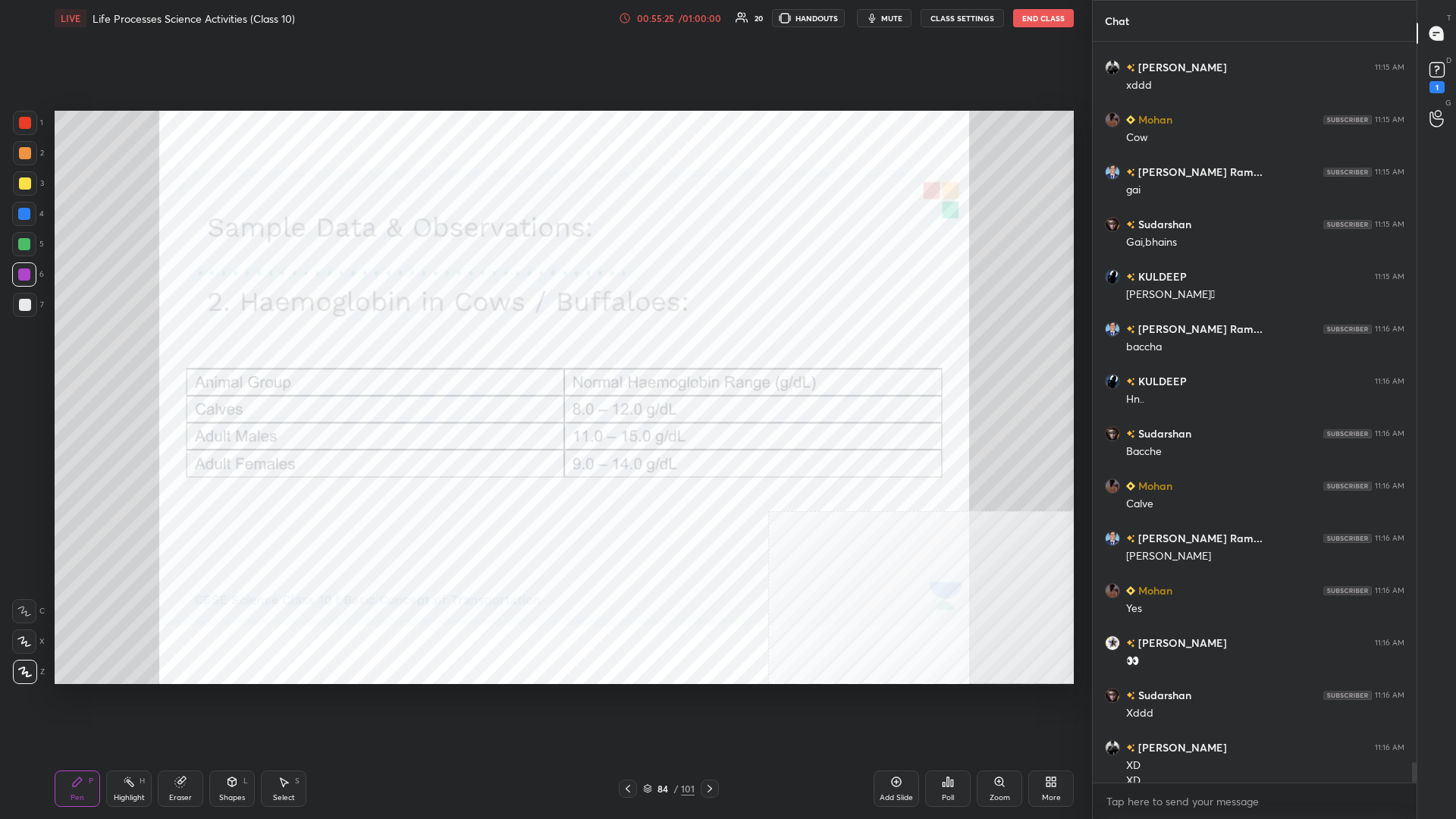 scroll, scrollTop: 26118, scrollLeft: 0, axis: vertical 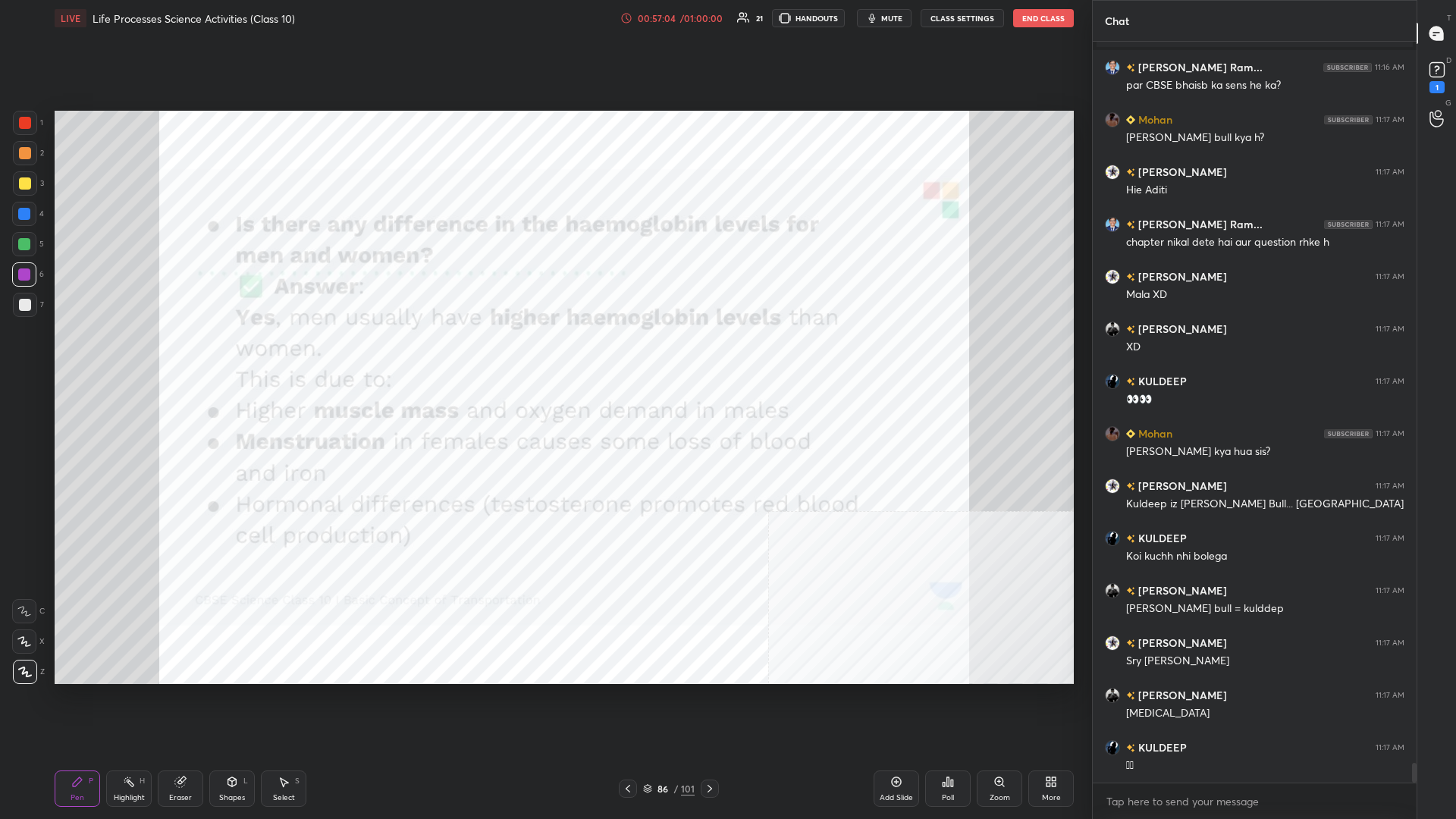 click at bounding box center [24, 244] 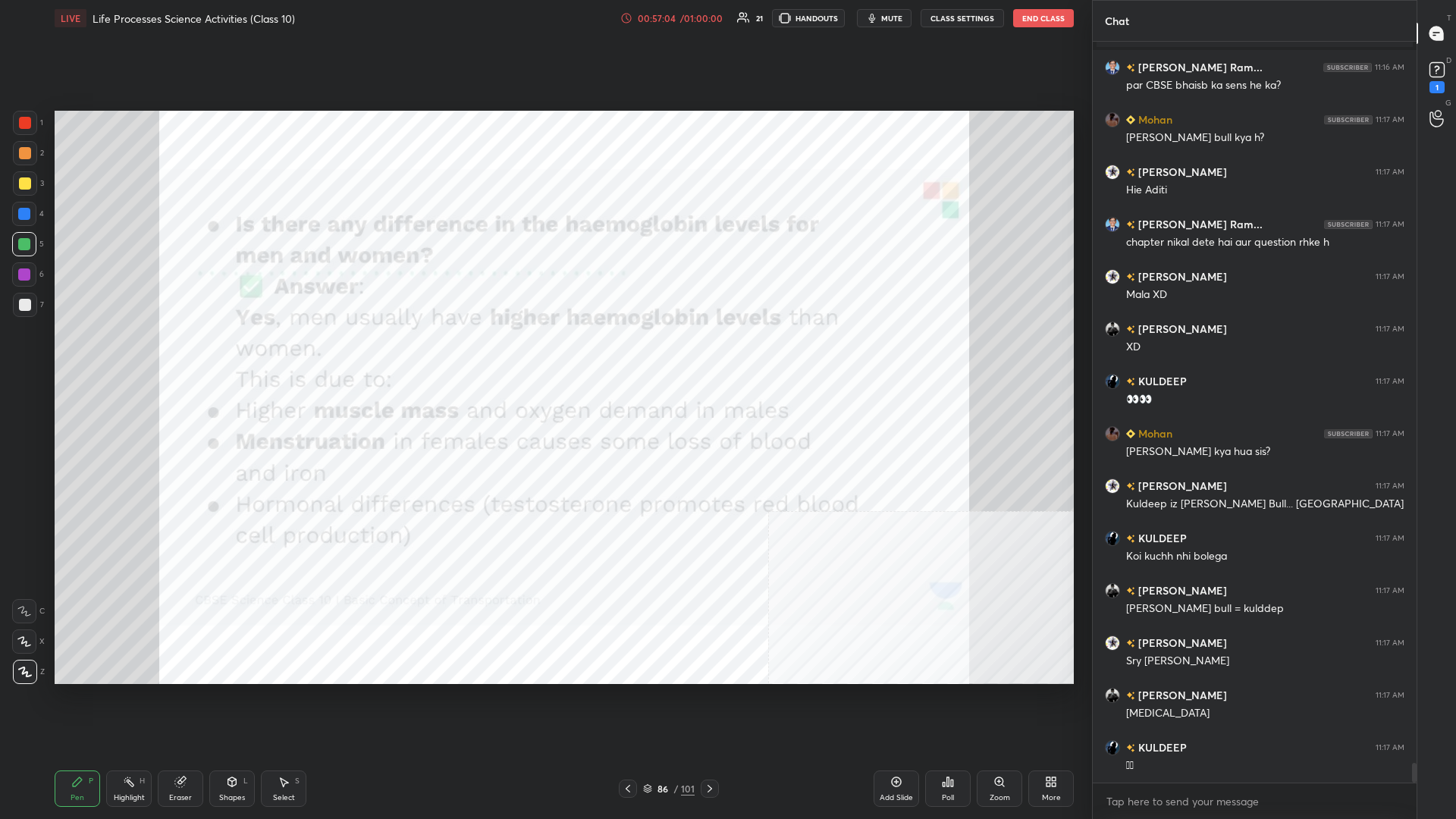 click at bounding box center (24, 244) 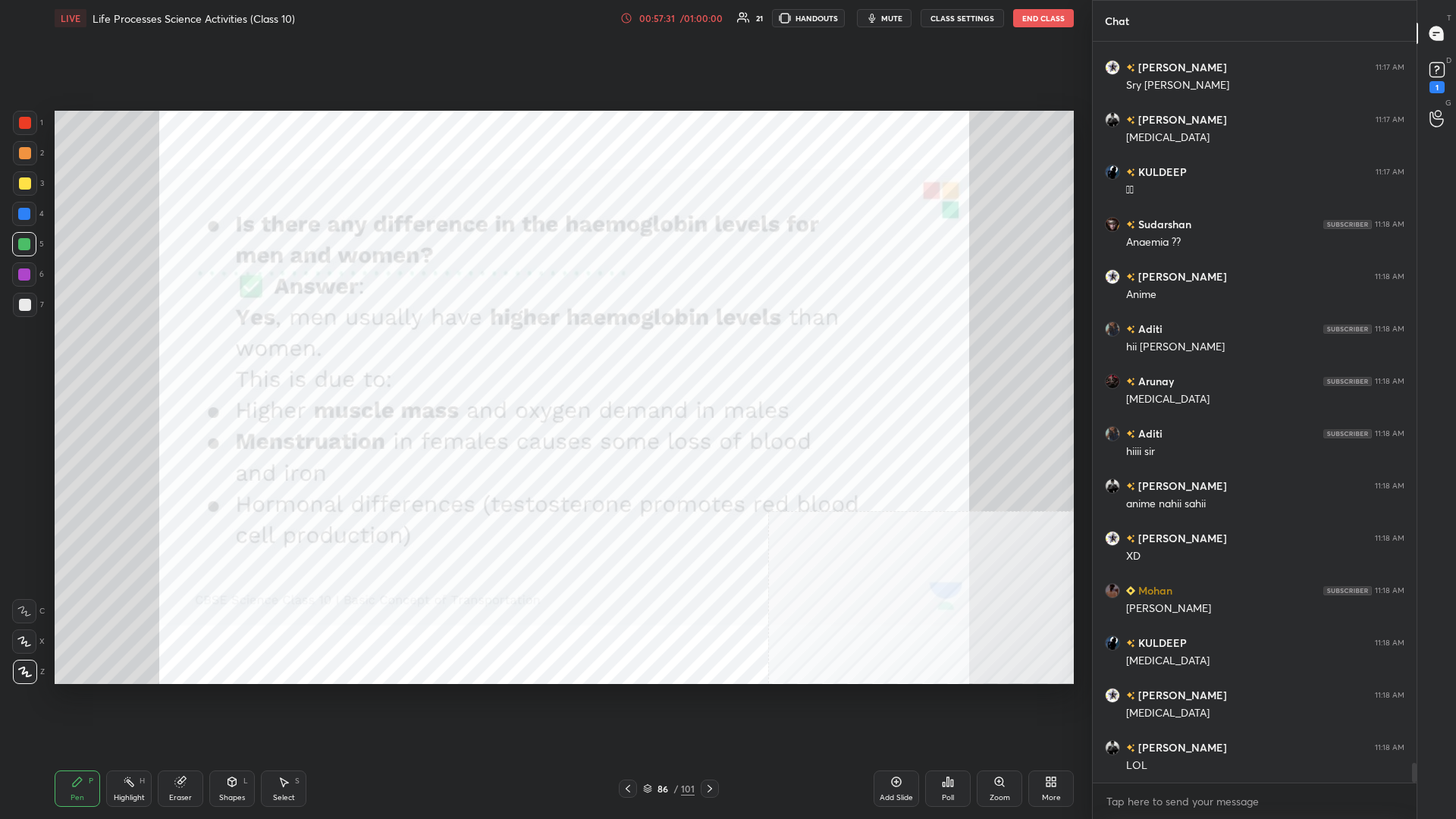 scroll, scrollTop: 27512, scrollLeft: 0, axis: vertical 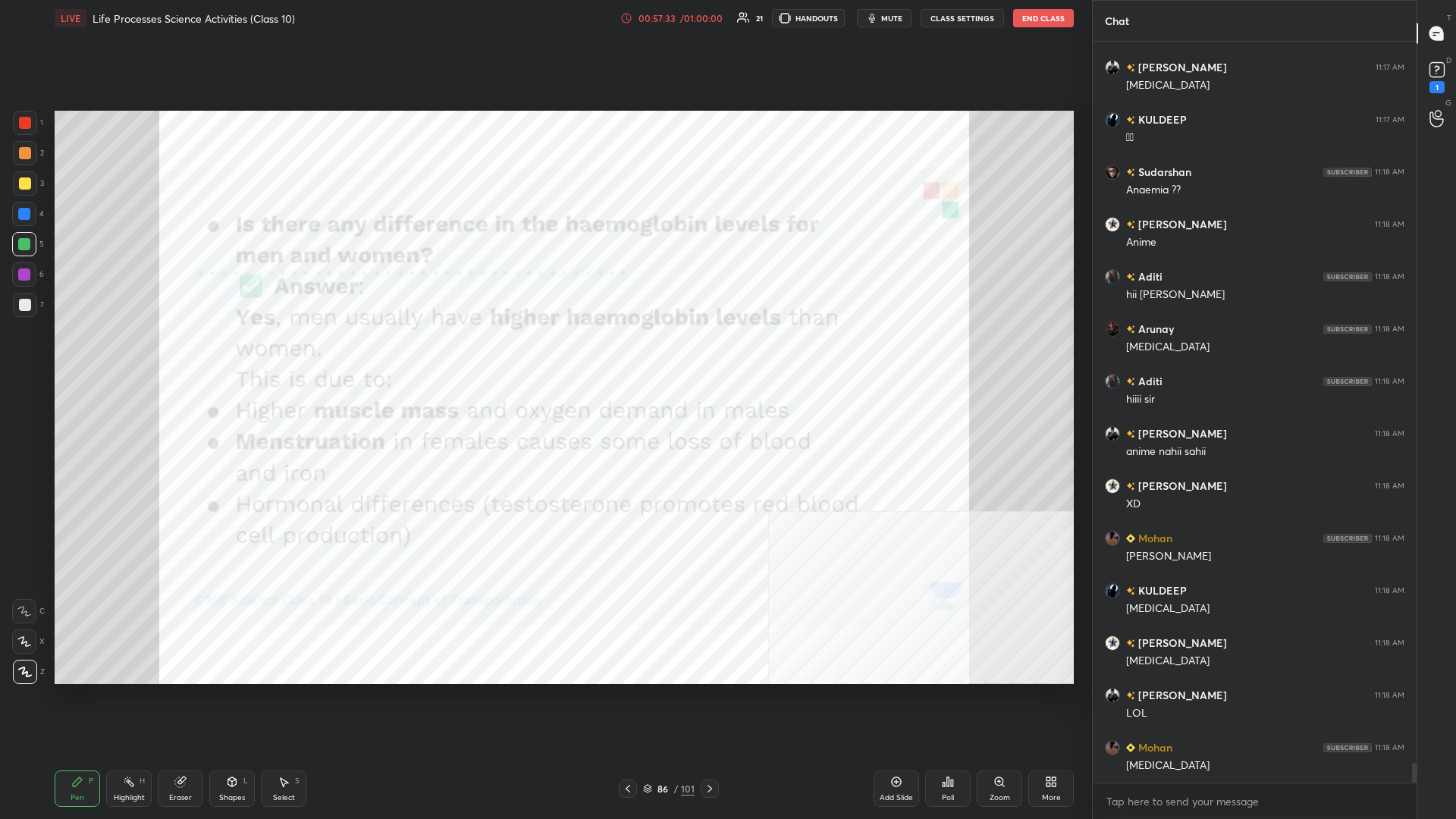 click on "86 / 101" at bounding box center (669, 789) 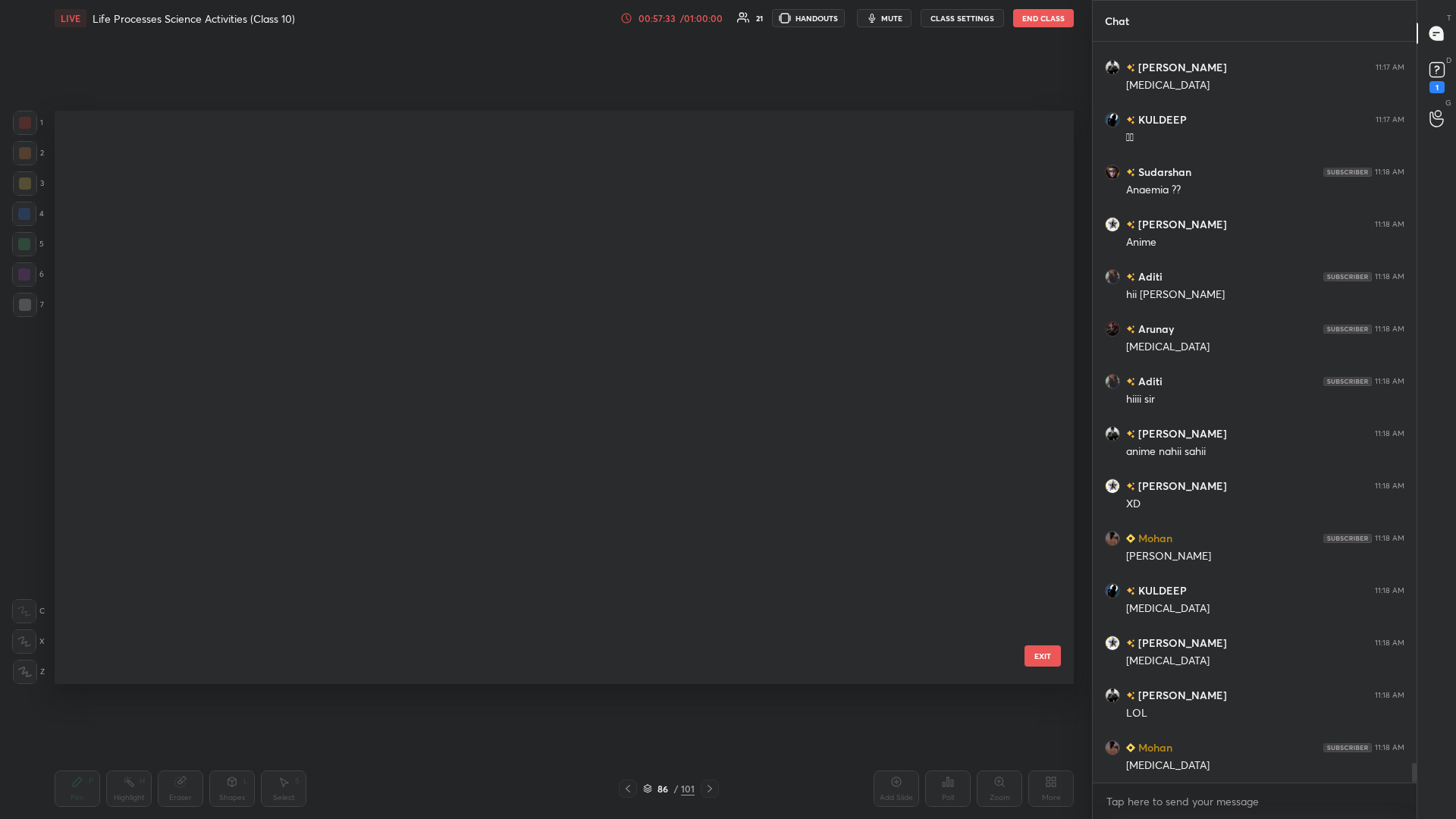 scroll, scrollTop: 4639, scrollLeft: 0, axis: vertical 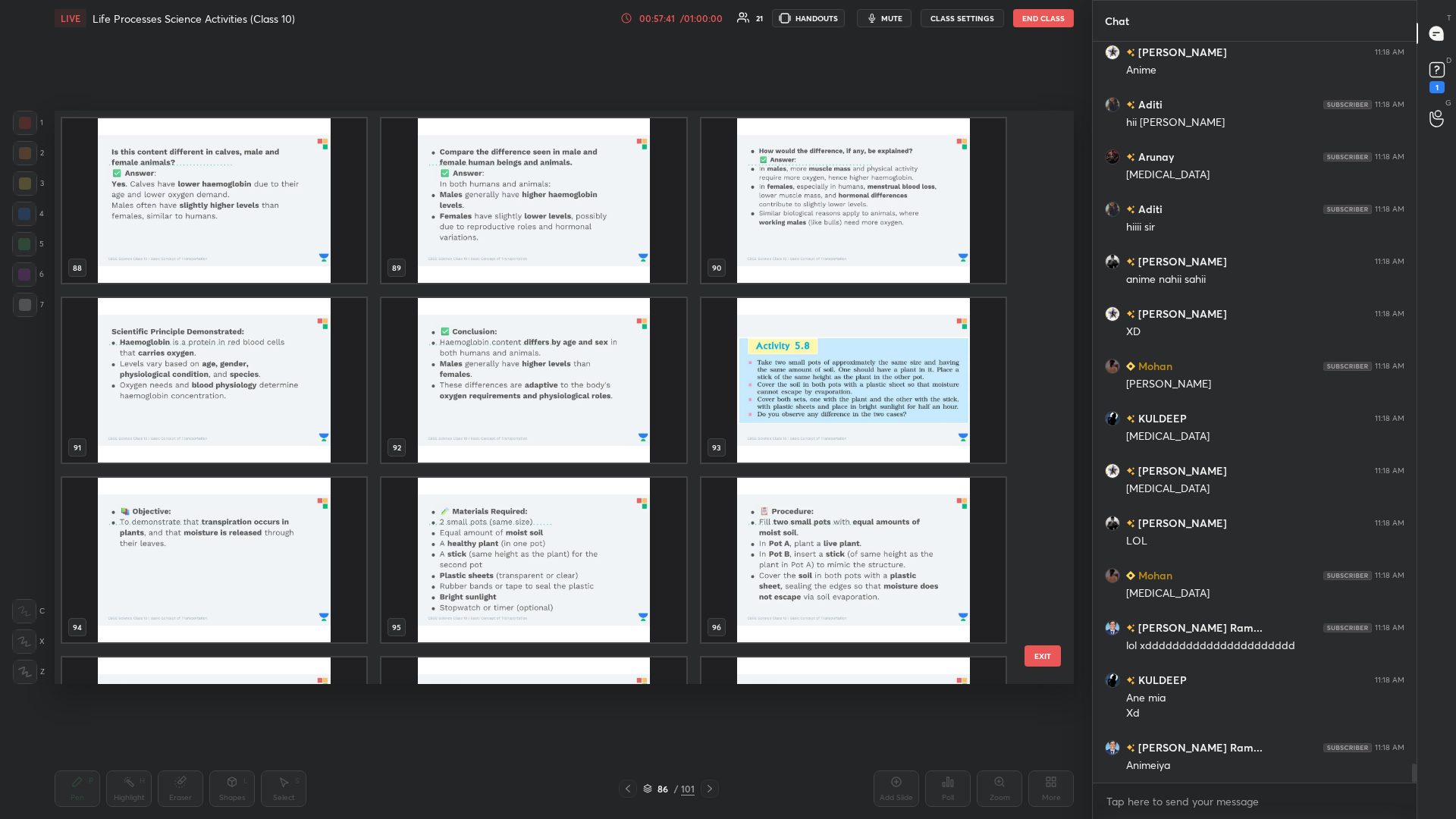 click at bounding box center (533, 380) 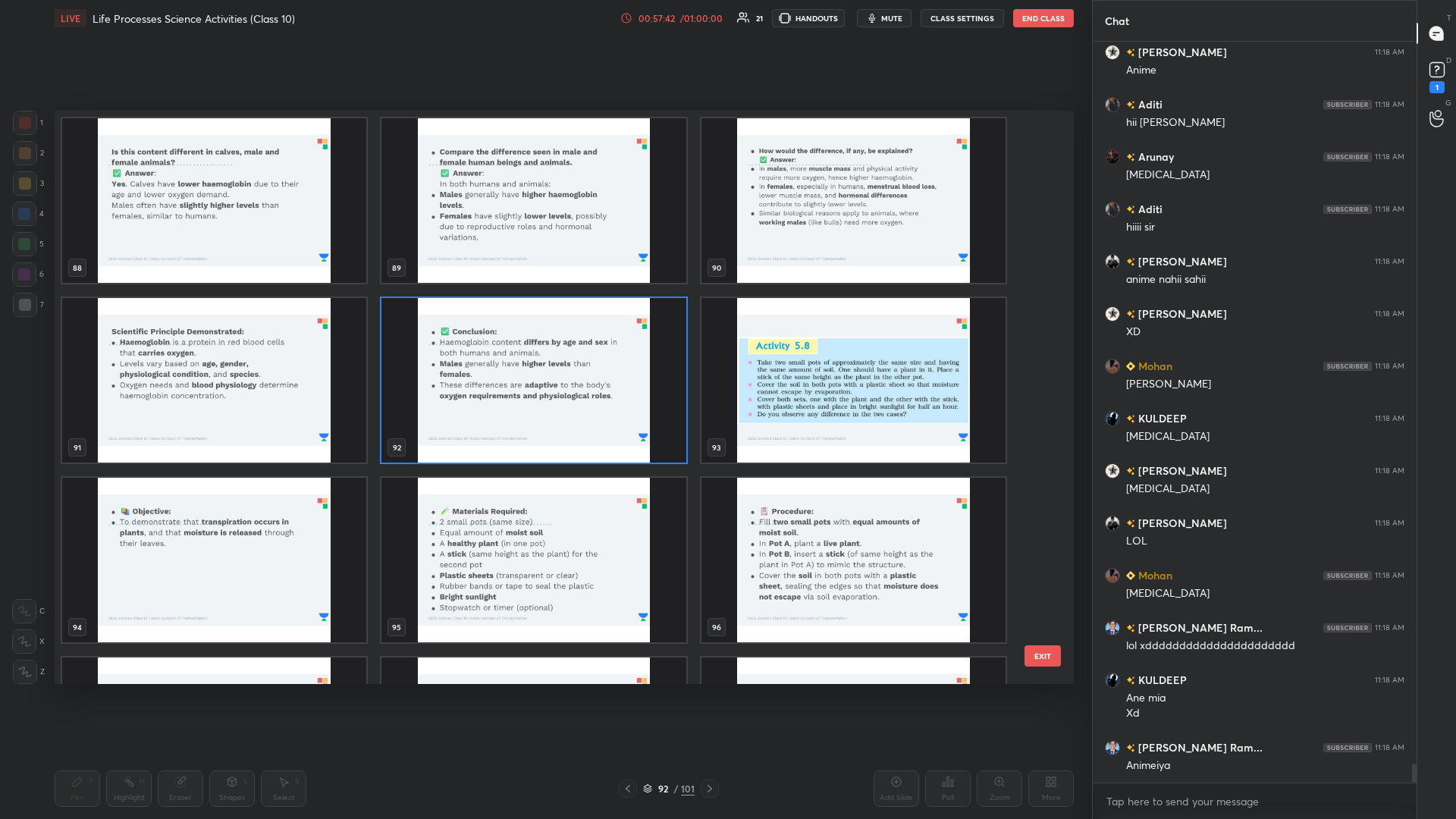 click at bounding box center (533, 380) 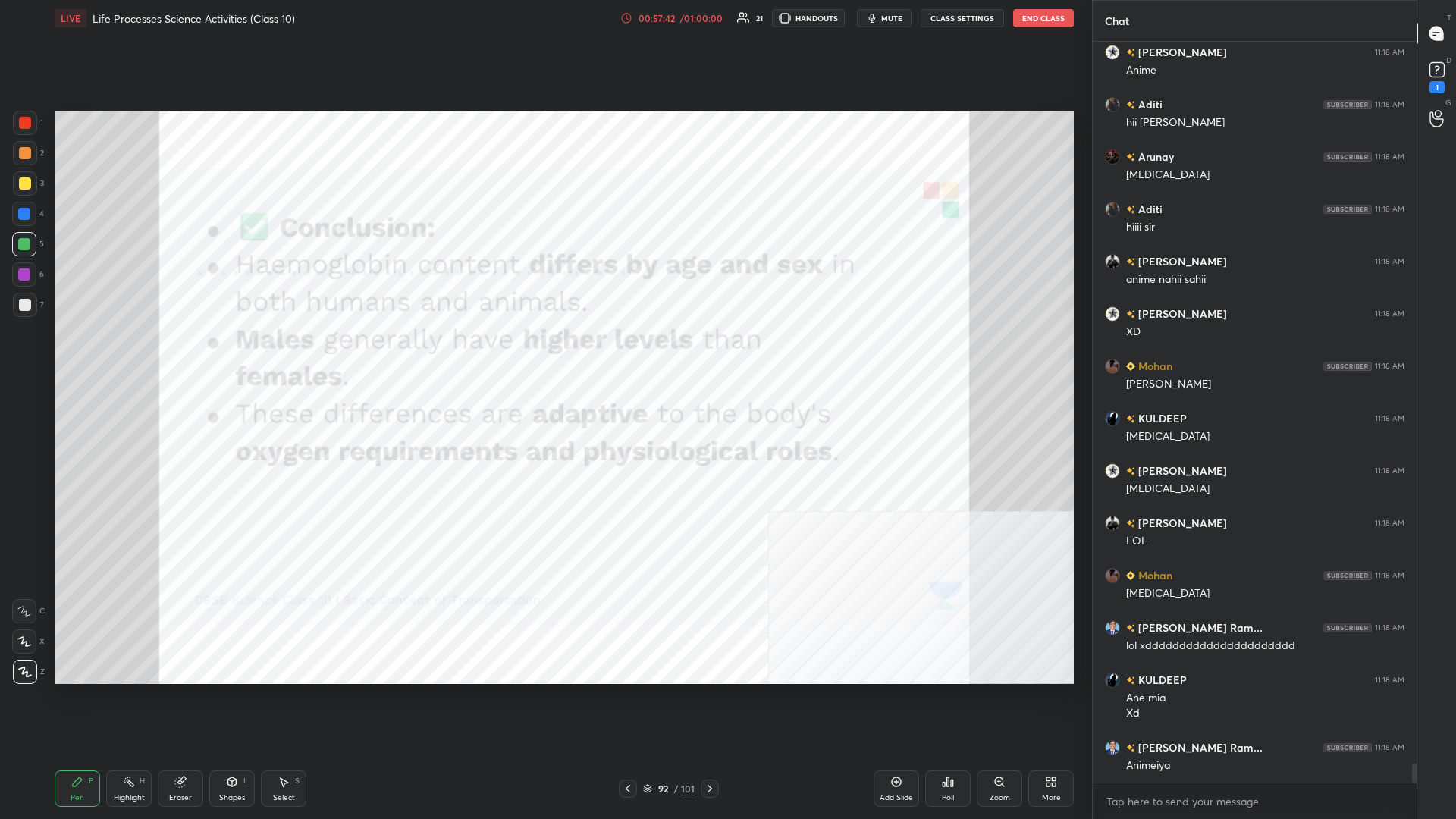 click on "Add Slide" at bounding box center [896, 789] 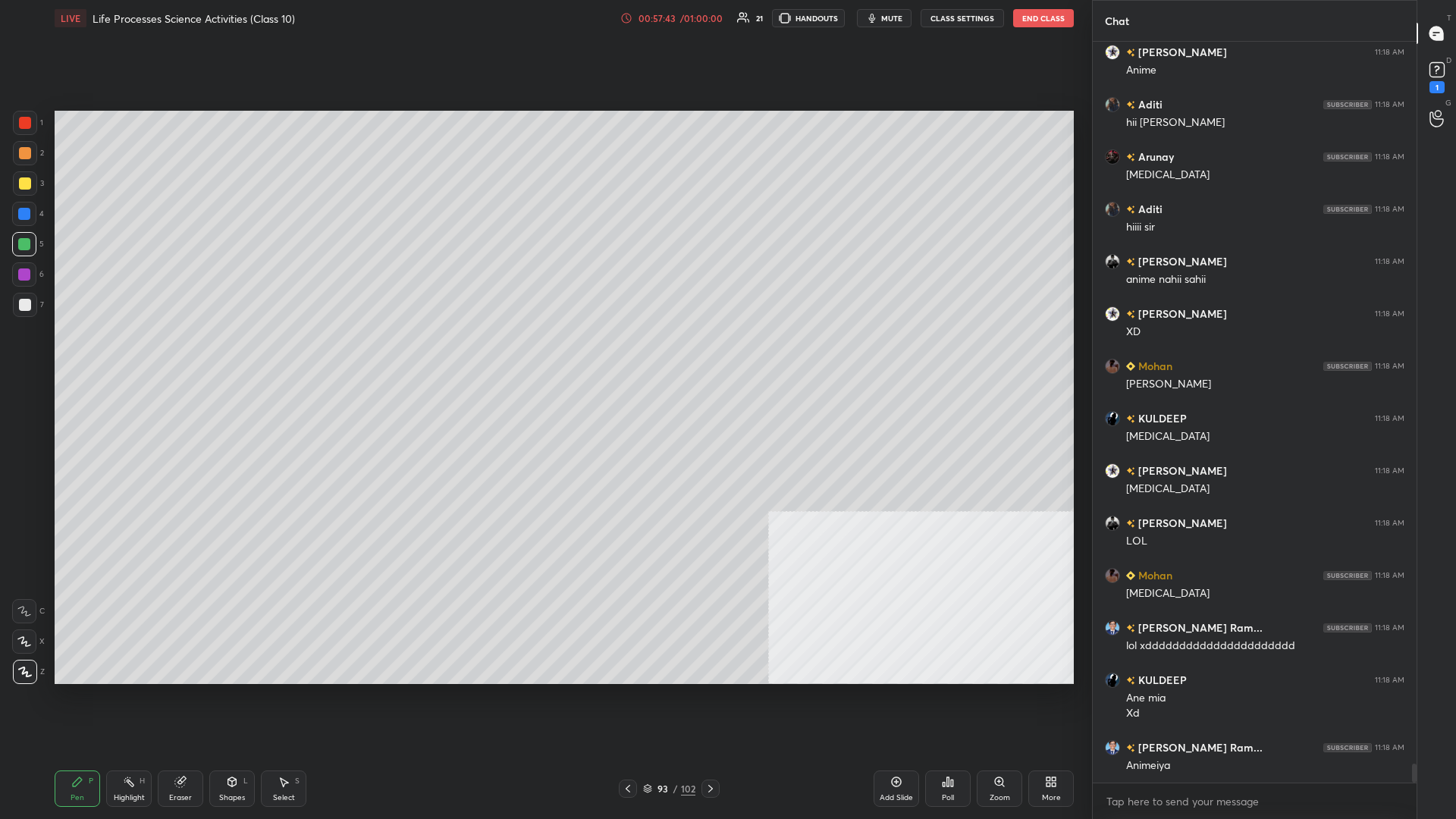 click on "More" at bounding box center (1051, 789) 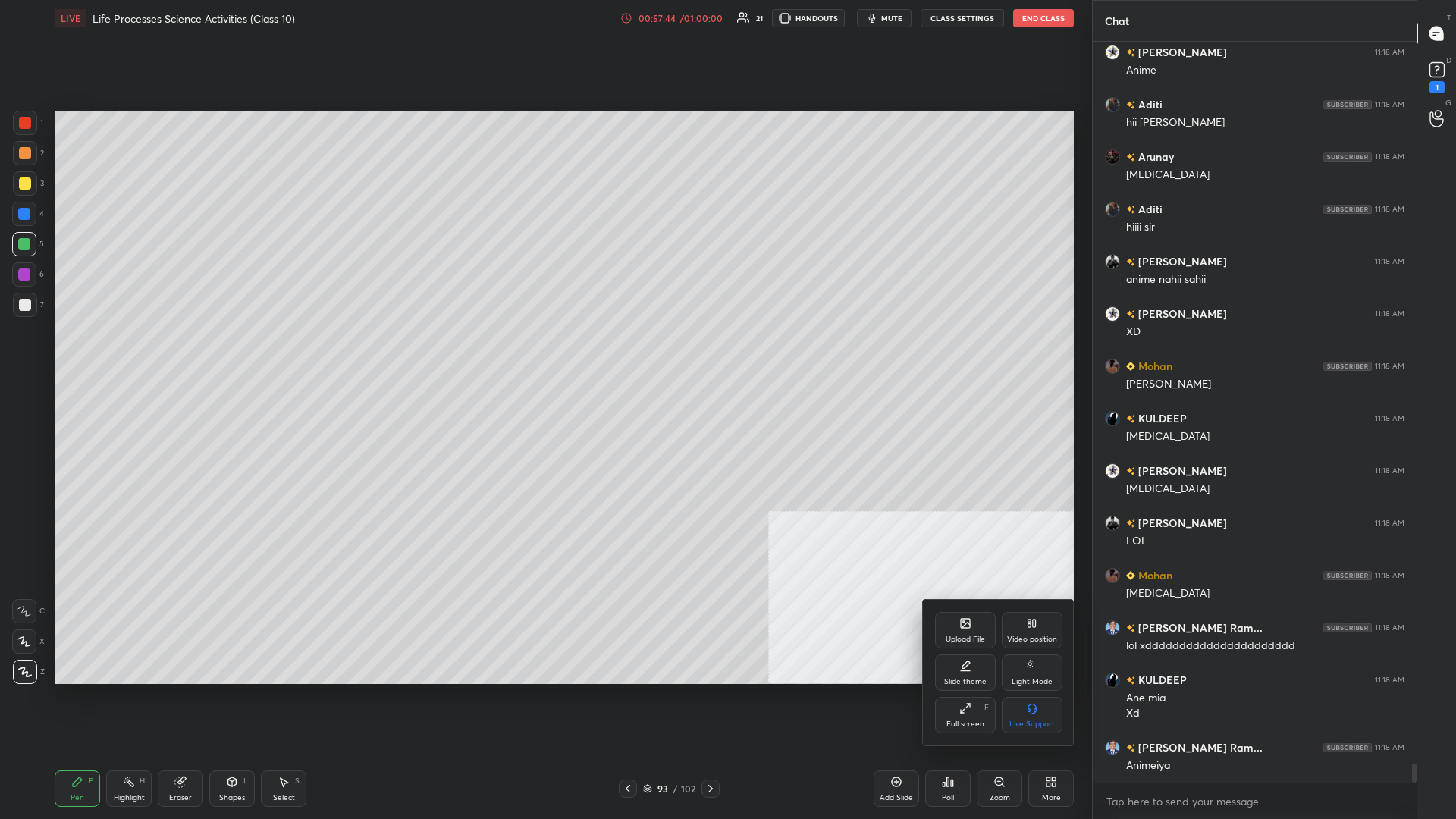 click on "Upload File" at bounding box center [965, 630] 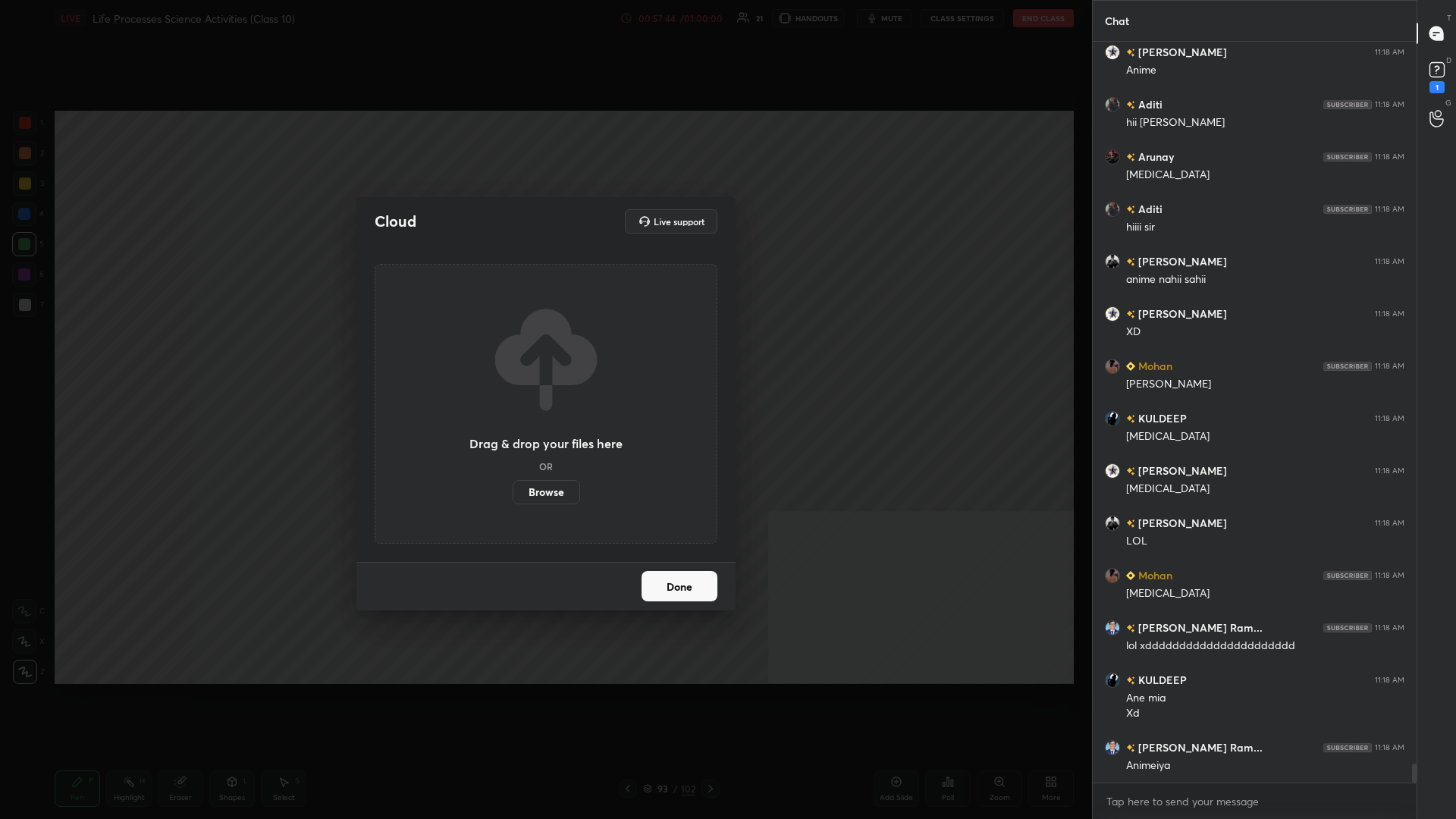 scroll, scrollTop: 27737, scrollLeft: 0, axis: vertical 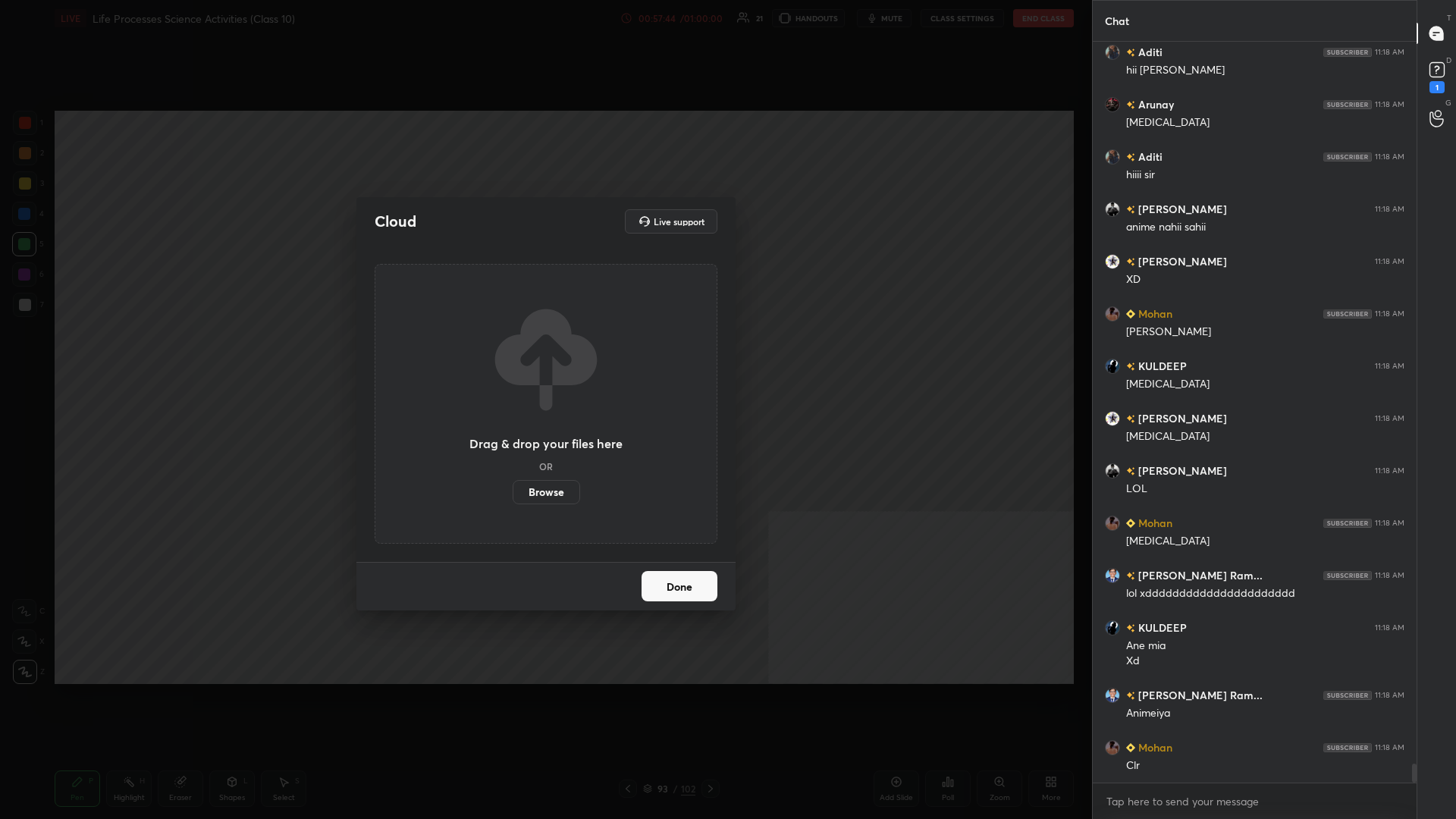 click on "Browse" at bounding box center [546, 492] 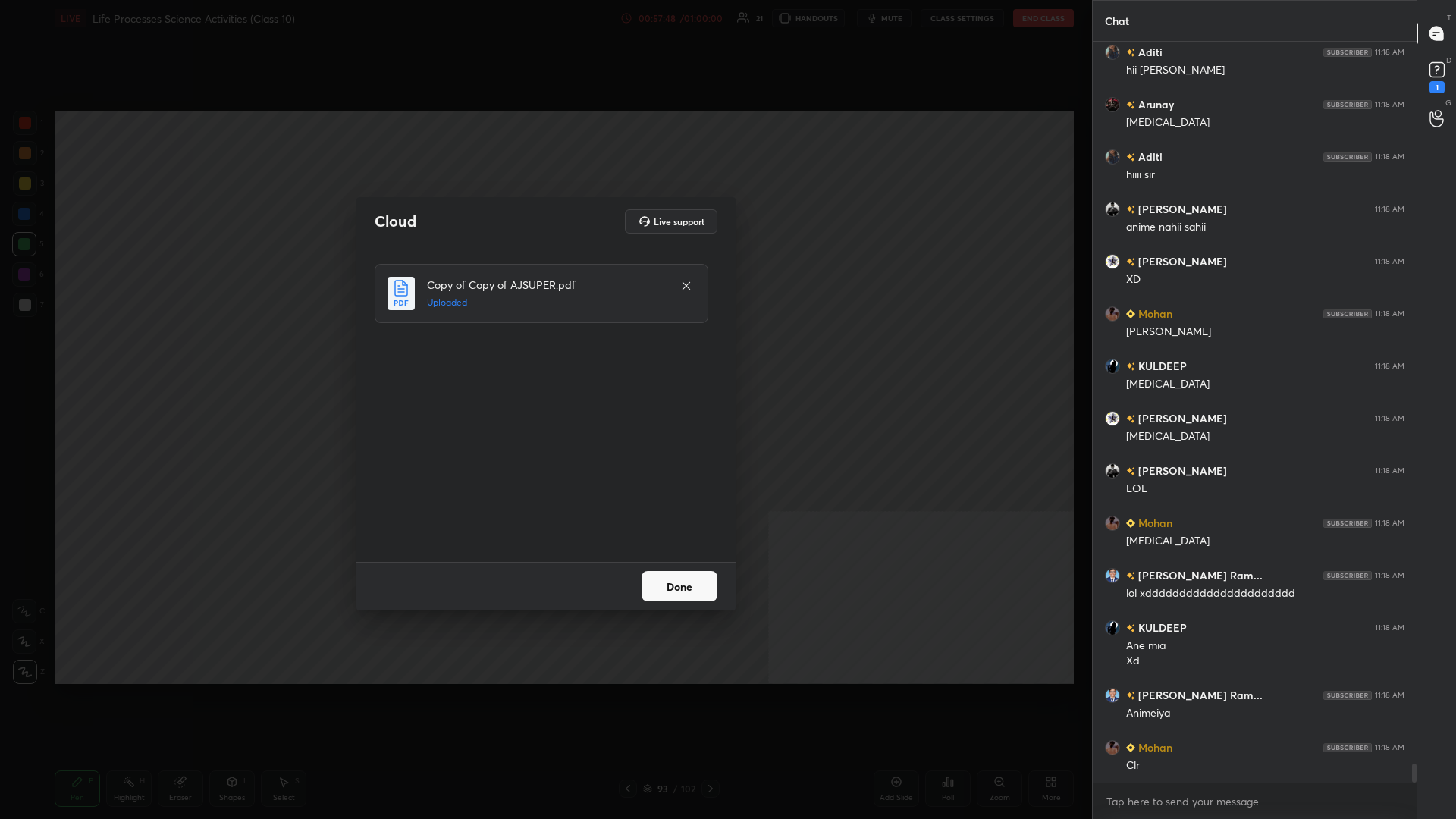 click on "Done" at bounding box center (679, 586) 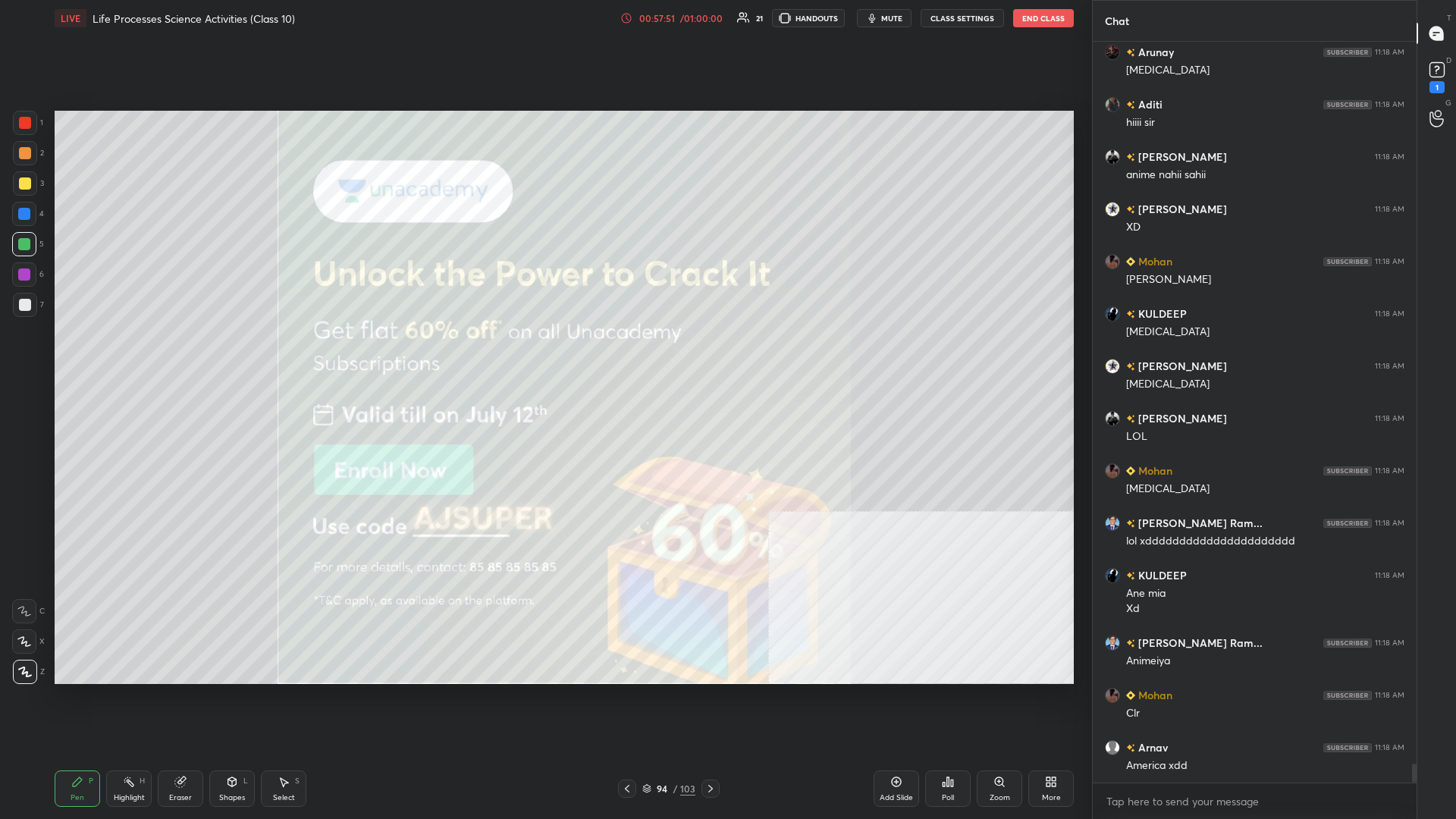 scroll, scrollTop: 27841, scrollLeft: 0, axis: vertical 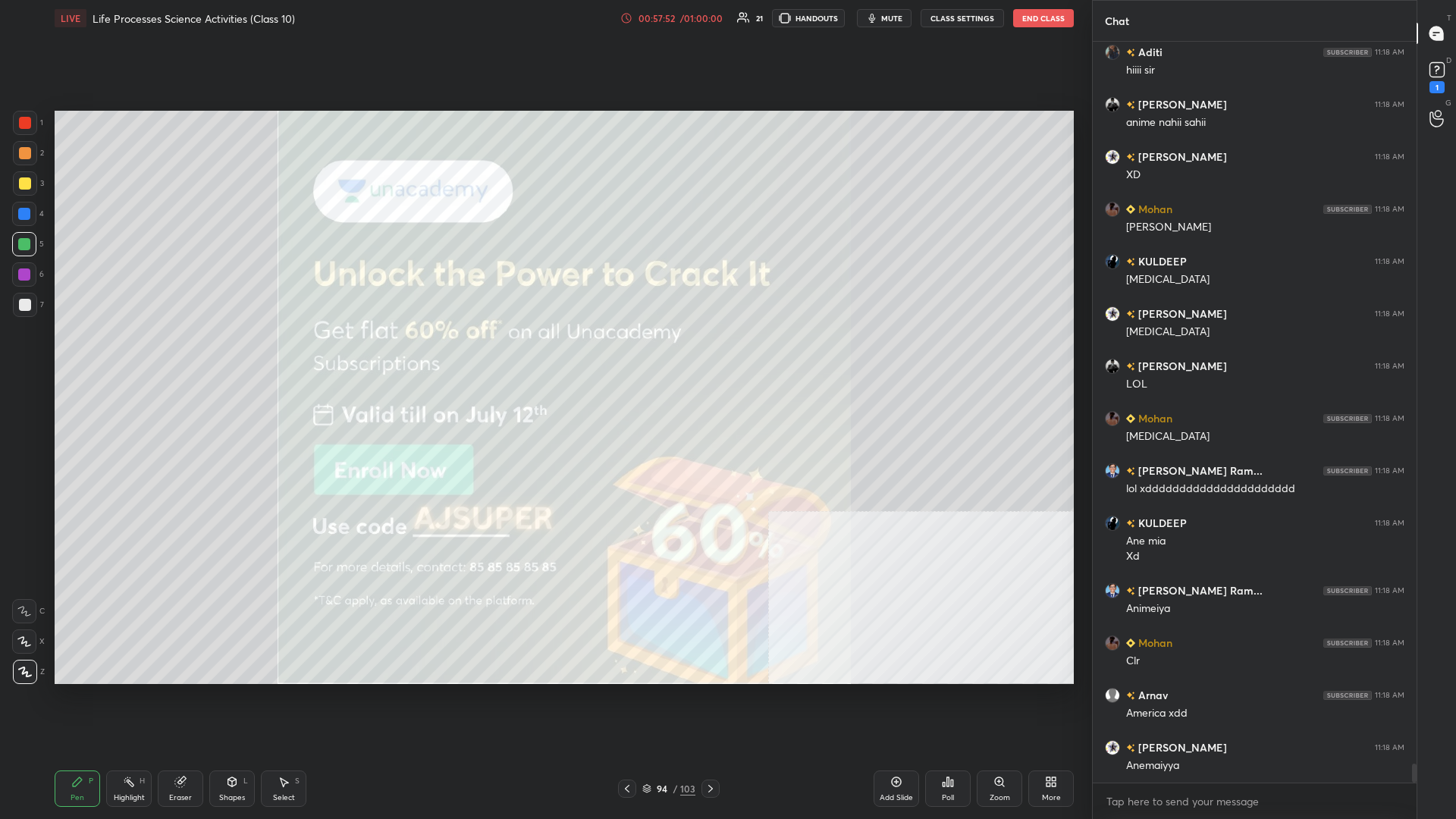 click at bounding box center (25, 184) 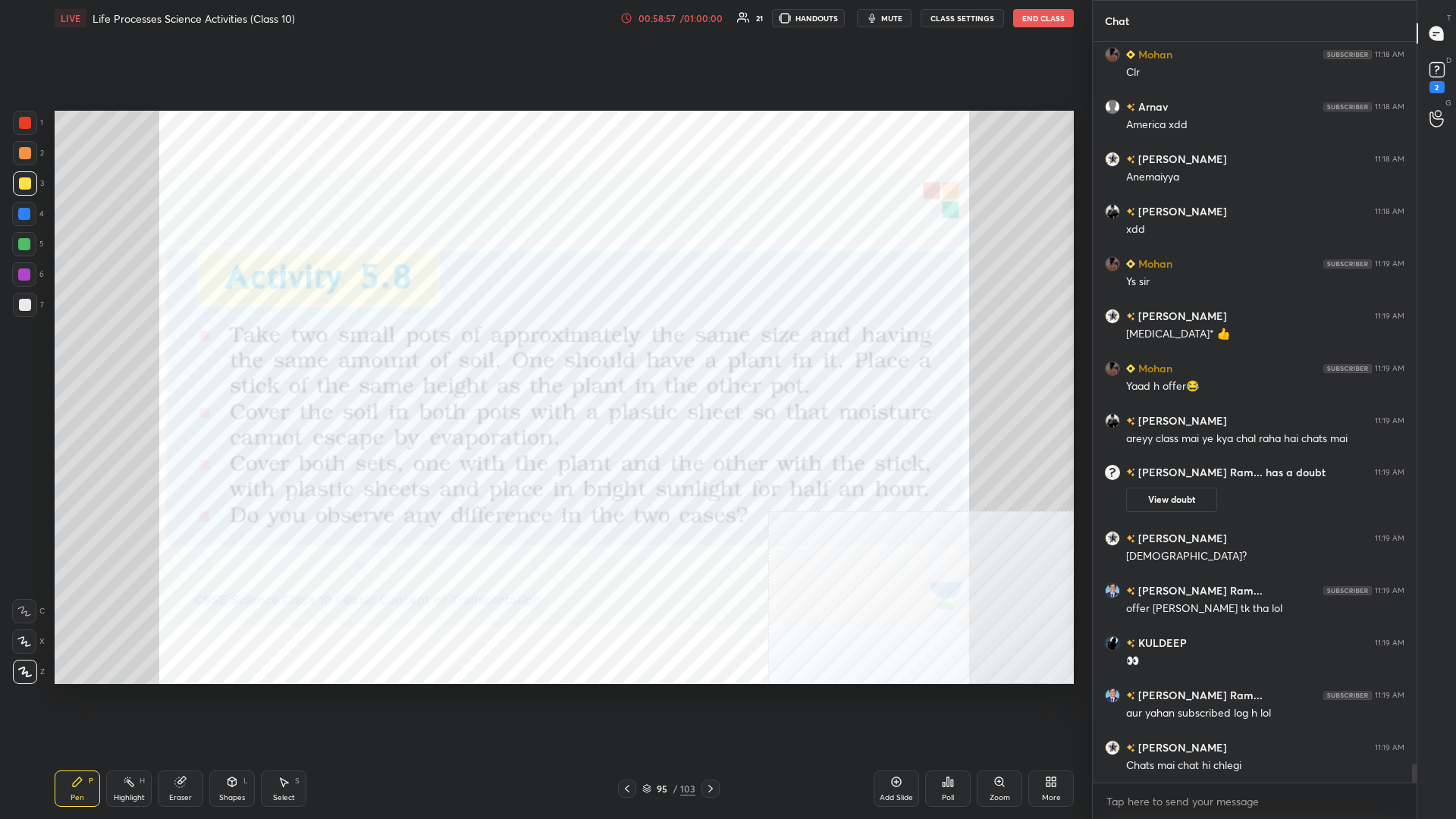 scroll, scrollTop: 27920, scrollLeft: 0, axis: vertical 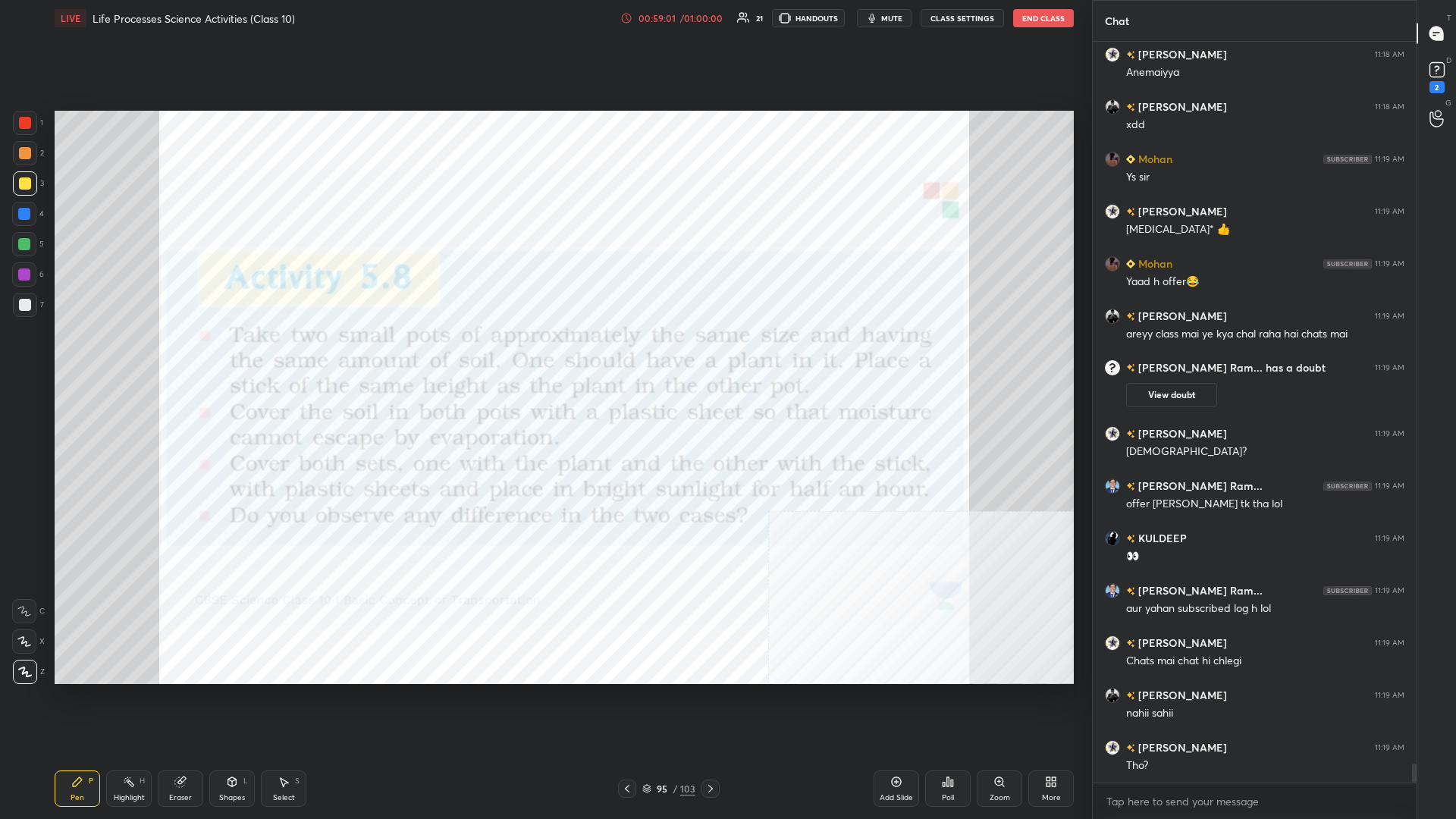 click on "1 2 3 4 5 6 7 C X Z C X Z E E Erase all   H H" at bounding box center [24, 397] 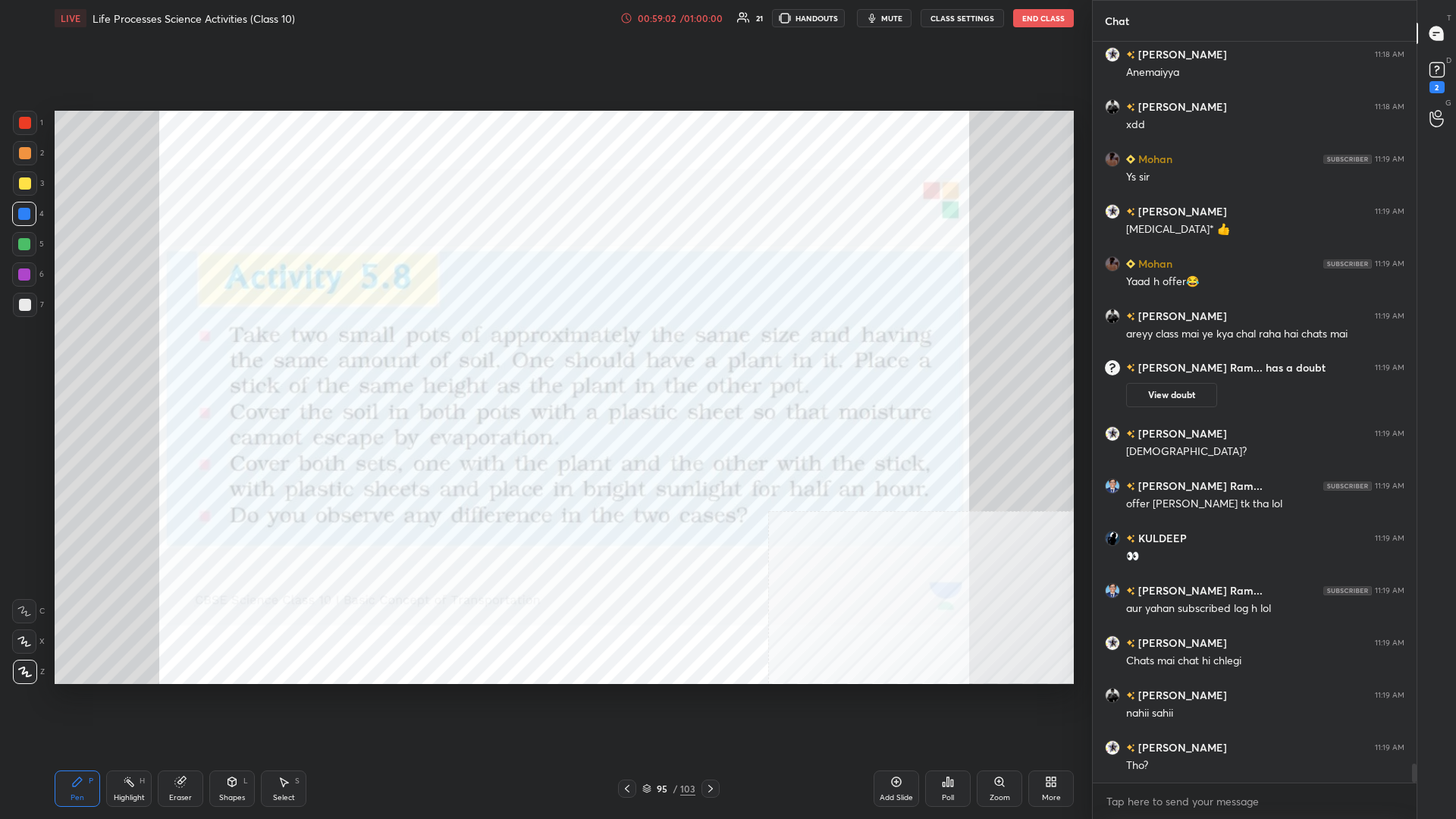 click at bounding box center [24, 214] 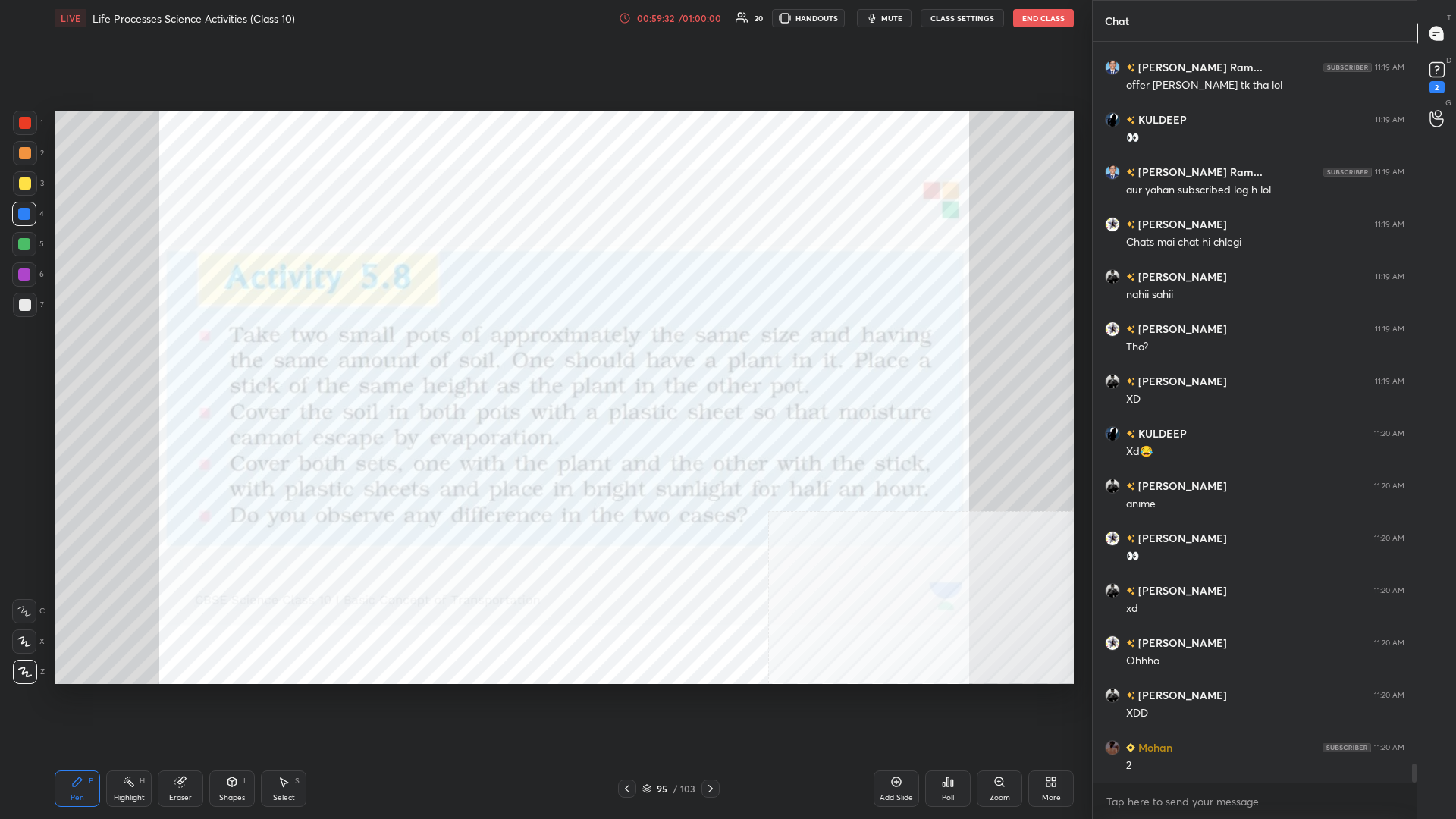 scroll, scrollTop: 28444, scrollLeft: 0, axis: vertical 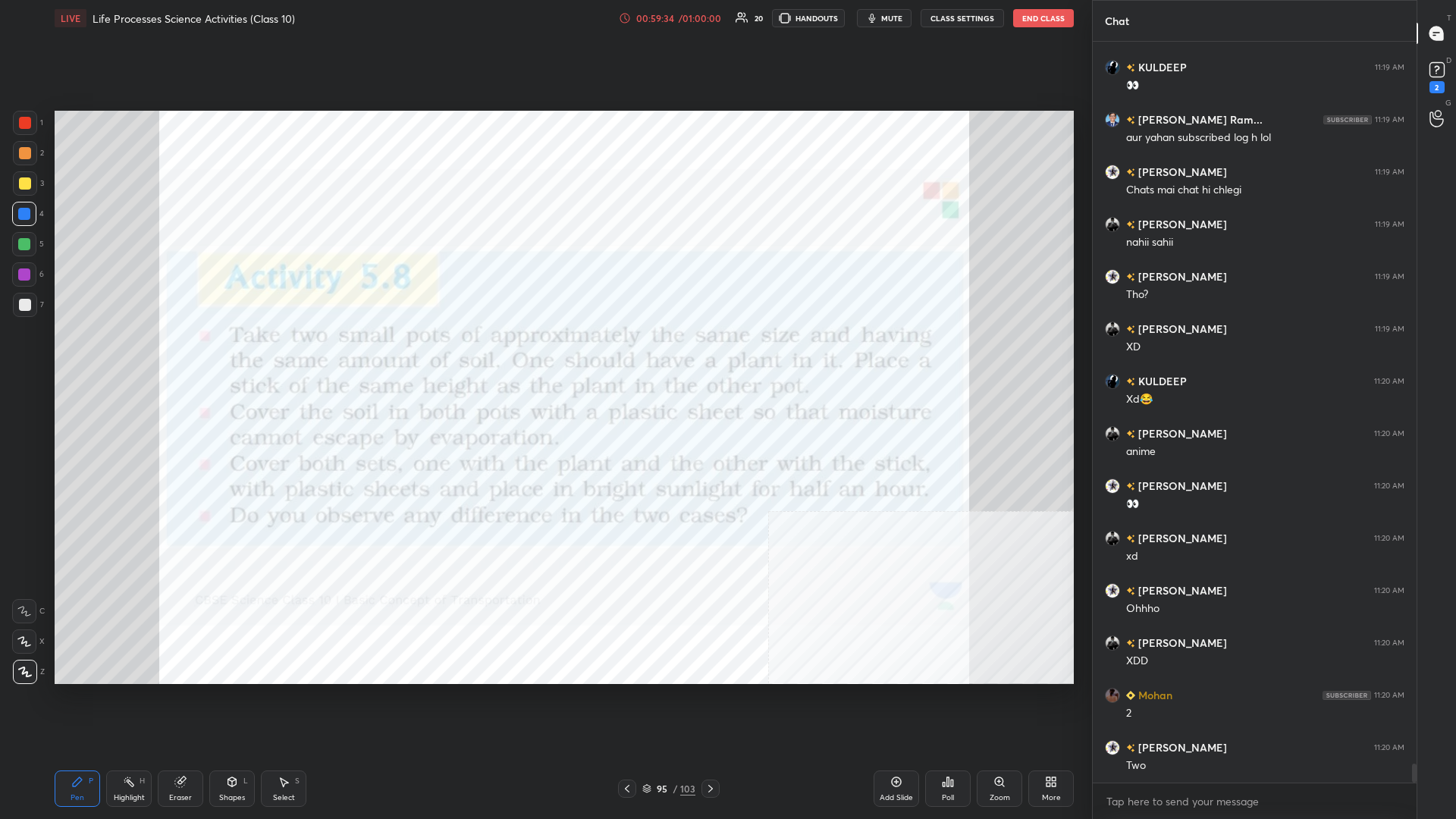 click on "5" at bounding box center (28, 247) 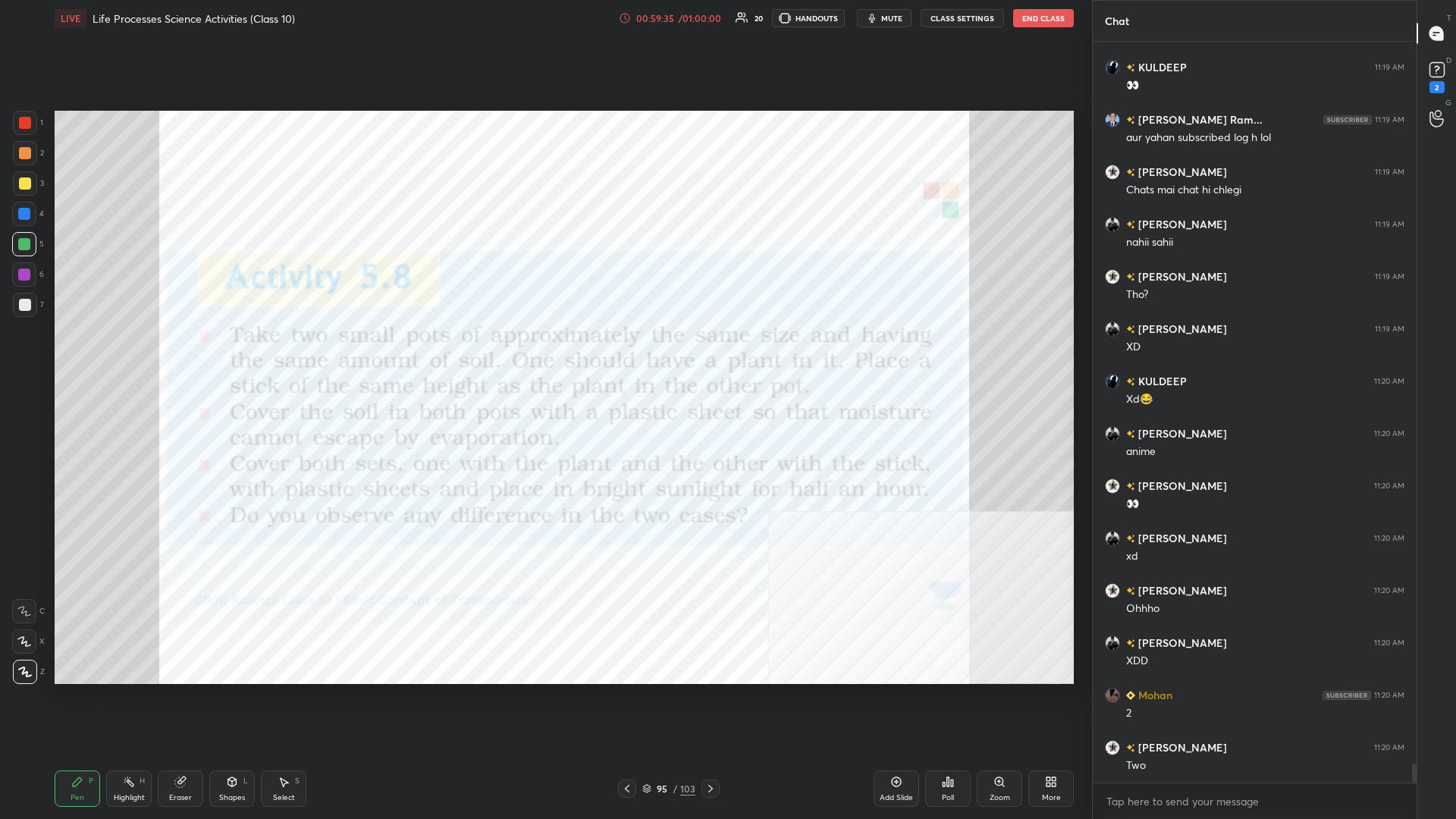 click at bounding box center (24, 275) 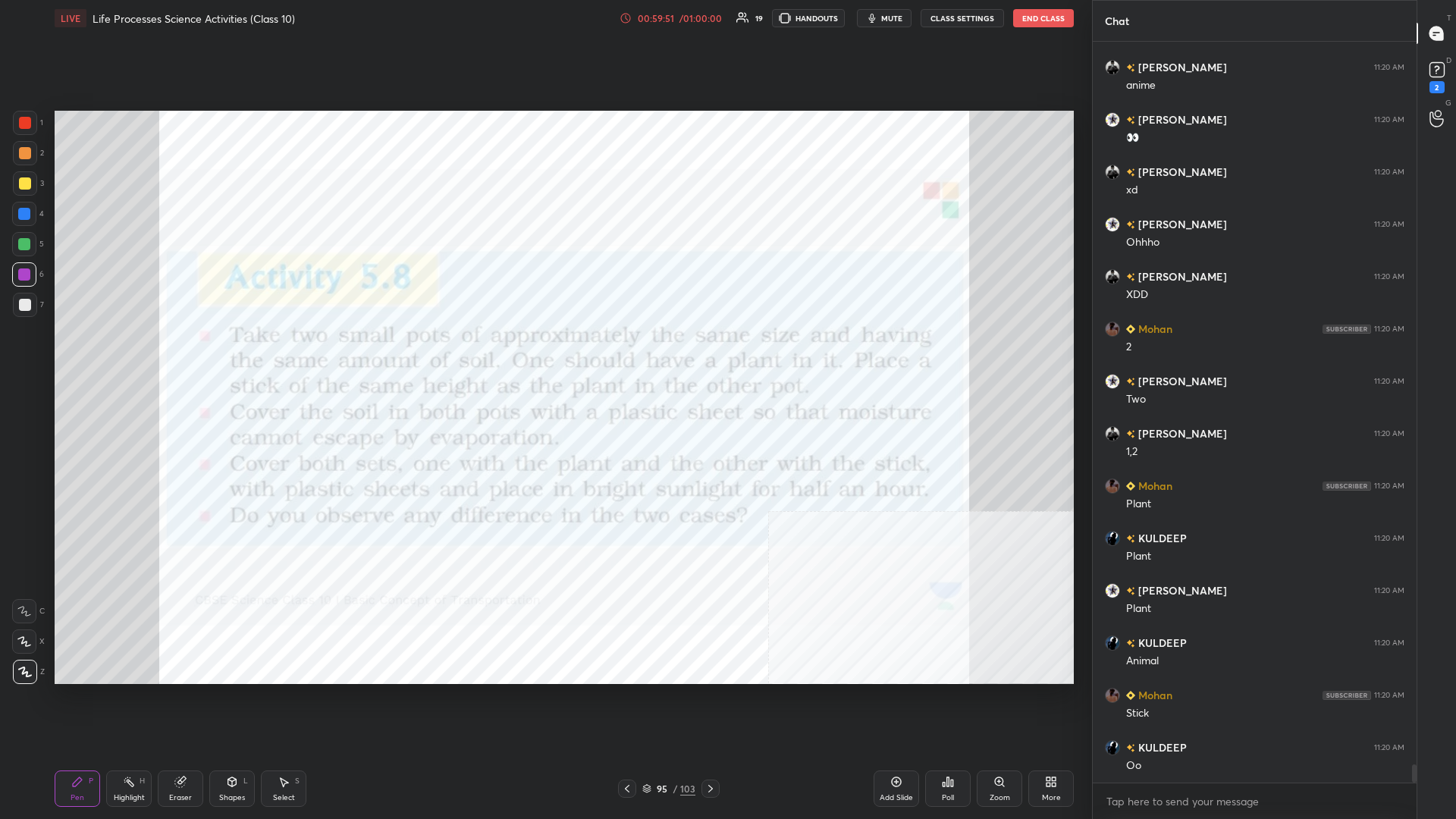 scroll, scrollTop: 28862, scrollLeft: 0, axis: vertical 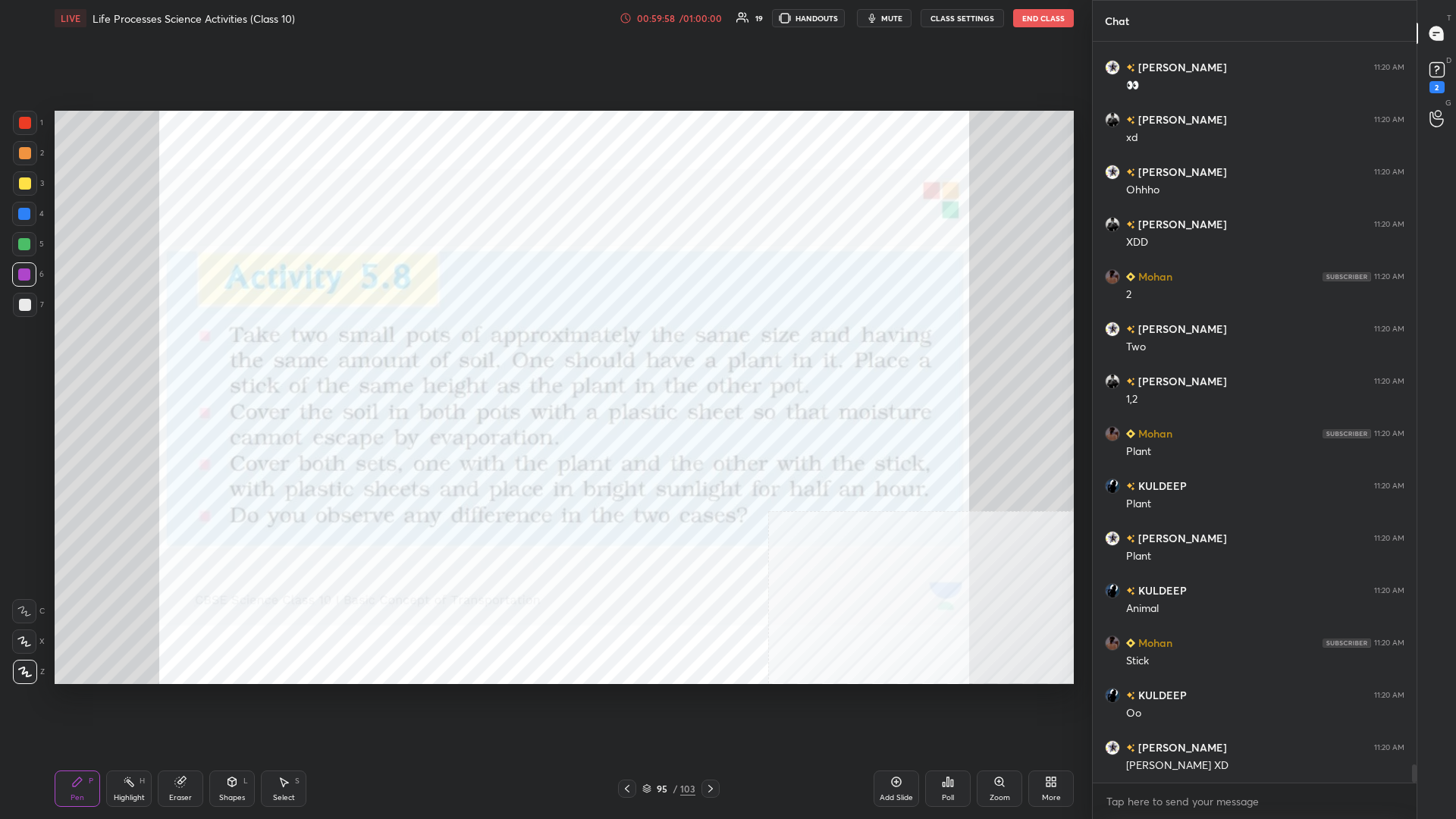 click at bounding box center (24, 244) 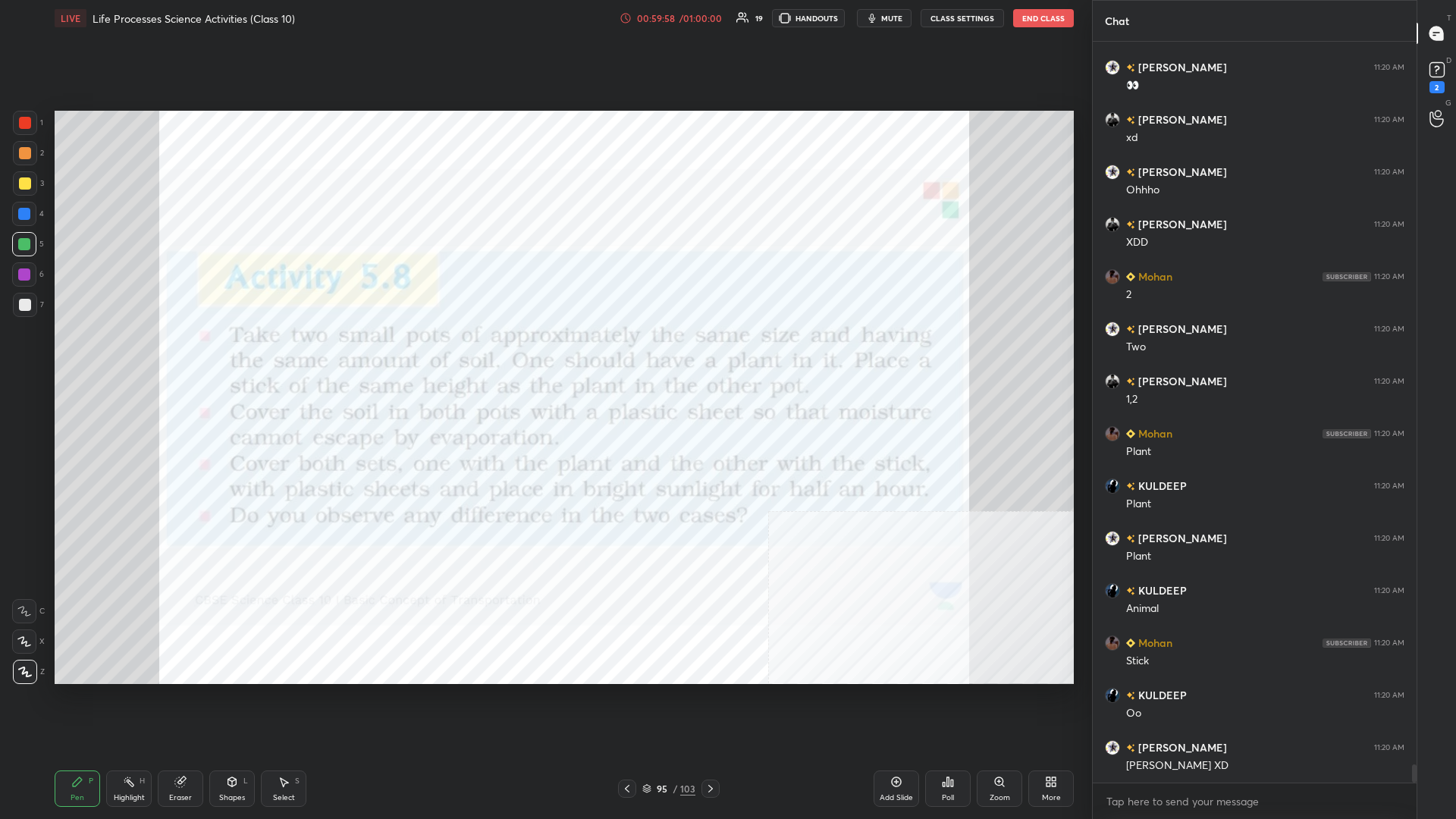 click at bounding box center [24, 244] 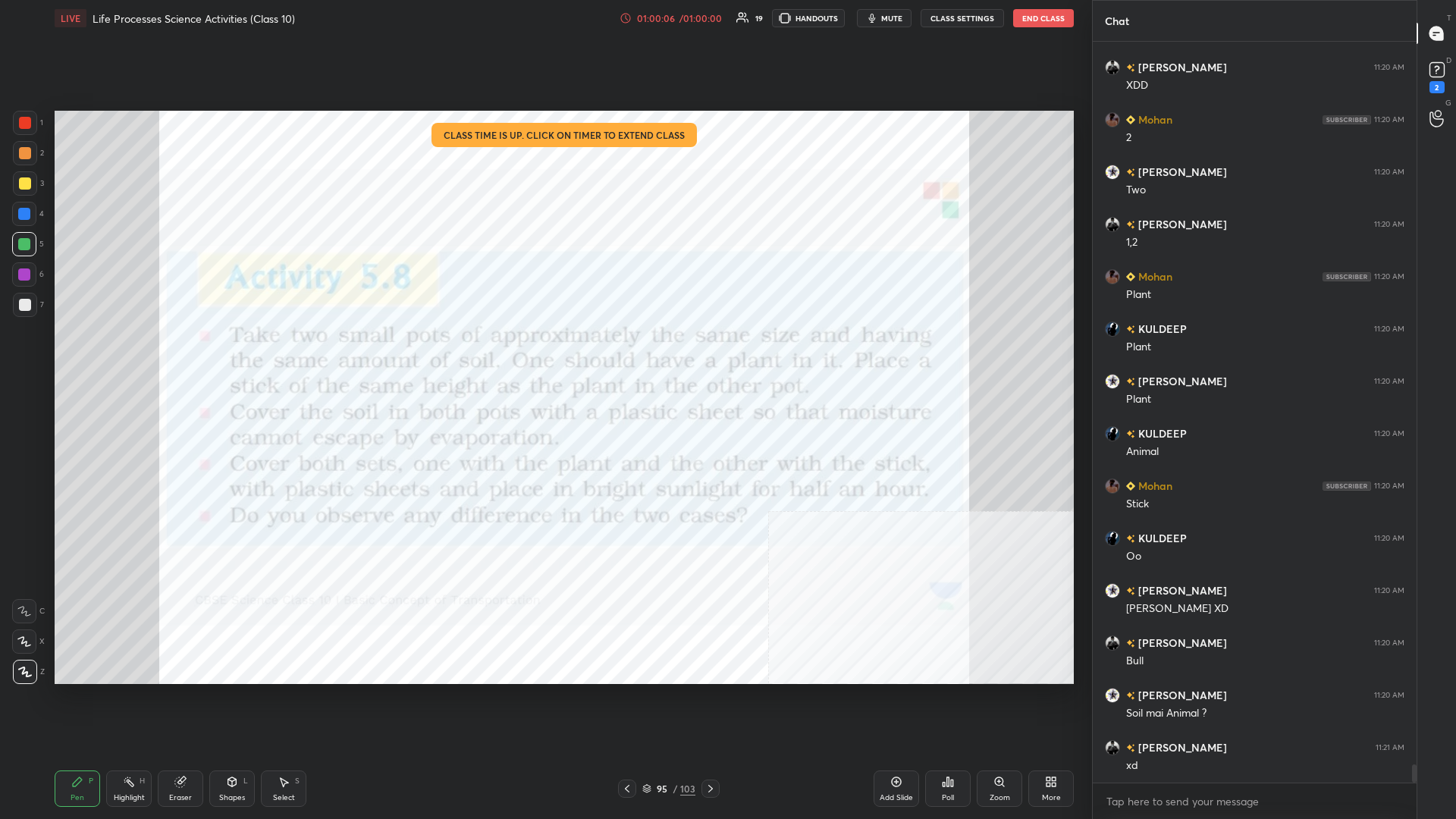 scroll, scrollTop: 29071, scrollLeft: 0, axis: vertical 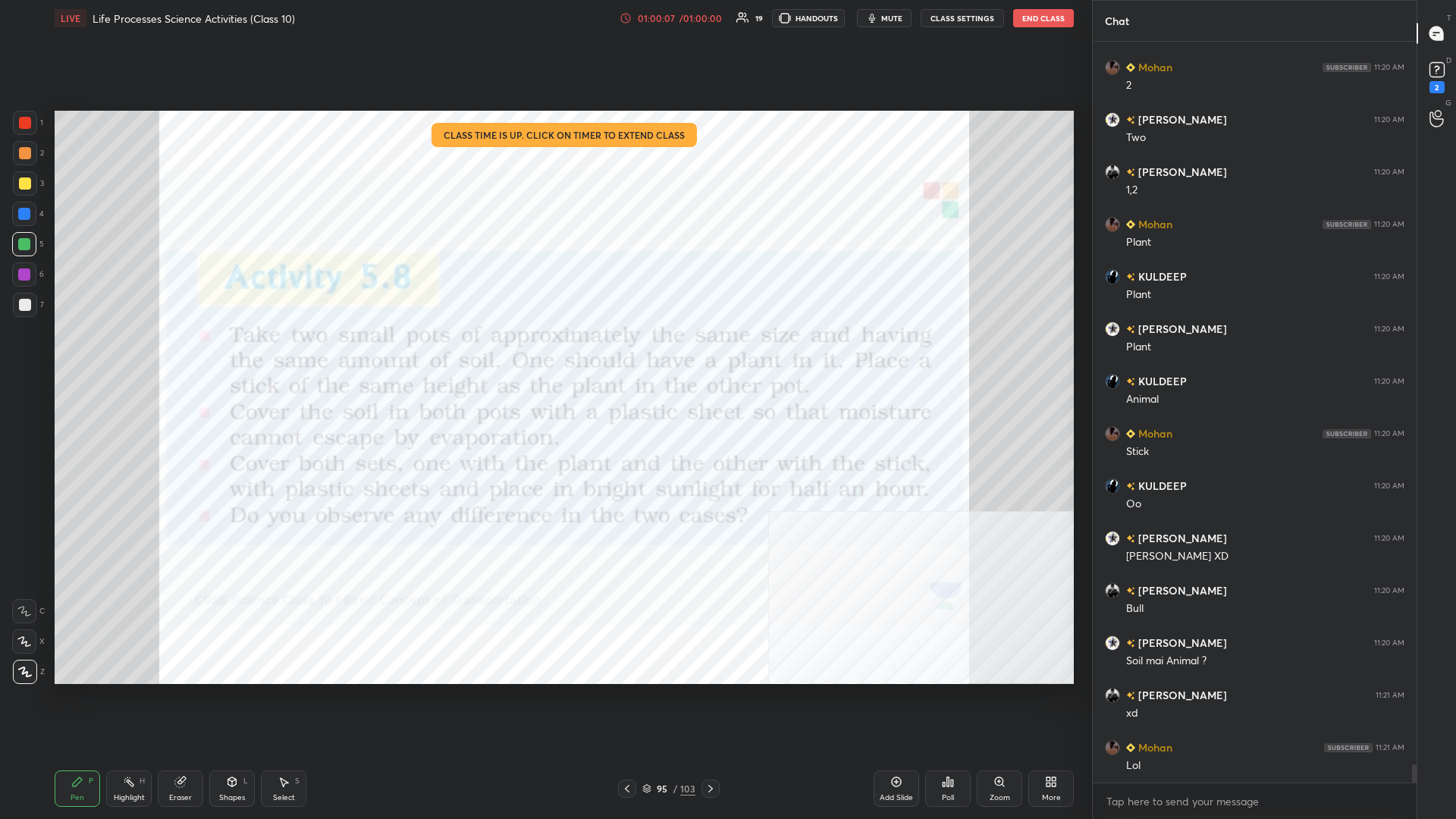 click at bounding box center (24, 275) 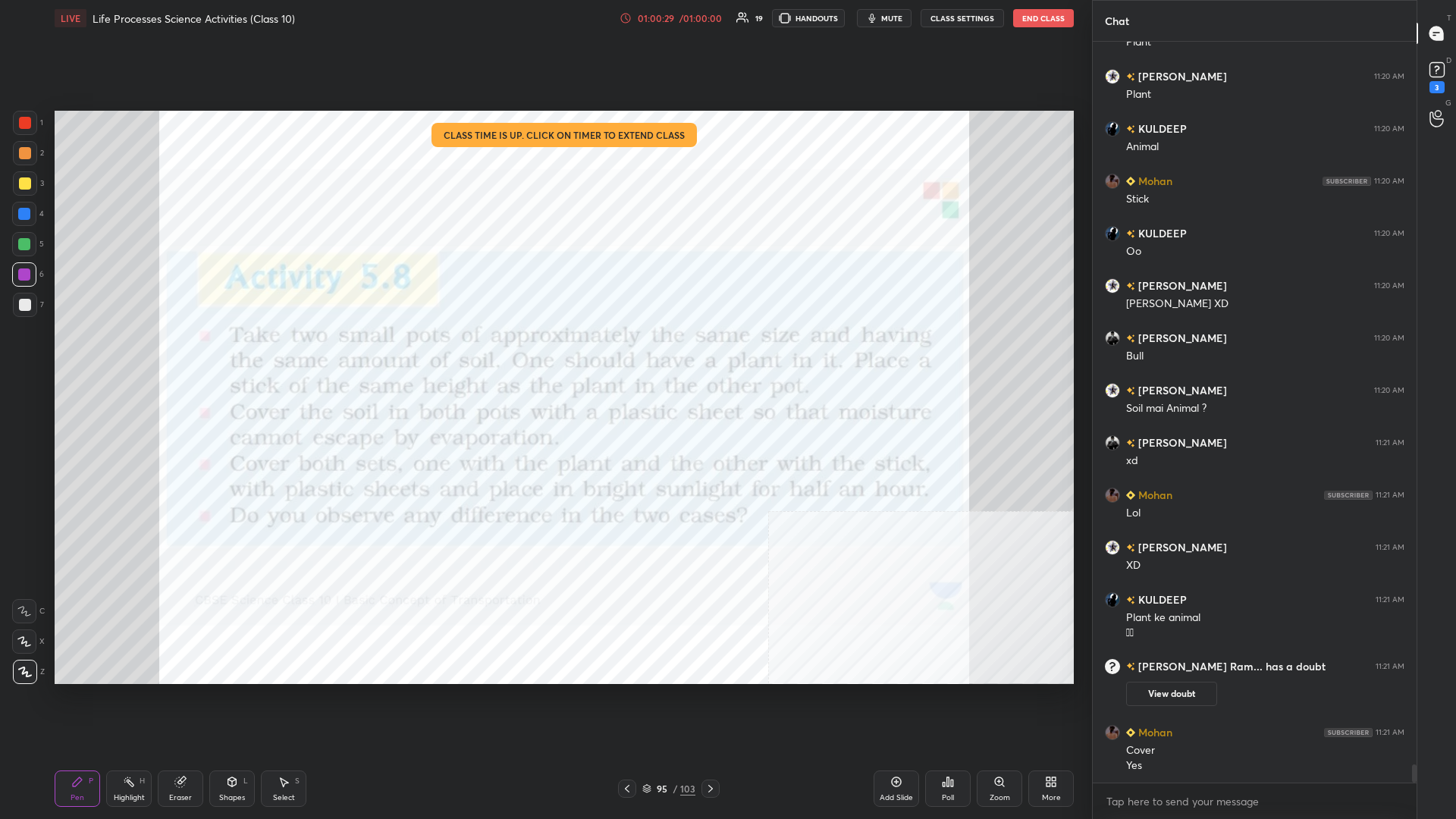 scroll, scrollTop: 28902, scrollLeft: 0, axis: vertical 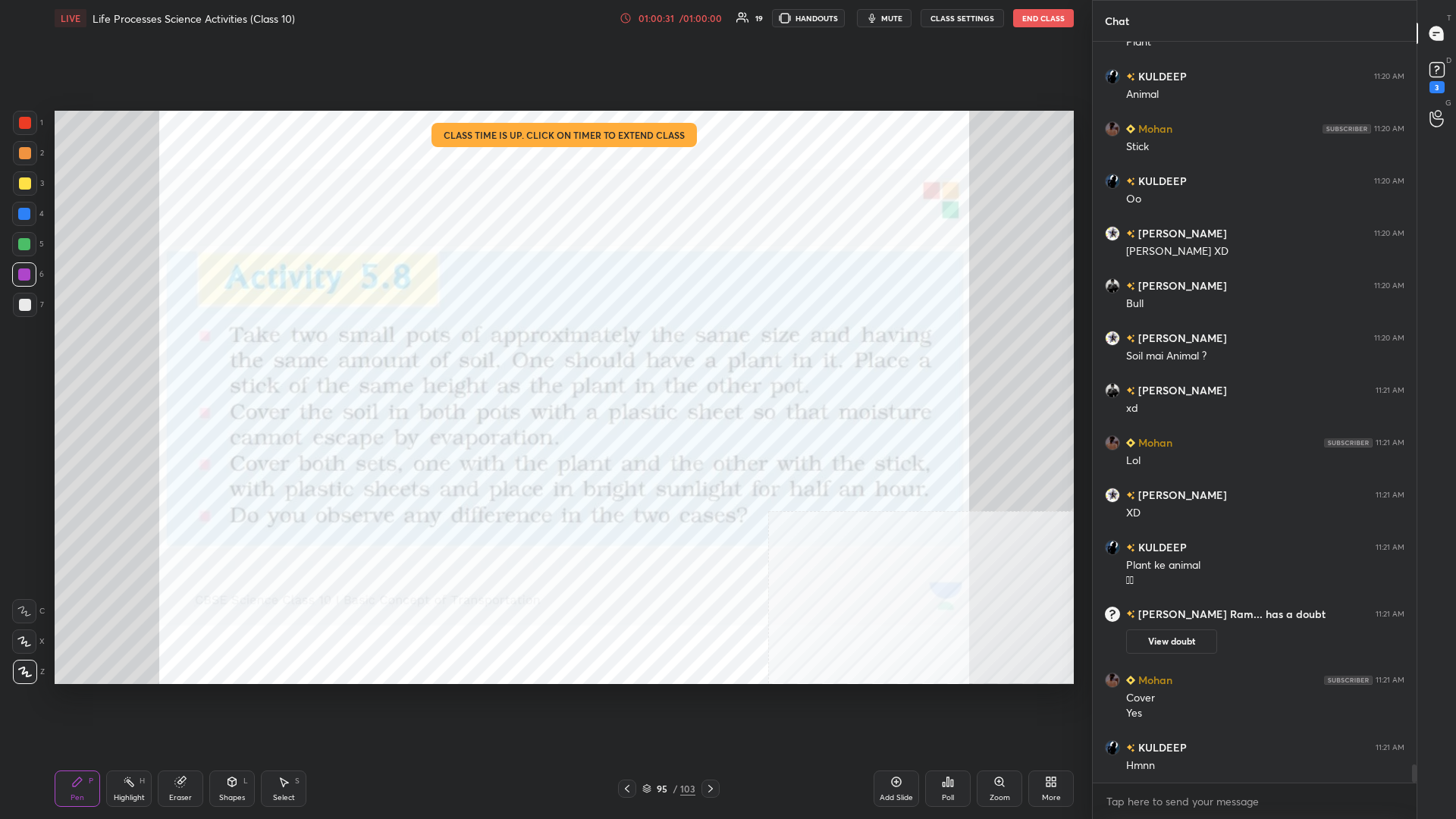 click on "4" at bounding box center [28, 214] 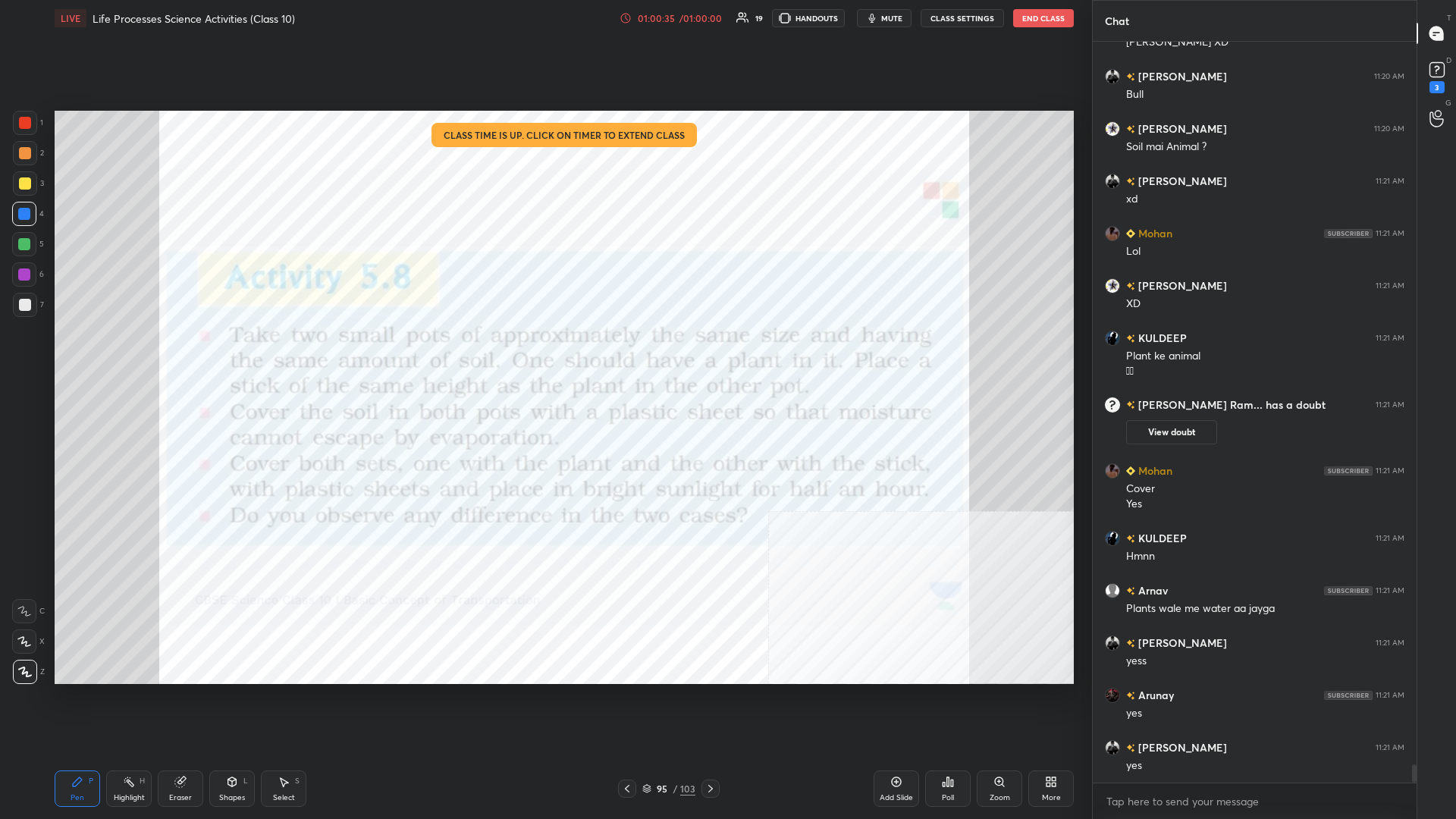 scroll, scrollTop: 29163, scrollLeft: 0, axis: vertical 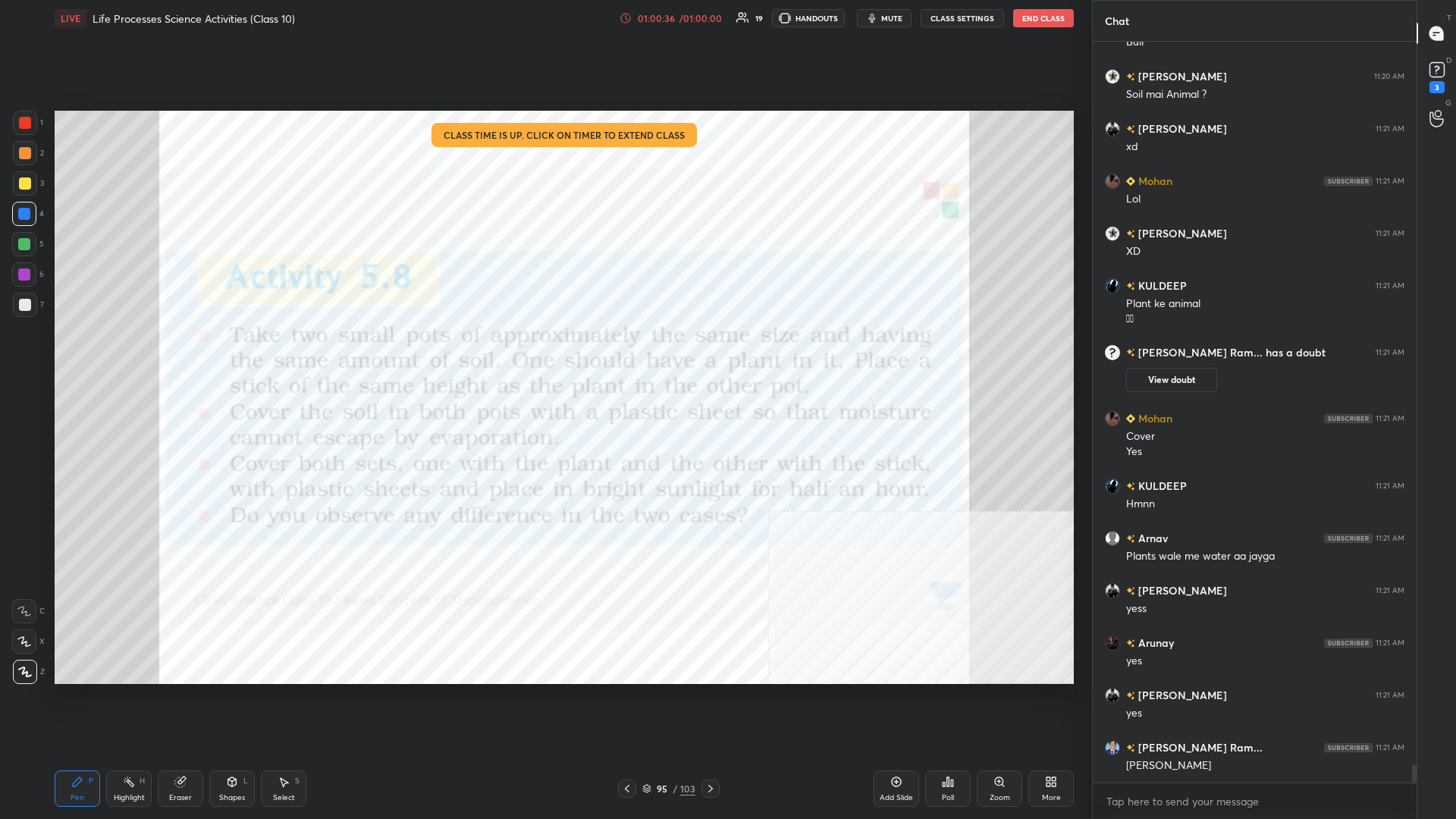 click on "HANDOUTS" at bounding box center (808, 18) 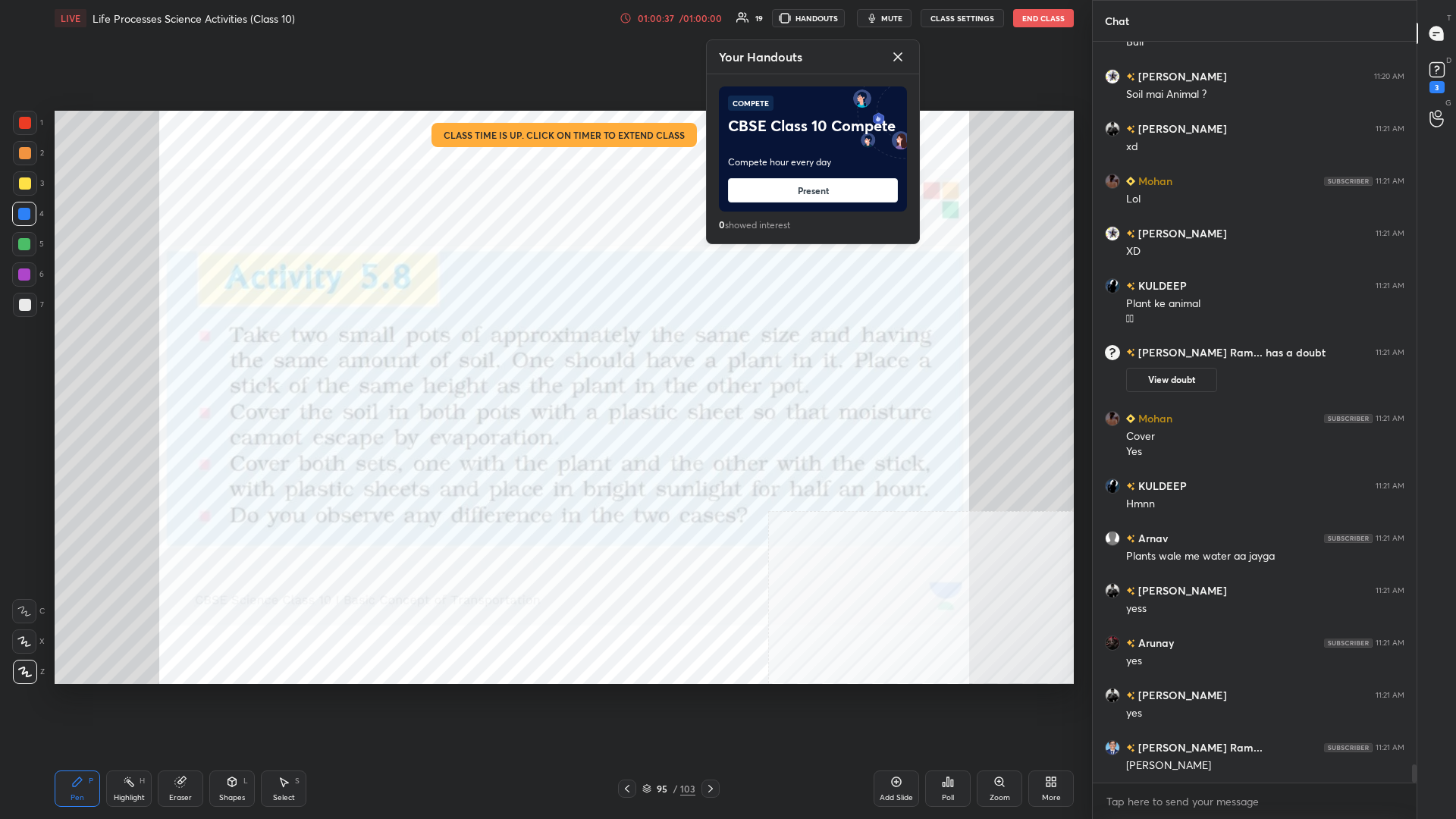 scroll, scrollTop: 29216, scrollLeft: 0, axis: vertical 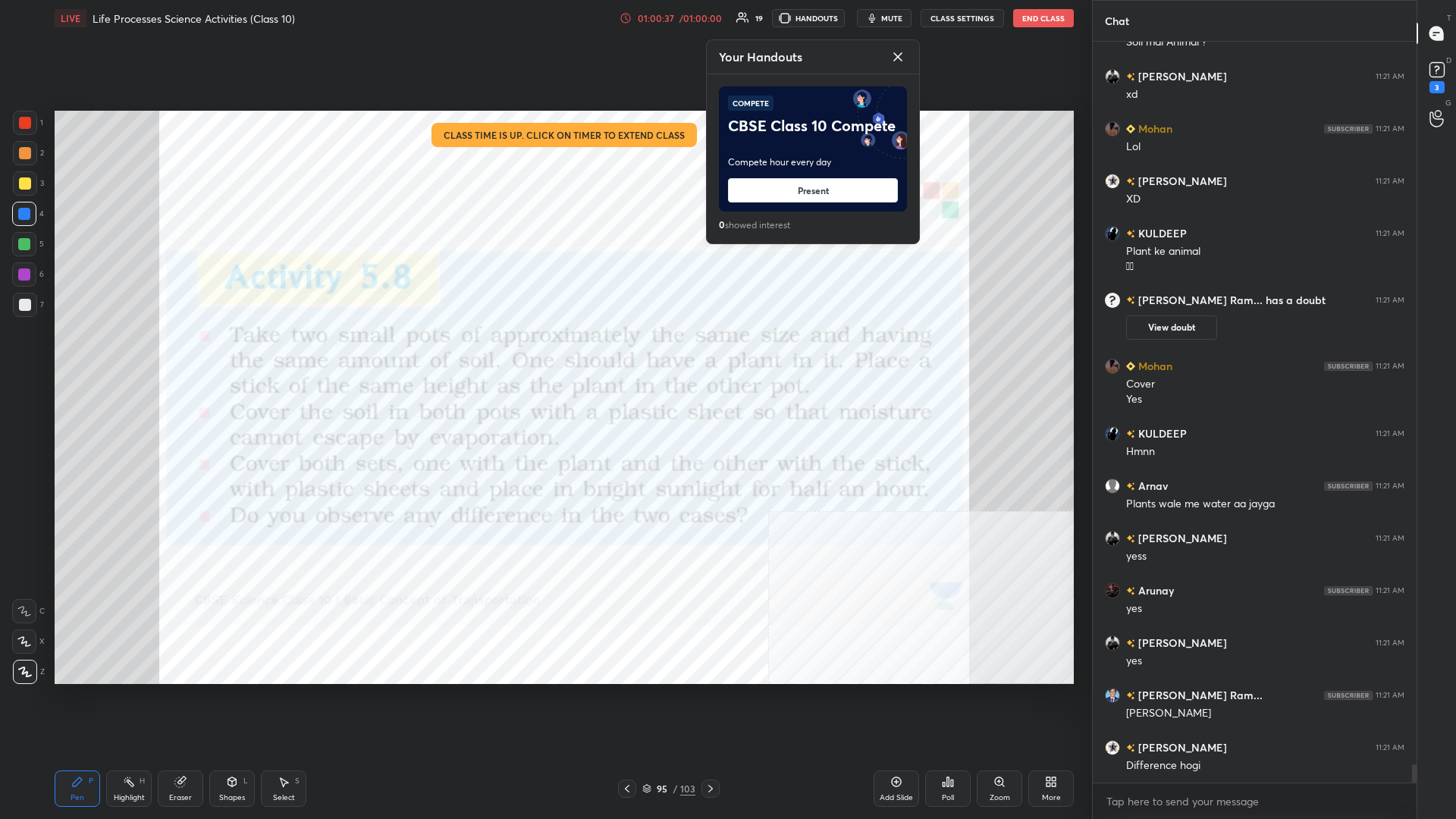 click on "Your Handouts" at bounding box center [813, 57] 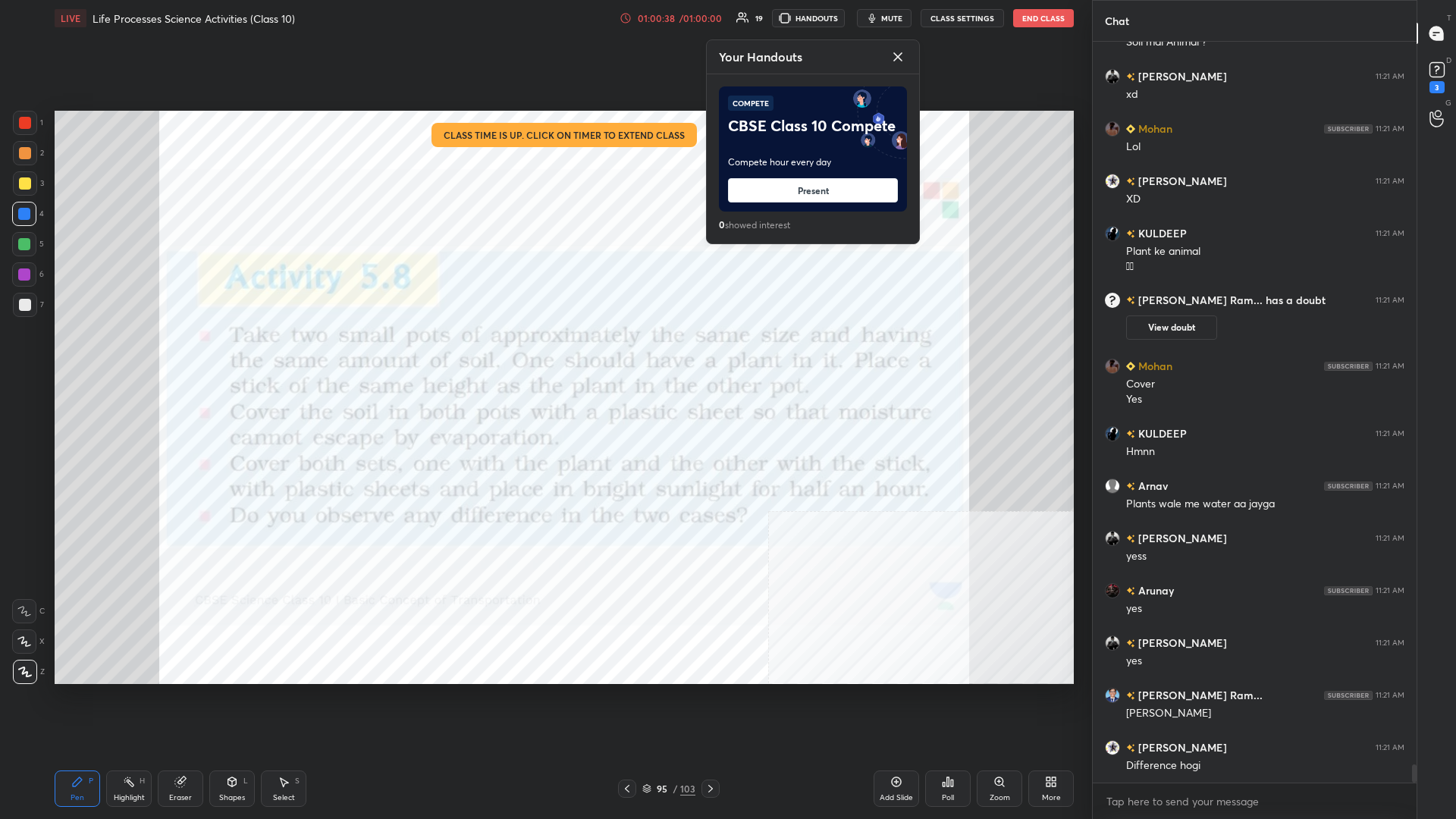 click on "Your Handouts" at bounding box center [813, 57] 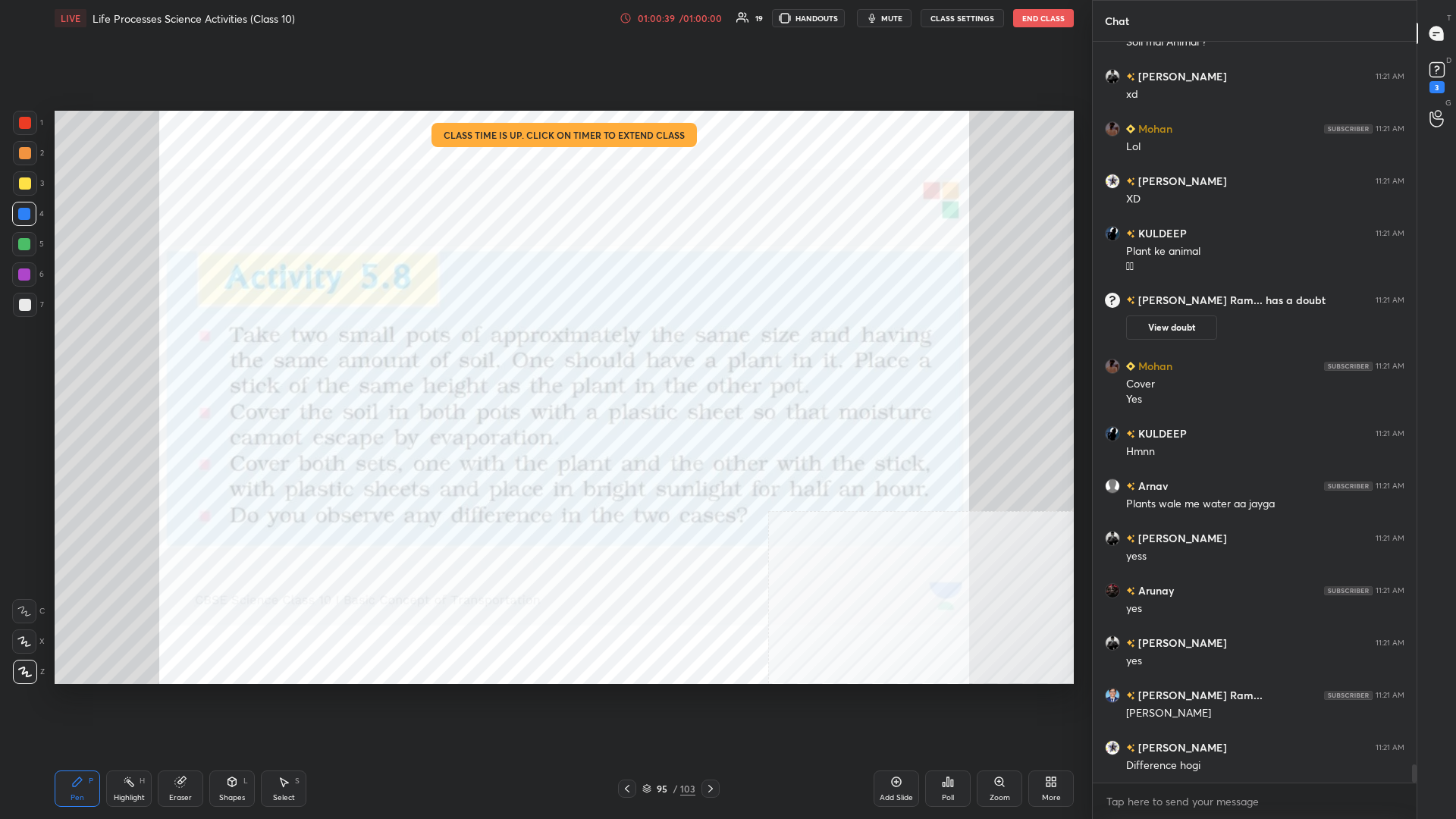 click on "/  01:00:00" at bounding box center [701, 18] 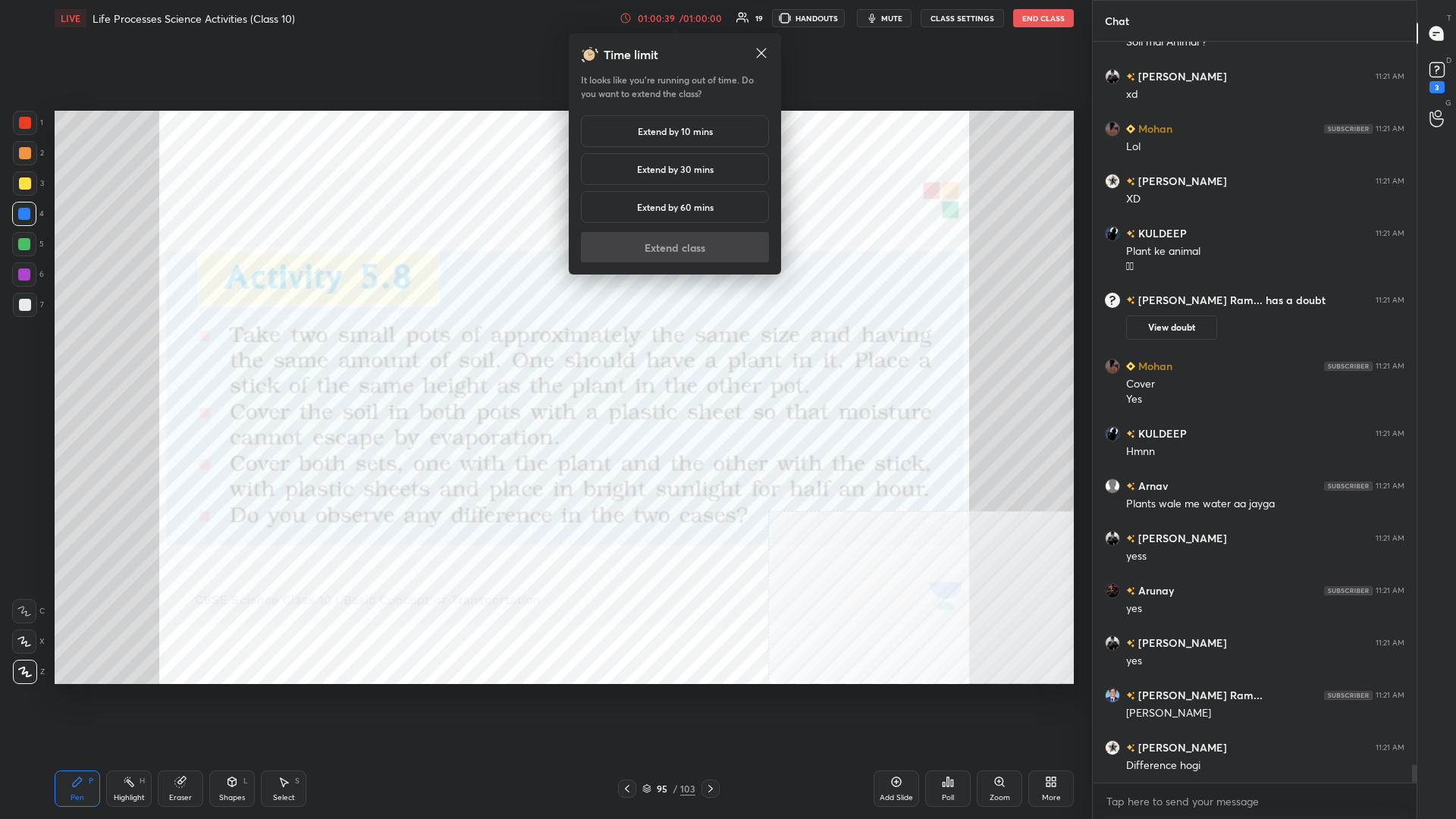 click on "Extend by 10 mins" at bounding box center [675, 131] 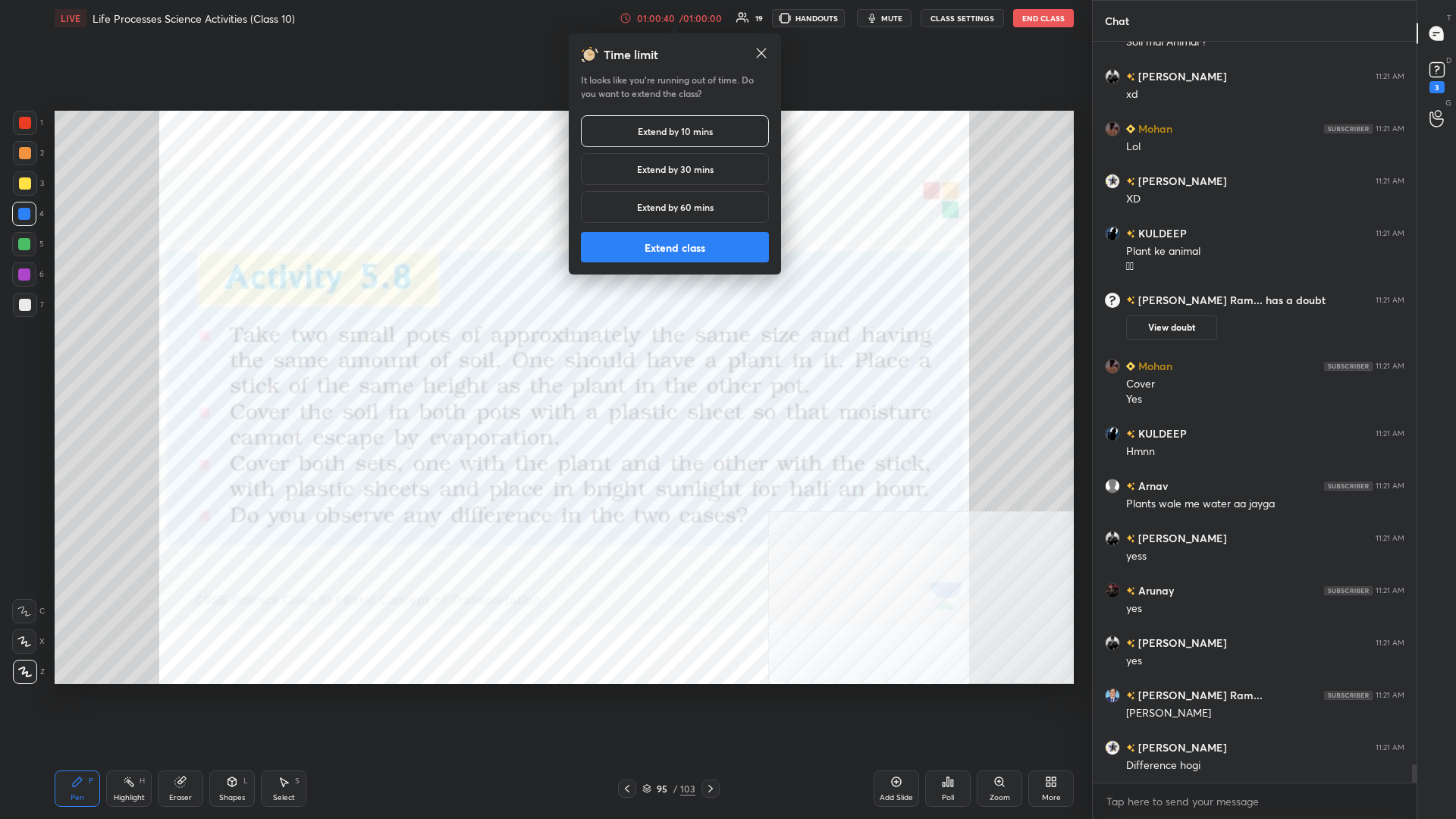 scroll, scrollTop: 29268, scrollLeft: 0, axis: vertical 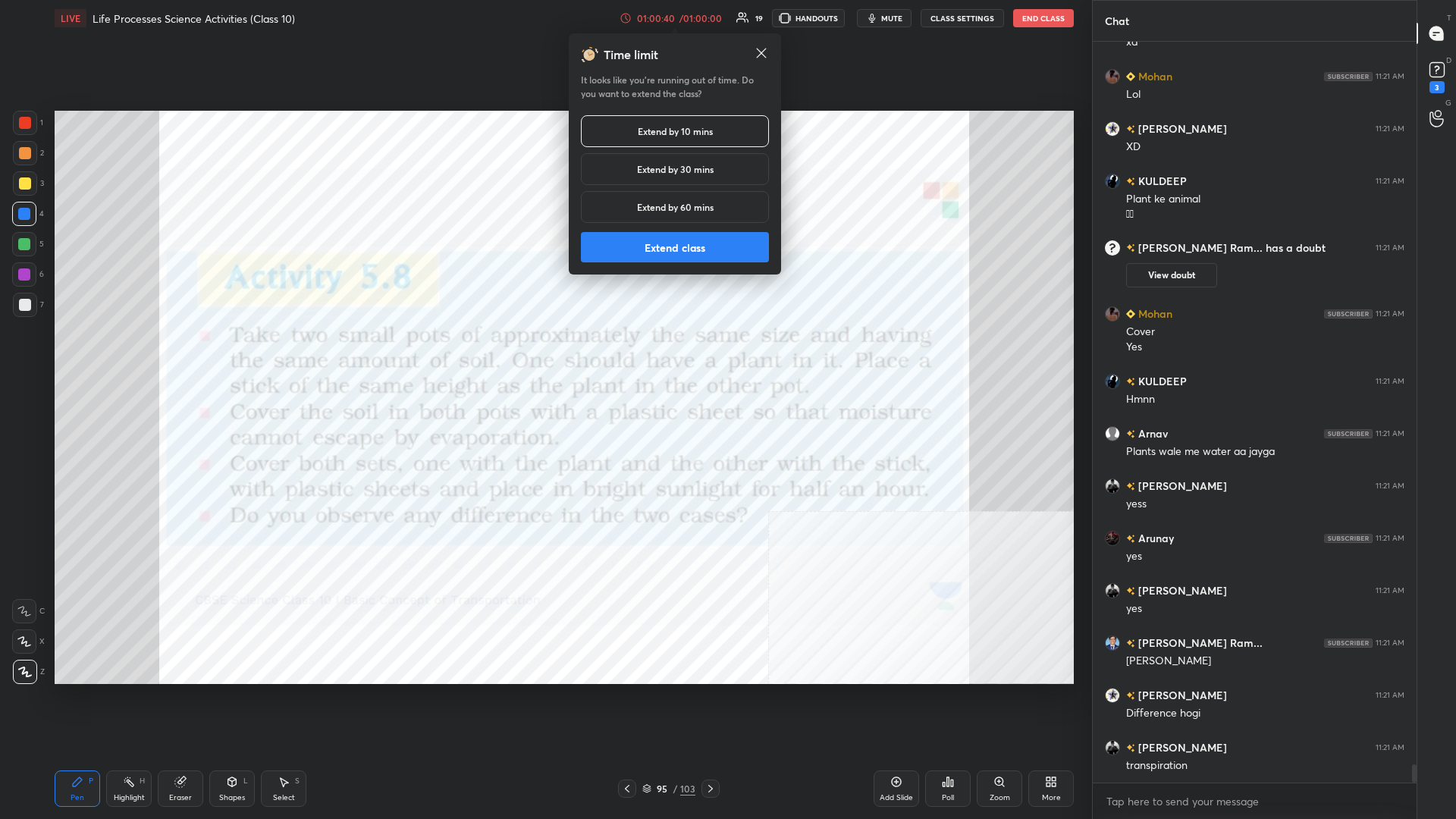 click on "Extend class" at bounding box center (675, 247) 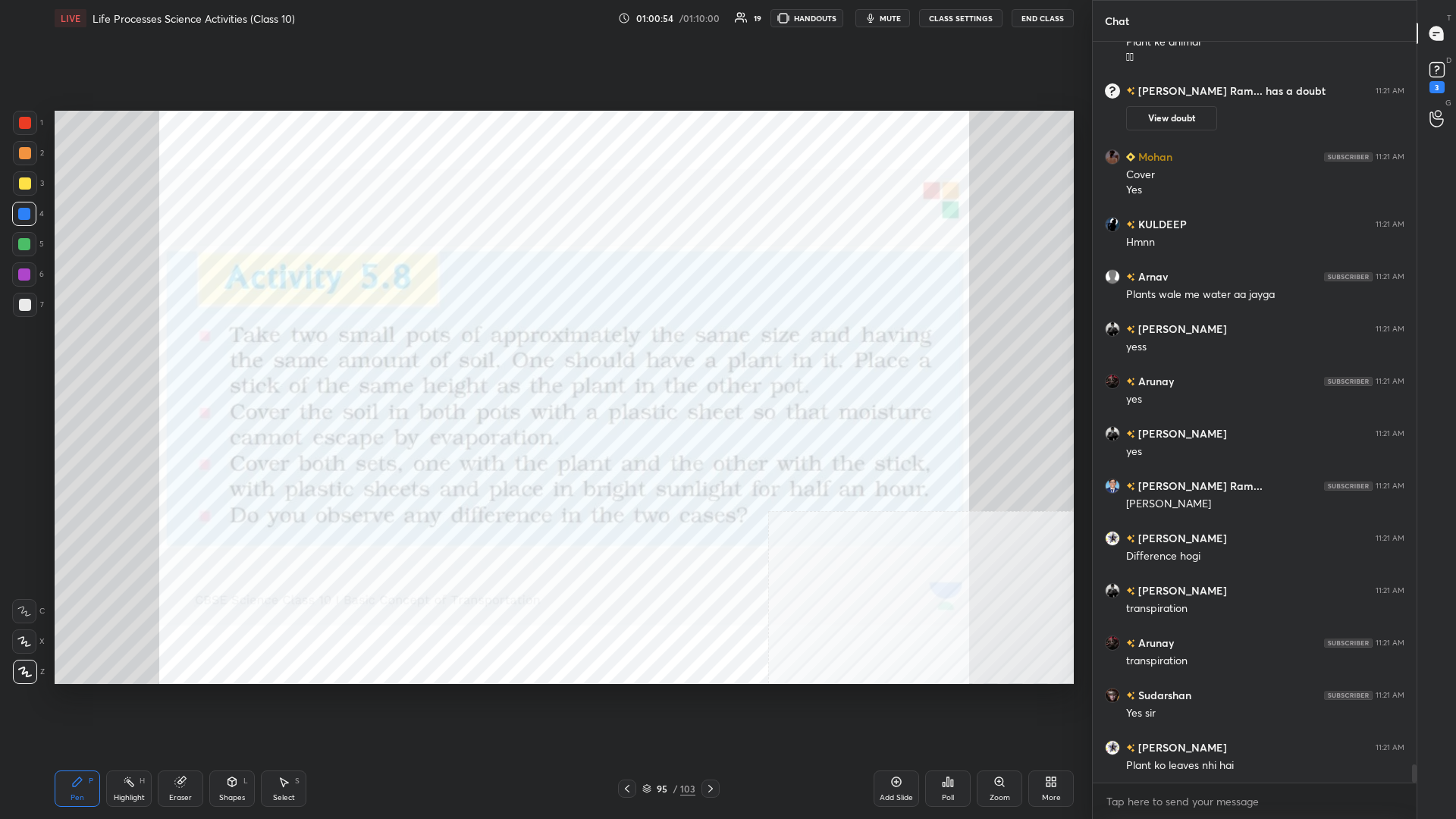 scroll, scrollTop: 29477, scrollLeft: 0, axis: vertical 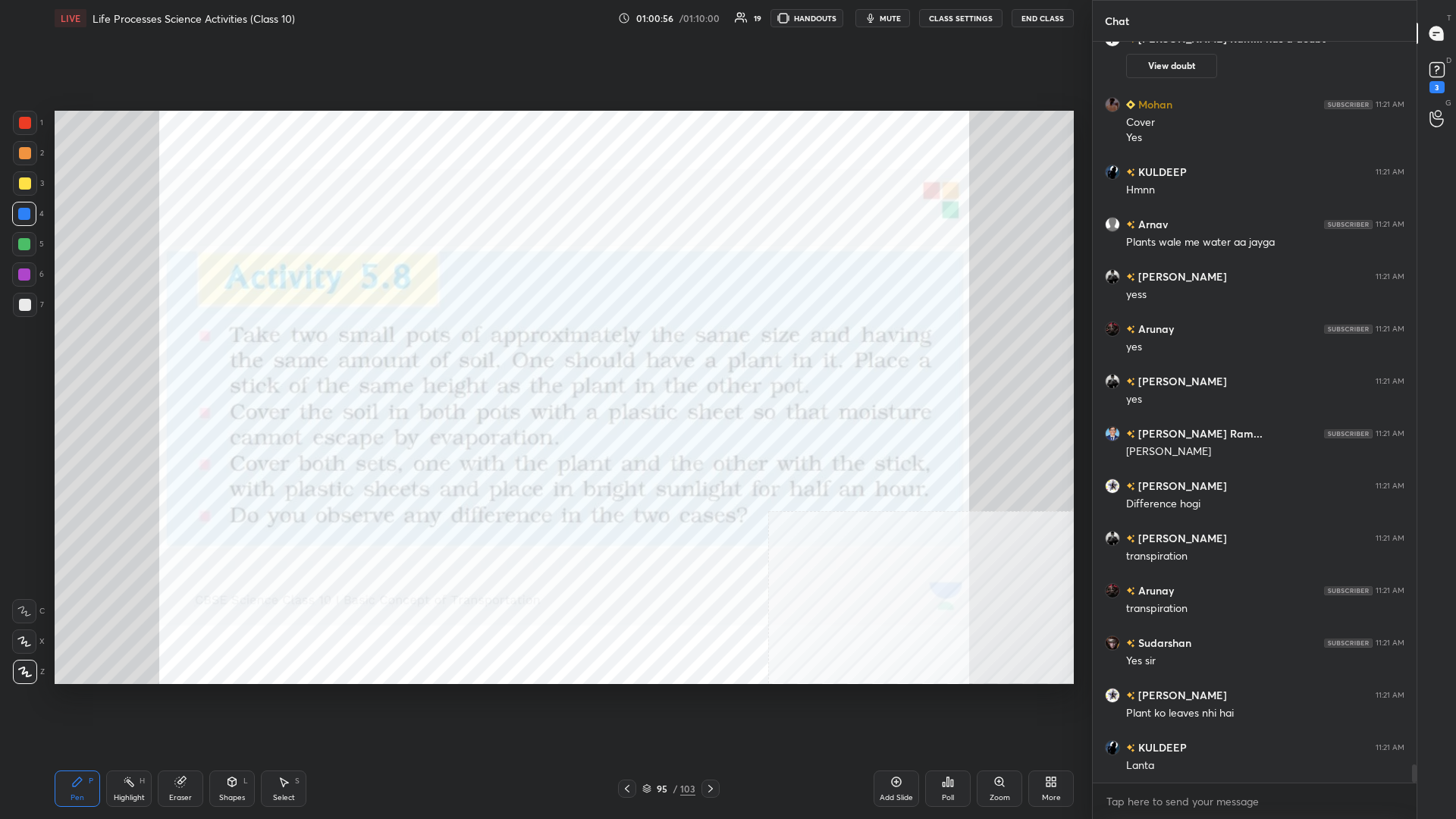 click on "Eraser" at bounding box center (180, 789) 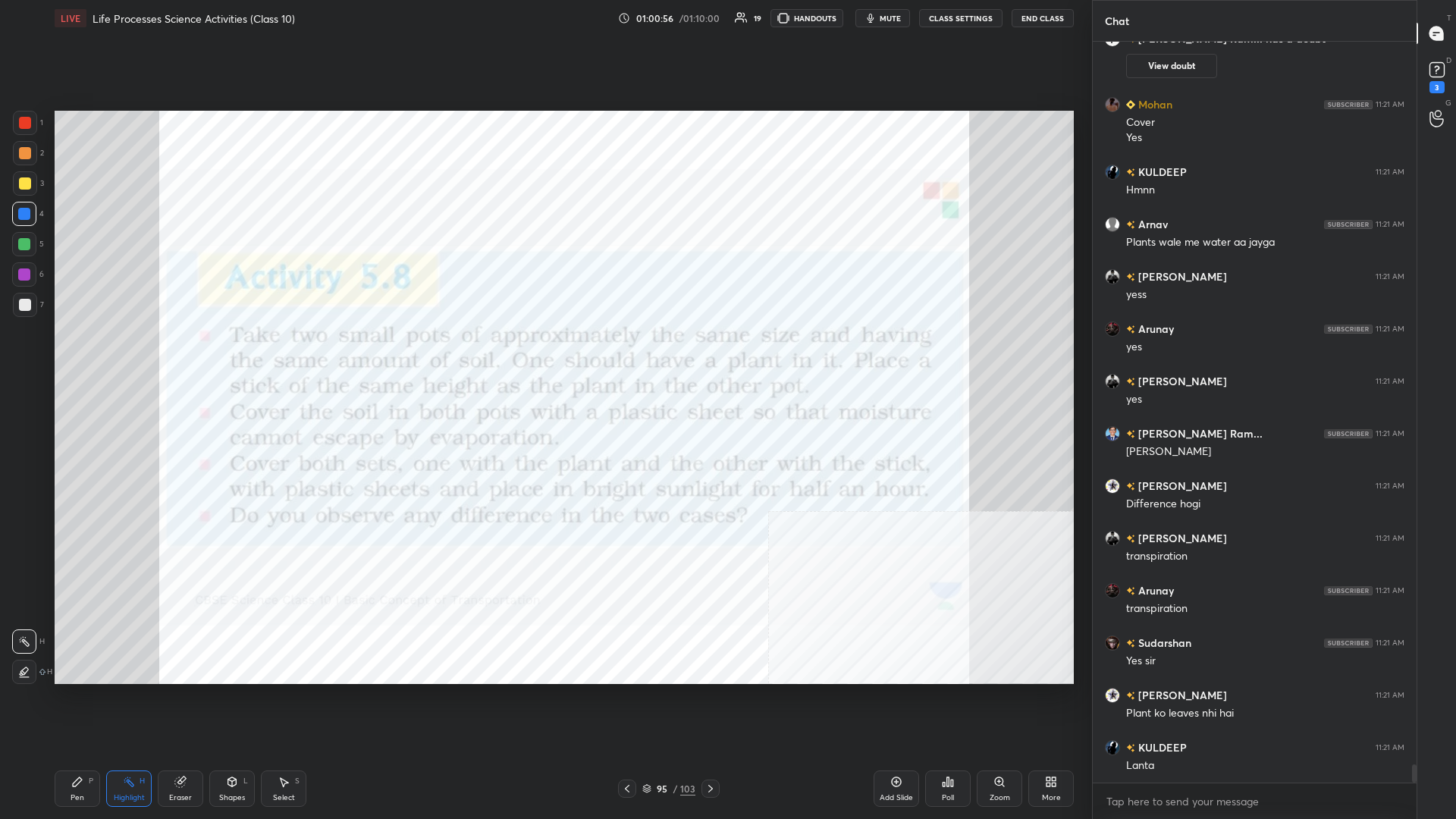 click on "Highlight H" at bounding box center (129, 789) 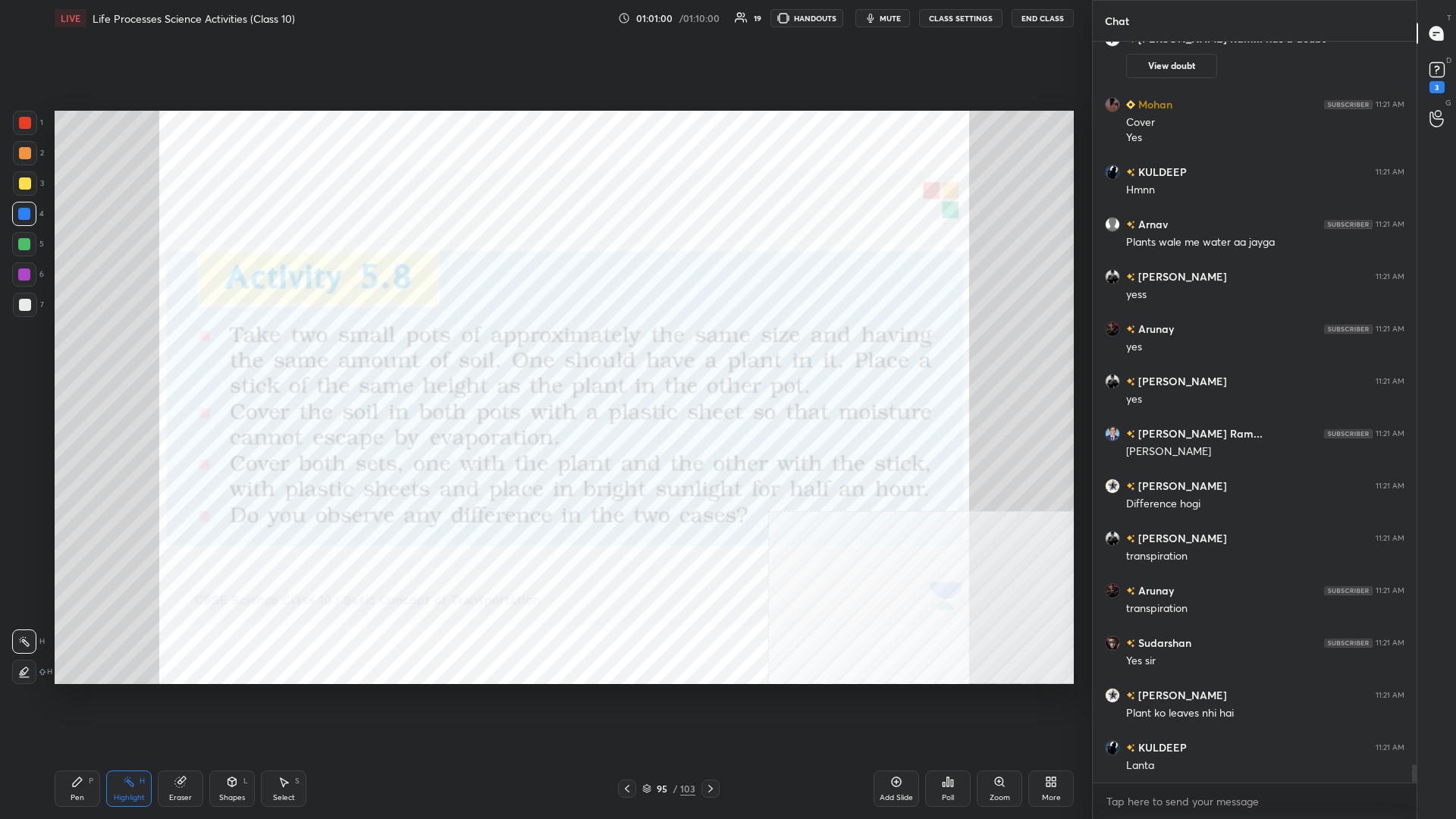 scroll, scrollTop: 29530, scrollLeft: 0, axis: vertical 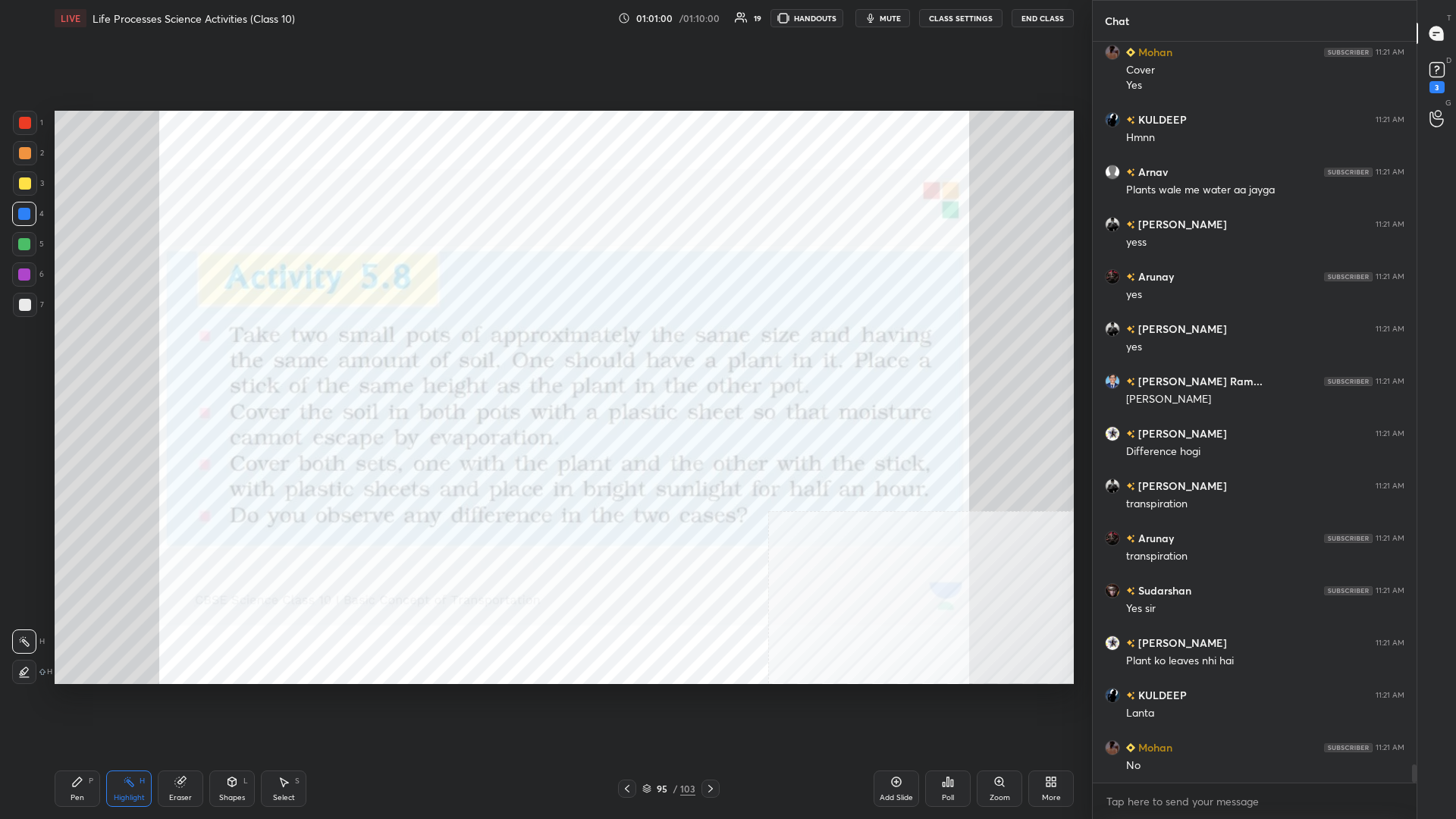 click on "Pen P Highlight H Eraser Shapes L Select S" at bounding box center [259, 789] 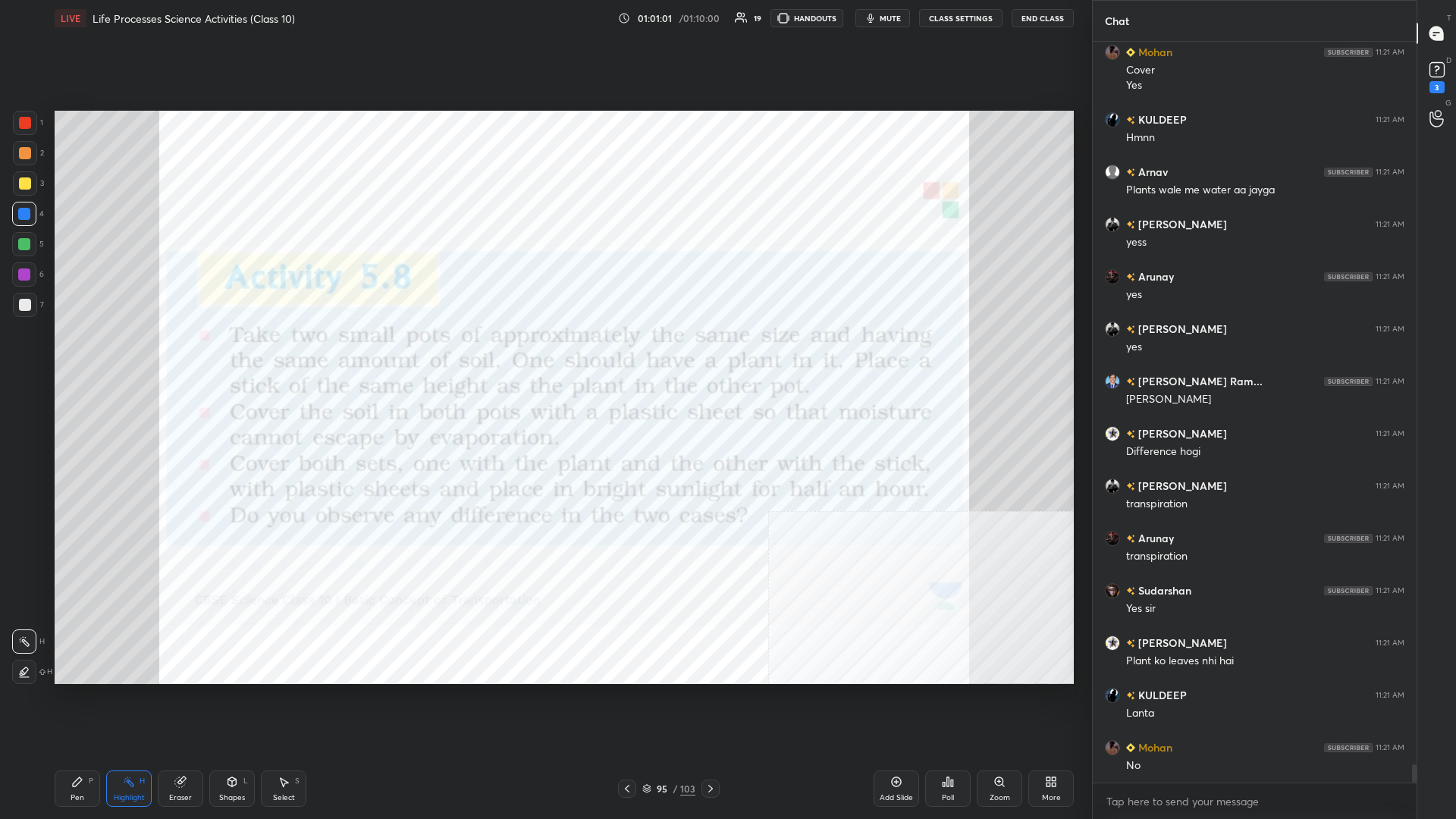 click on "Pen P" at bounding box center [77, 789] 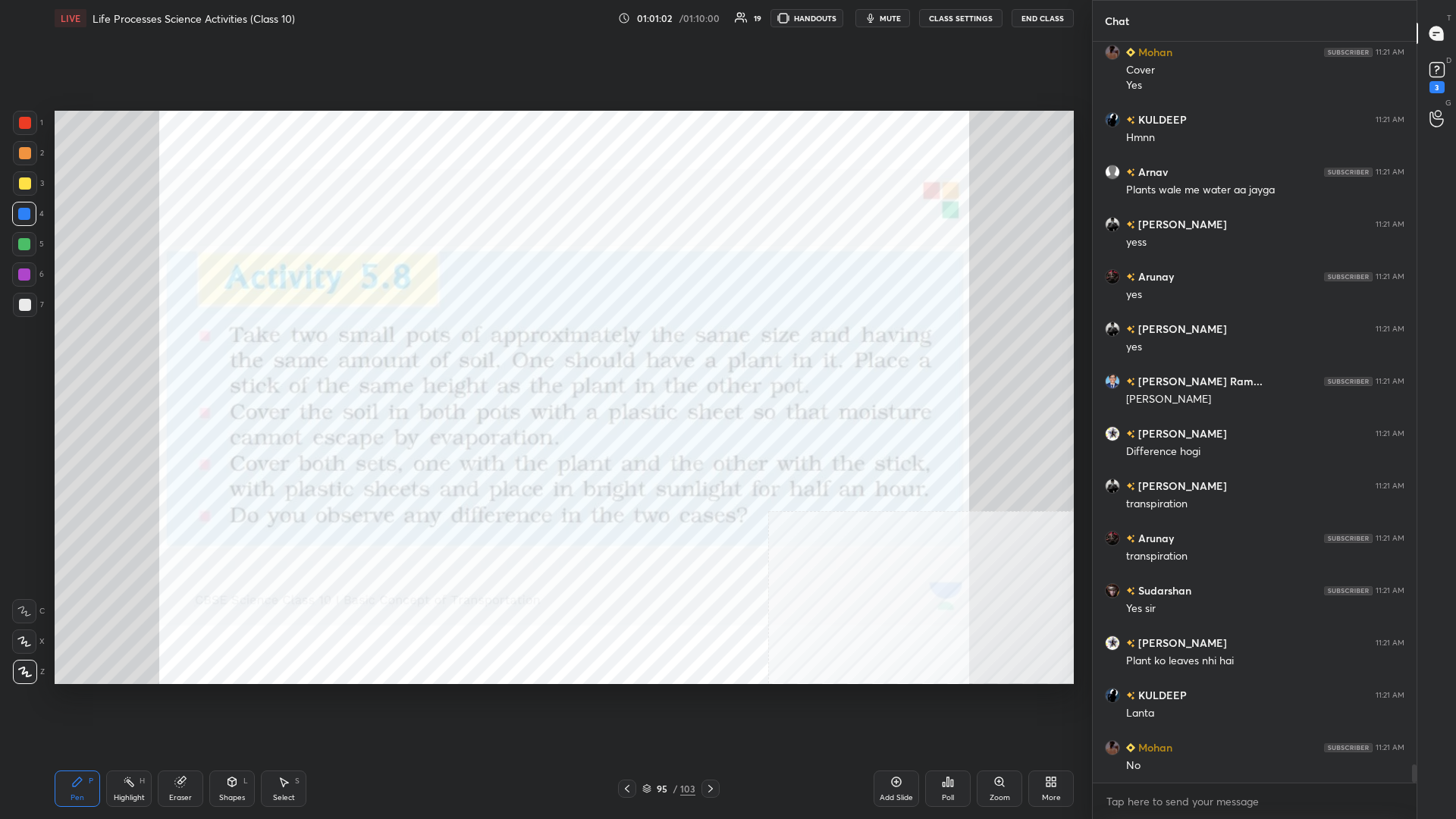scroll, scrollTop: 29582, scrollLeft: 0, axis: vertical 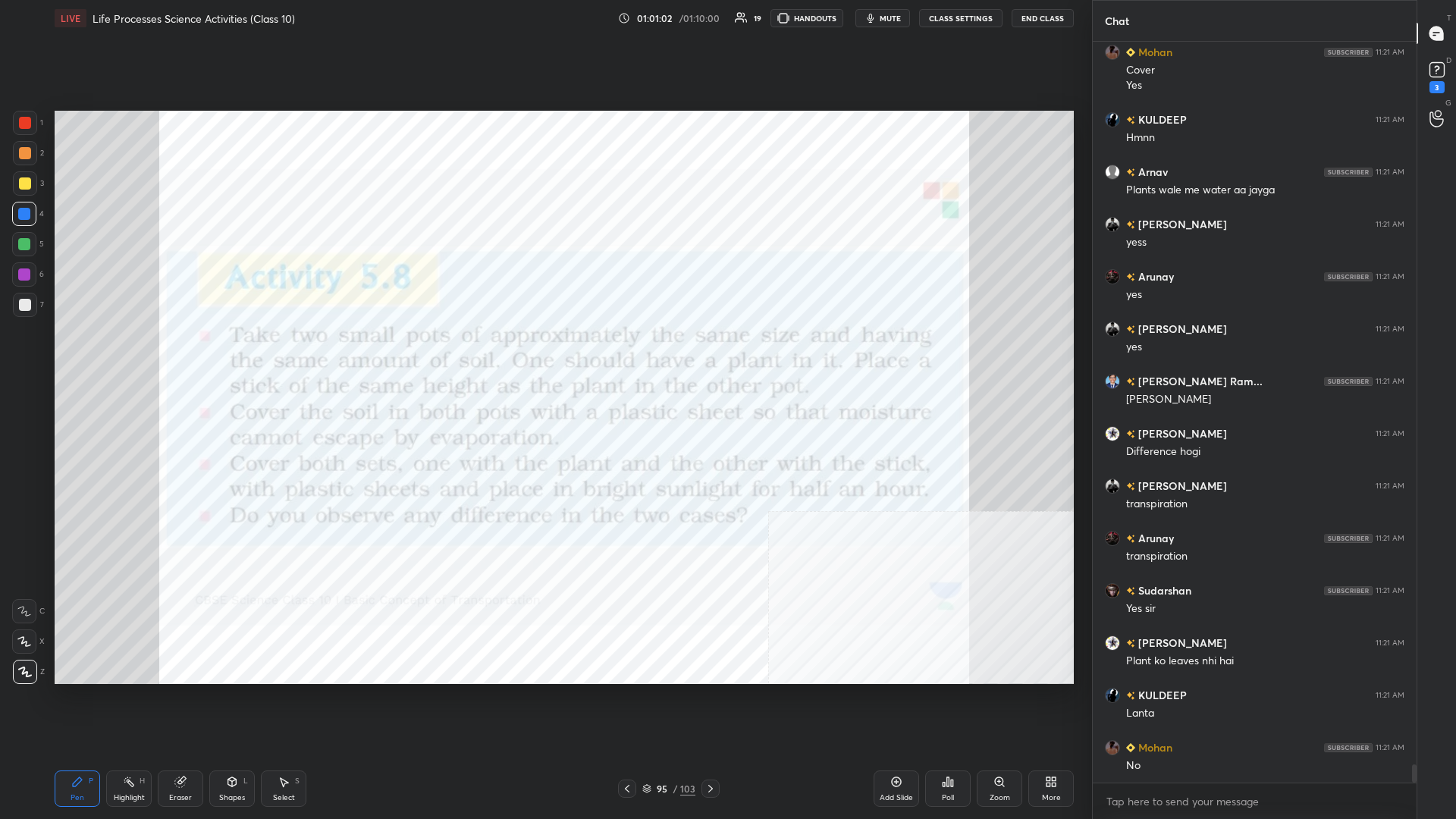click at bounding box center (24, 275) 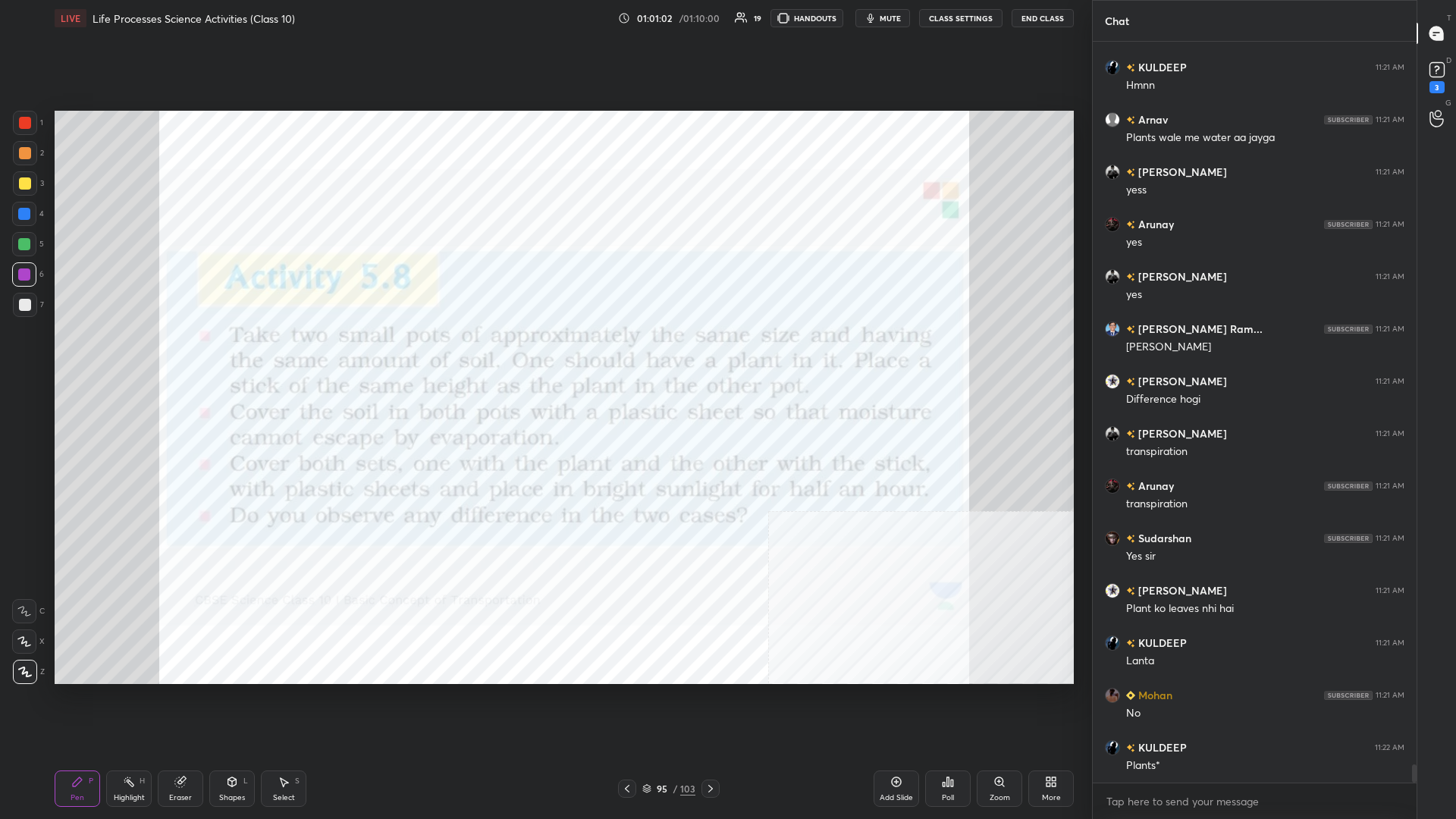 click at bounding box center [24, 244] 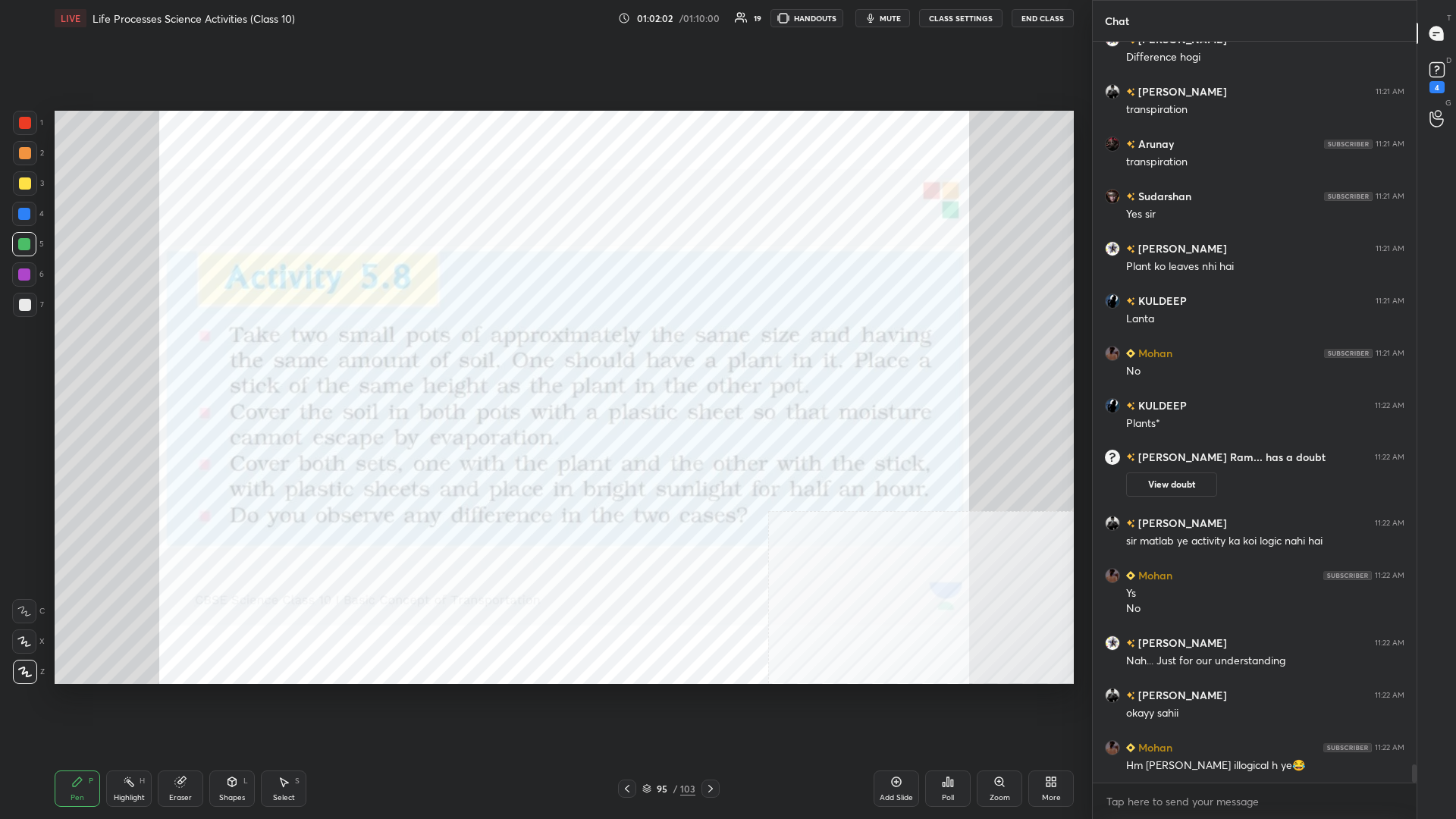 scroll, scrollTop: 29746, scrollLeft: 0, axis: vertical 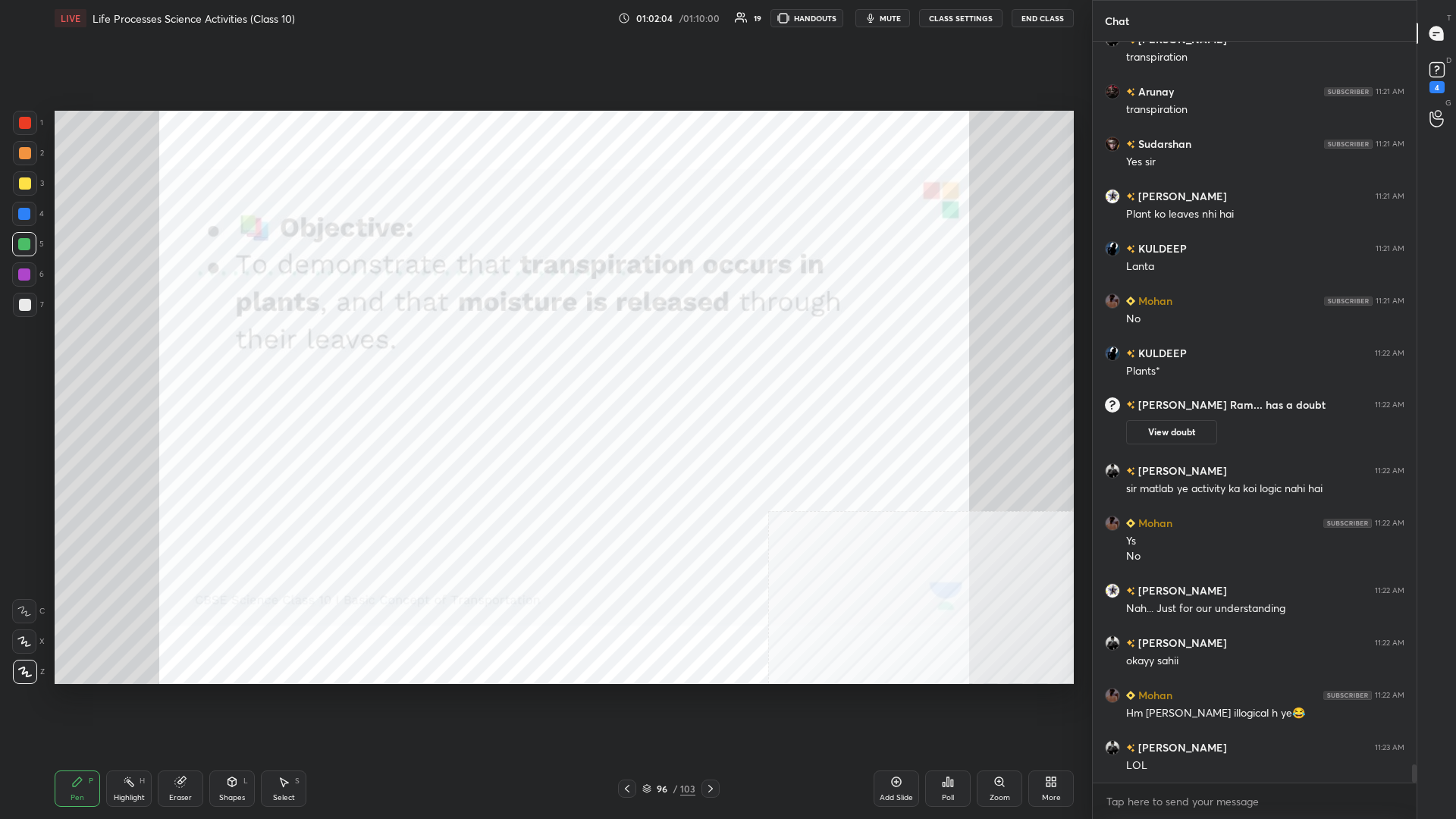 click on "Highlight H" at bounding box center [129, 789] 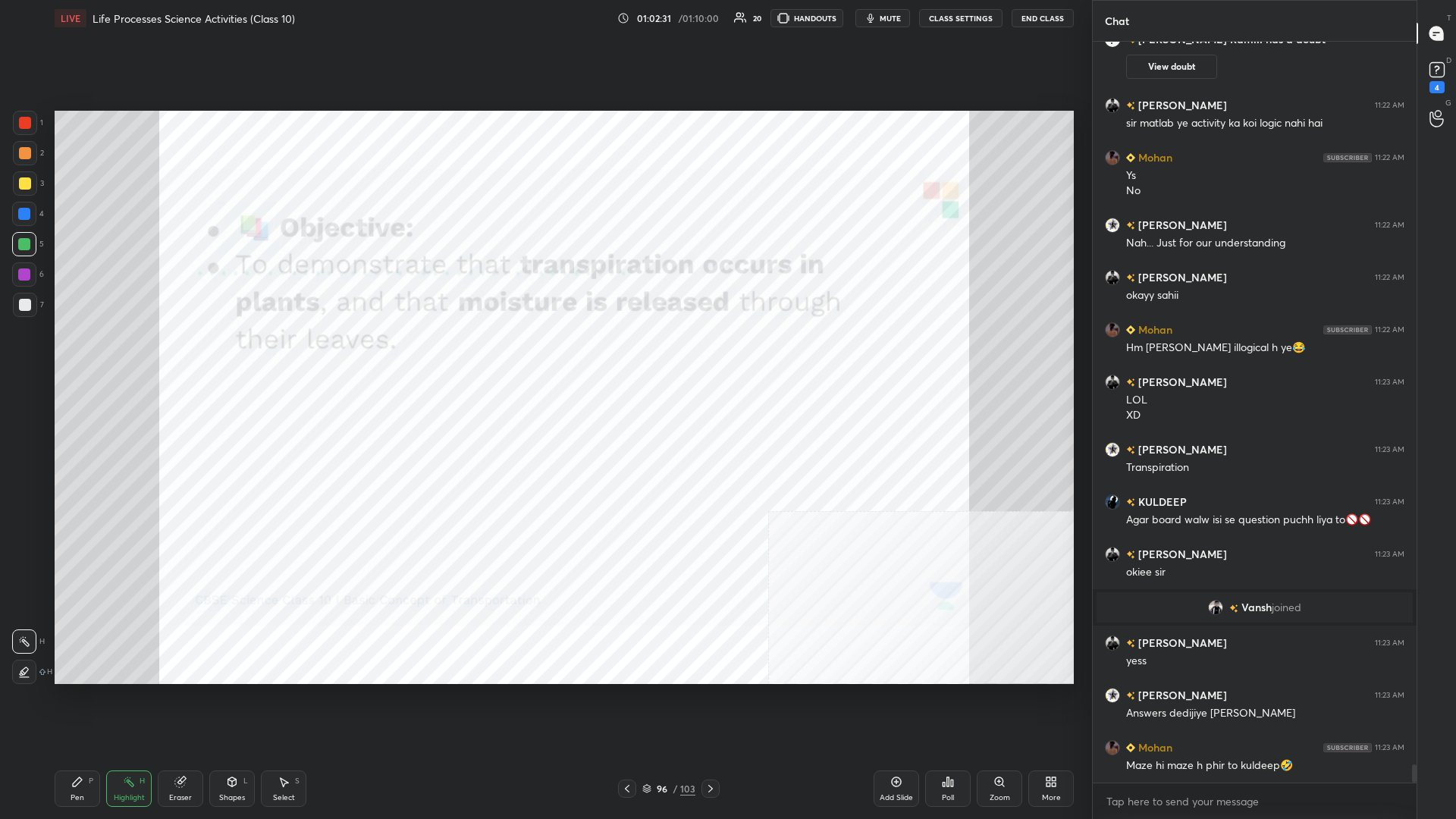 scroll, scrollTop: 29947, scrollLeft: 0, axis: vertical 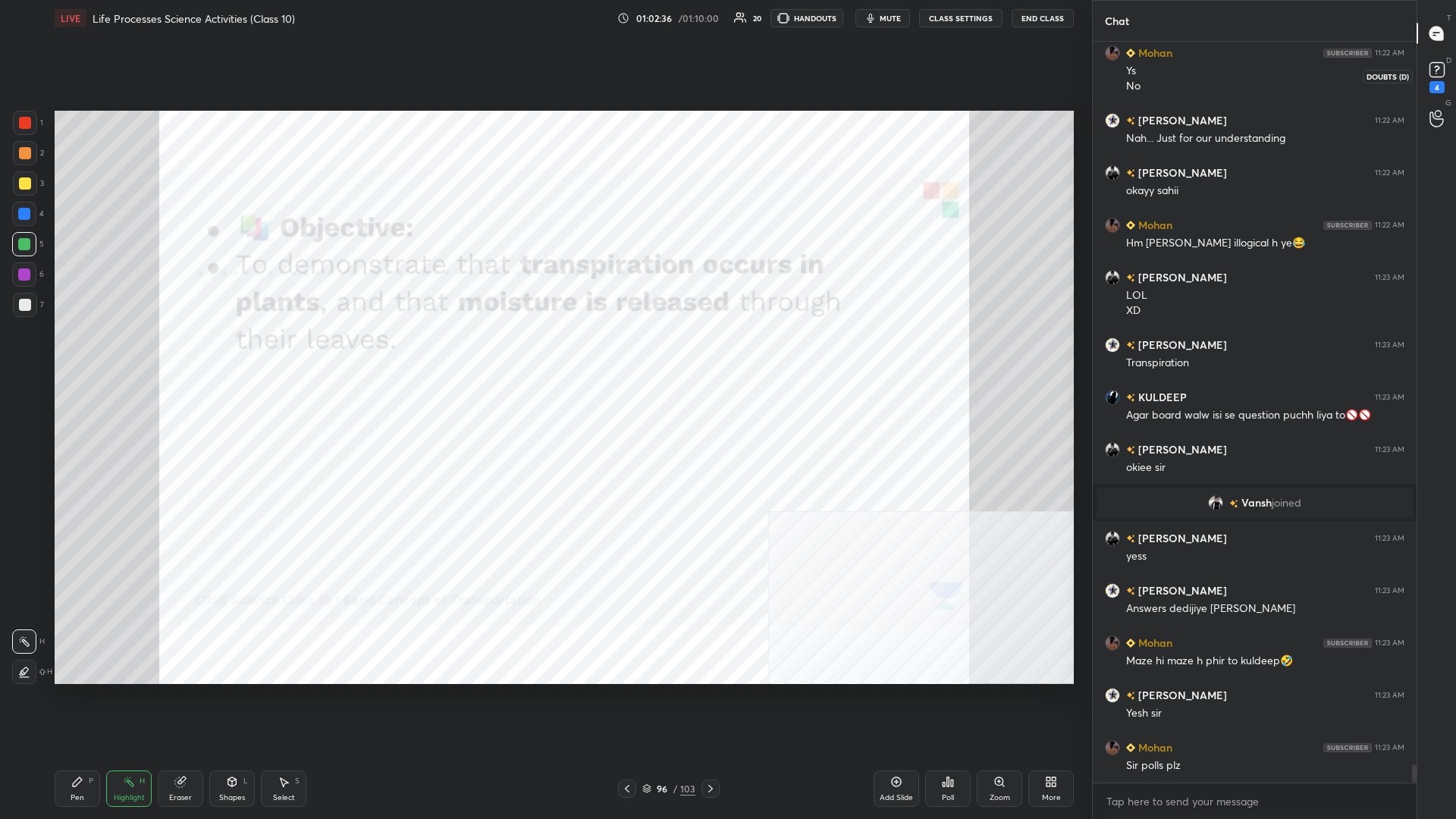 click on "4" at bounding box center [1437, 87] 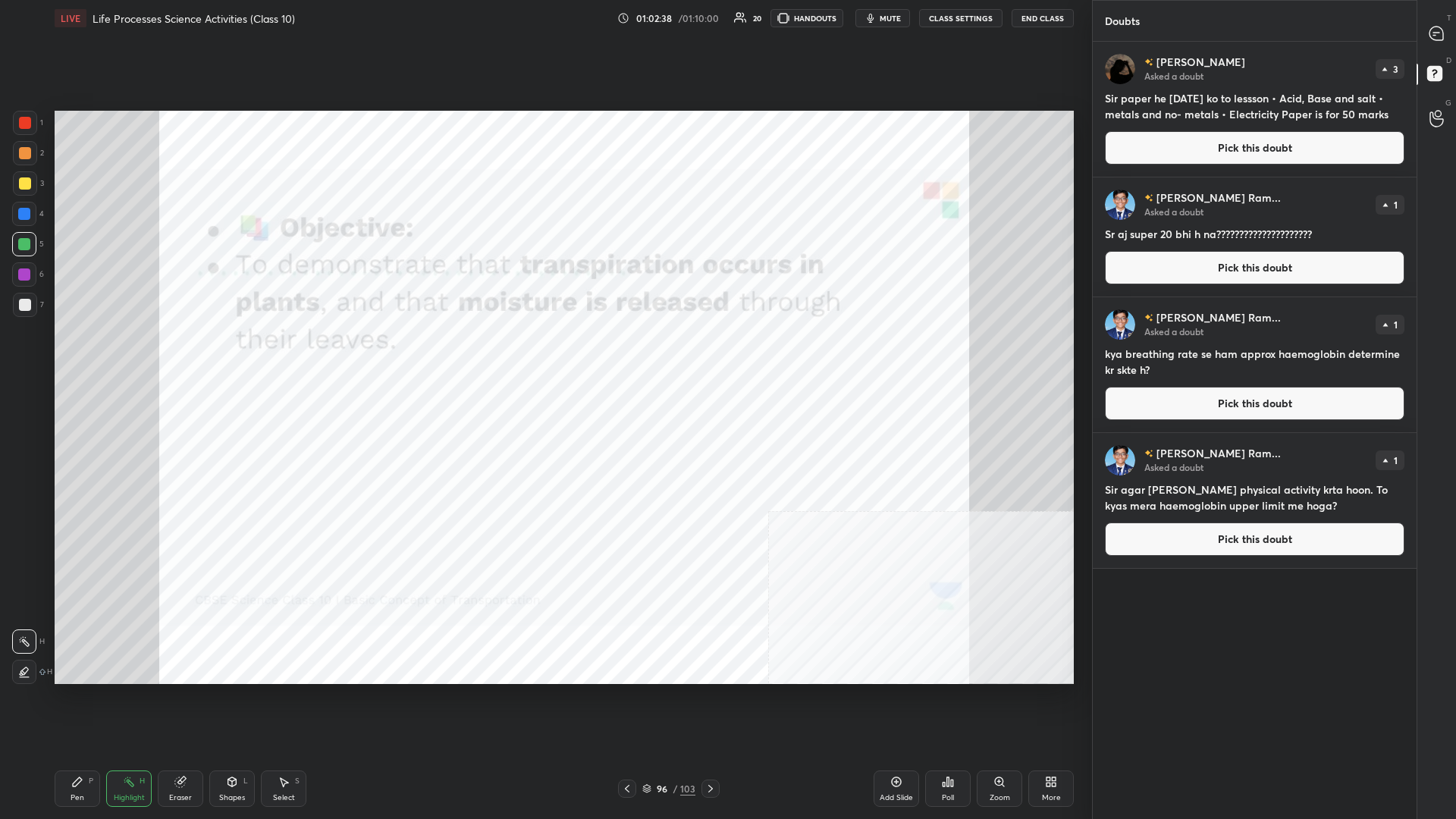 click on "Pick this doubt" at bounding box center [1254, 148] 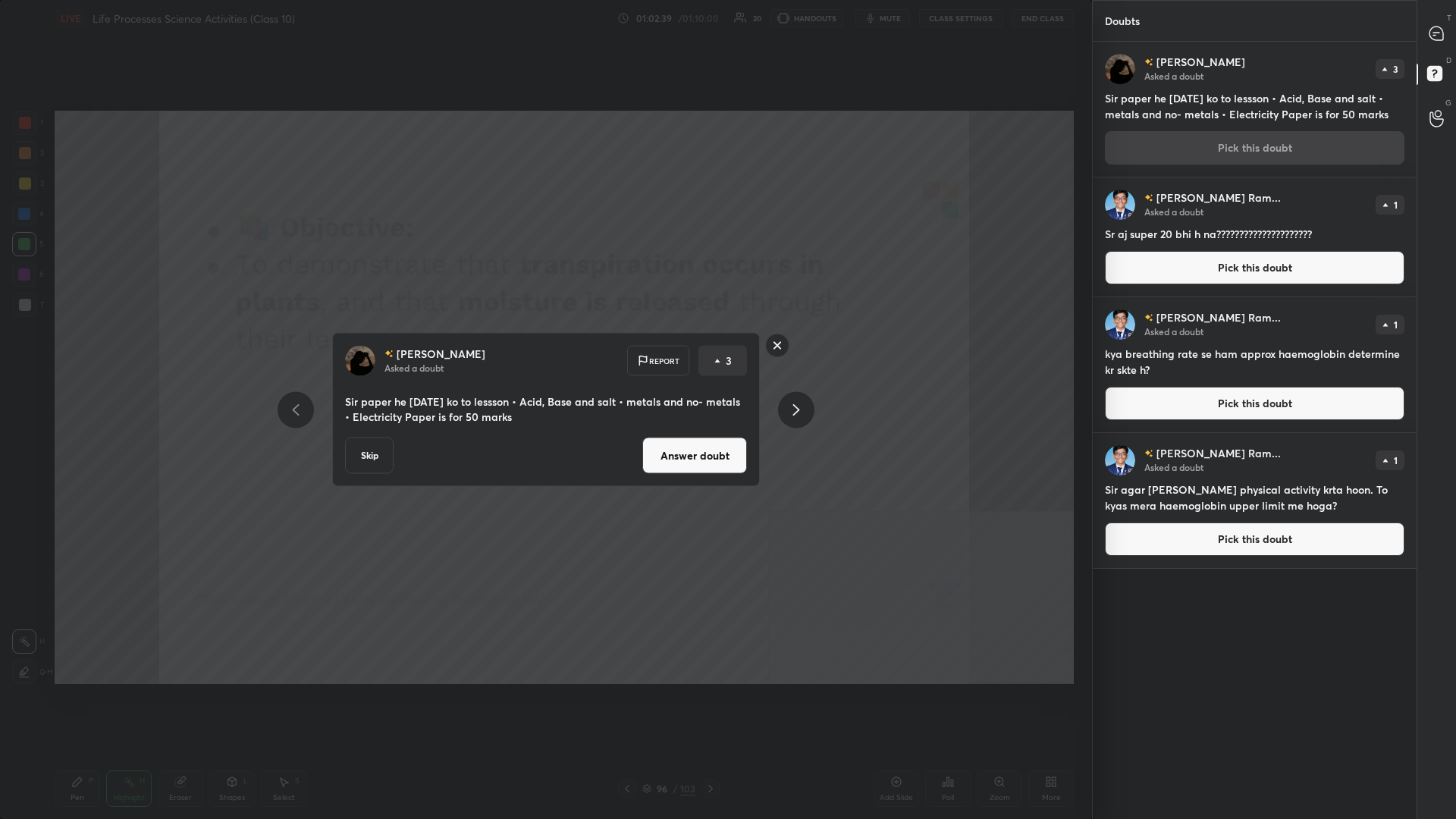 click on "Answer doubt" at bounding box center (695, 456) 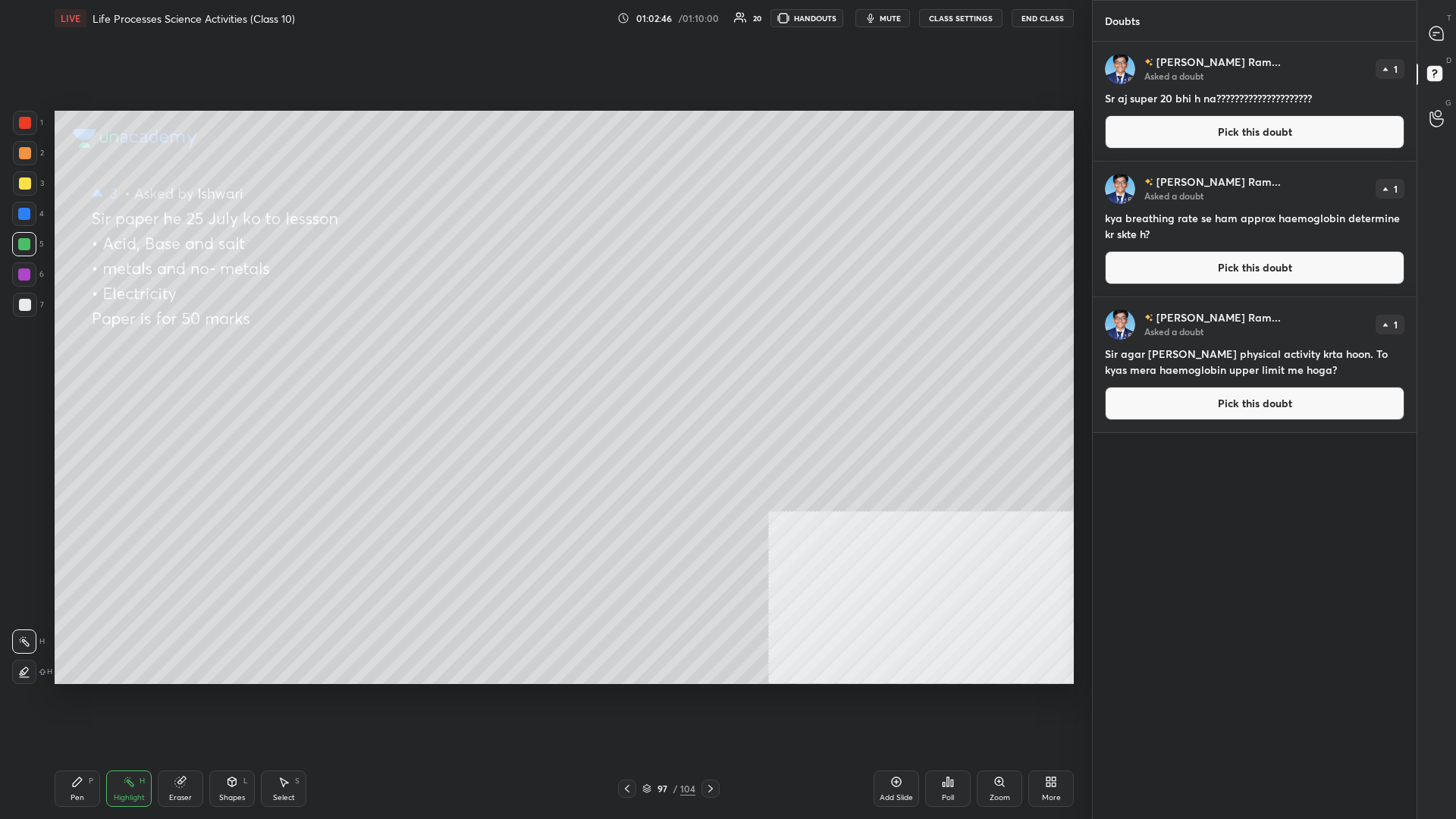 drag, startPoint x: 84, startPoint y: 799, endPoint x: 108, endPoint y: 783, distance: 28.84441 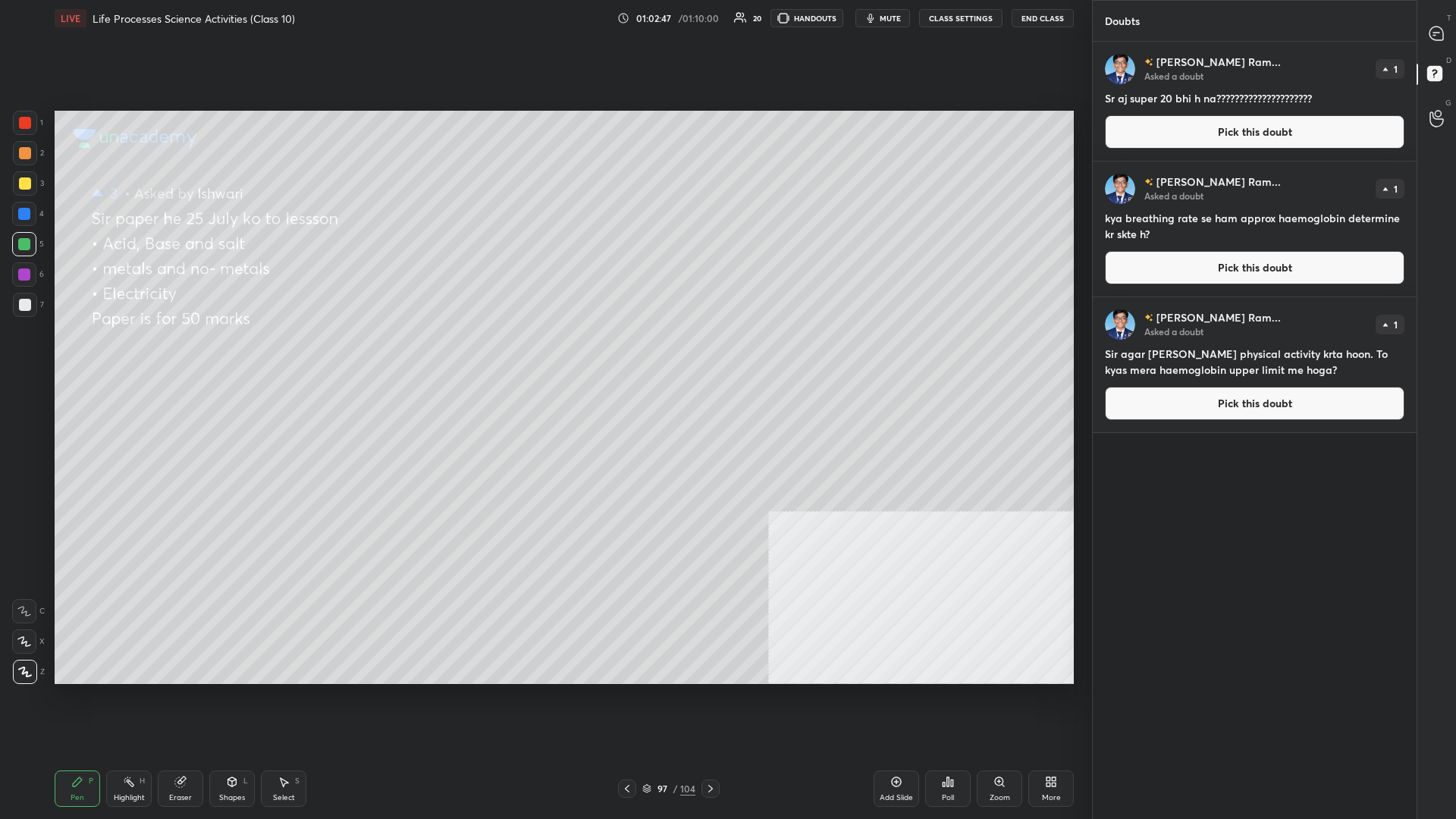 click on "Pick this doubt" at bounding box center (1254, 132) 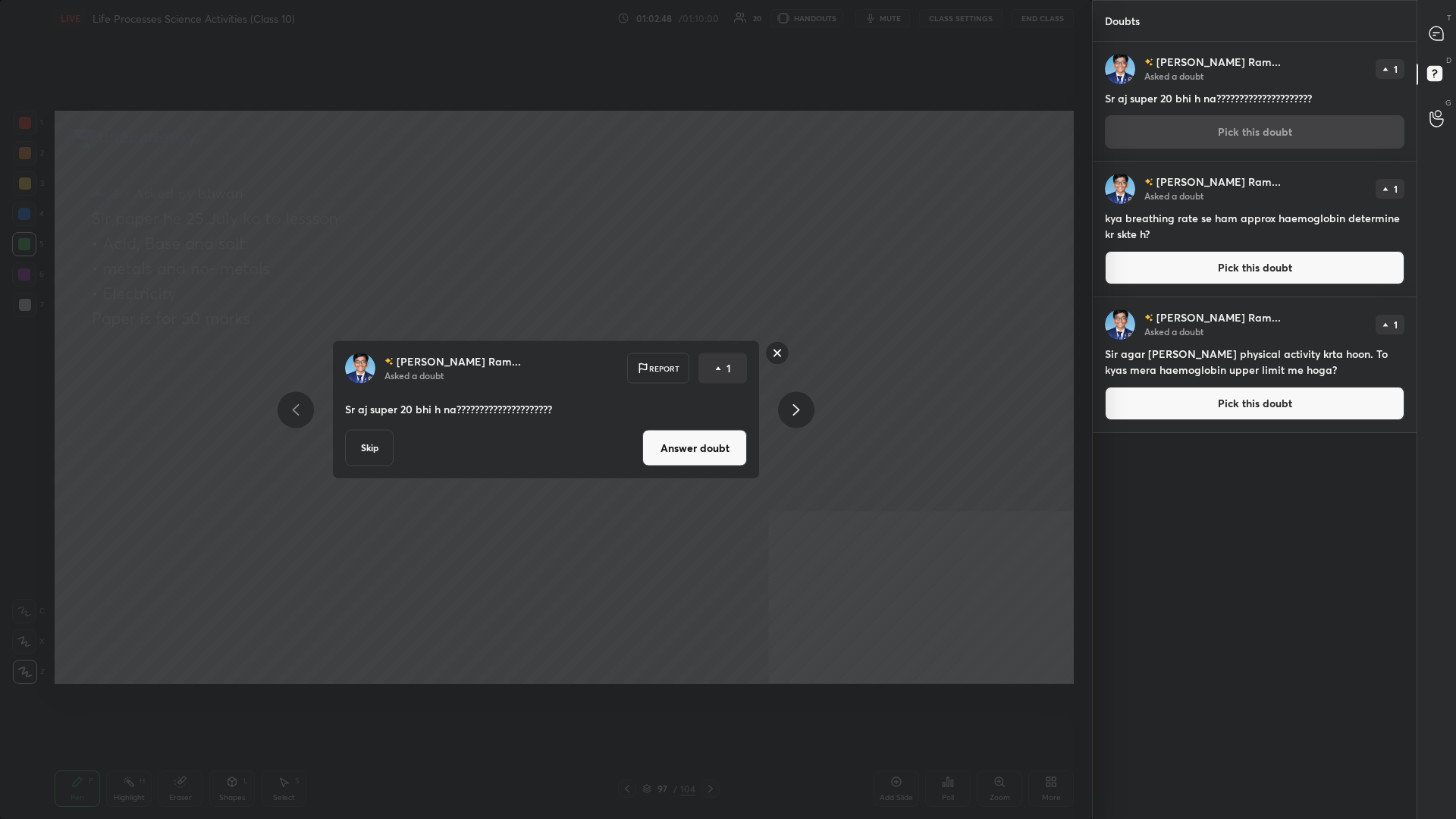 click on "Answer doubt" at bounding box center (695, 448) 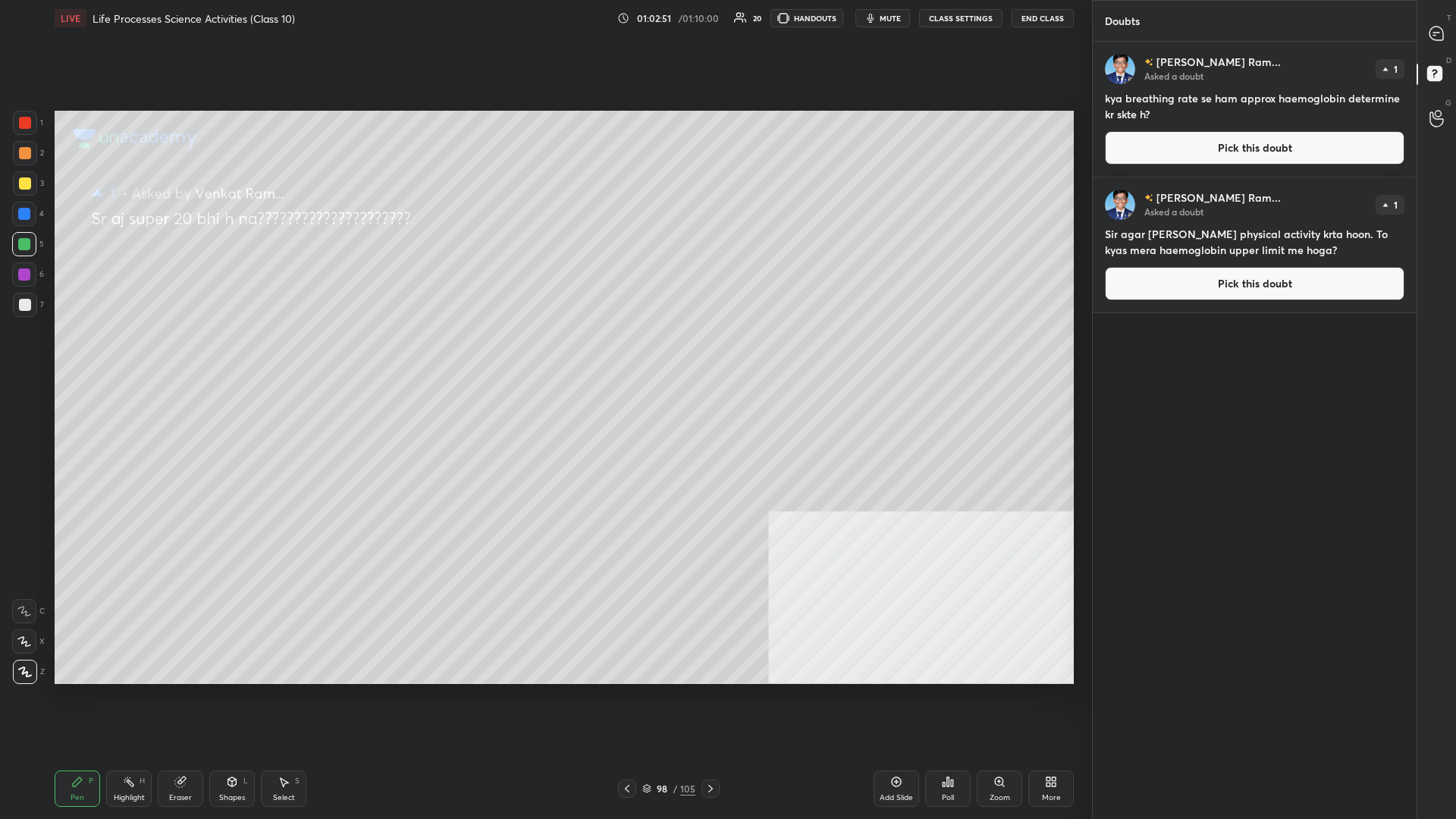 click on "Pick this doubt" at bounding box center [1254, 148] 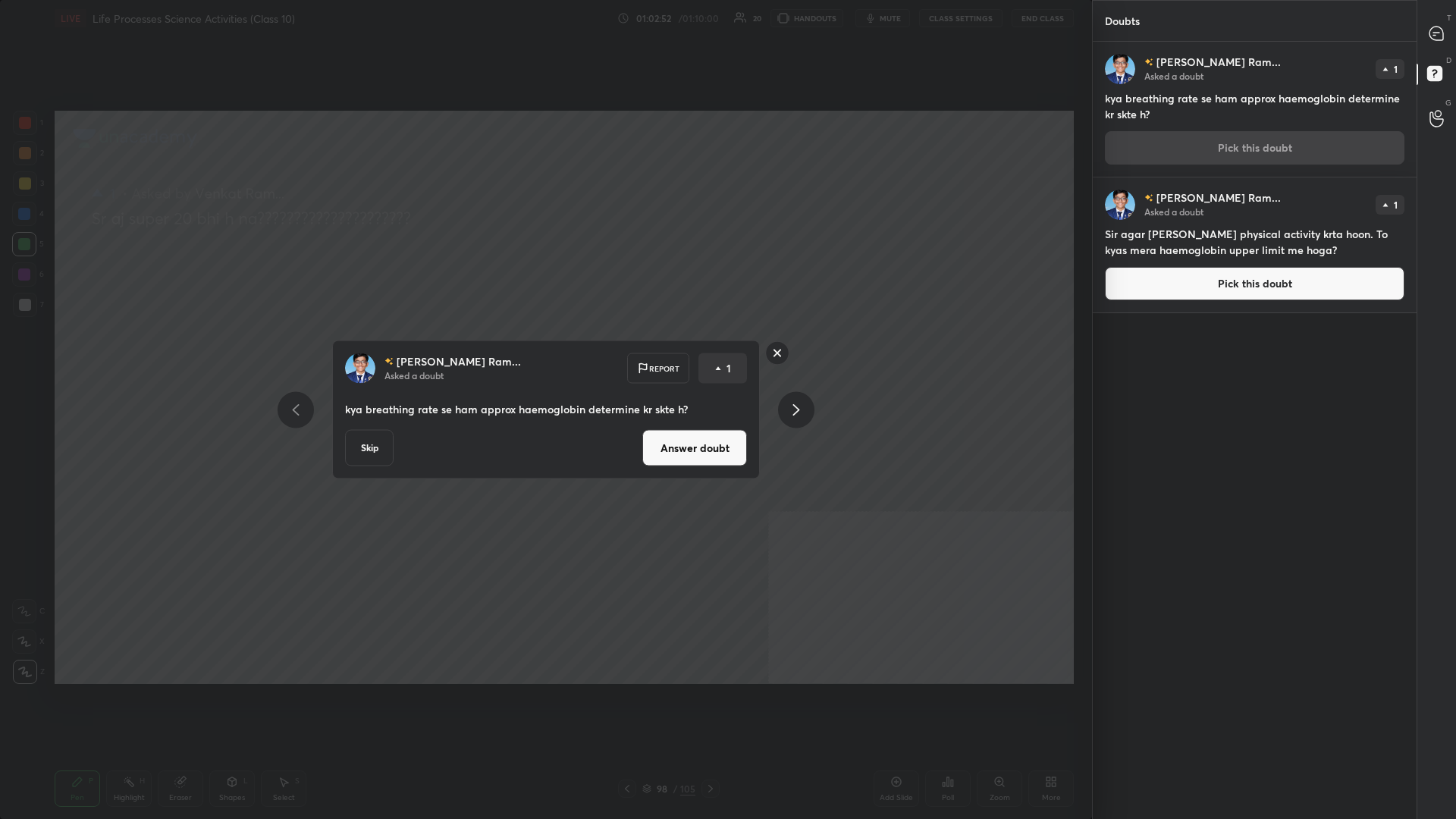 click on "Answer doubt" at bounding box center [695, 448] 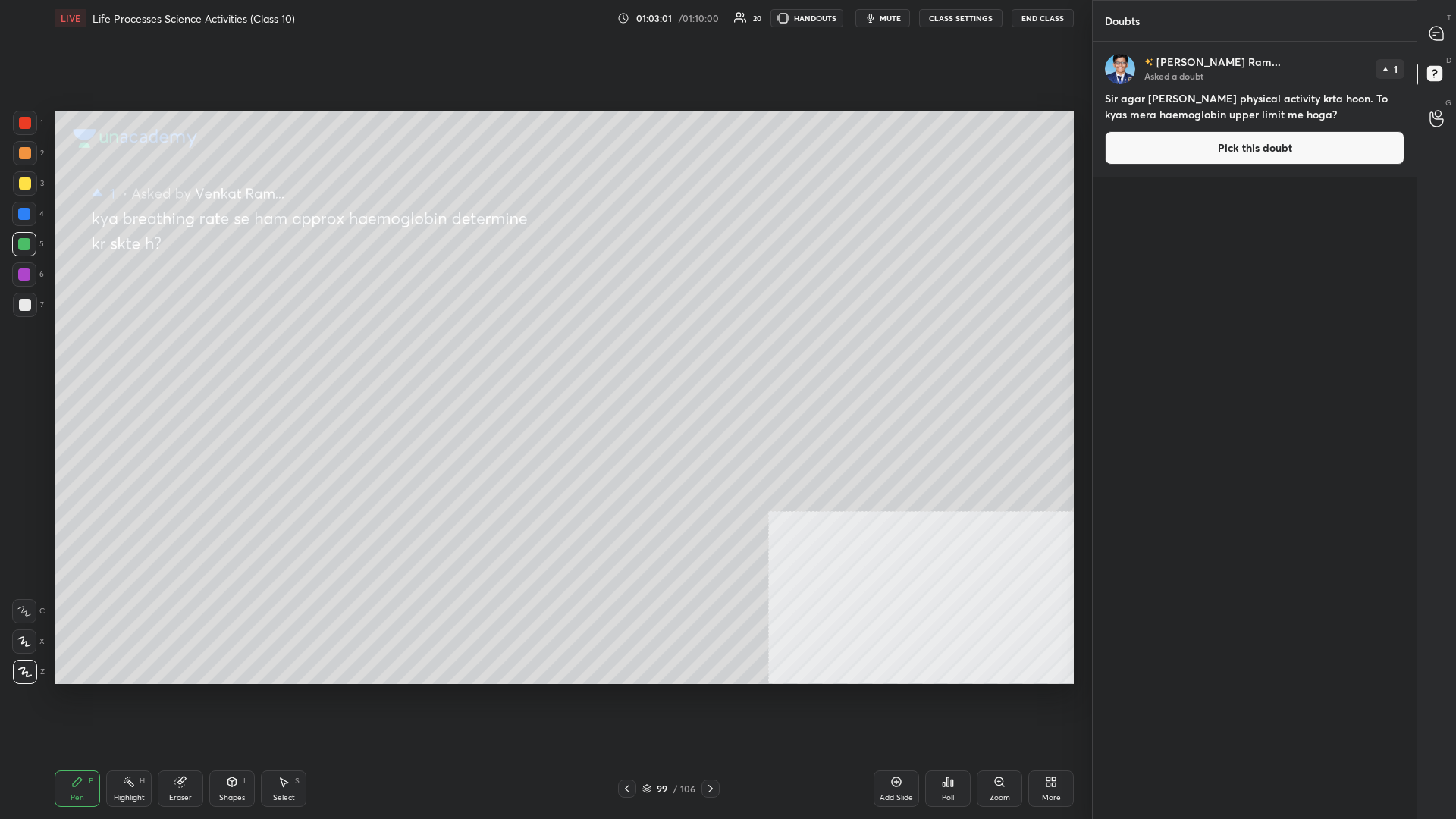 click on "Pick this doubt" at bounding box center (1254, 148) 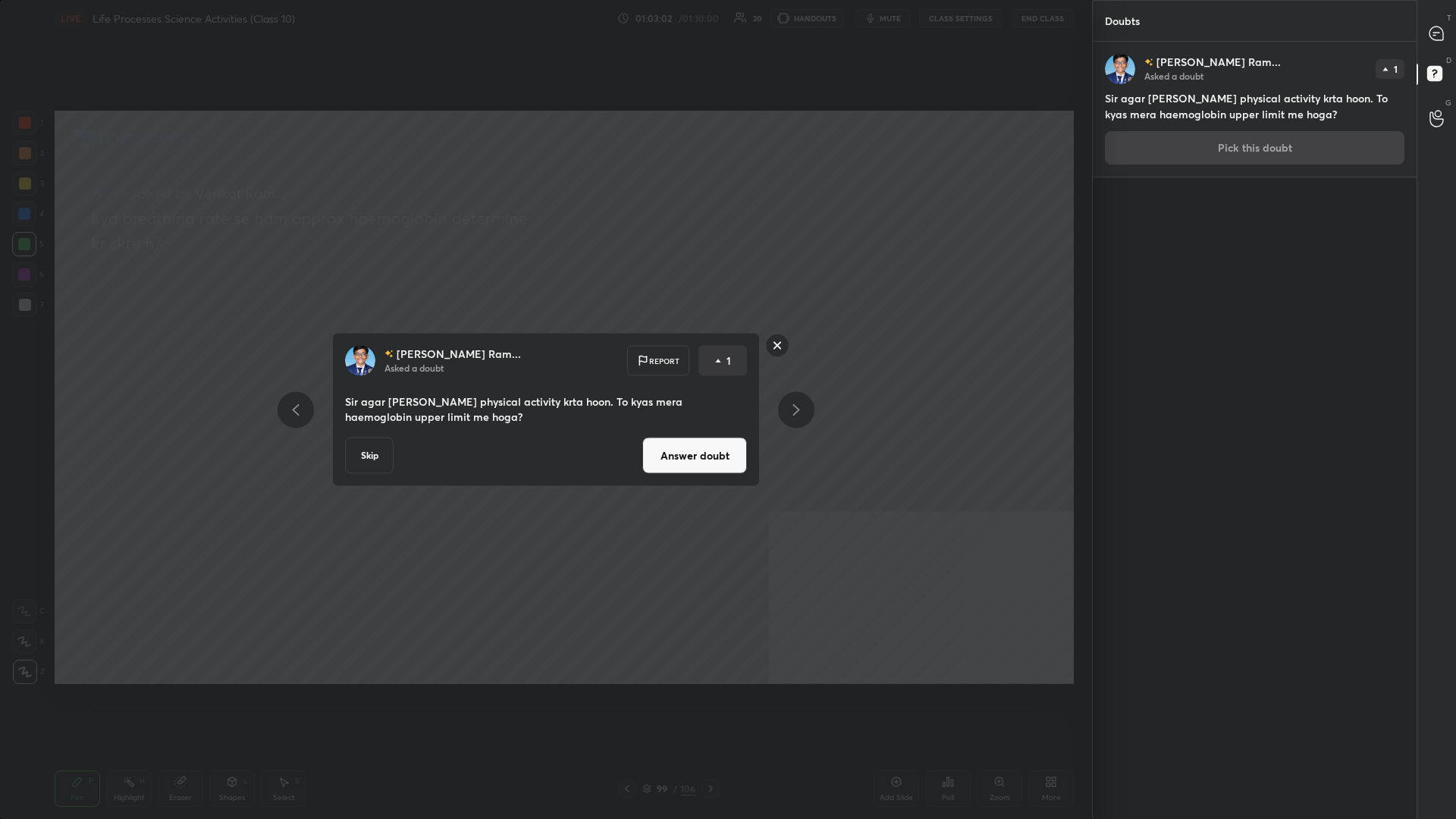 click on "Answer doubt" at bounding box center [695, 456] 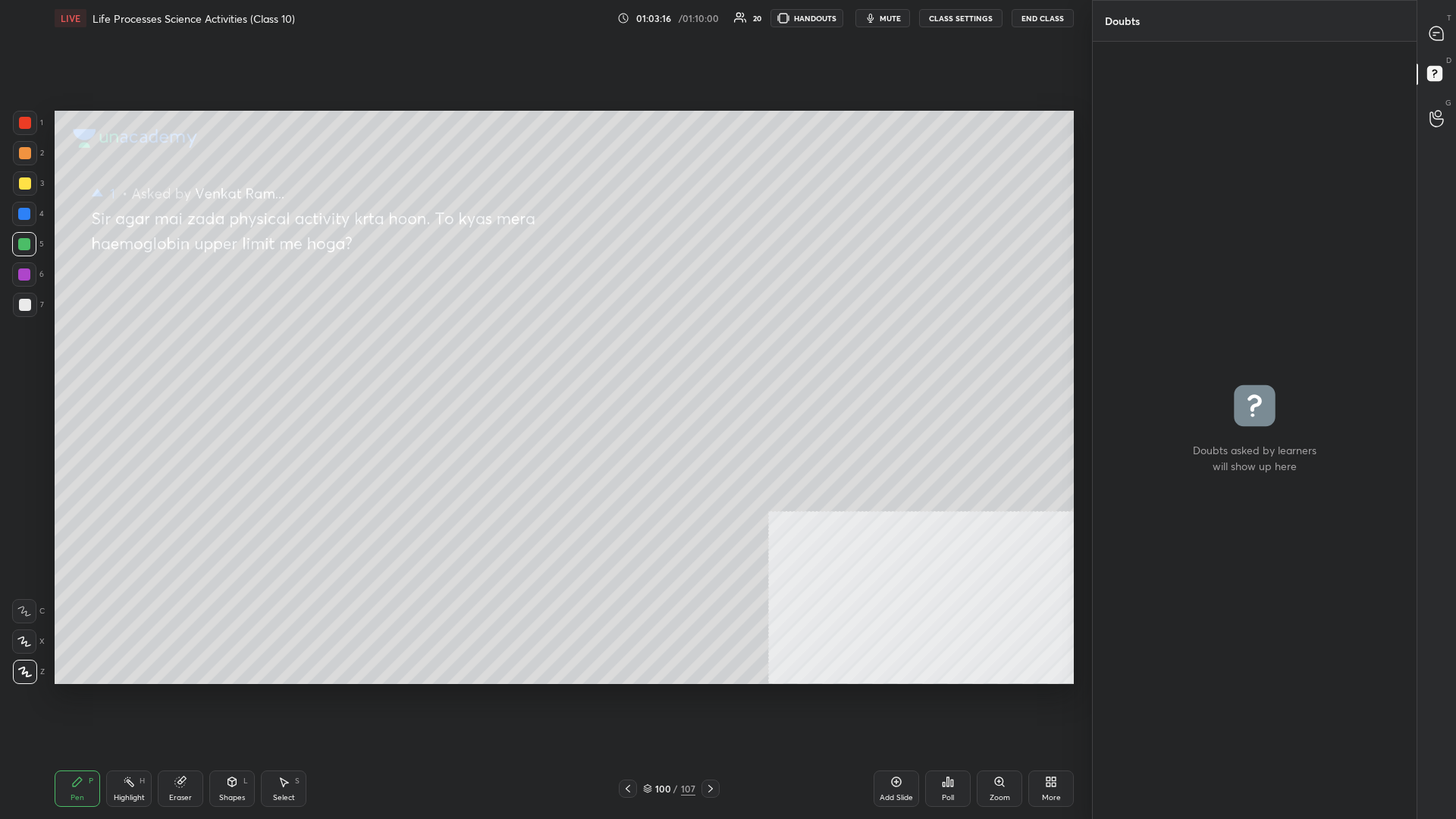 click at bounding box center (25, 184) 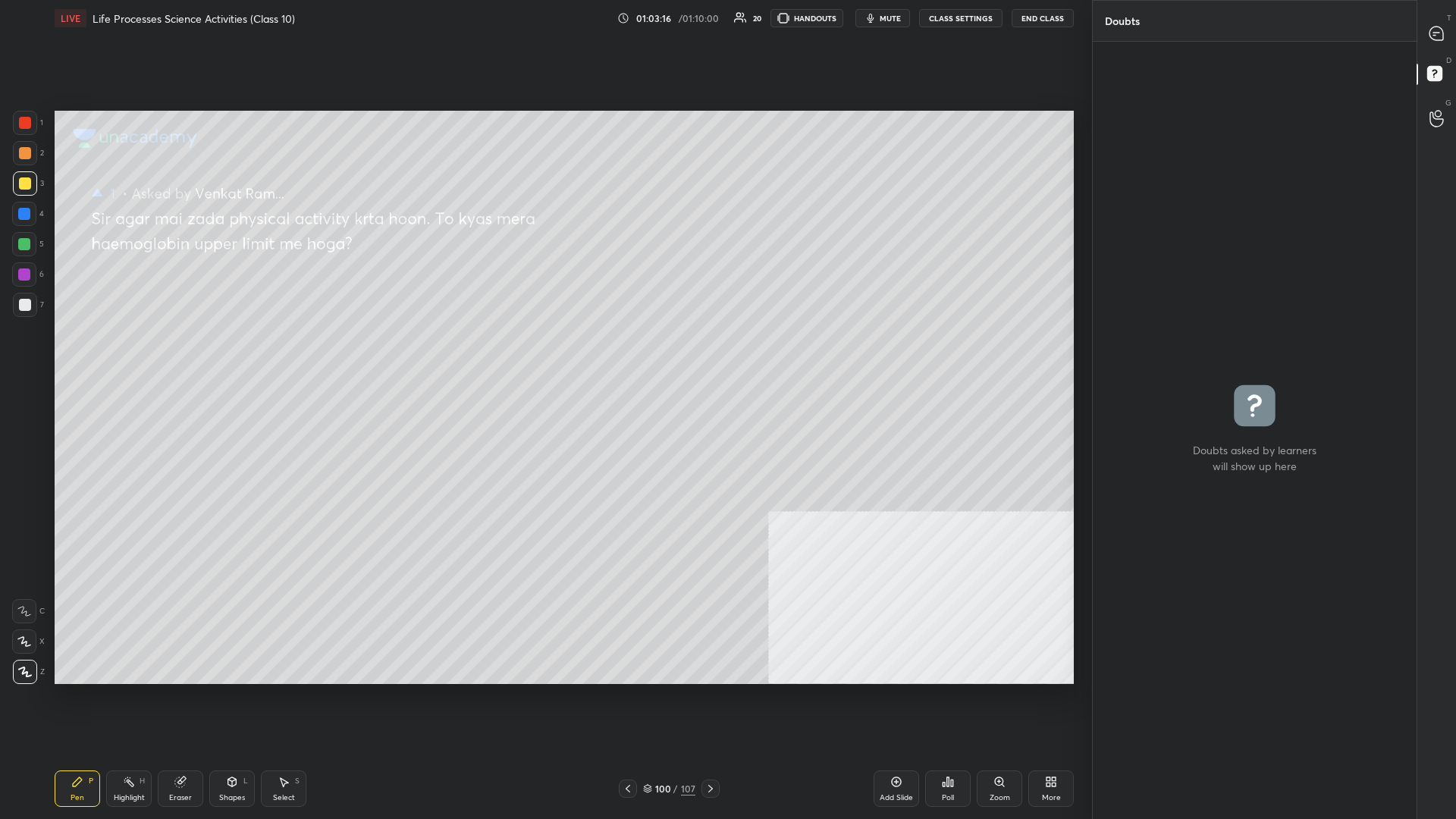 click at bounding box center (25, 184) 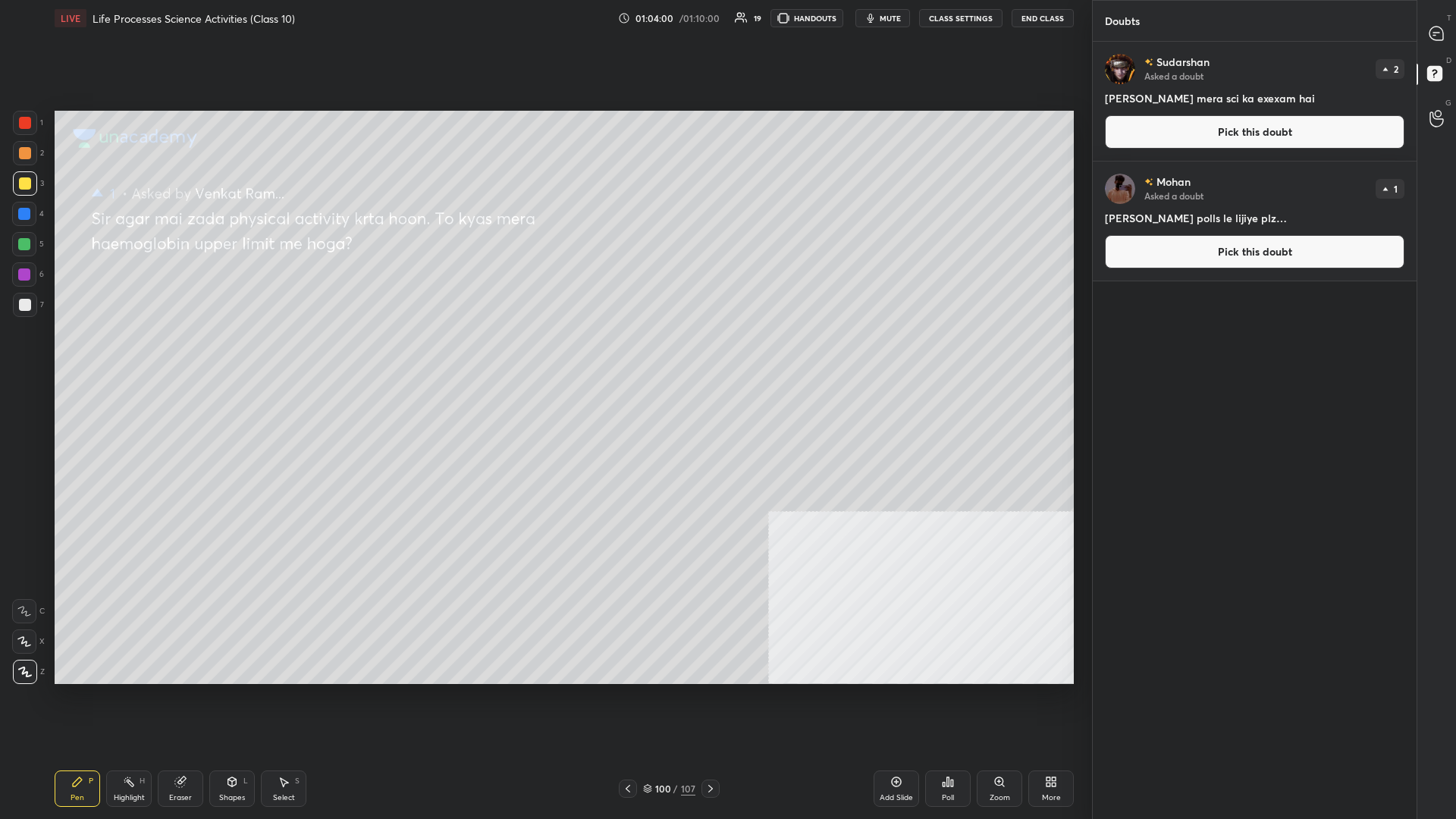 click at bounding box center (1437, 33) 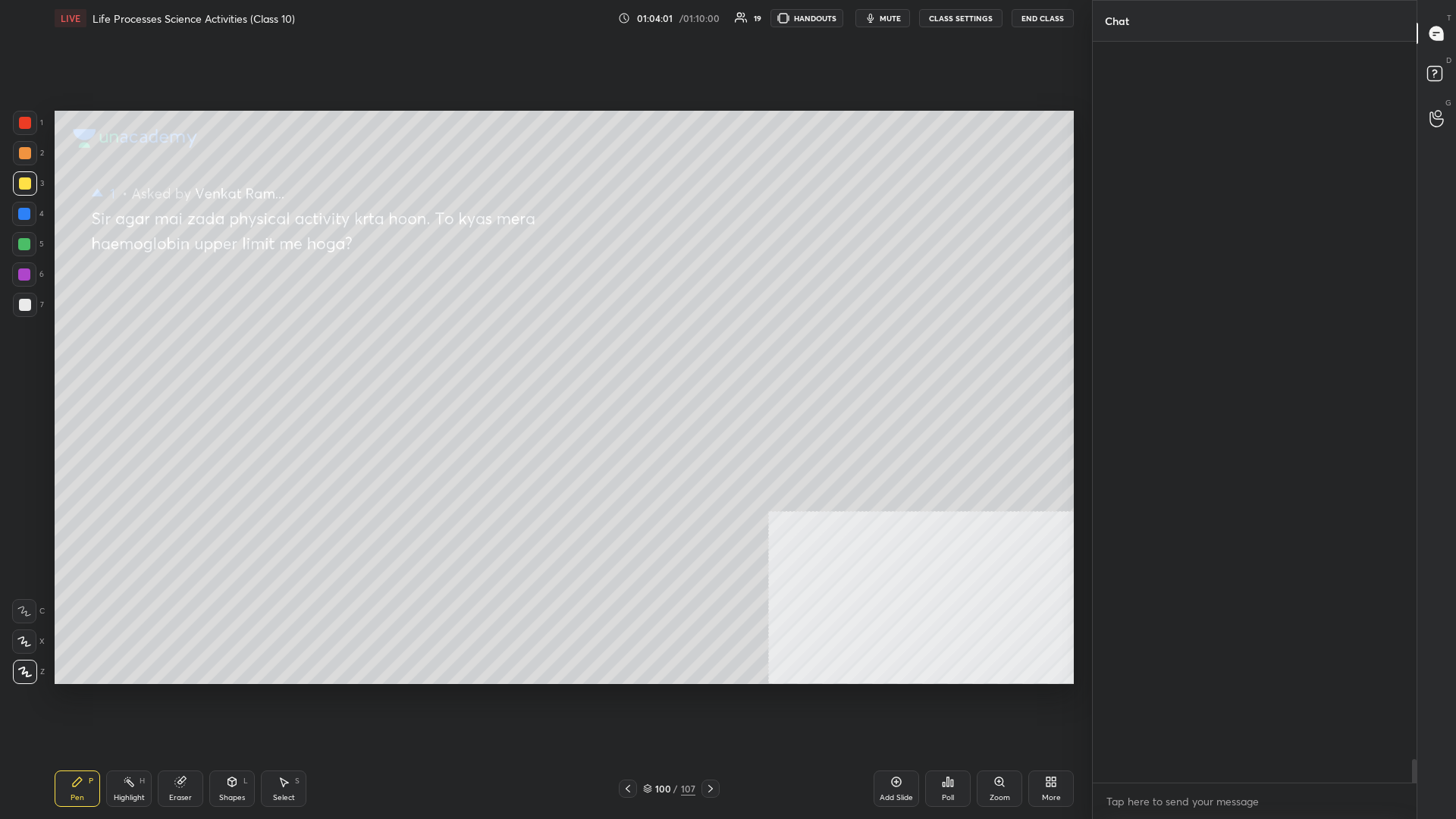 scroll, scrollTop: 30856, scrollLeft: 0, axis: vertical 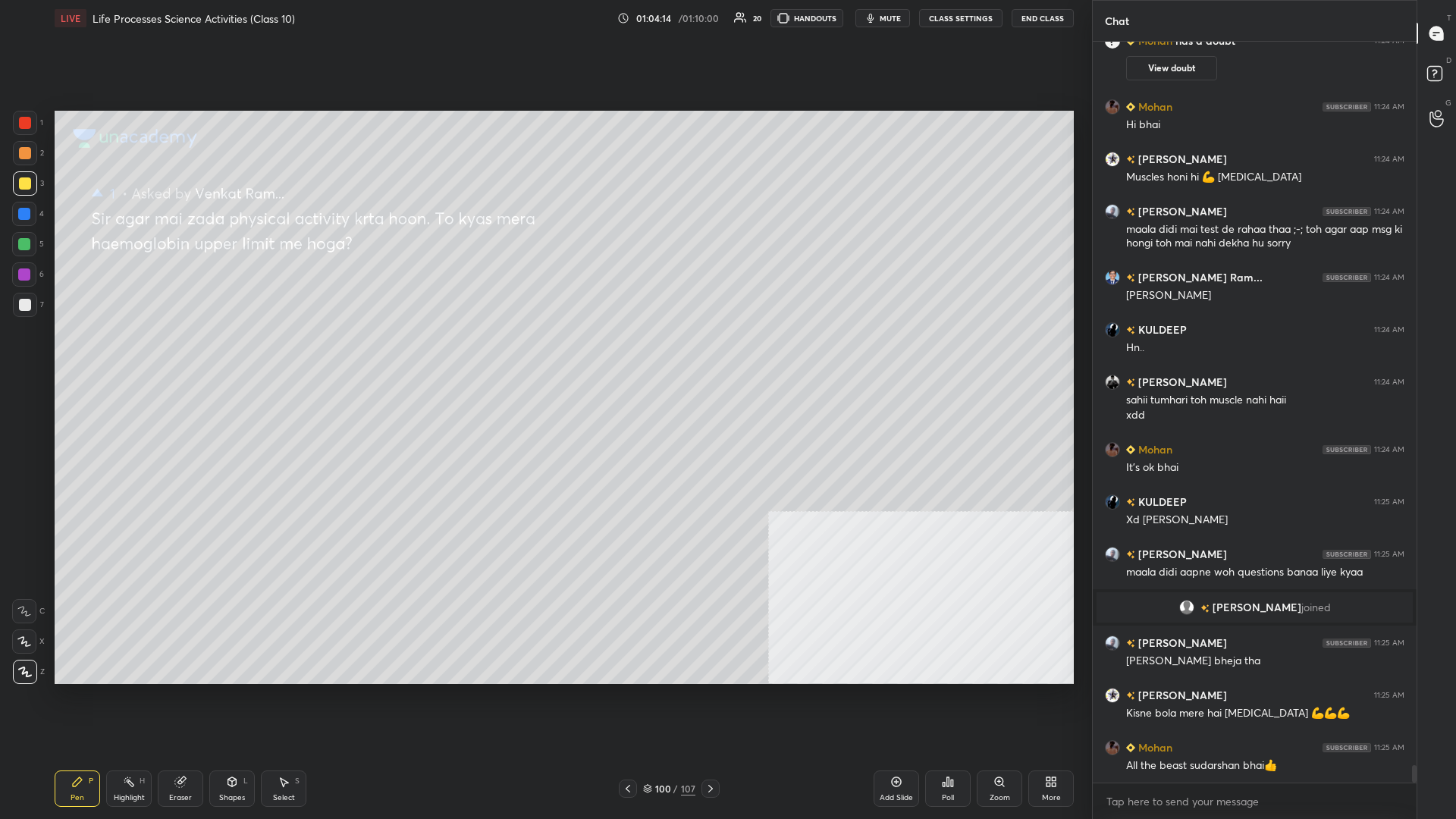 click on "D Doubts (D)" at bounding box center [1436, 76] 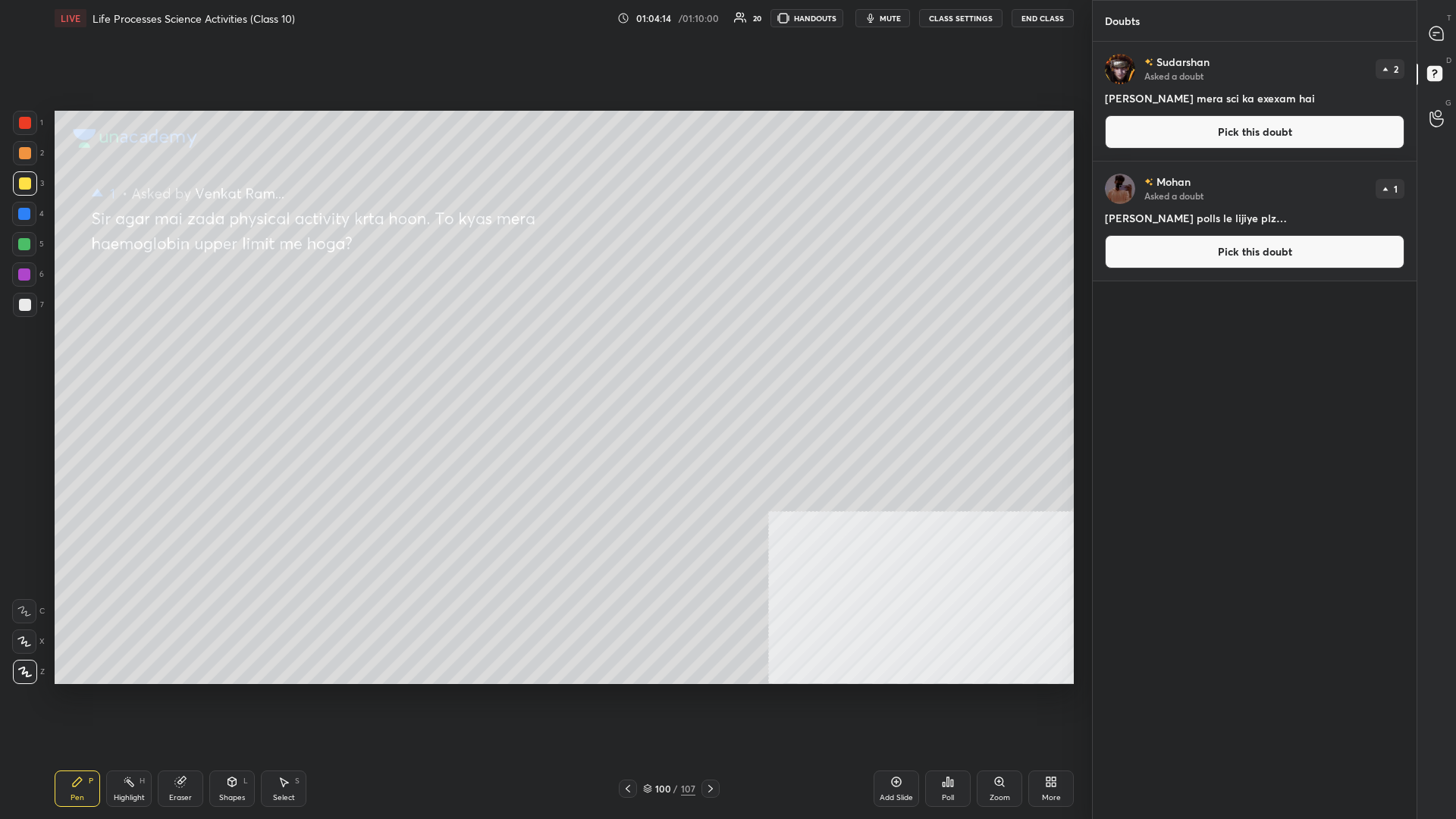 click on "Pick this doubt" at bounding box center (1254, 132) 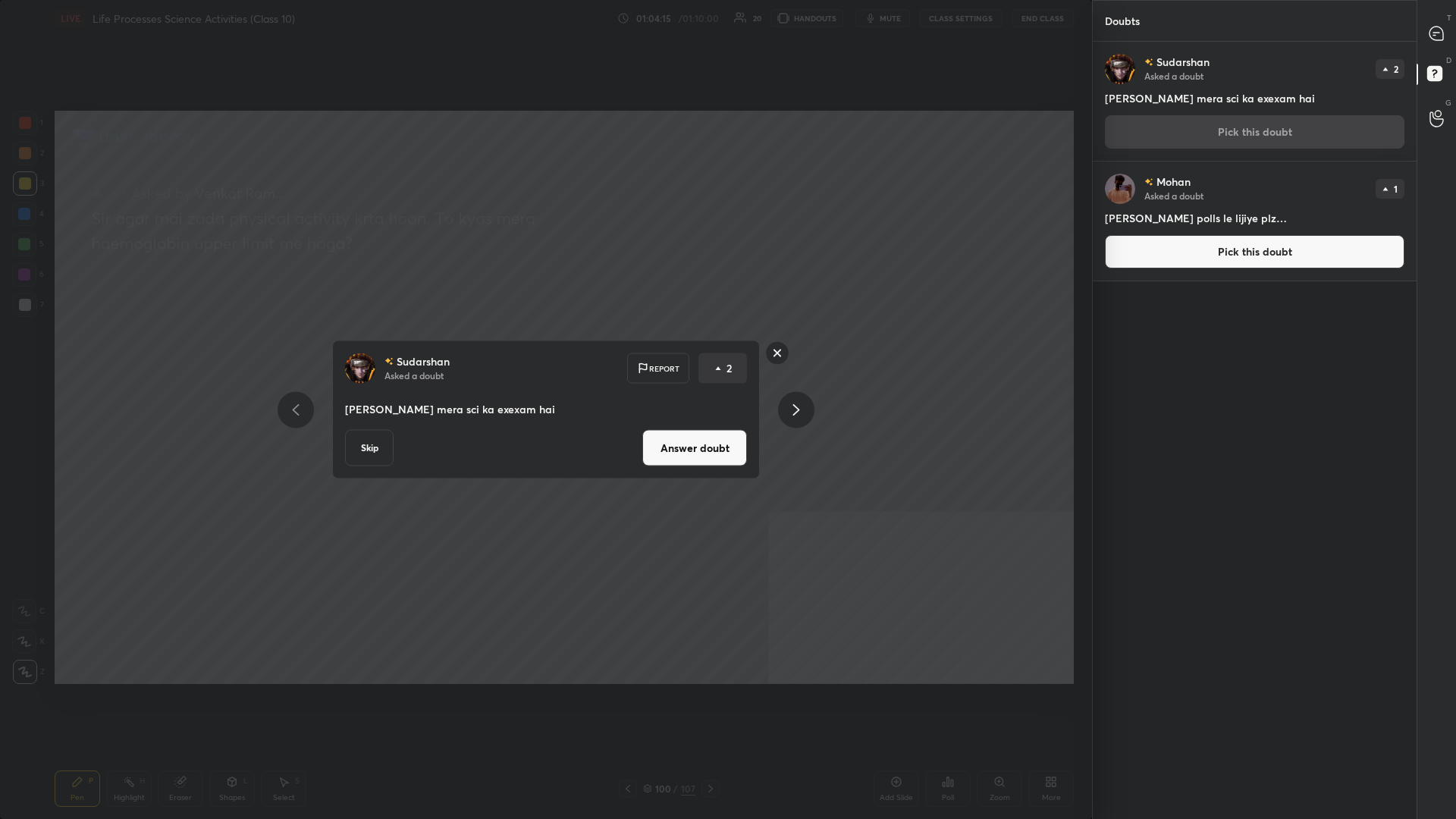 click on "Answer doubt" at bounding box center [695, 448] 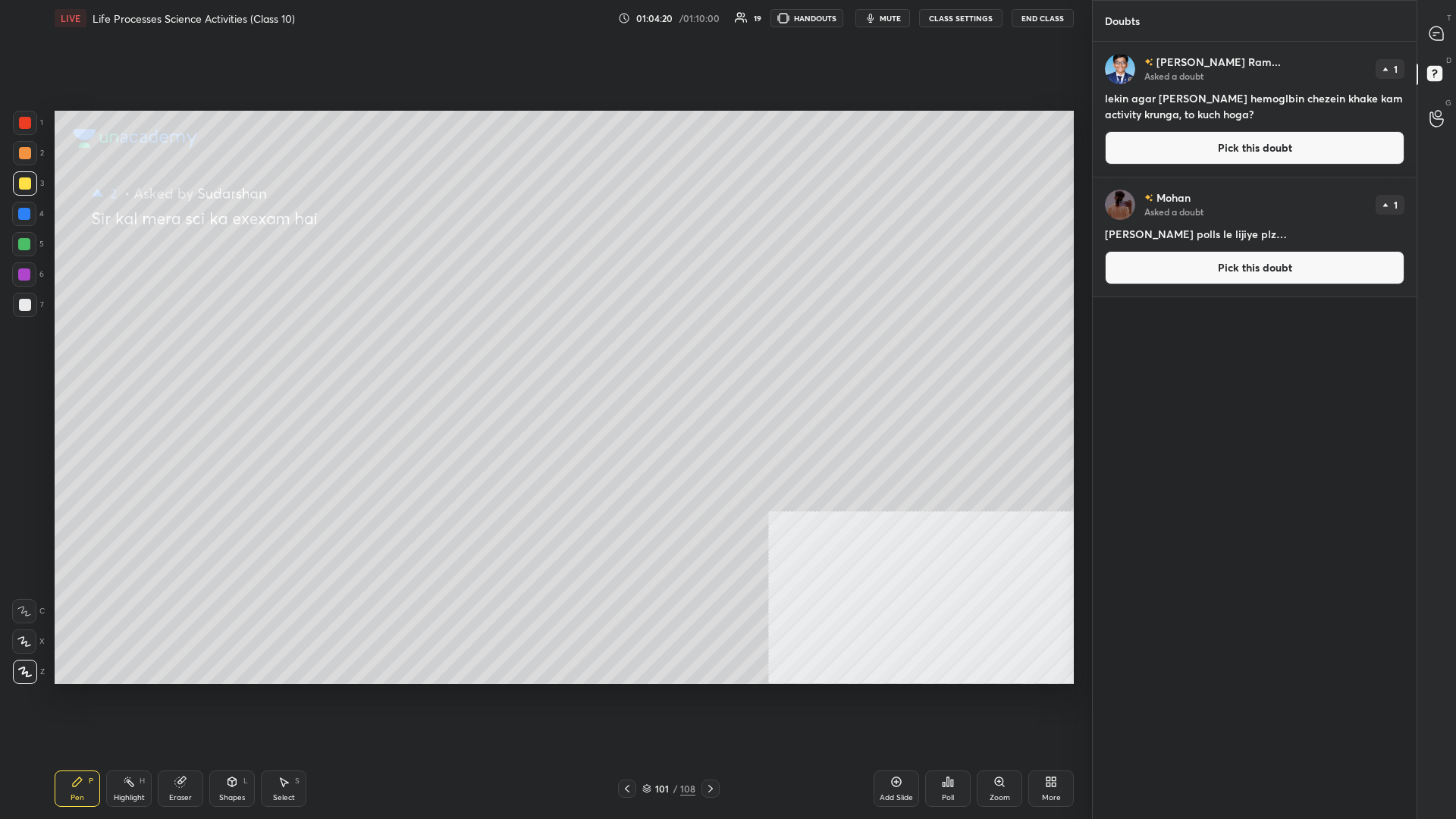 click on "Pick this doubt" at bounding box center (1254, 148) 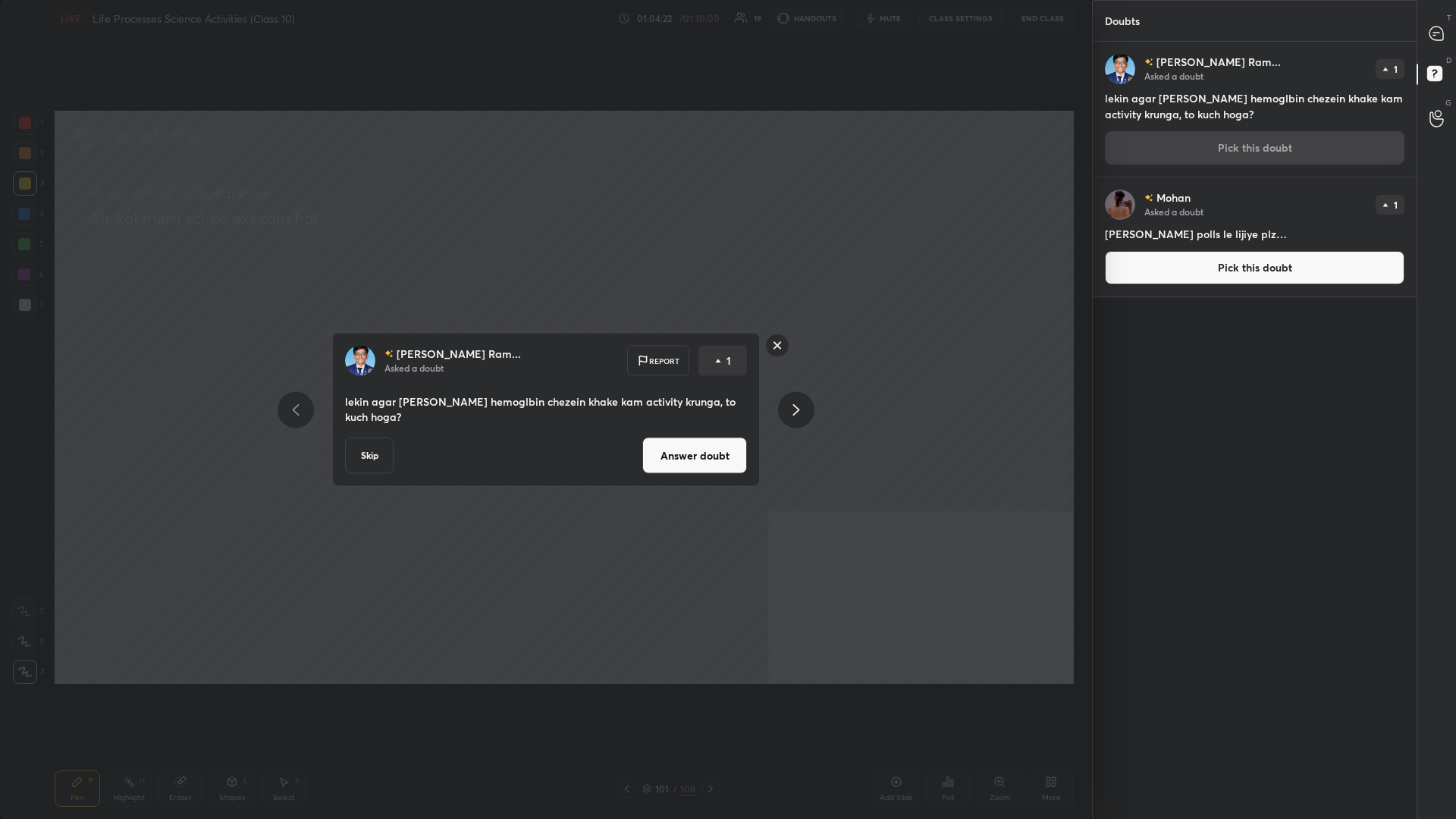 click on "Answer doubt" at bounding box center [695, 456] 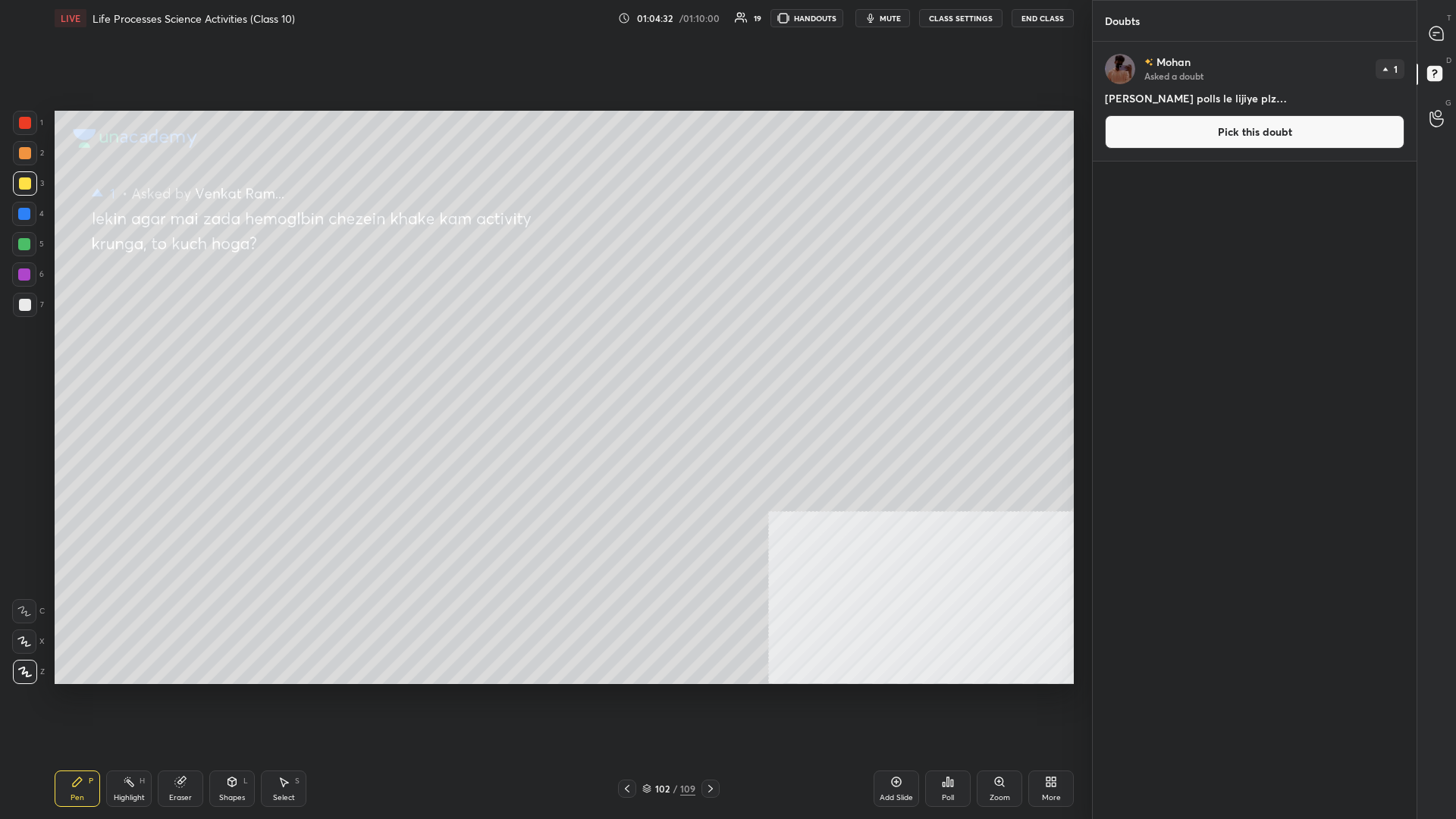click on "Pick this doubt" at bounding box center [1254, 132] 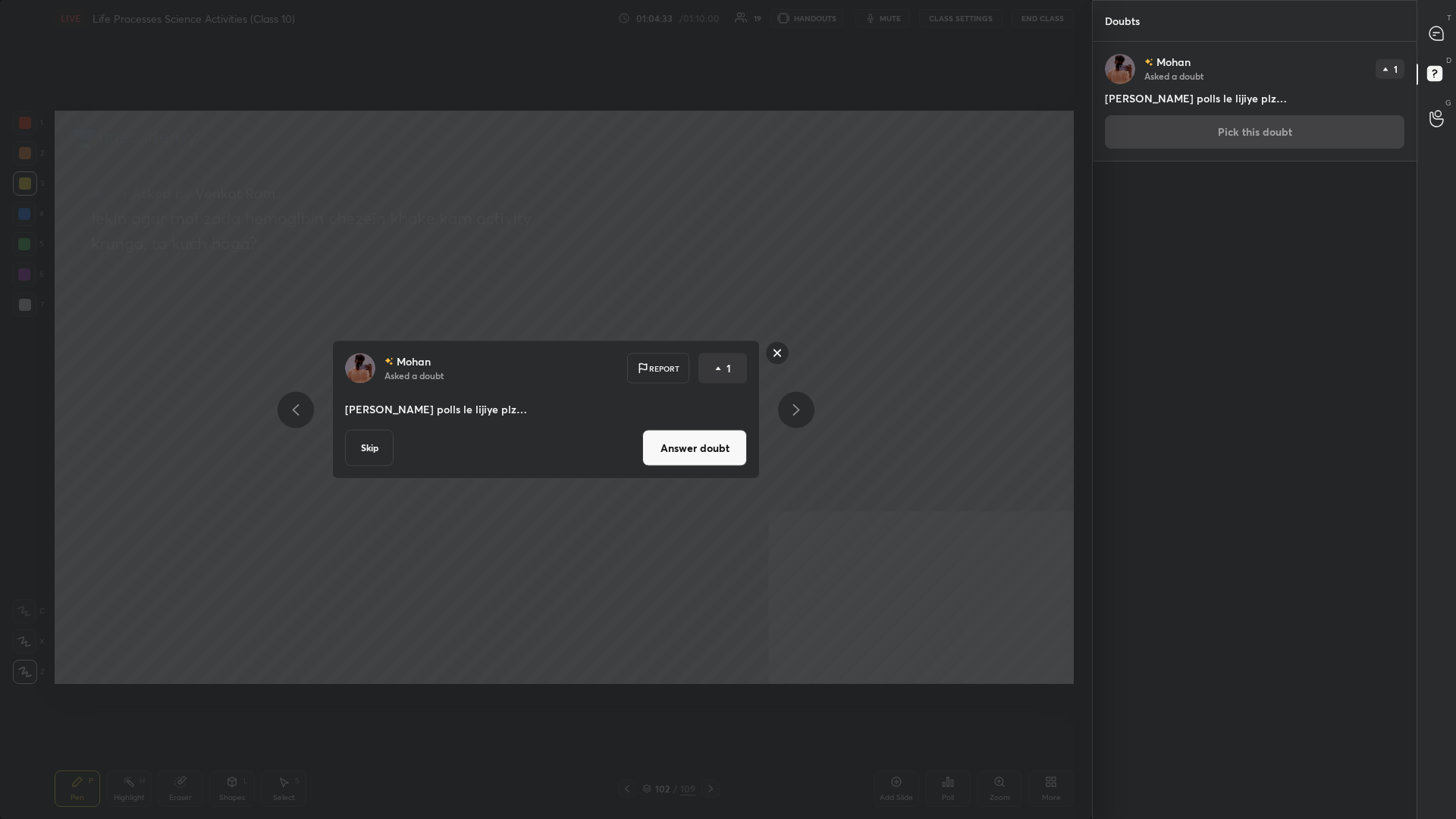 click on "Answer doubt" at bounding box center (695, 448) 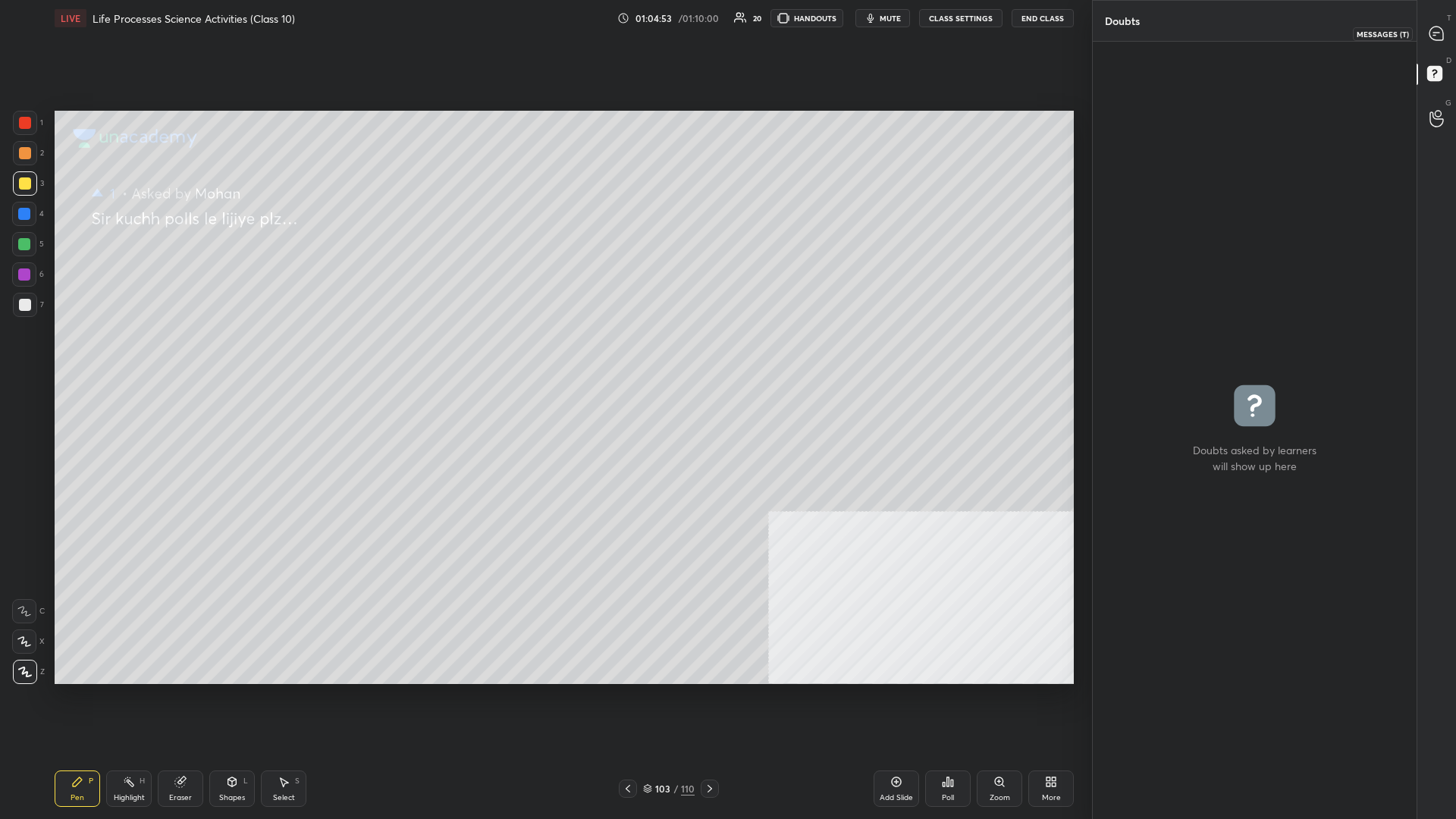 click 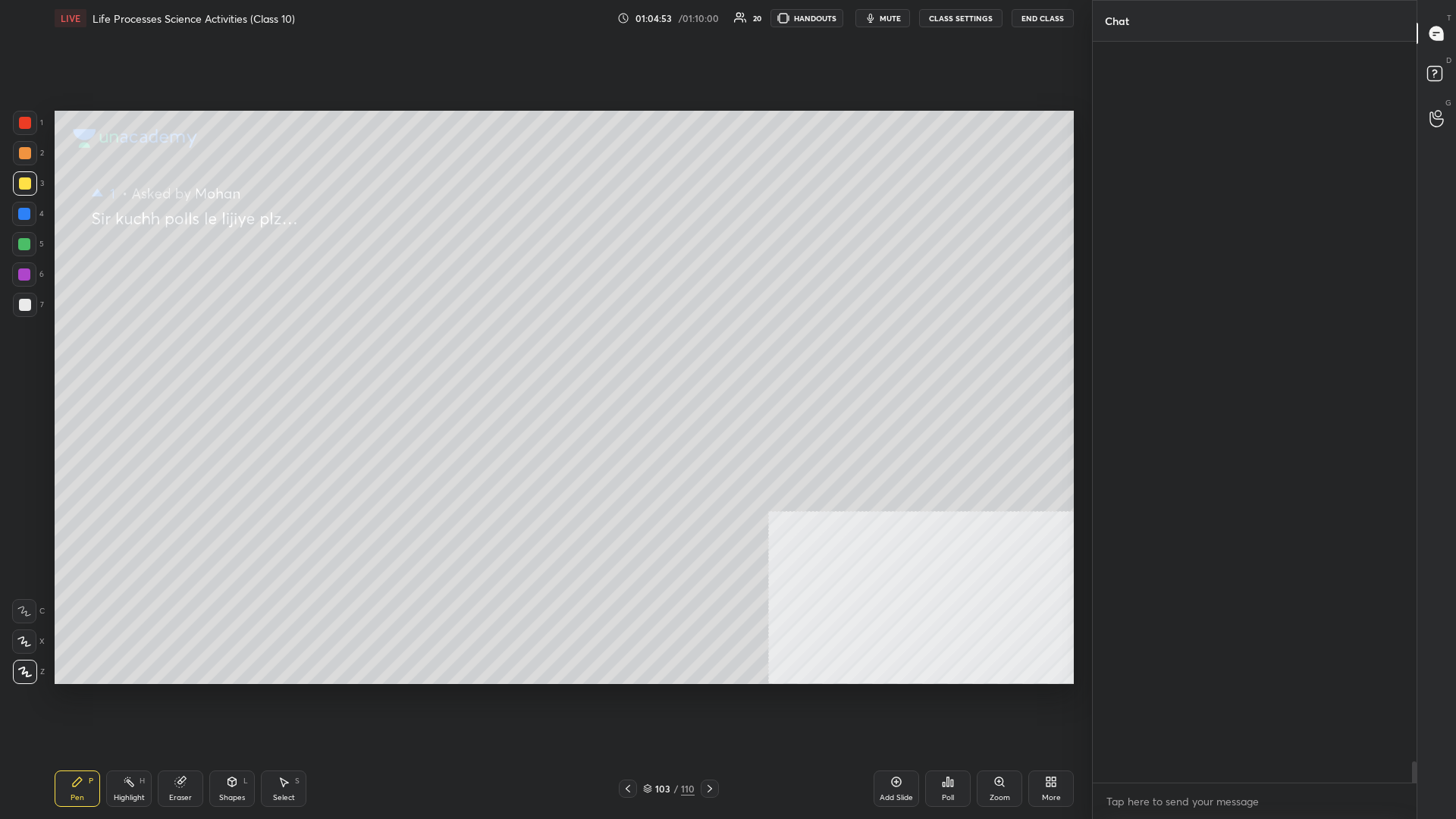 scroll, scrollTop: 31364, scrollLeft: 0, axis: vertical 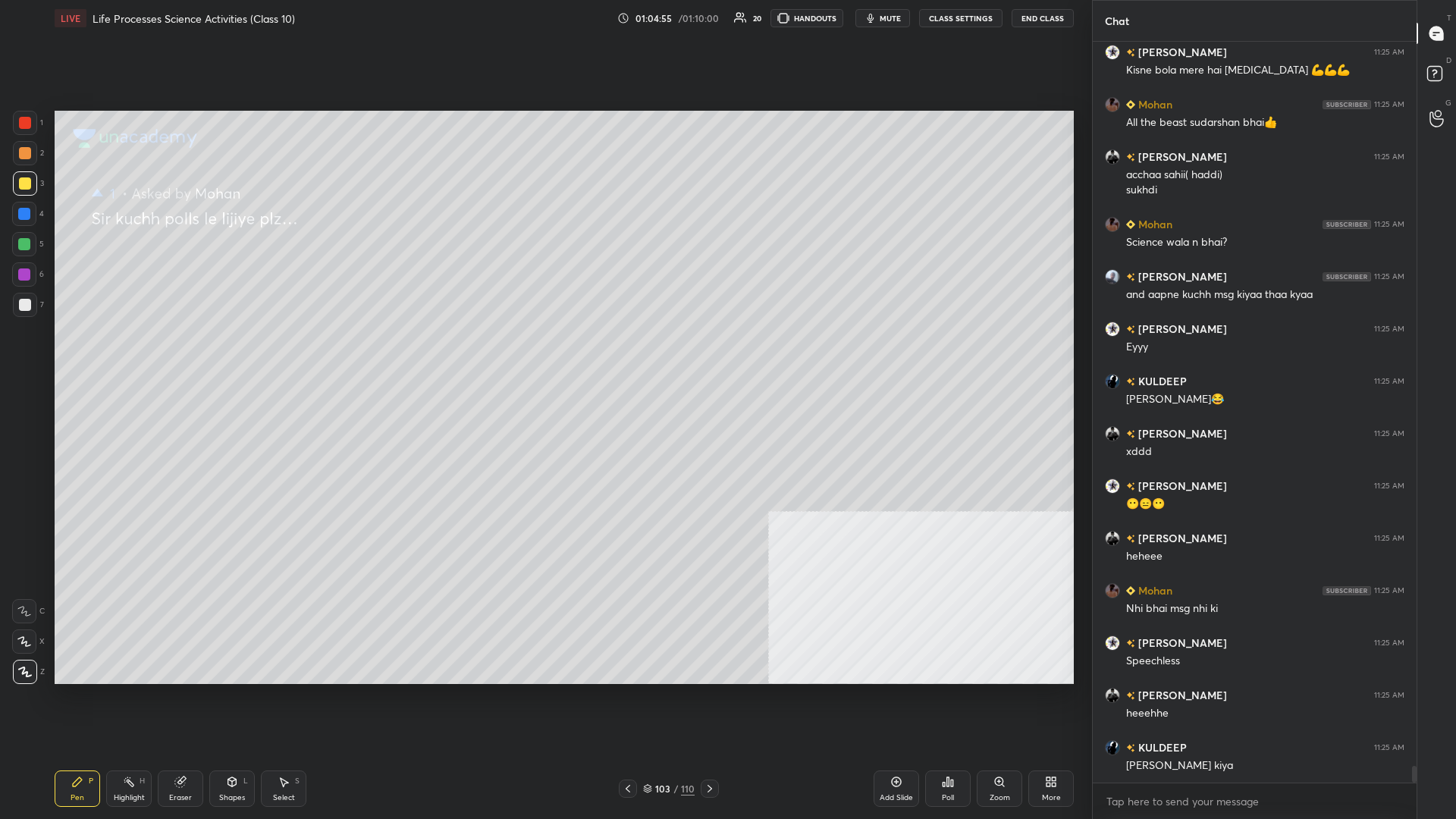 click on "103 / 110" at bounding box center (669, 789) 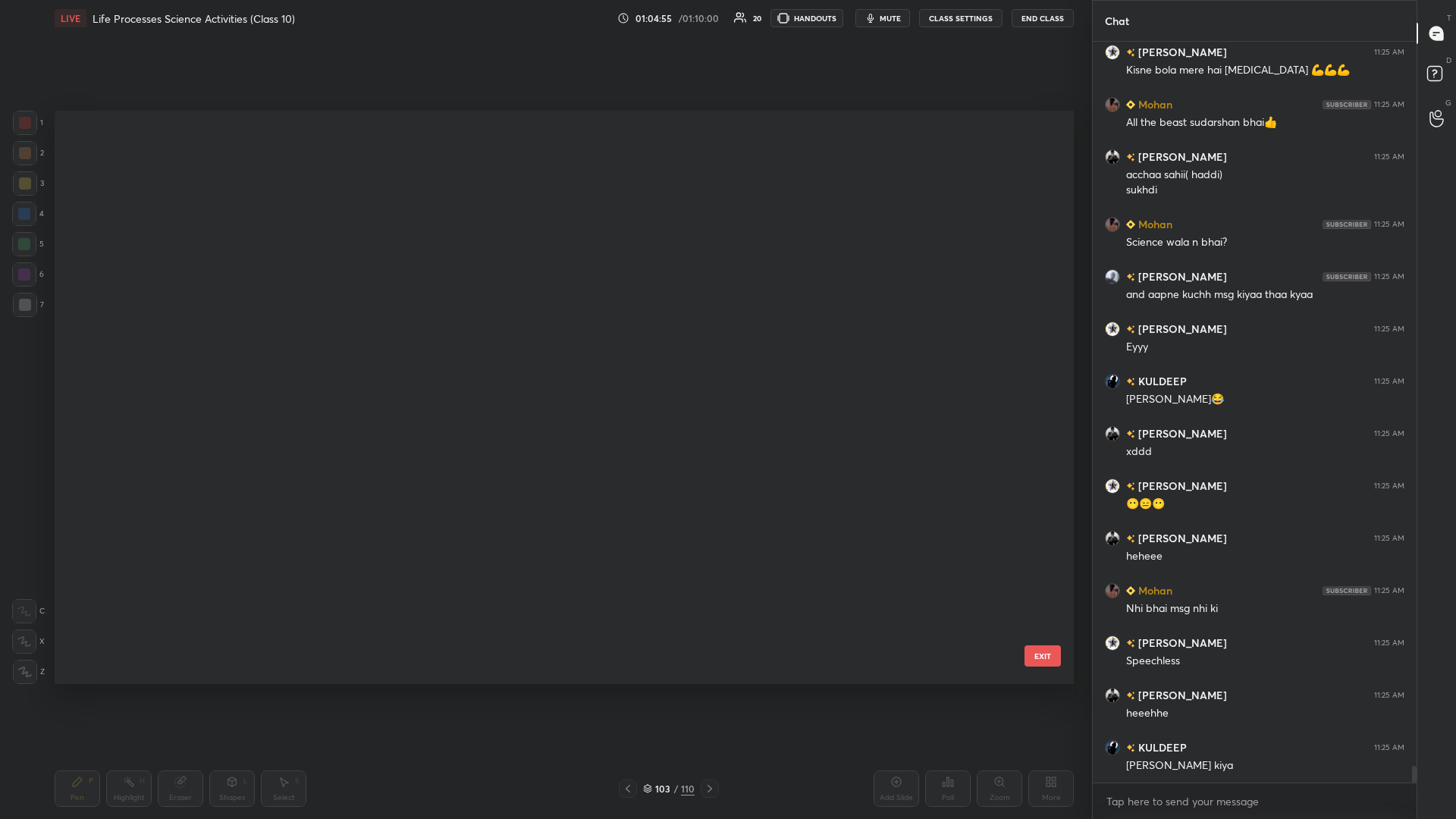 scroll, scrollTop: 5717, scrollLeft: 0, axis: vertical 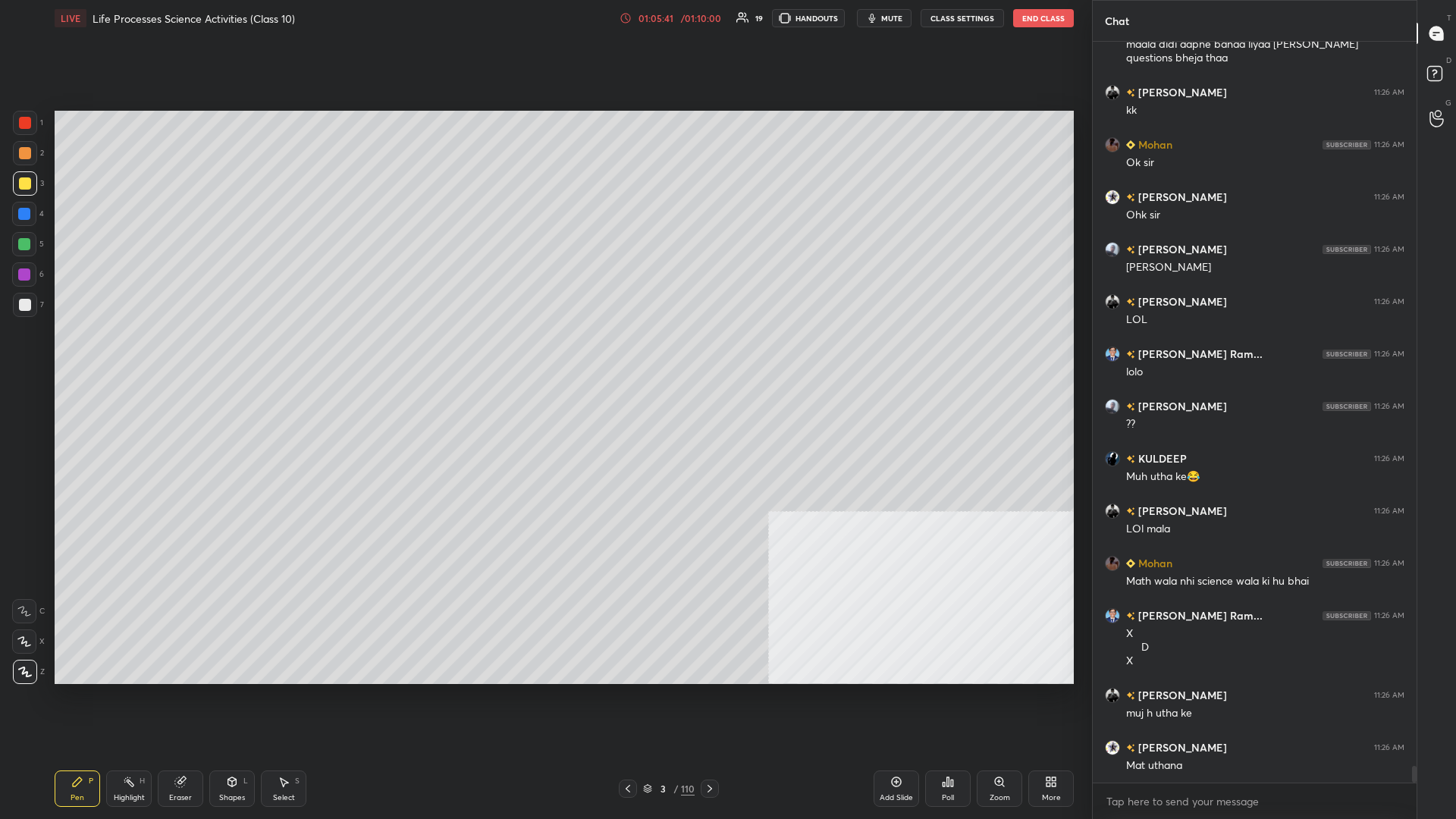 click on "1 2 3 4 5 6 7 C X Z C X Z E E Erase all   H H" at bounding box center (24, 397) 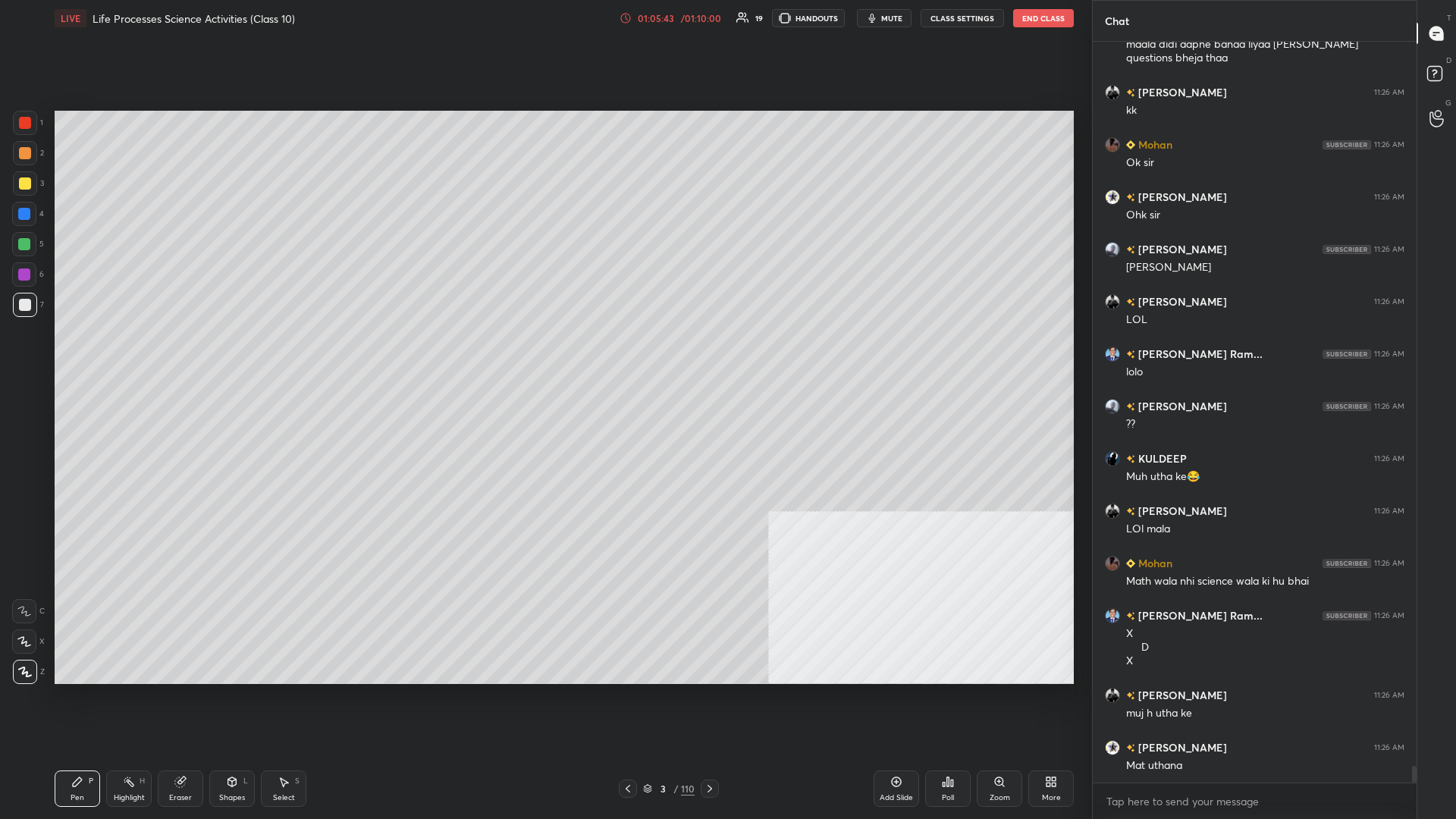 click on "Add Slide" at bounding box center (896, 789) 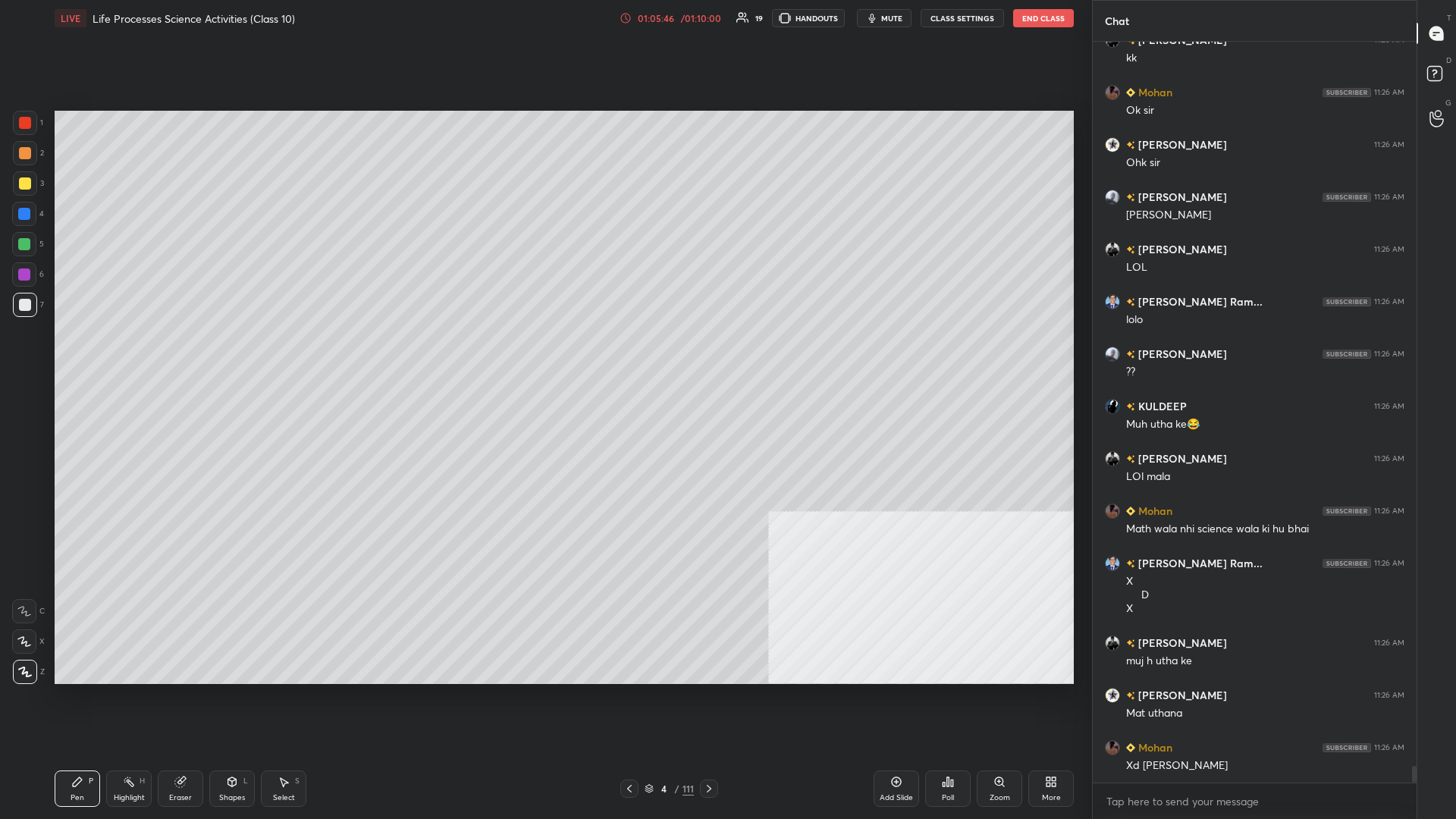 scroll, scrollTop: 32743, scrollLeft: 0, axis: vertical 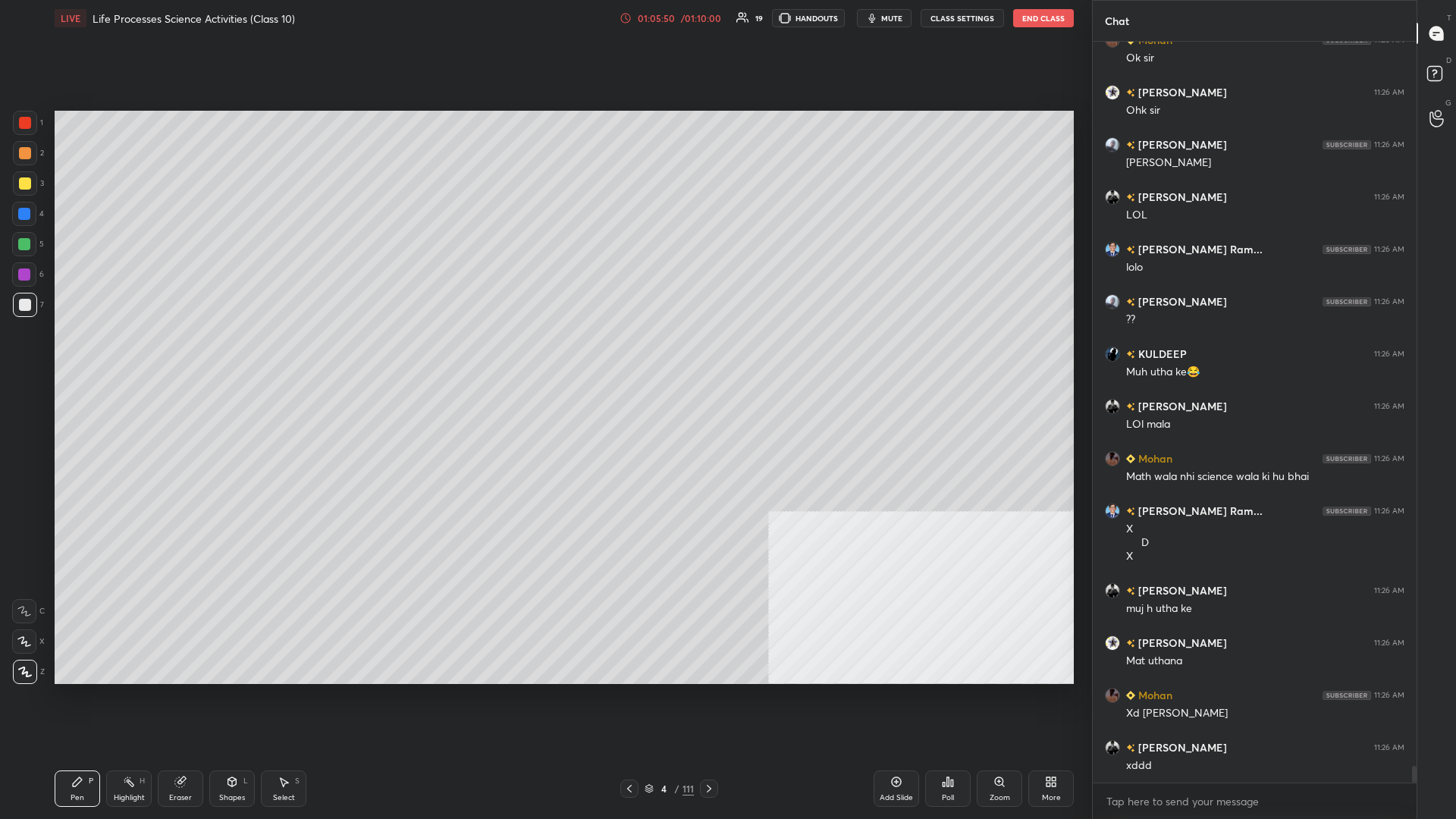 click at bounding box center (24, 244) 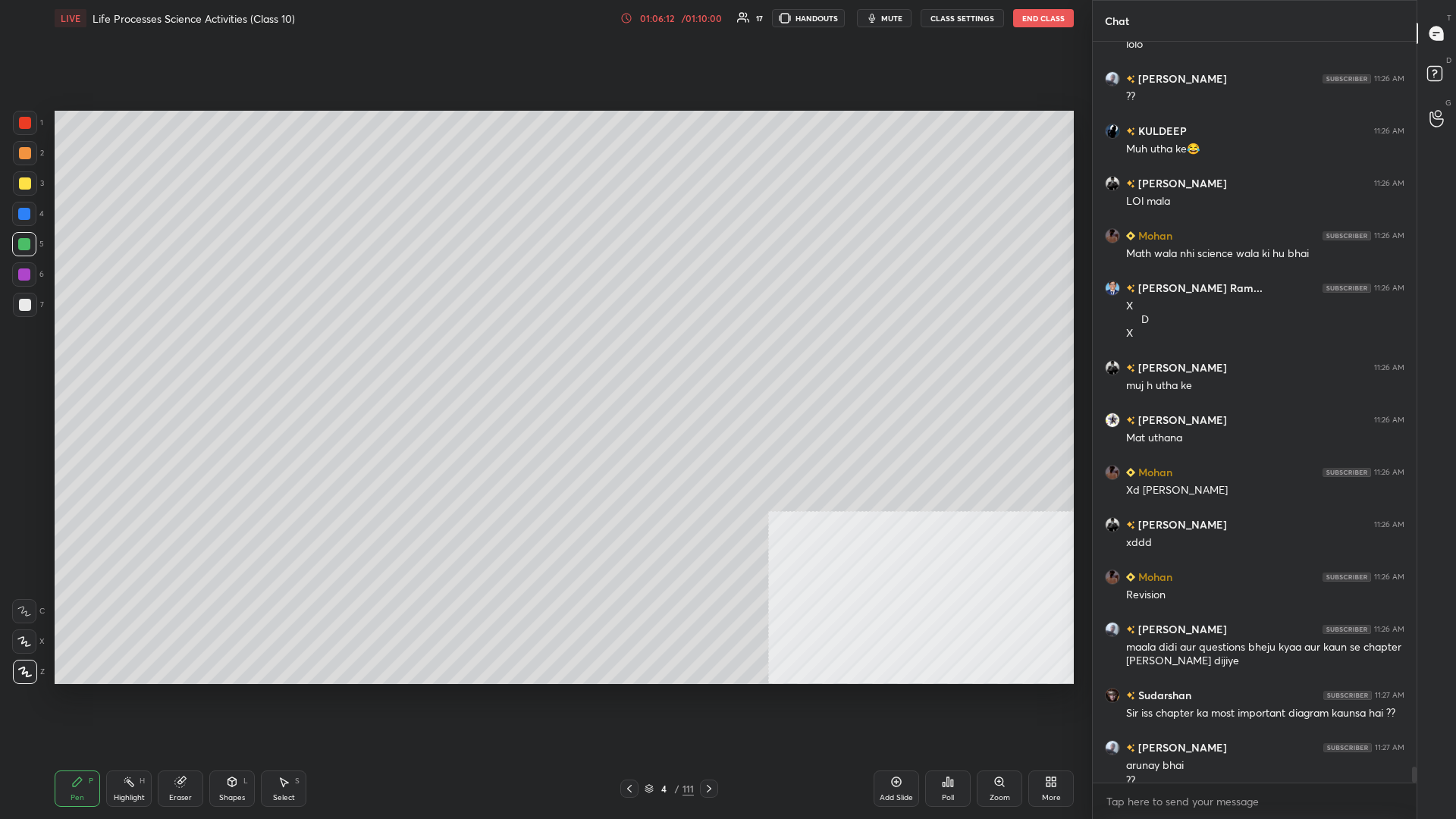 scroll, scrollTop: 32981, scrollLeft: 0, axis: vertical 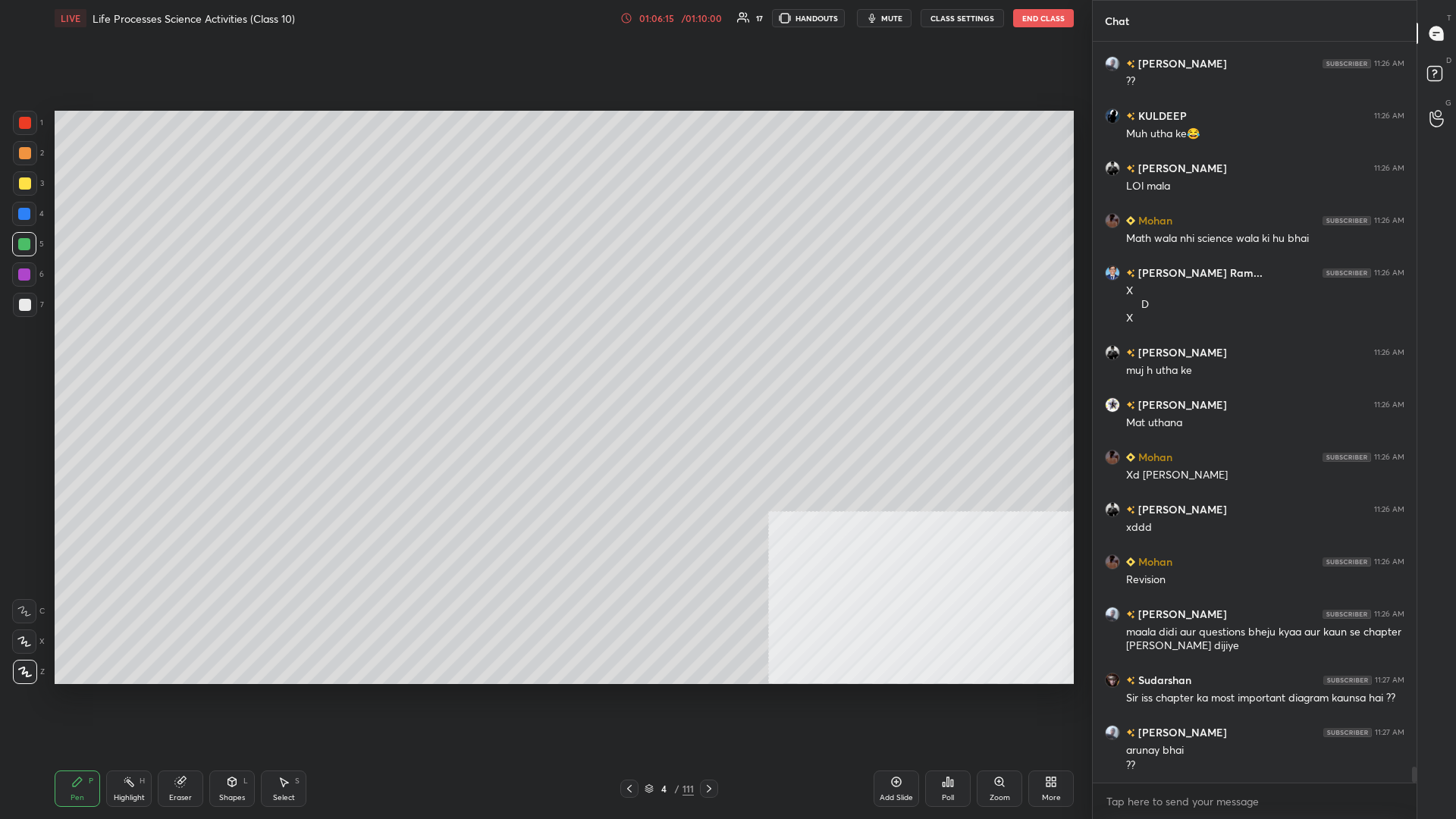 click on "1 2 3 4 5 6 7" at bounding box center [28, 217] 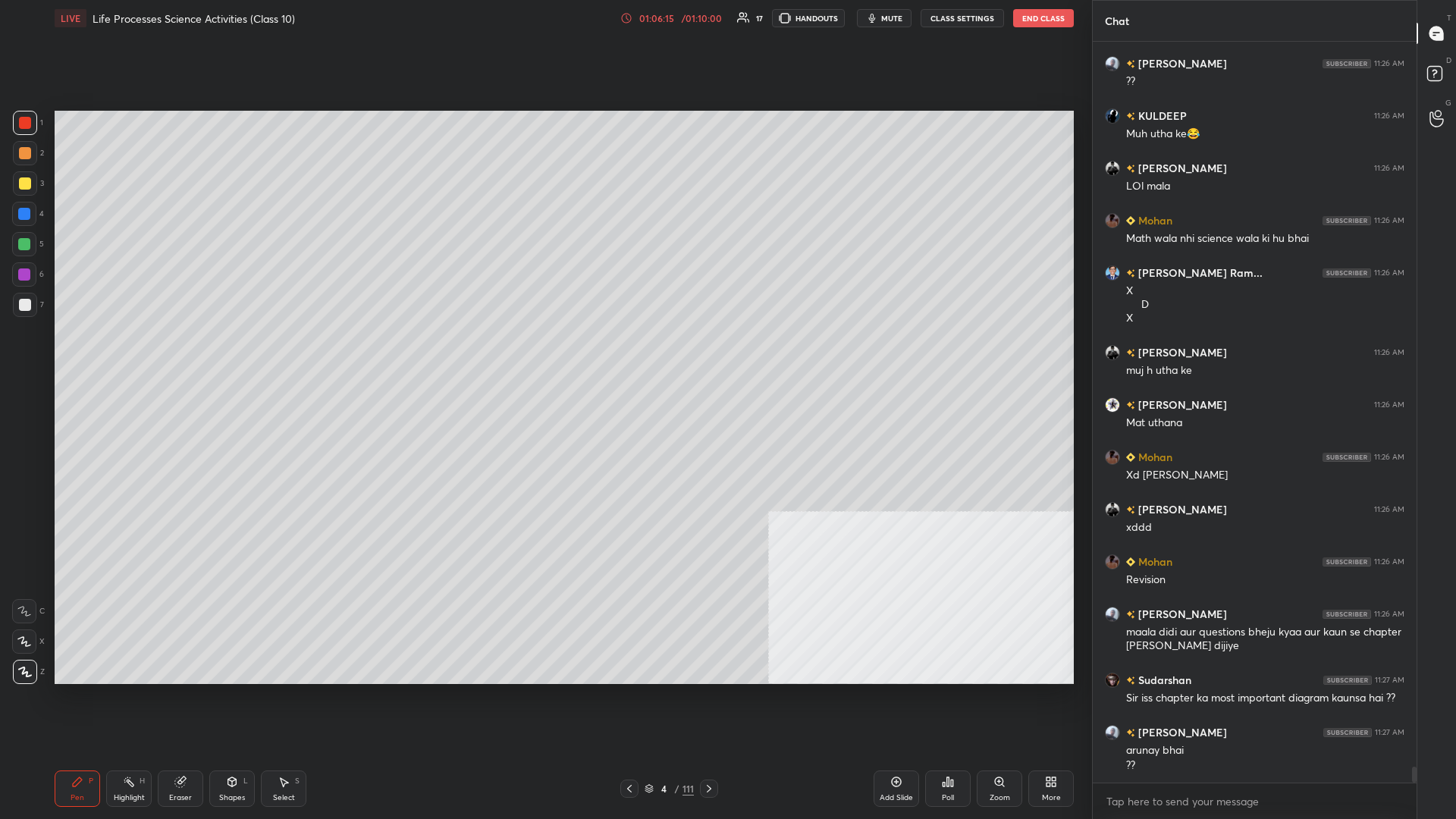 click at bounding box center (25, 123) 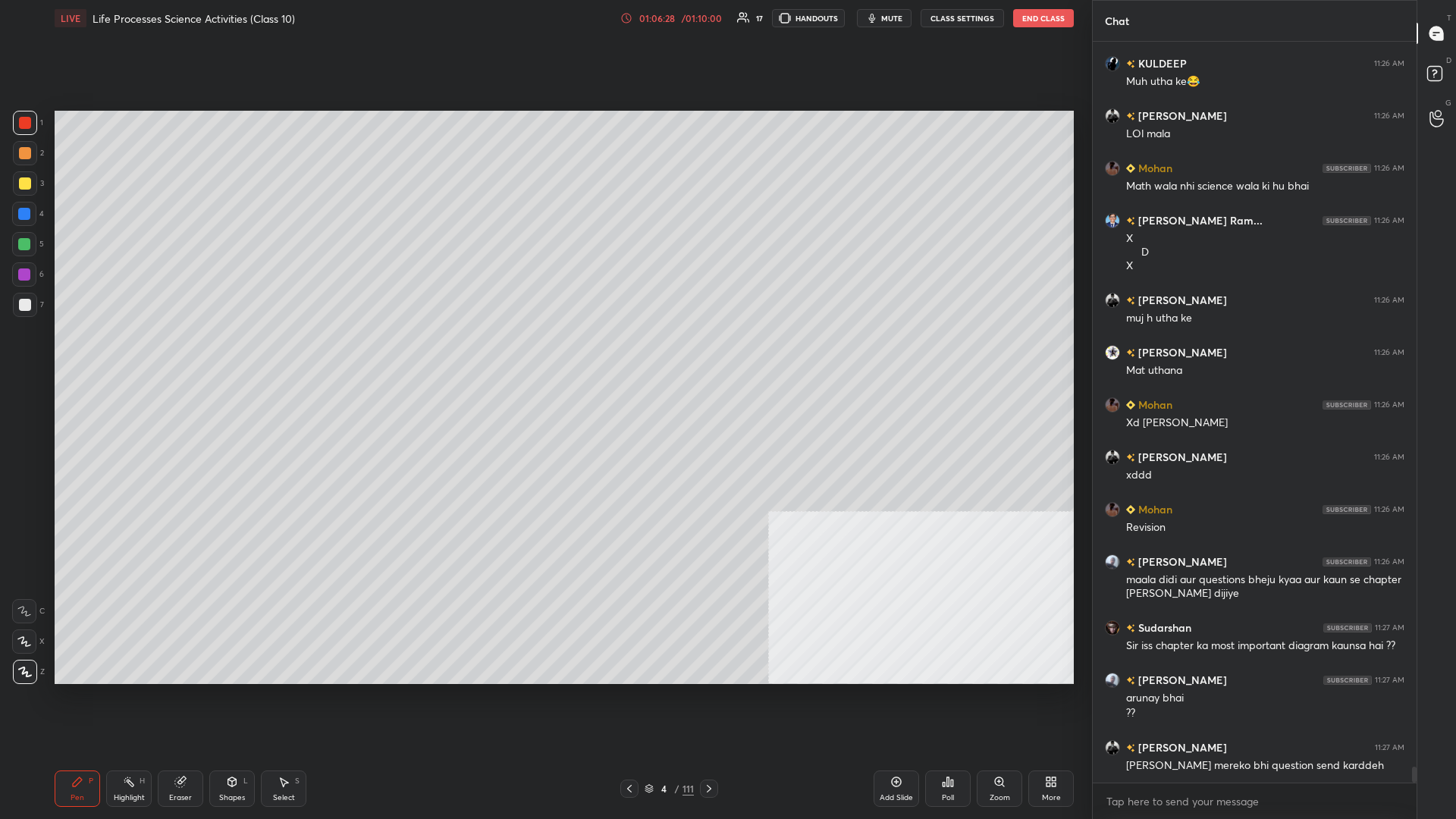 scroll, scrollTop: 33086, scrollLeft: 0, axis: vertical 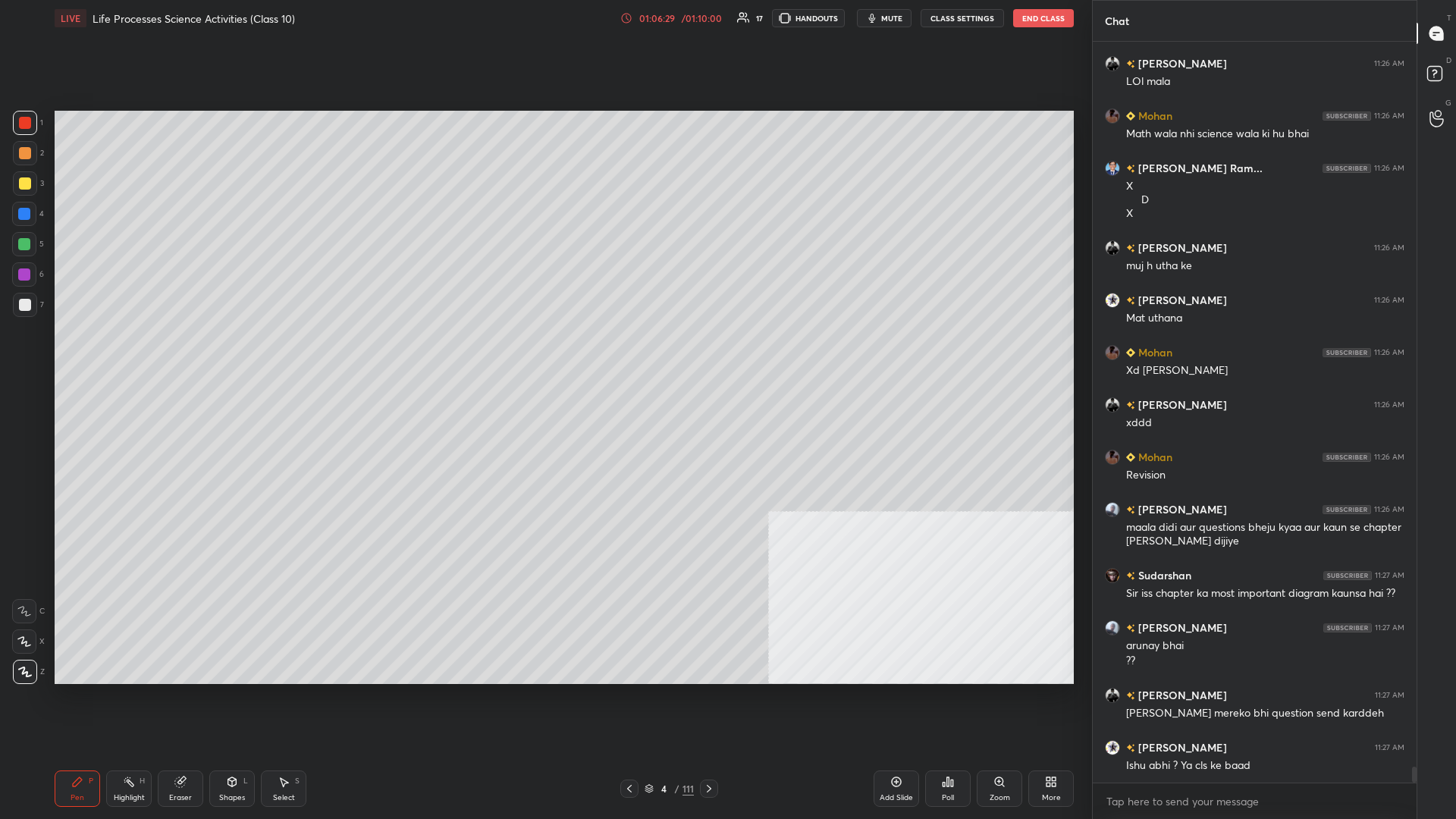 click at bounding box center (24, 275) 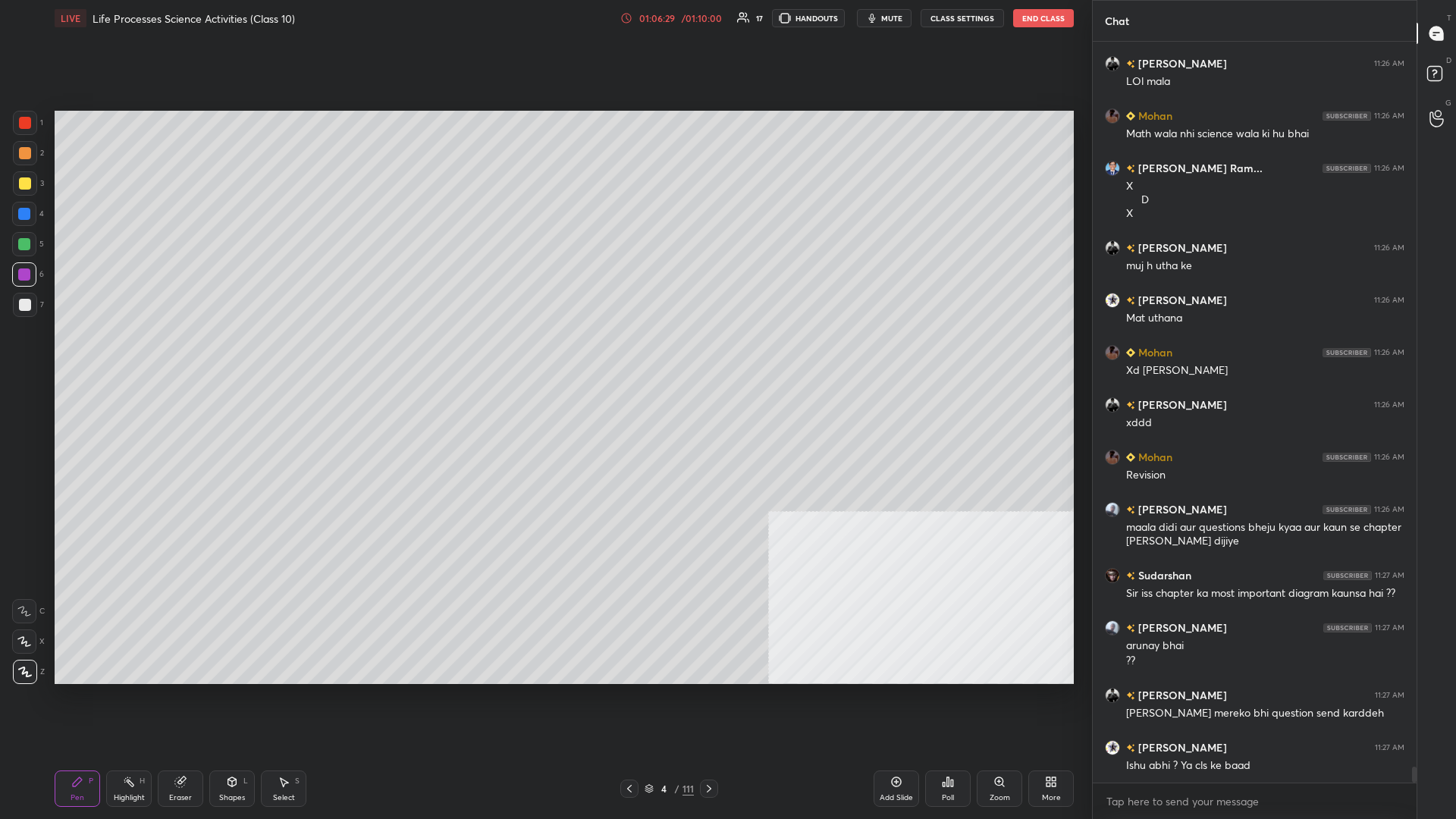 click at bounding box center (24, 275) 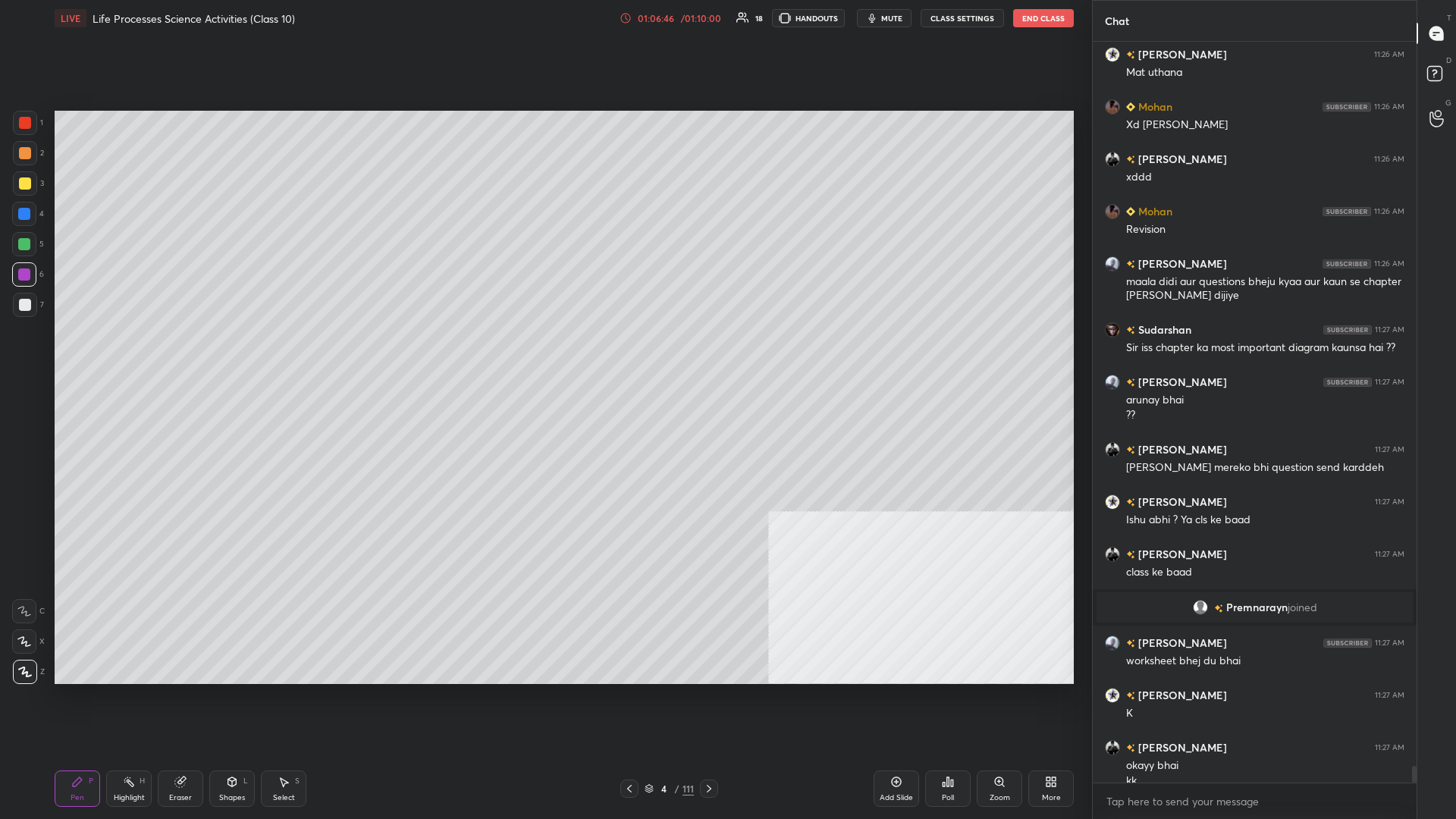 scroll, scrollTop: 32241, scrollLeft: 0, axis: vertical 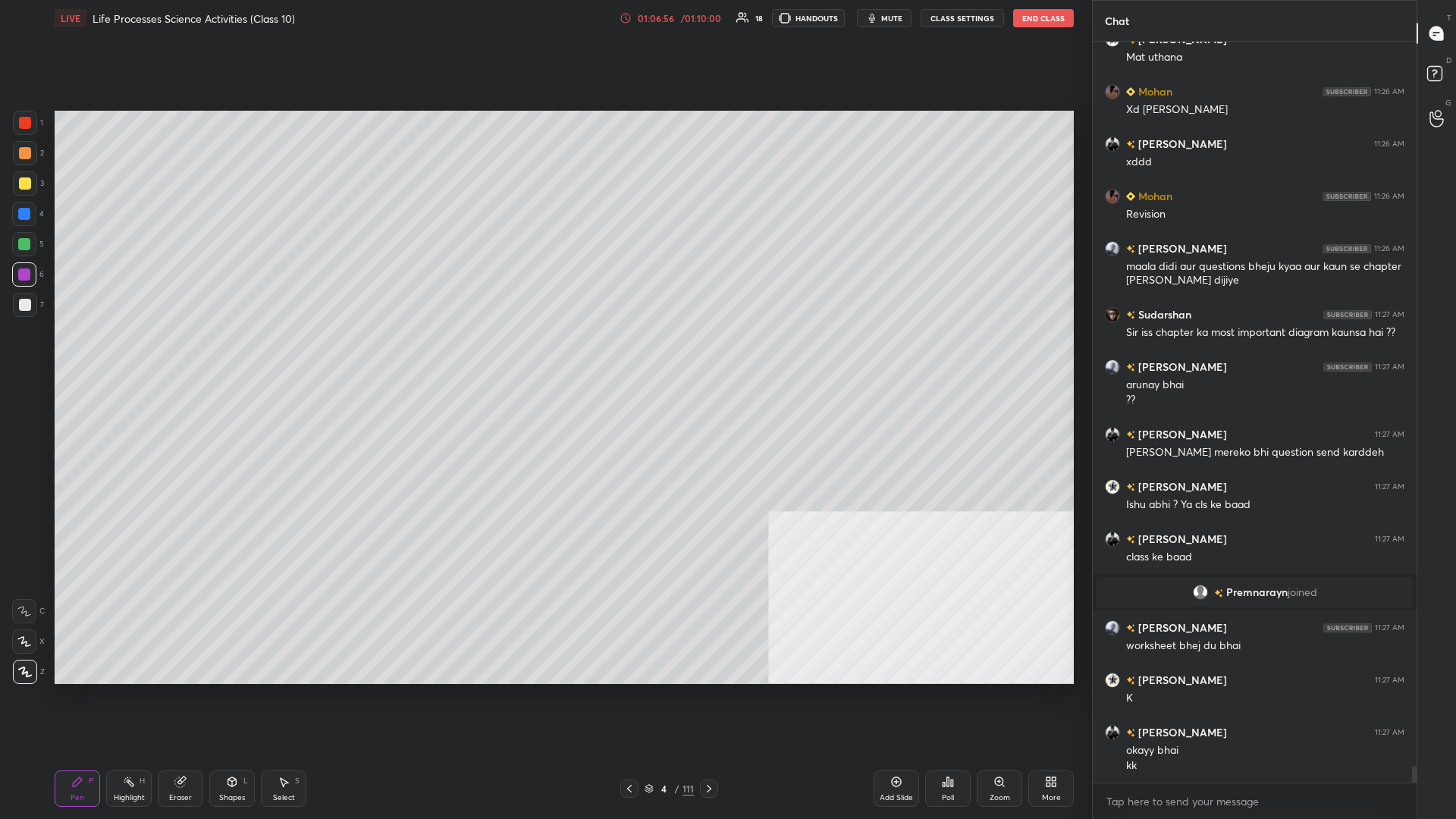 click at bounding box center (25, 305) 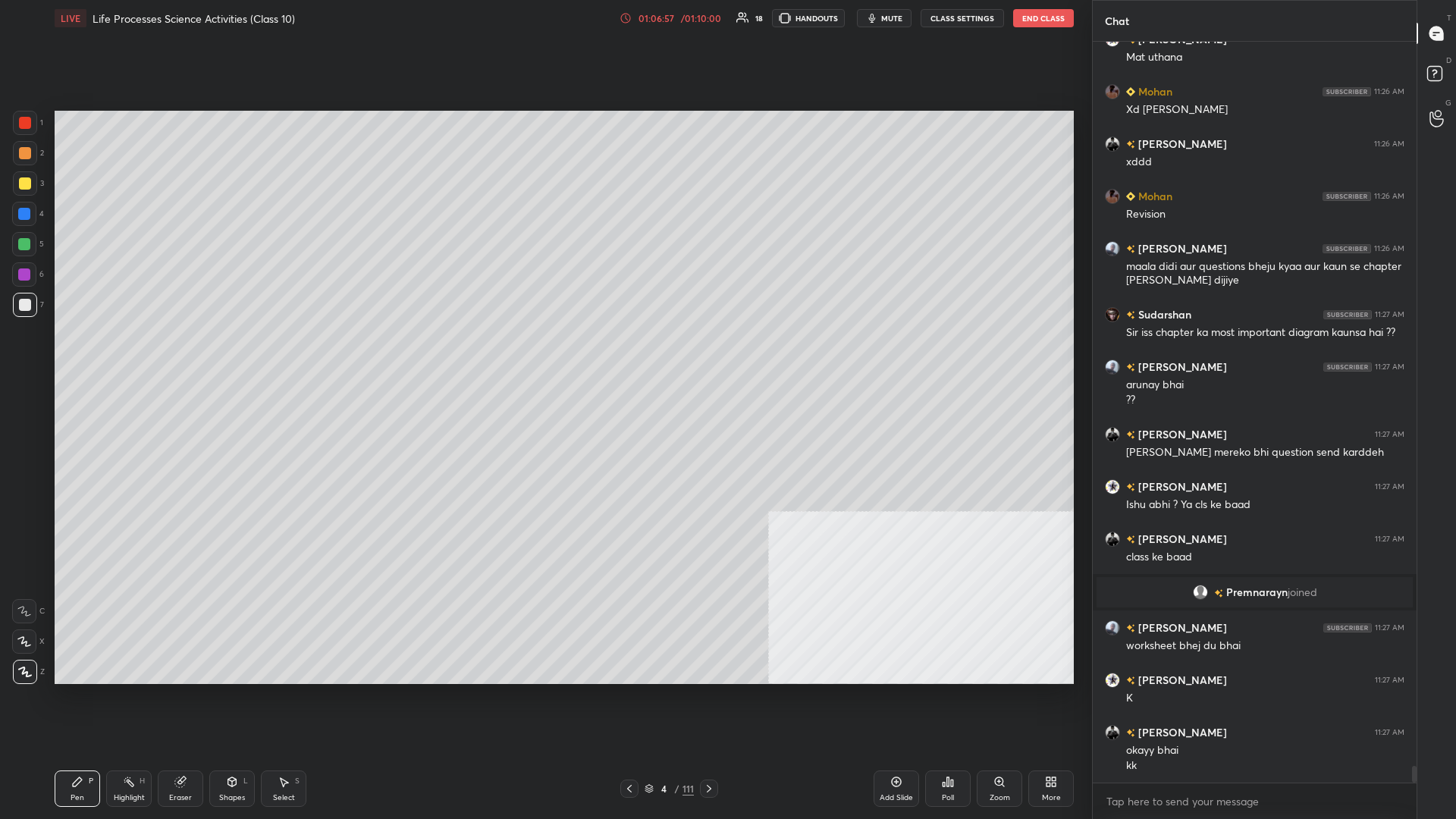 click on "2" at bounding box center (28, 153) 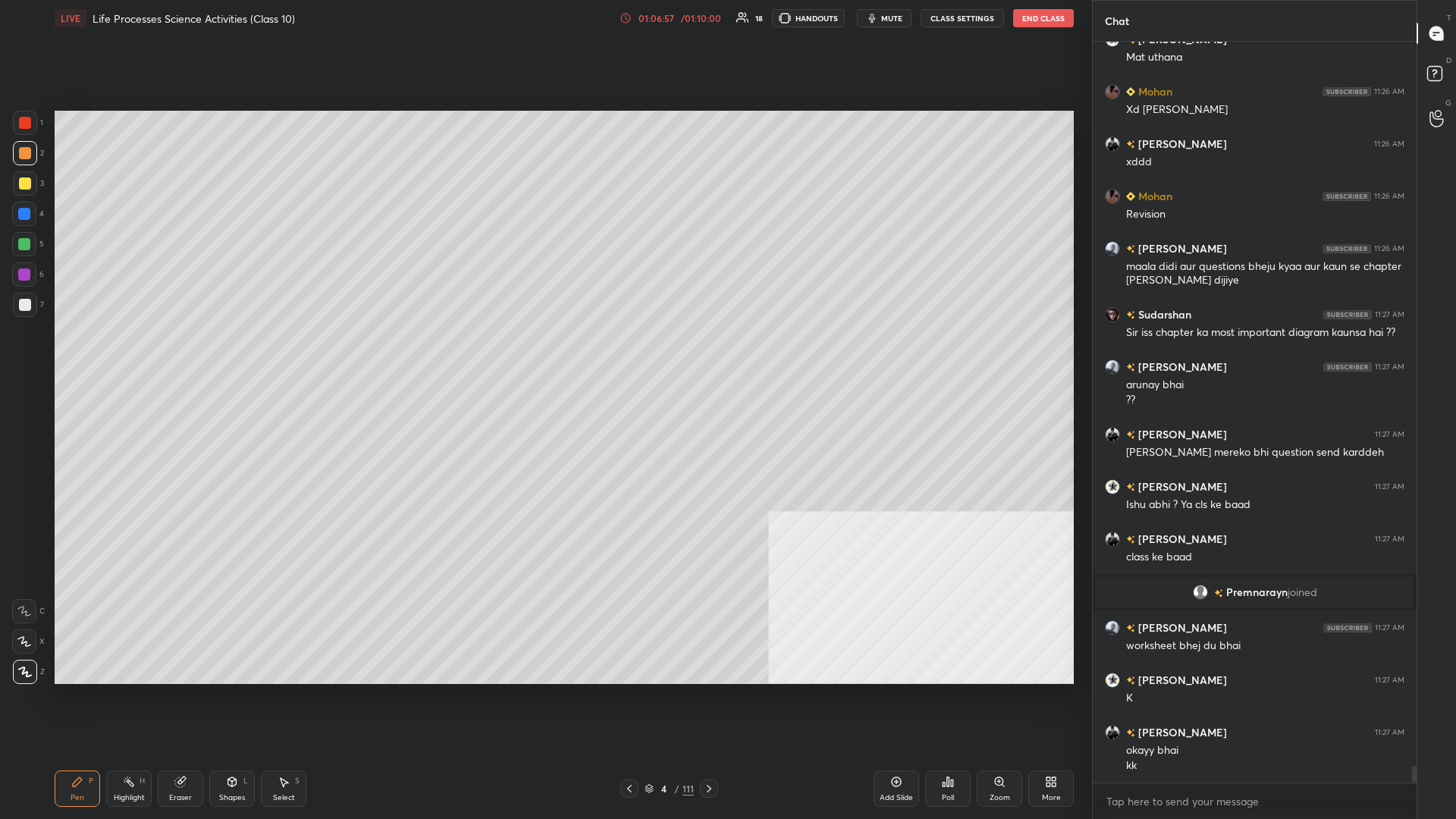 click at bounding box center [25, 153] 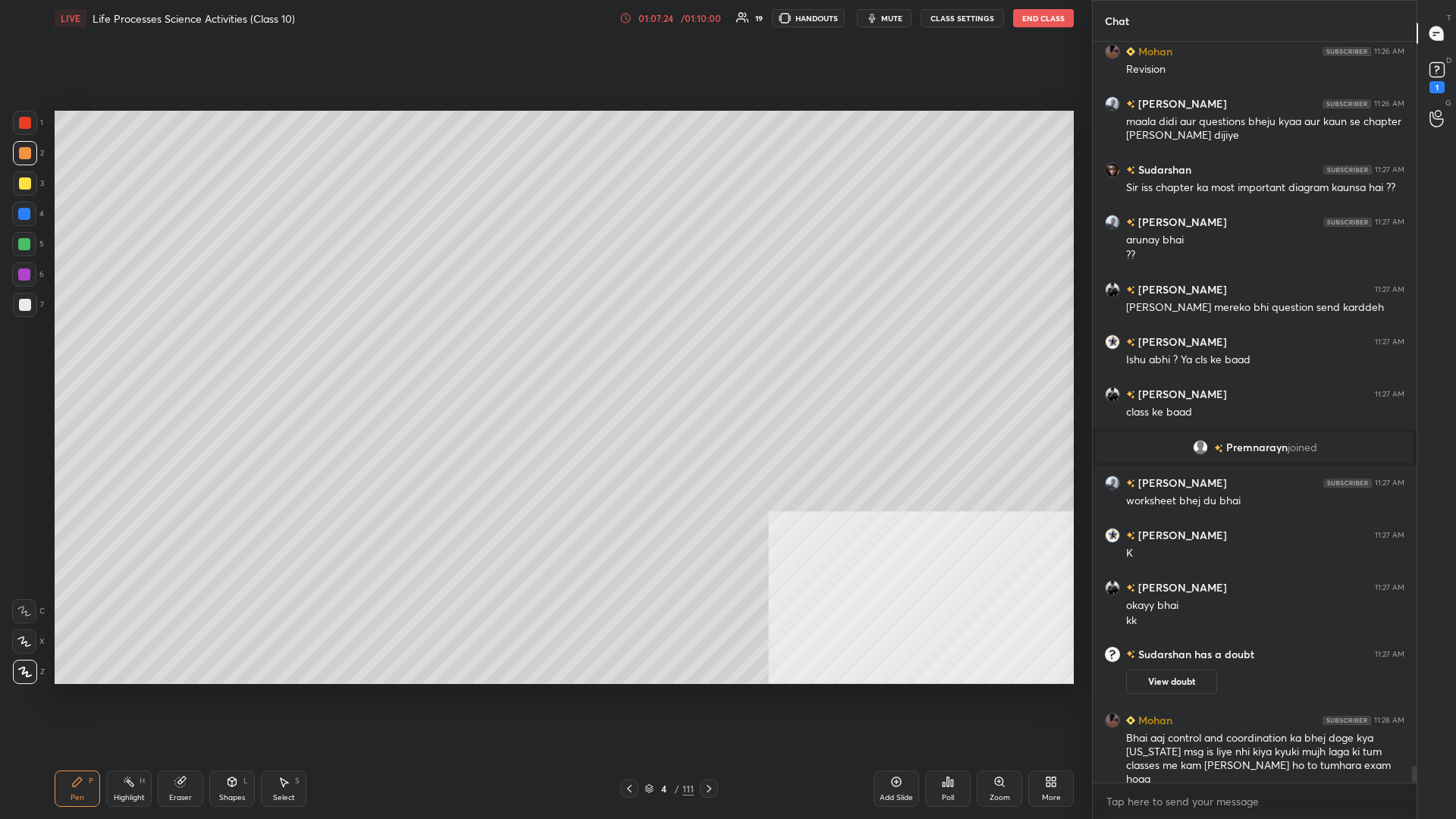 scroll, scrollTop: 32366, scrollLeft: 0, axis: vertical 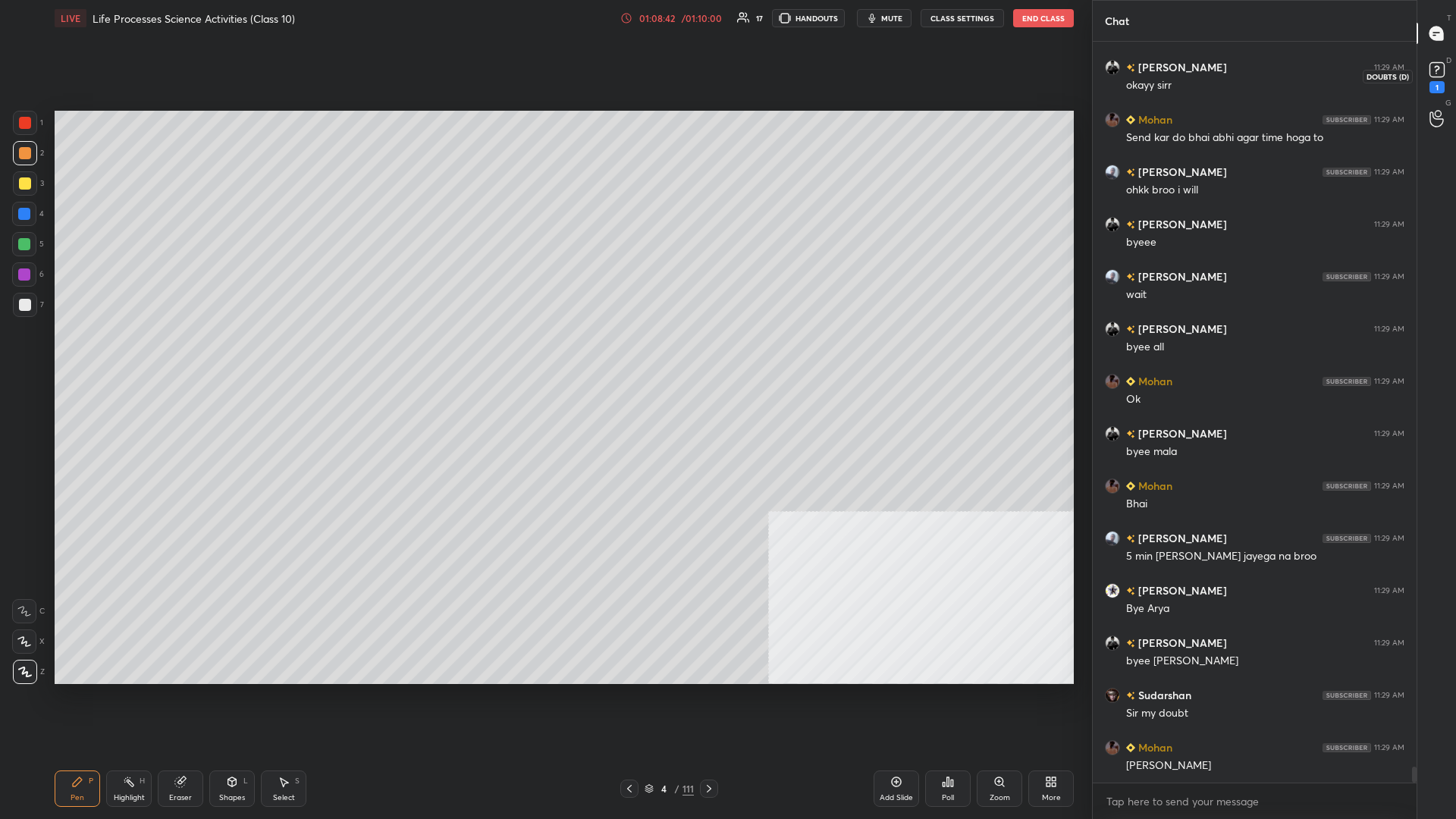 click on "1" at bounding box center [1437, 87] 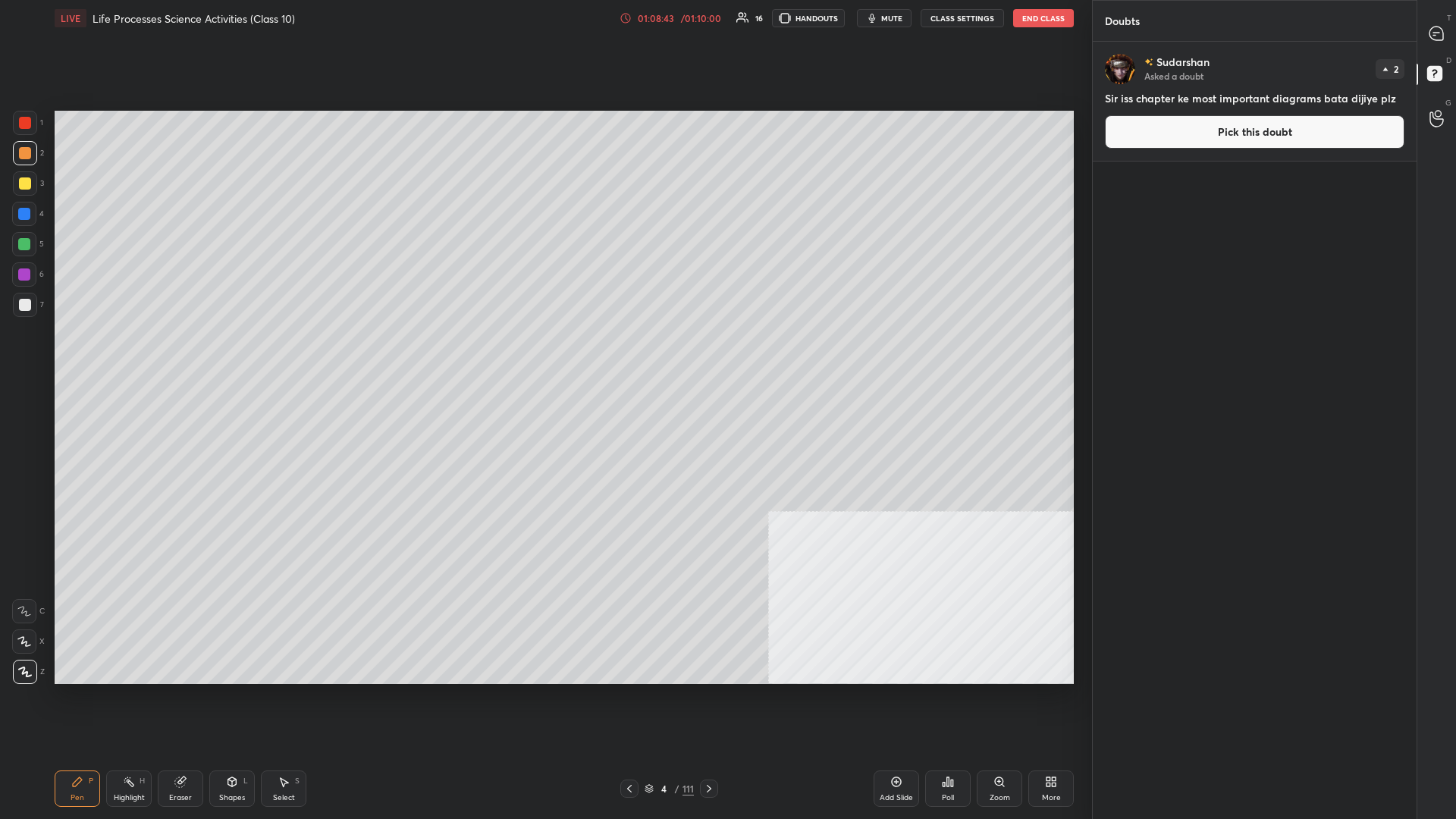 click on "Pick this doubt" at bounding box center [1254, 132] 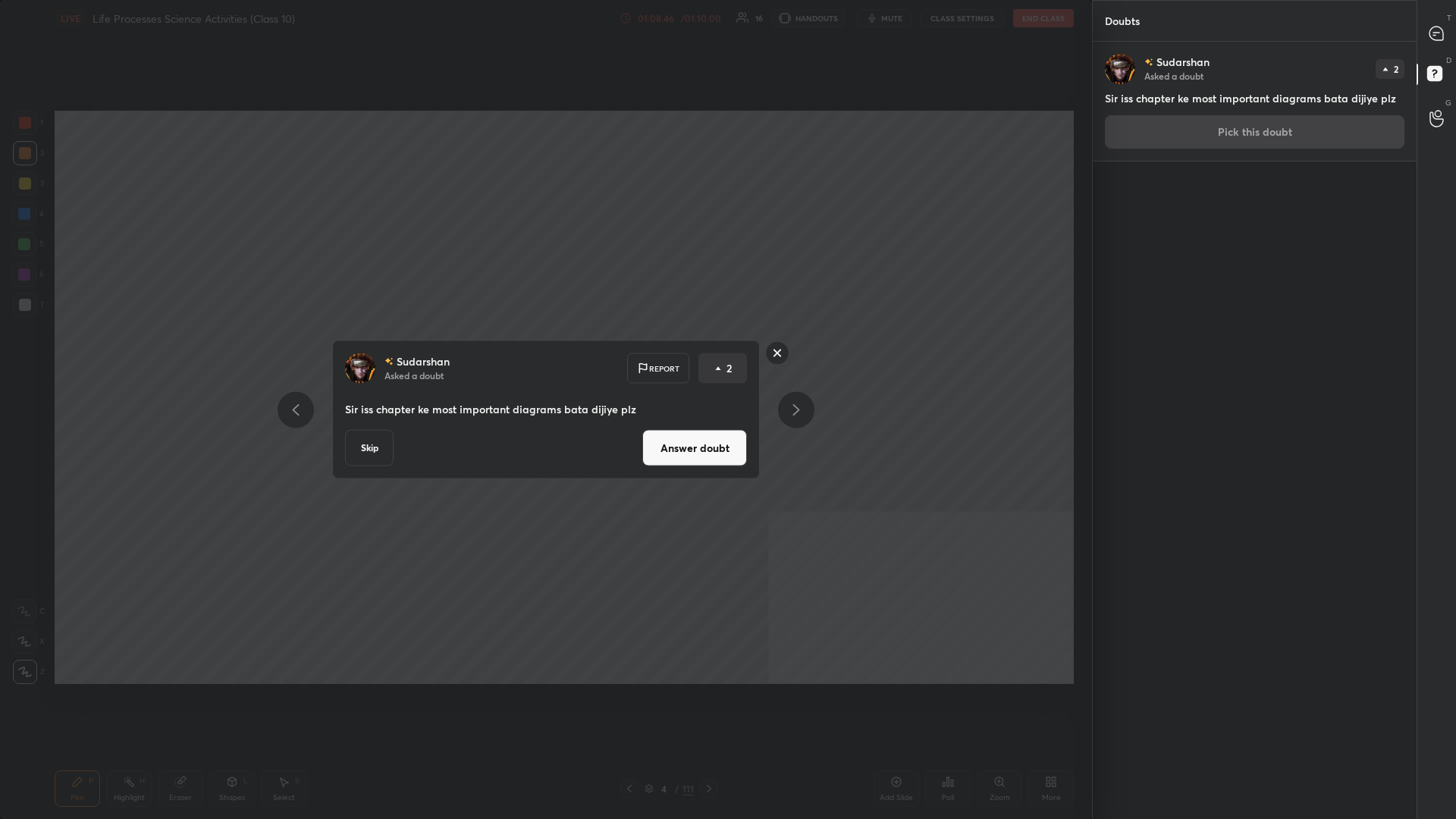 click on "Answer doubt" at bounding box center [695, 448] 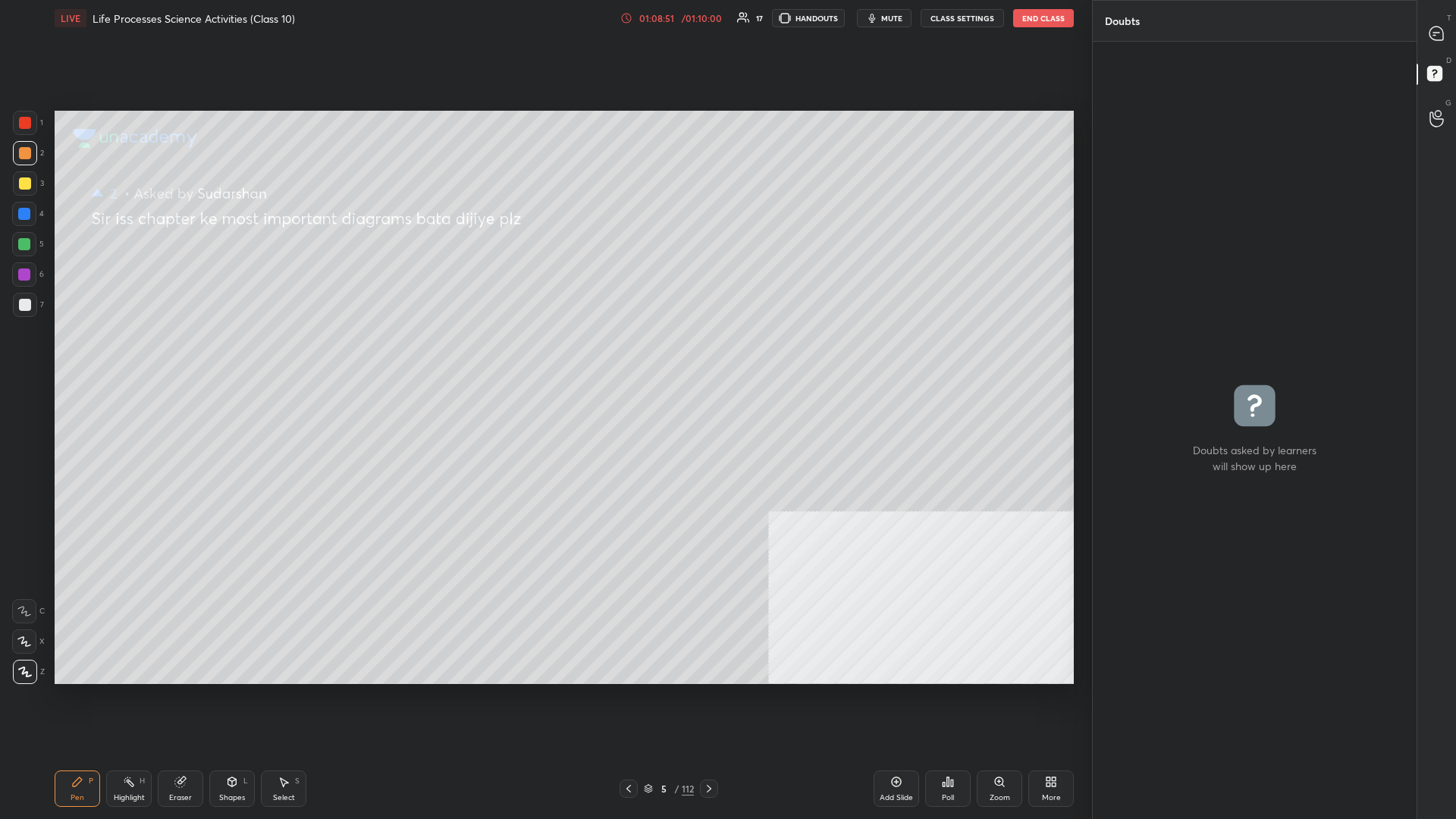 click at bounding box center (25, 184) 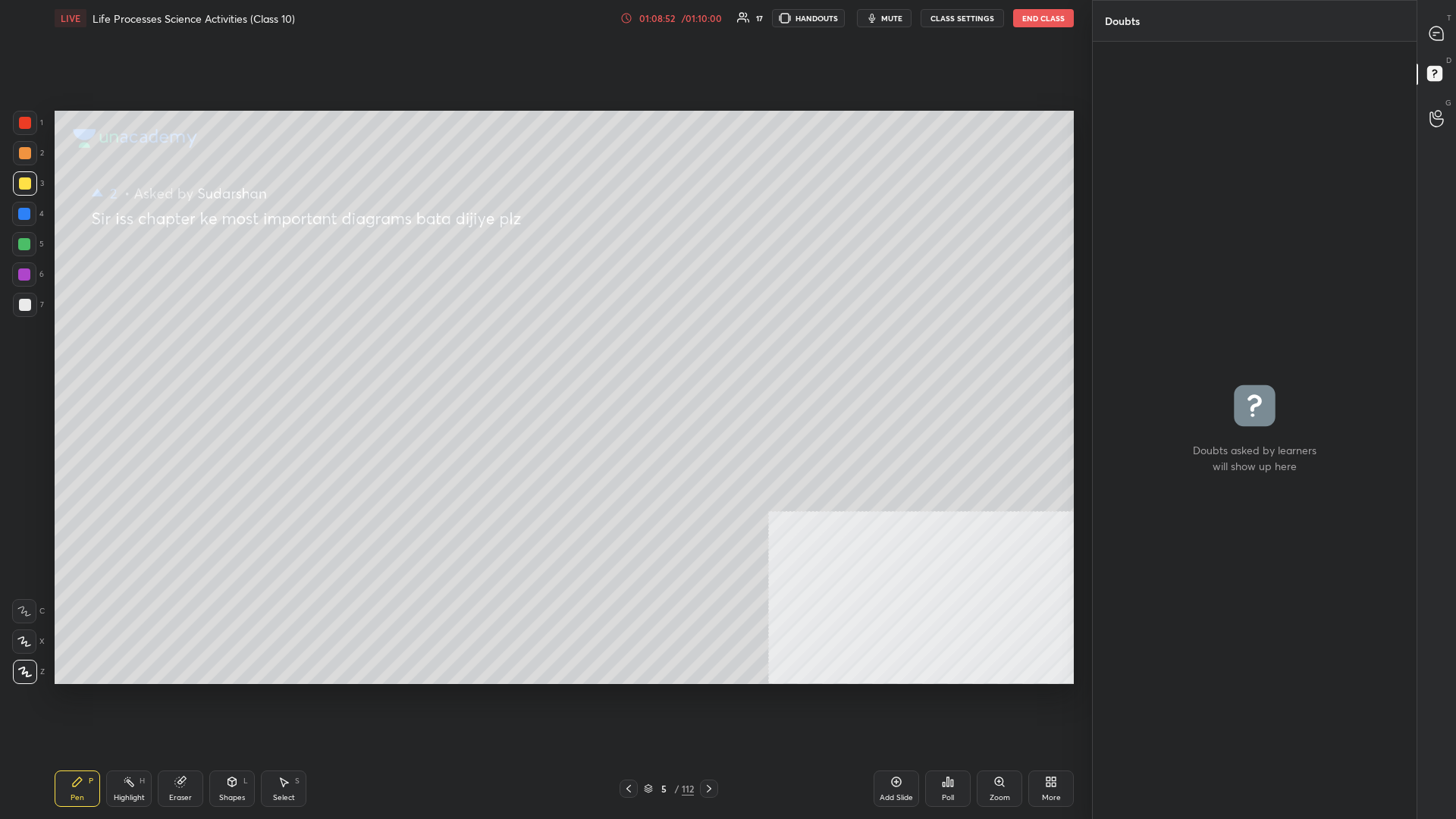 click at bounding box center (25, 184) 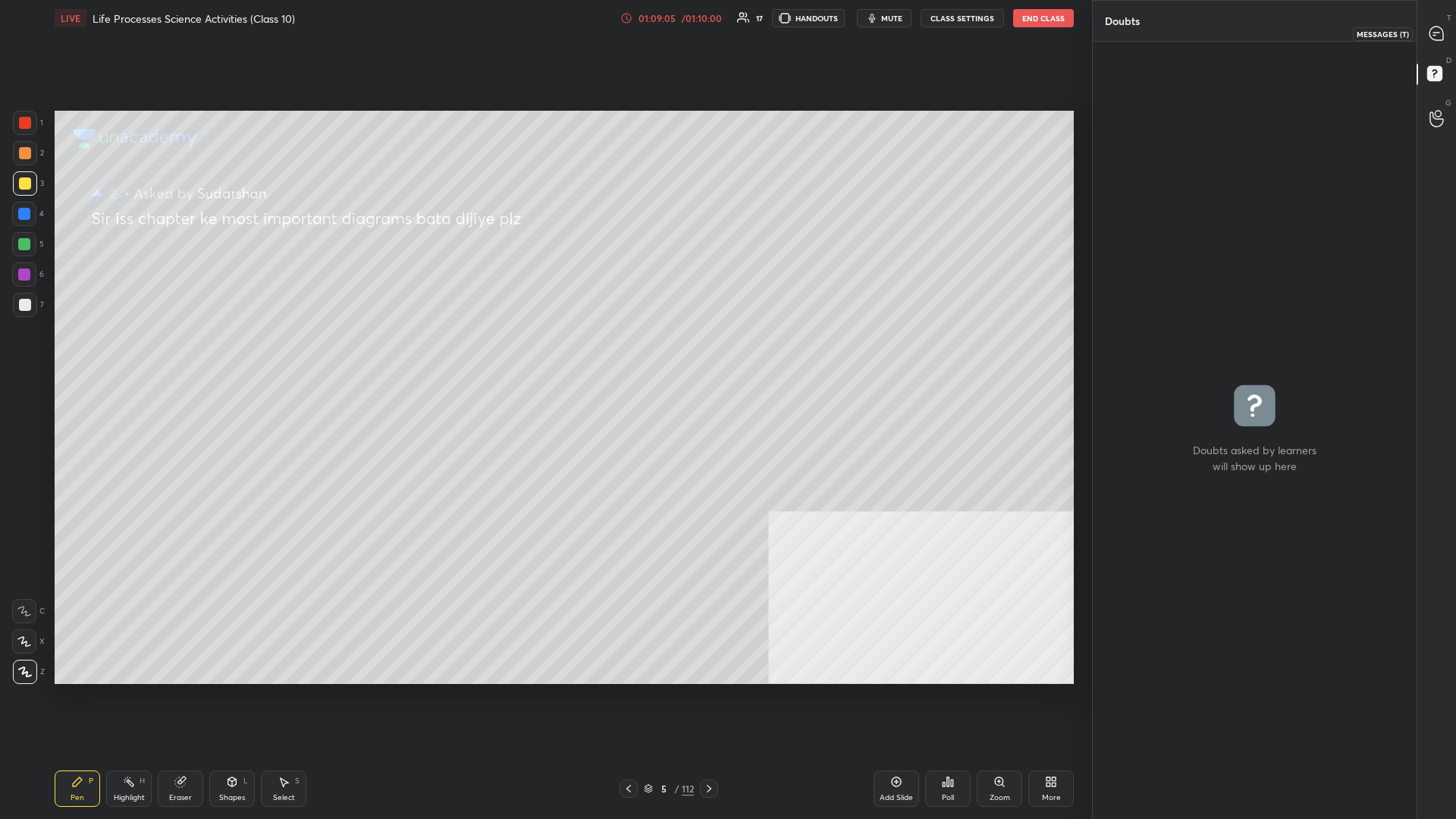 click 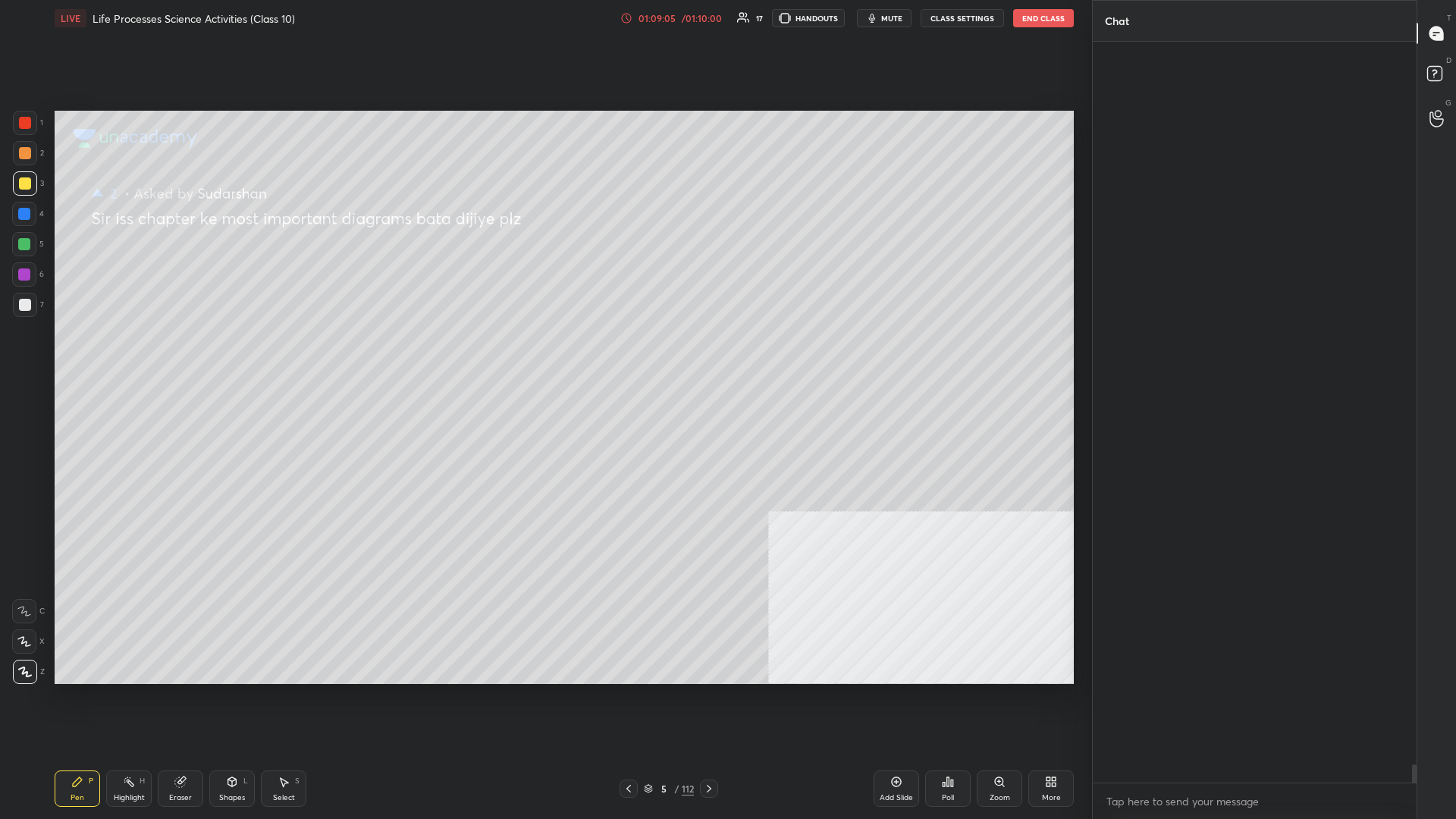 scroll, scrollTop: 35030, scrollLeft: 0, axis: vertical 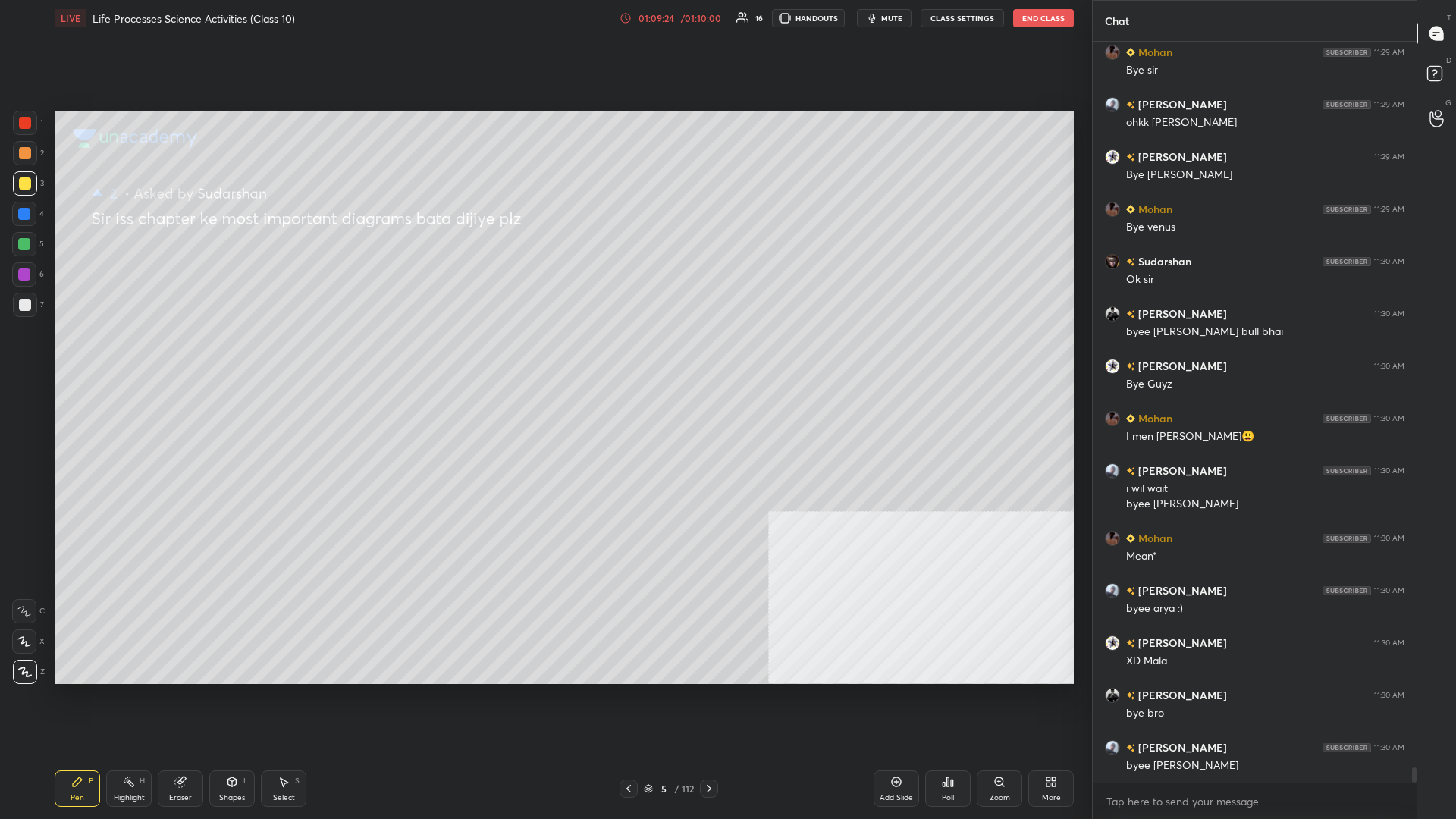 click 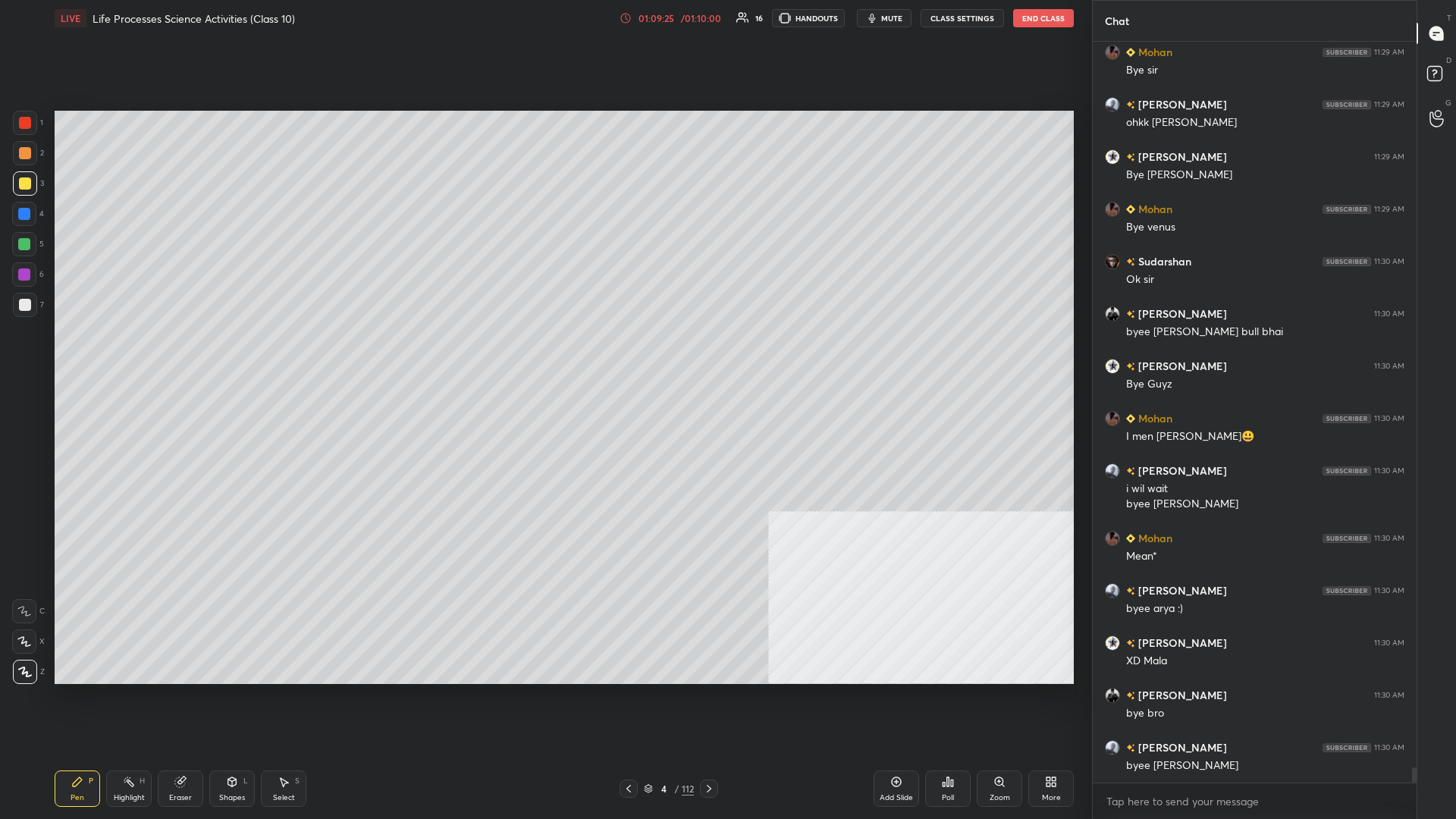 click 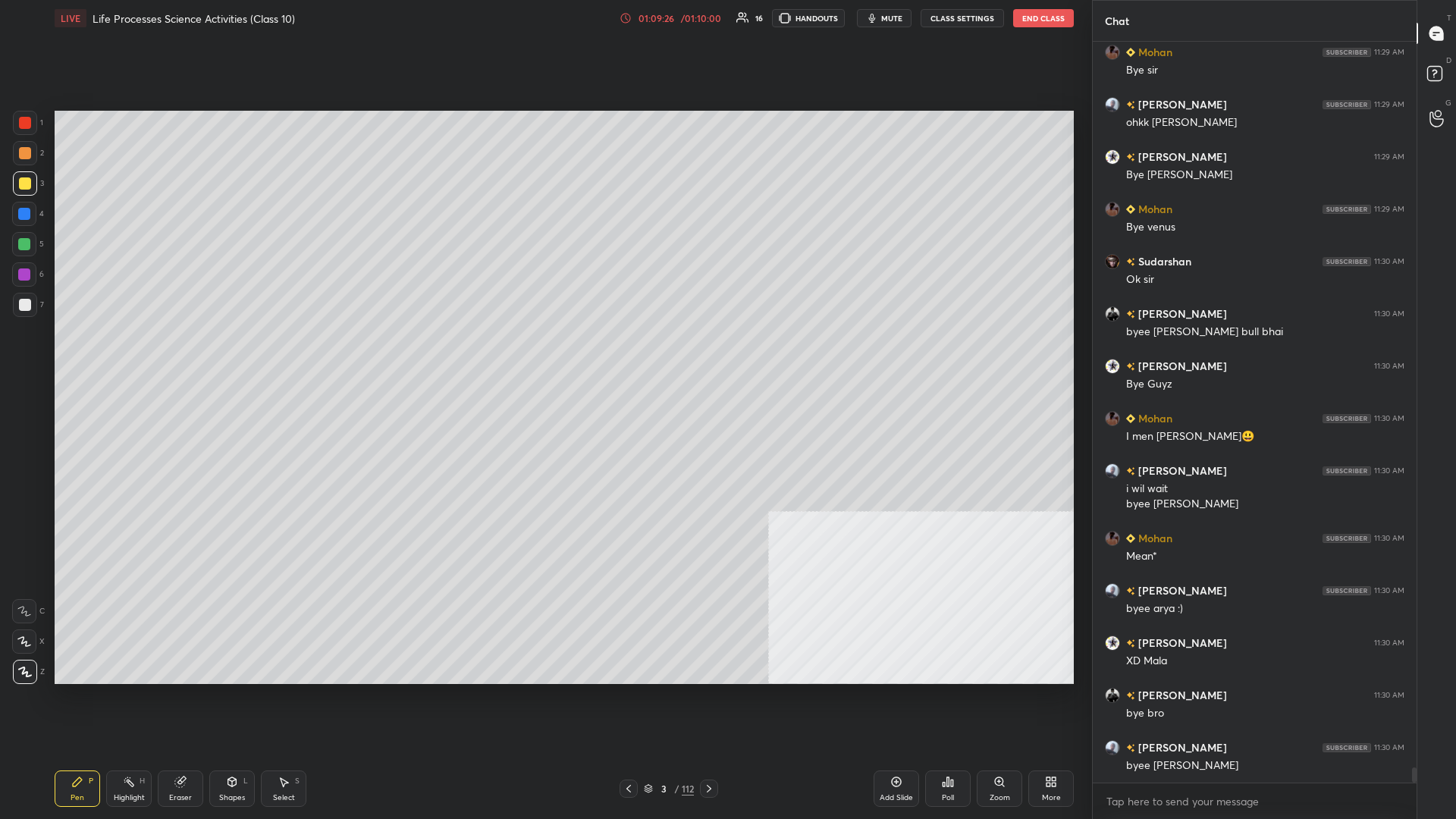 click 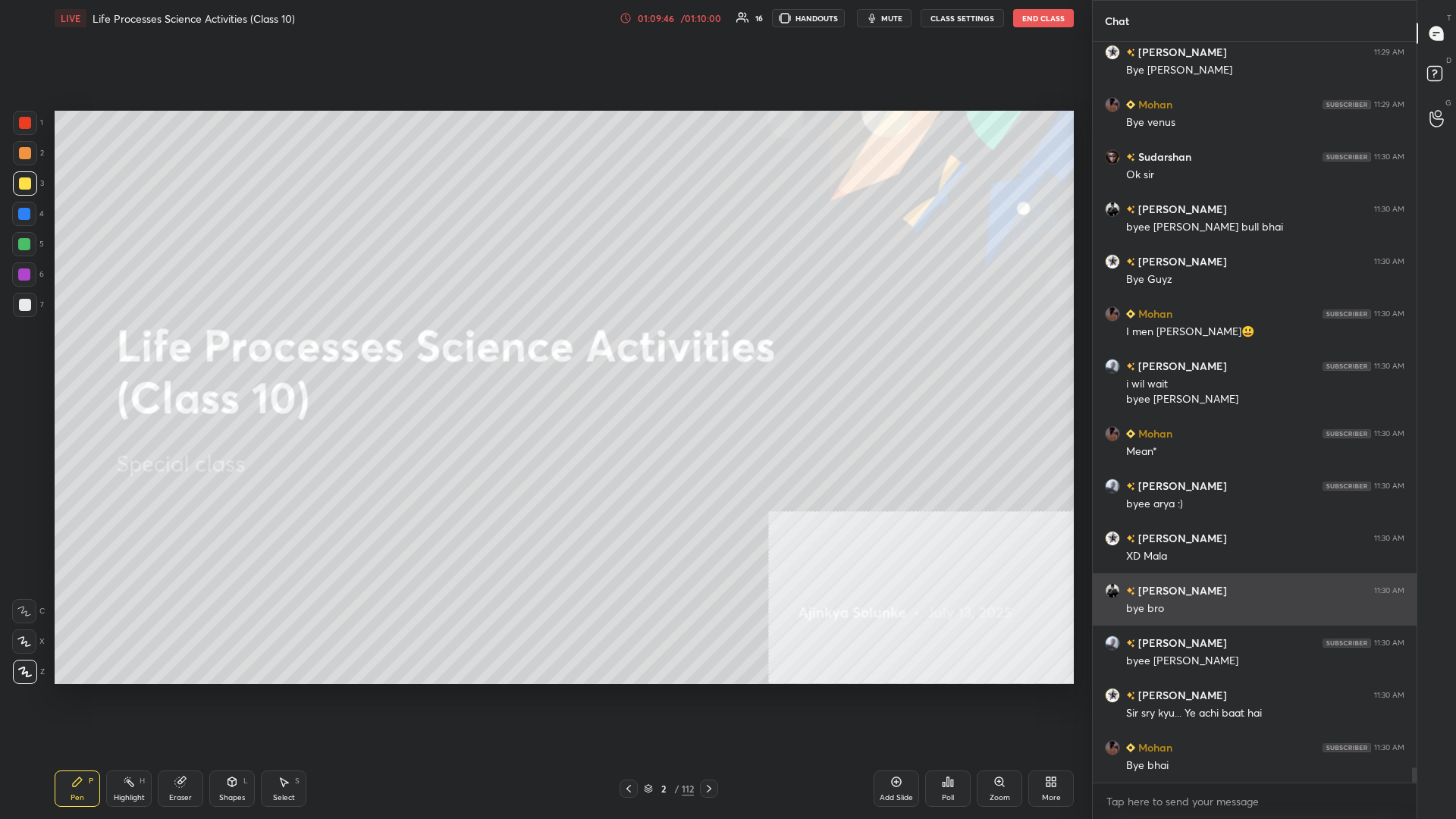 scroll, scrollTop: 35651, scrollLeft: 0, axis: vertical 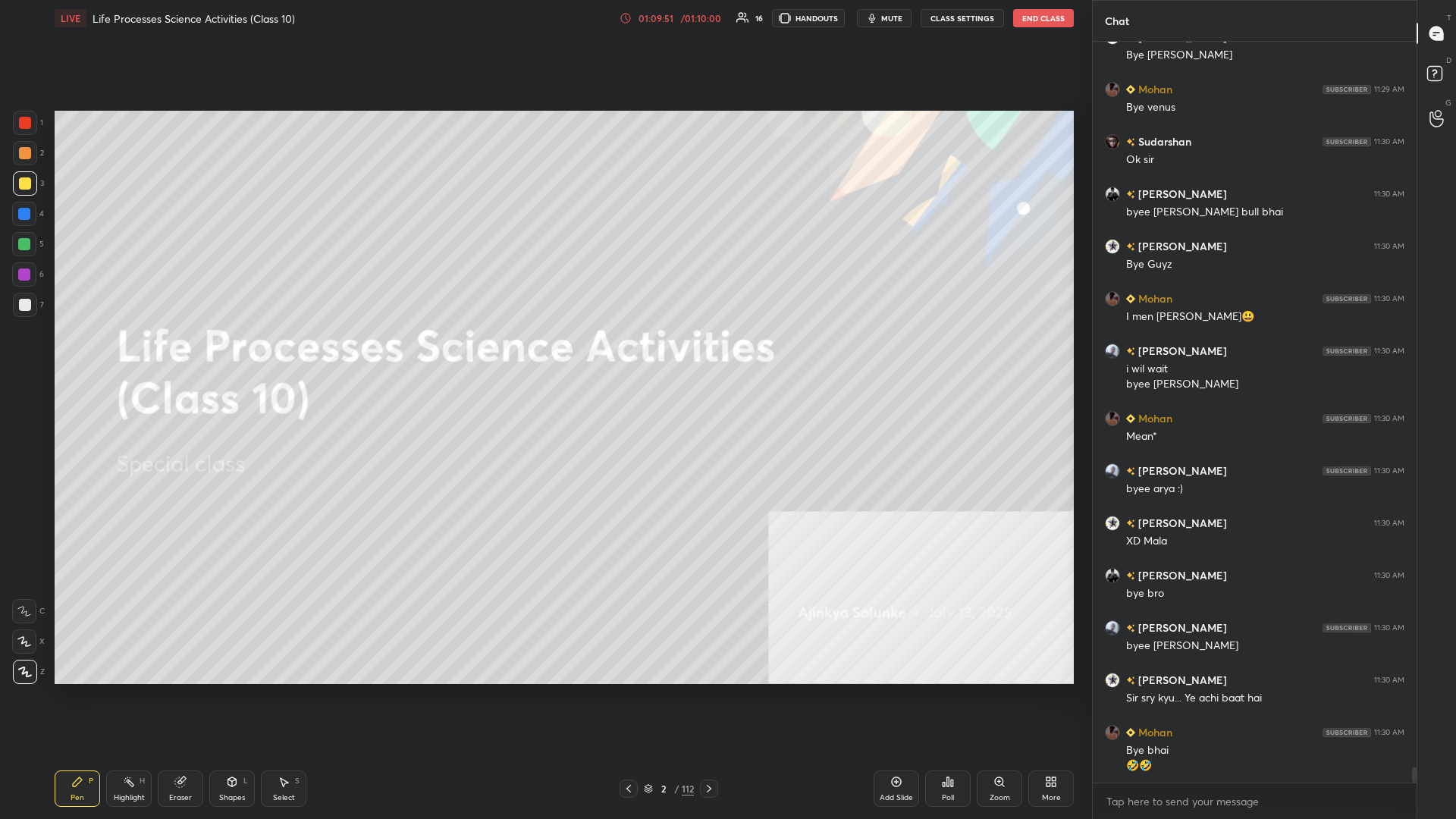 click 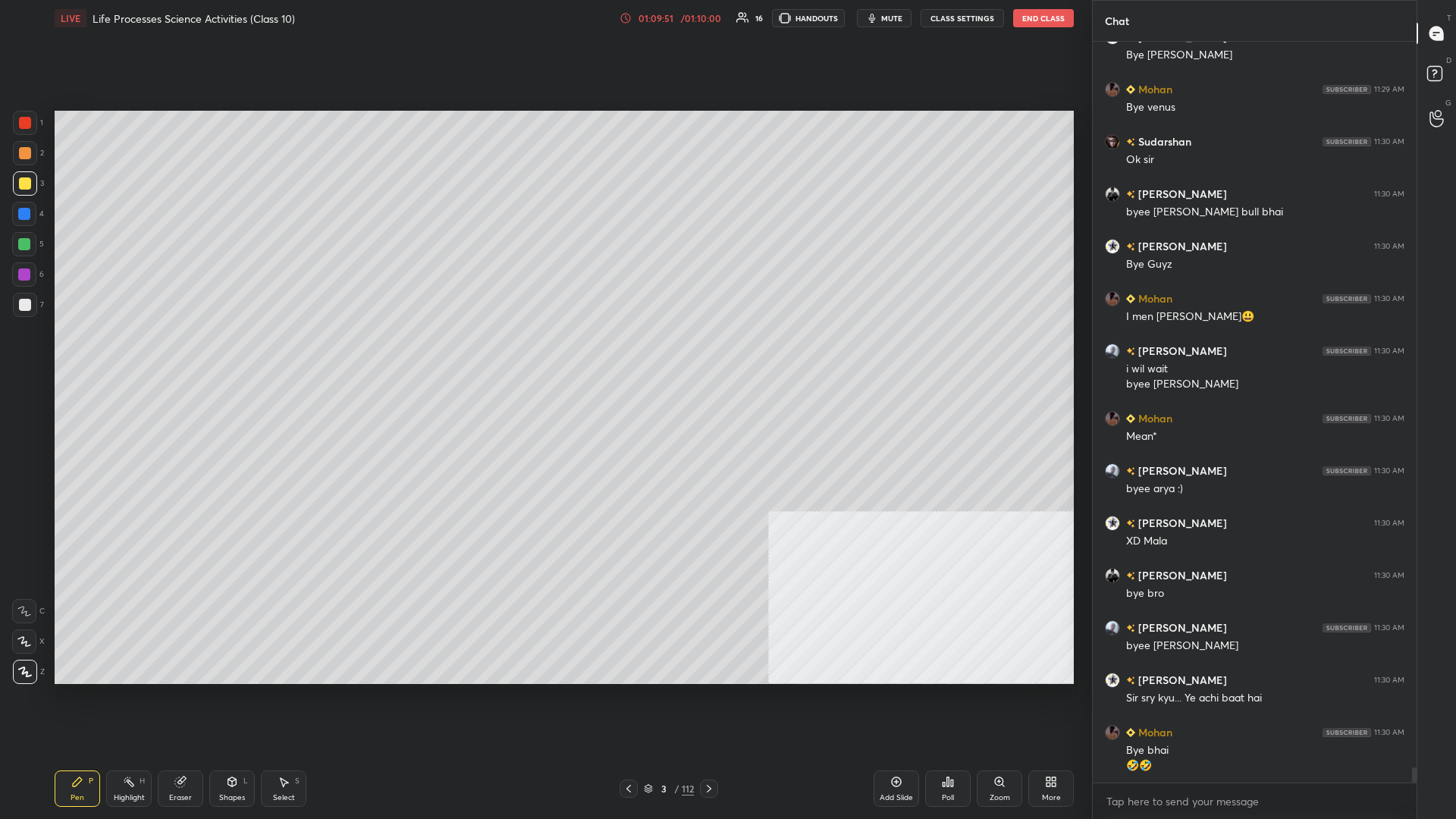 drag, startPoint x: 685, startPoint y: 791, endPoint x: 686, endPoint y: 692, distance: 99.00505 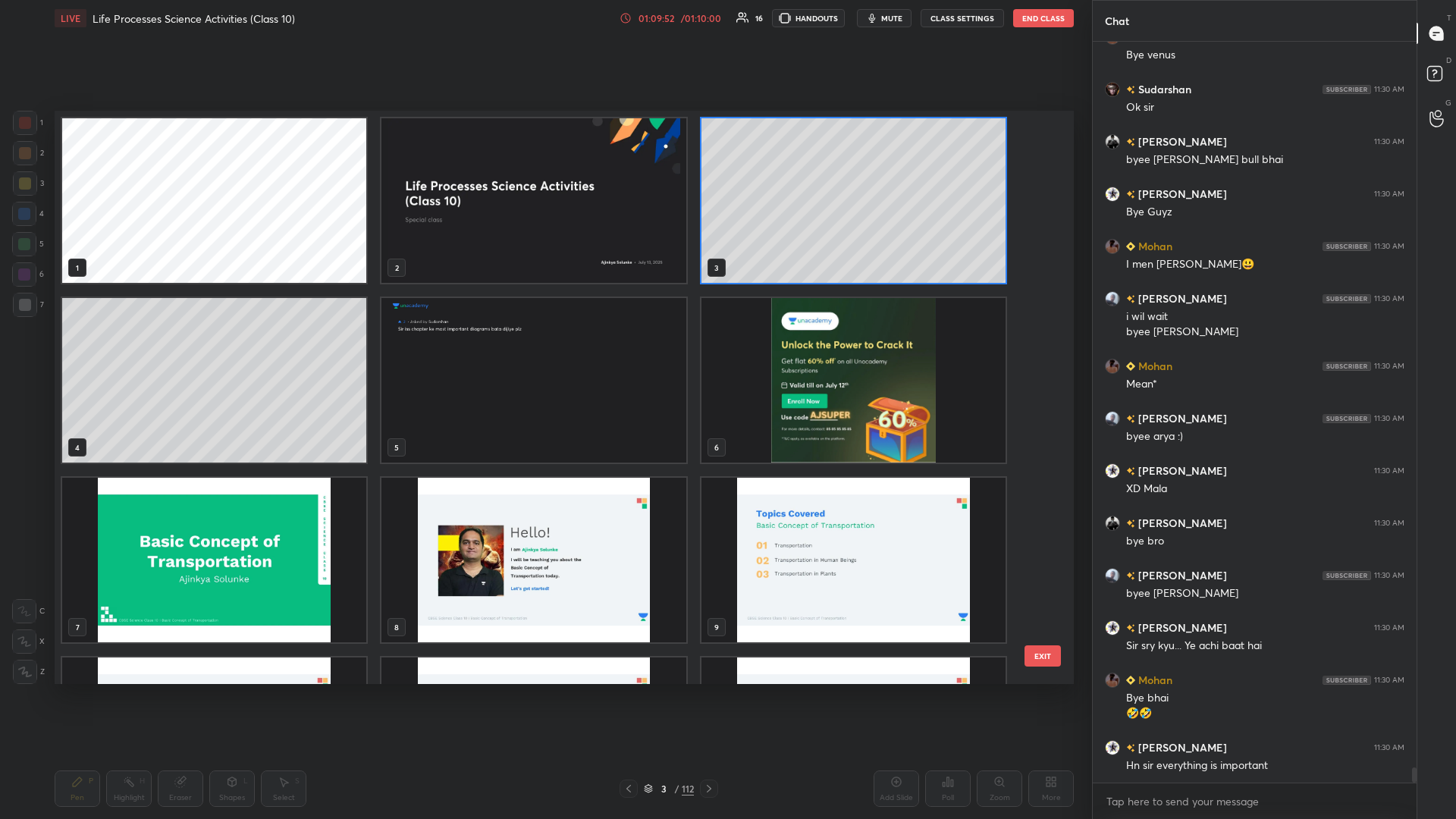 scroll, scrollTop: 1, scrollLeft: 1, axis: both 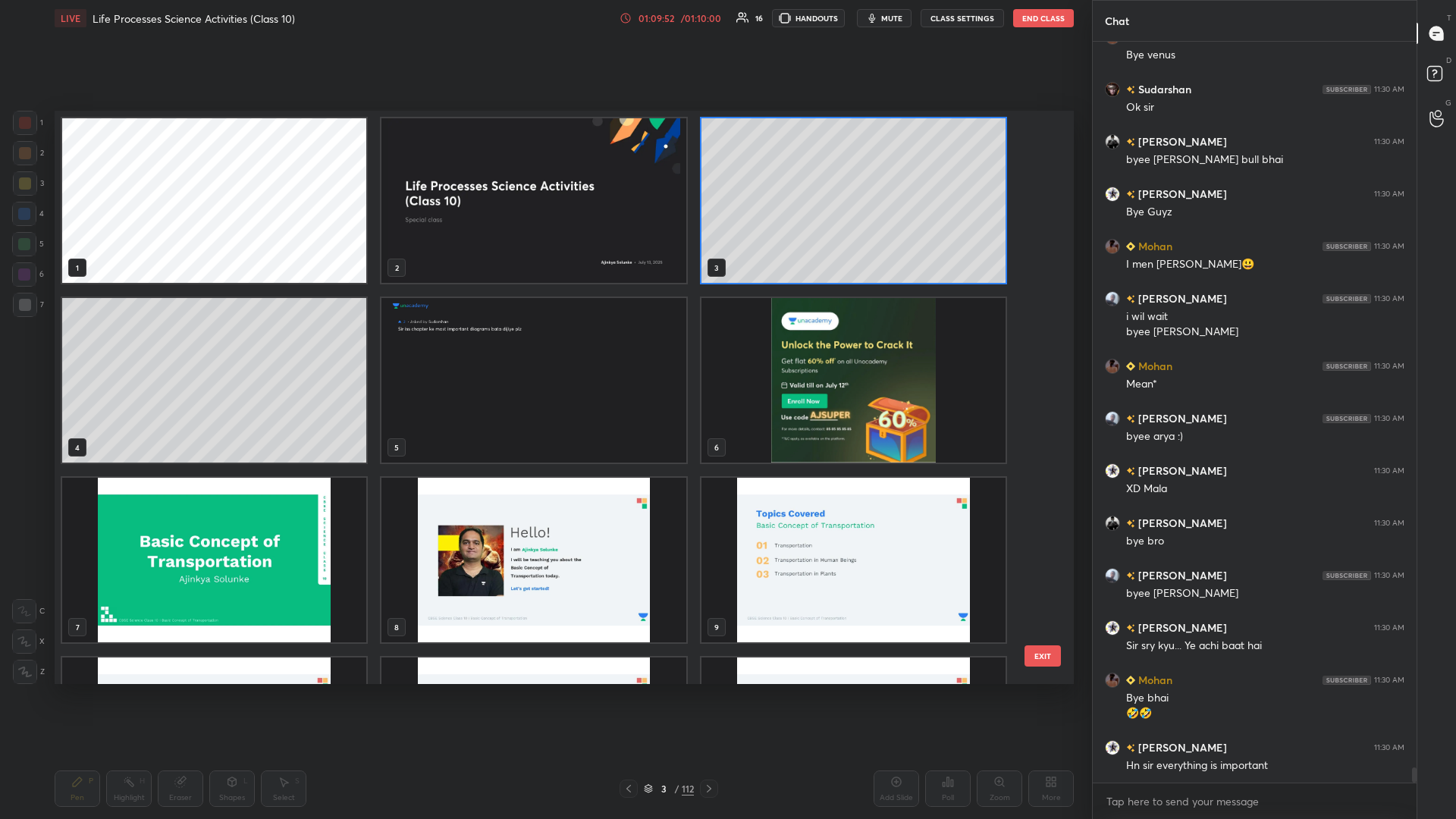 click at bounding box center [533, 200] 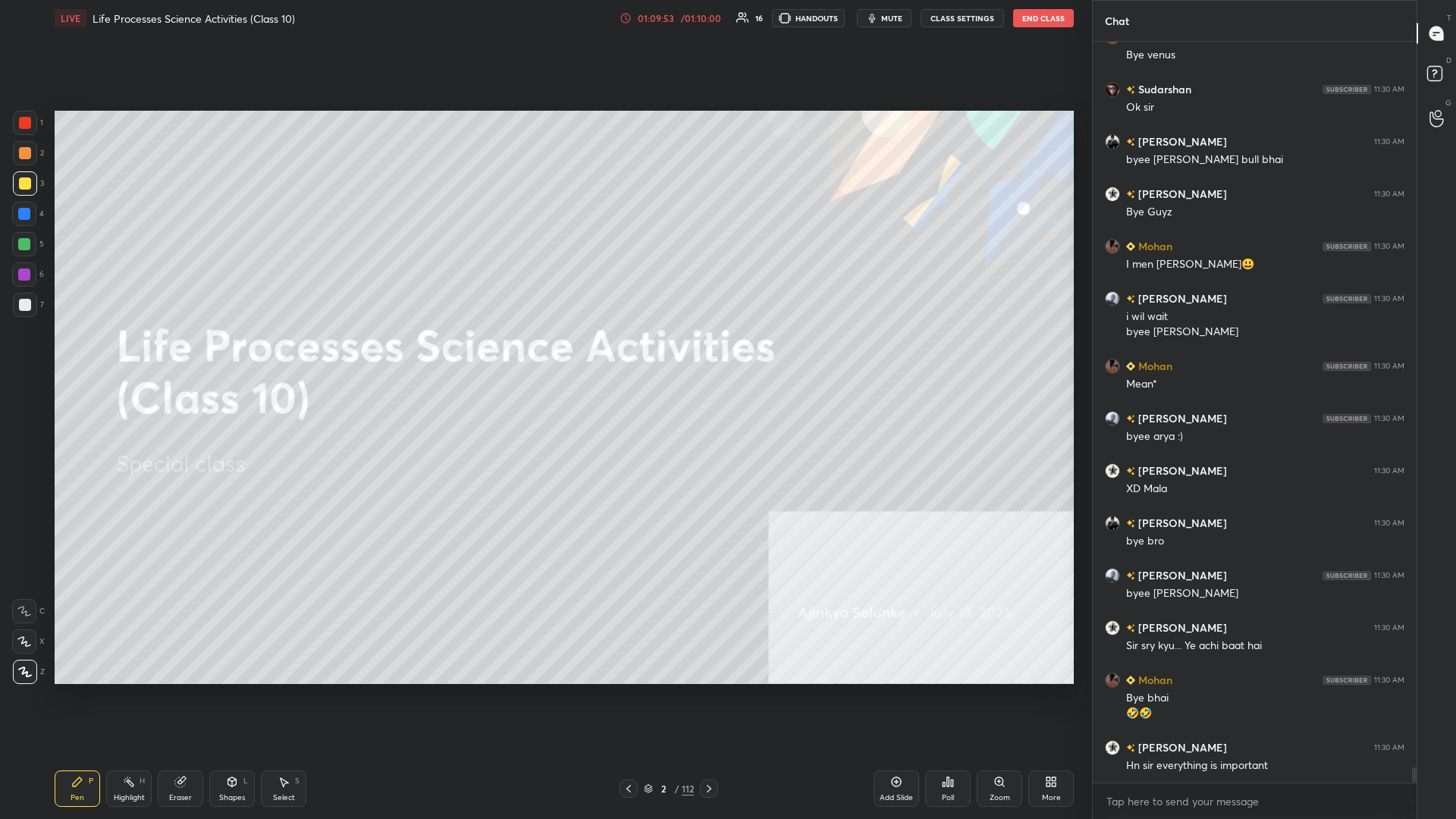 click at bounding box center (533, 200) 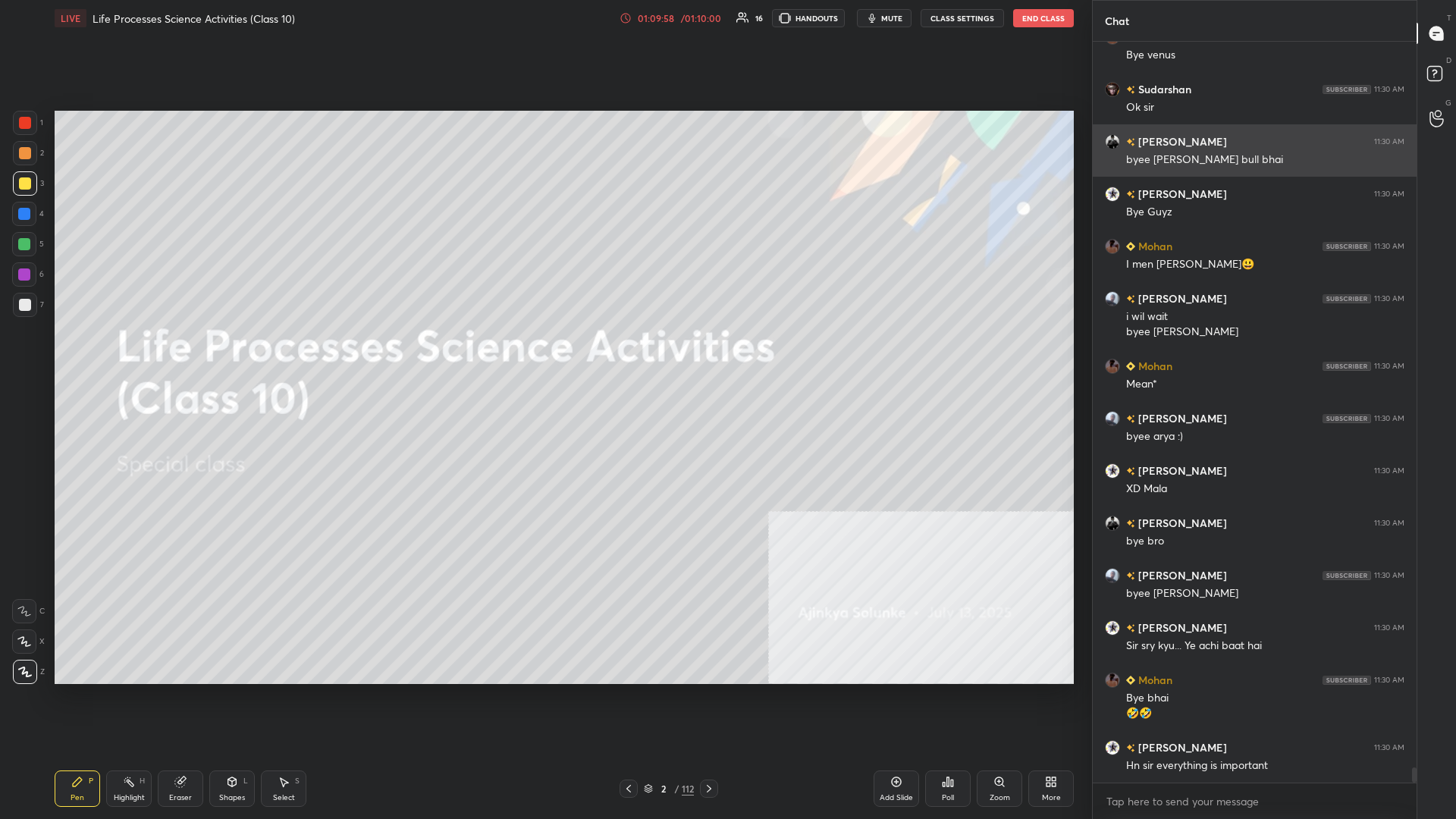 scroll, scrollTop: 35755, scrollLeft: 0, axis: vertical 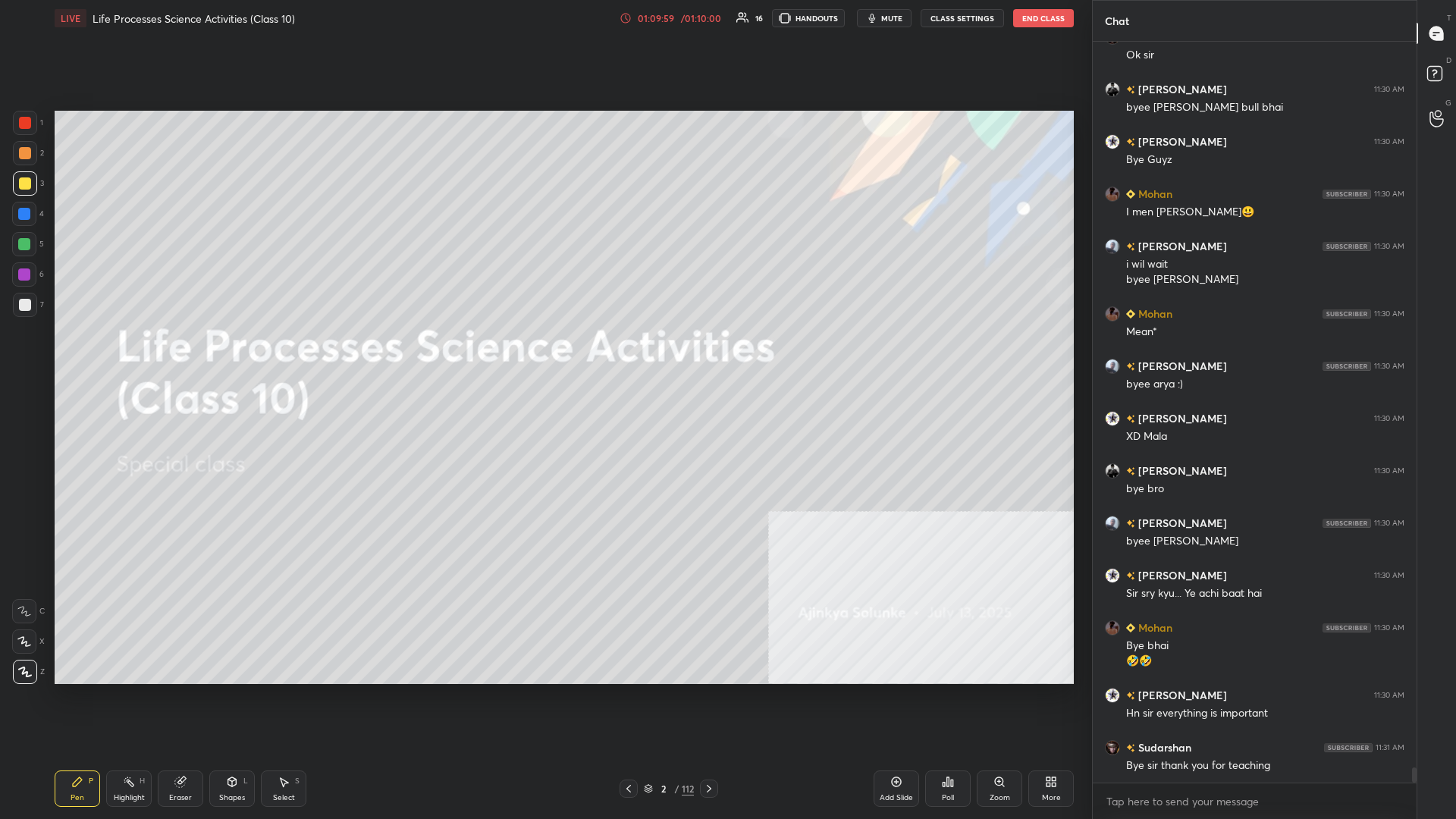 click at bounding box center [1437, 76] 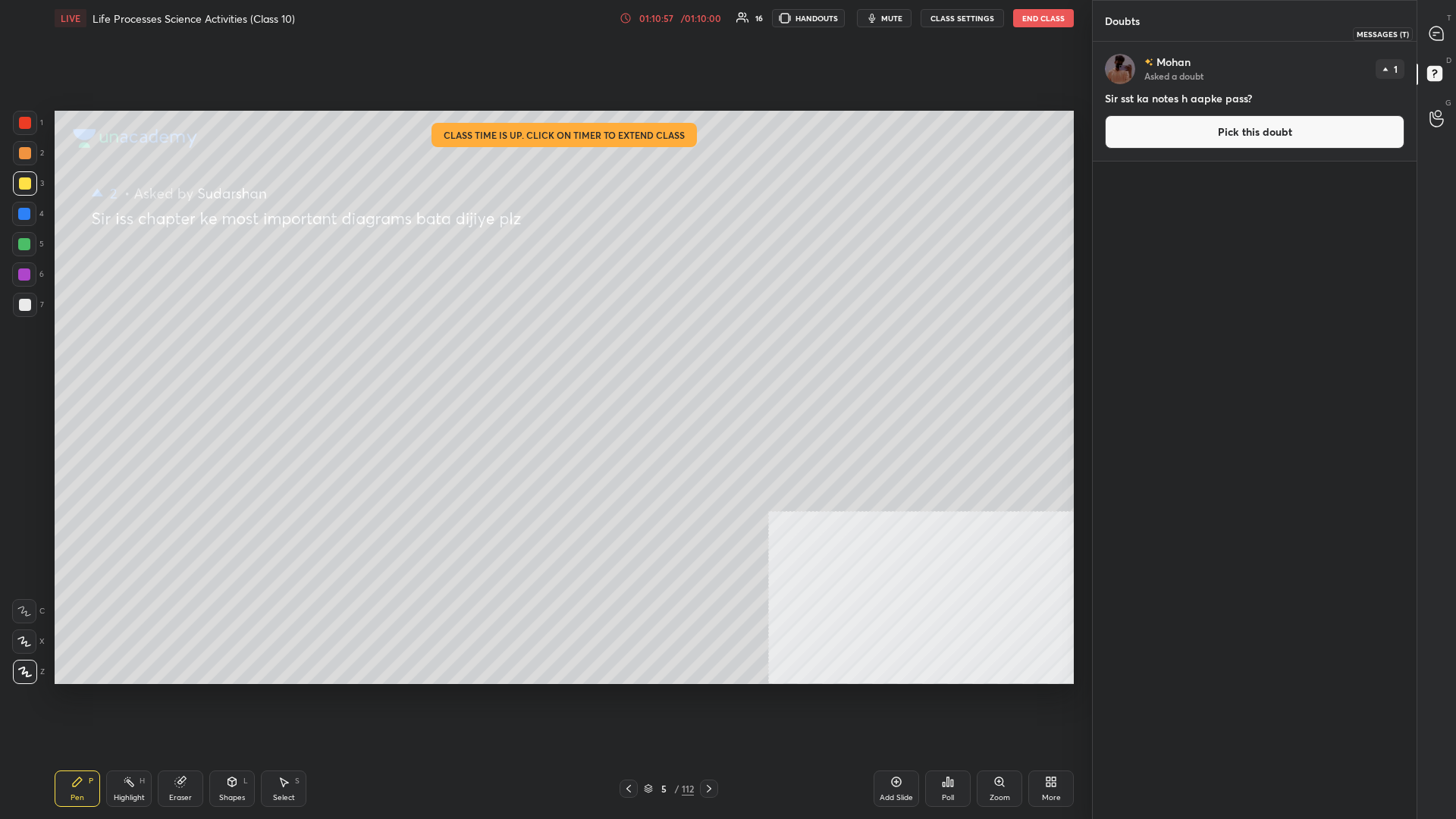 click at bounding box center [1437, 33] 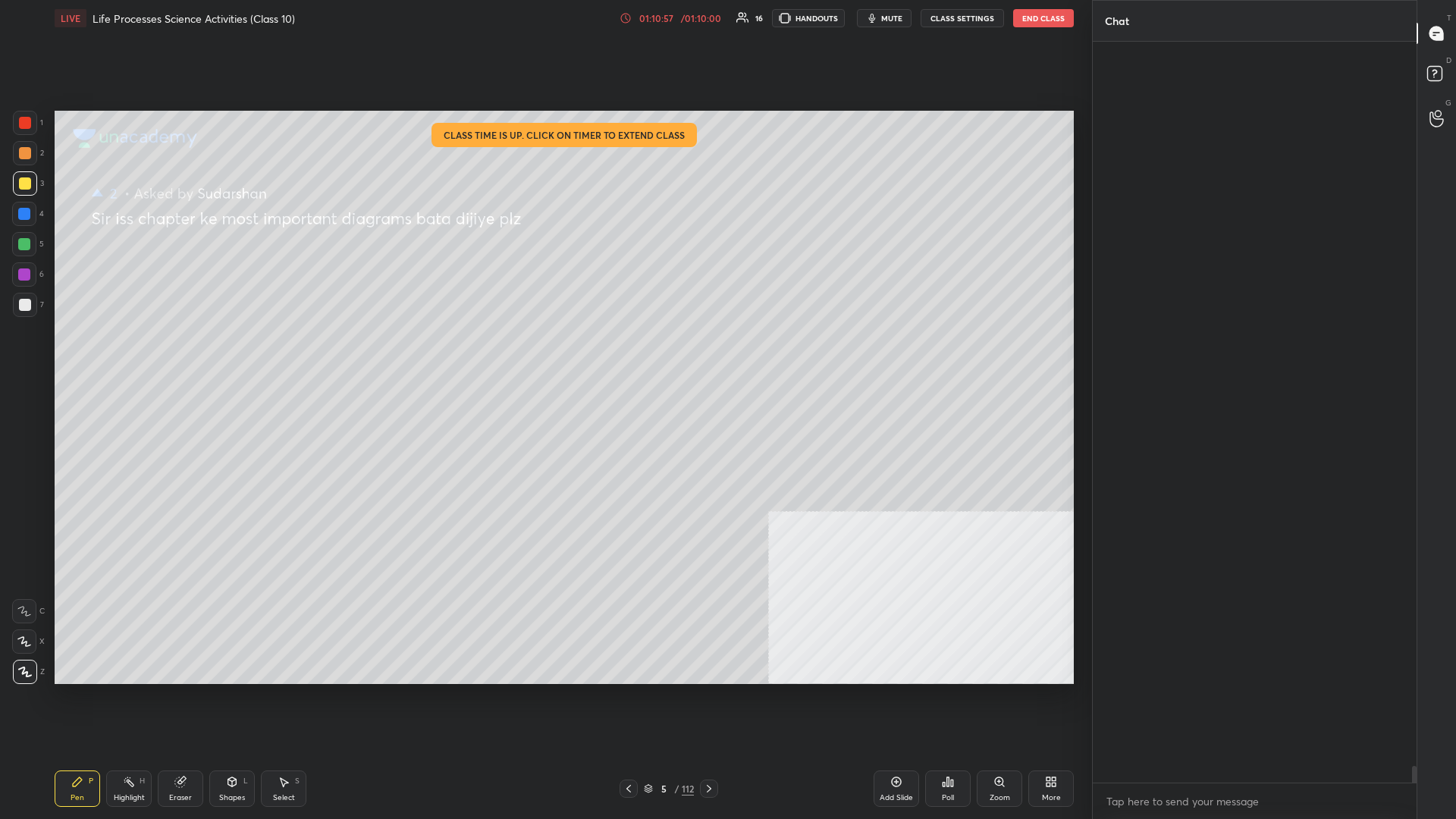 scroll, scrollTop: 35927, scrollLeft: 0, axis: vertical 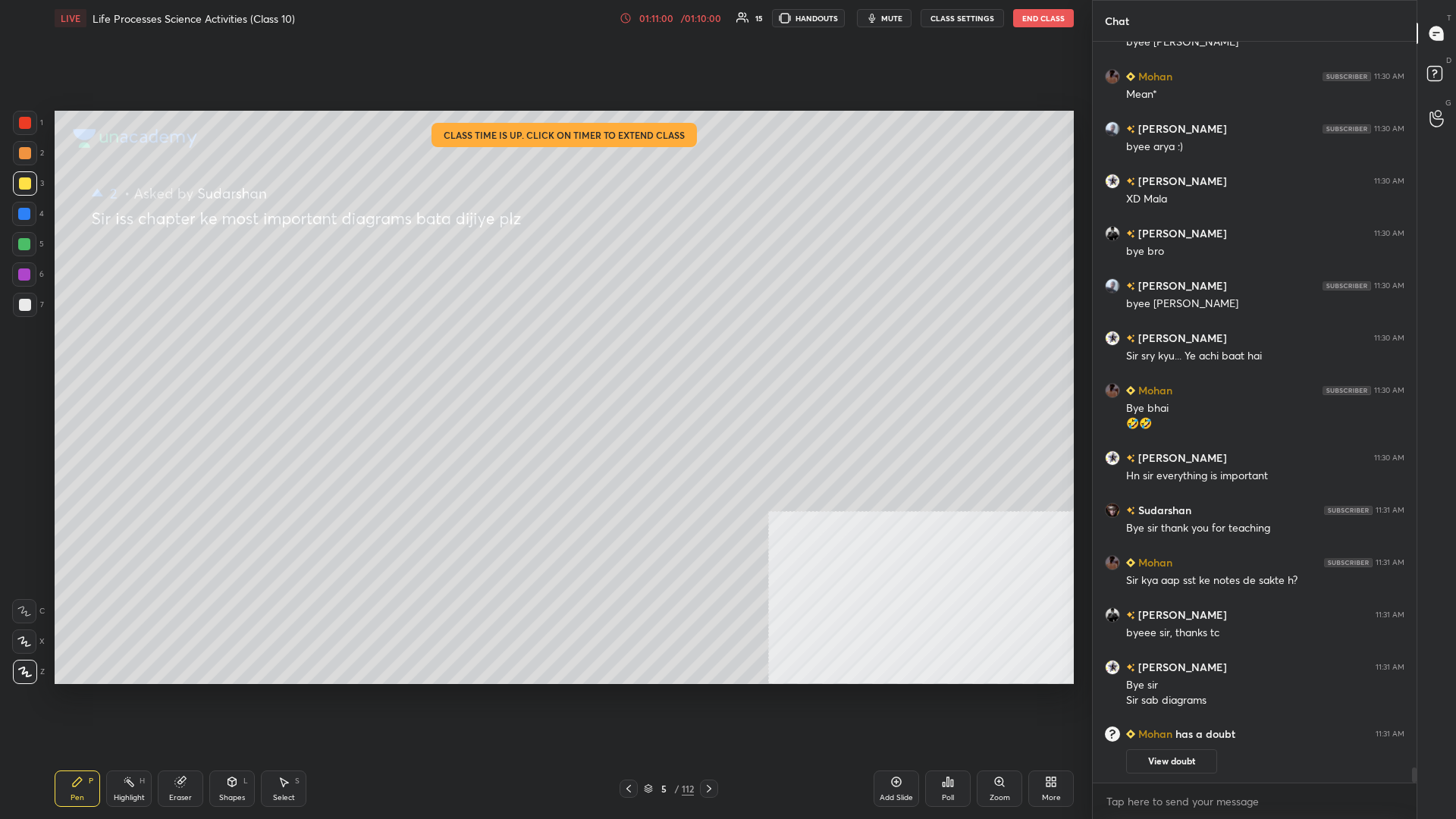 click 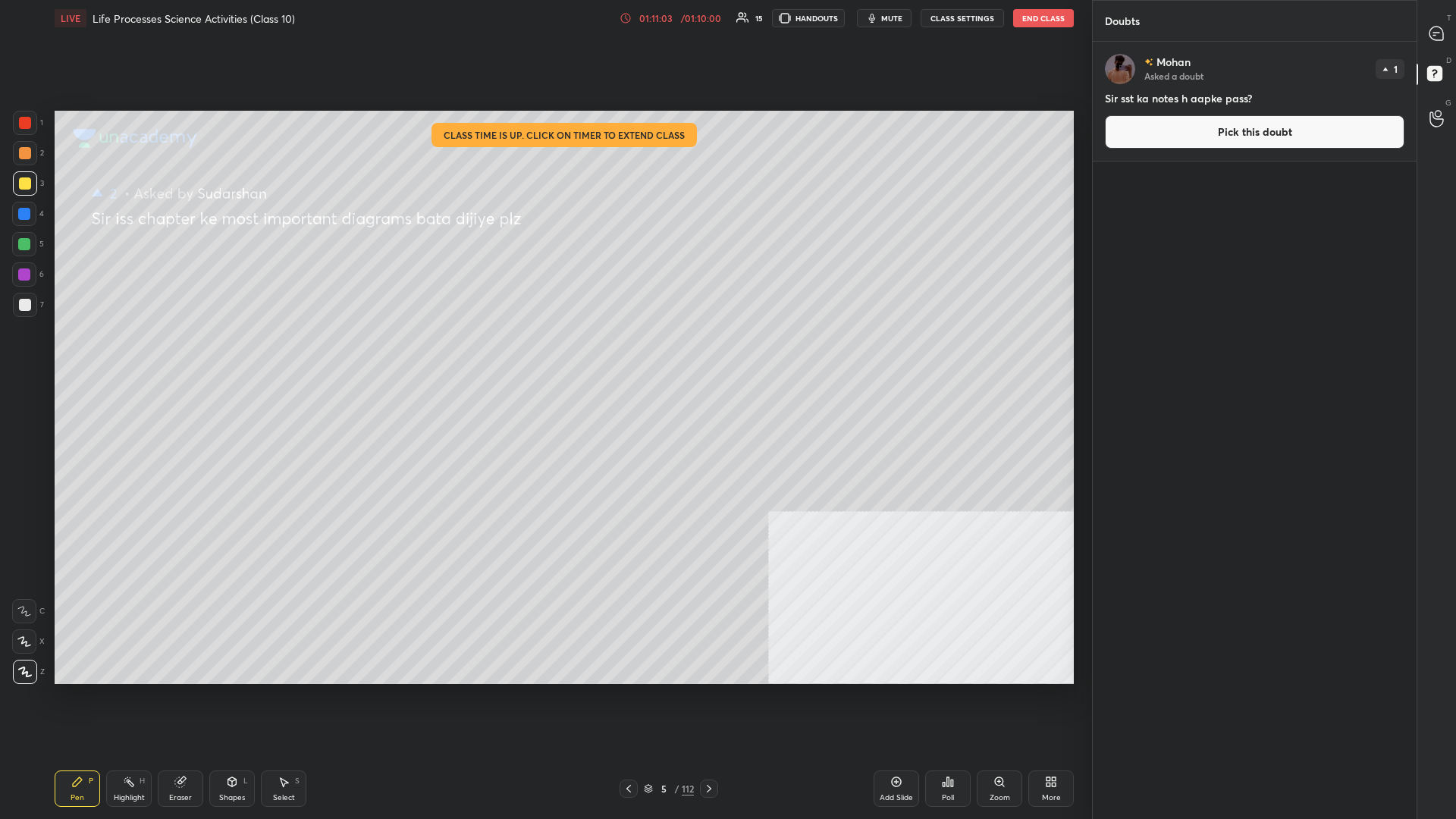 click 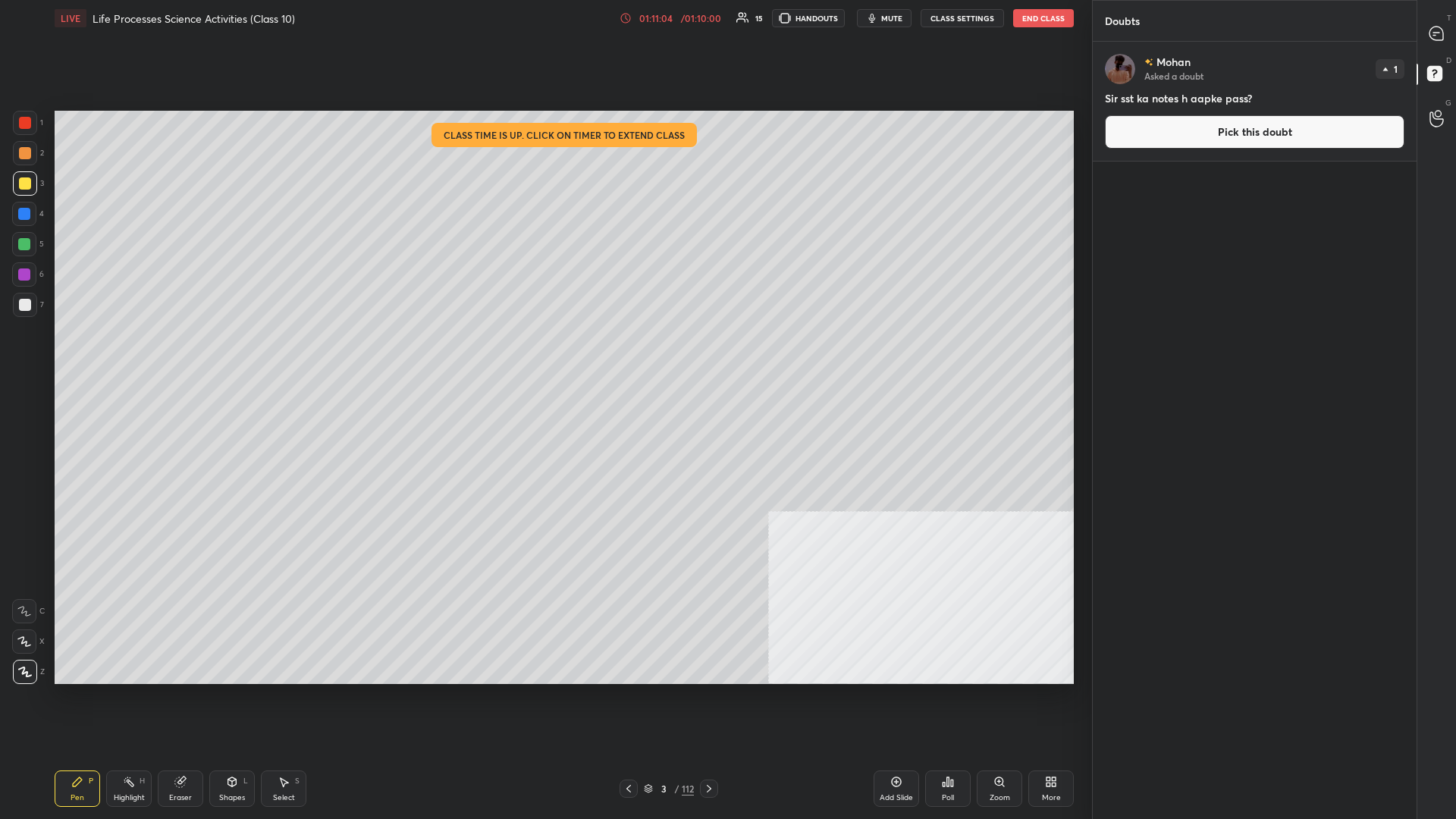 click 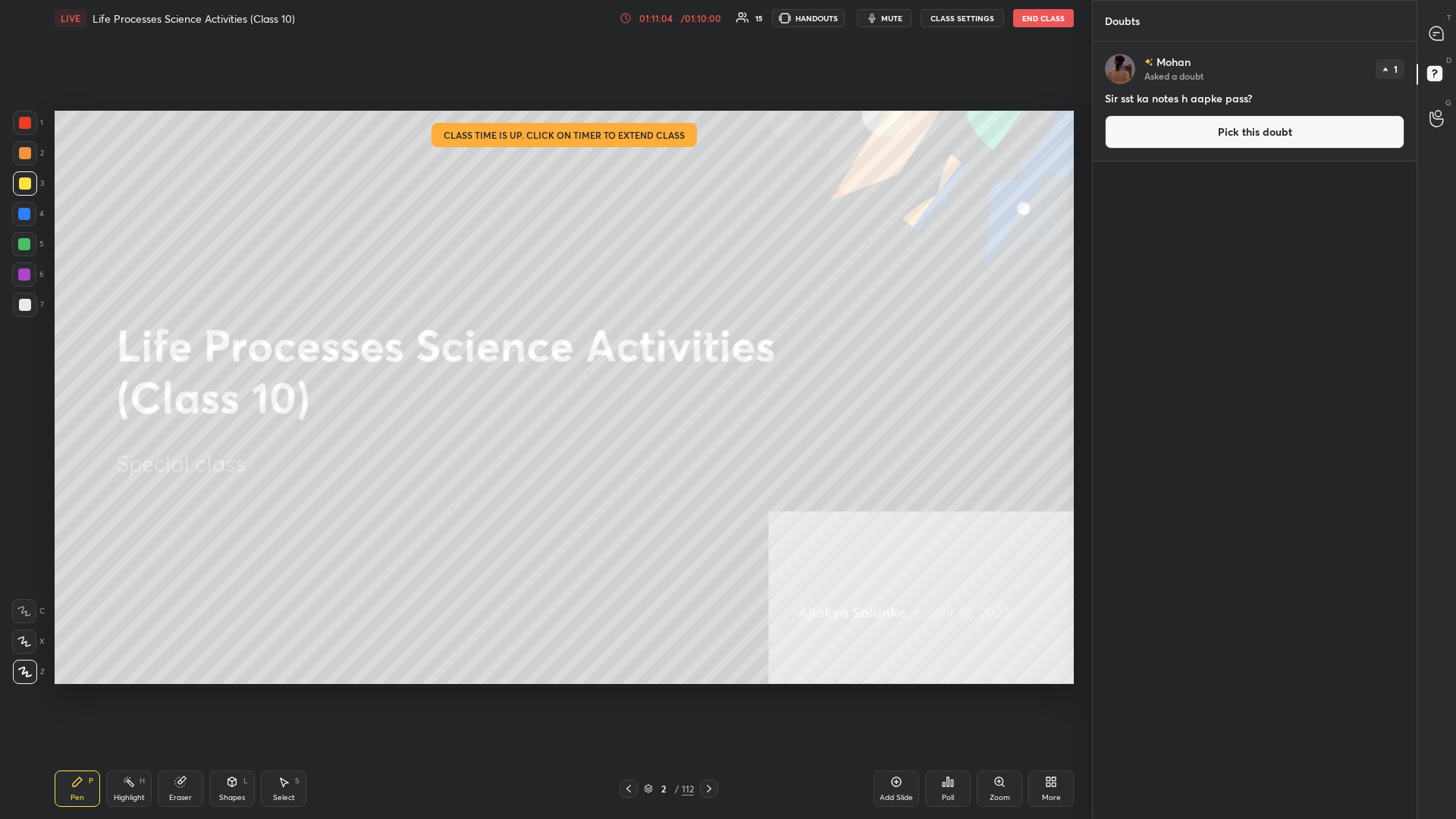 click 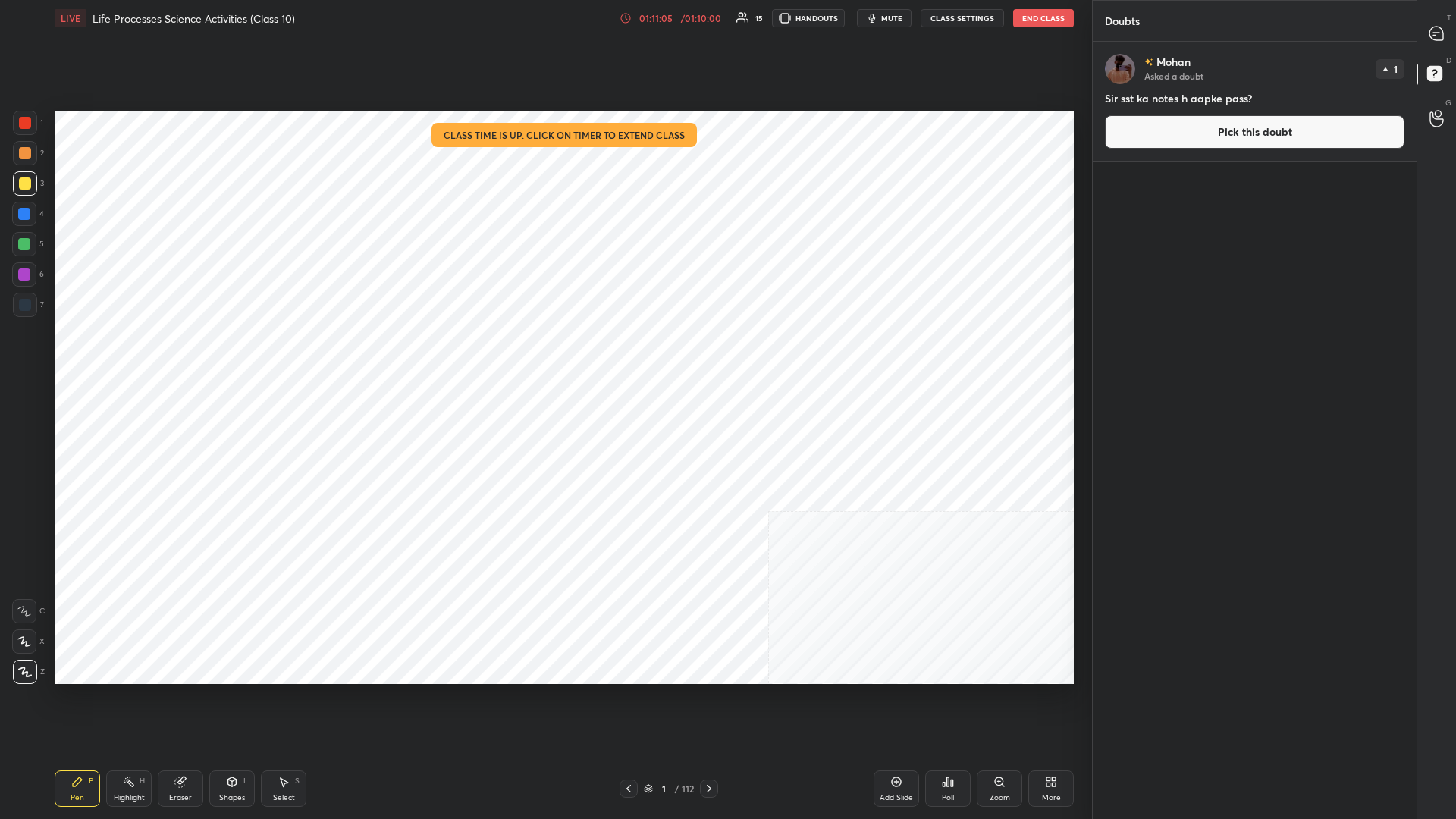 click 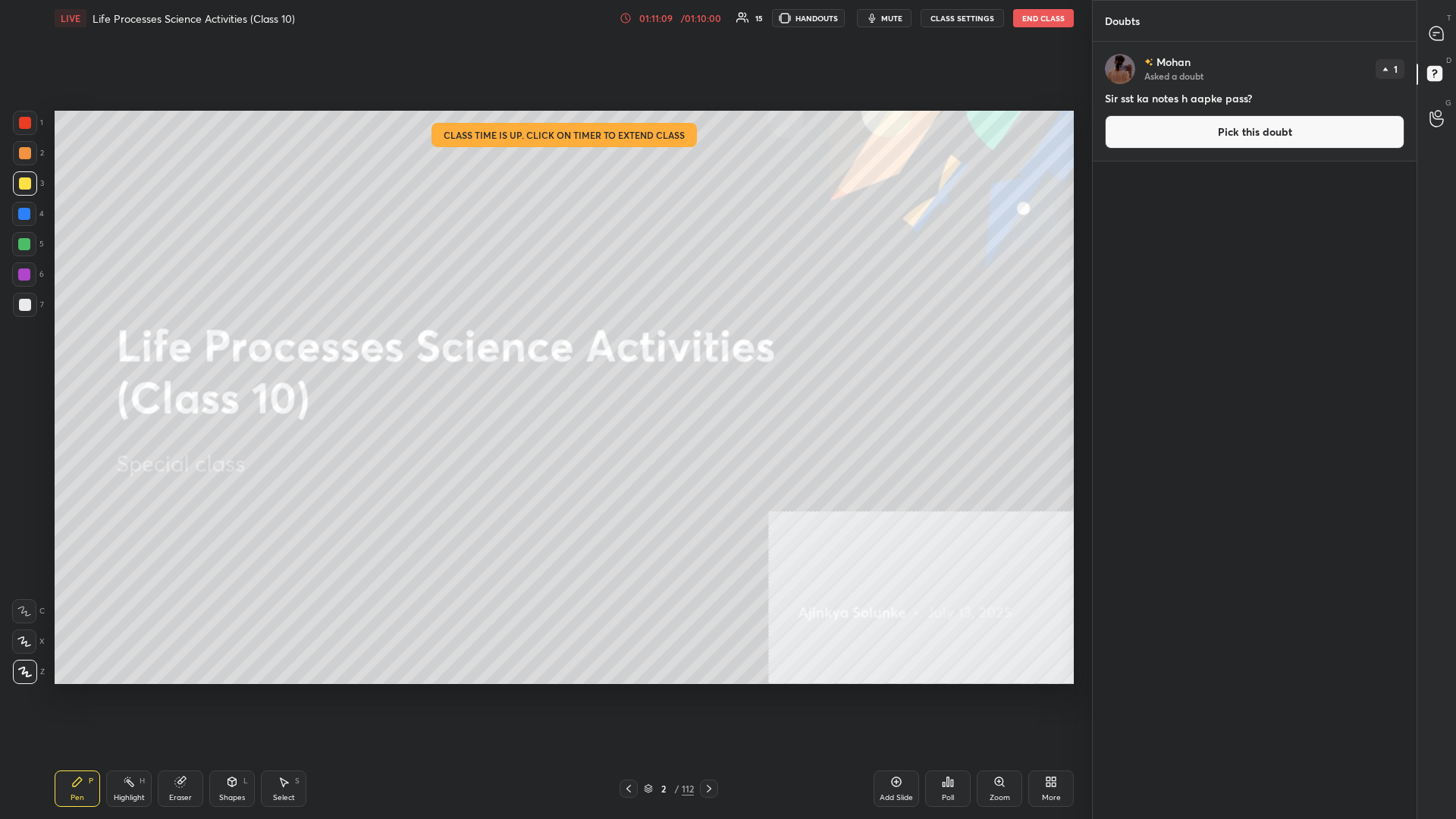 click on "Pick this doubt" at bounding box center (1254, 132) 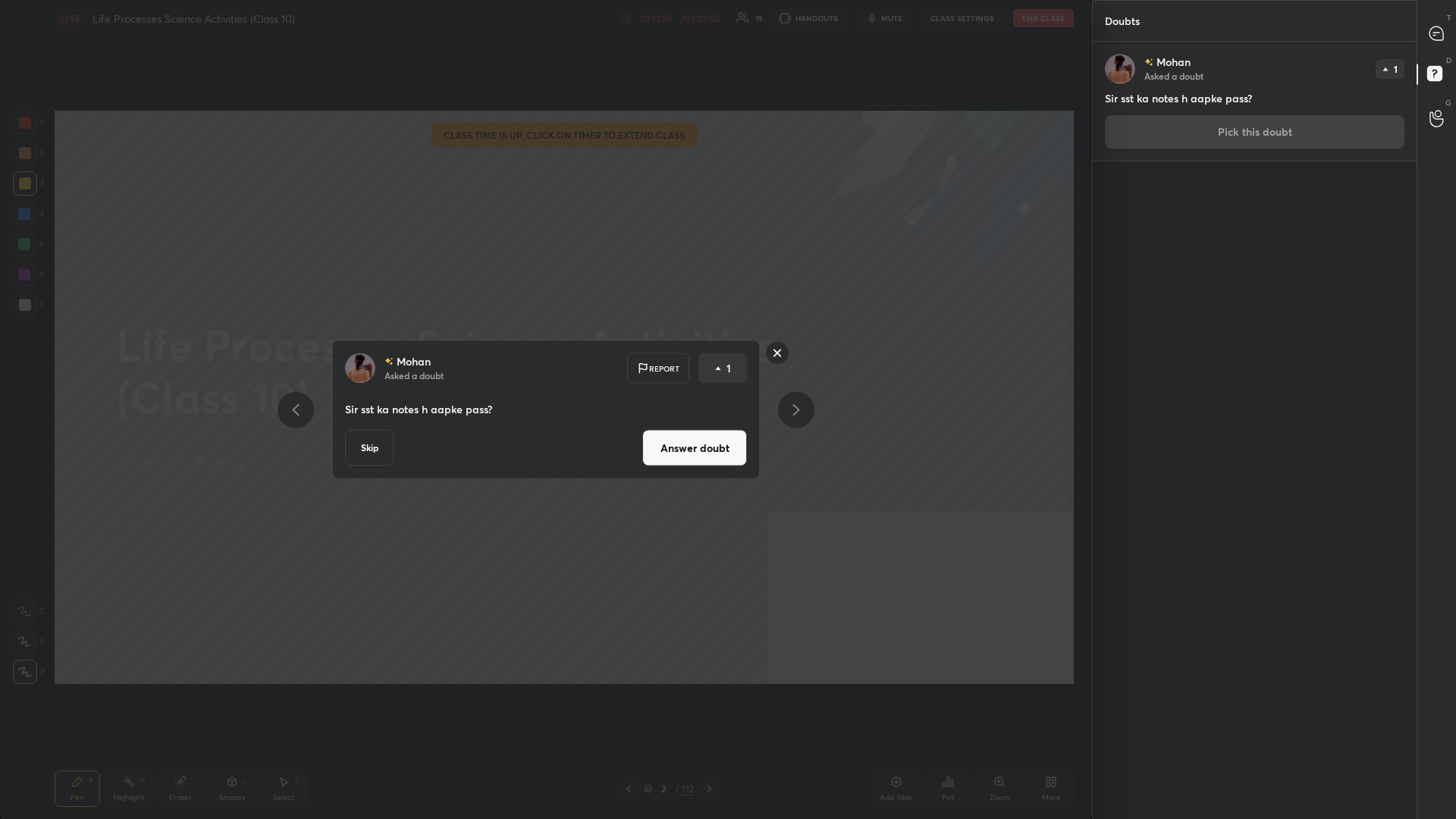 click on "Answer doubt" at bounding box center [695, 448] 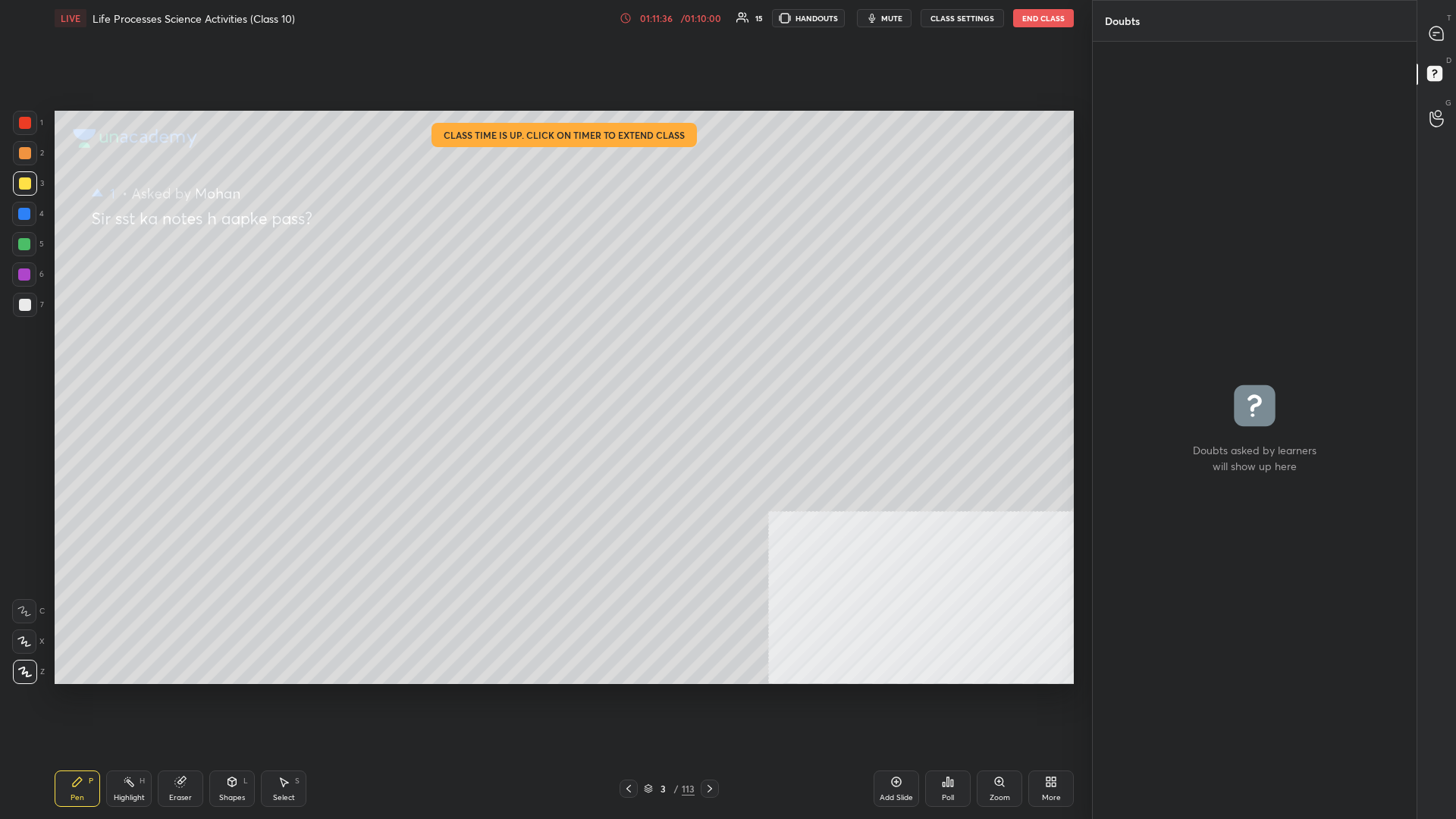 click on "End Class" at bounding box center [1043, 18] 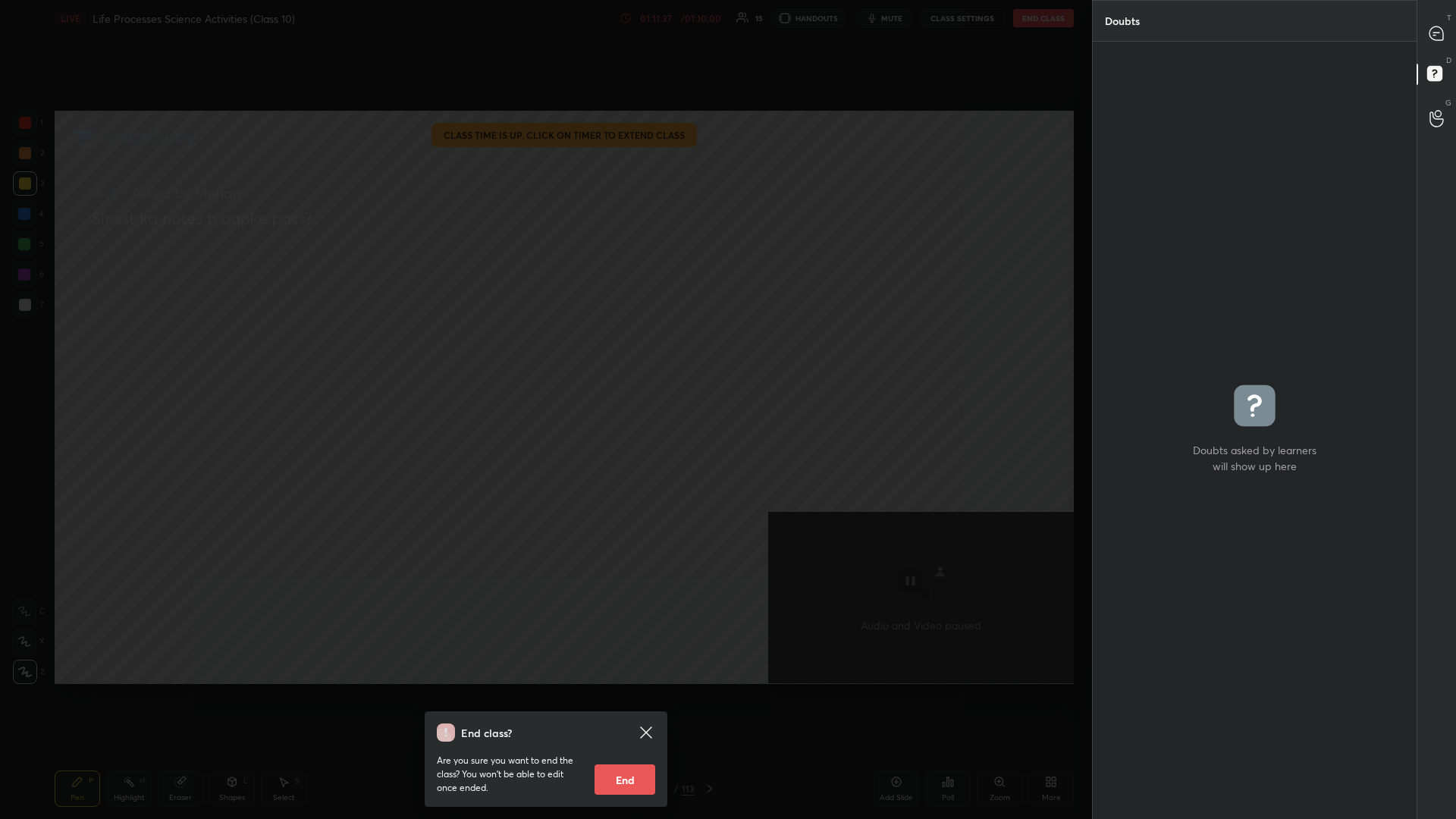 click on "End" at bounding box center (625, 780) 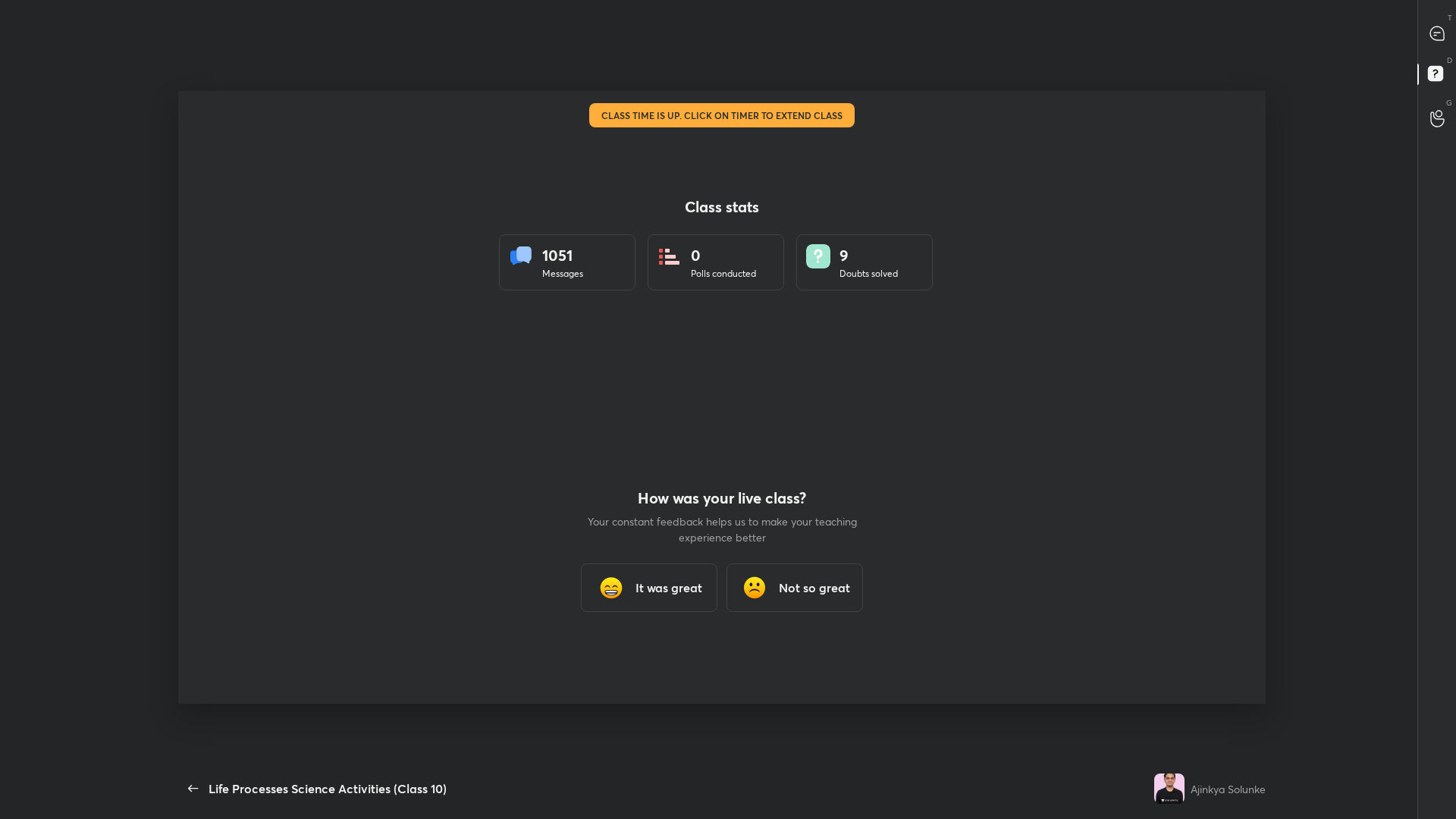 scroll, scrollTop: 722, scrollLeft: 1148, axis: both 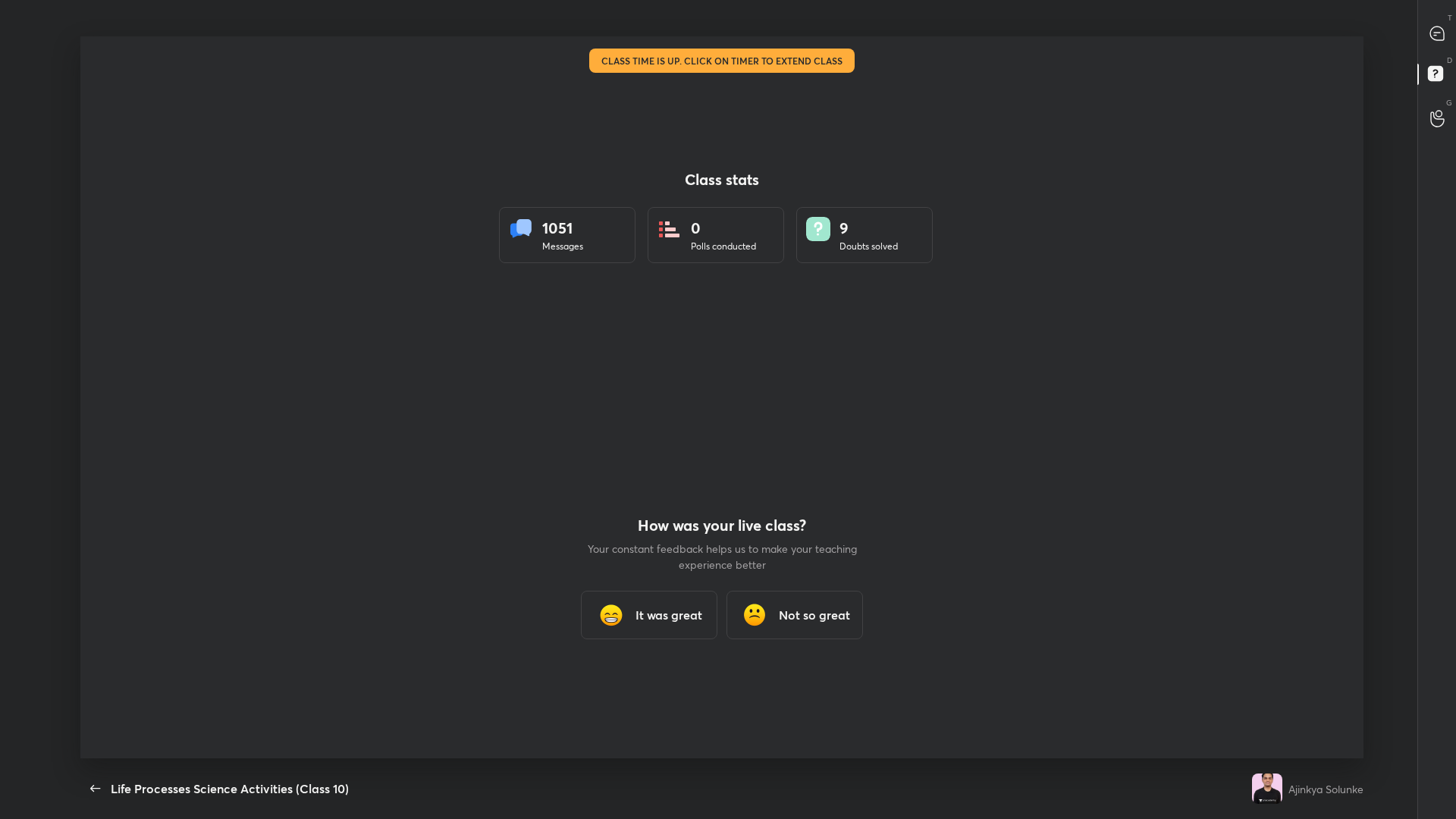 click on "Class stats 1051 Messages 0 Polls conducted 9 Doubts solved How was your live class? Your constant feedback helps us to make your teaching experience better It was great Not so great" at bounding box center (722, 397) 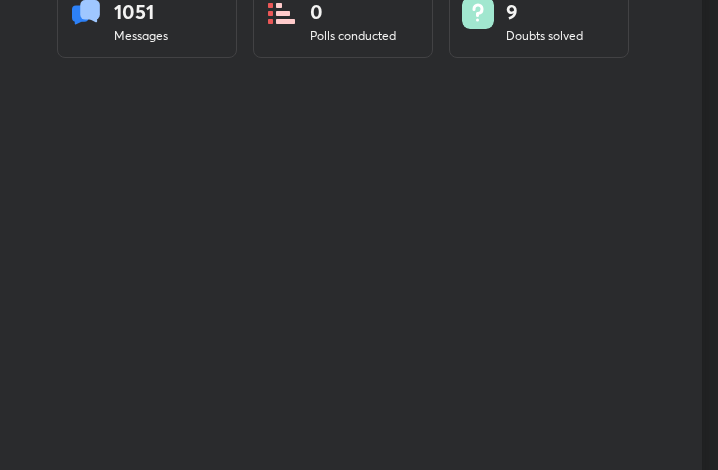 scroll, scrollTop: 99658, scrollLeft: 99298, axis: both 